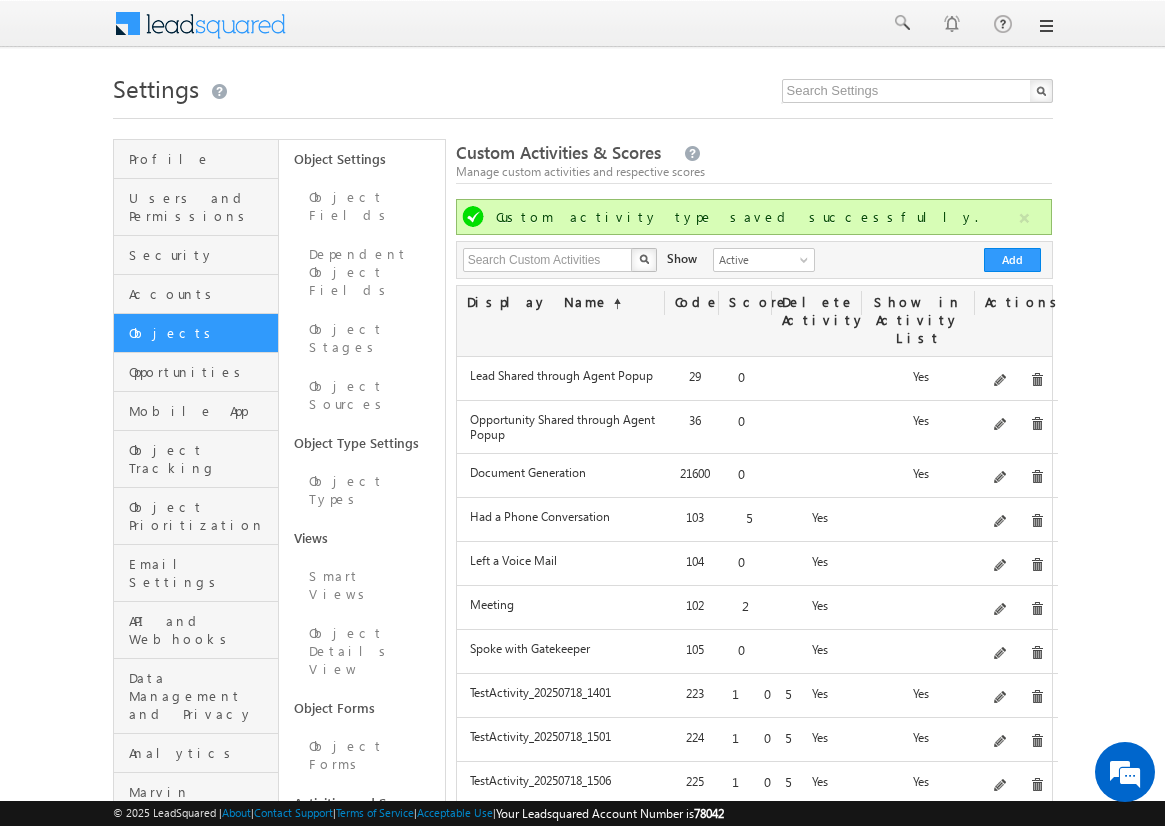 scroll, scrollTop: 187, scrollLeft: 0, axis: vertical 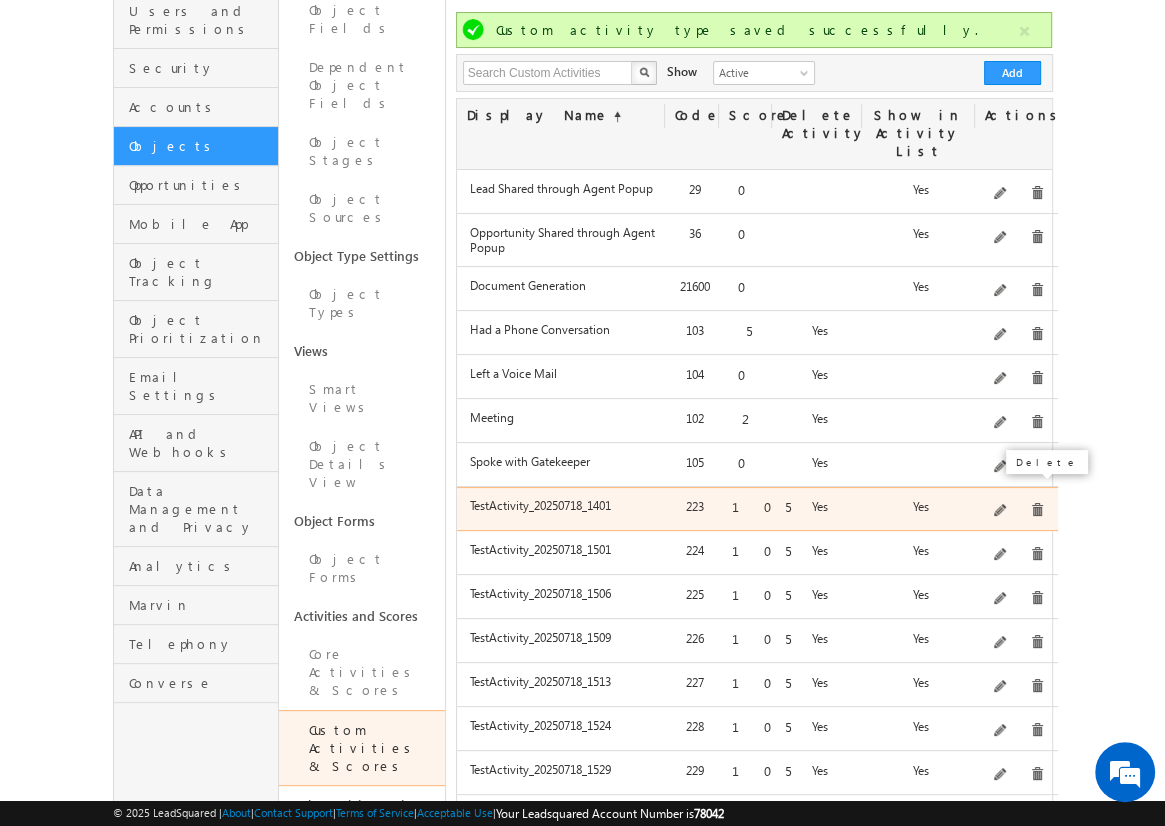 click at bounding box center (1037, 510) 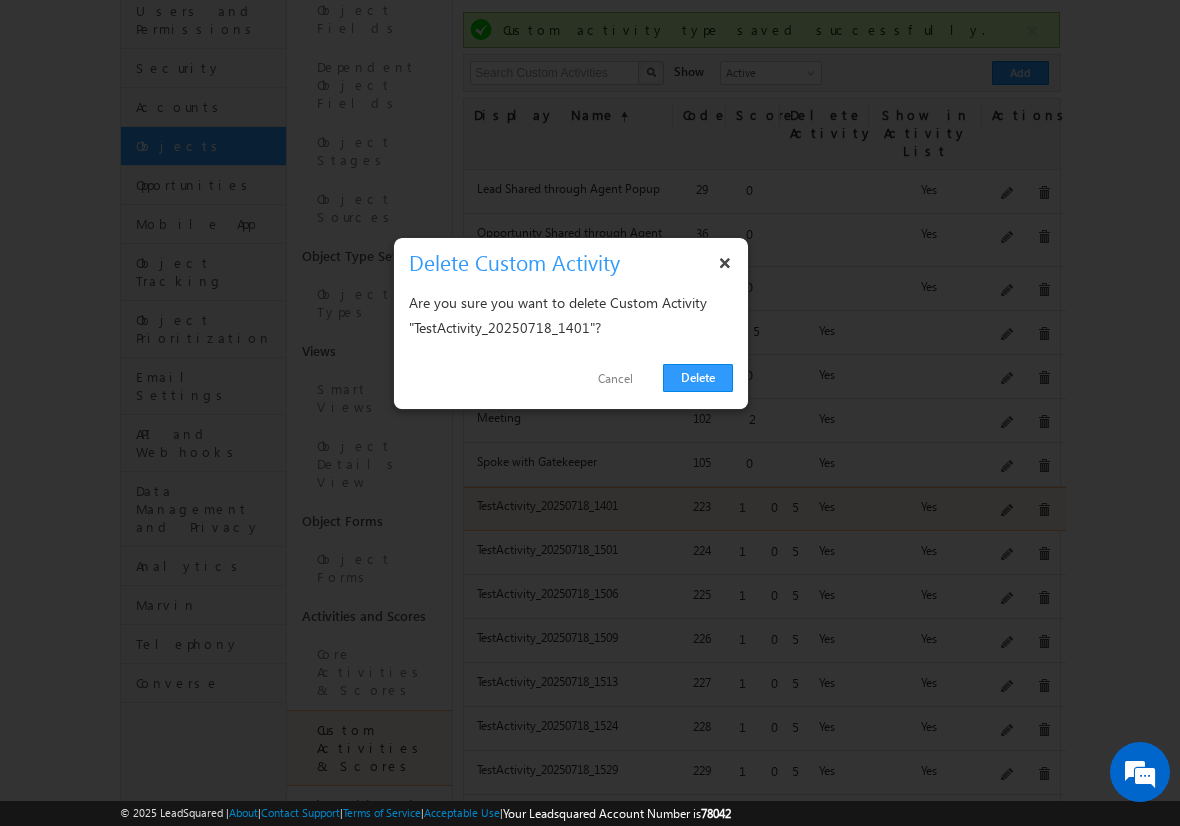 click on "Delete" at bounding box center [698, 378] 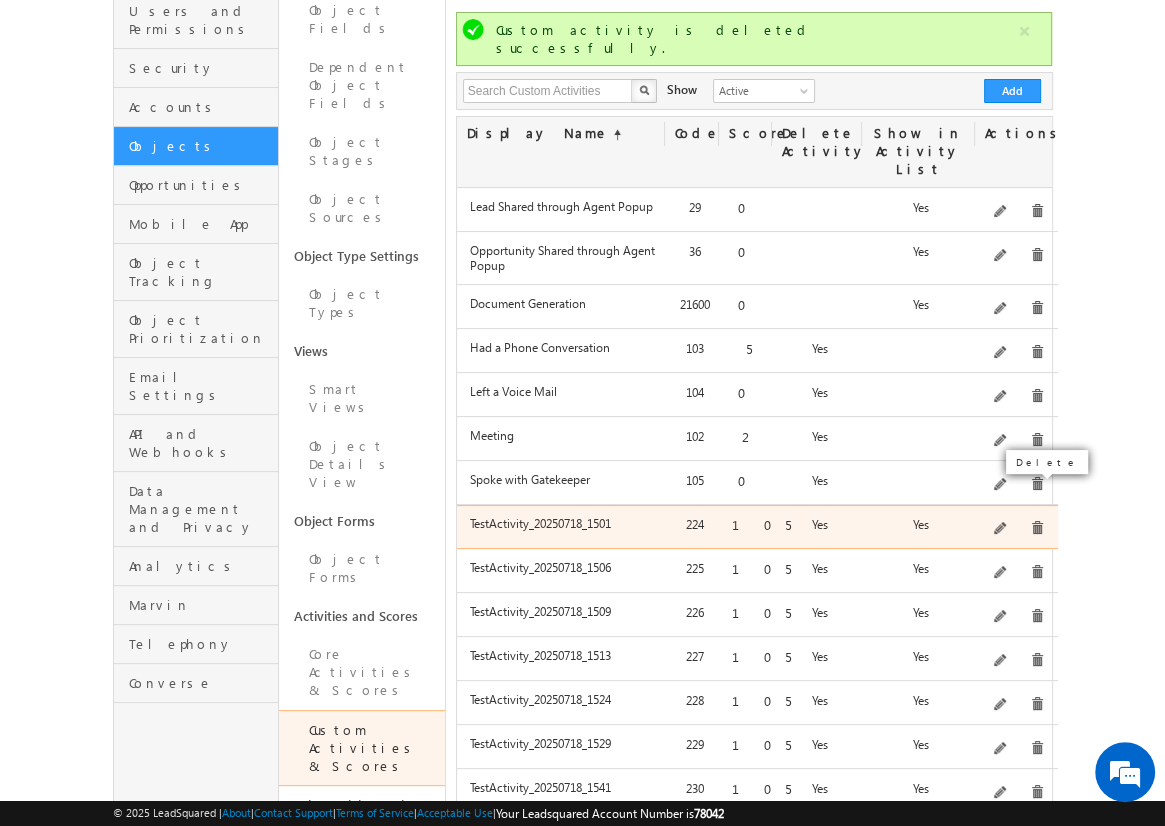 click at bounding box center (1037, 528) 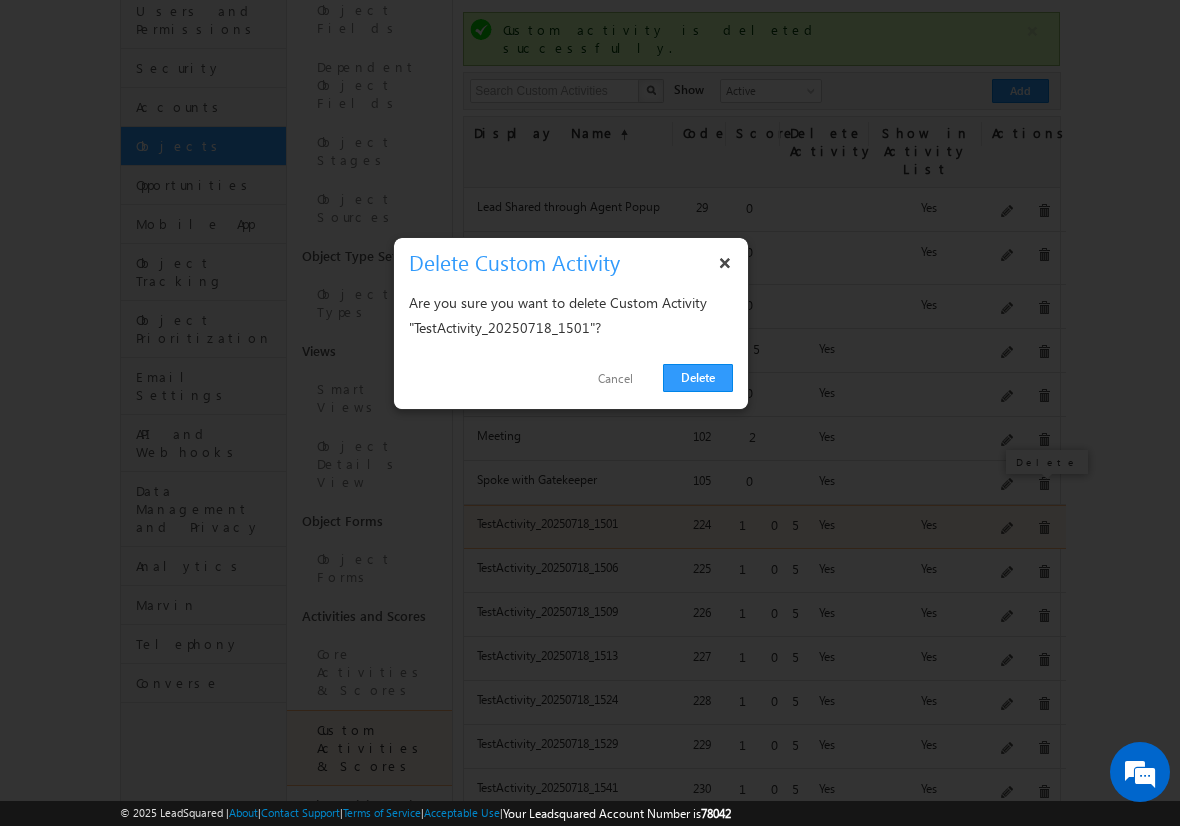 click on "Delete" at bounding box center (698, 378) 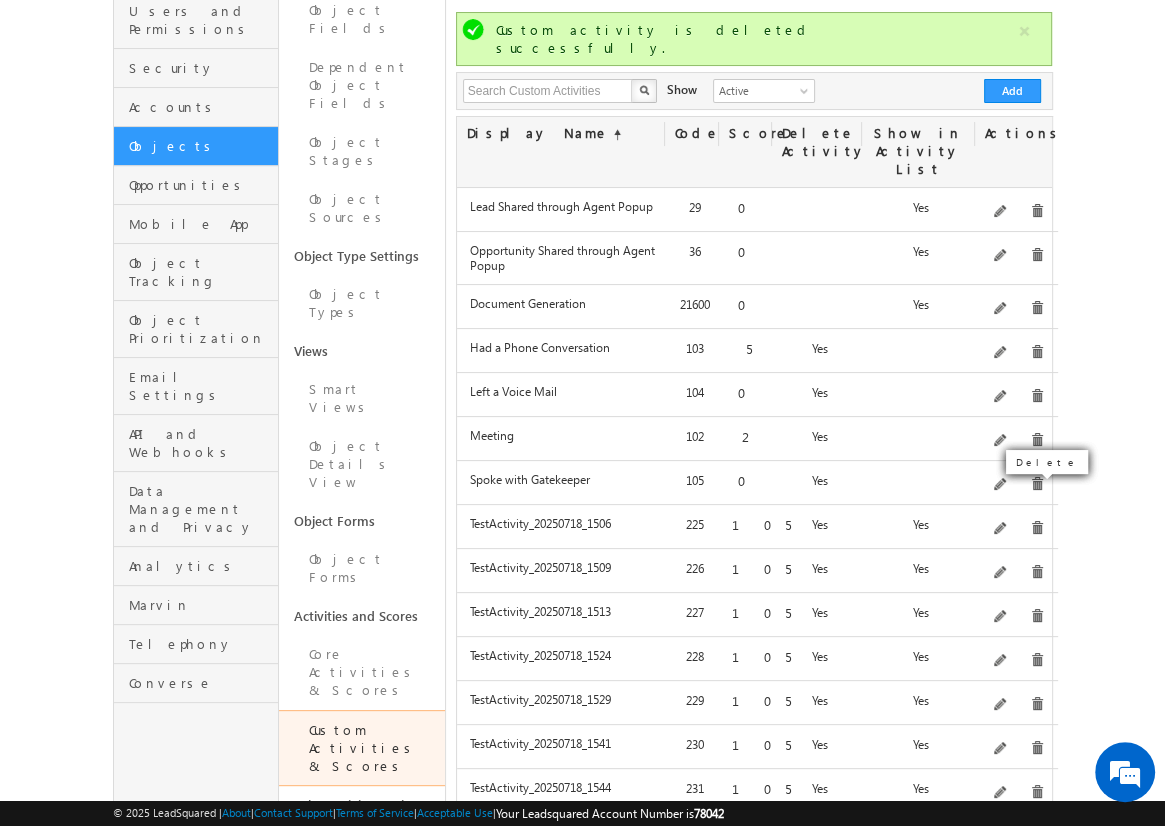 click at bounding box center [1037, 528] 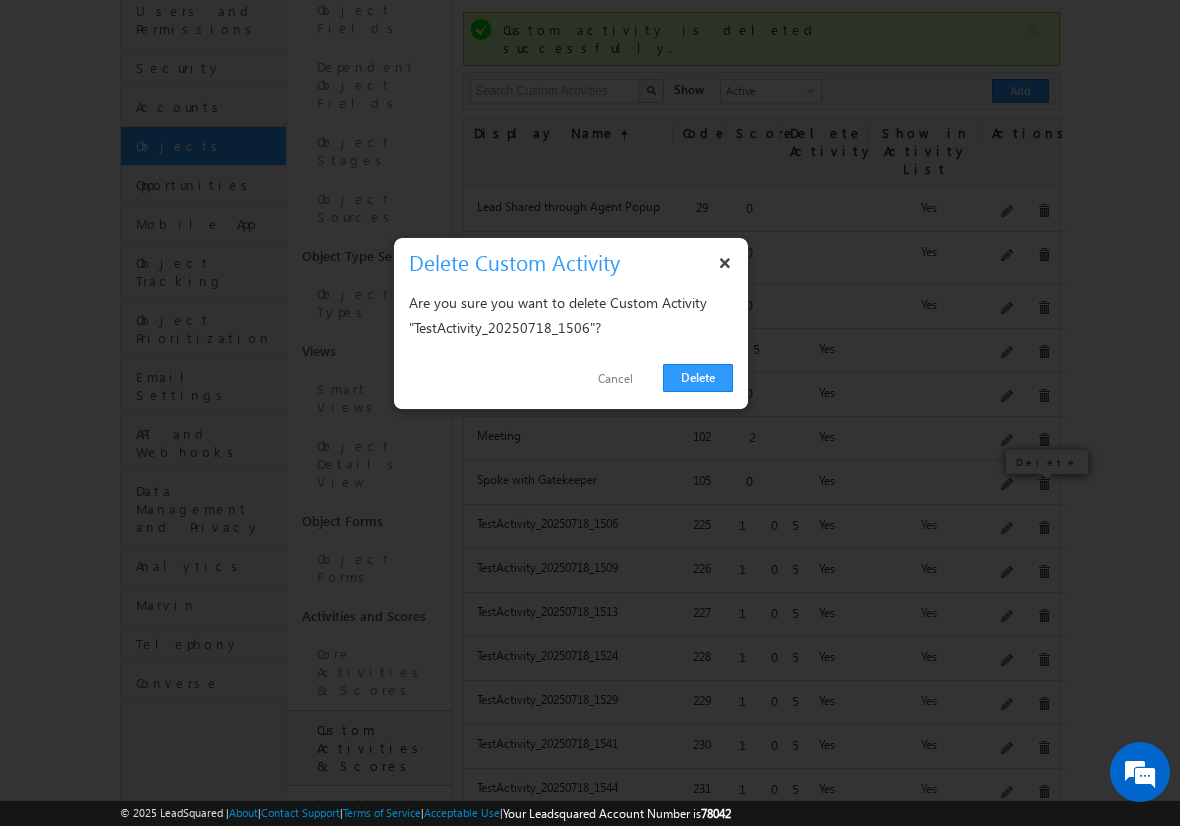 click on "Delete" at bounding box center (698, 378) 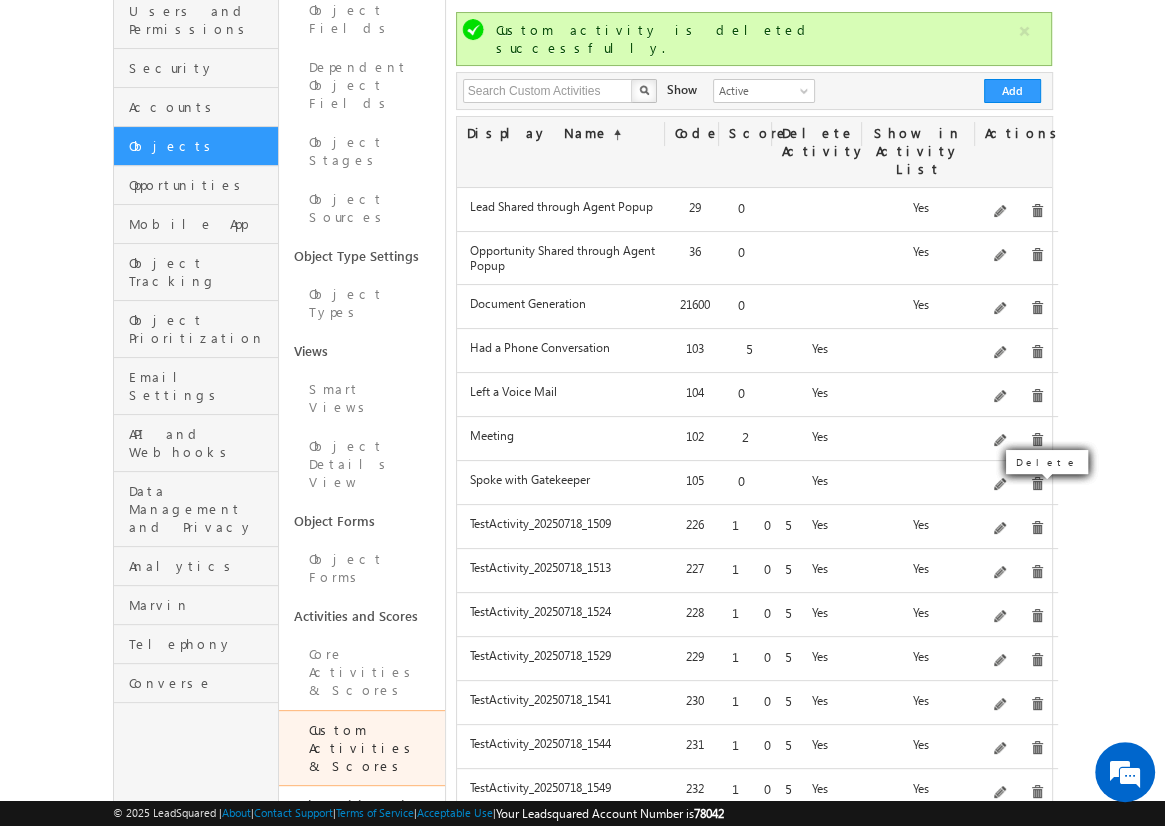 click at bounding box center [1037, 528] 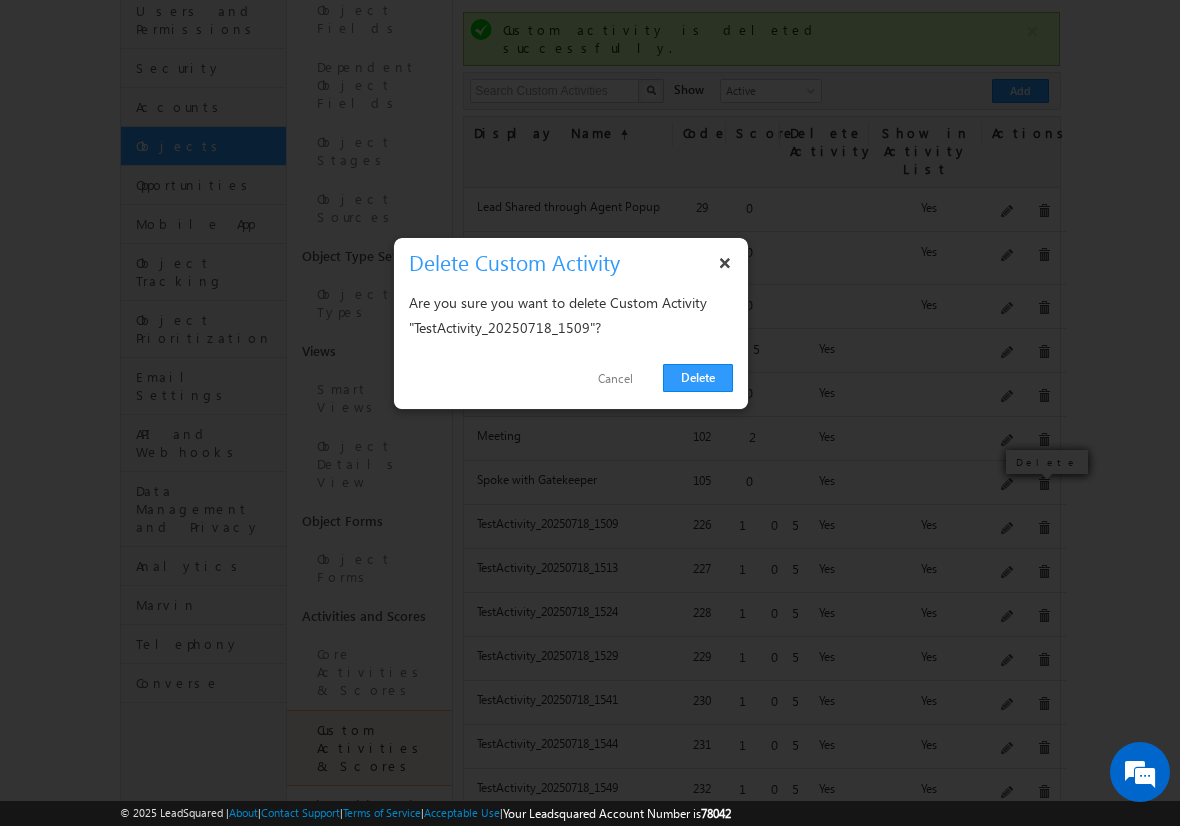 click on "Delete" at bounding box center [698, 378] 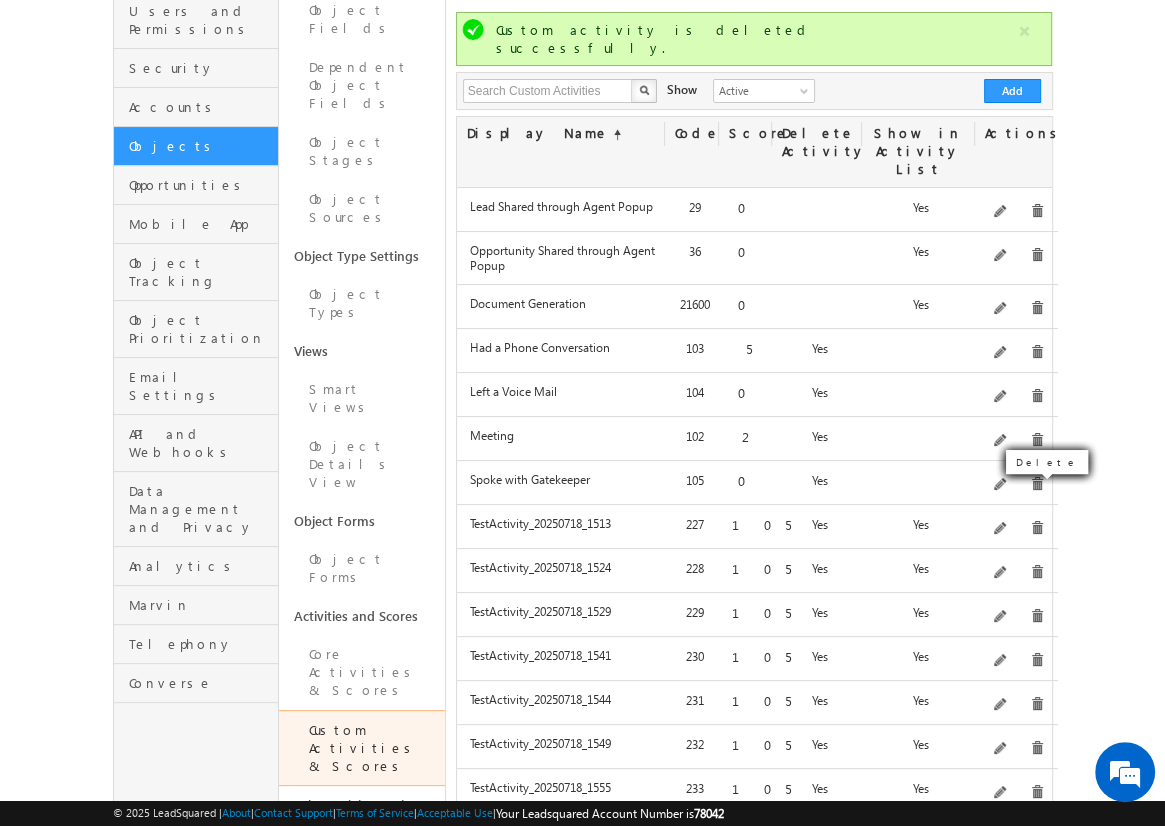 click at bounding box center (1037, 528) 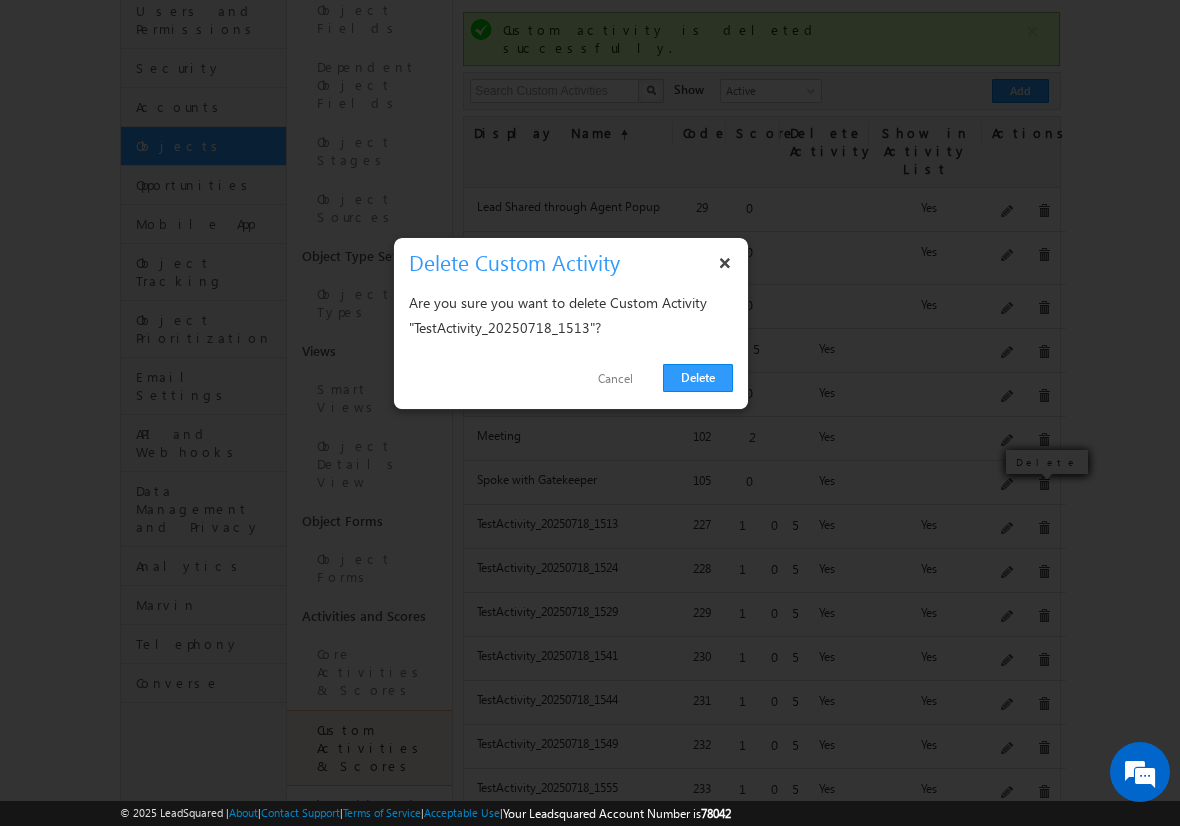 click on "Delete" at bounding box center (698, 378) 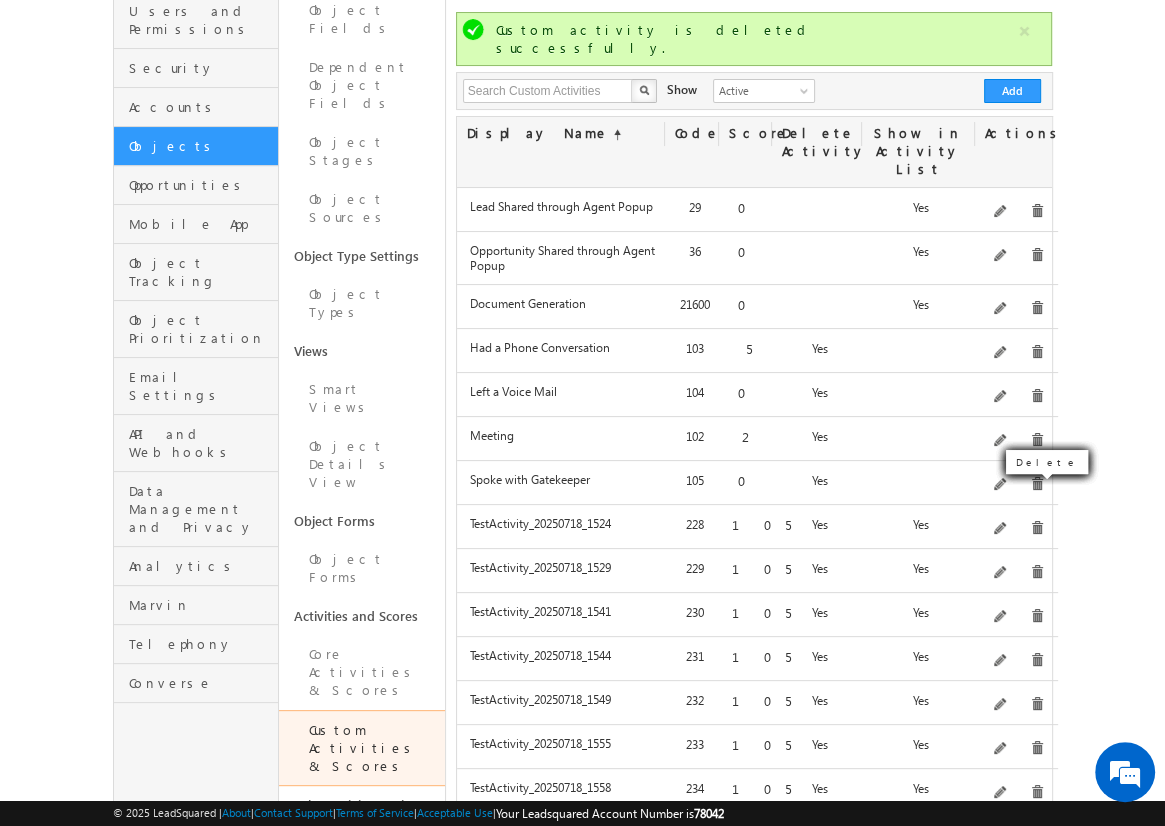 click at bounding box center [1037, 528] 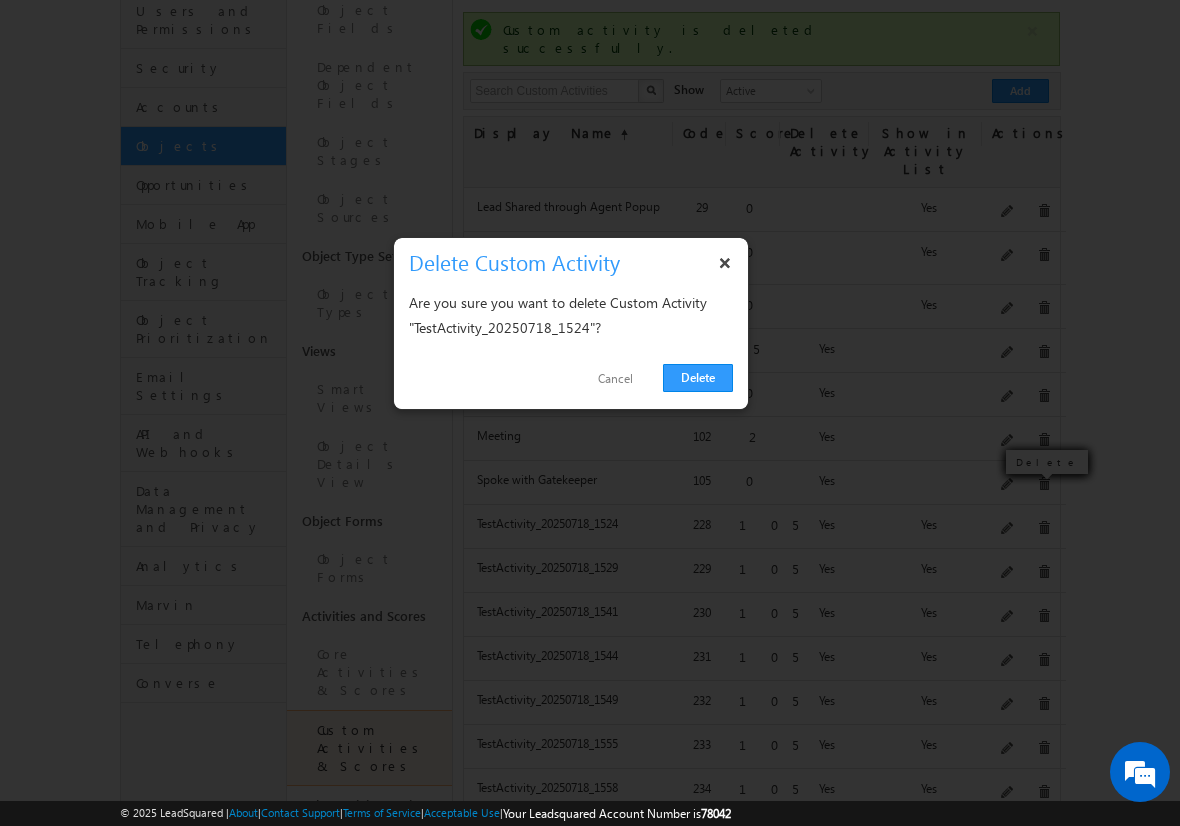 click on "Delete" at bounding box center [698, 378] 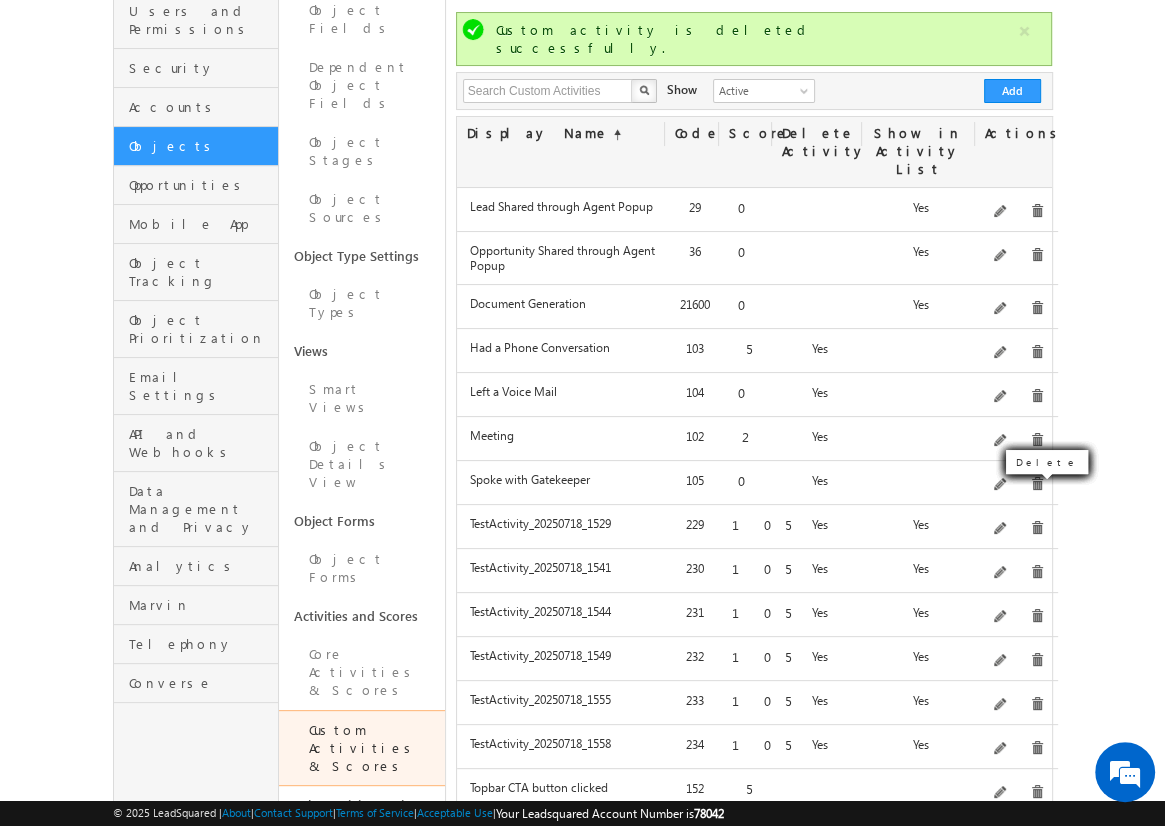 click at bounding box center (1037, 528) 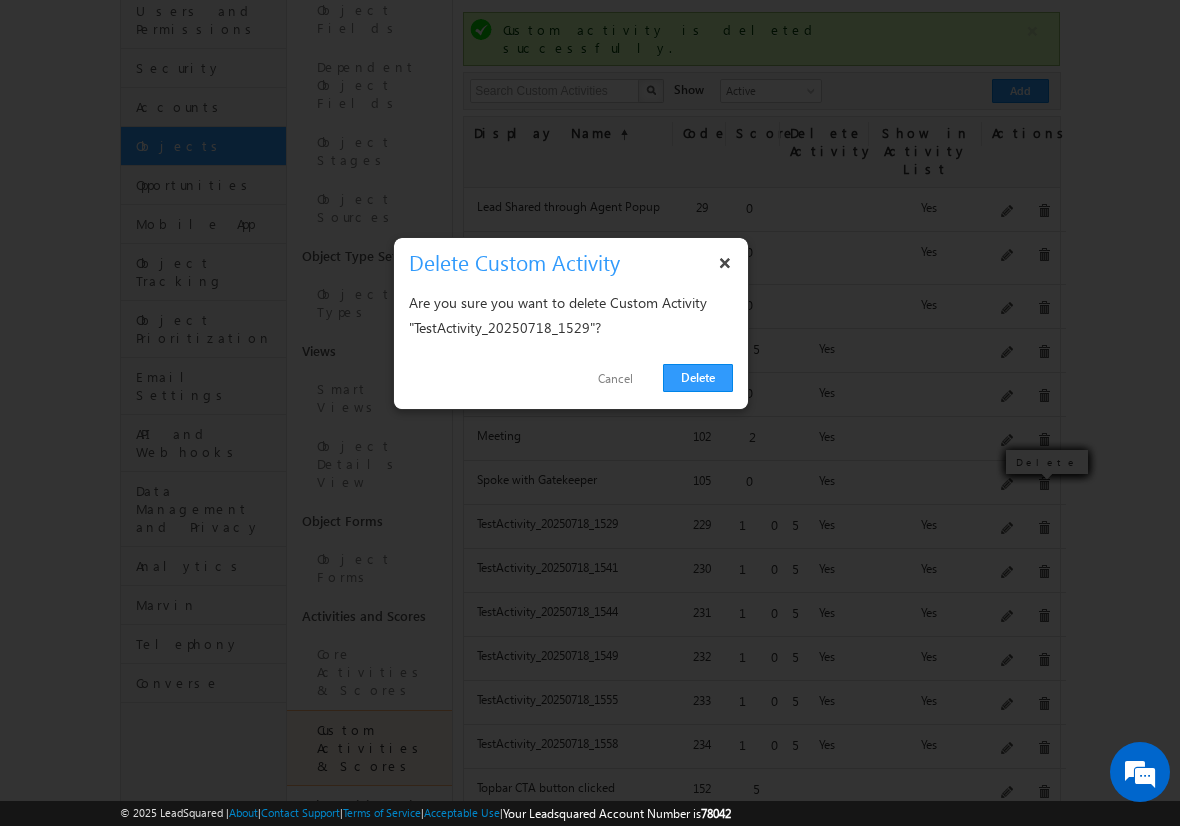 click on "Delete" at bounding box center [698, 378] 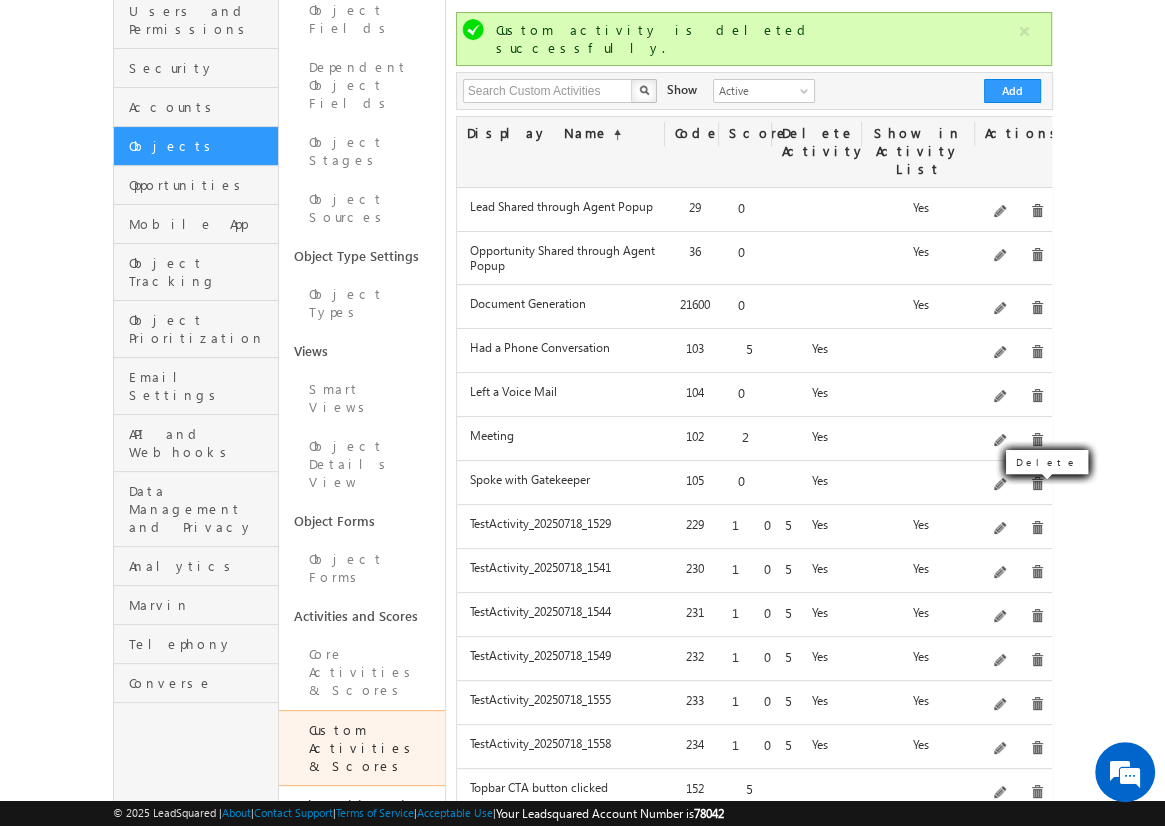 click at bounding box center (1037, 528) 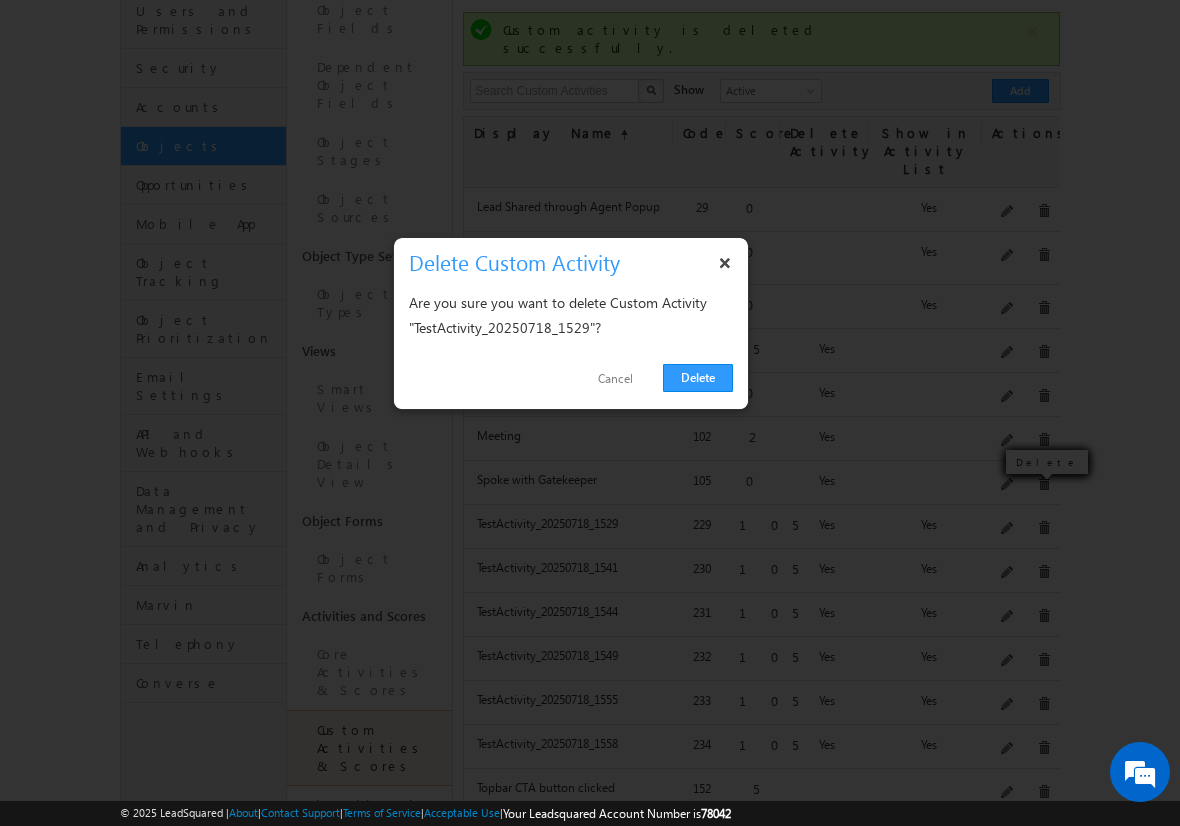 click on "Delete" at bounding box center (698, 378) 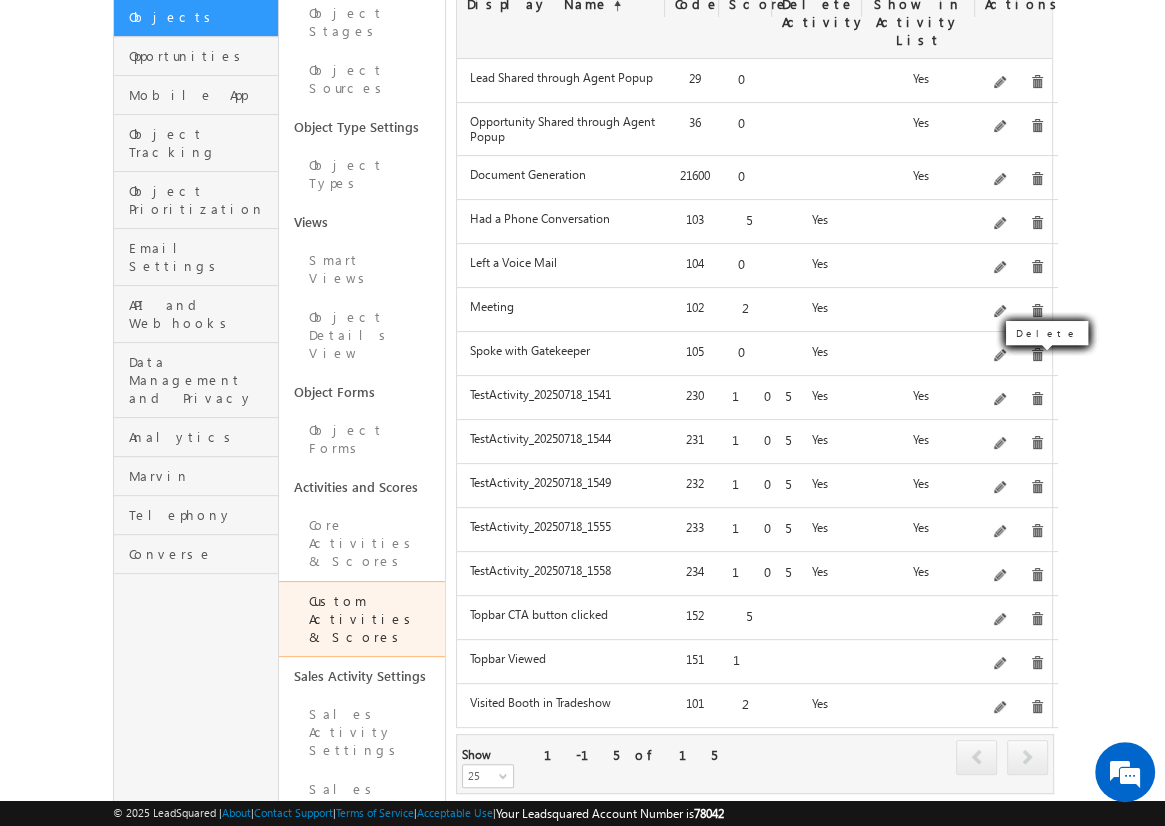 scroll, scrollTop: 318, scrollLeft: 0, axis: vertical 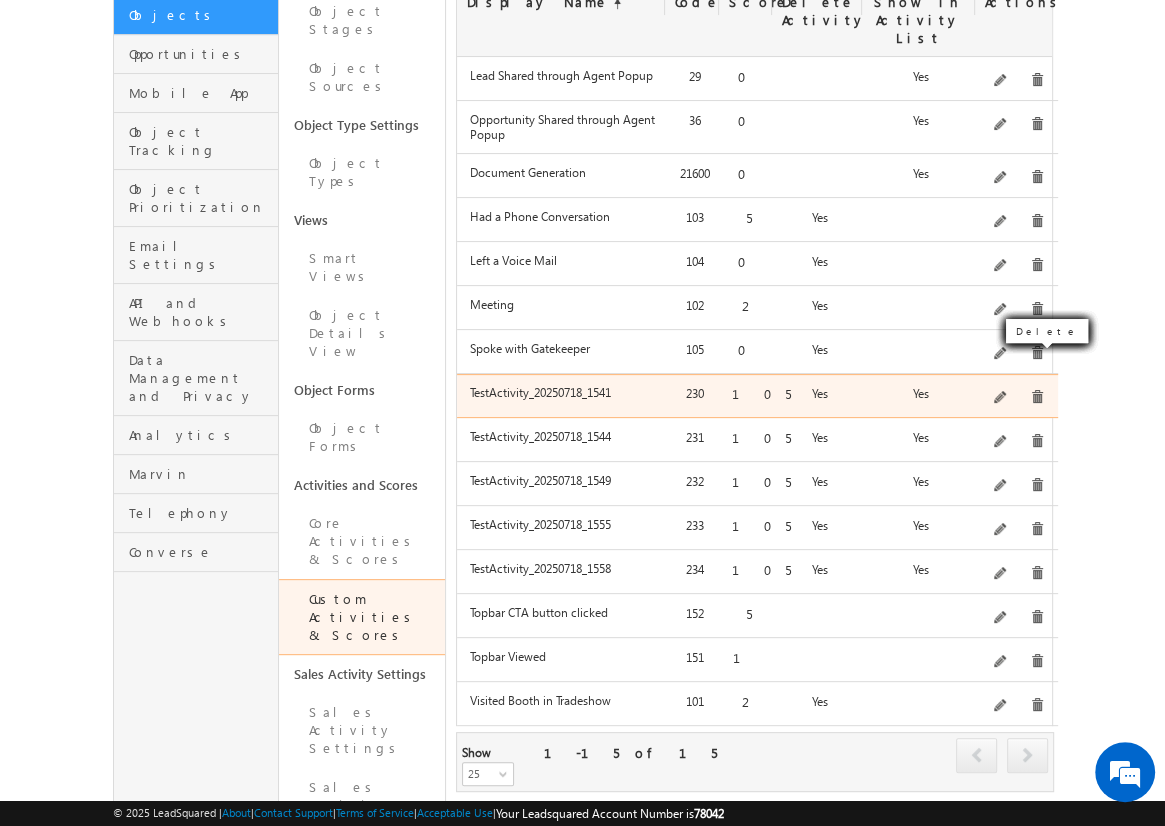 click at bounding box center (1037, 397) 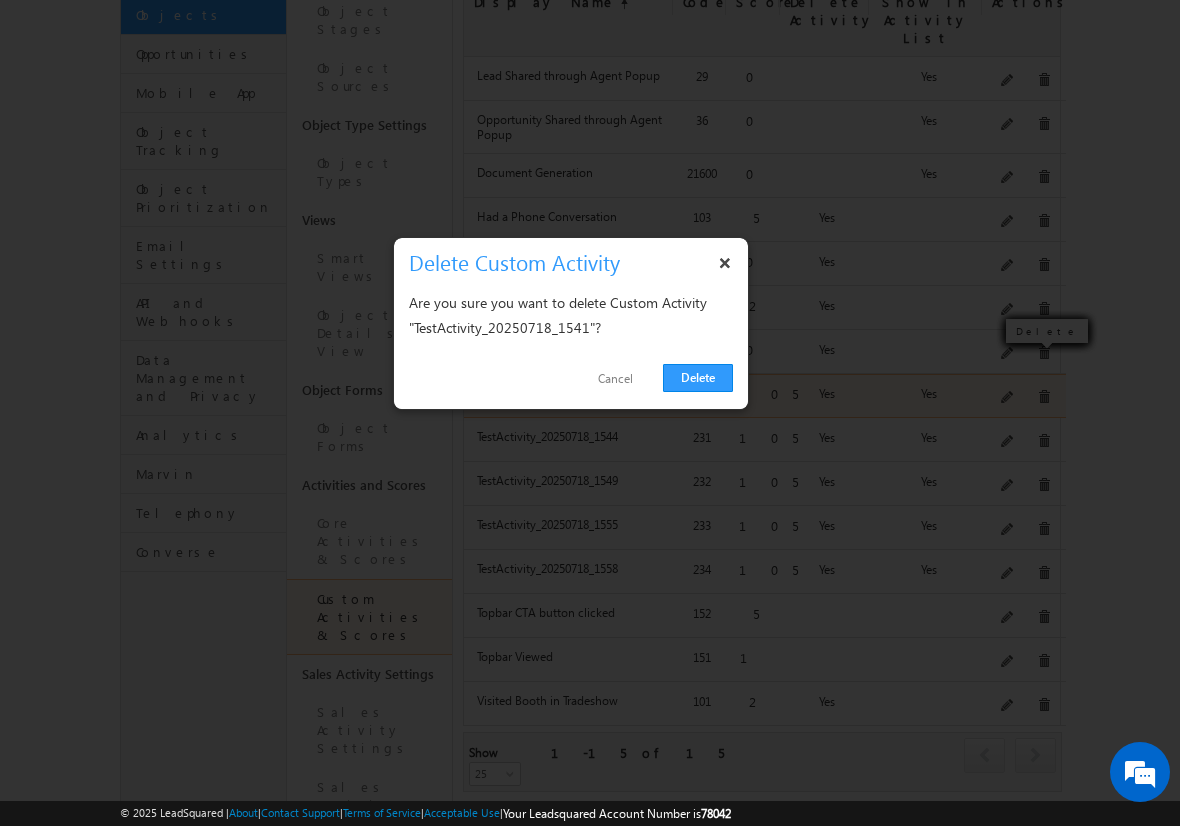 click on "Delete" at bounding box center [698, 378] 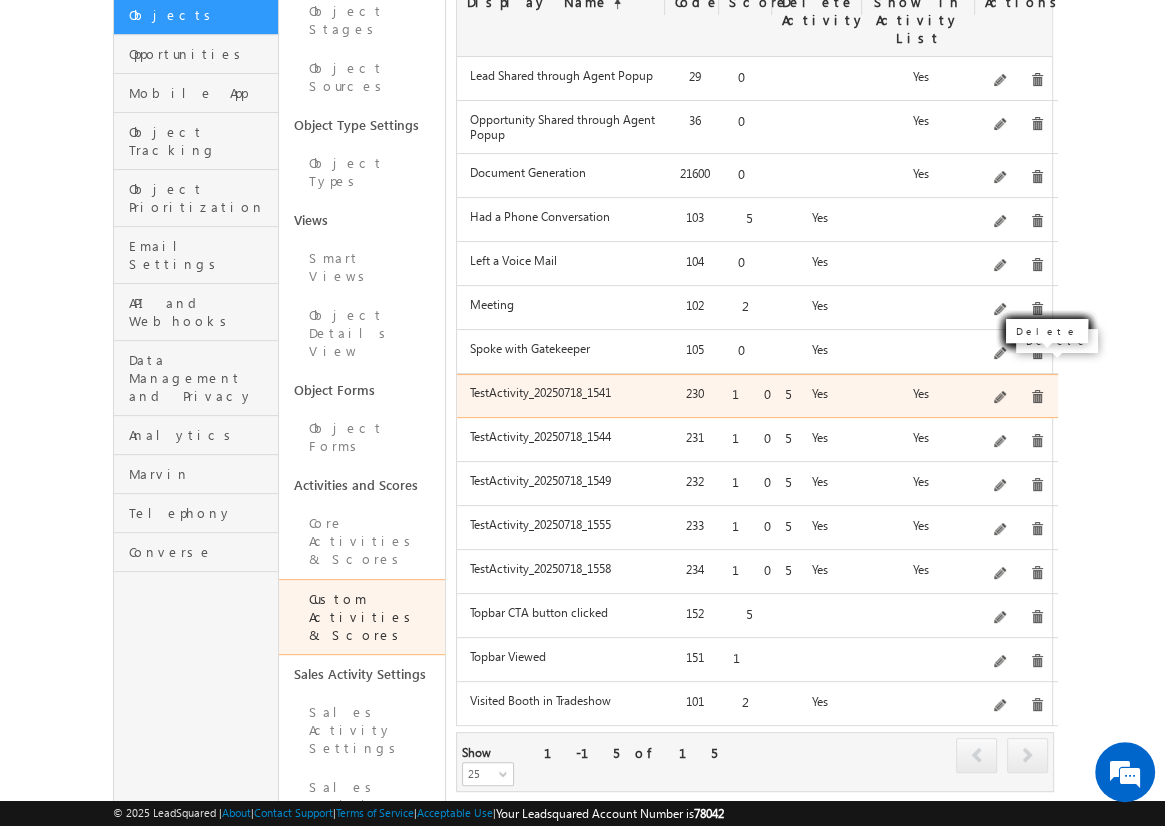 click at bounding box center (1037, 397) 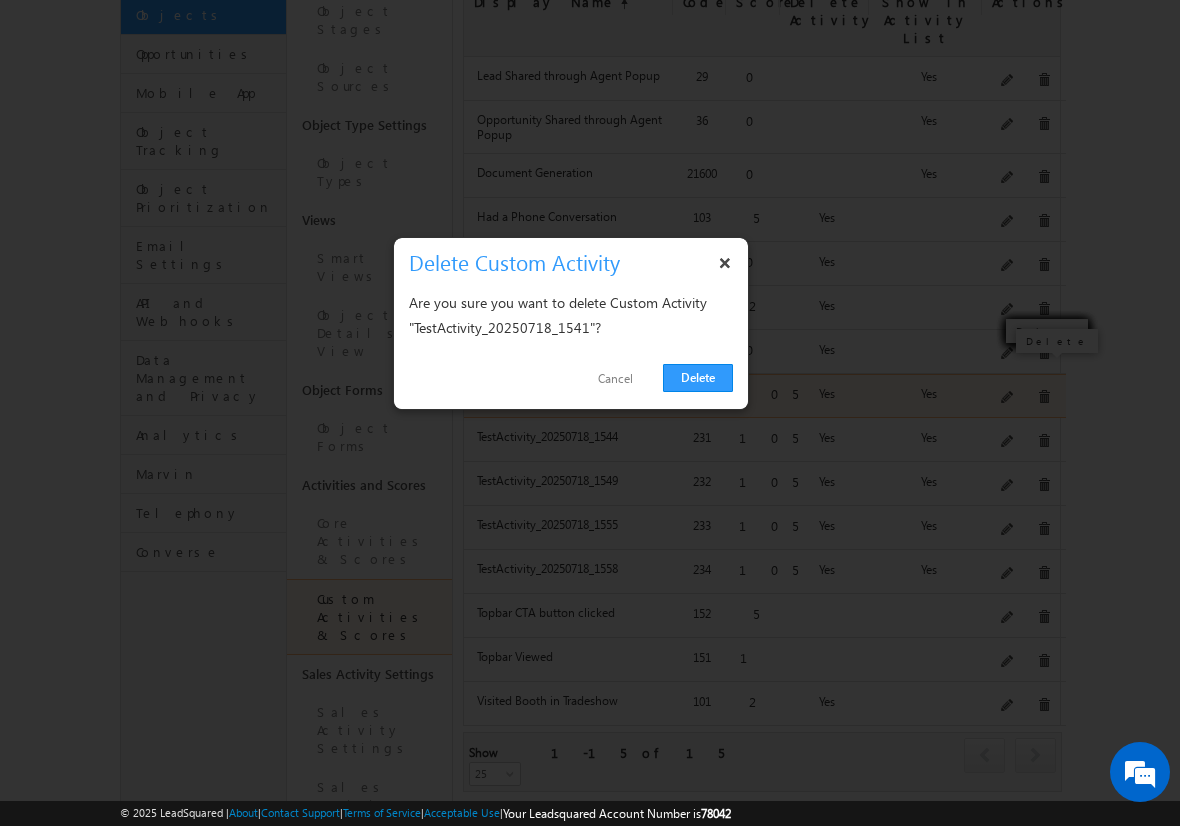 click on "Delete" at bounding box center [698, 378] 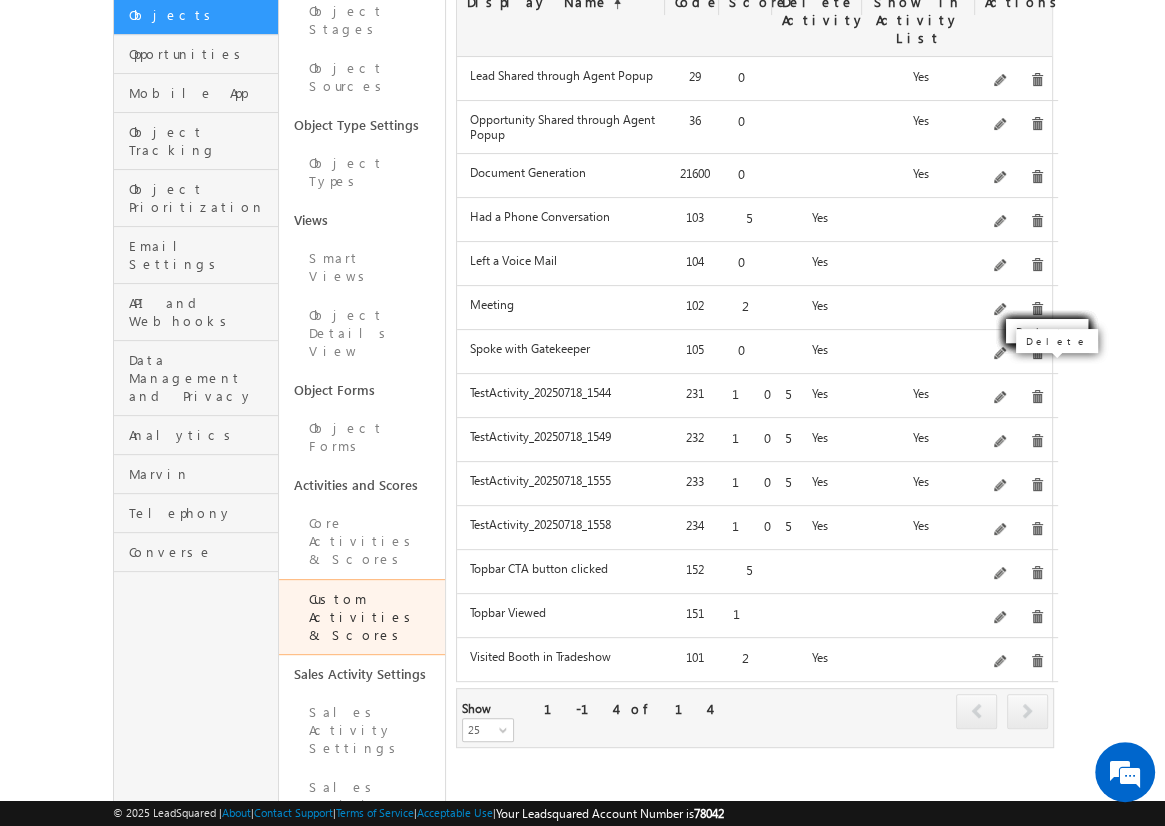 click at bounding box center [1037, 397] 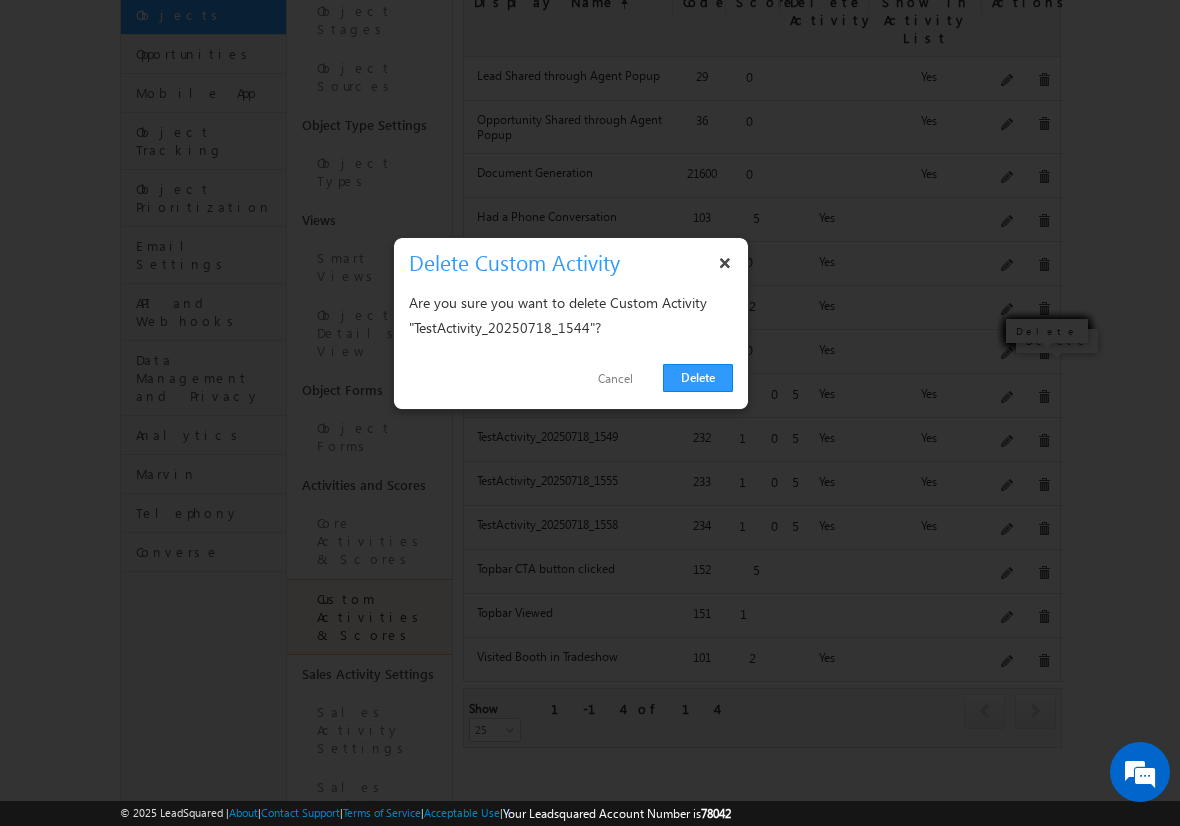 click on "Delete" at bounding box center (698, 378) 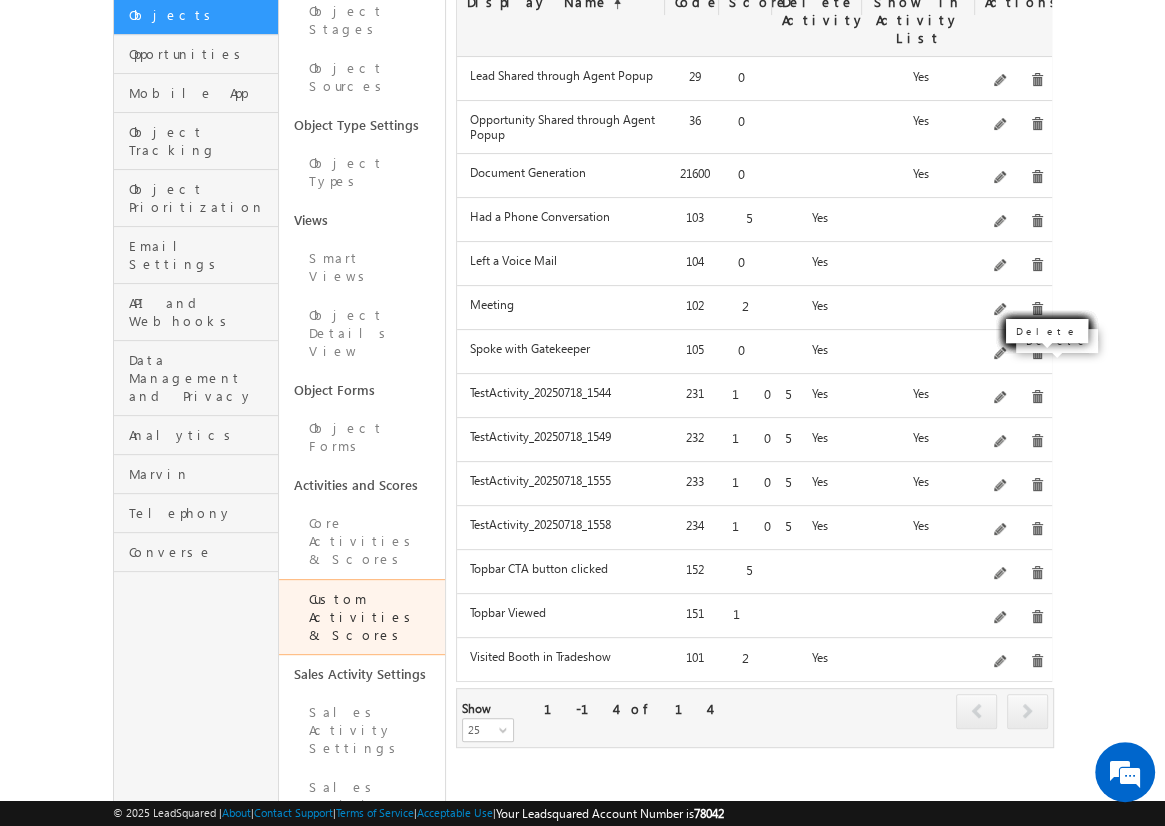 click at bounding box center (1037, 397) 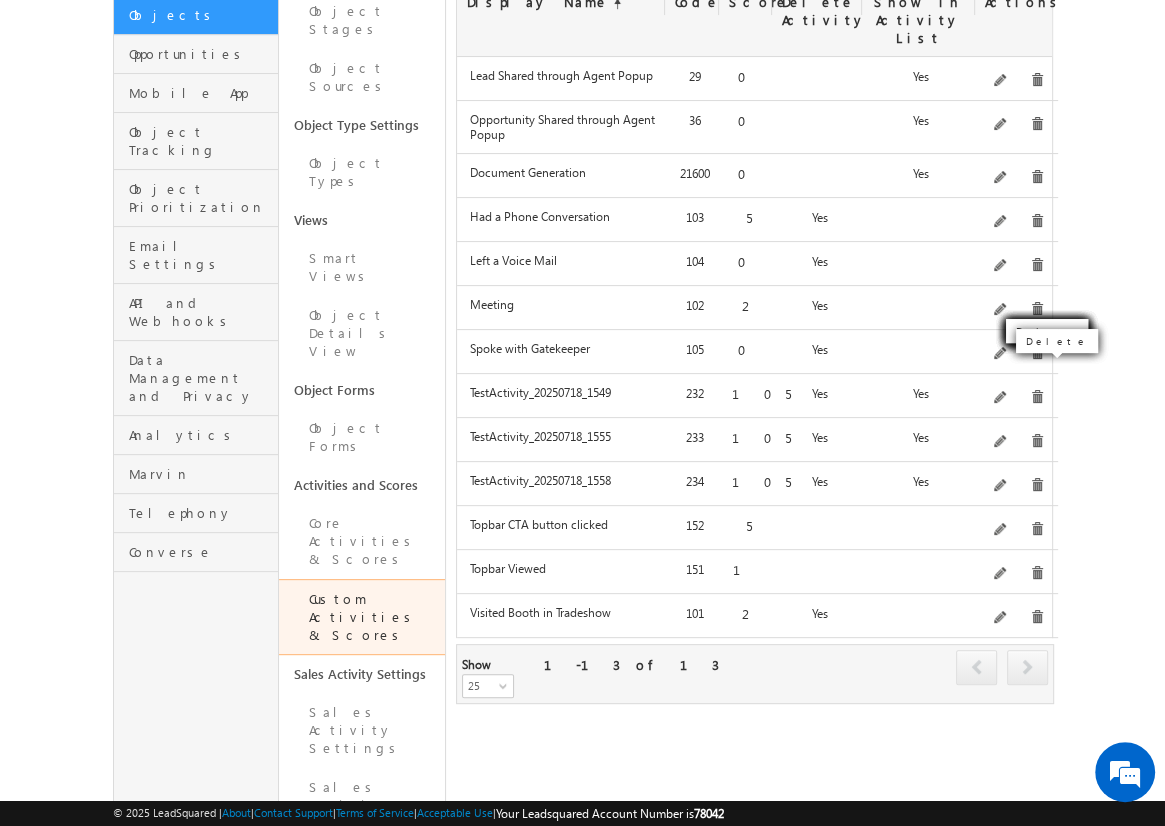 click at bounding box center [1037, 397] 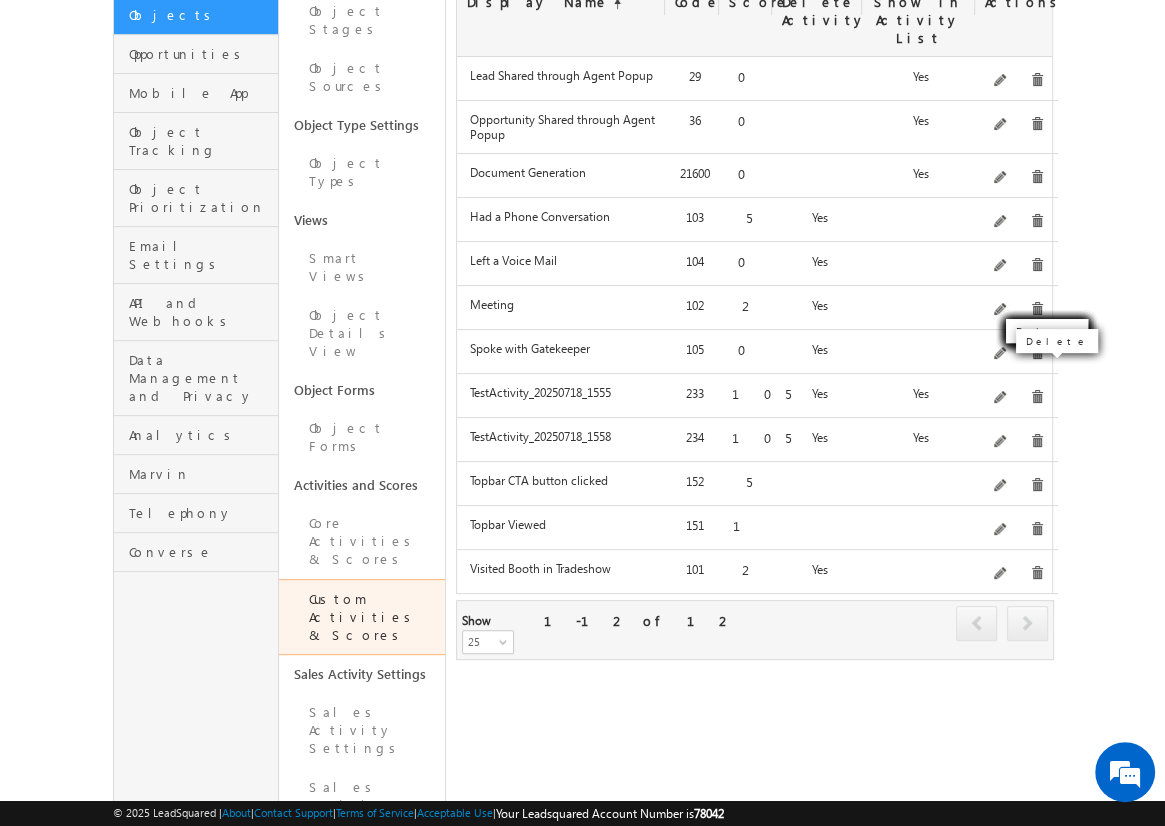 click at bounding box center (1037, 397) 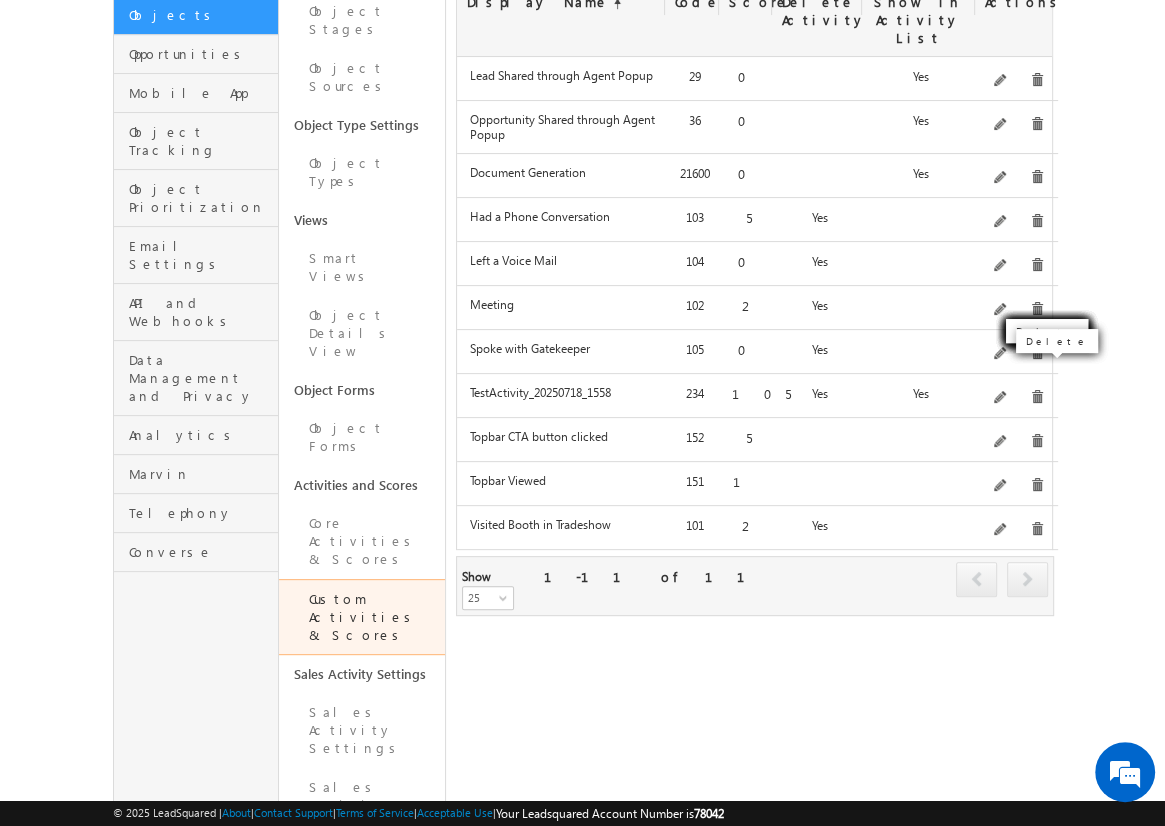 click at bounding box center [1037, 397] 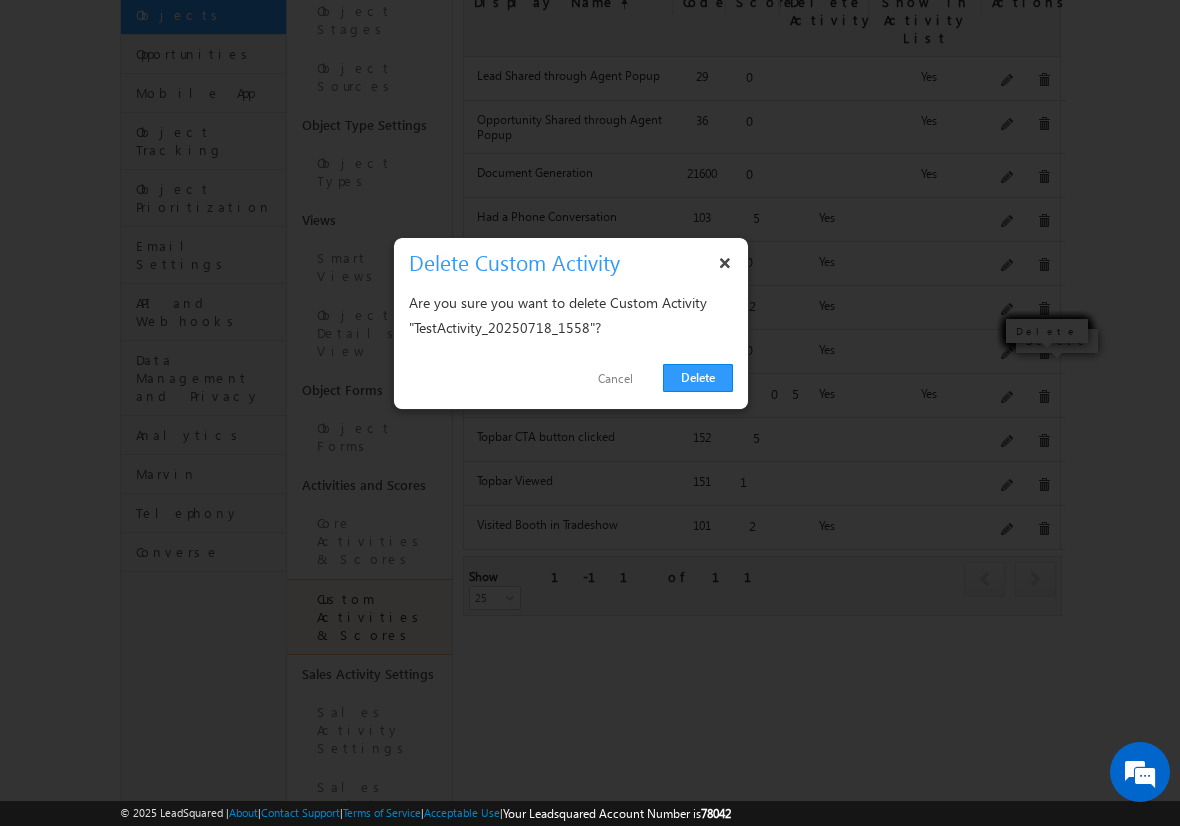 click on "Delete" at bounding box center [698, 378] 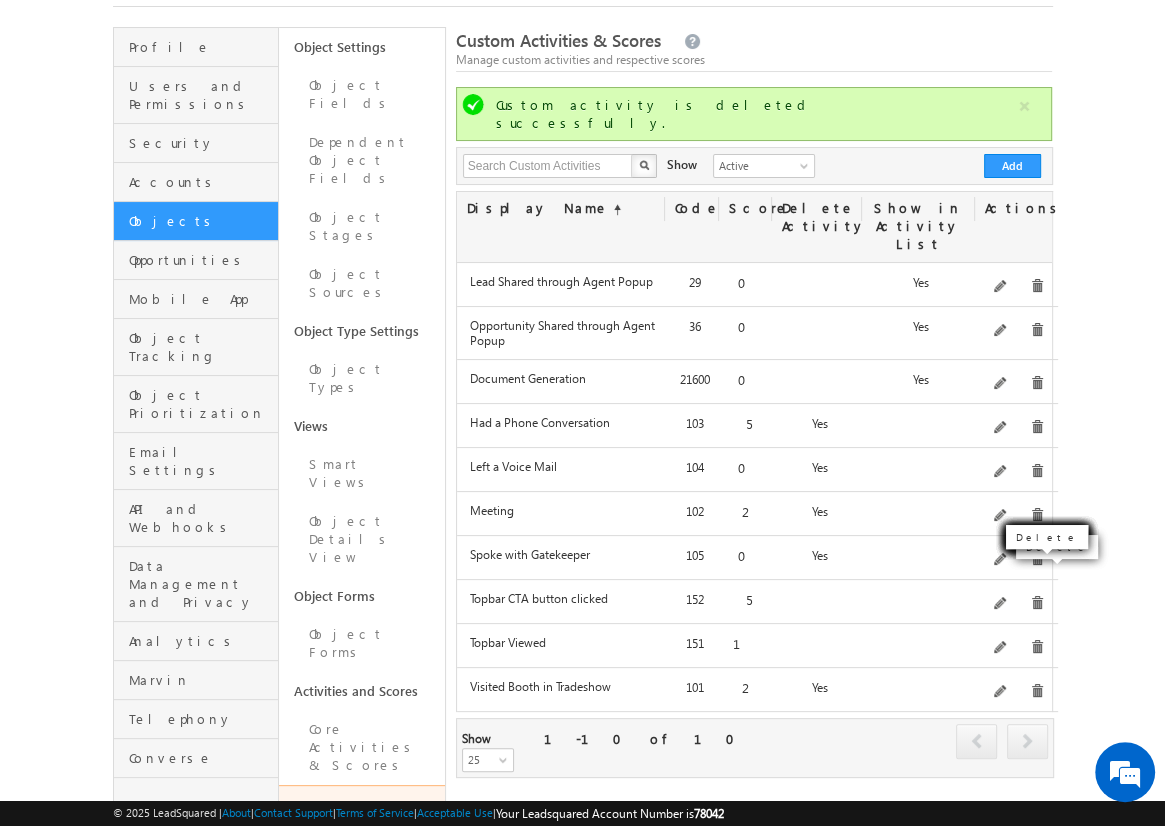 scroll, scrollTop: 111, scrollLeft: 0, axis: vertical 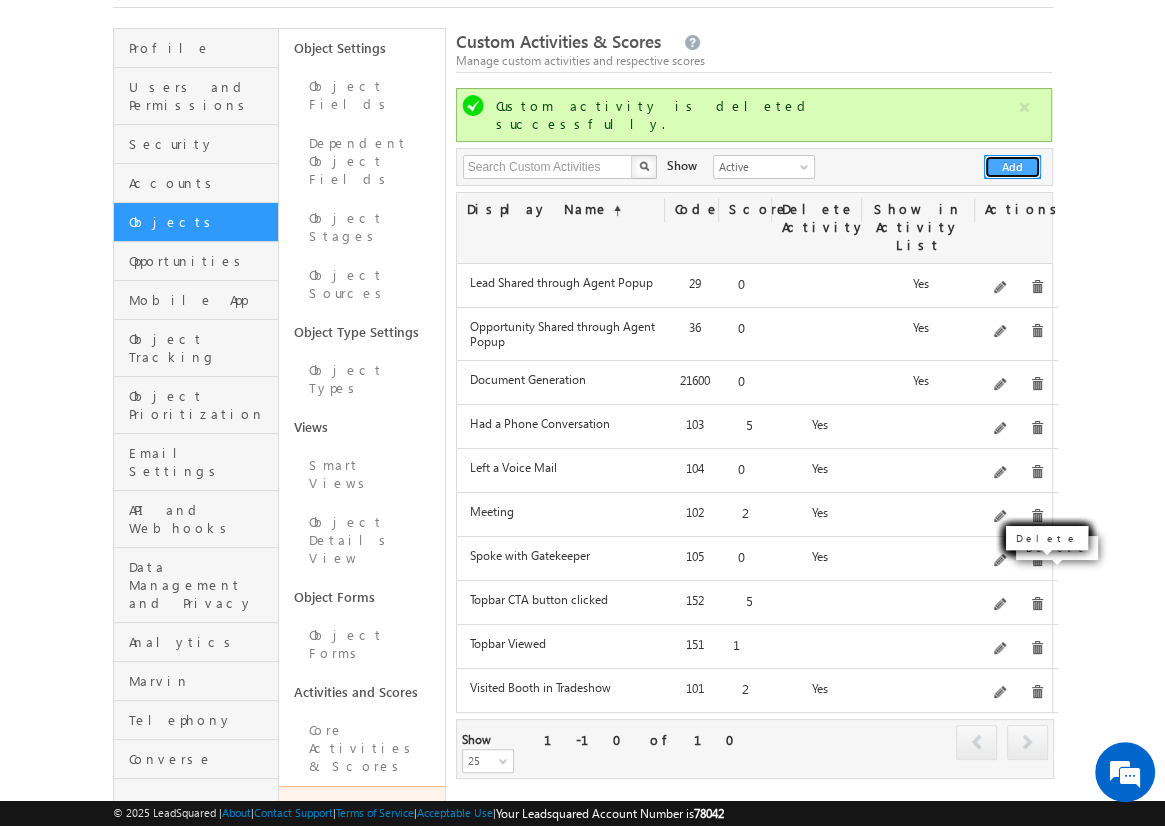 click on "Add" at bounding box center [1012, 167] 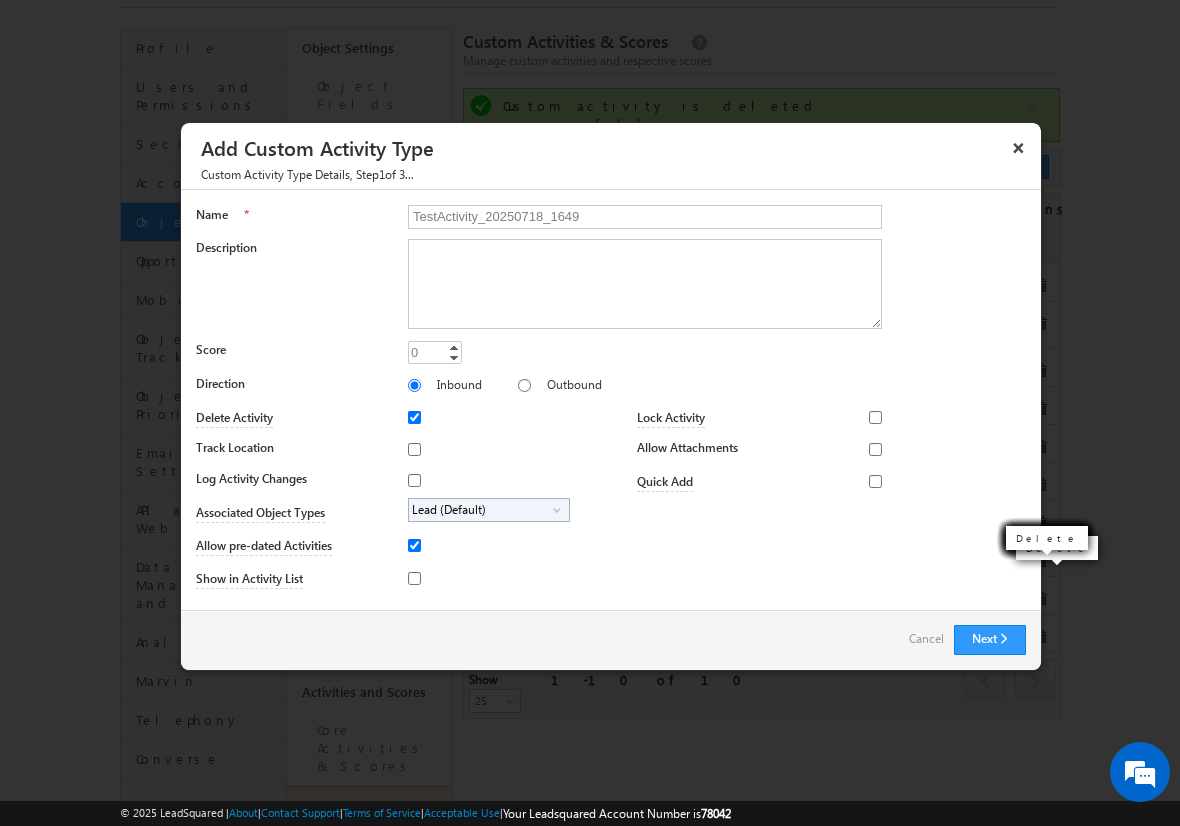 type on "TestActivity_20250718_1649" 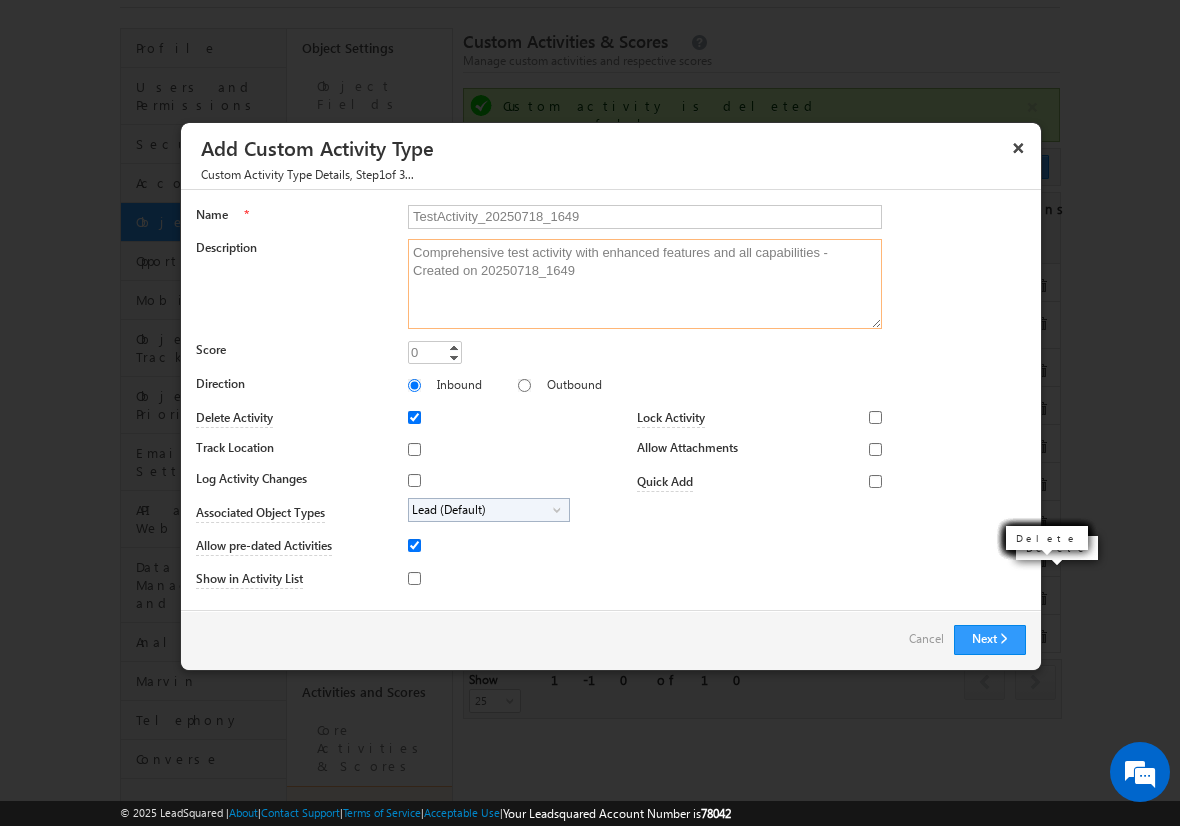 type on "Comprehensive test activity with enhanced features and all capabilities - Created on 20250718_1649" 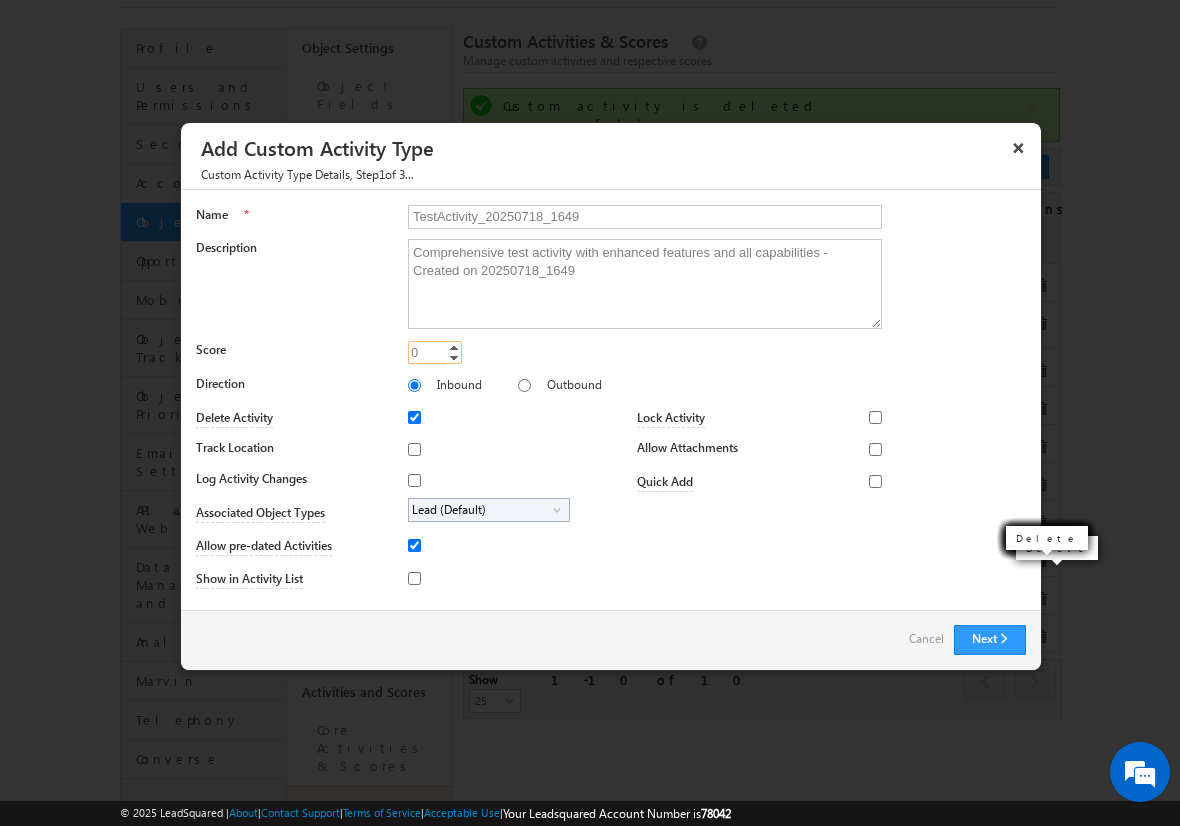 type on "105" 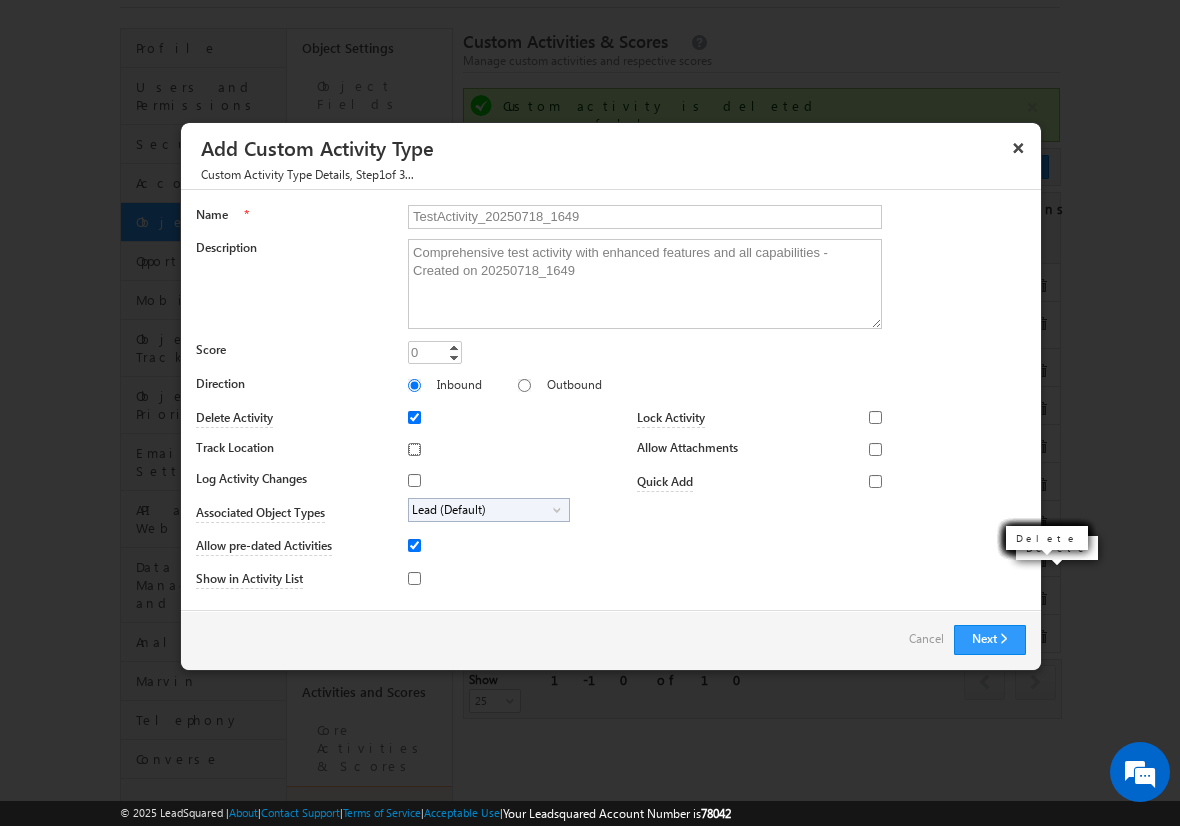 click on "Track Location" at bounding box center [414, 449] 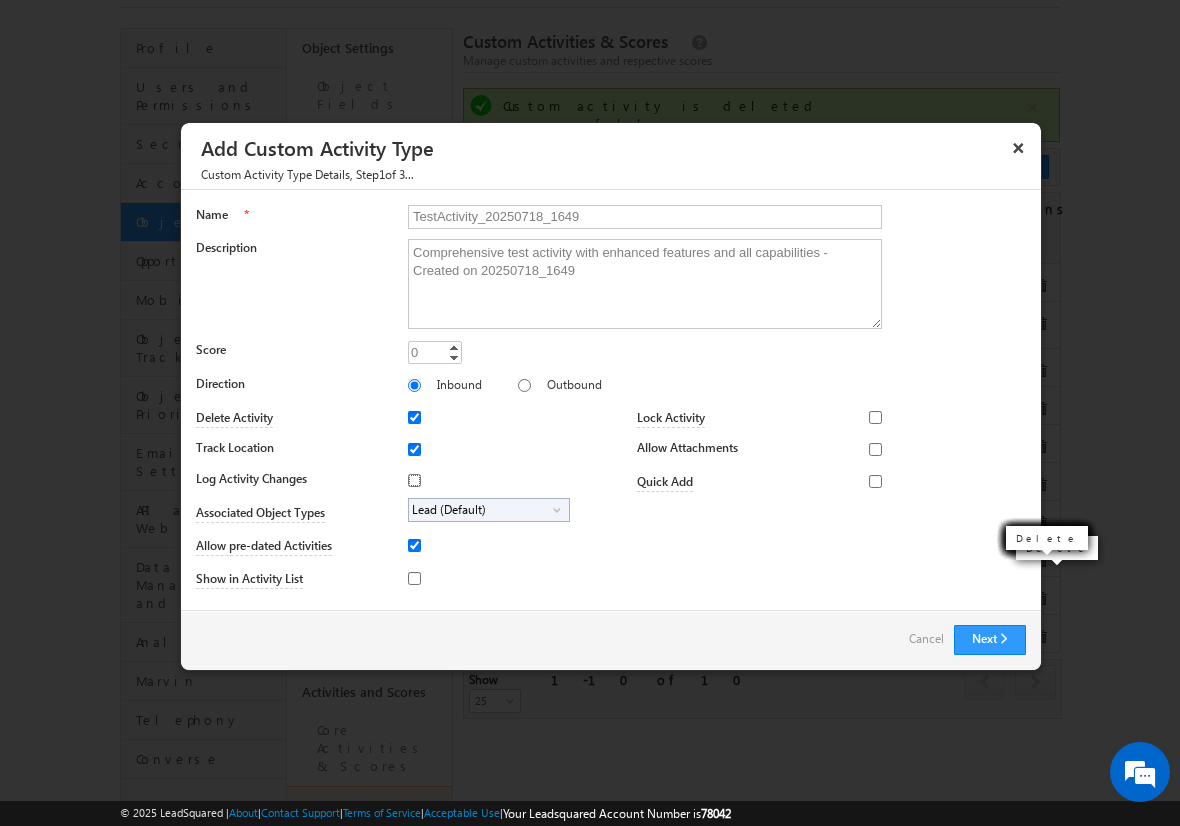 click on "Log Activity Changes" at bounding box center (414, 480) 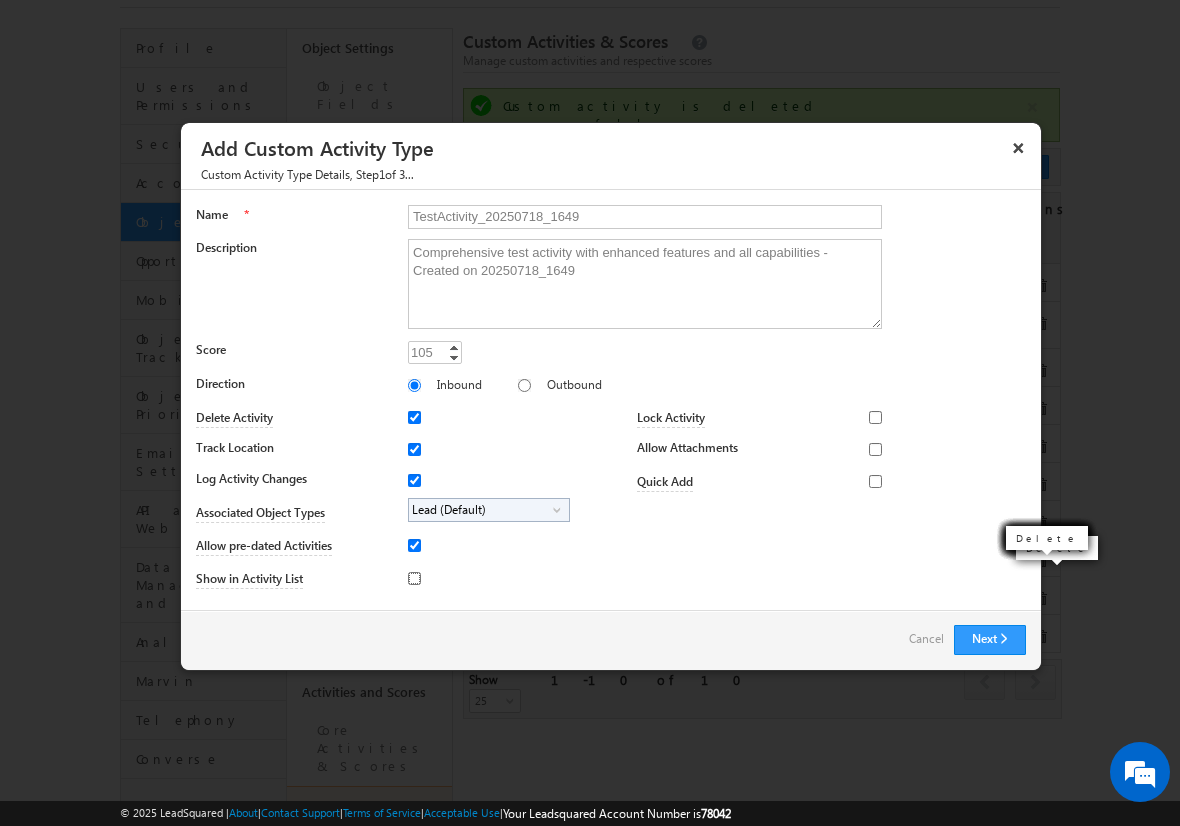 click on "Show in Activity List" at bounding box center [414, 578] 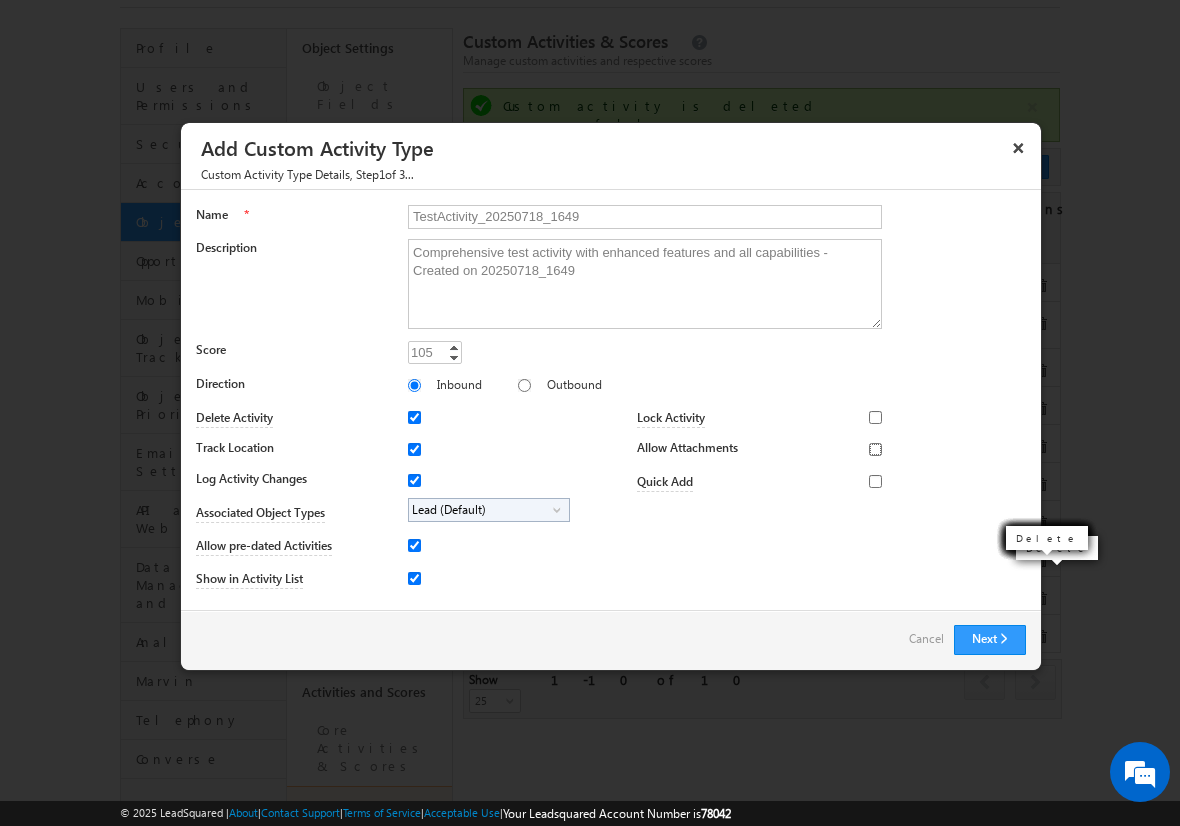 click on "Allow Attachments" at bounding box center (875, 449) 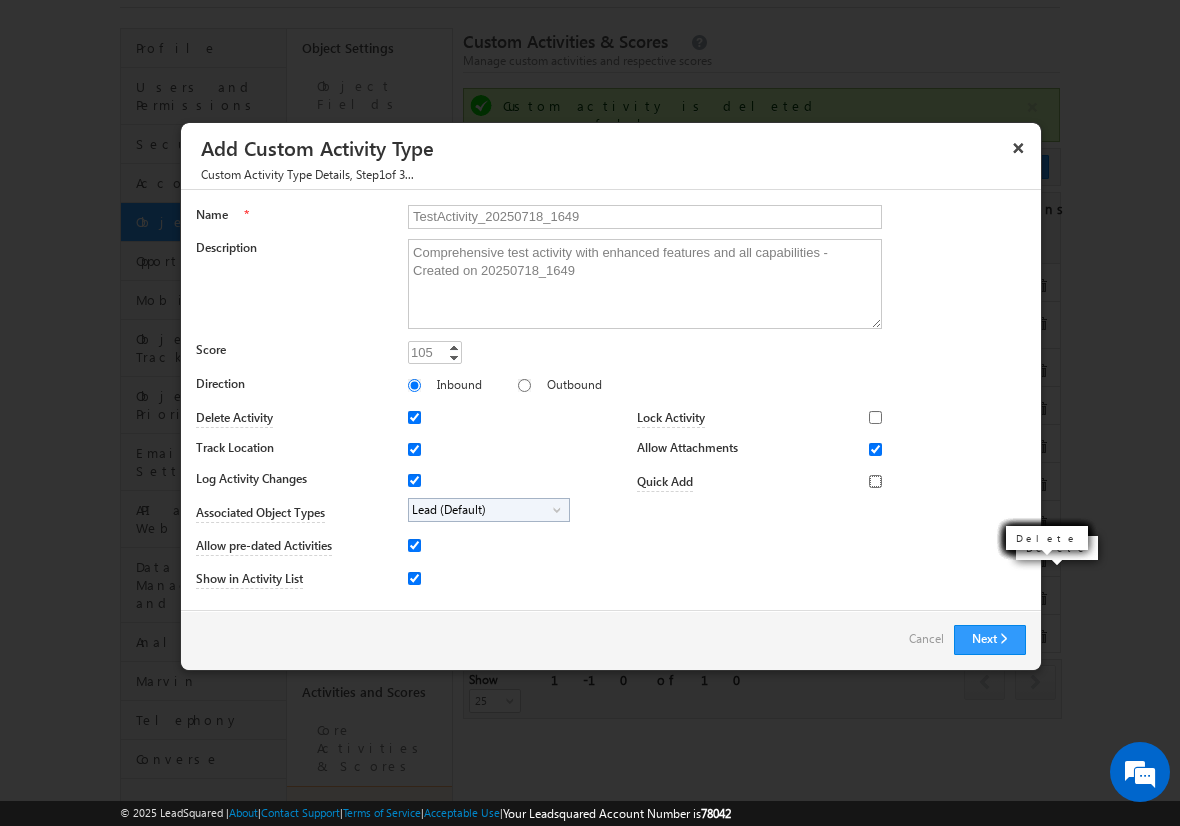 click on "Quick Add" at bounding box center [875, 481] 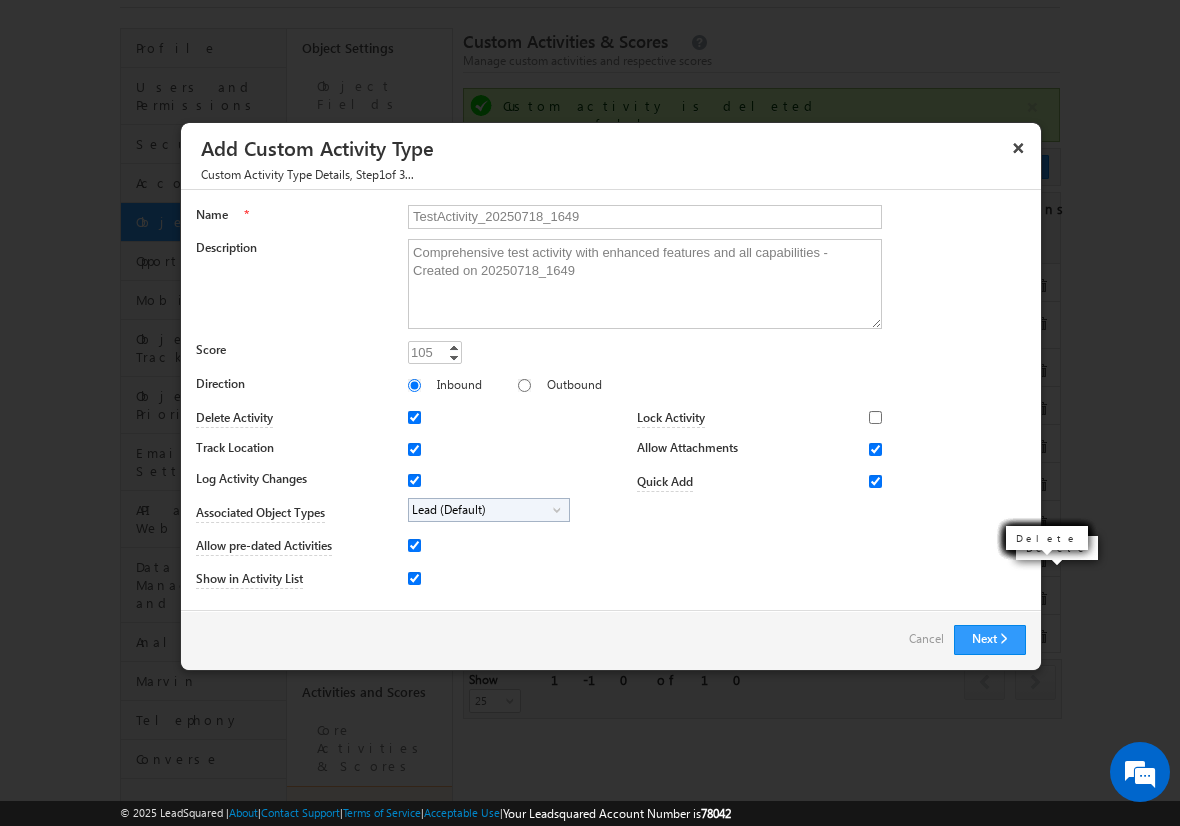 click on "Lead (Default)" at bounding box center (481, 510) 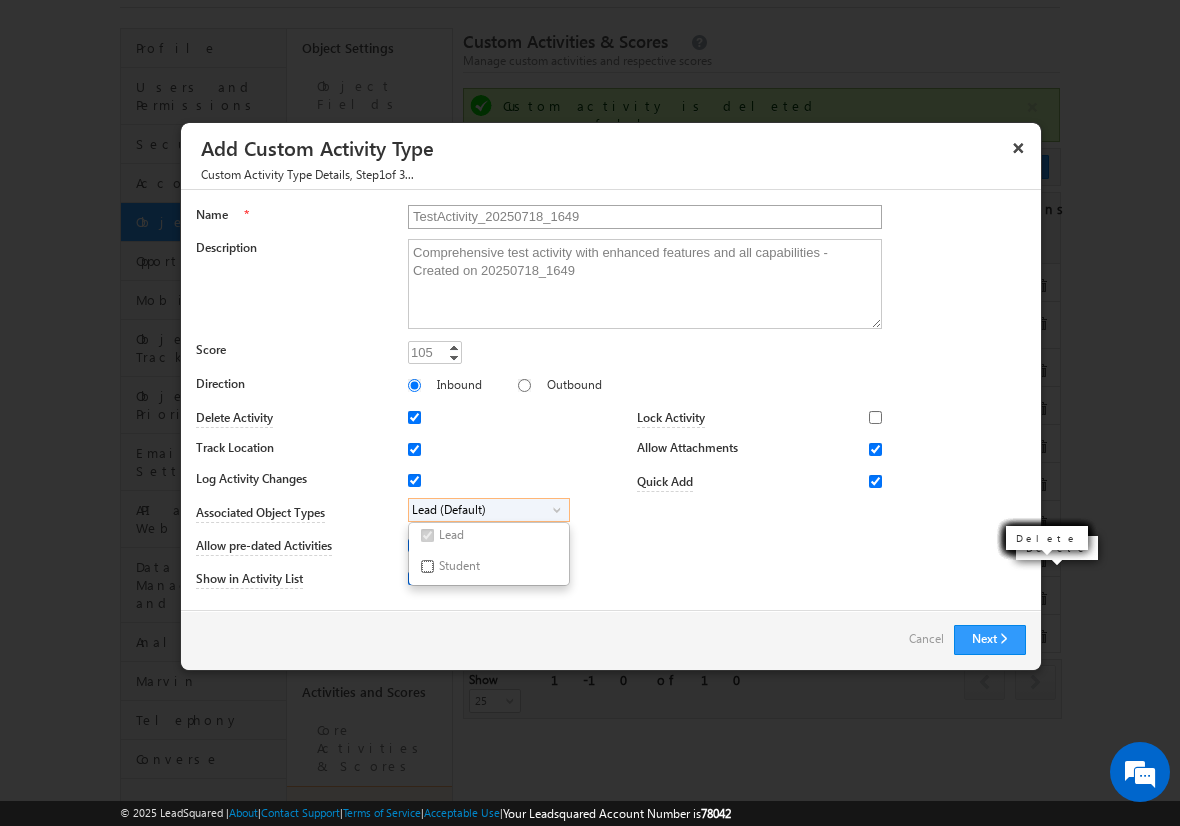 click on "Student" at bounding box center (427, 566) 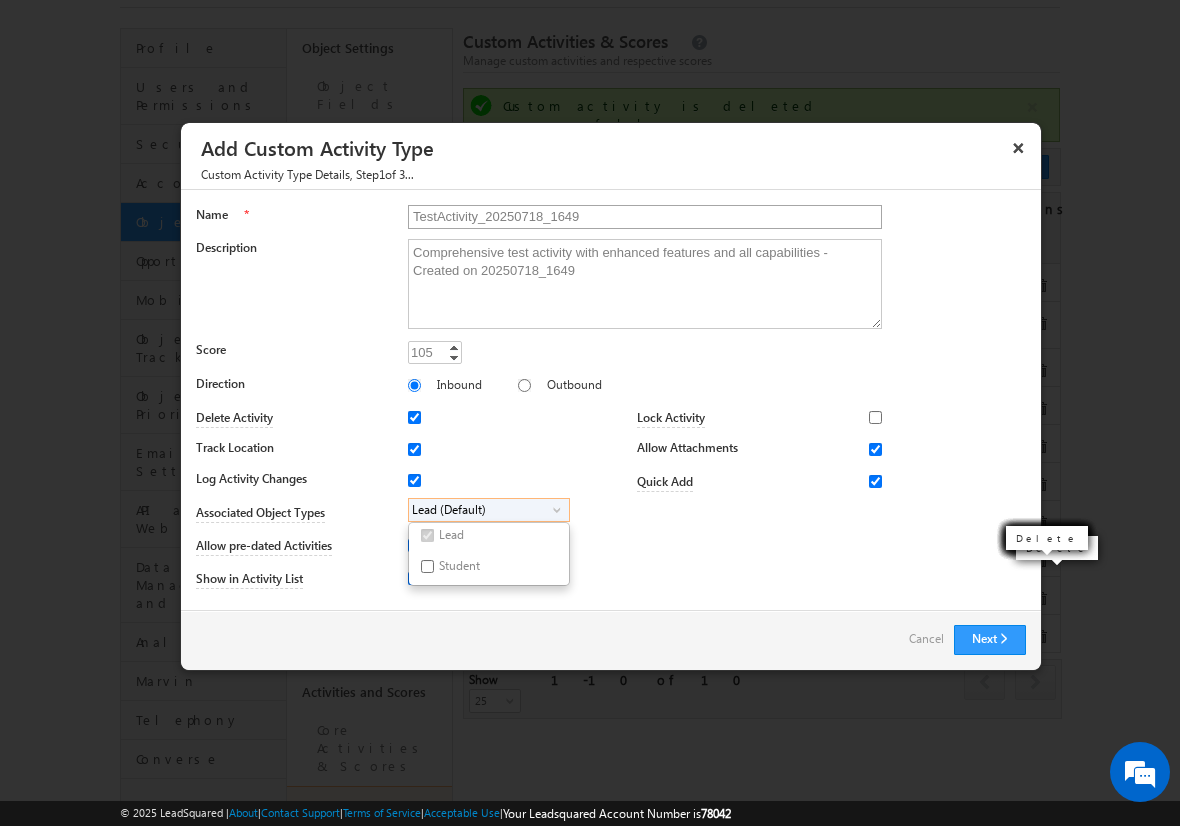 checkbox on "true" 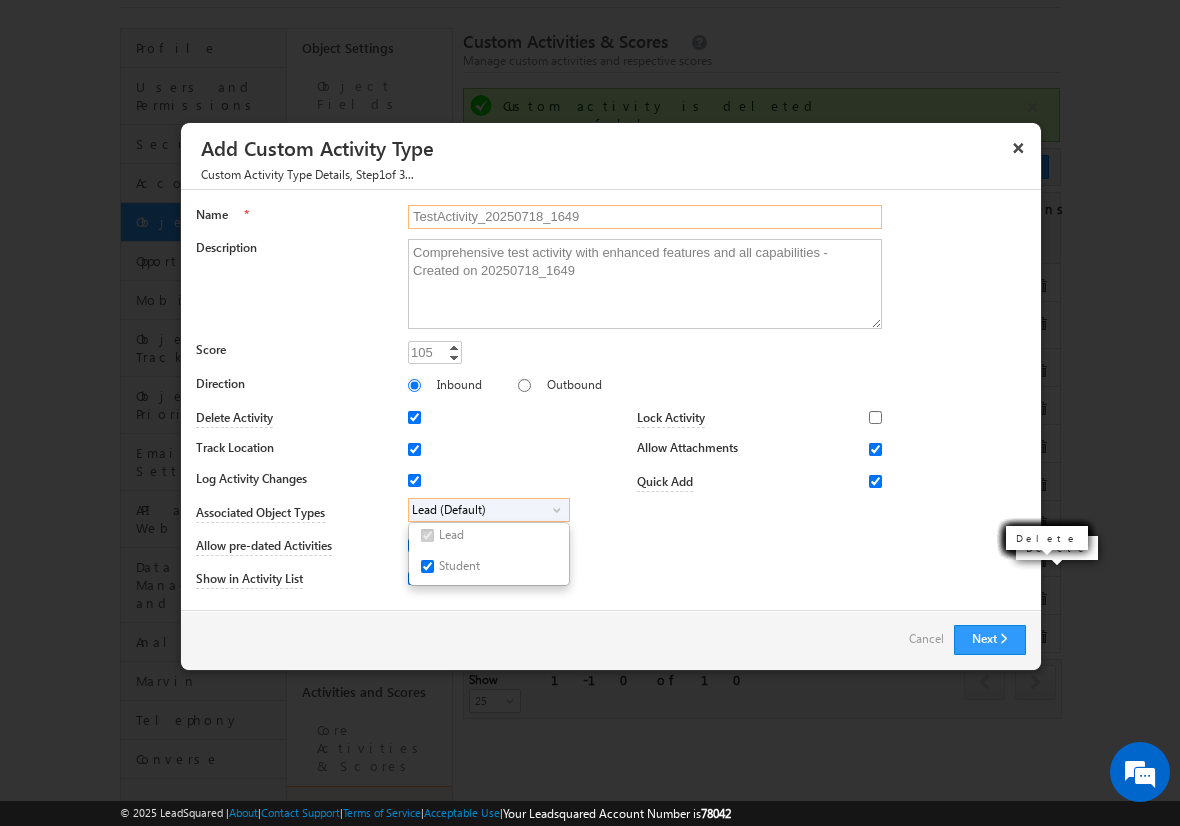 click on "TestActivity_20250718_1649" at bounding box center [645, 217] 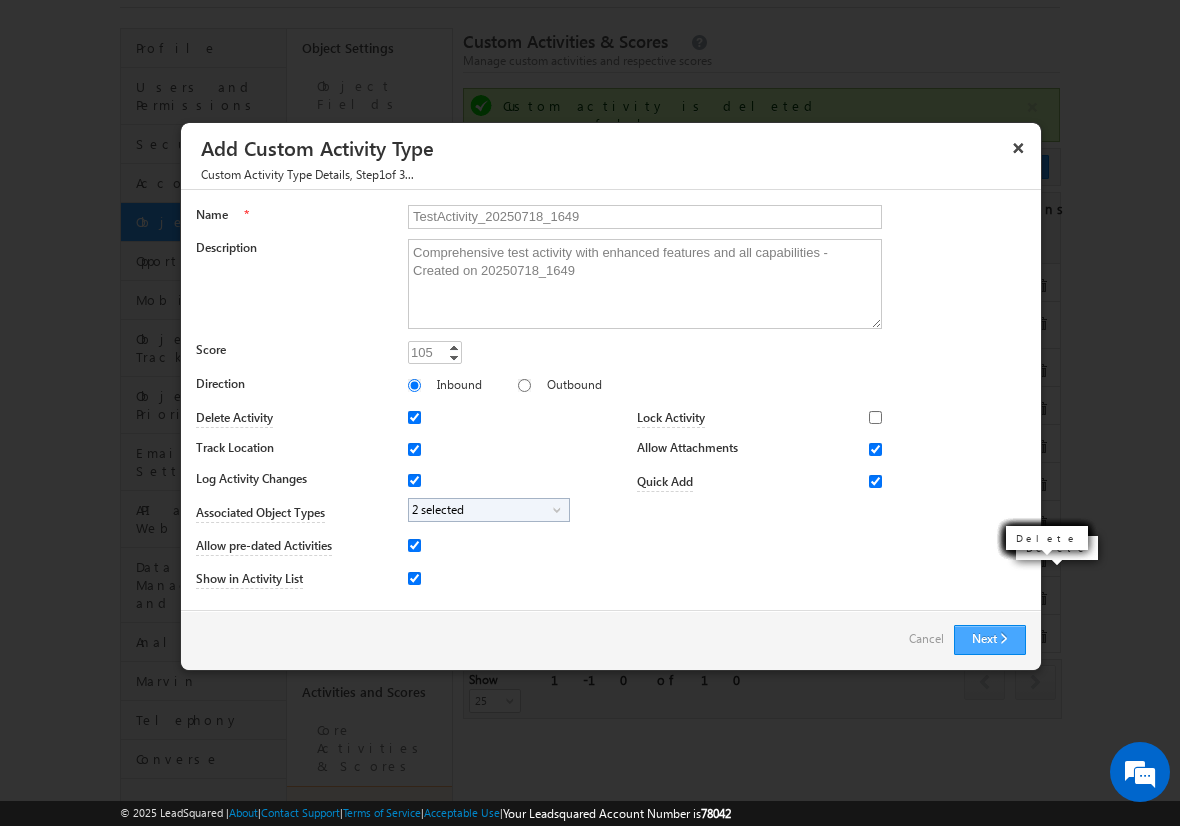 click on "Next" at bounding box center (990, 640) 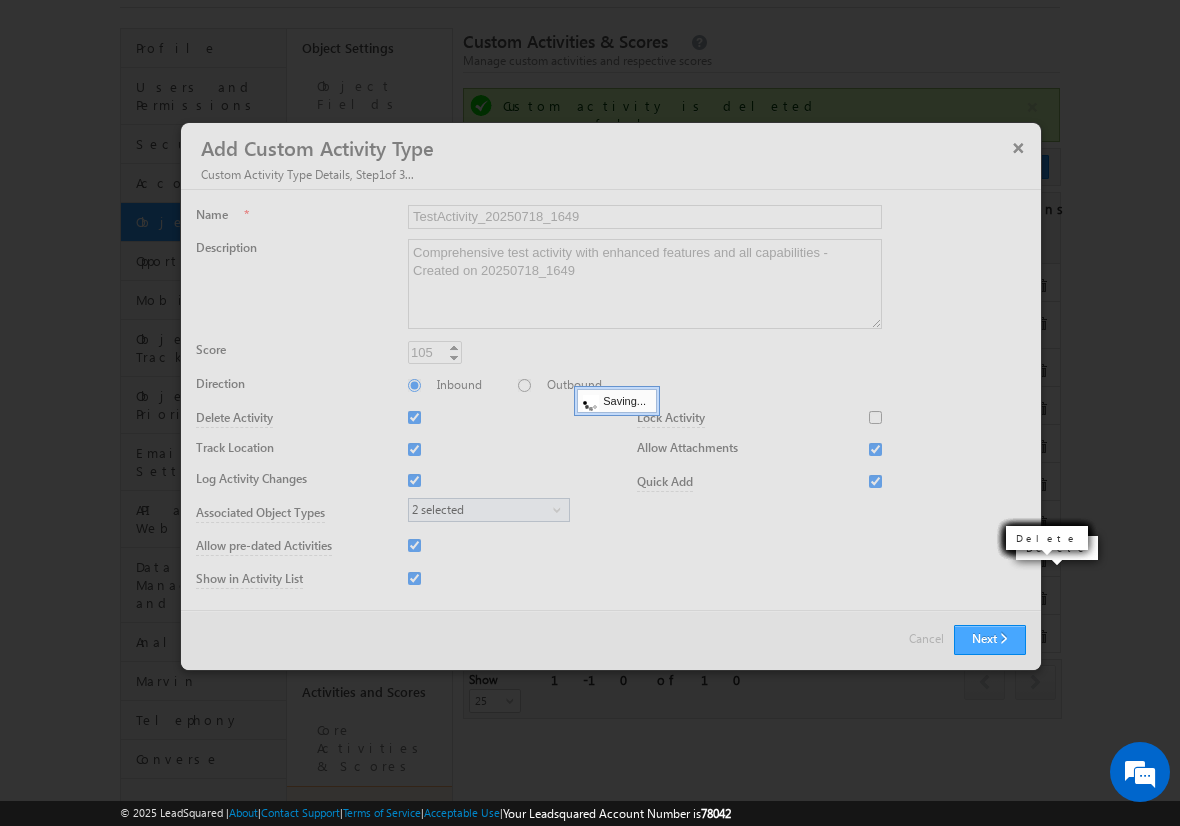 type 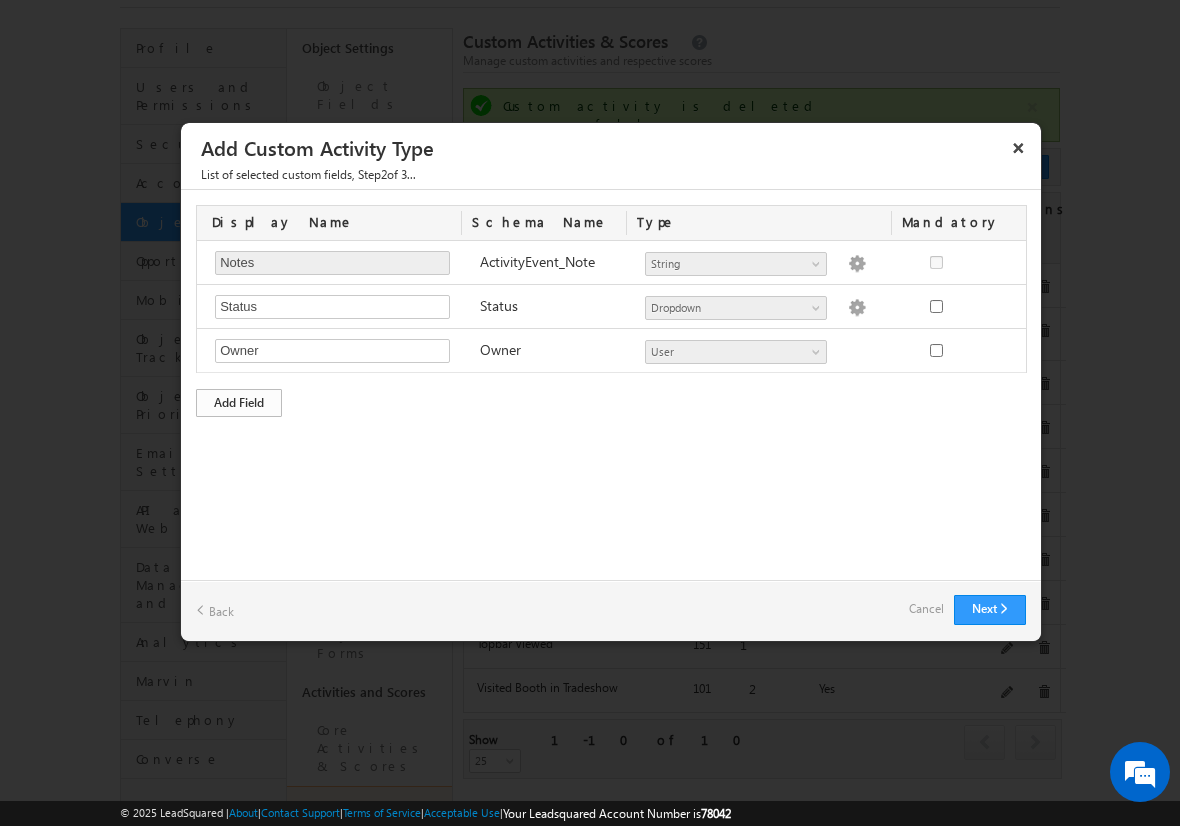click on "Add Field" at bounding box center (239, 403) 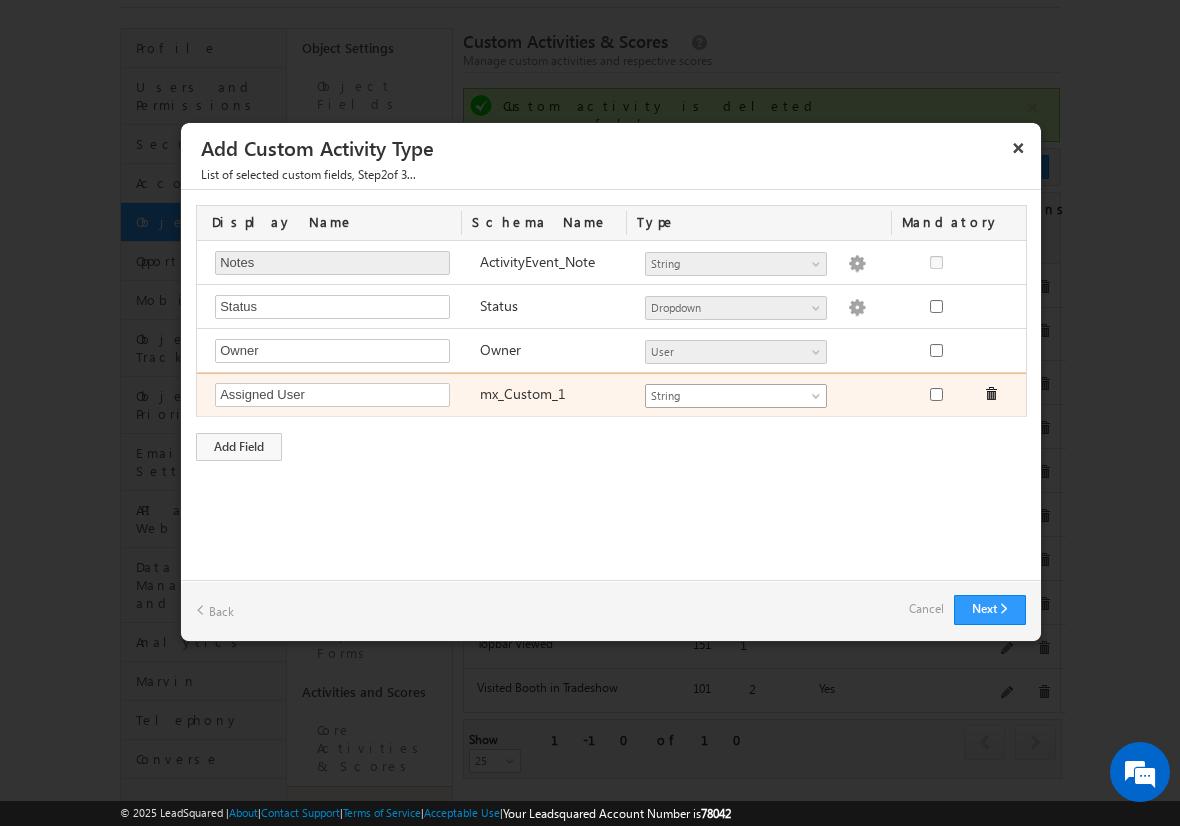 type on "Assigned User" 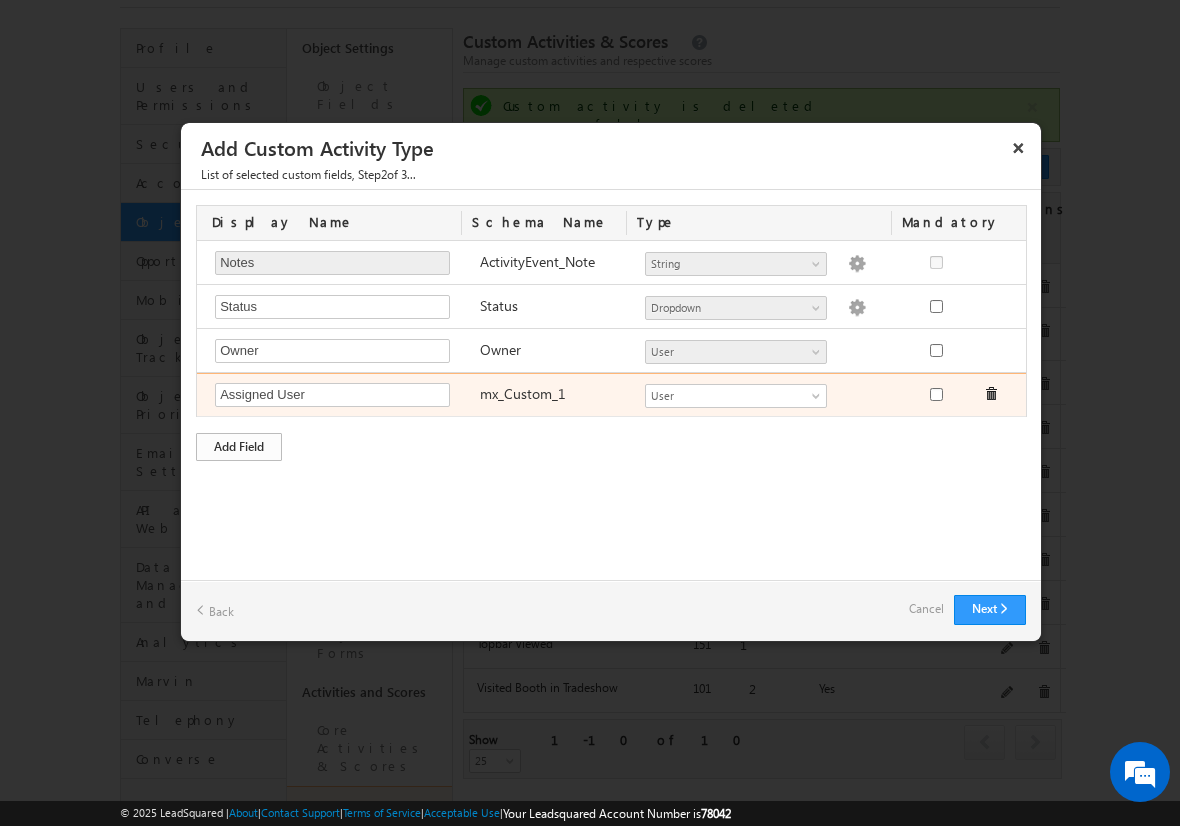 click on "Add Field" at bounding box center [239, 447] 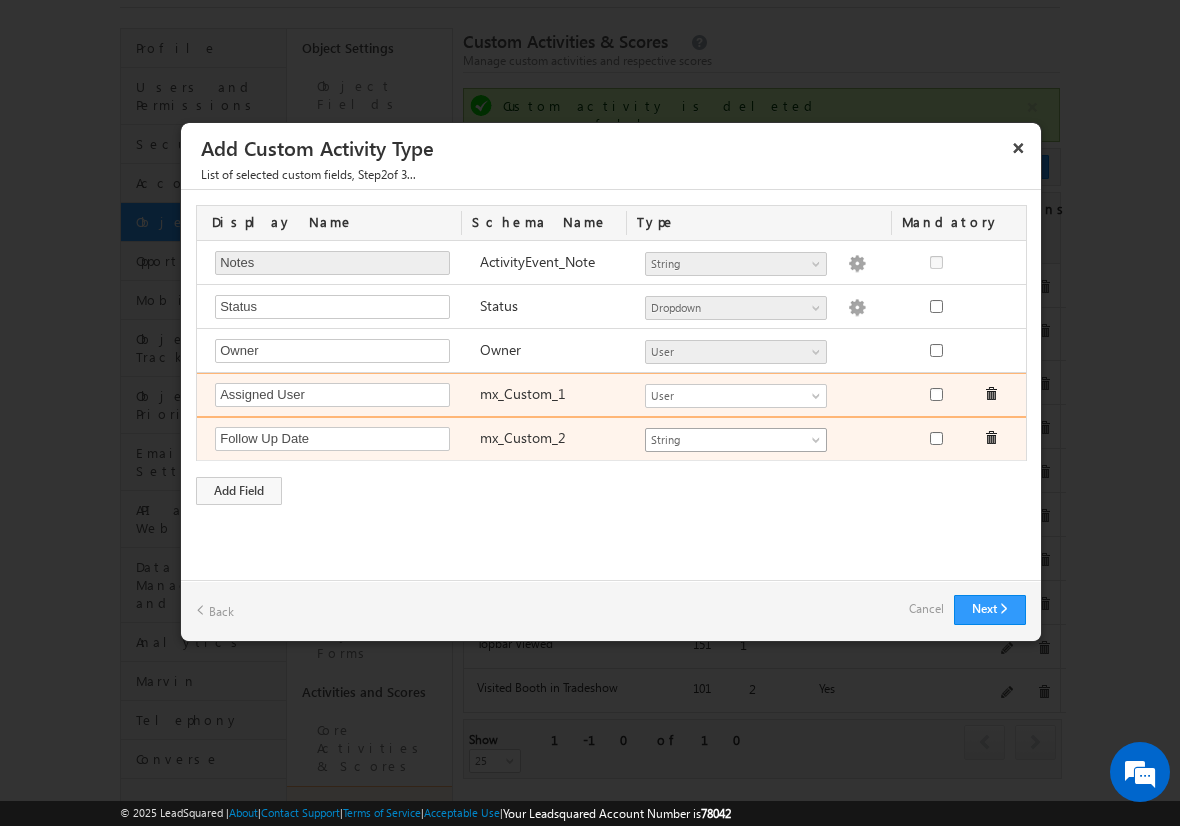 type on "Follow Up Date" 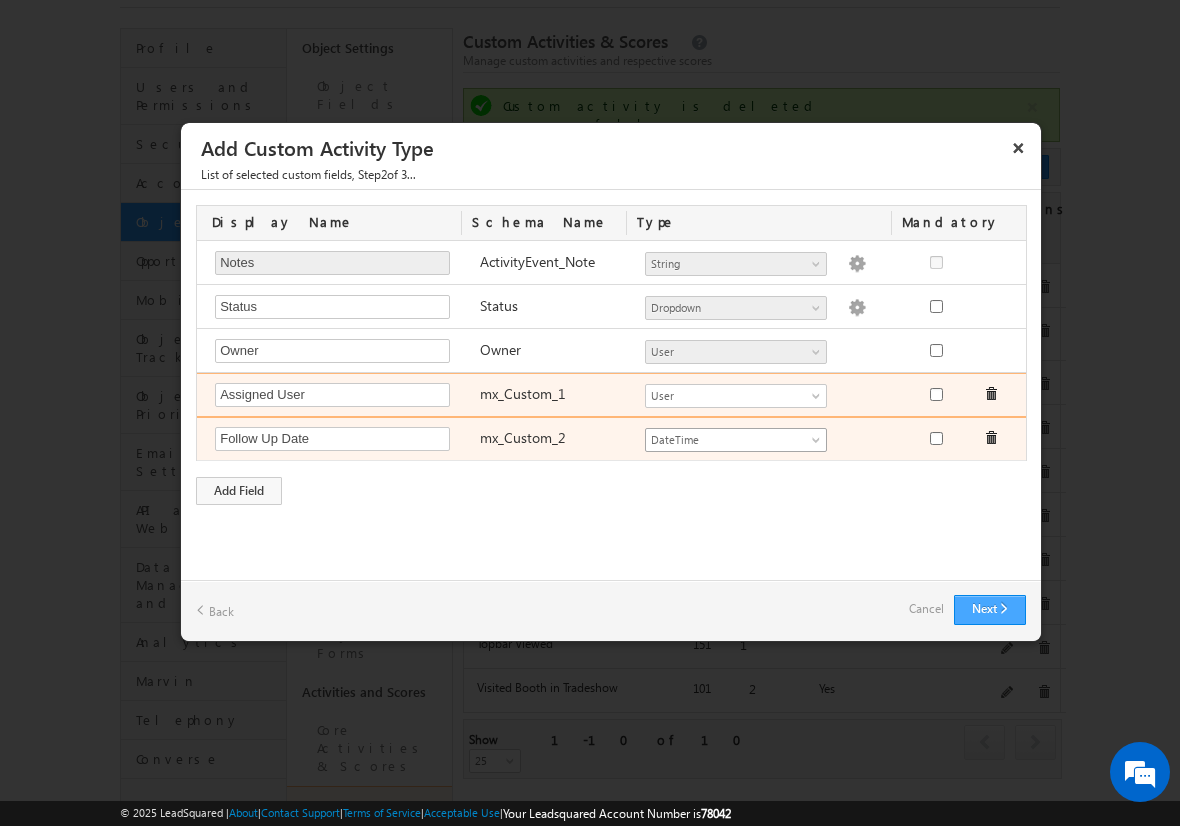 click on "Next" at bounding box center [990, 610] 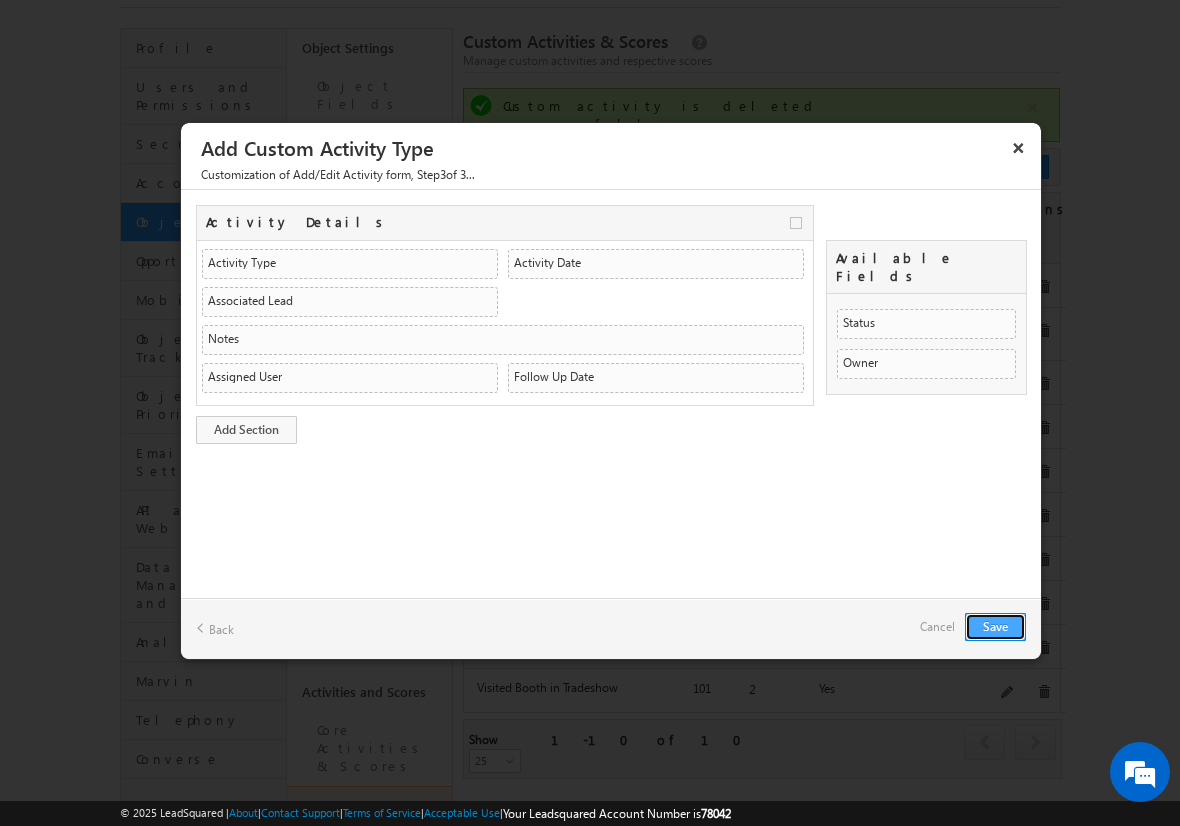 click on "Save" at bounding box center (995, 627) 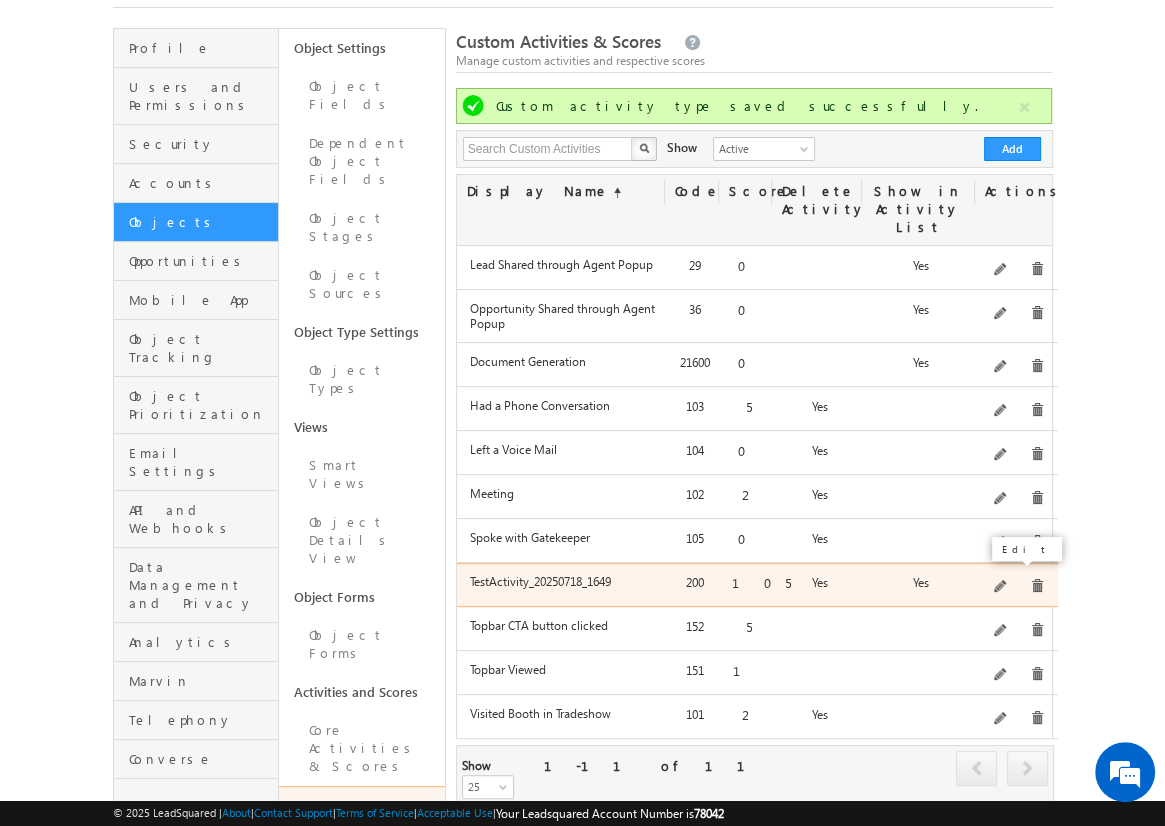 click at bounding box center [1001, 587] 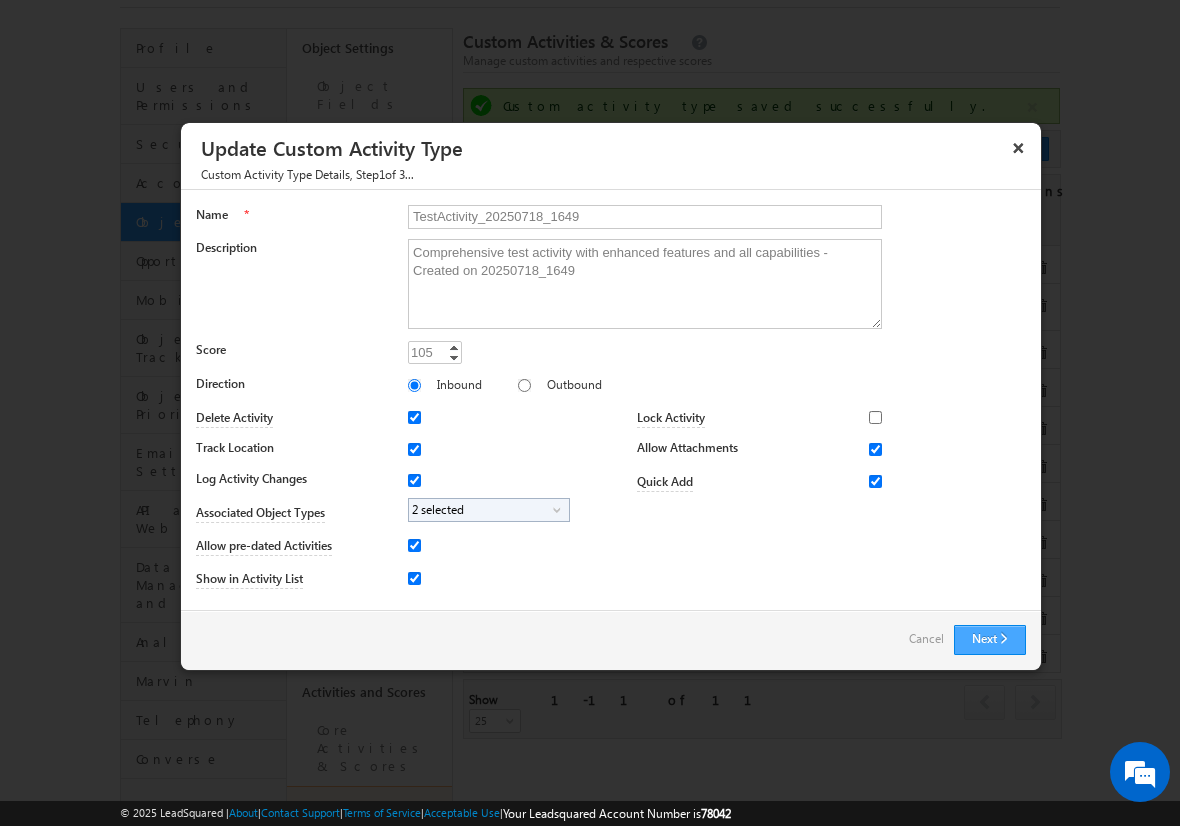 click on "Next" at bounding box center [990, 640] 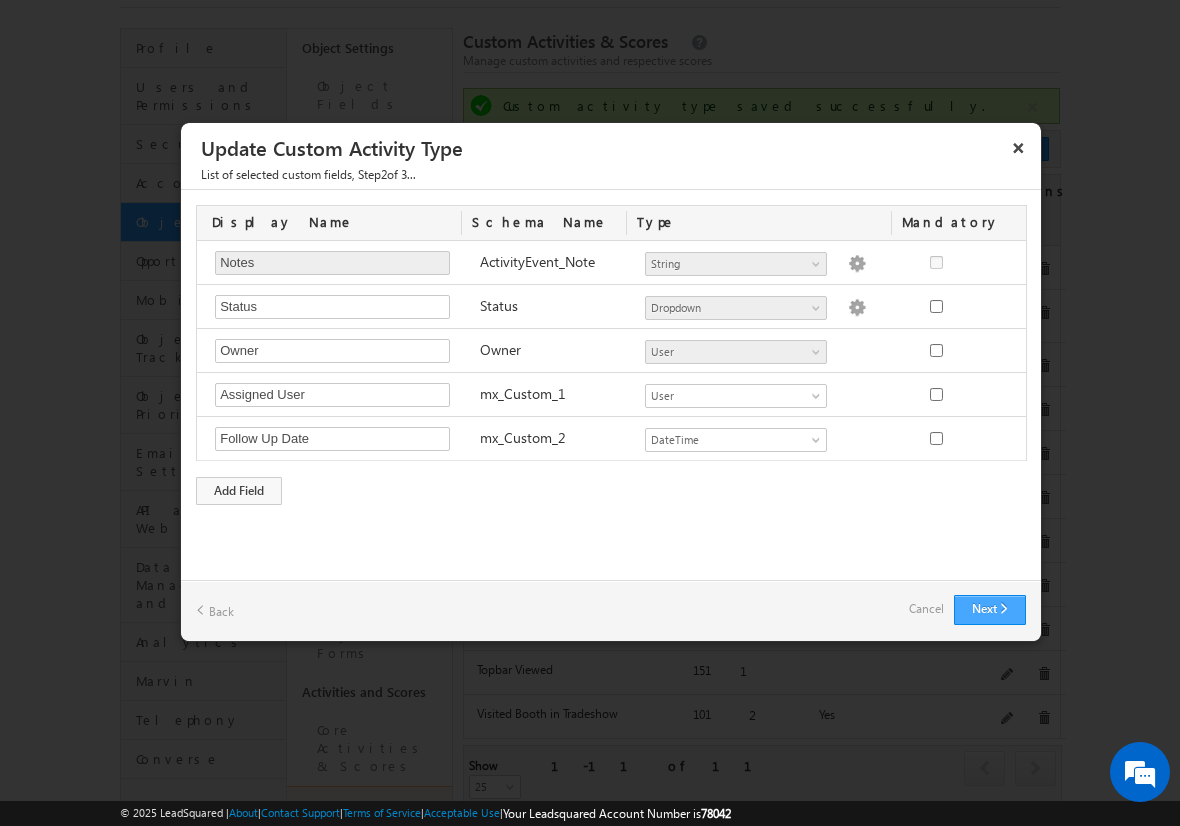click on "Next" at bounding box center (990, 610) 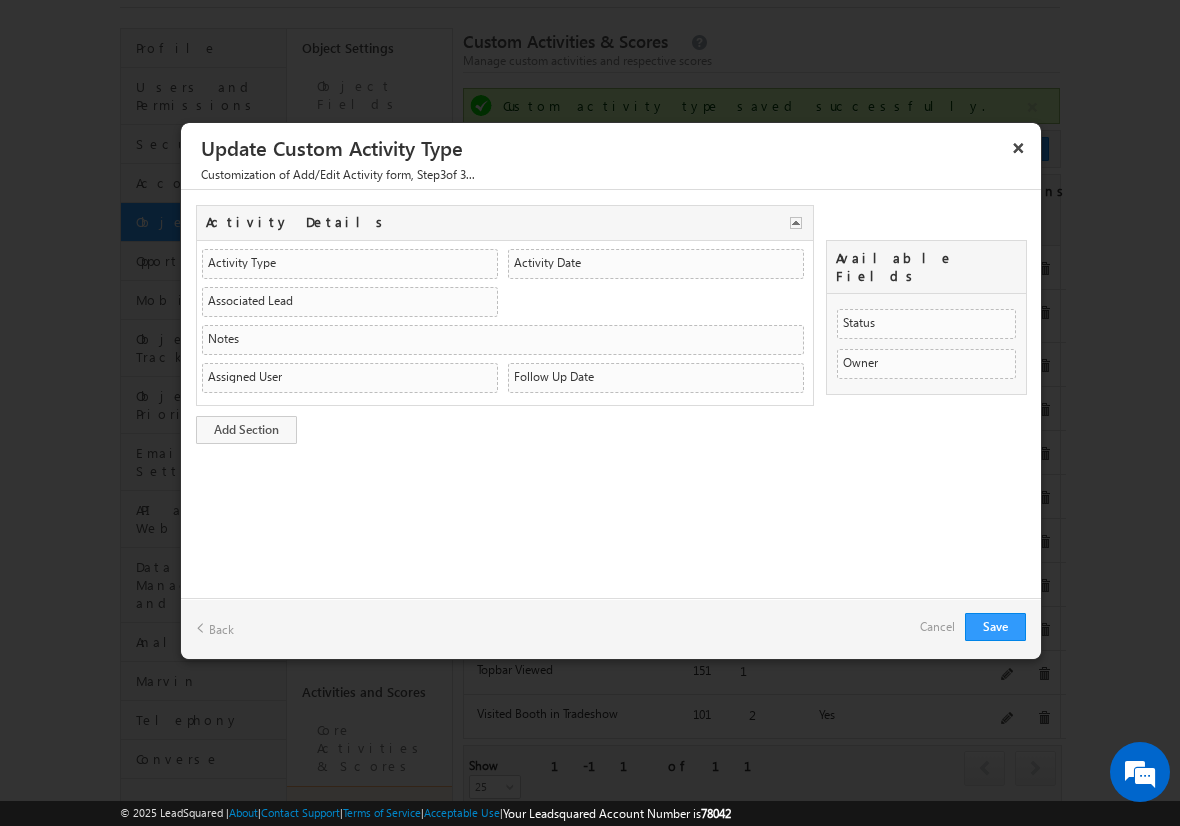 click on "No field found.
Status
Status
SearchableDropdown
SearchableDropdown
Owner
Owner ActiveUsers ActiveUsers" at bounding box center [926, 344] 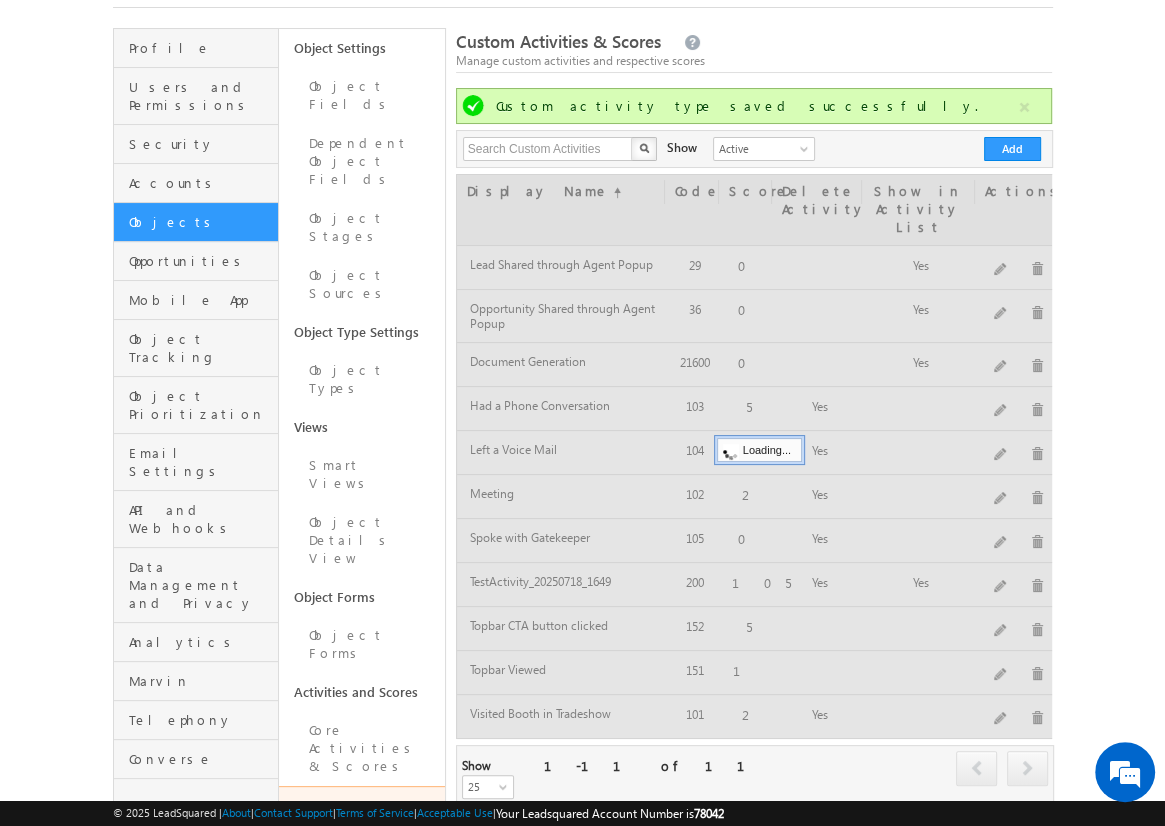 click on "Menu
Admin
r2pra shant @gmai" at bounding box center (582, 741) 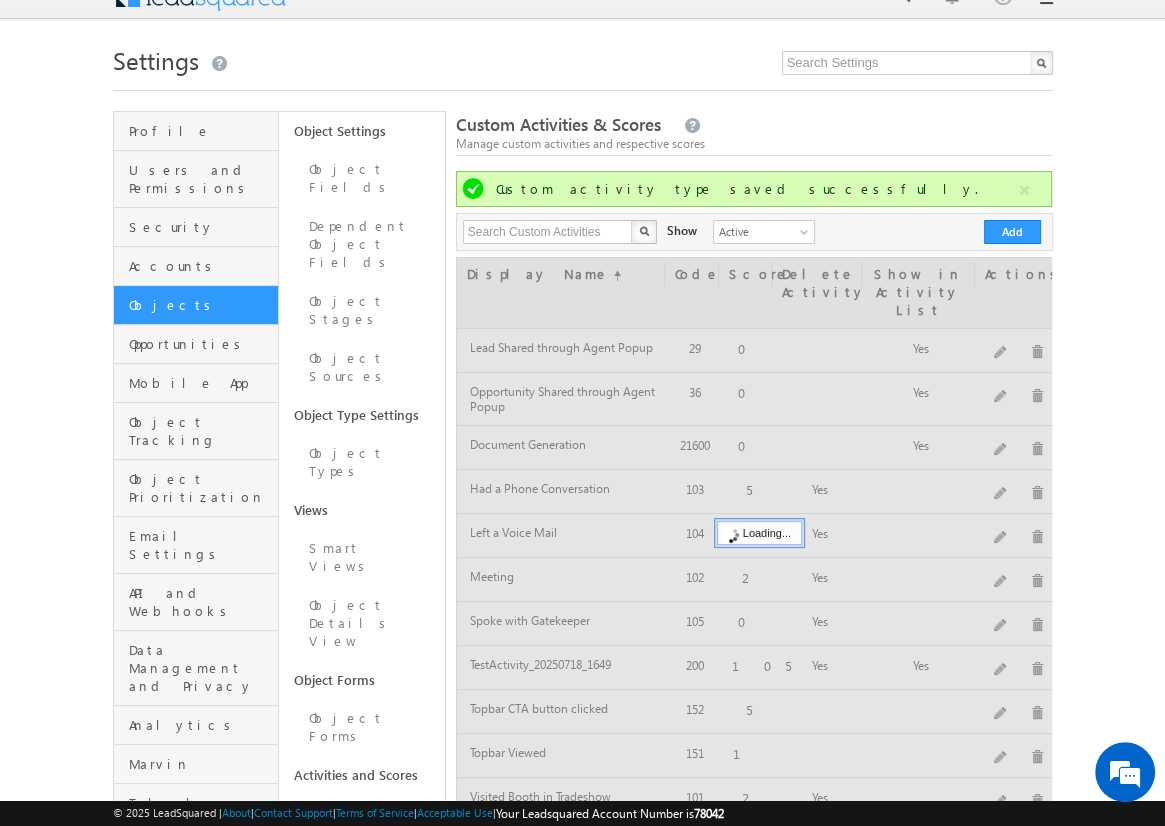 scroll, scrollTop: 0, scrollLeft: 0, axis: both 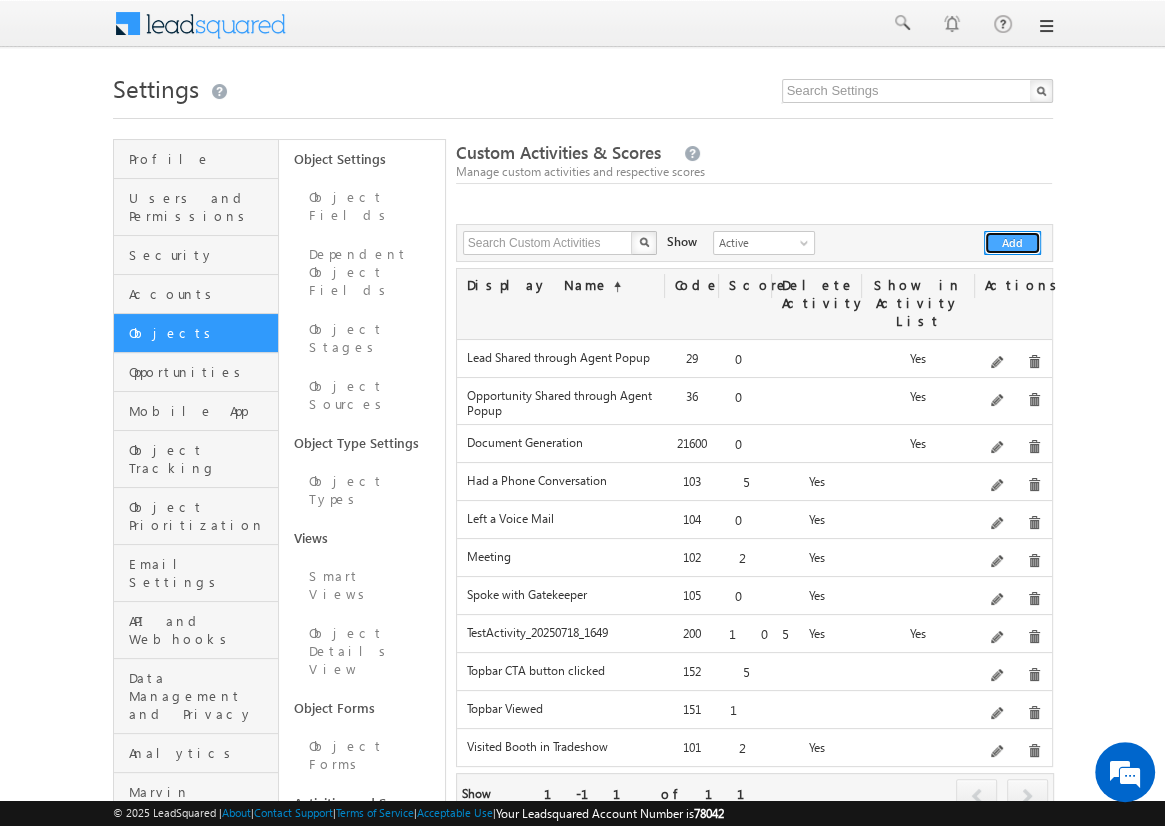 click on "Add" at bounding box center [1012, 243] 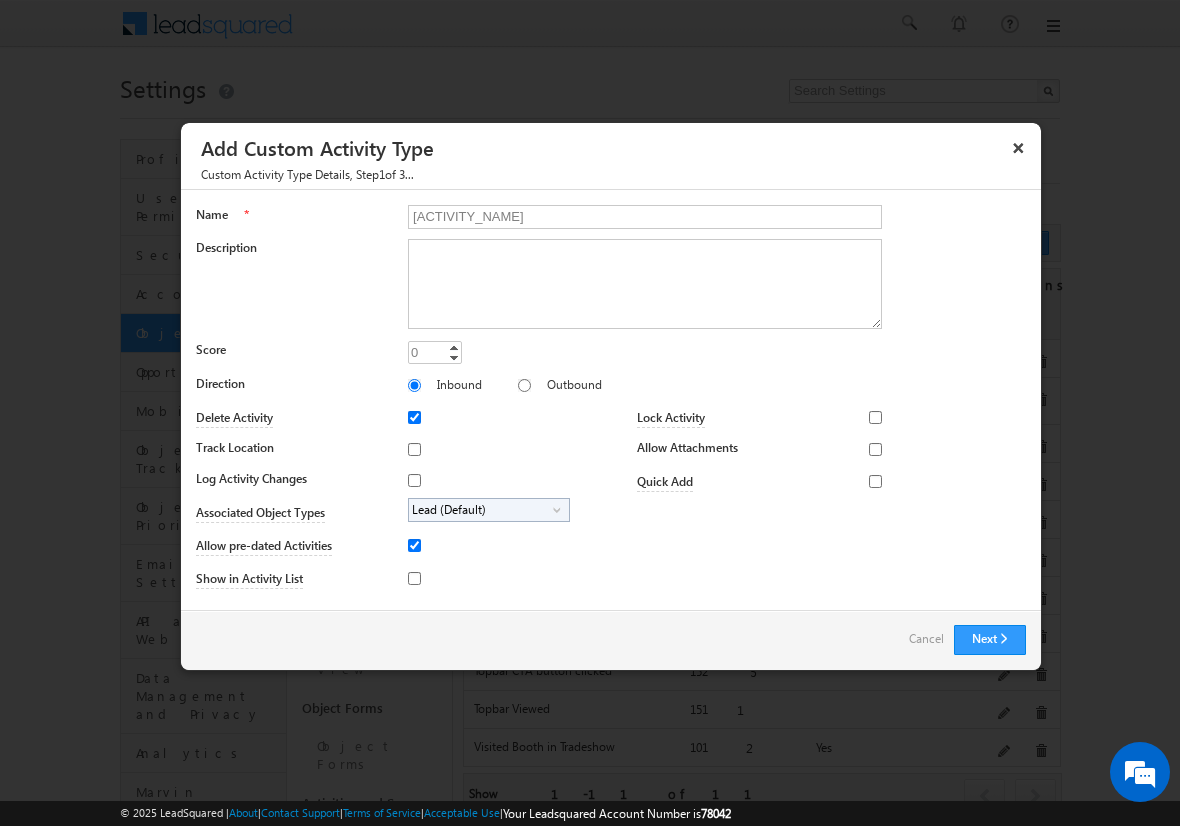 type on "[ACTIVITY_NAME]" 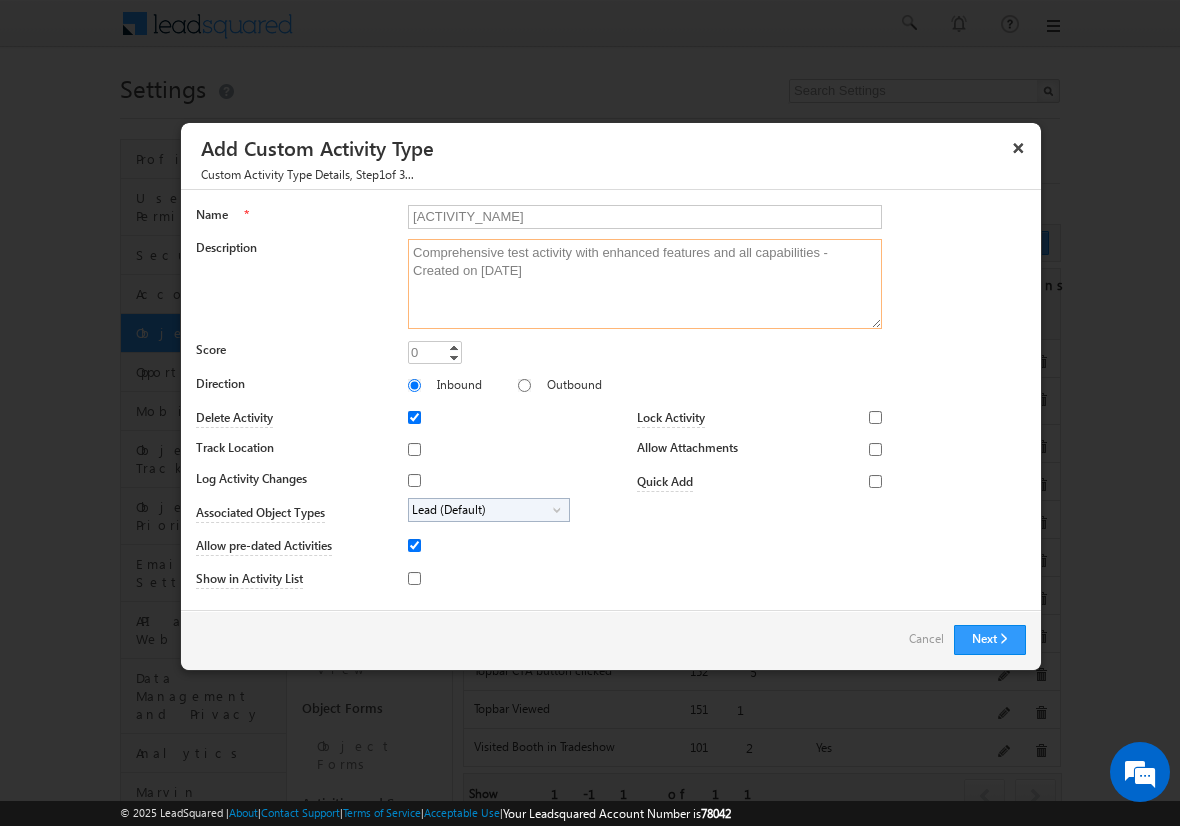 type on "Comprehensive test activity with enhanced features and all capabilities - Created on [DATE]" 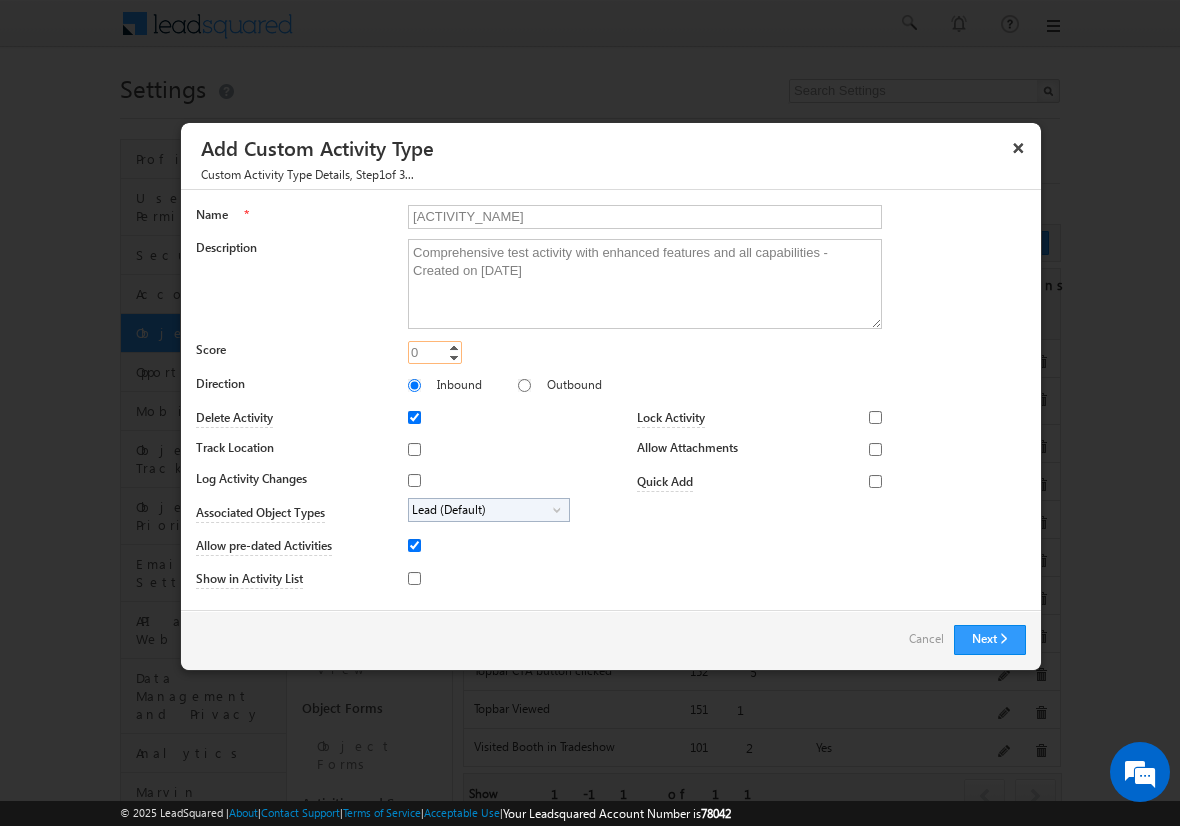 type on "105" 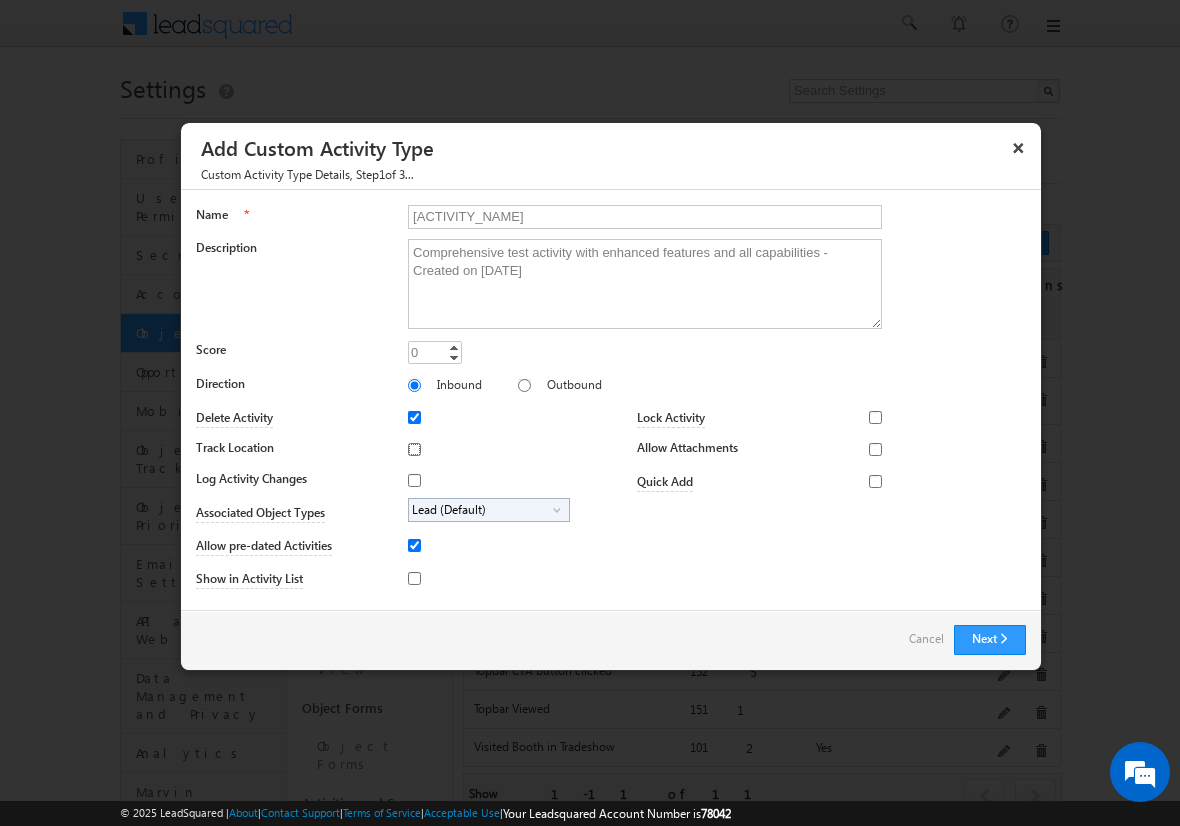 click on "Track Location" at bounding box center (414, 449) 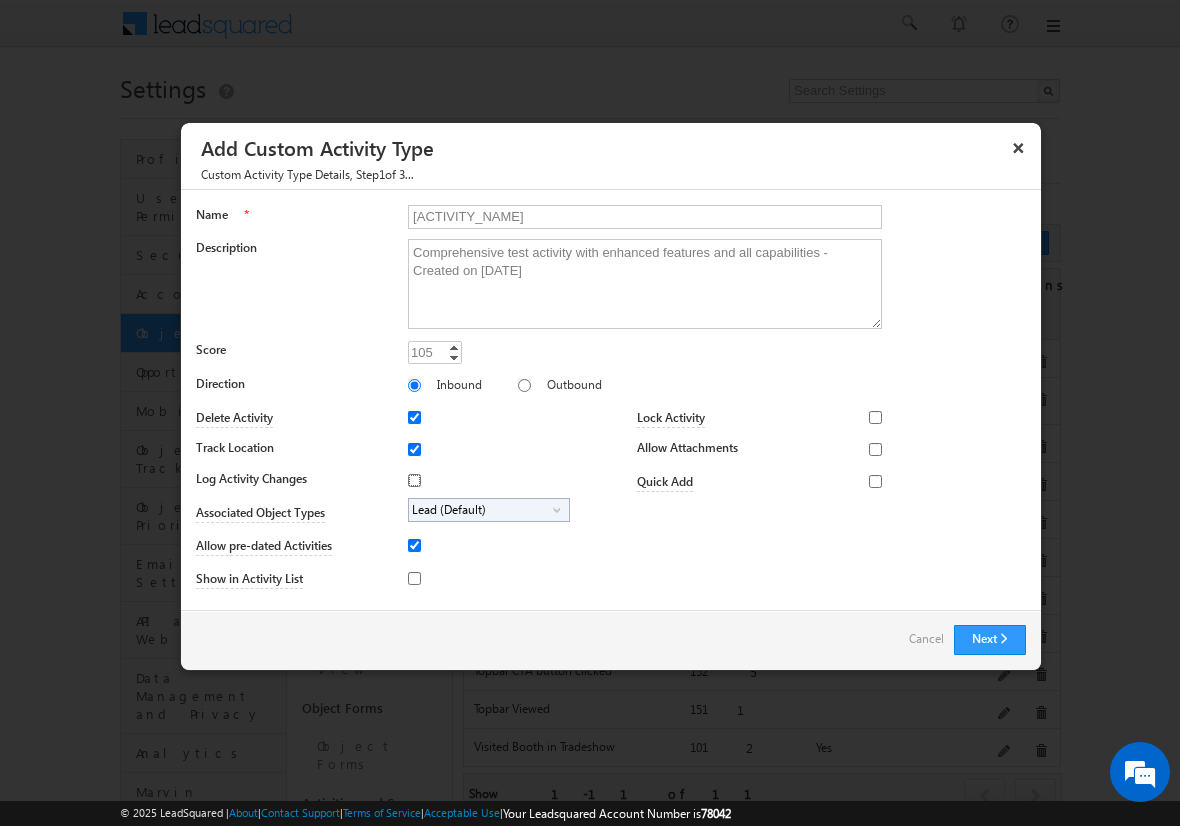 click on "Log Activity Changes" at bounding box center [414, 480] 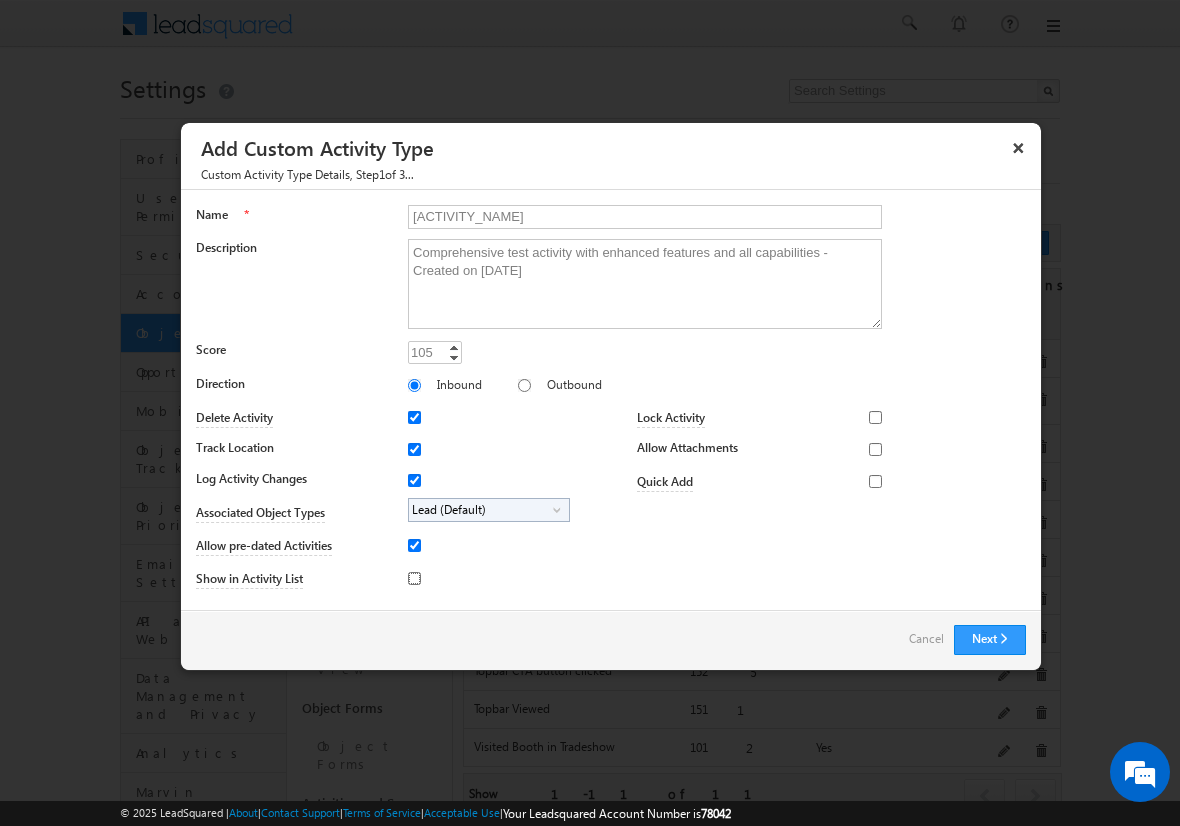 click on "Show in Activity List" at bounding box center [414, 578] 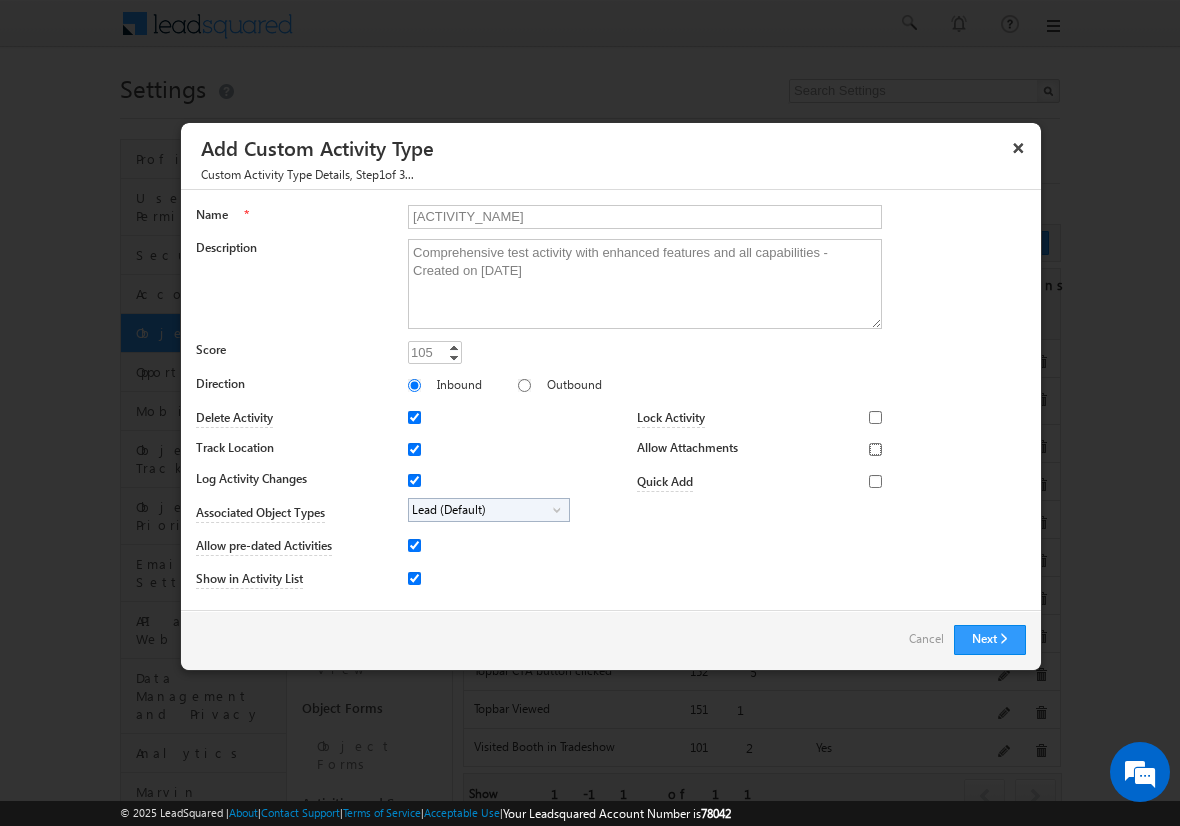 click on "Allow Attachments" at bounding box center [875, 449] 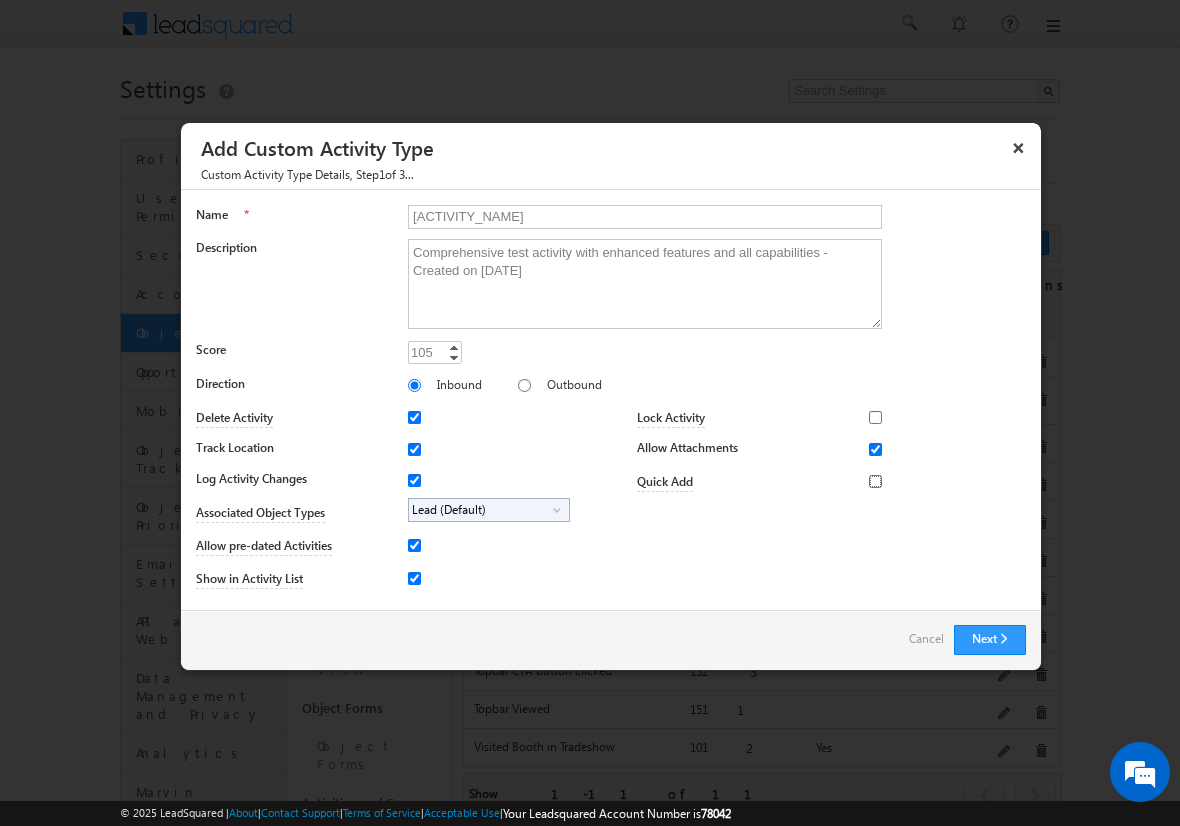 click on "Quick Add" at bounding box center (875, 481) 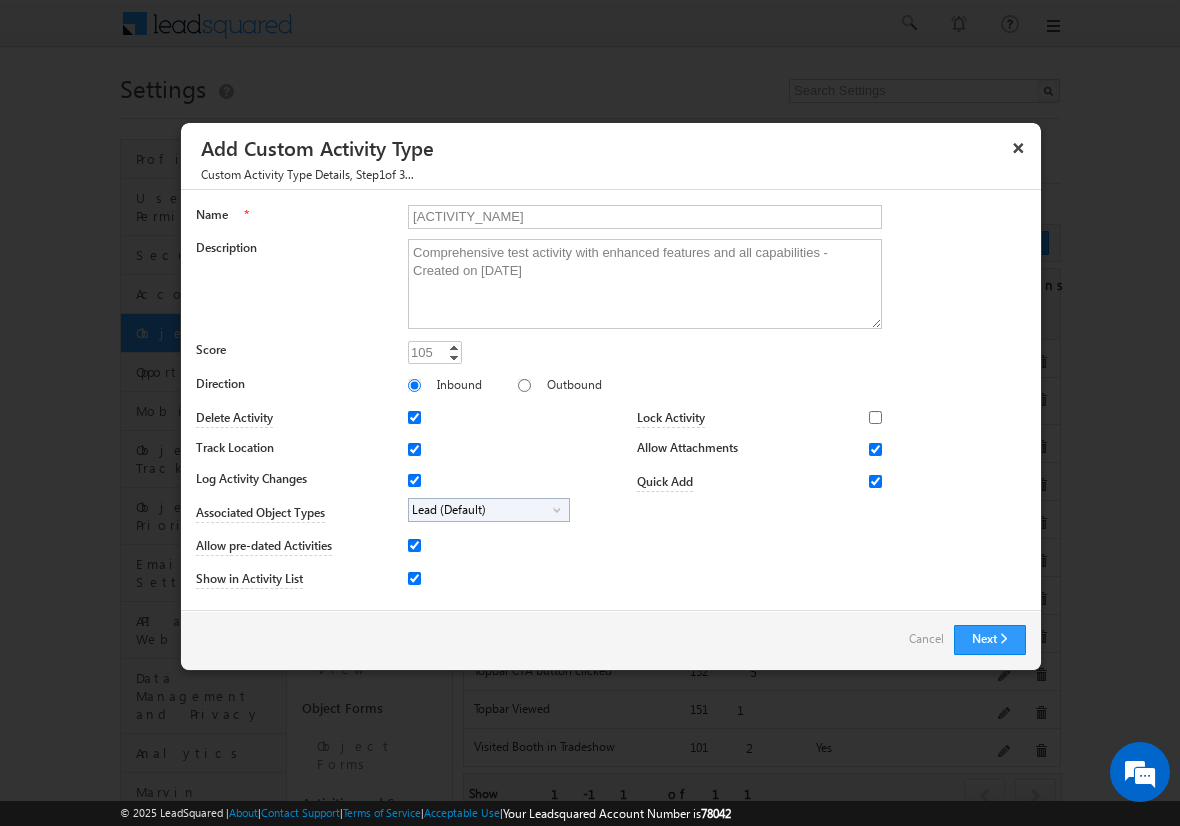click on "Lead (Default)" at bounding box center [481, 510] 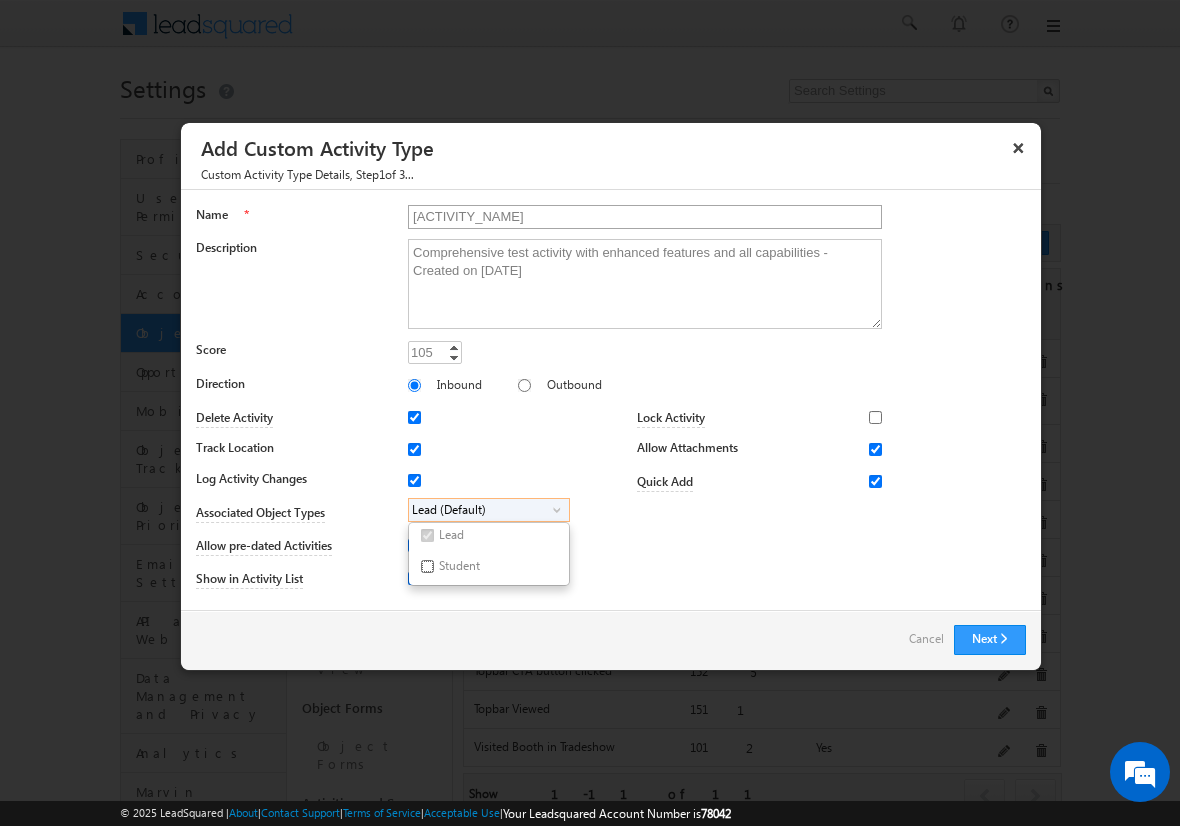 click on "Student" at bounding box center [427, 566] 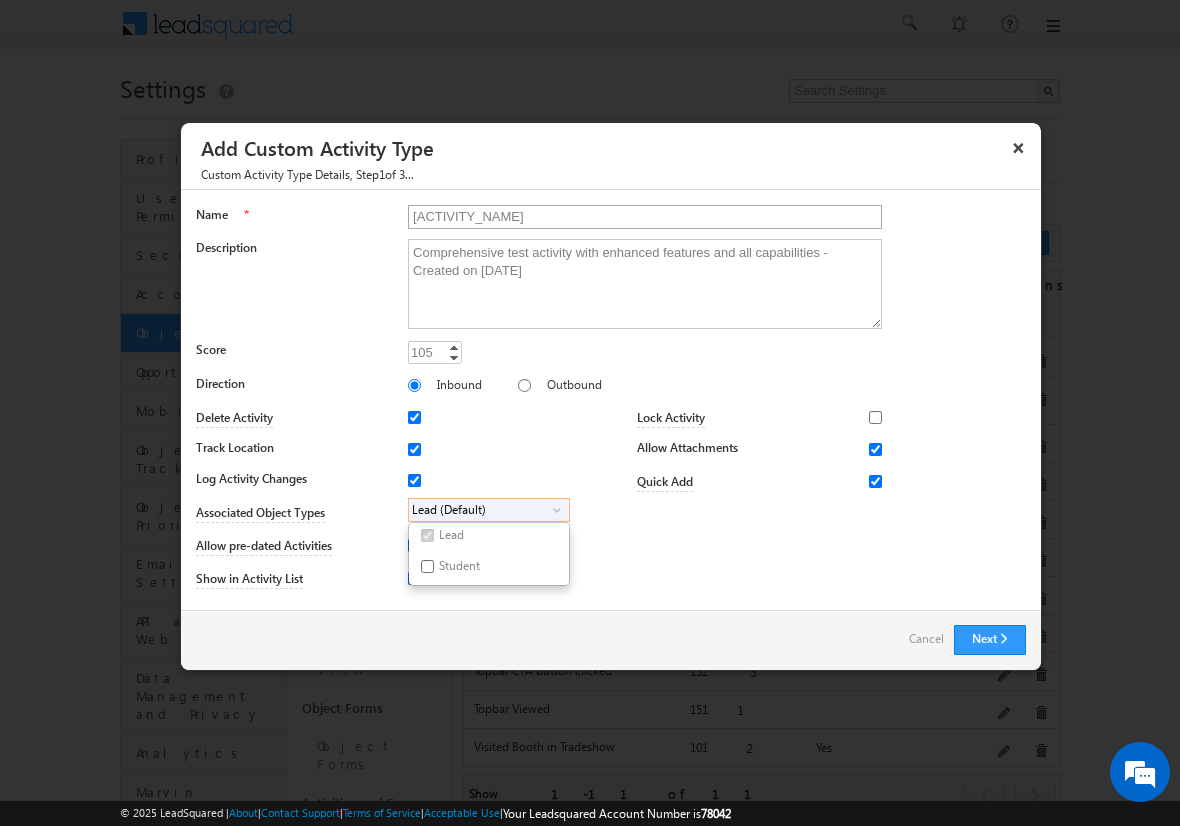 checkbox on "true" 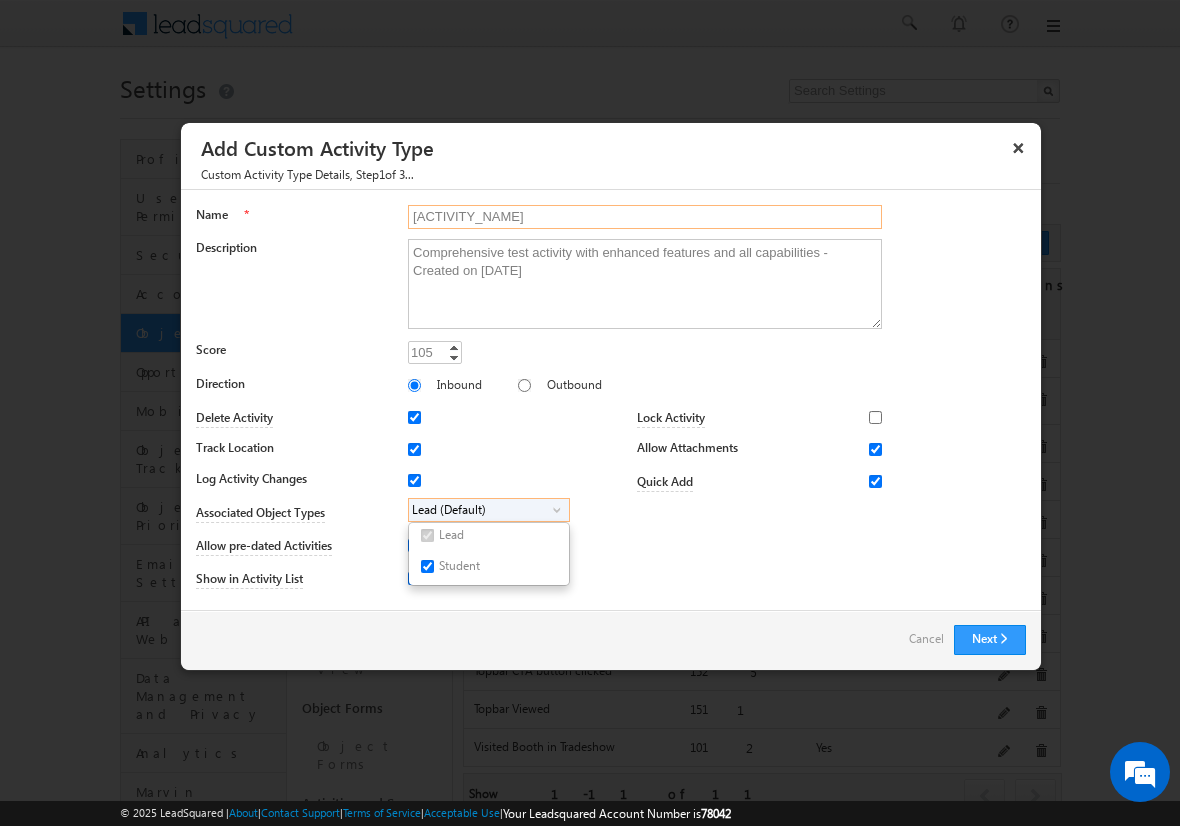 click on "[ACTIVITY_NAME]" at bounding box center [645, 217] 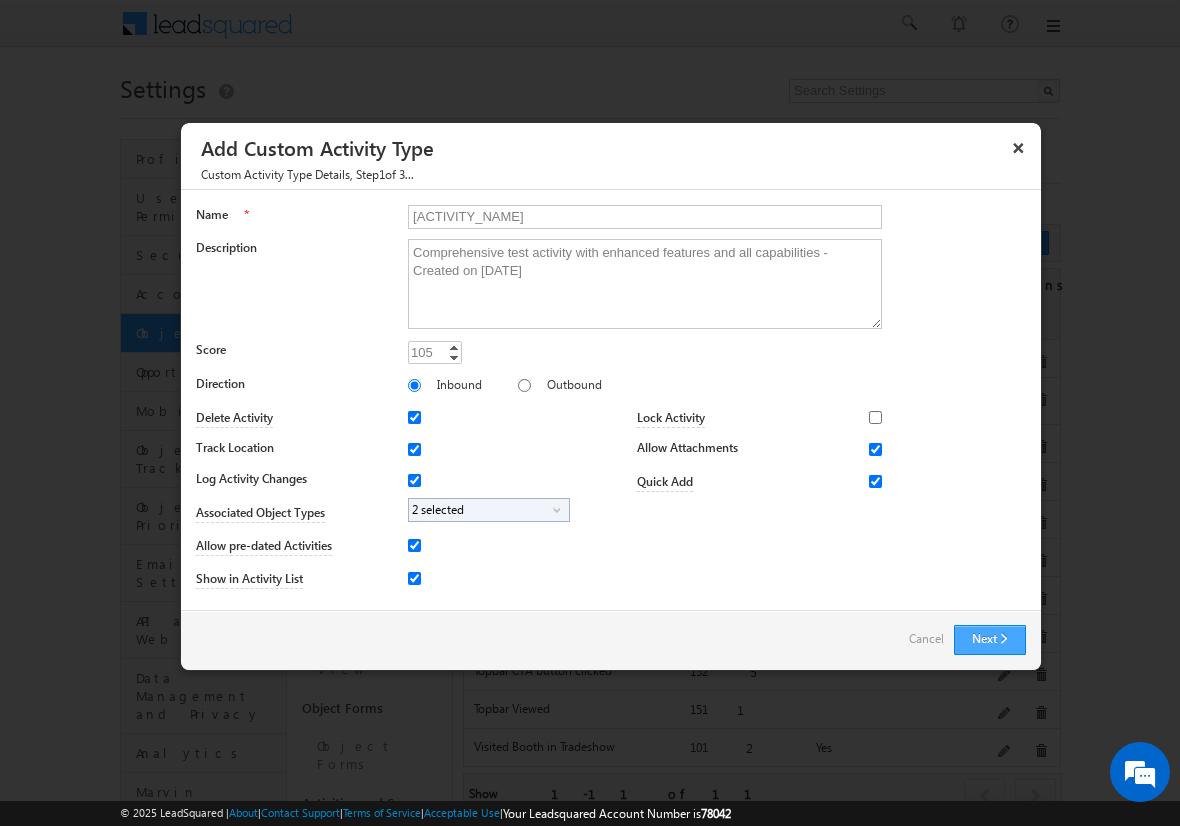 click on "Next" at bounding box center (990, 640) 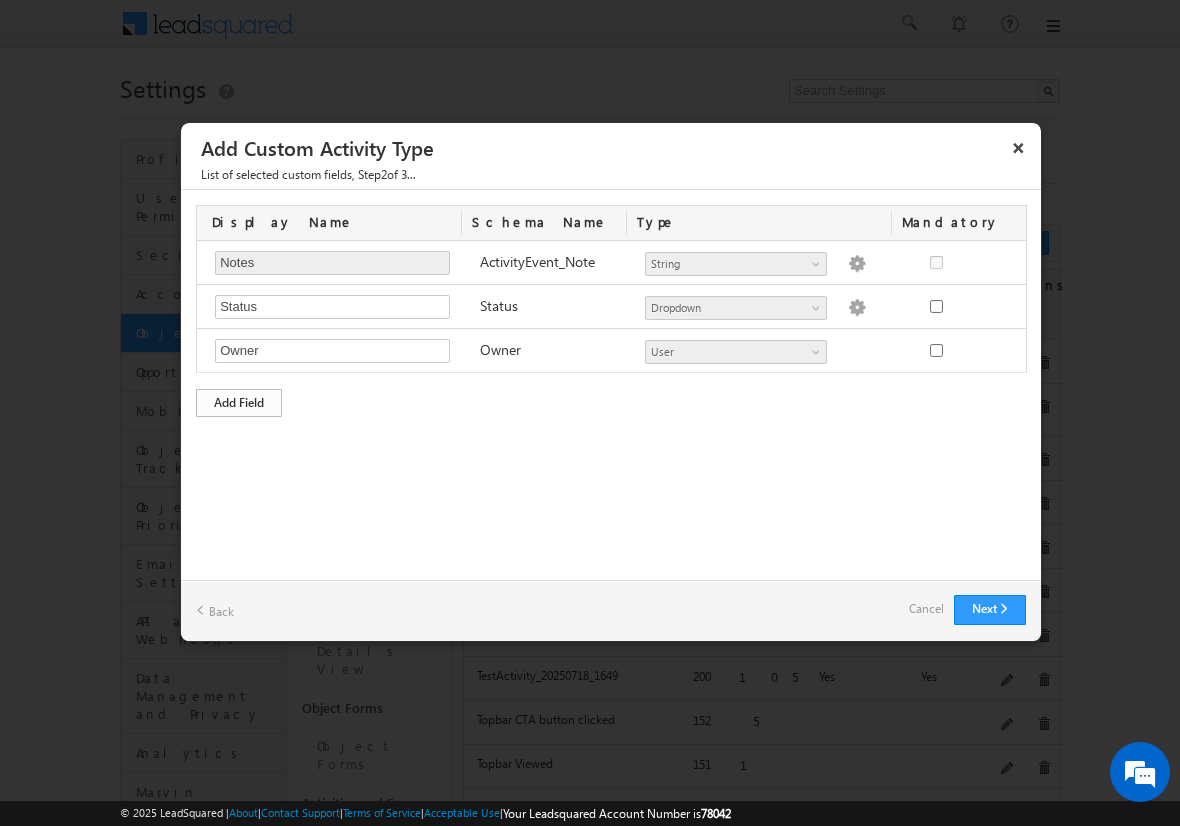 click on "Add Field" at bounding box center (239, 403) 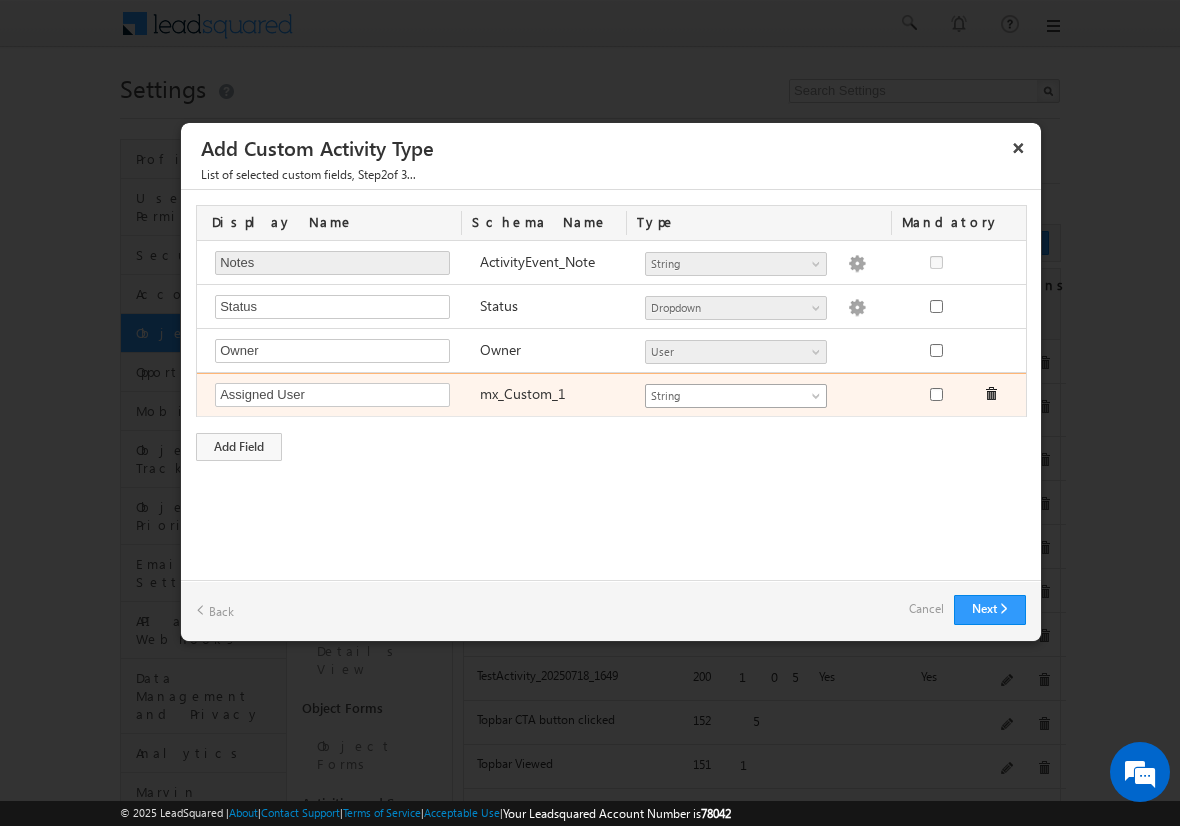 type on "Assigned User" 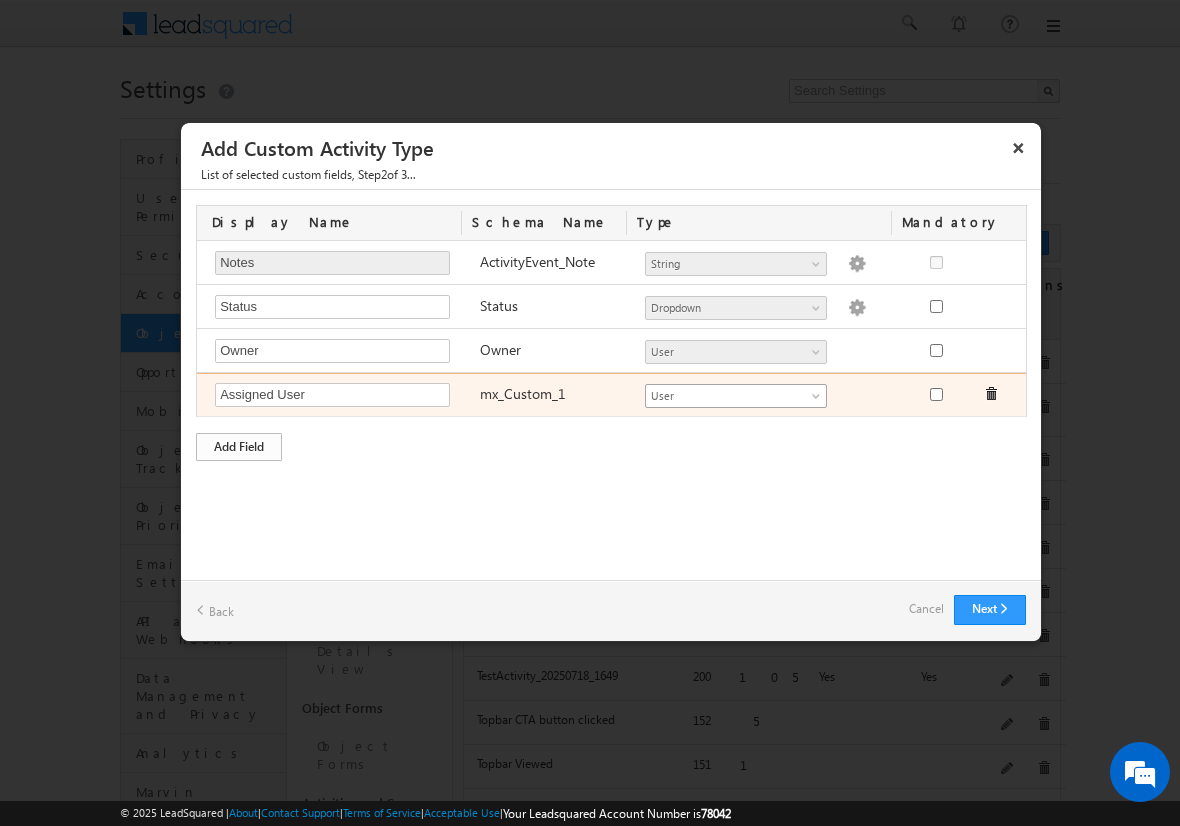 click on "Add Field" at bounding box center [239, 447] 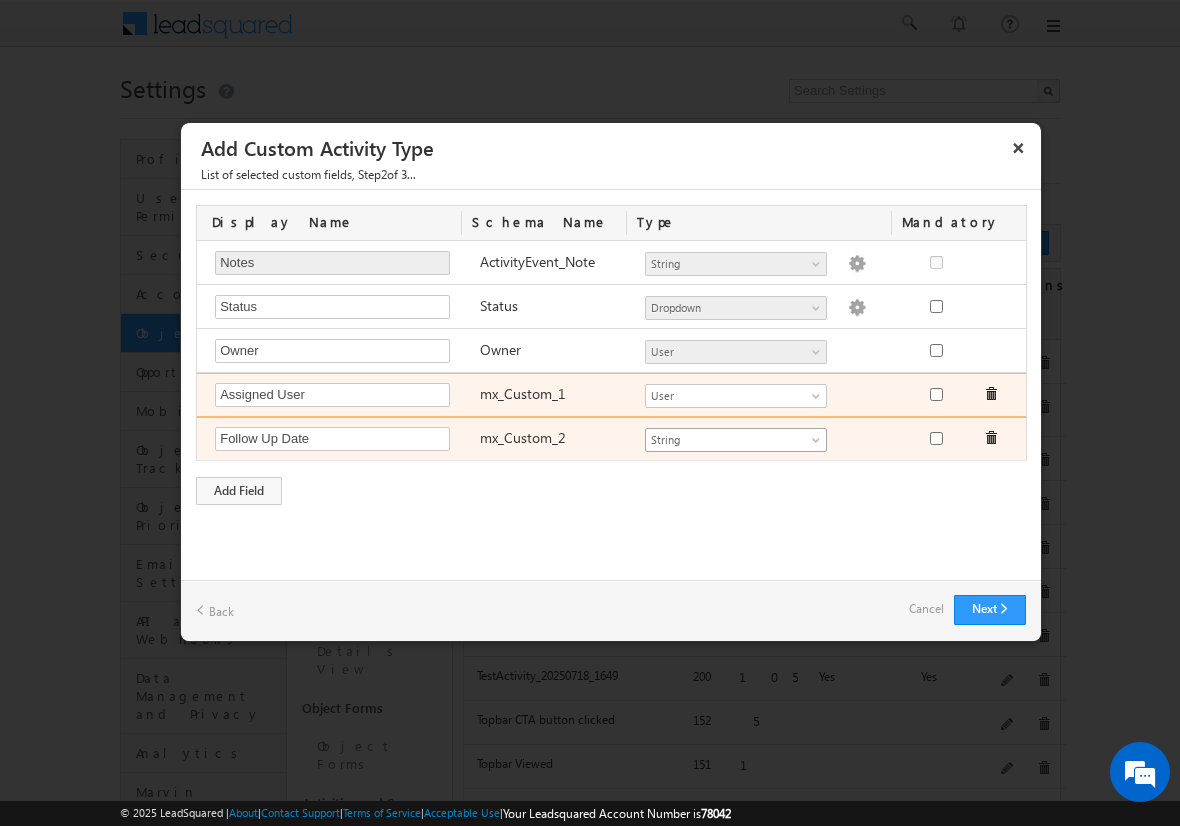 type on "Follow Up Date" 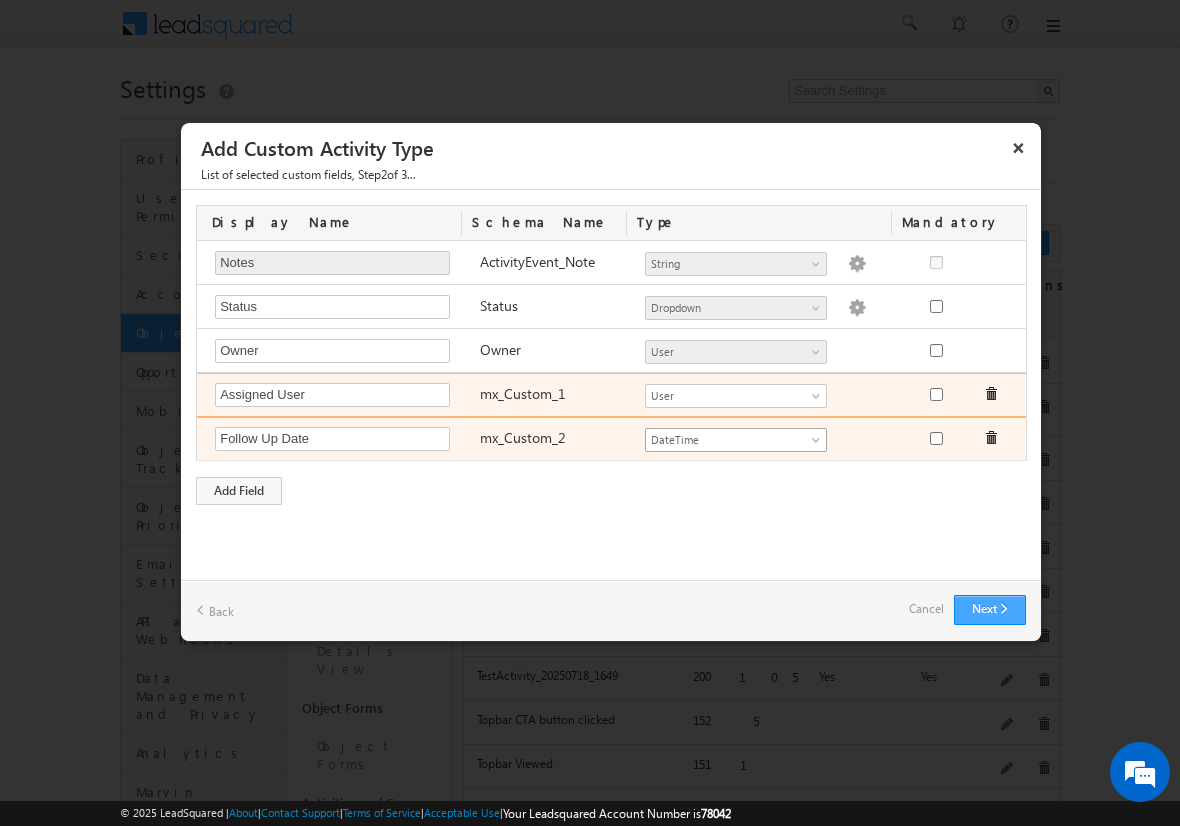 click on "Next" at bounding box center (990, 610) 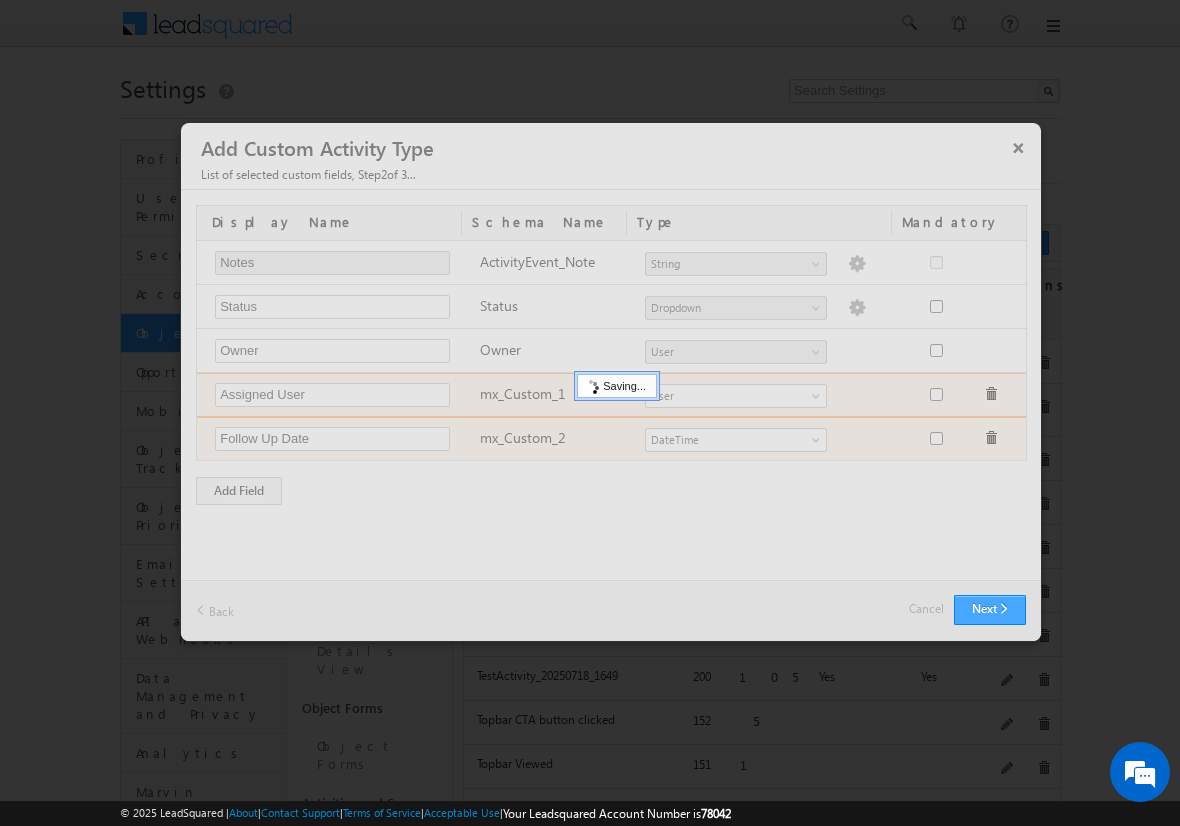 type 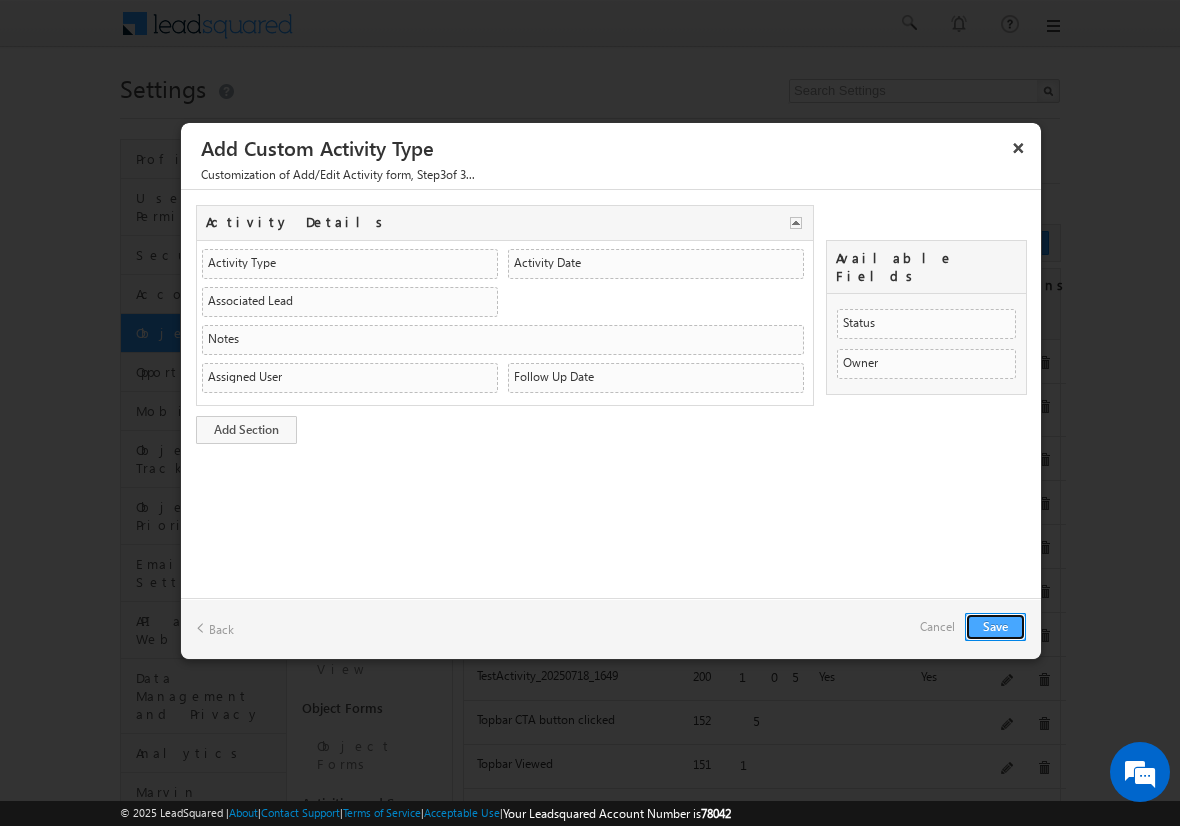 click on "Save" at bounding box center (995, 627) 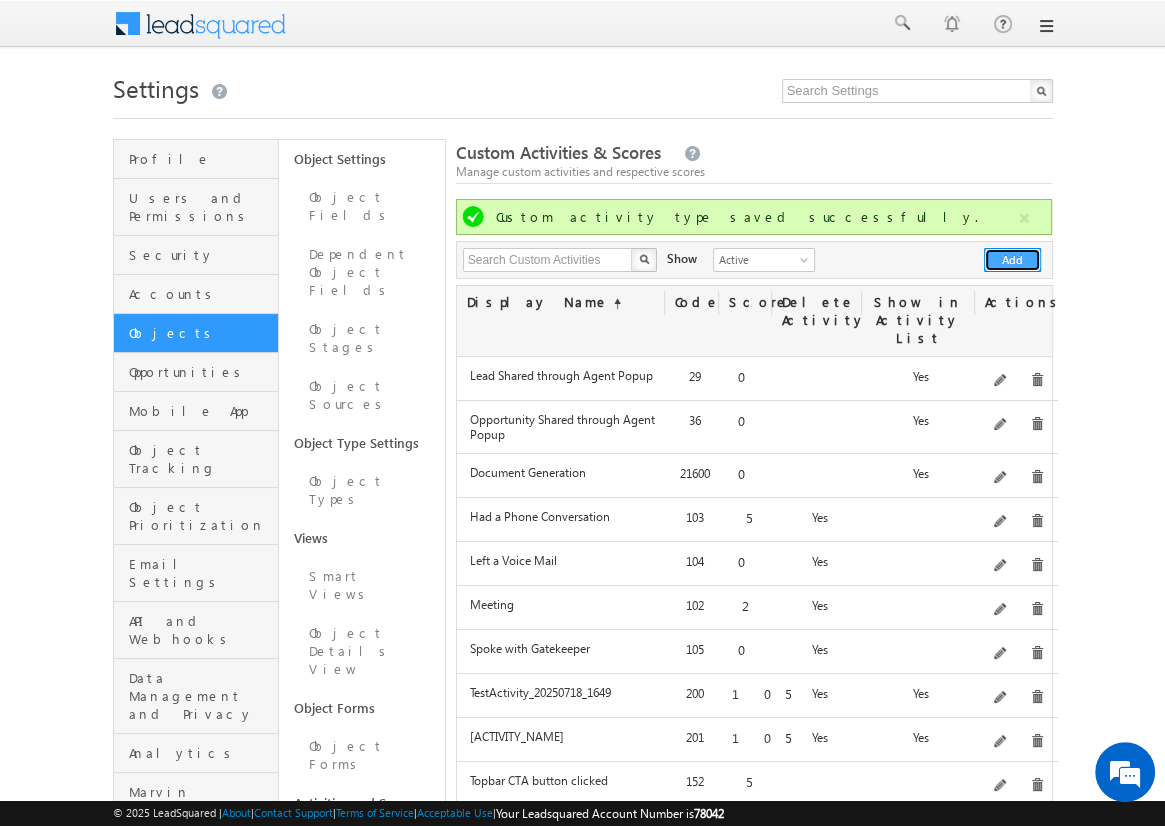 click on "Add" at bounding box center [1012, 260] 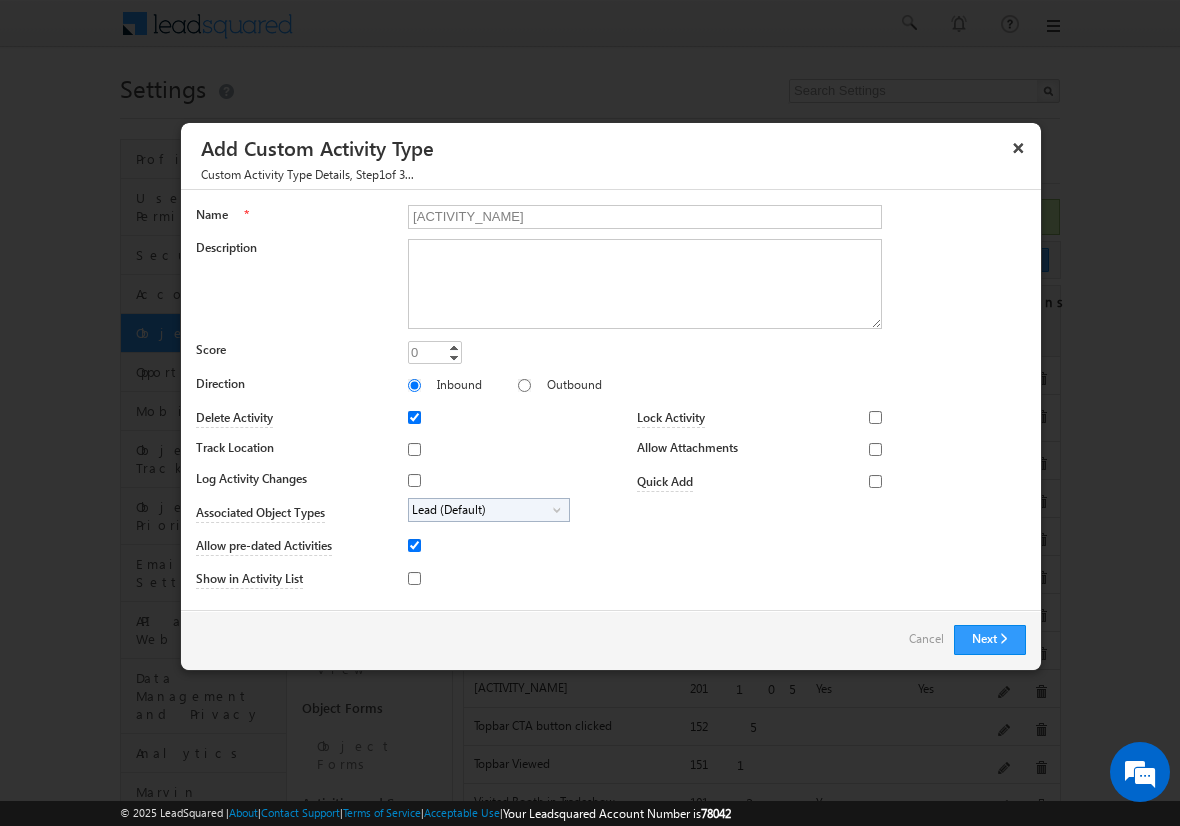 type on "[ACTIVITY_NAME]" 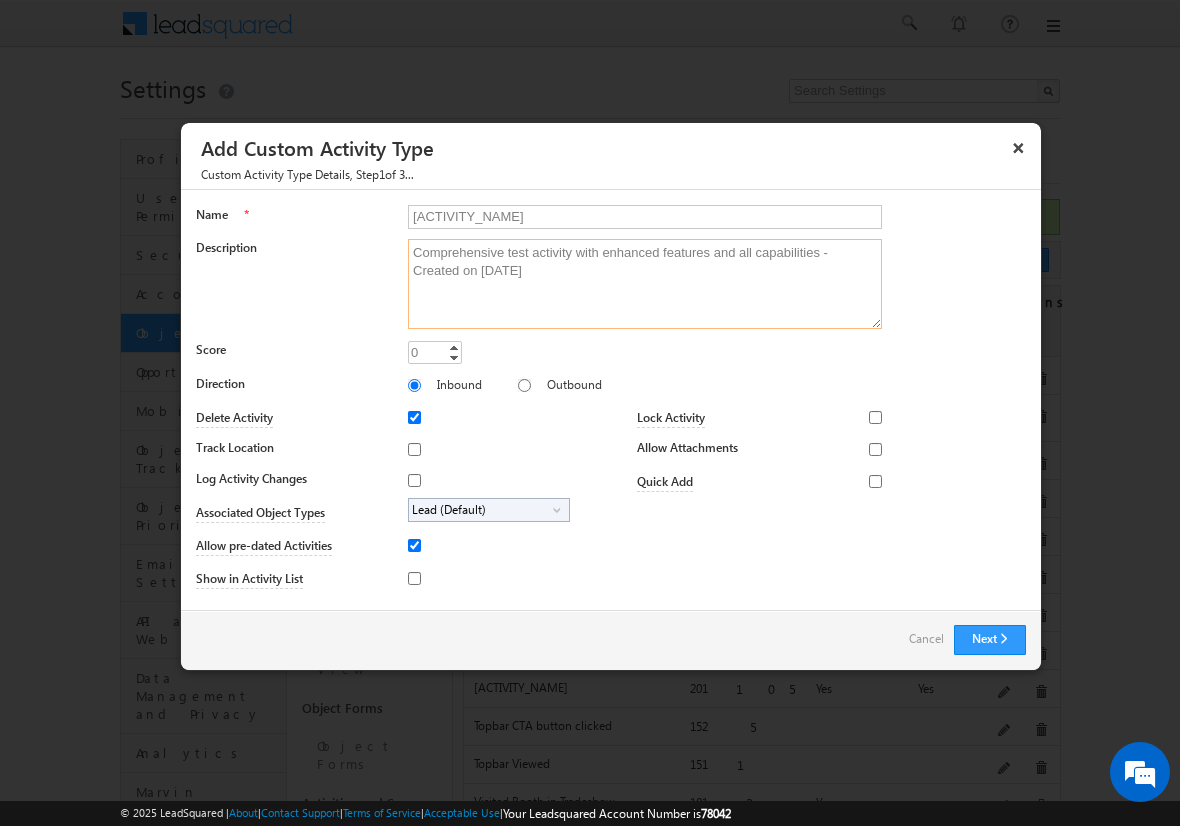 type on "Comprehensive test activity with enhanced features and all capabilities - Created on [DATE]" 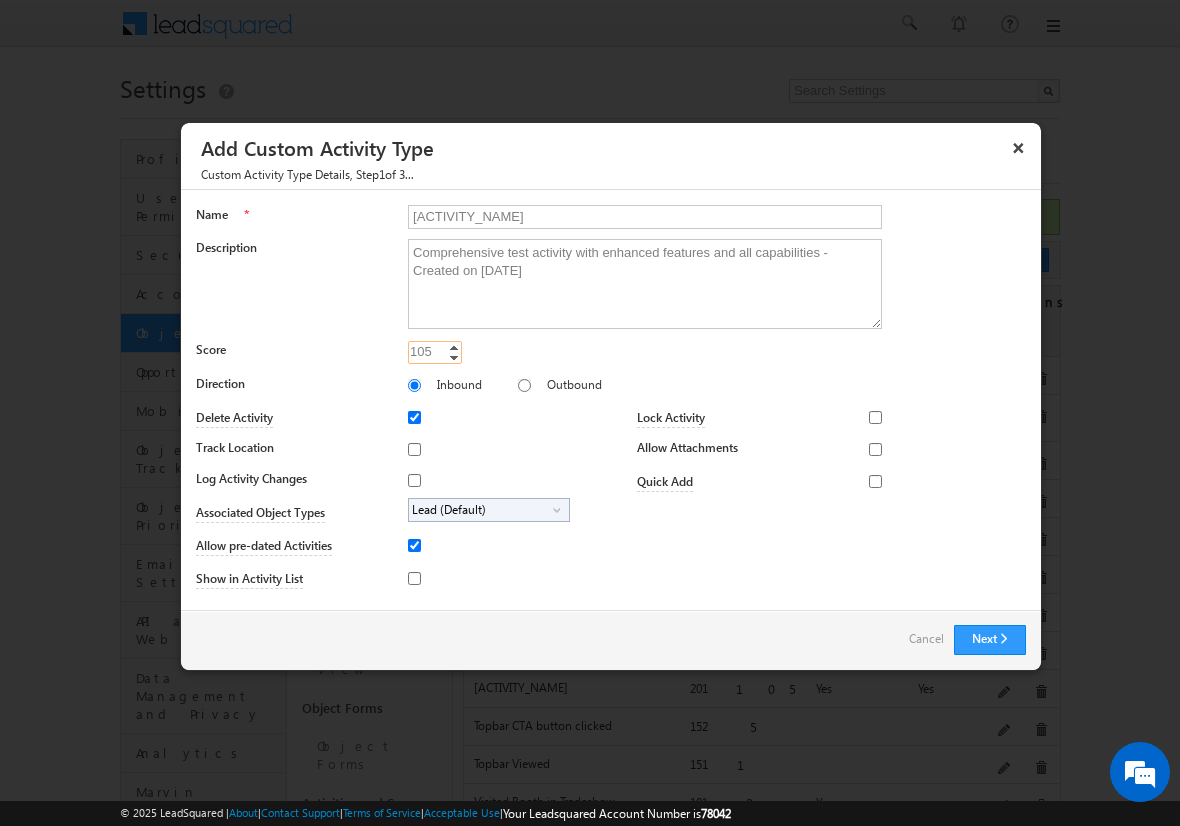 type on "105" 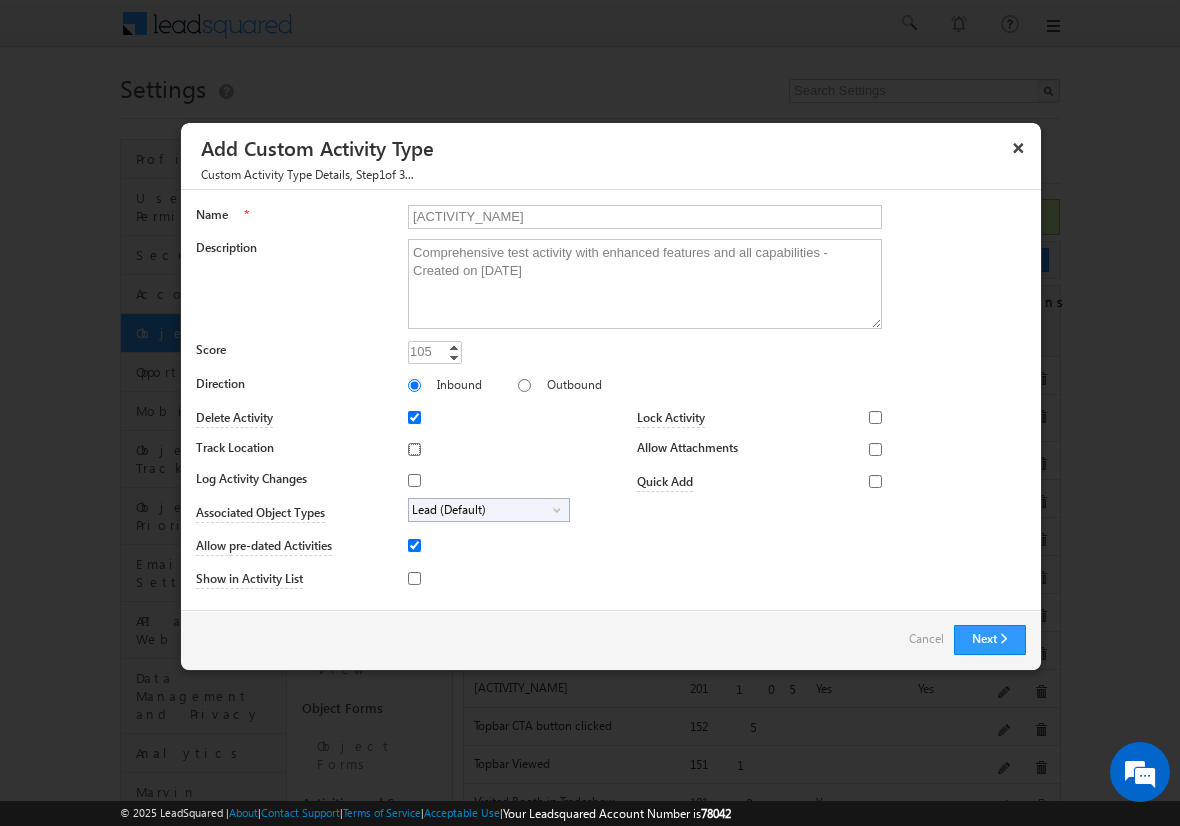 click on "Track Location" at bounding box center (414, 449) 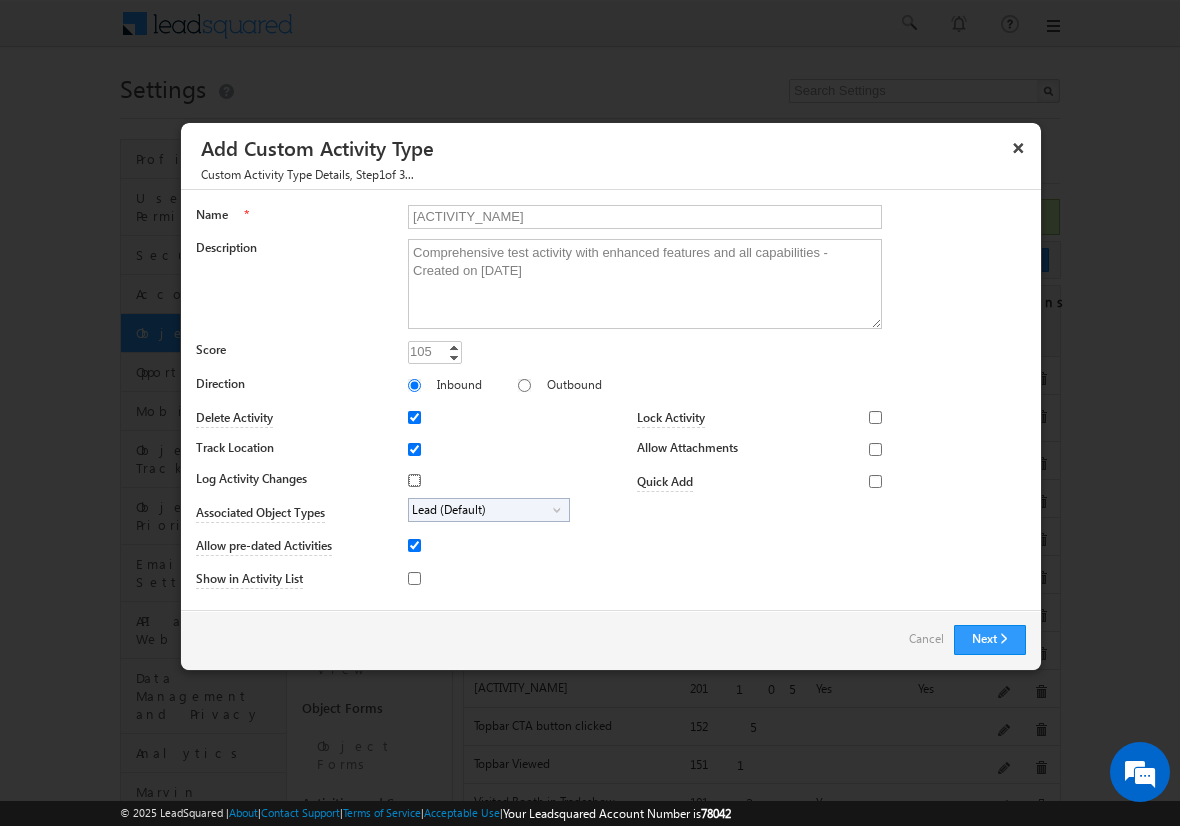 click on "Log Activity Changes" at bounding box center (414, 480) 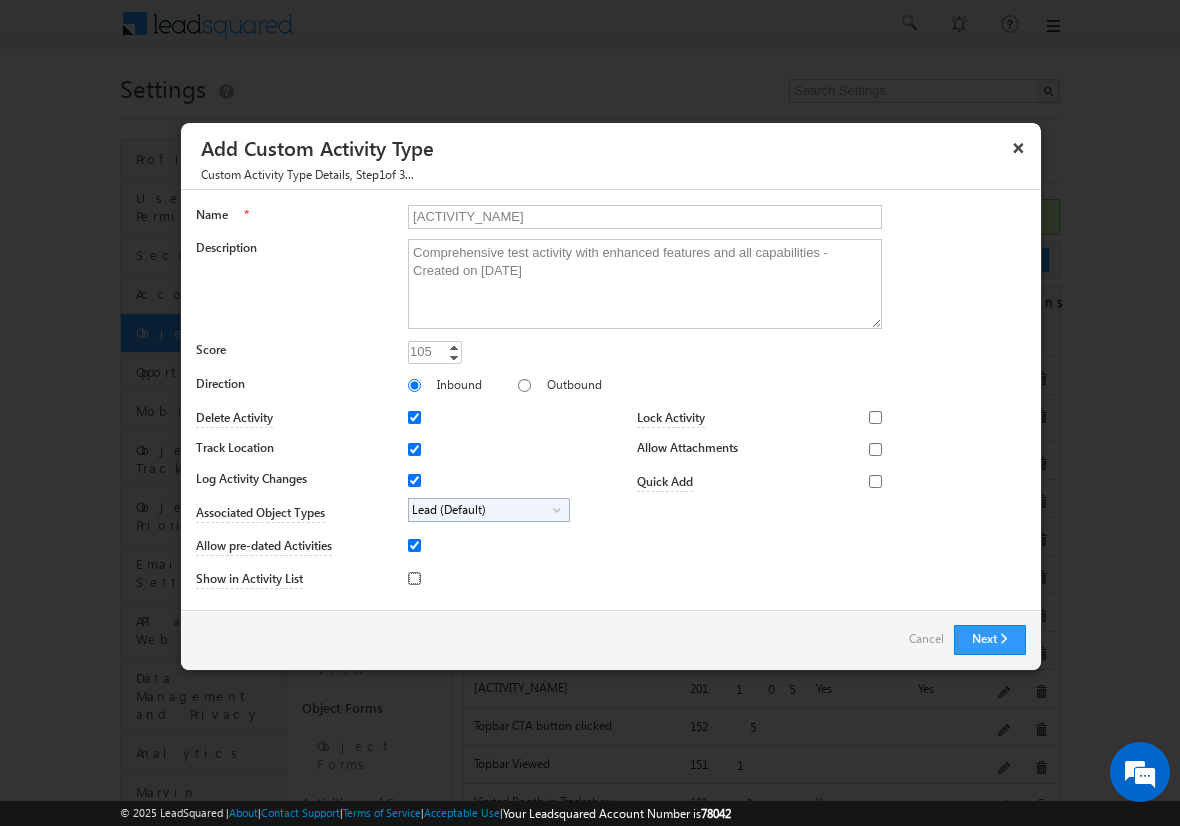 click on "Show in Activity List" at bounding box center [414, 578] 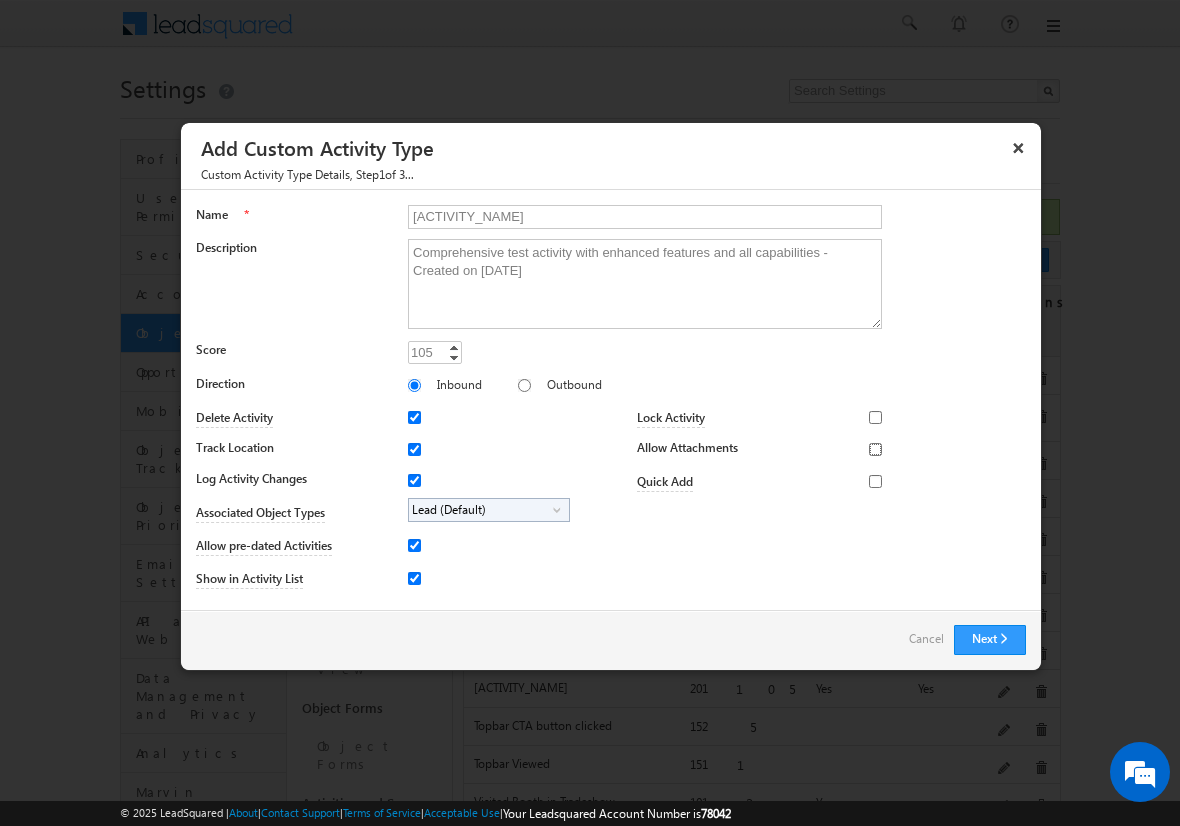 click on "Allow Attachments" at bounding box center [875, 449] 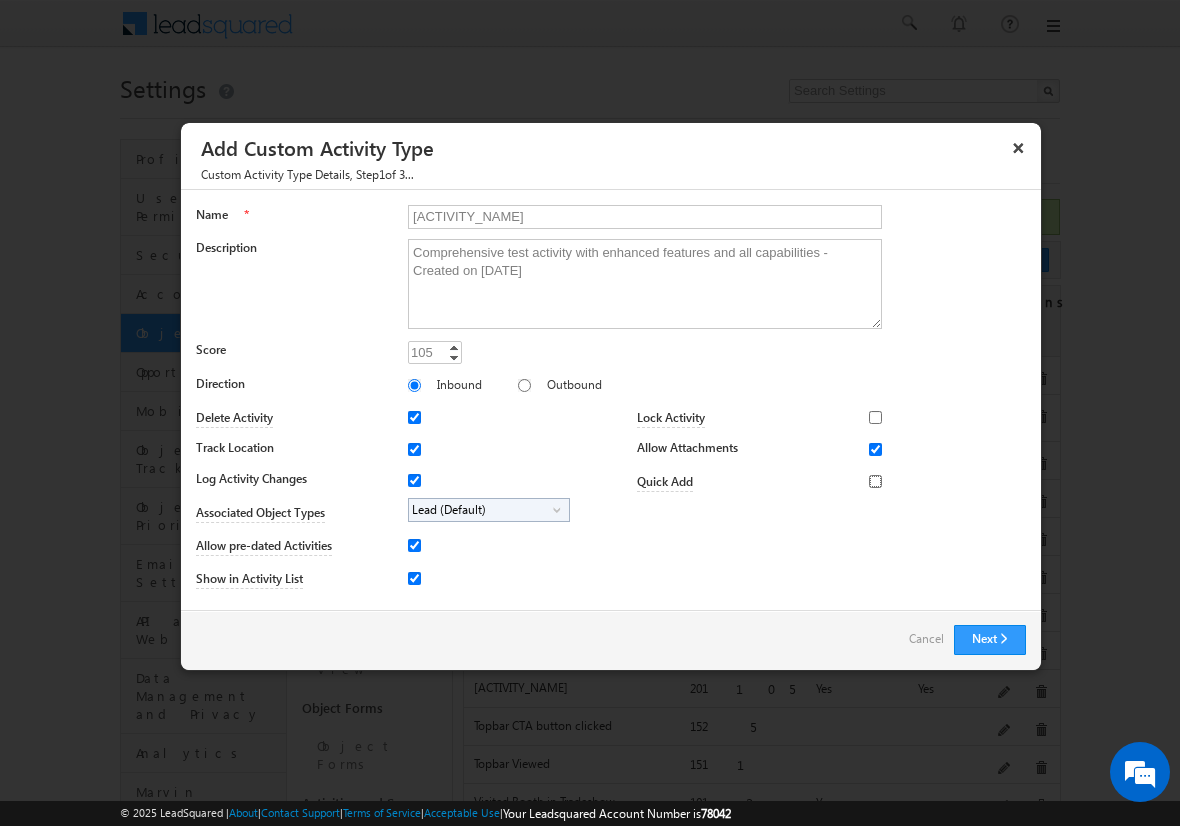 click on "Quick Add" at bounding box center (875, 481) 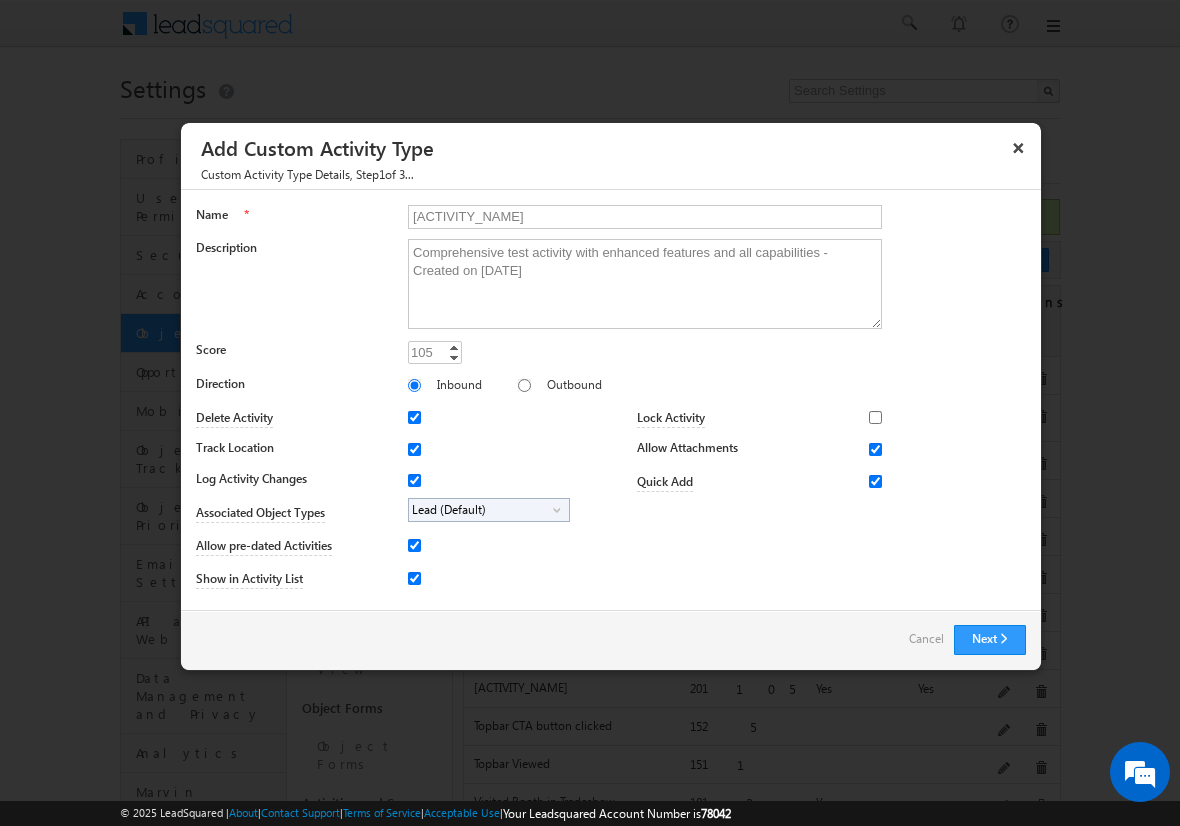 click on "Lead (Default)" at bounding box center [481, 510] 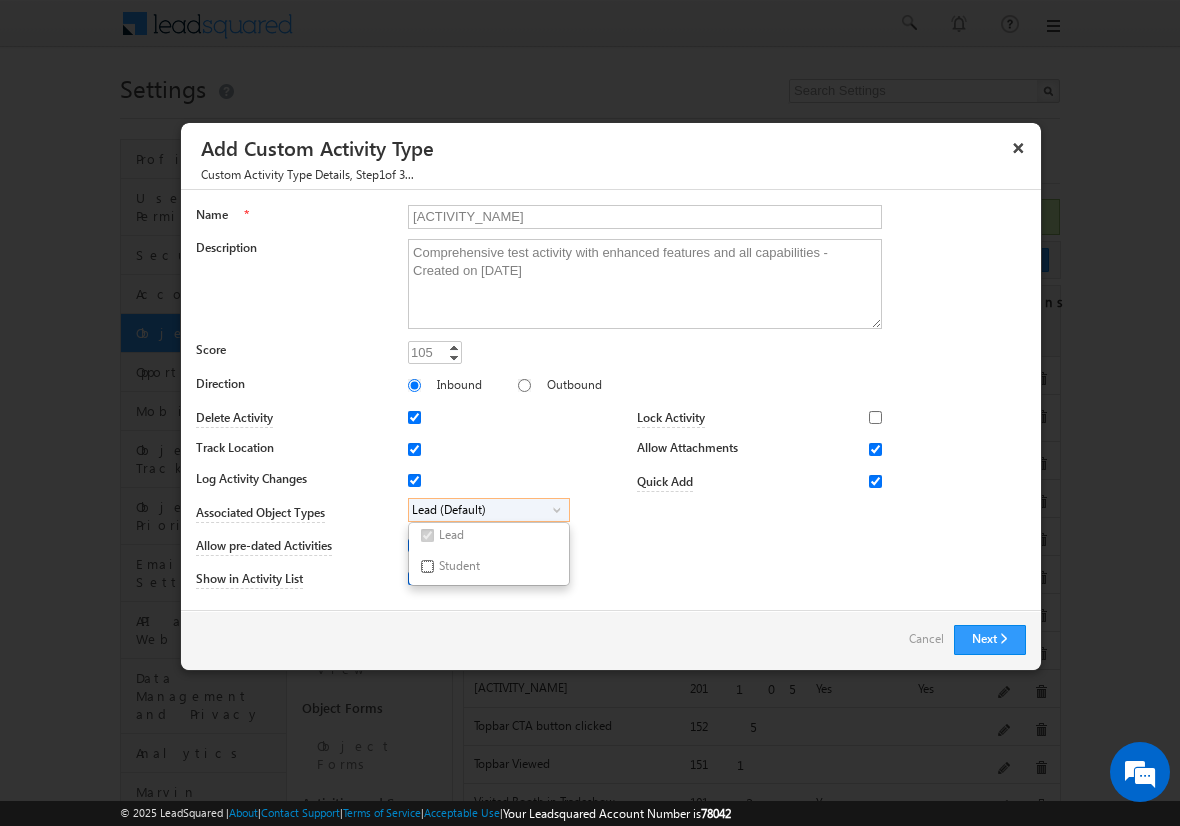 click on "Student" at bounding box center [427, 566] 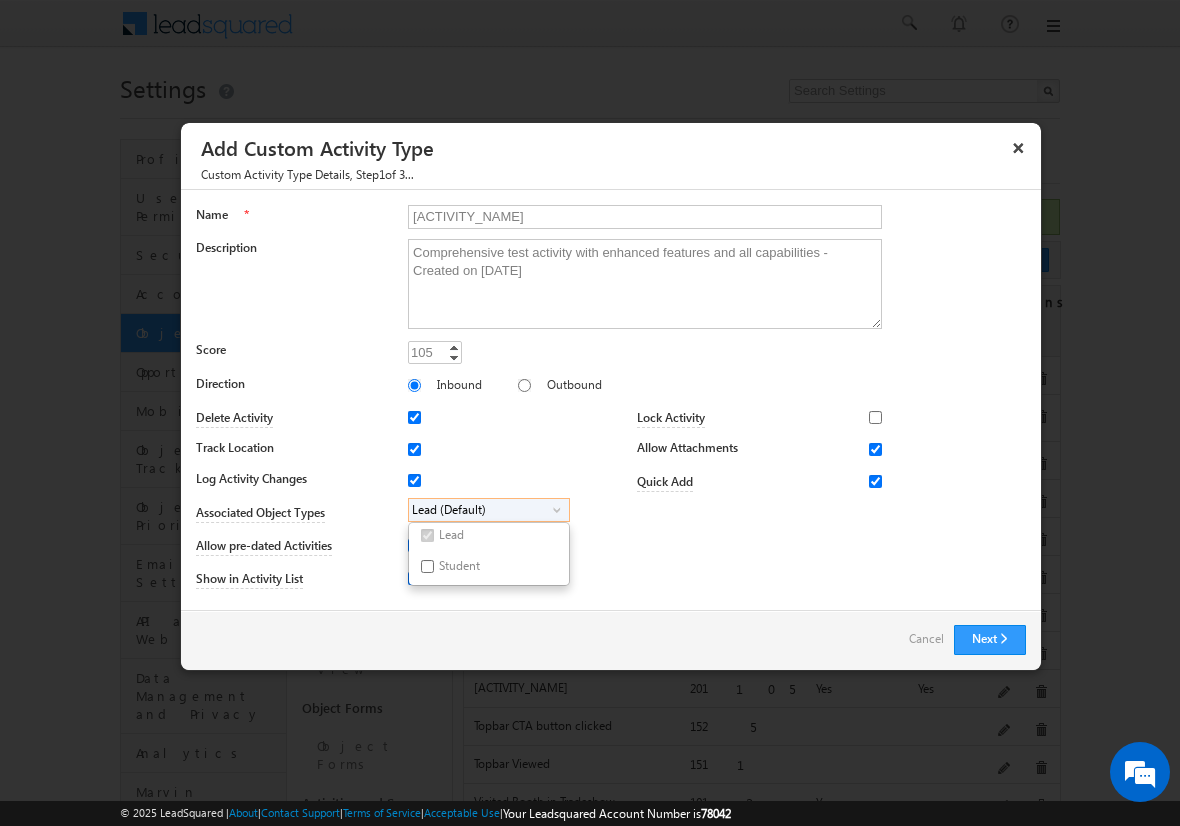 checkbox on "true" 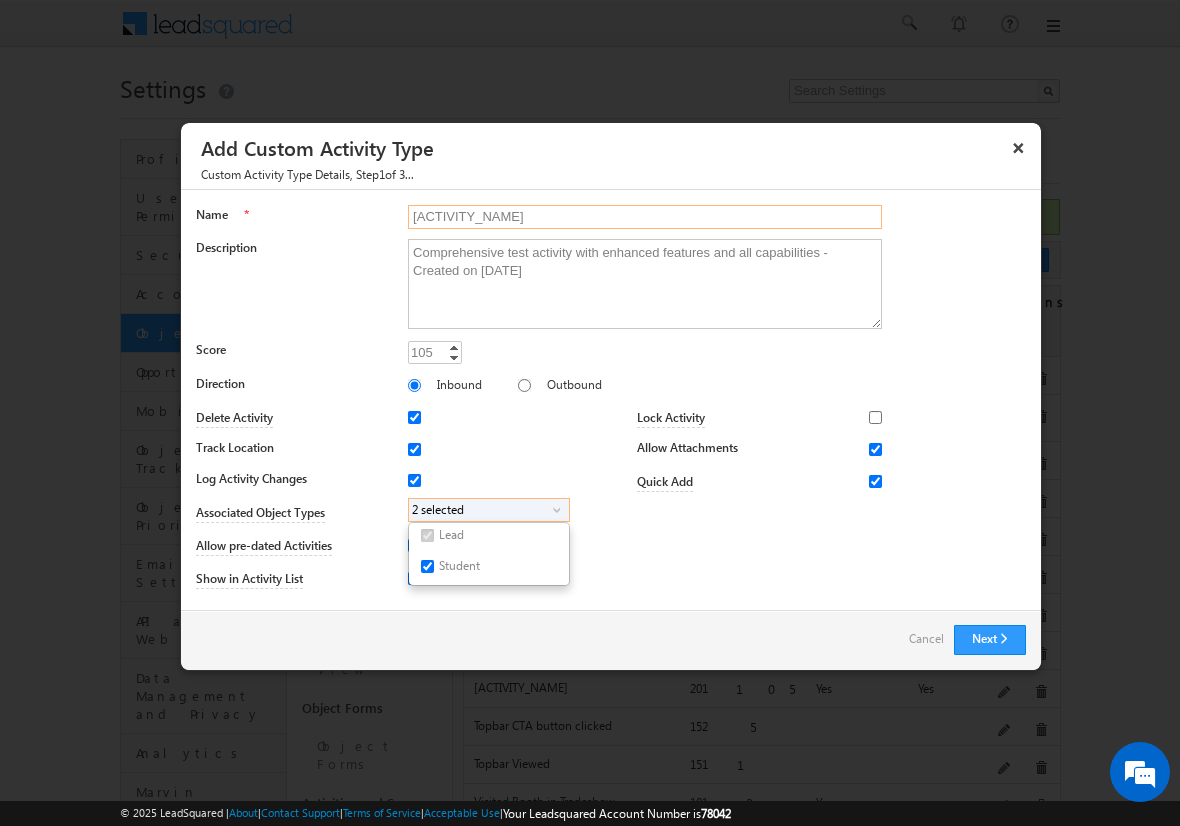 click on "[ACTIVITY_NAME]" at bounding box center (645, 217) 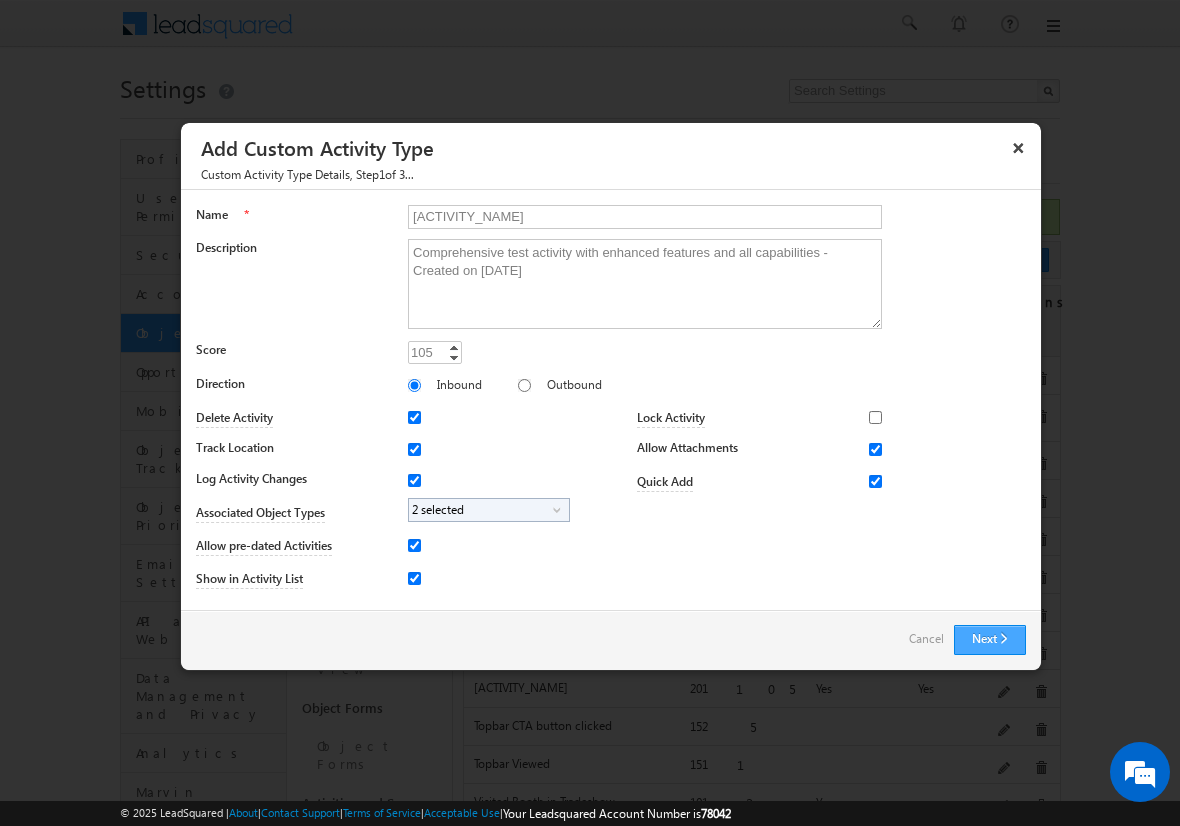 click on "Next" at bounding box center (990, 640) 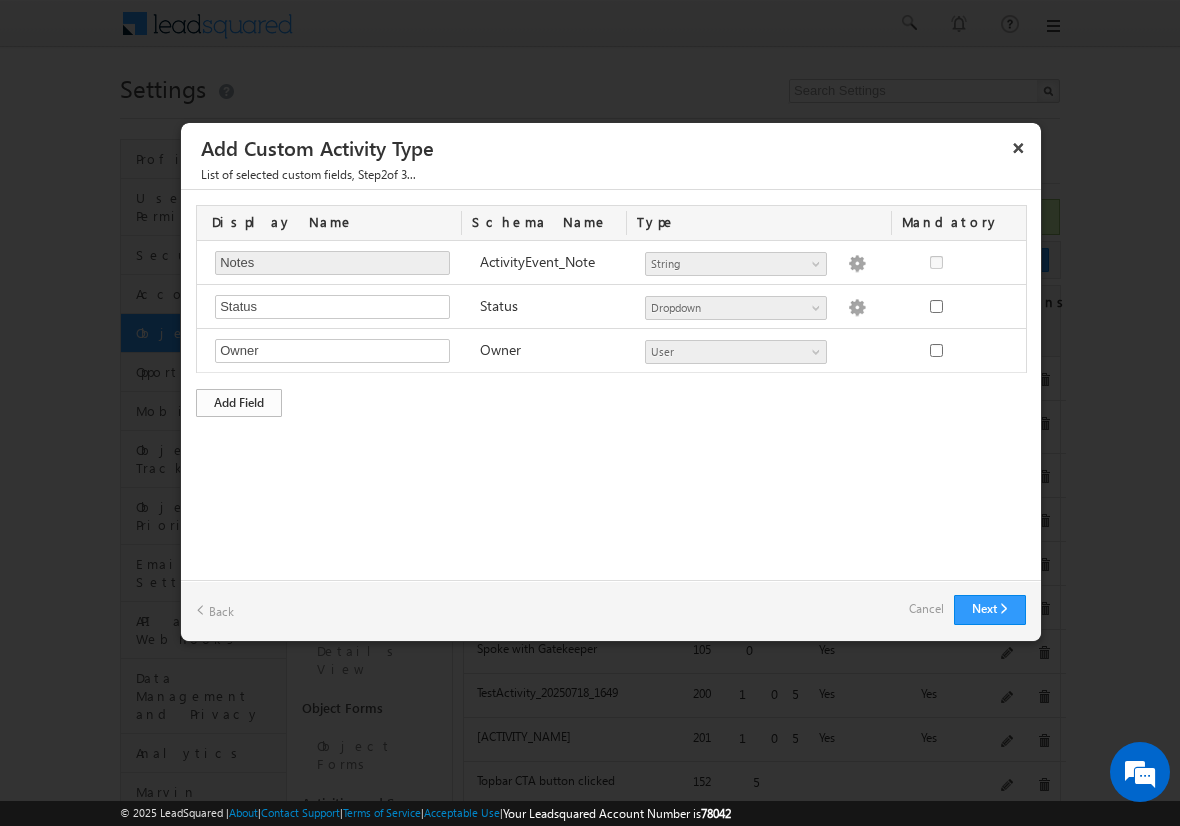 click on "Add Field" at bounding box center (239, 403) 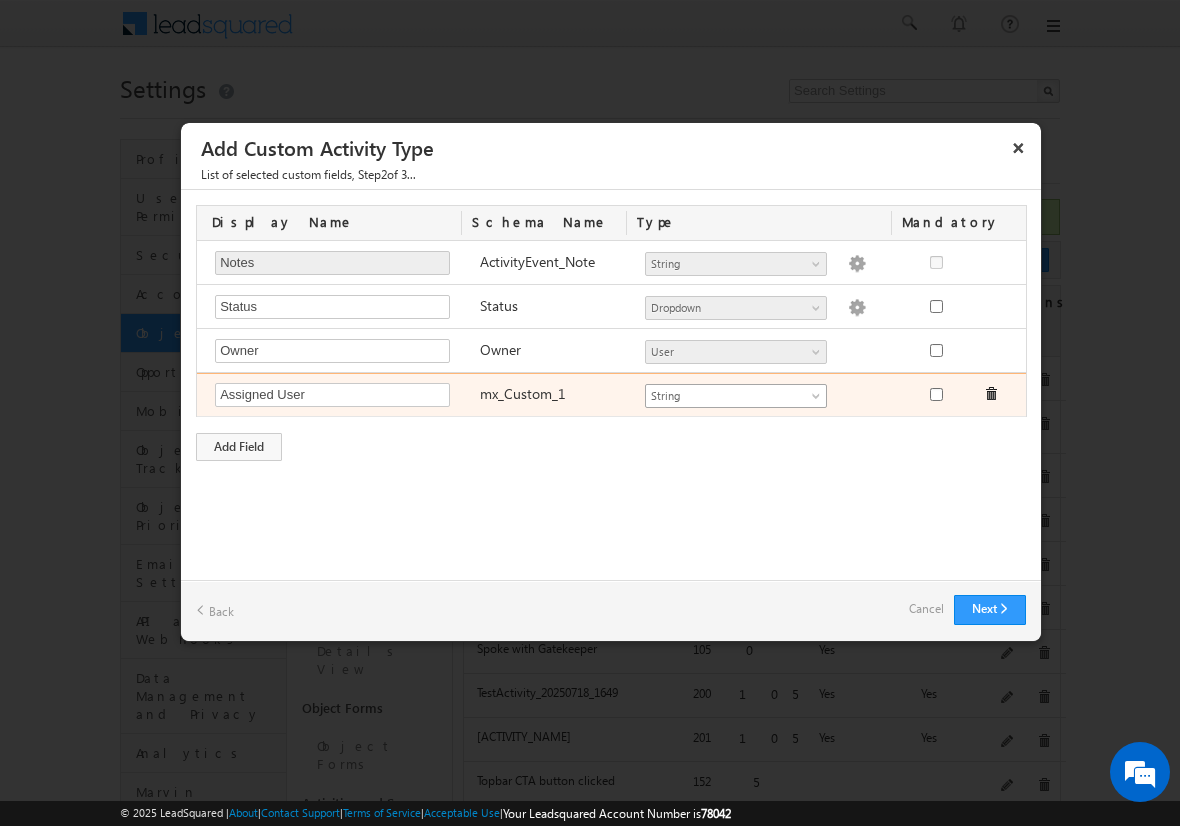 type on "Assigned User" 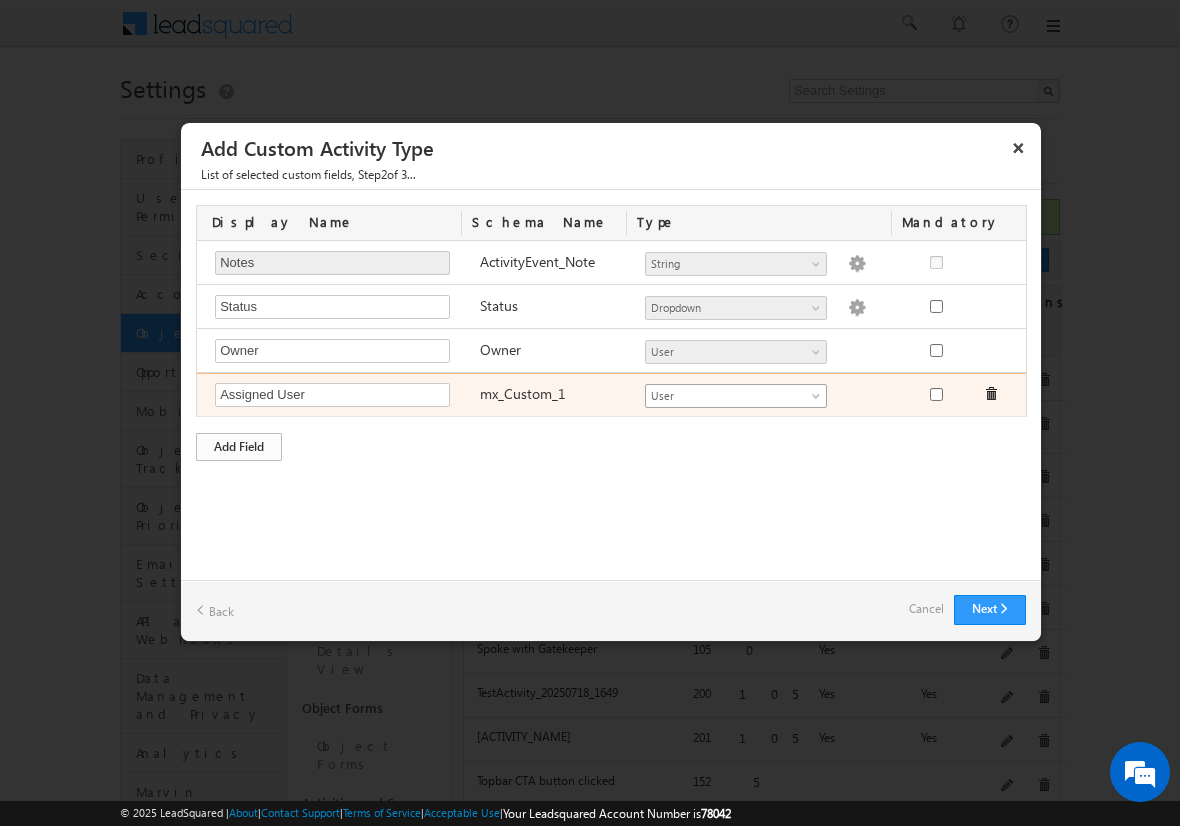 click on "Add Field" at bounding box center (239, 447) 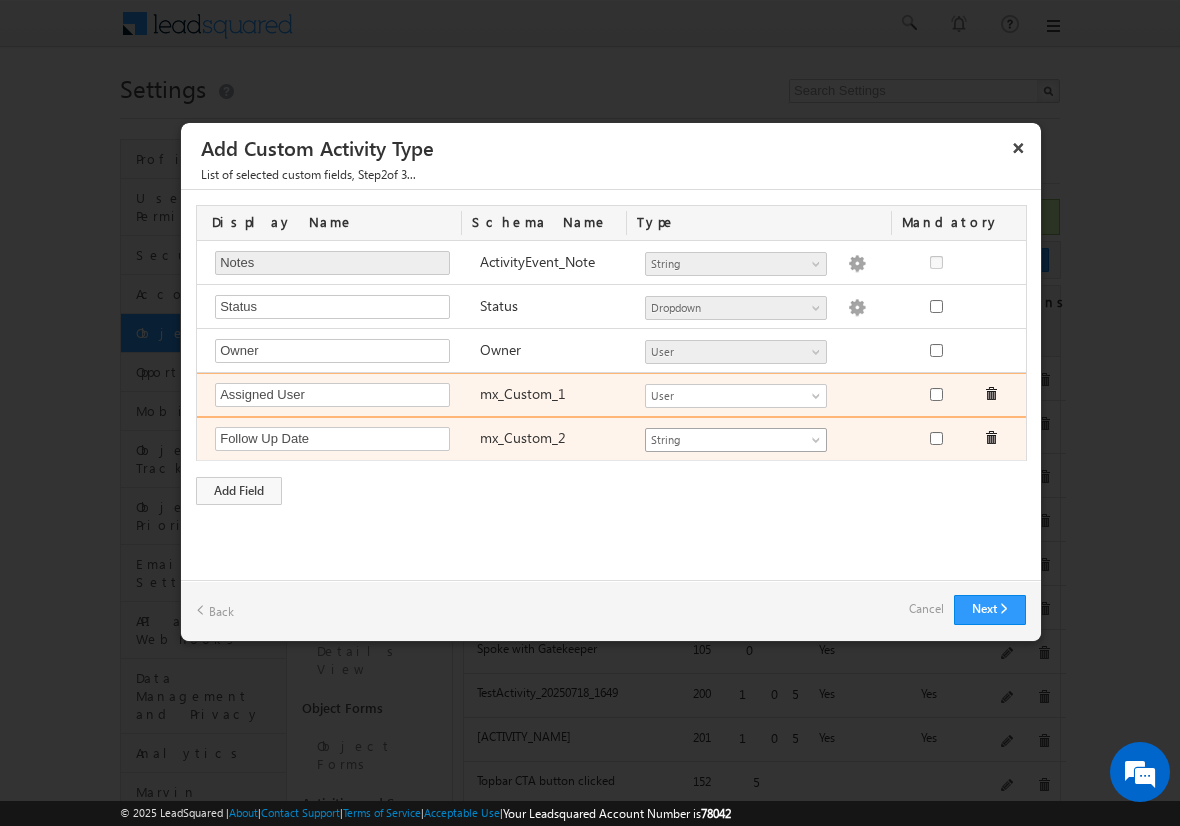 type on "Follow Up Date" 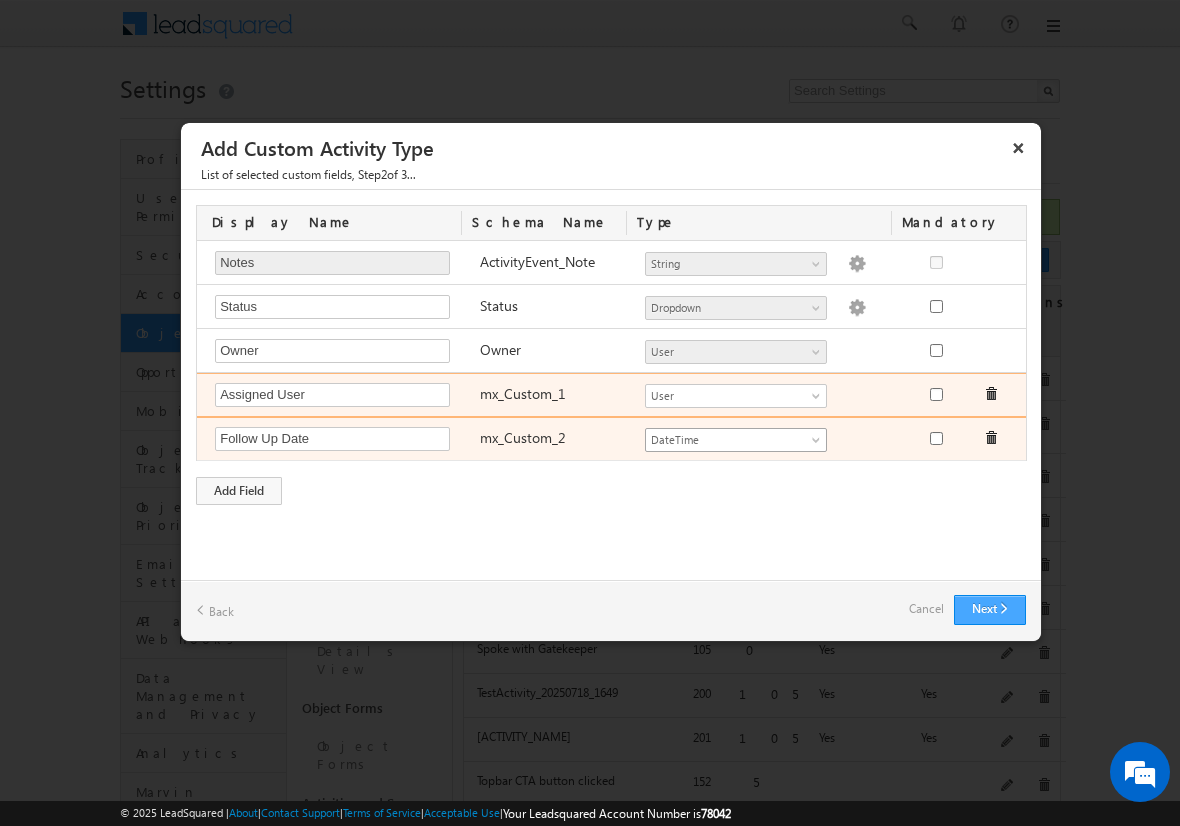 click on "Next" at bounding box center [990, 610] 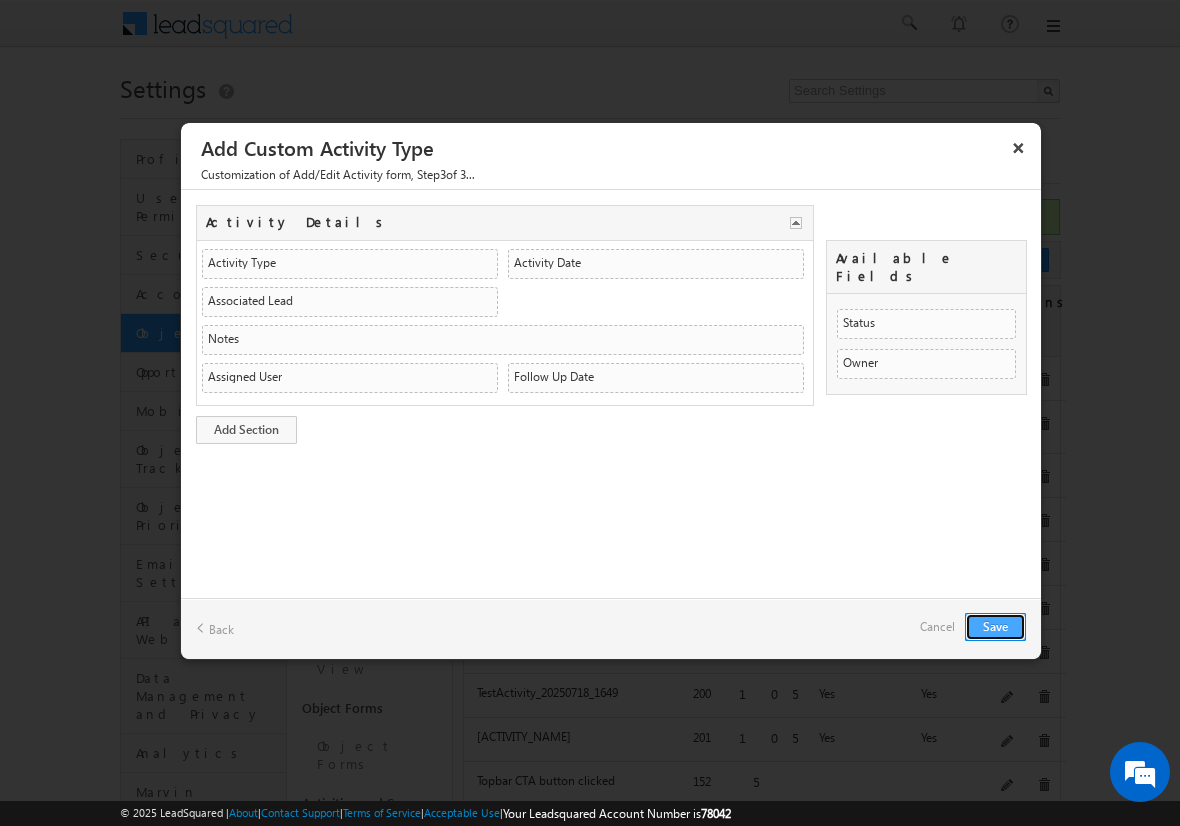 type 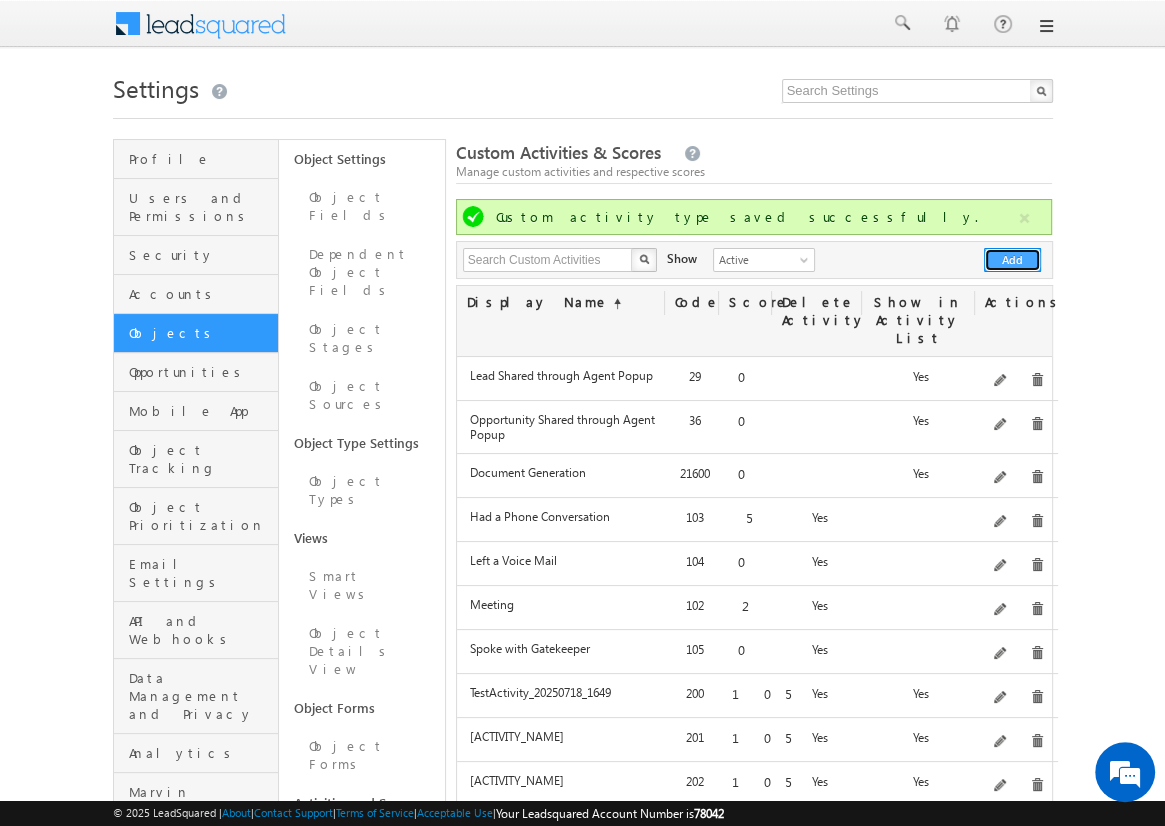 click on "Add" at bounding box center [1012, 260] 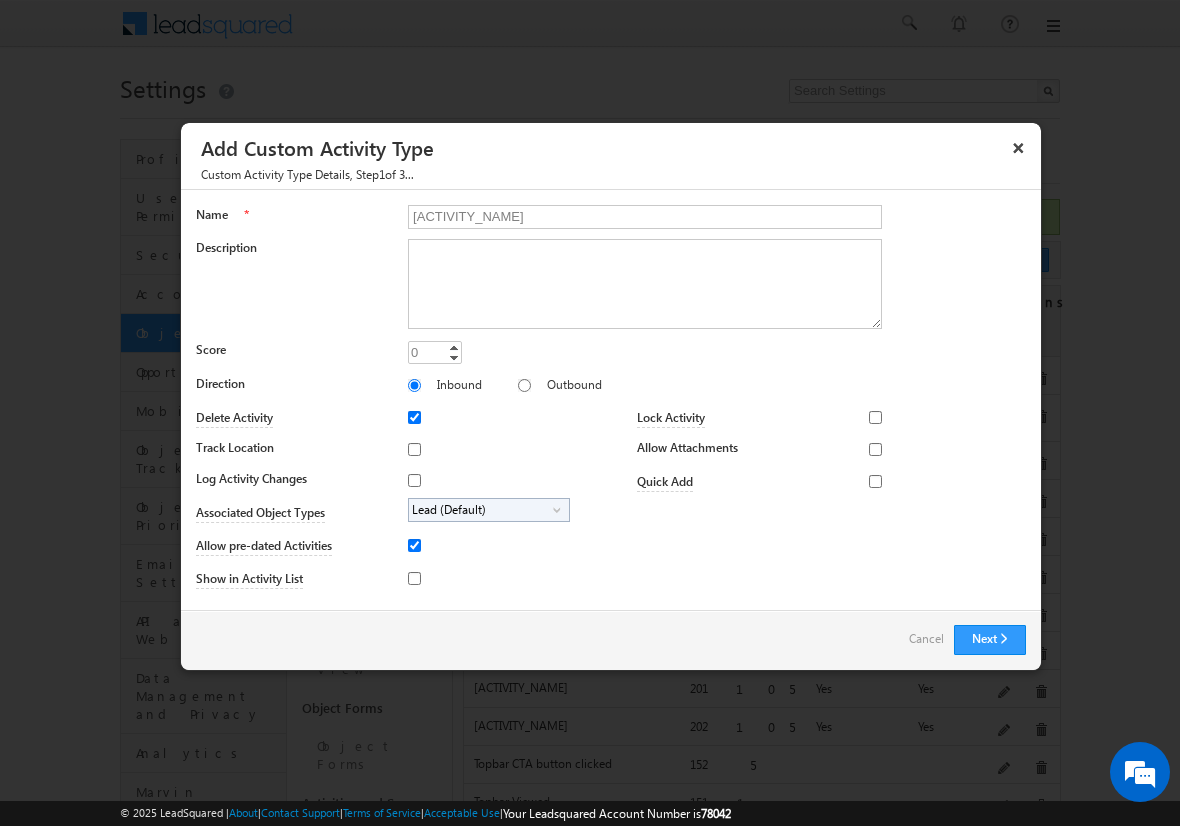 type on "[ACTIVITY_NAME]" 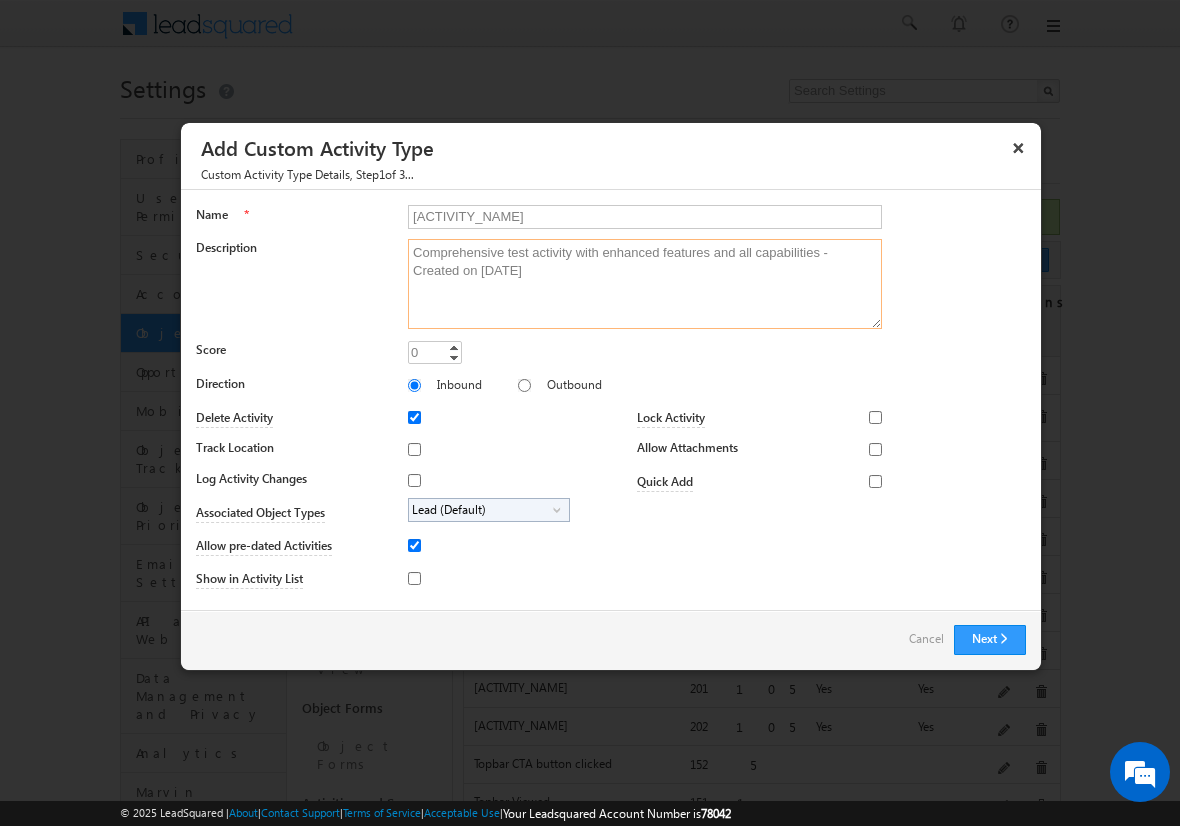 type on "Comprehensive test activity with enhanced features and all capabilities - Created on [DATE]" 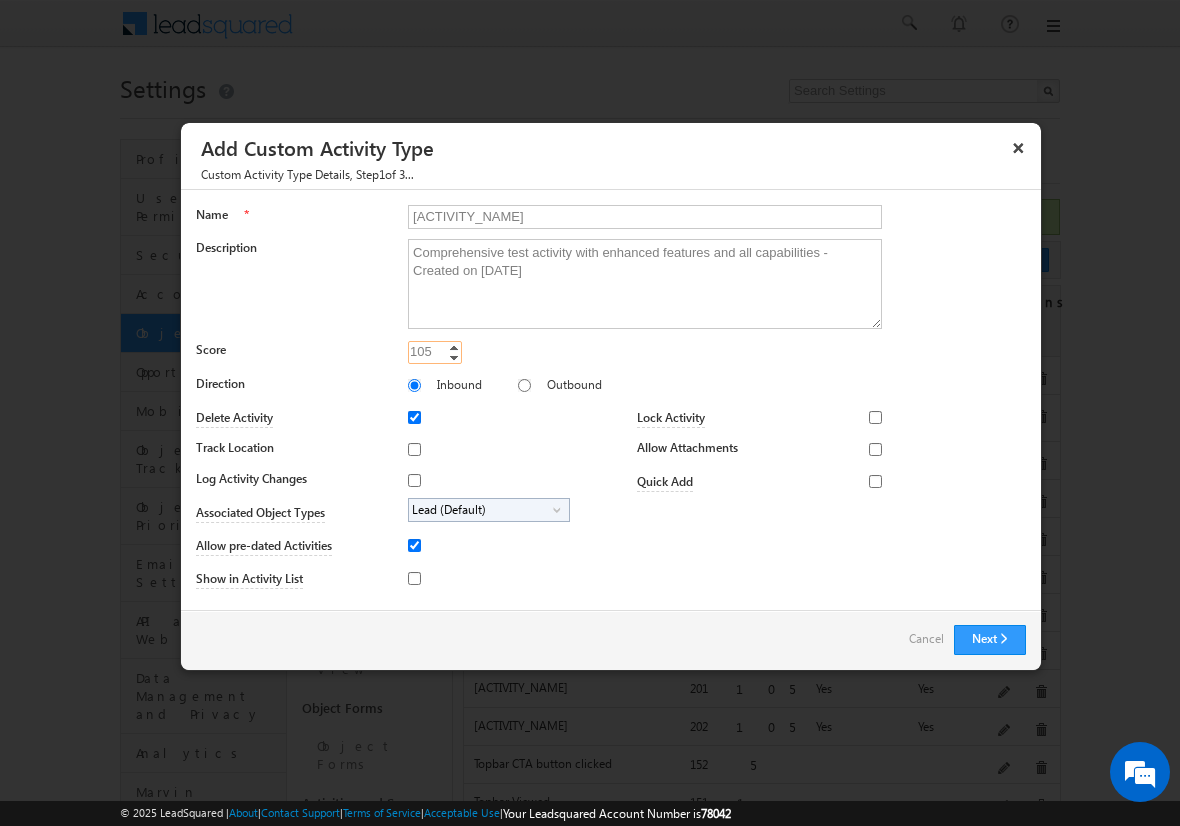 type on "105" 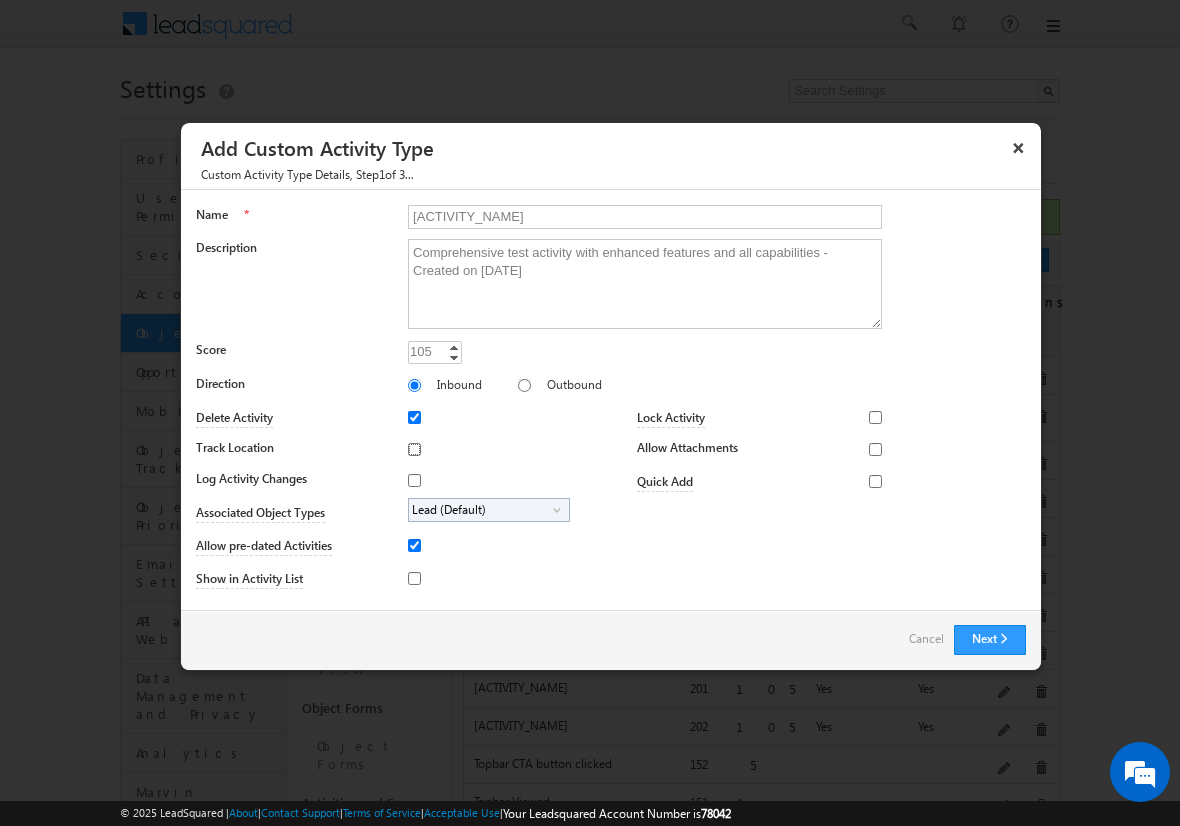 click on "Track Location" at bounding box center [414, 449] 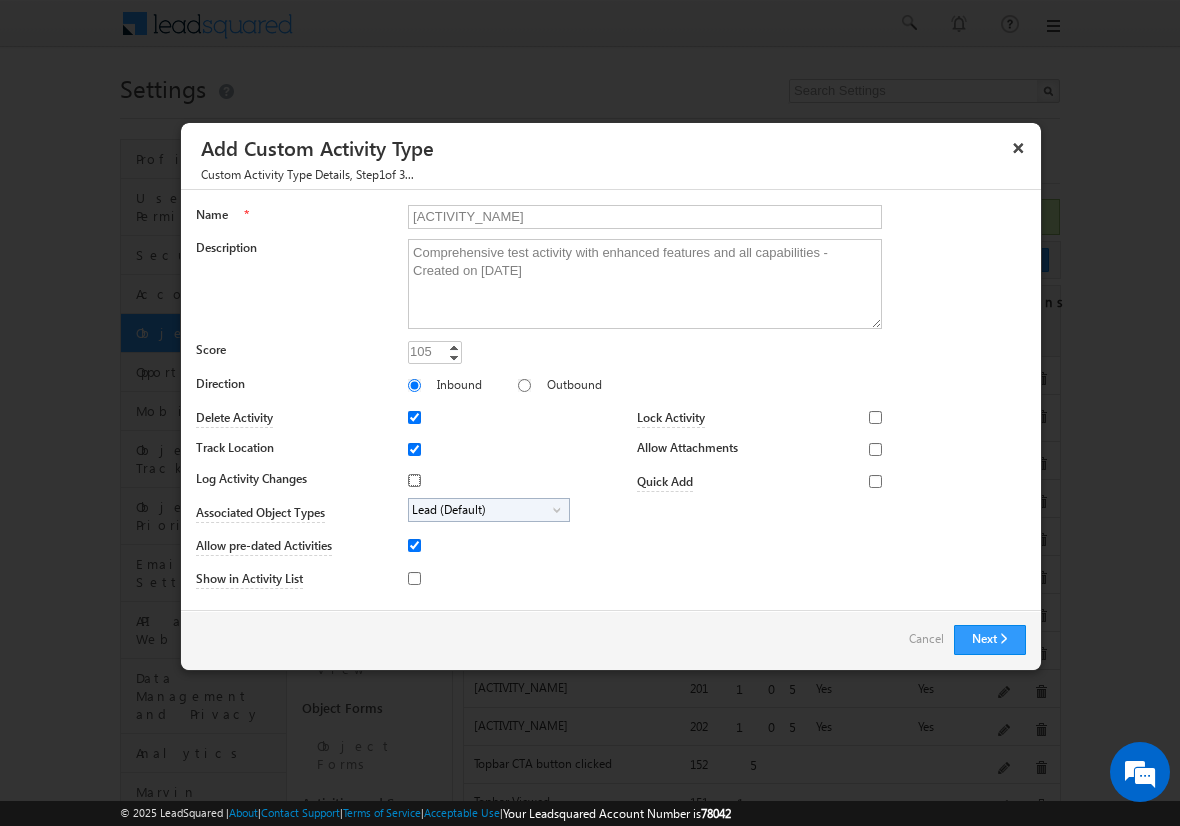 click on "Log Activity Changes" at bounding box center (414, 480) 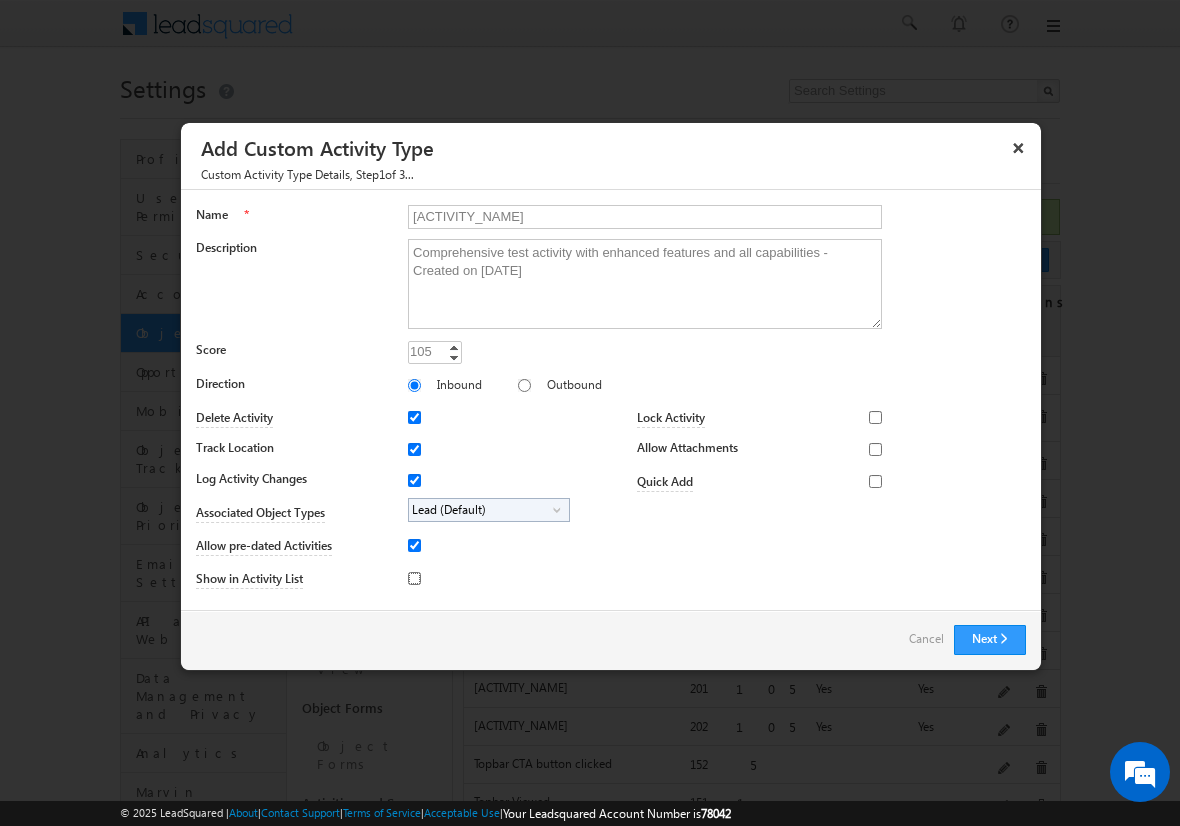 click on "Show in Activity List" at bounding box center [414, 578] 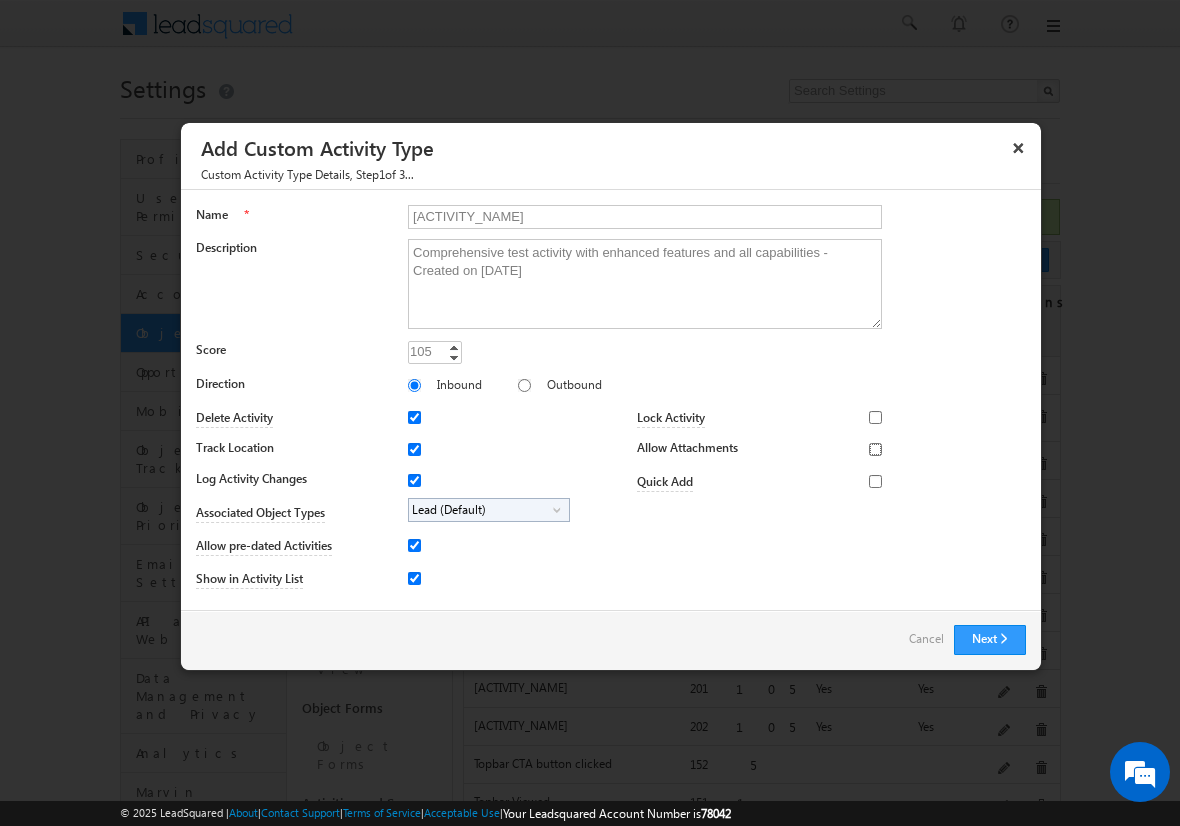 click on "Allow Attachments" at bounding box center (875, 449) 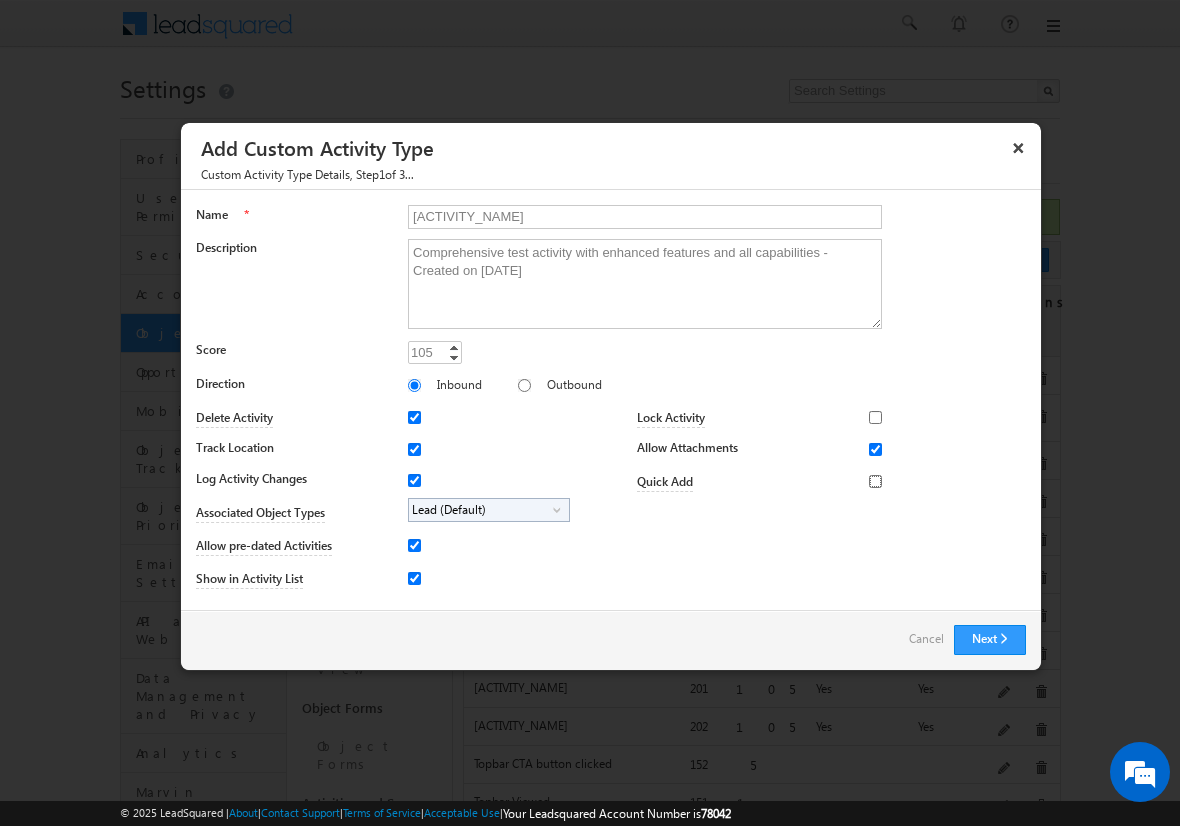 click on "Quick Add" at bounding box center [875, 481] 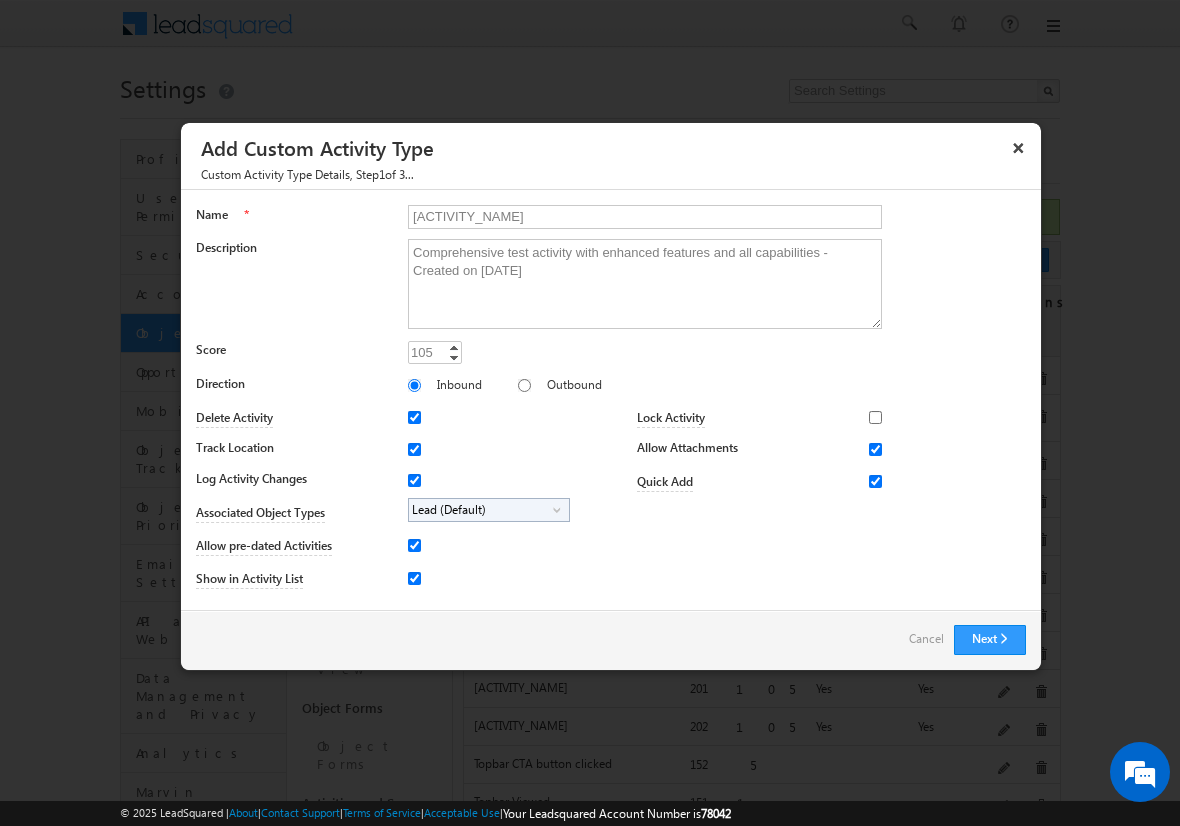 click on "Lead (Default)" at bounding box center (481, 510) 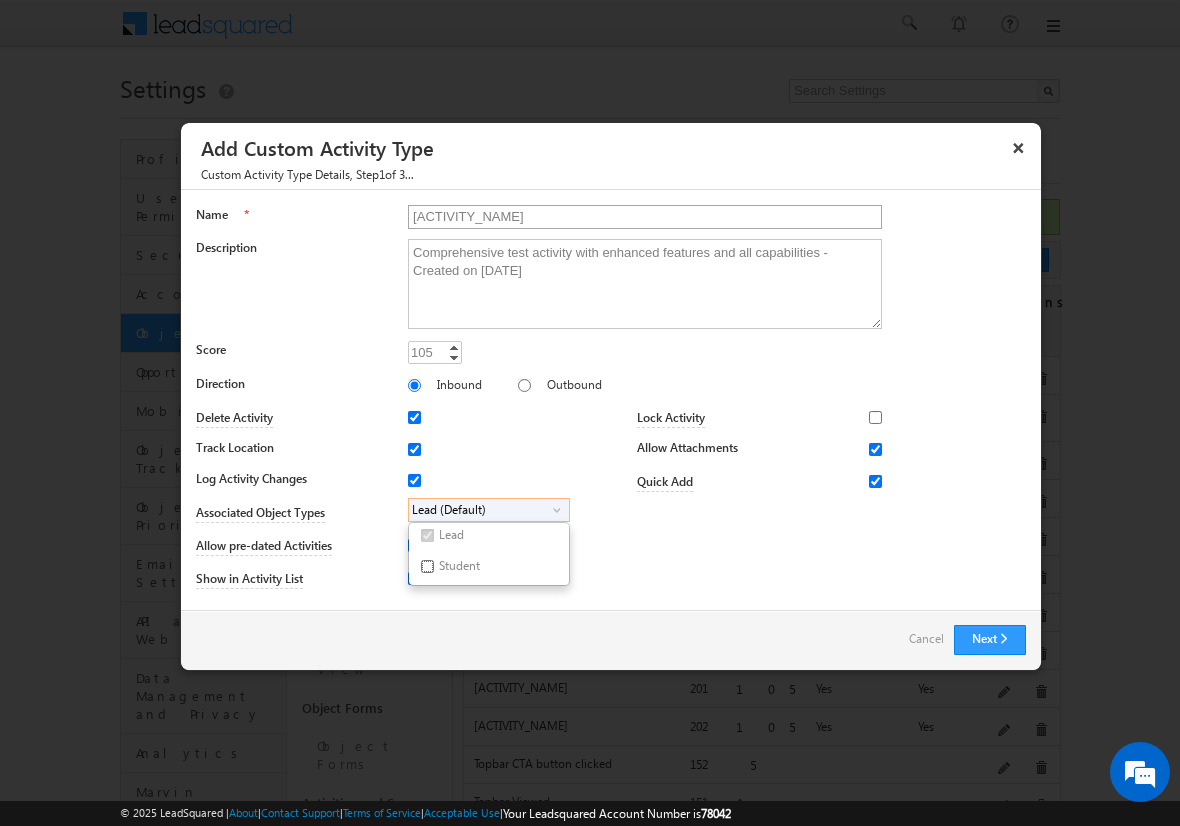 click on "Student" at bounding box center [427, 566] 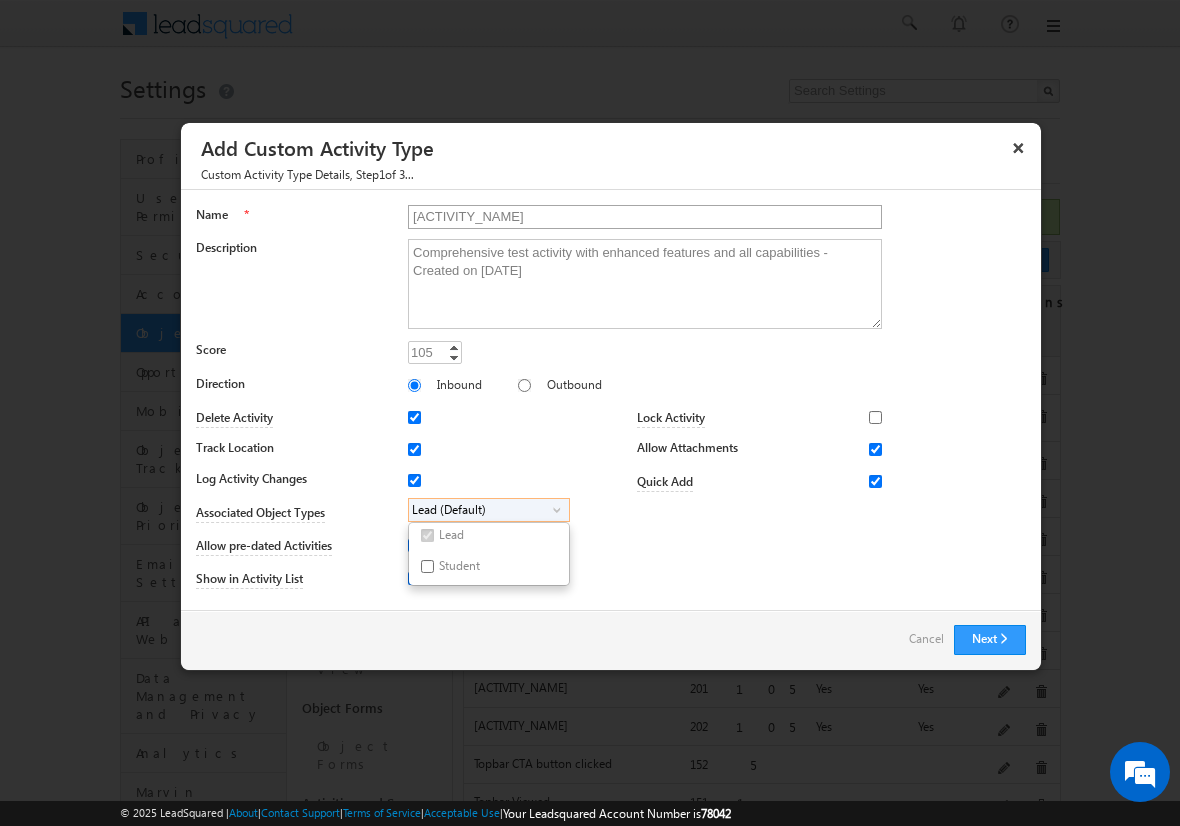 checkbox on "true" 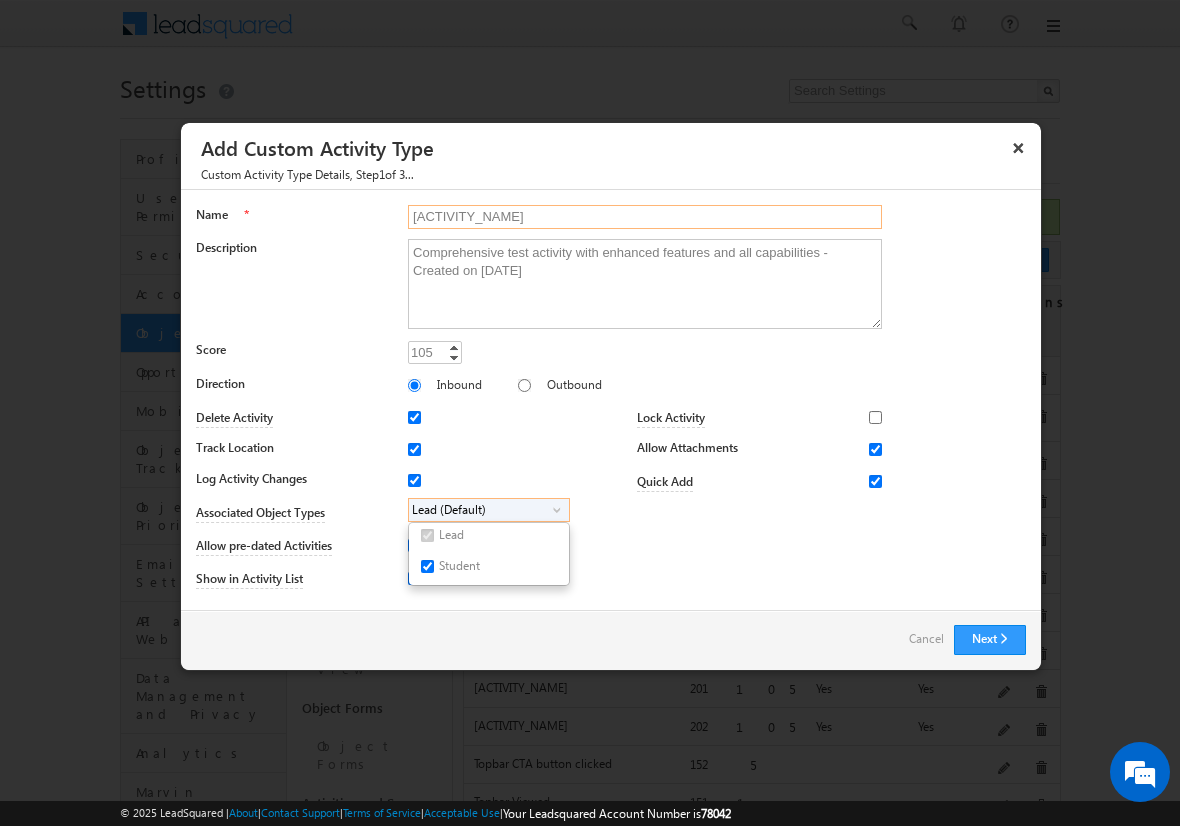 click on "[ACTIVITY_NAME]" at bounding box center [645, 217] 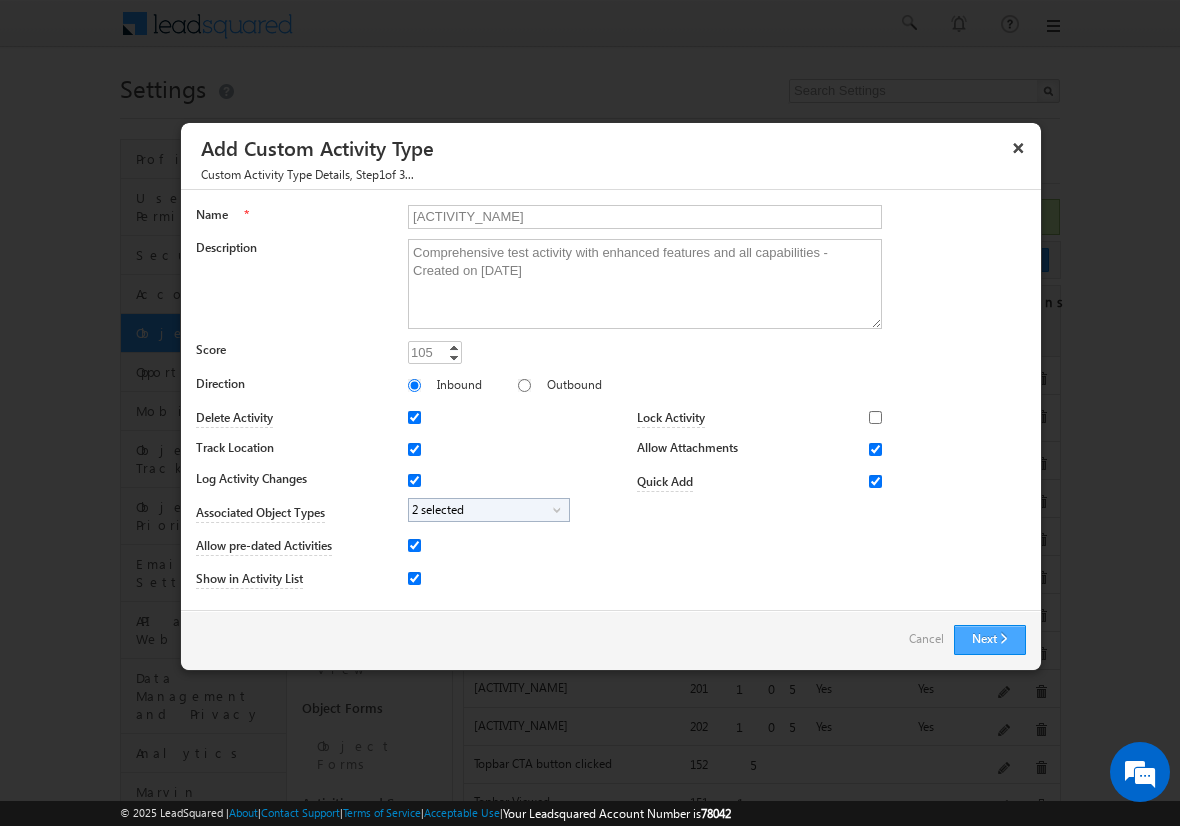 click on "Next" at bounding box center [990, 640] 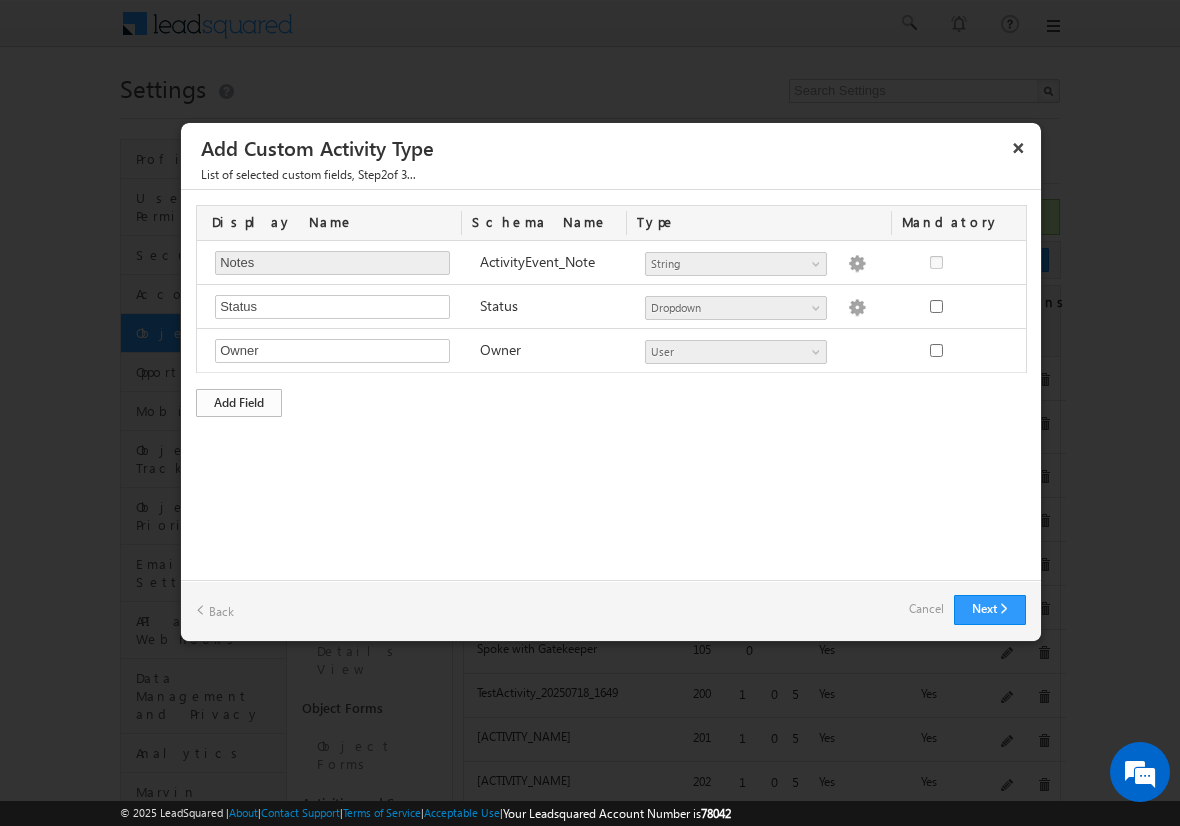 click on "Add Field" at bounding box center [239, 403] 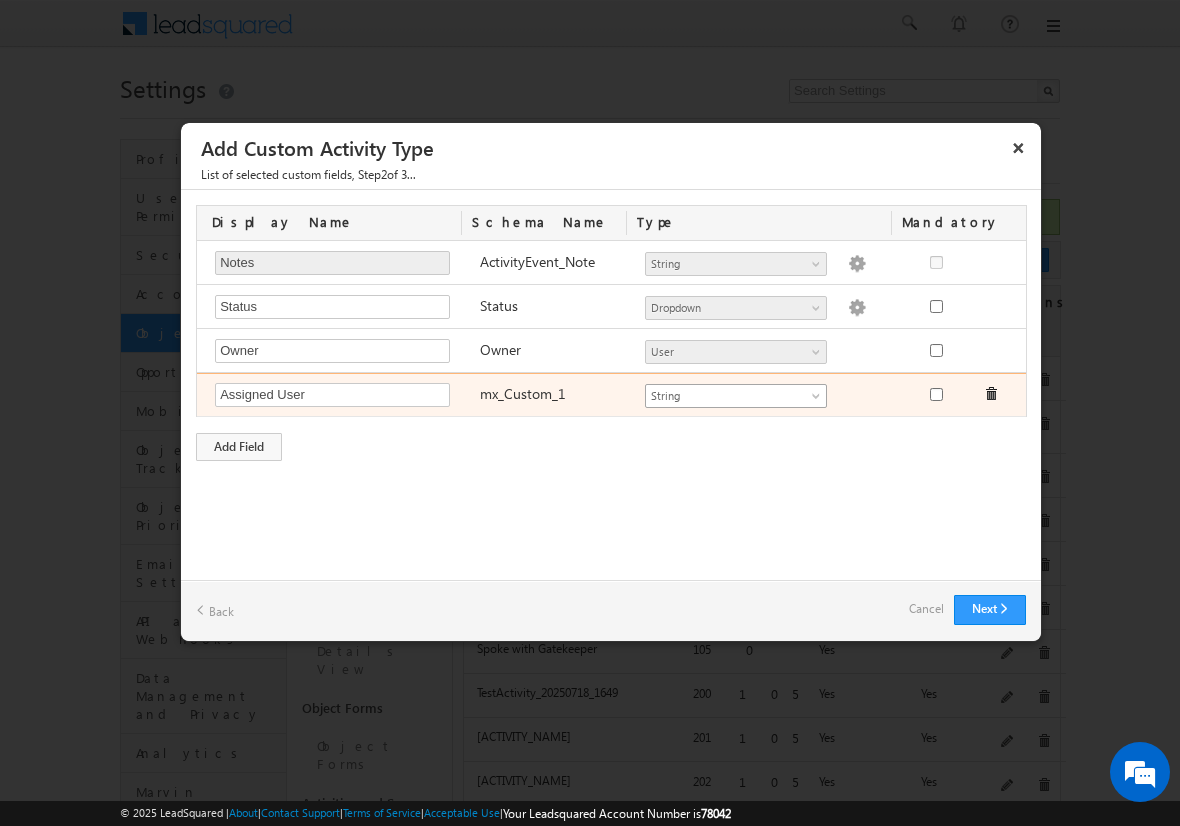 type on "Assigned User" 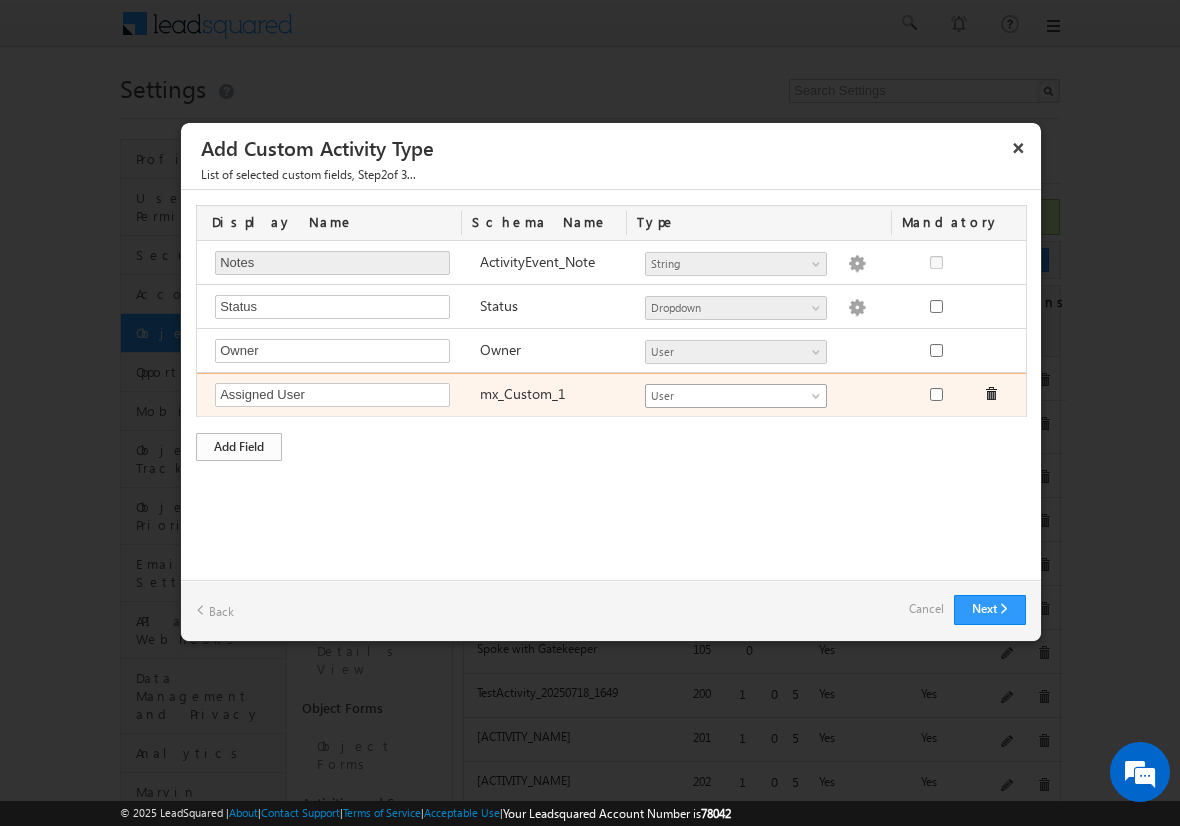 click on "Add Field" at bounding box center [239, 447] 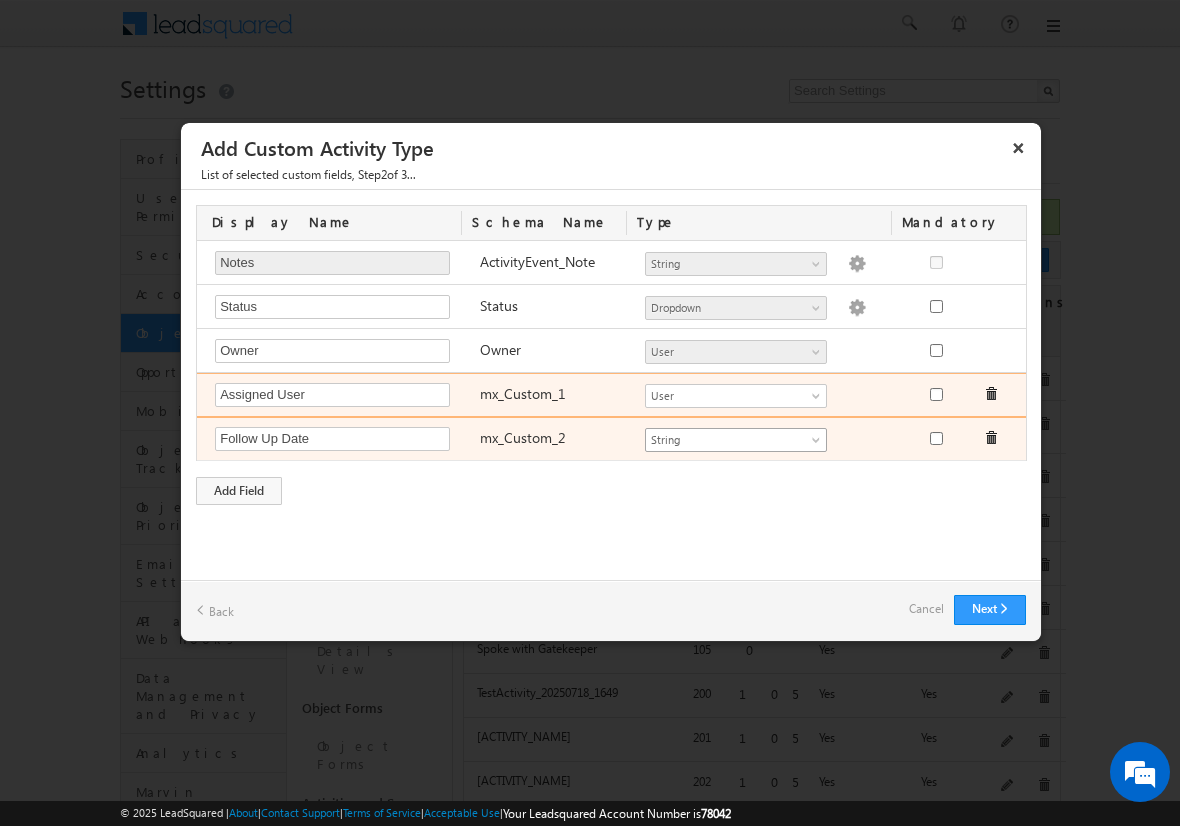 type on "Follow Up Date" 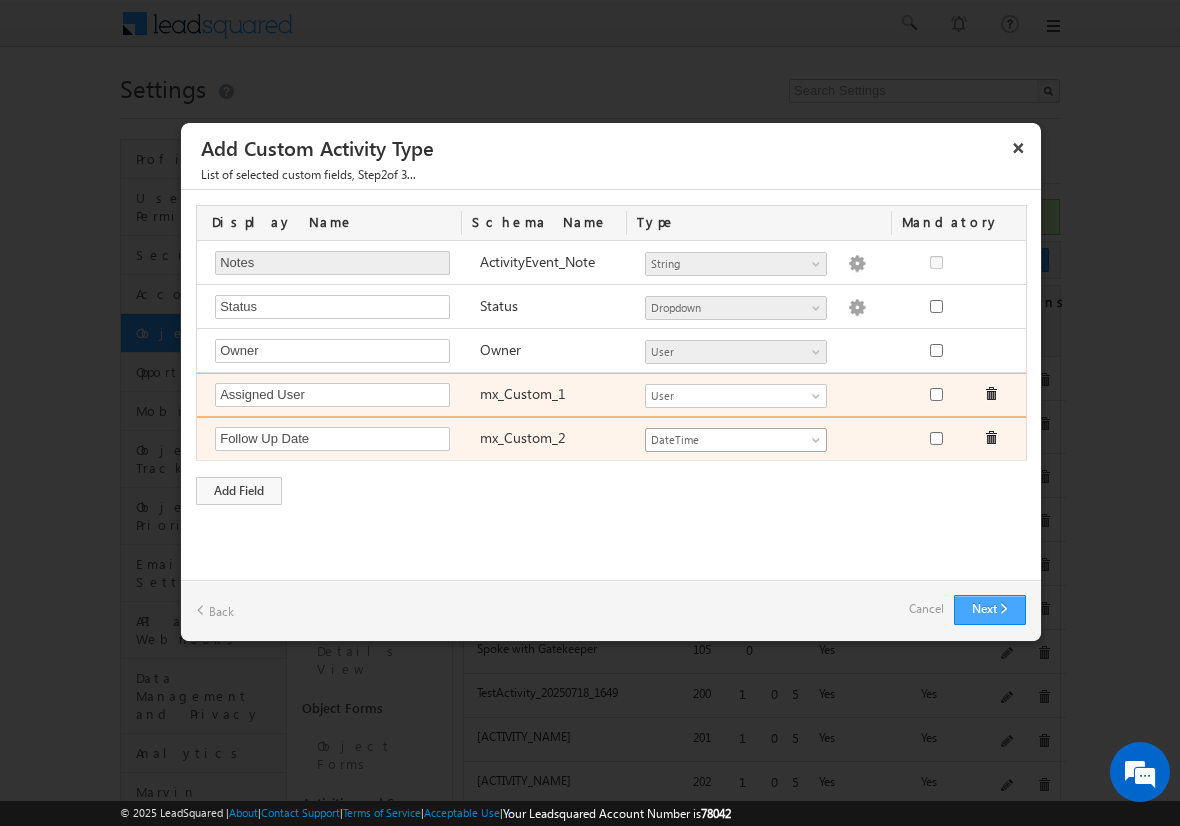 click on "Next" at bounding box center (990, 610) 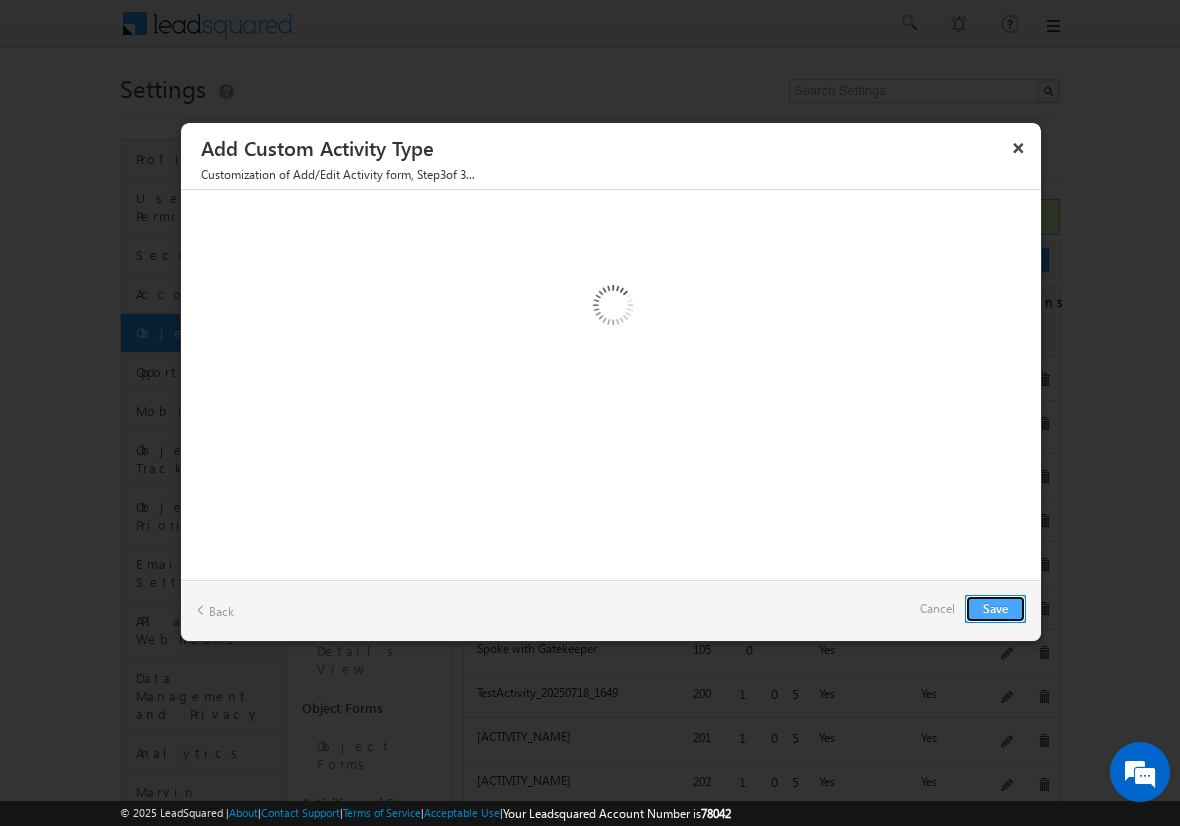 type 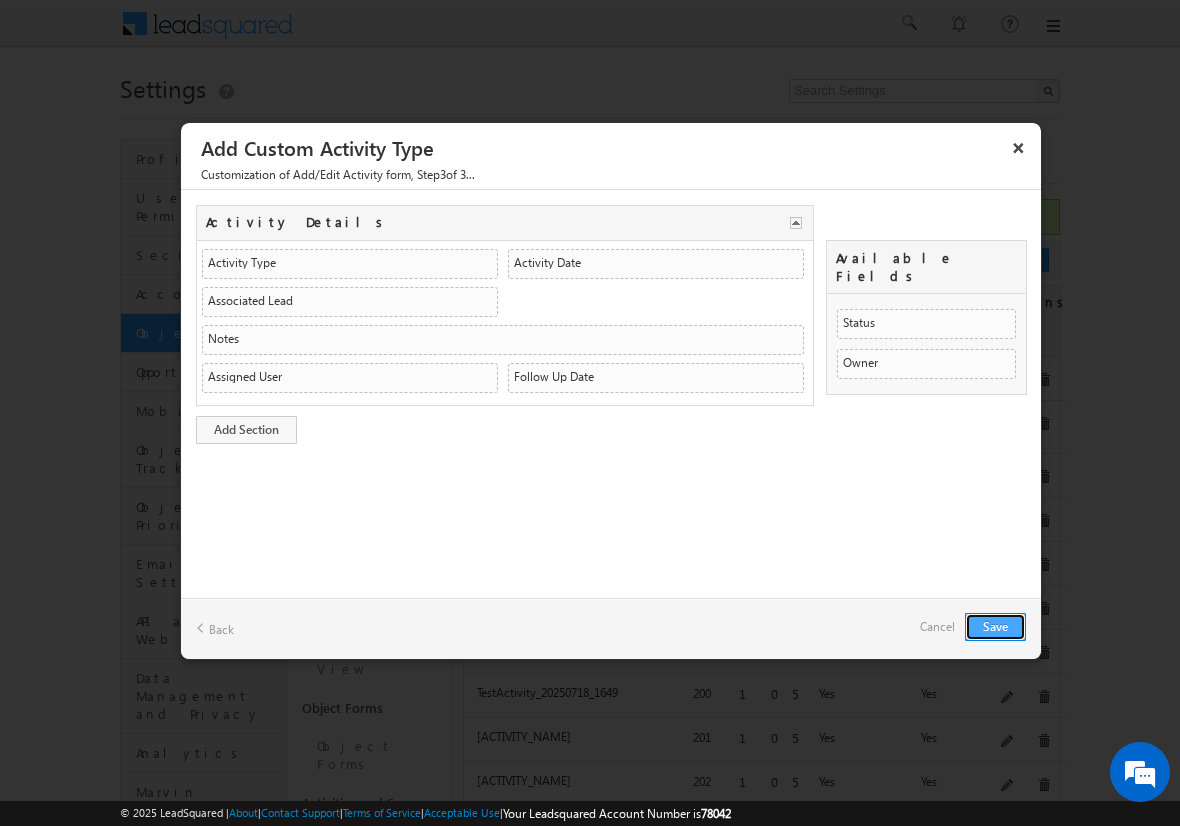 click on "Save" at bounding box center (995, 627) 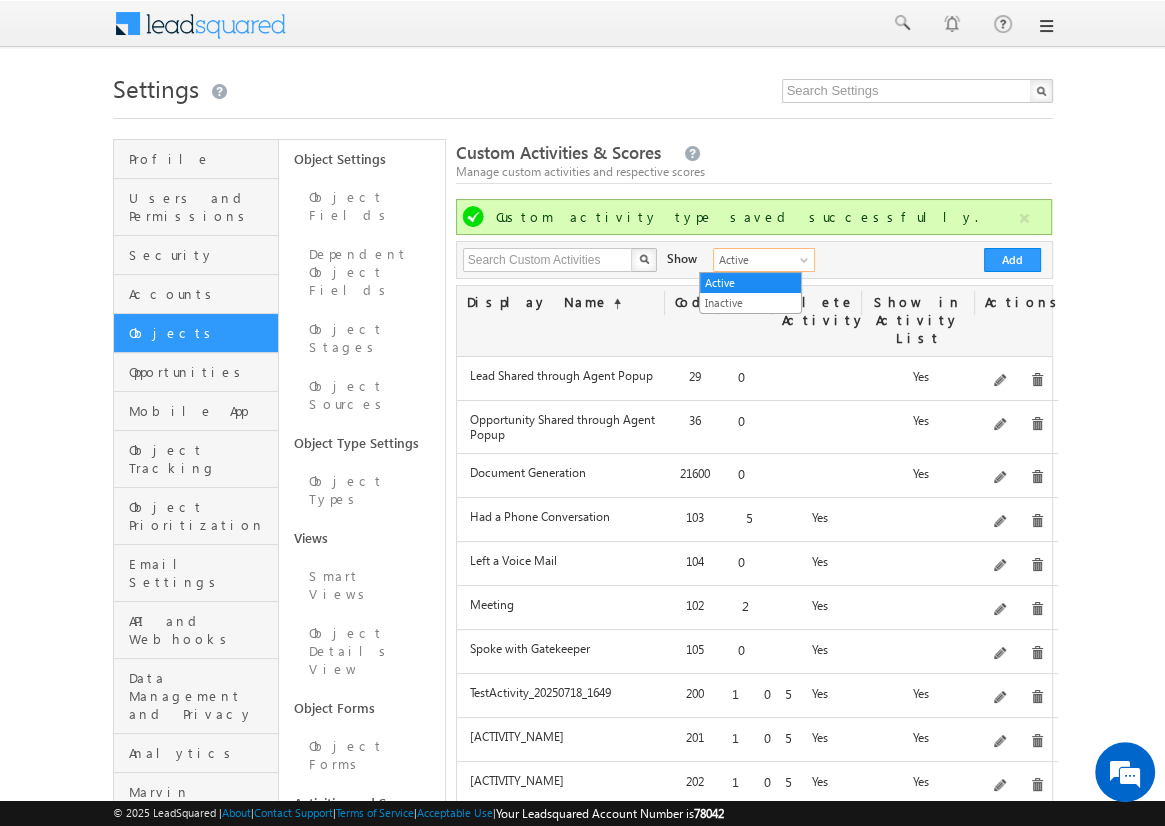 click on "Active" at bounding box center (761, 260) 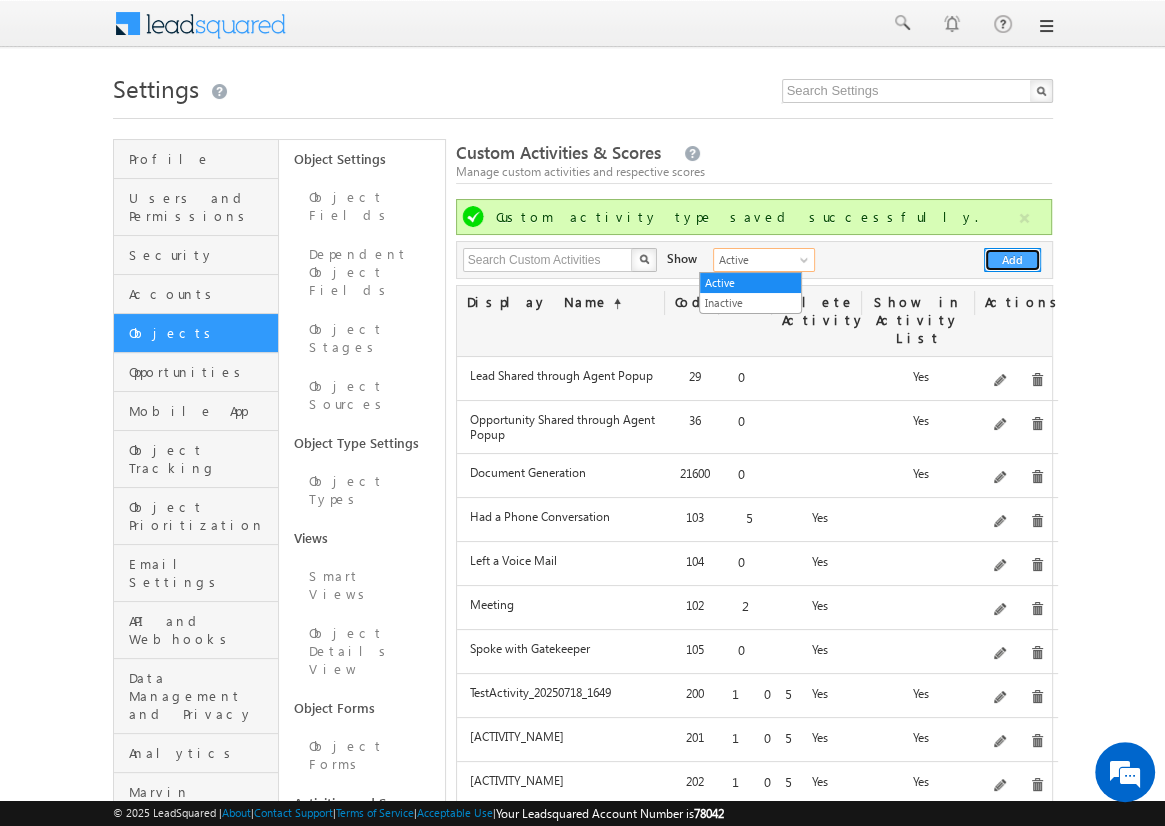 click on "Add" at bounding box center (1012, 260) 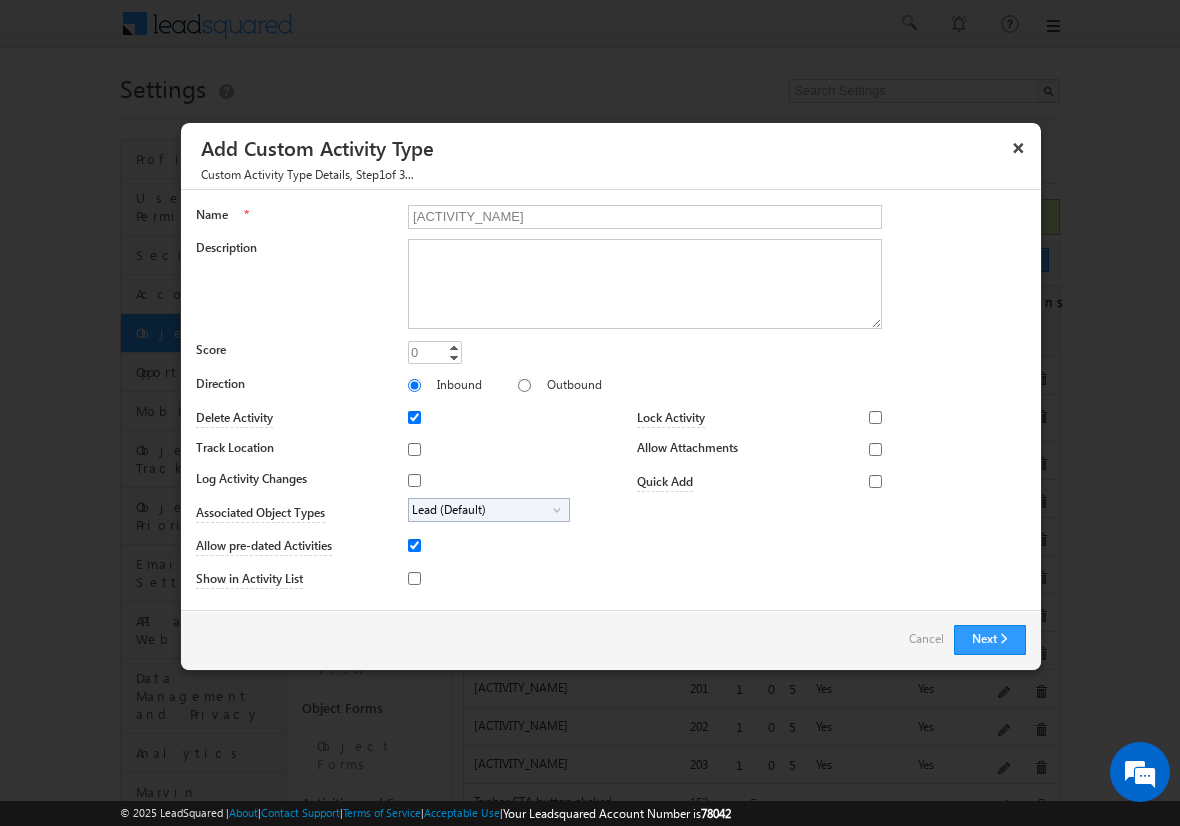 type on "[ACTIVITY_NAME]" 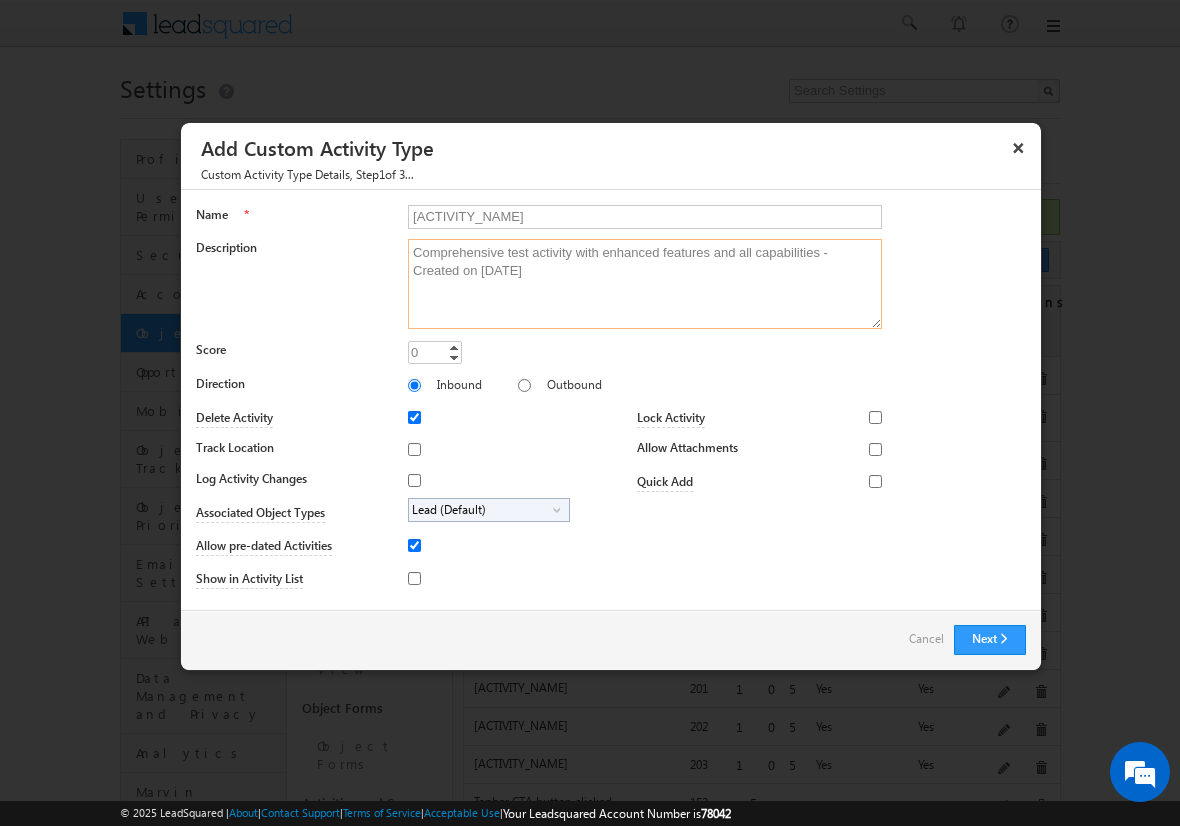 type on "Comprehensive test activity with enhanced features and all capabilities - Created on [DATE]" 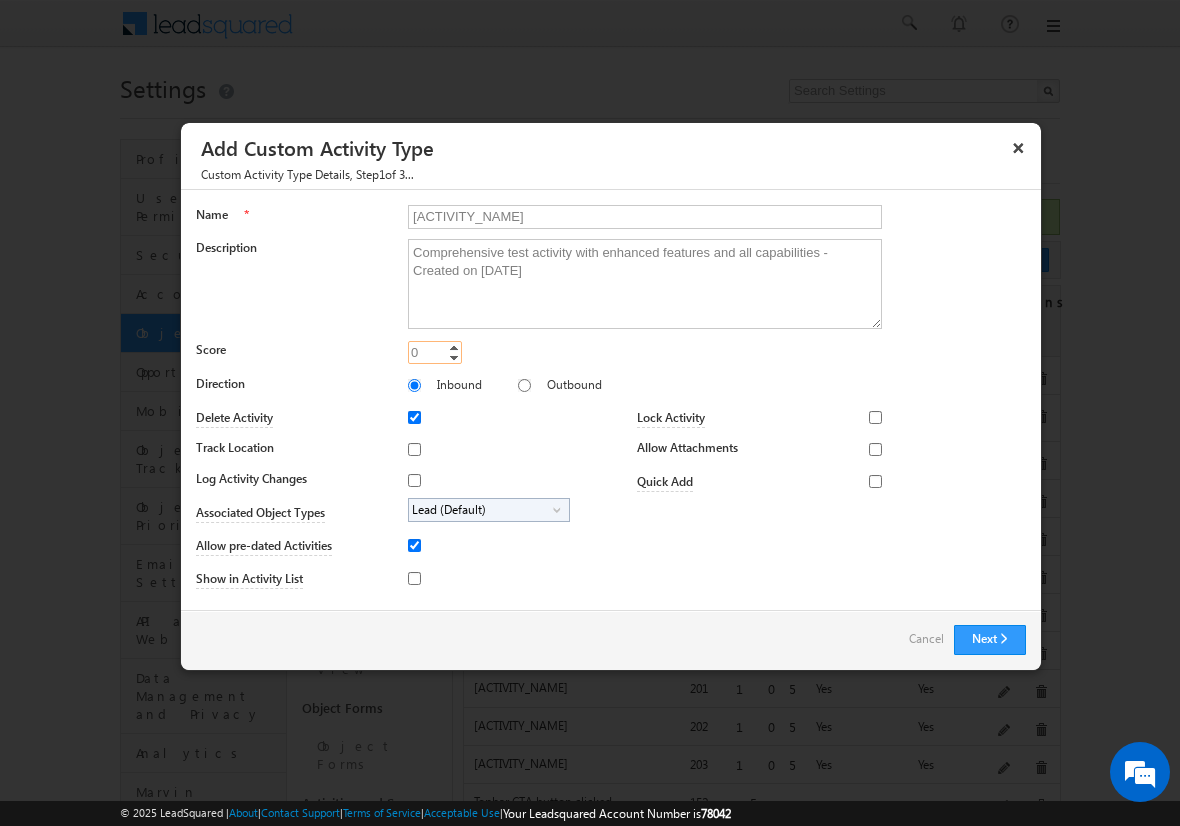 type on "105" 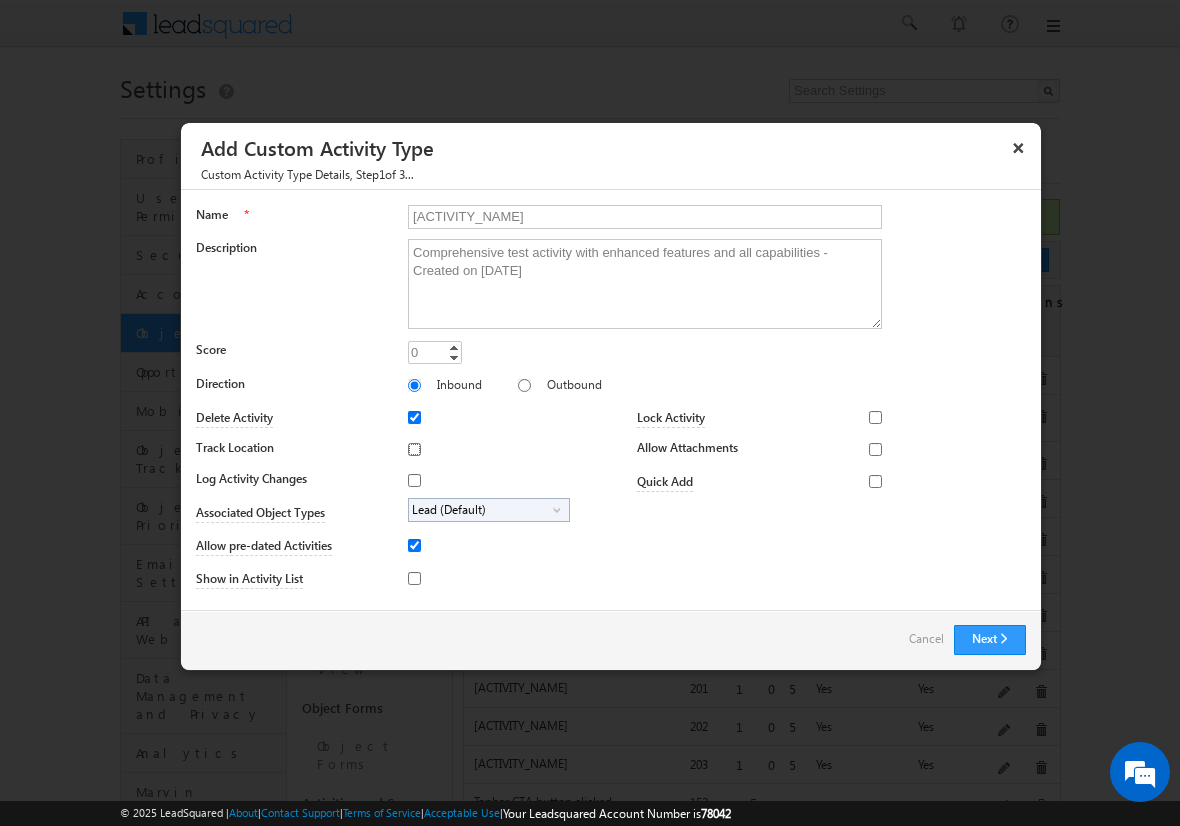 click on "Track Location" at bounding box center [414, 449] 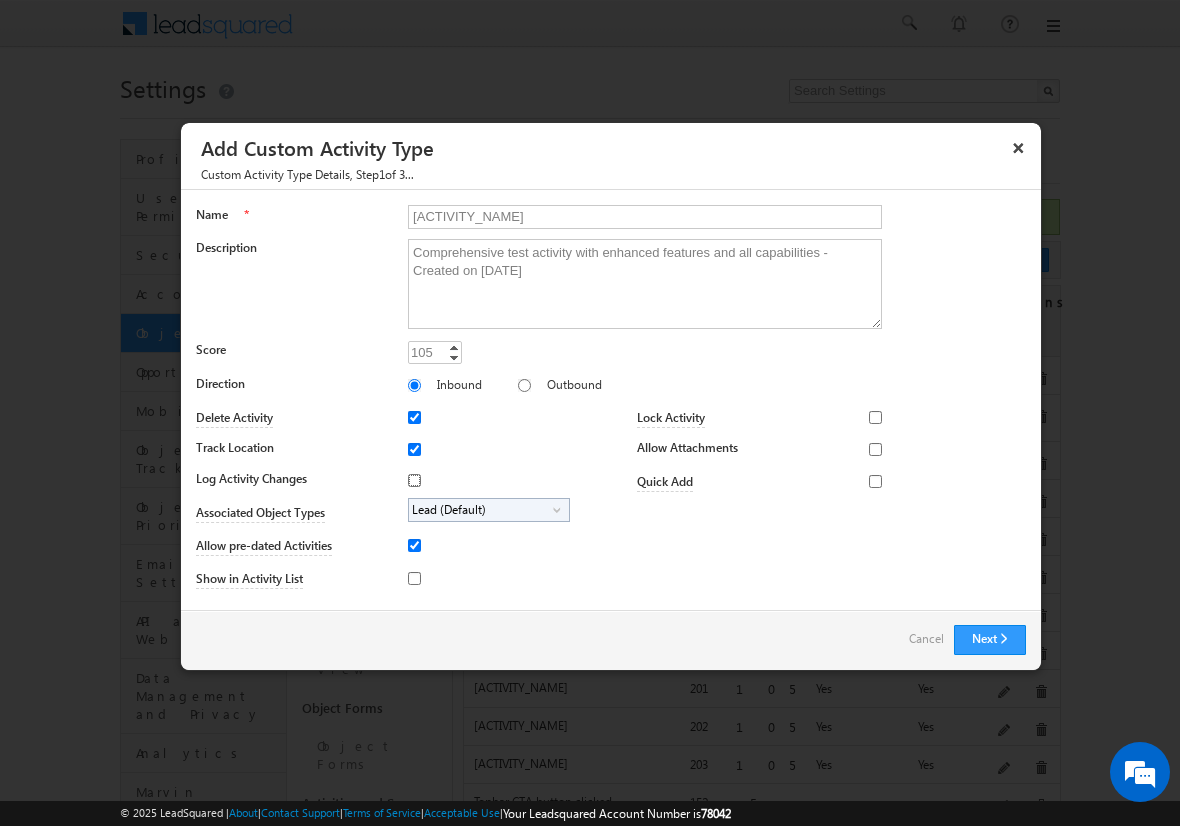 click on "Log Activity Changes" at bounding box center (414, 480) 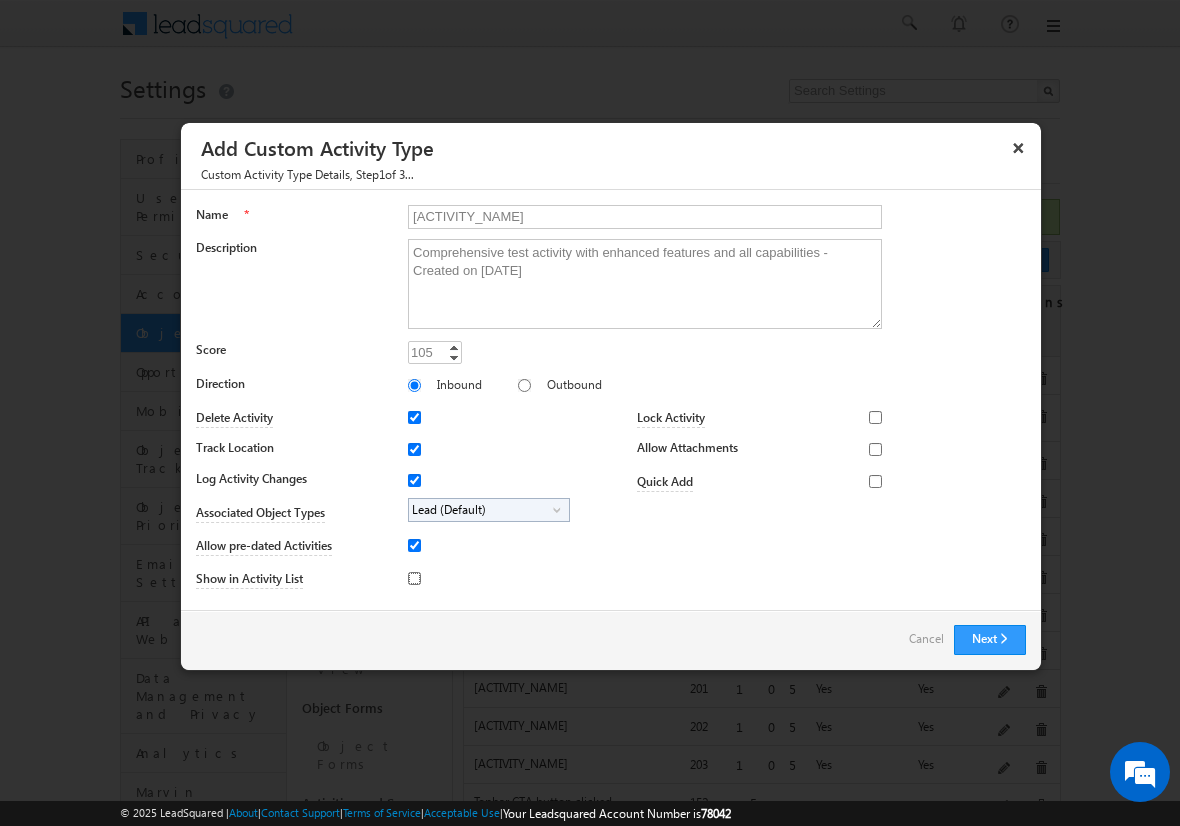 click on "Show in Activity List" at bounding box center [414, 578] 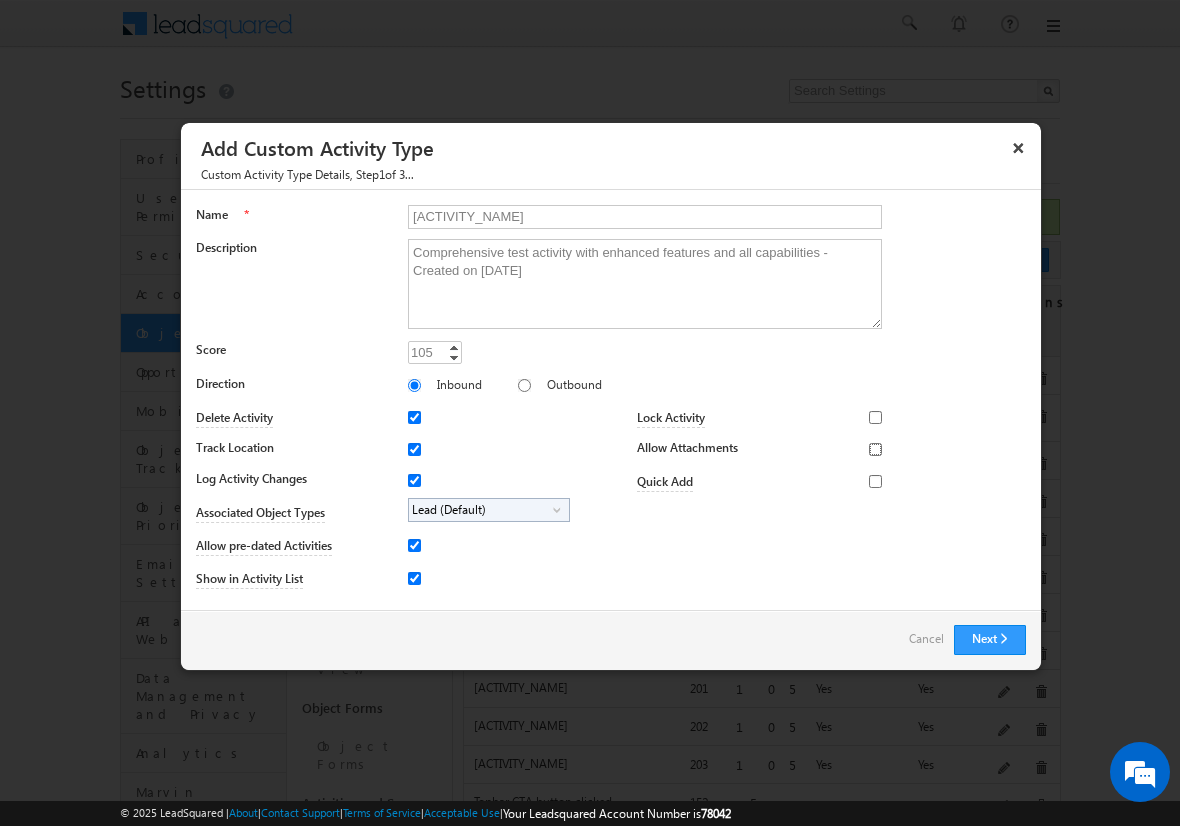 click on "Allow Attachments" at bounding box center (875, 449) 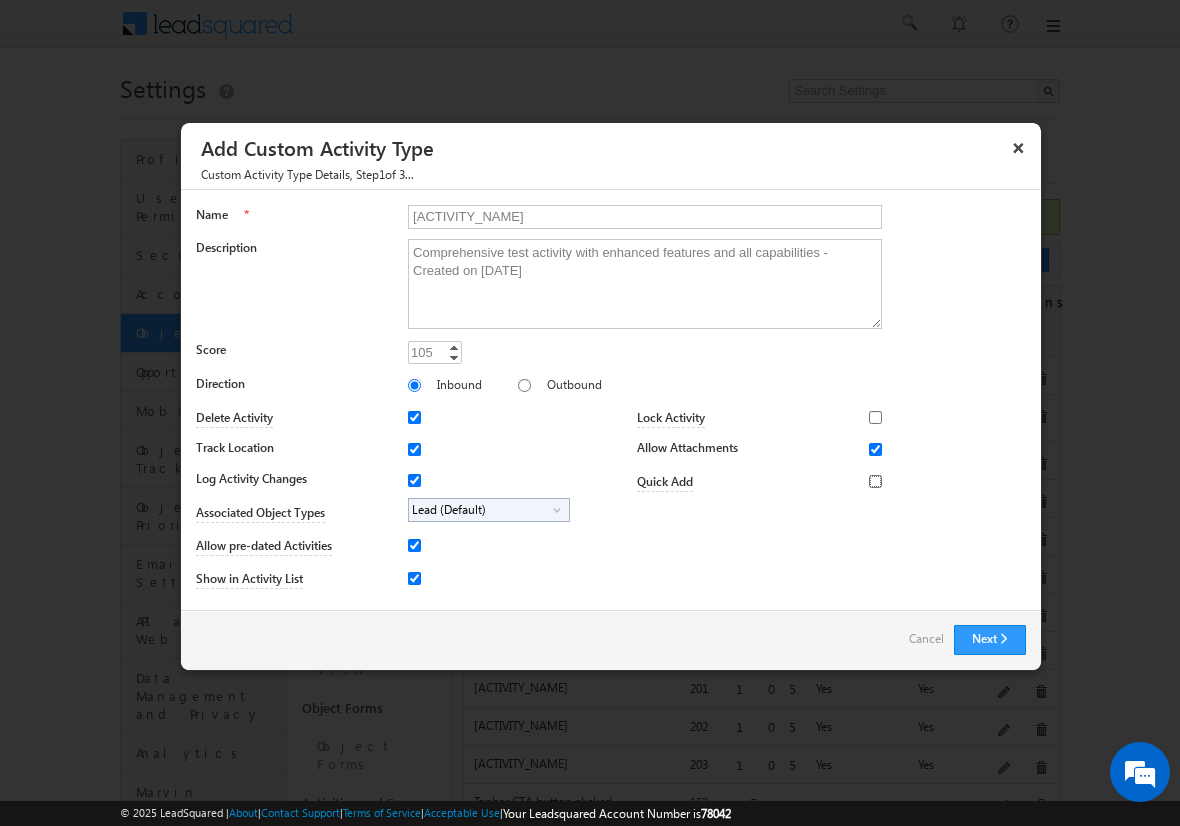 click on "Quick Add" at bounding box center [875, 481] 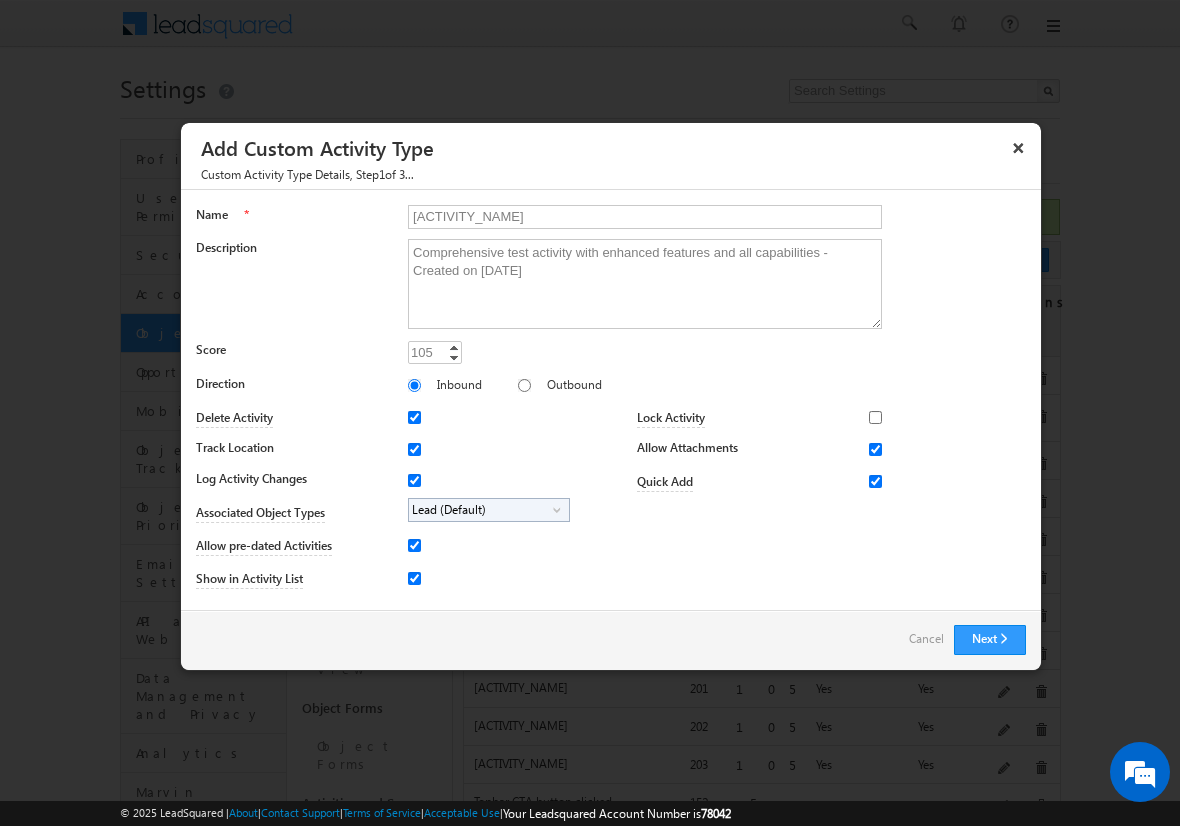 click on "Lead (Default)" at bounding box center (481, 510) 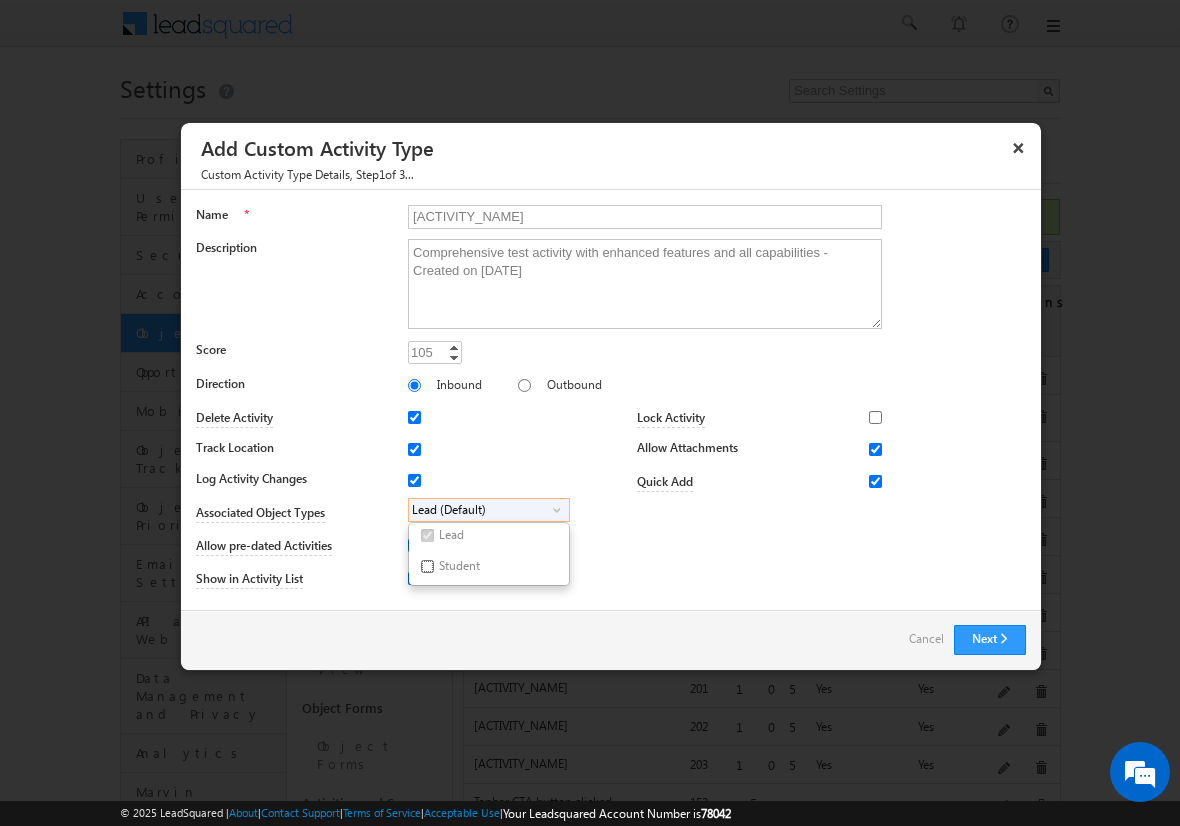 click on "Student" at bounding box center [427, 566] 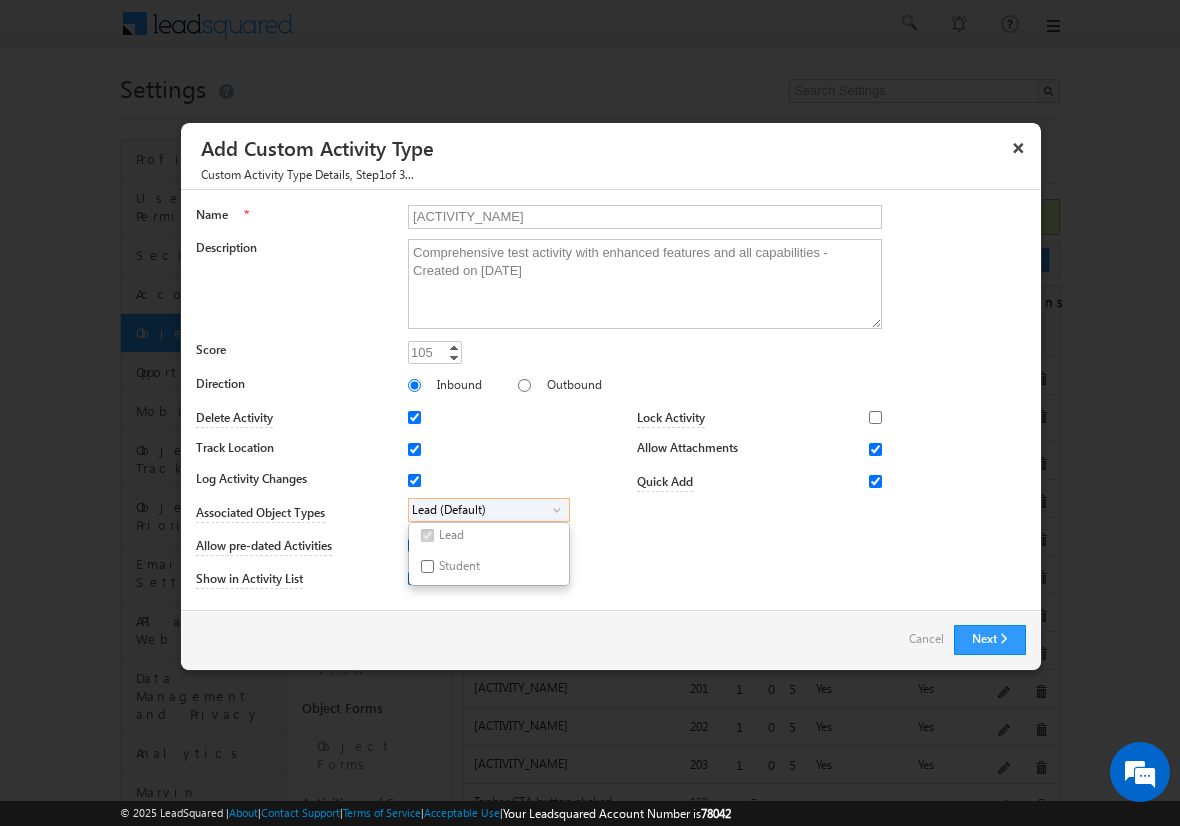 checkbox on "true" 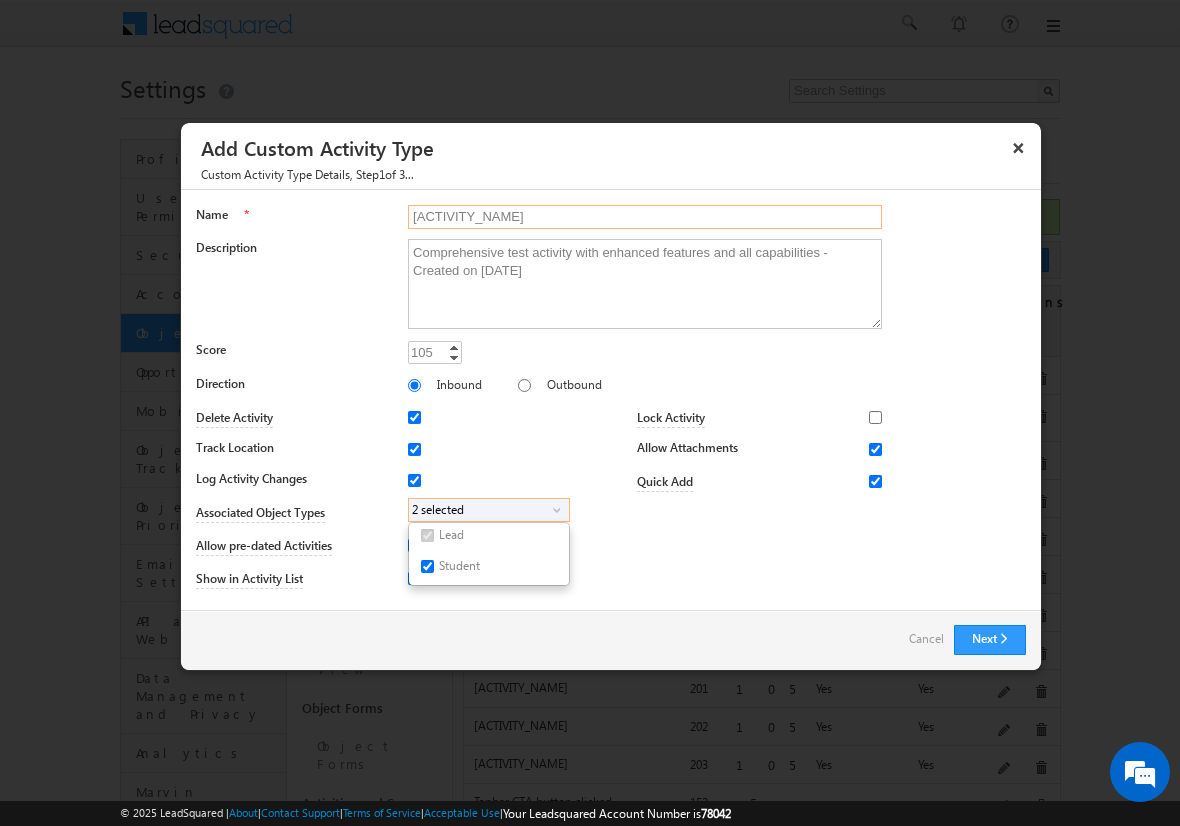 click on "[ACTIVITY_NAME]" at bounding box center (645, 217) 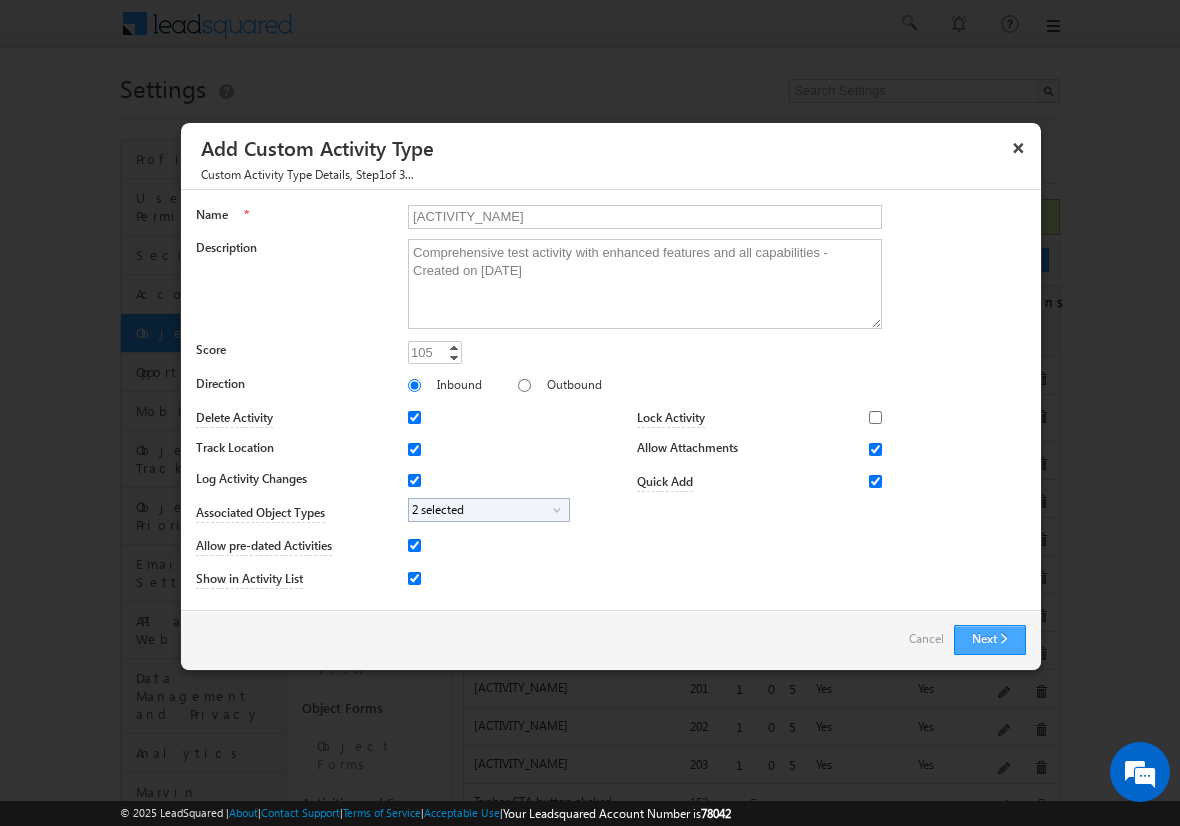 click on "Next" at bounding box center [990, 640] 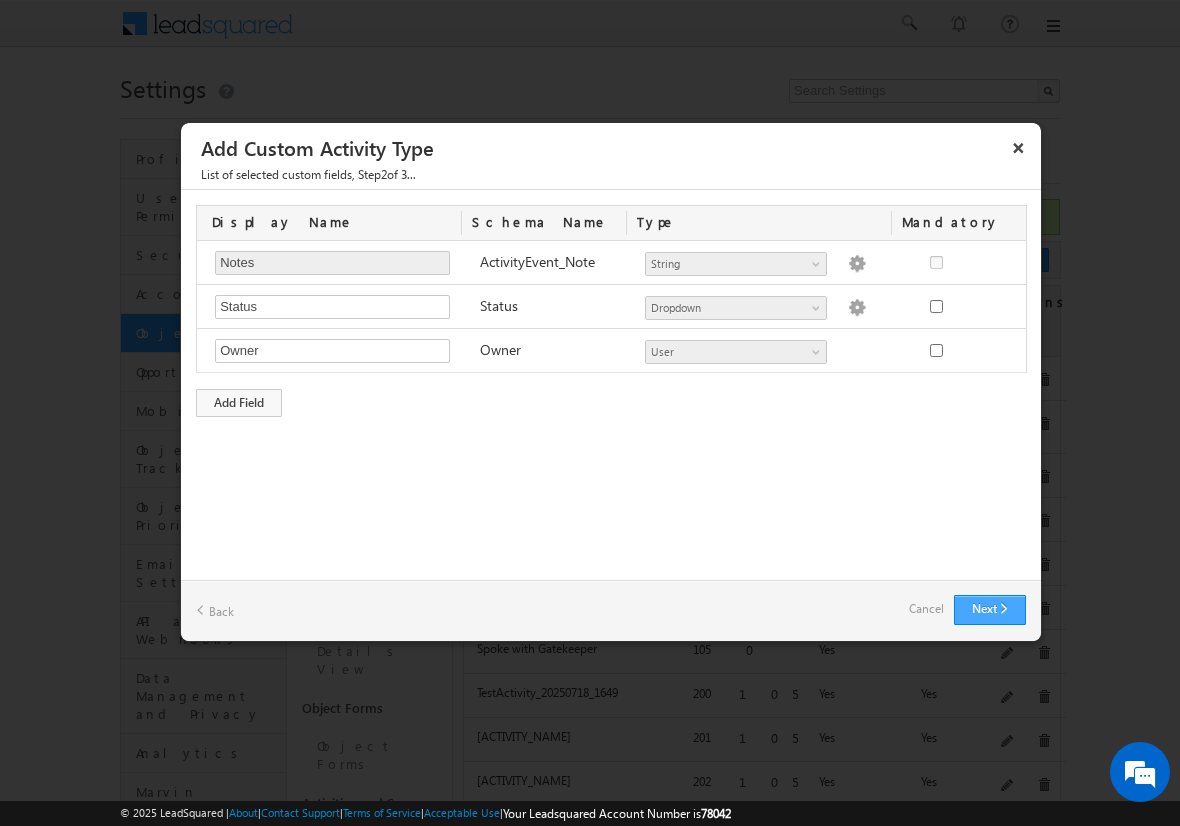 type 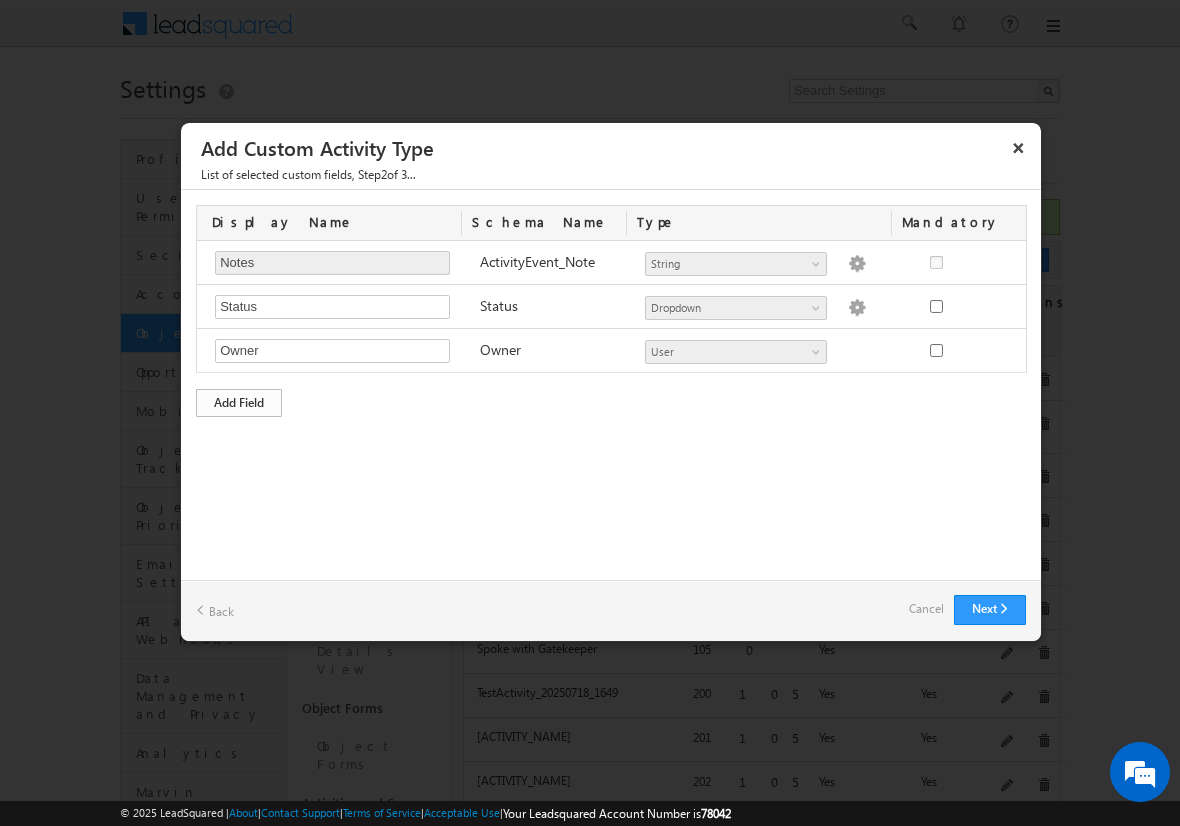click on "Add Field" at bounding box center [239, 403] 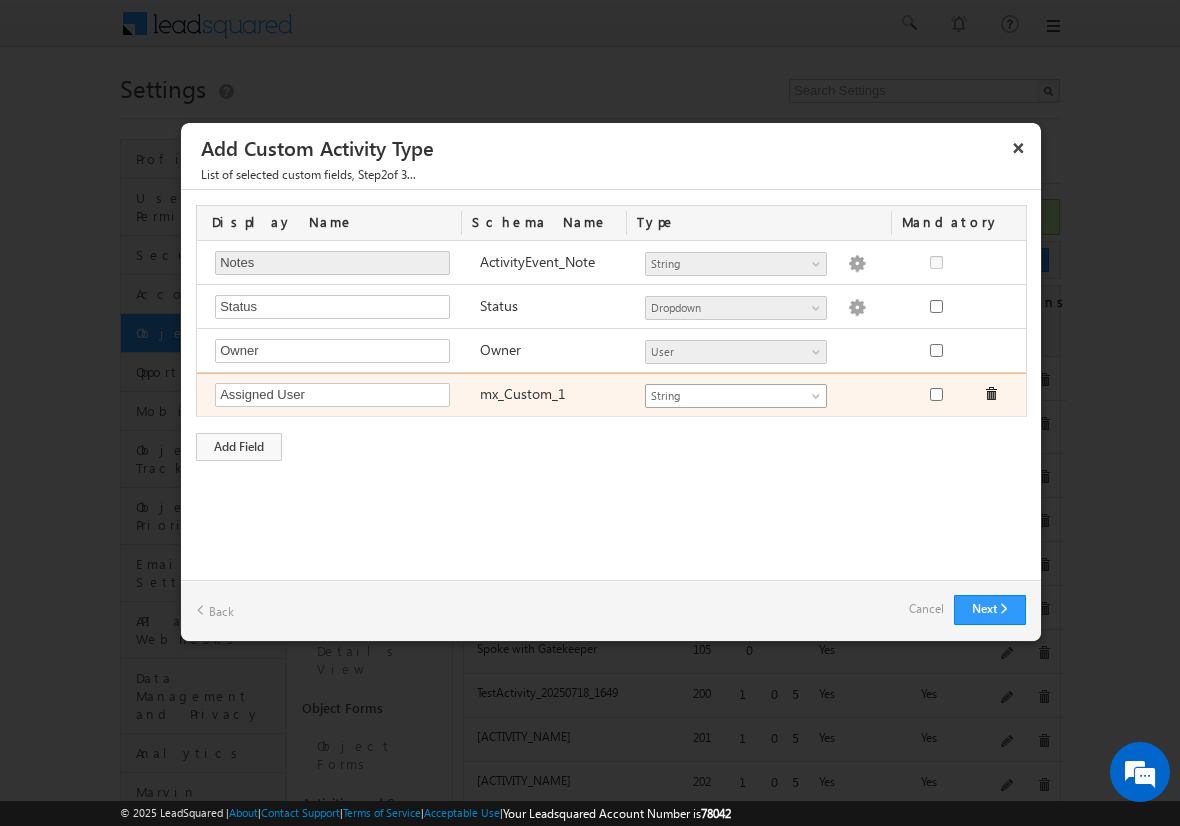 type on "Assigned User" 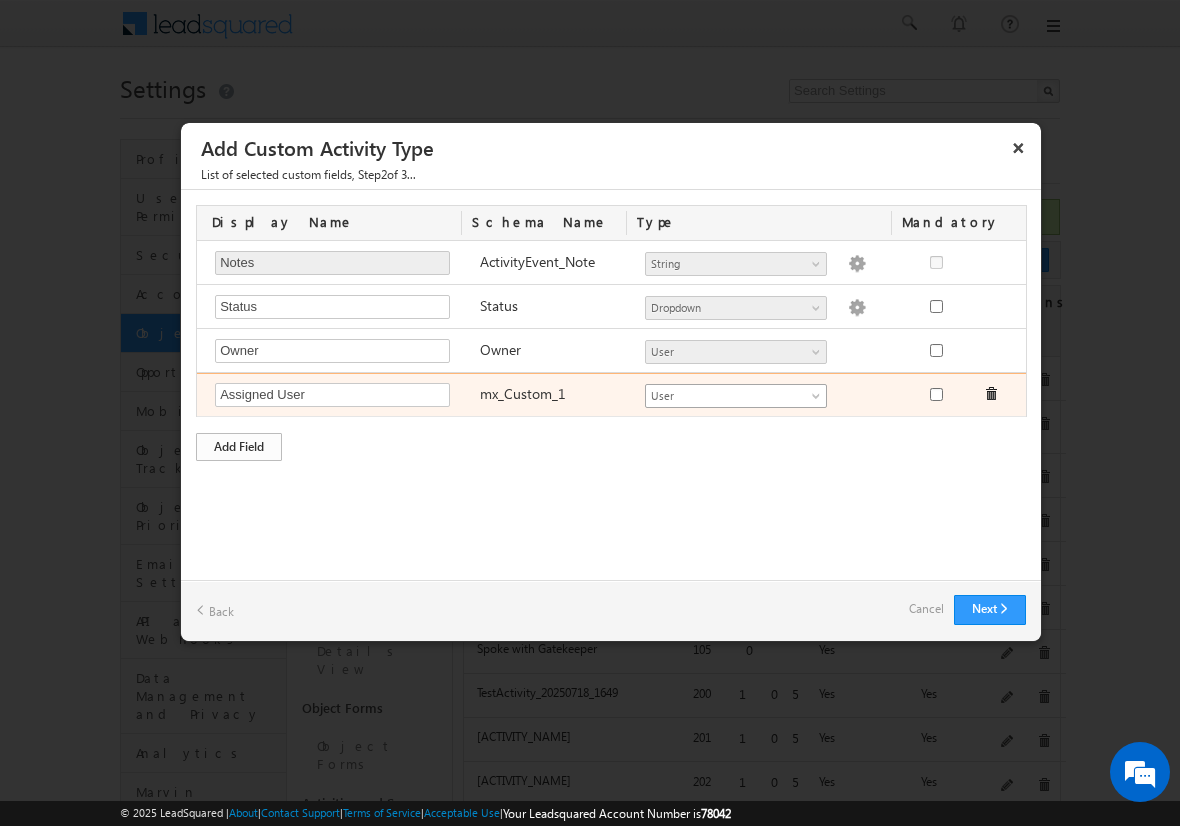 click on "Add Field" at bounding box center (239, 447) 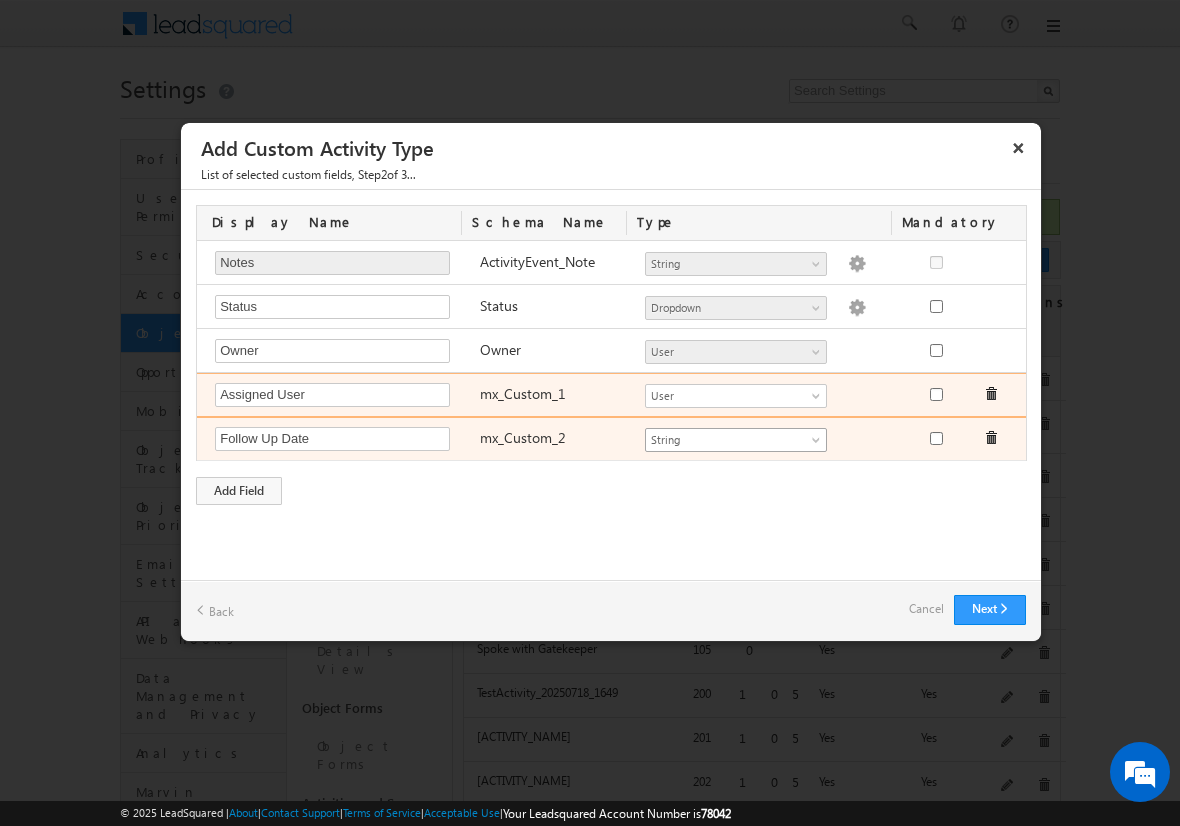 type on "Follow Up Date" 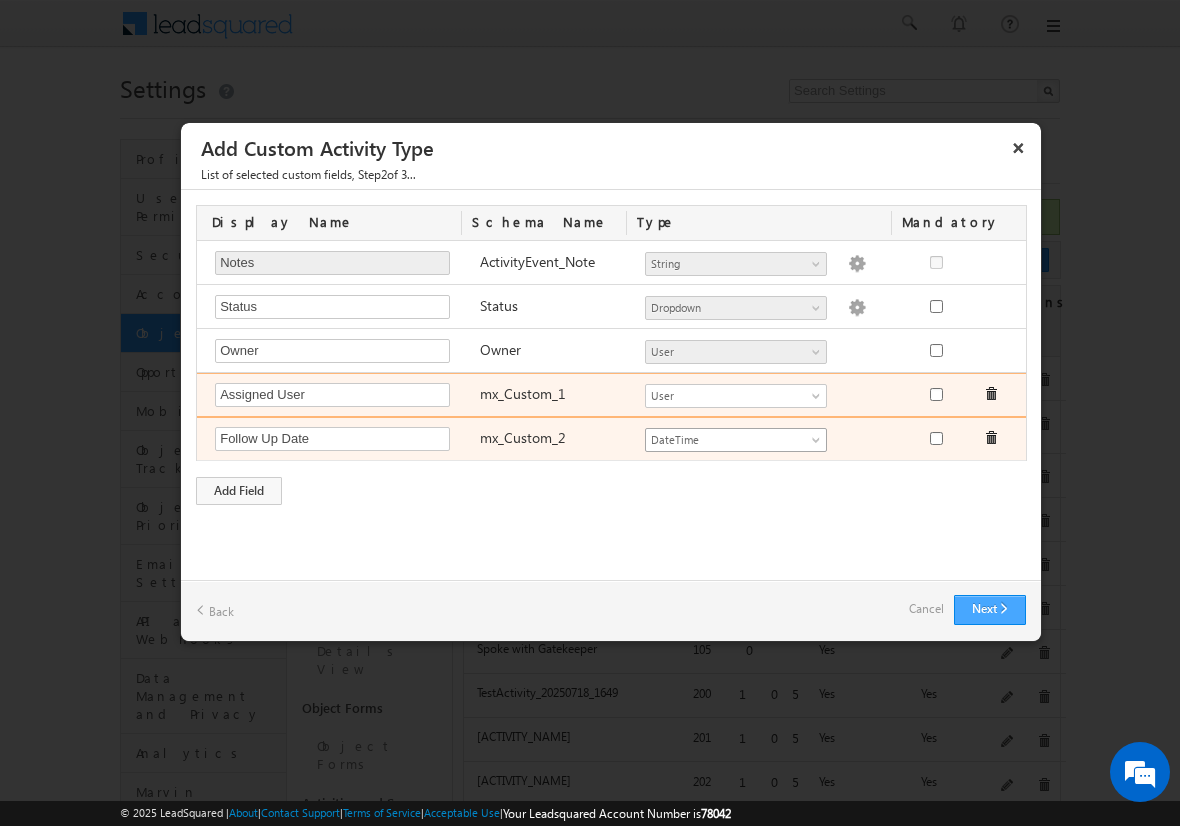 click on "Next" at bounding box center (990, 610) 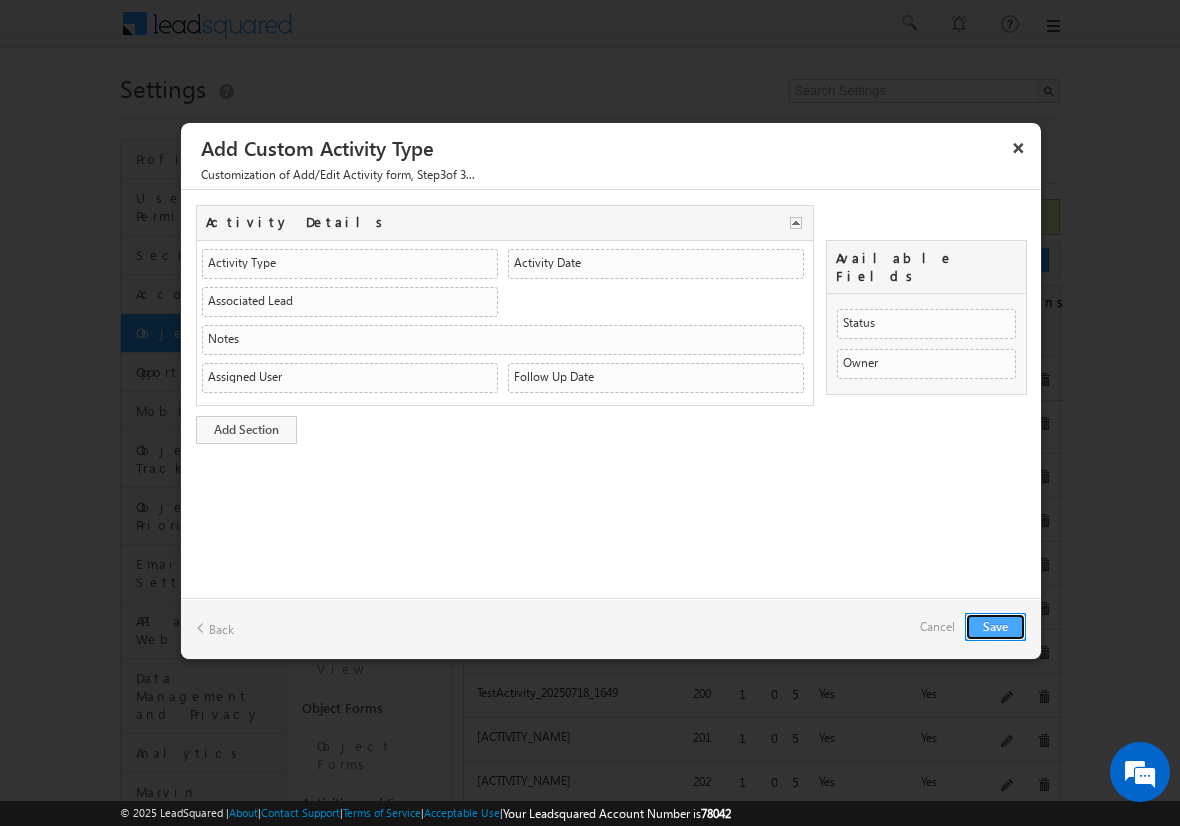 click on "Save" at bounding box center (995, 627) 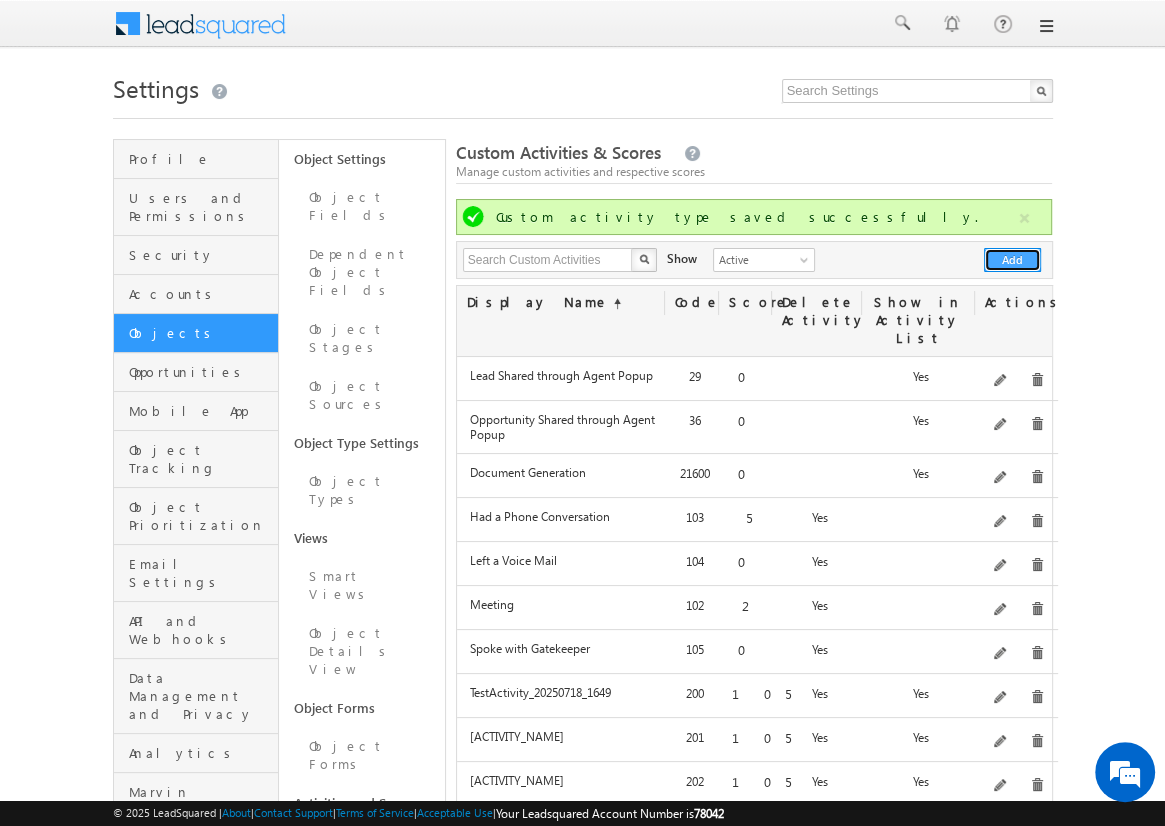 click on "Add" at bounding box center [1012, 260] 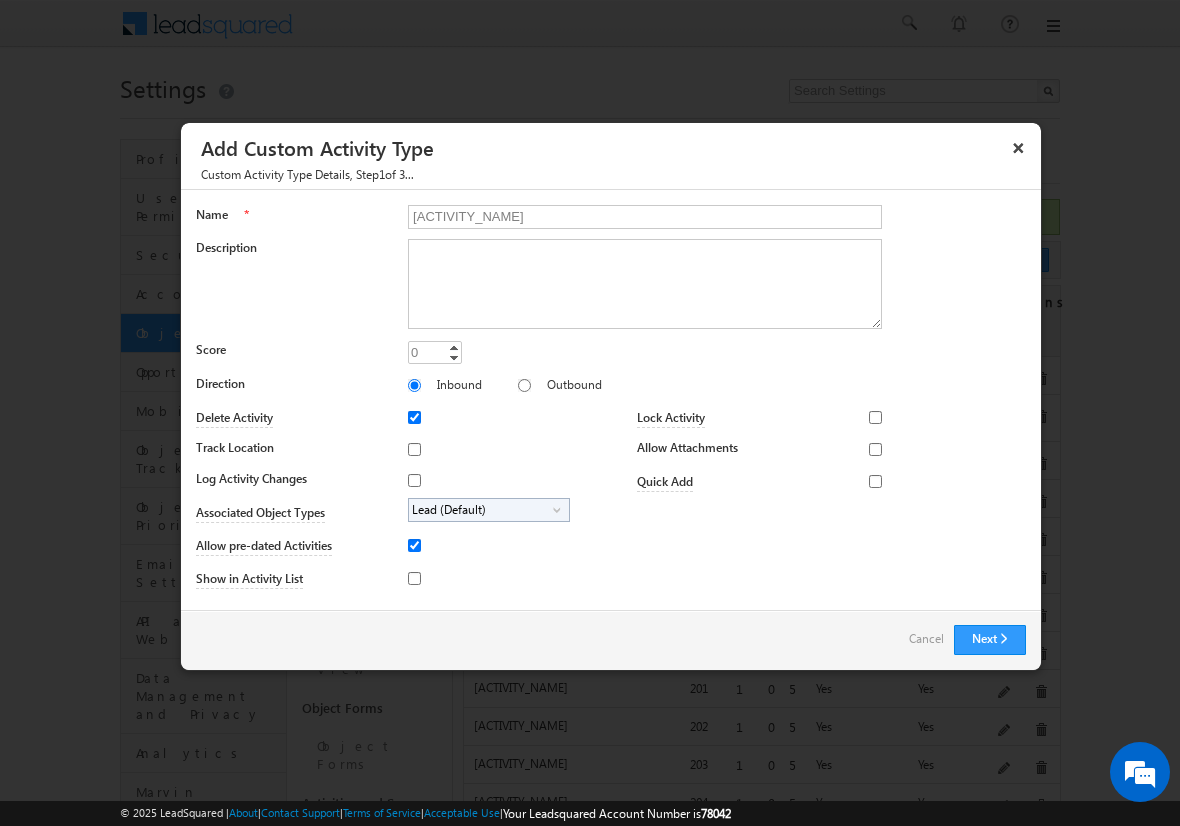 type on "[ACTIVITY_NAME]" 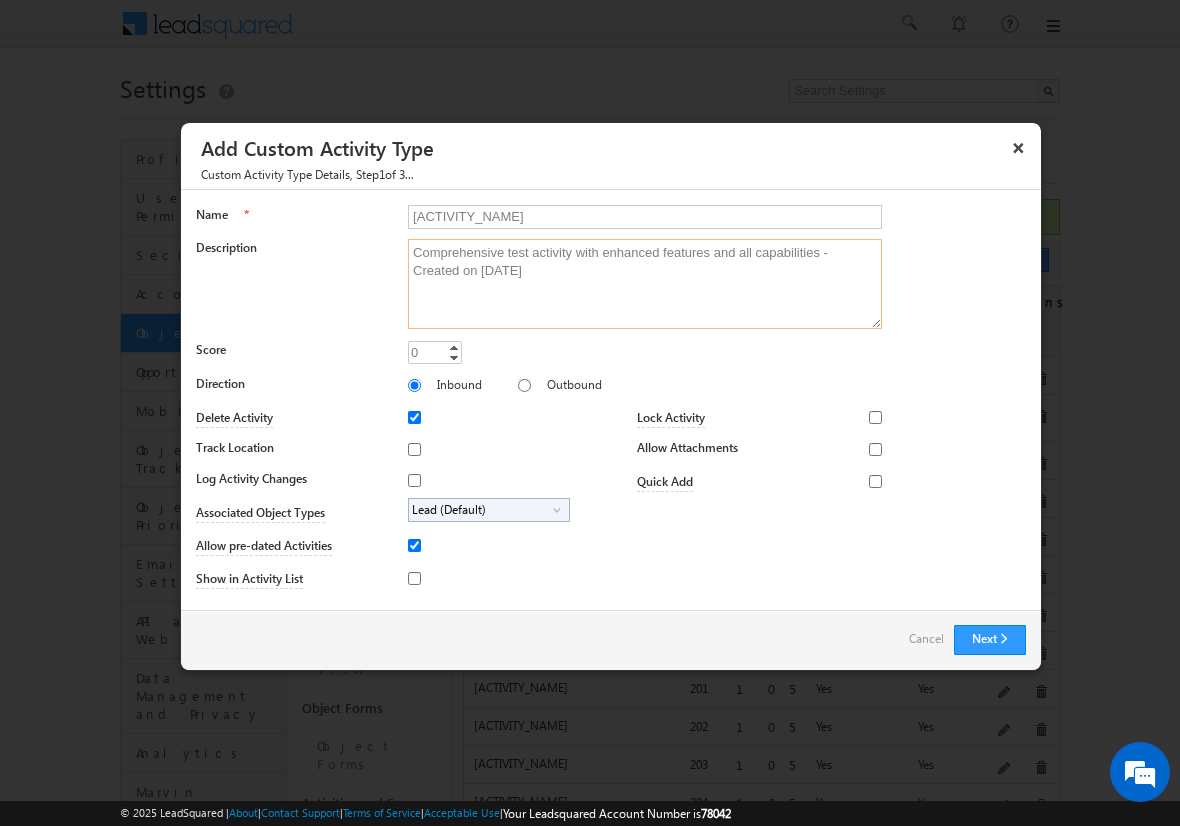 type on "Comprehensive test activity with enhanced features and all capabilities - Created on [DATE]" 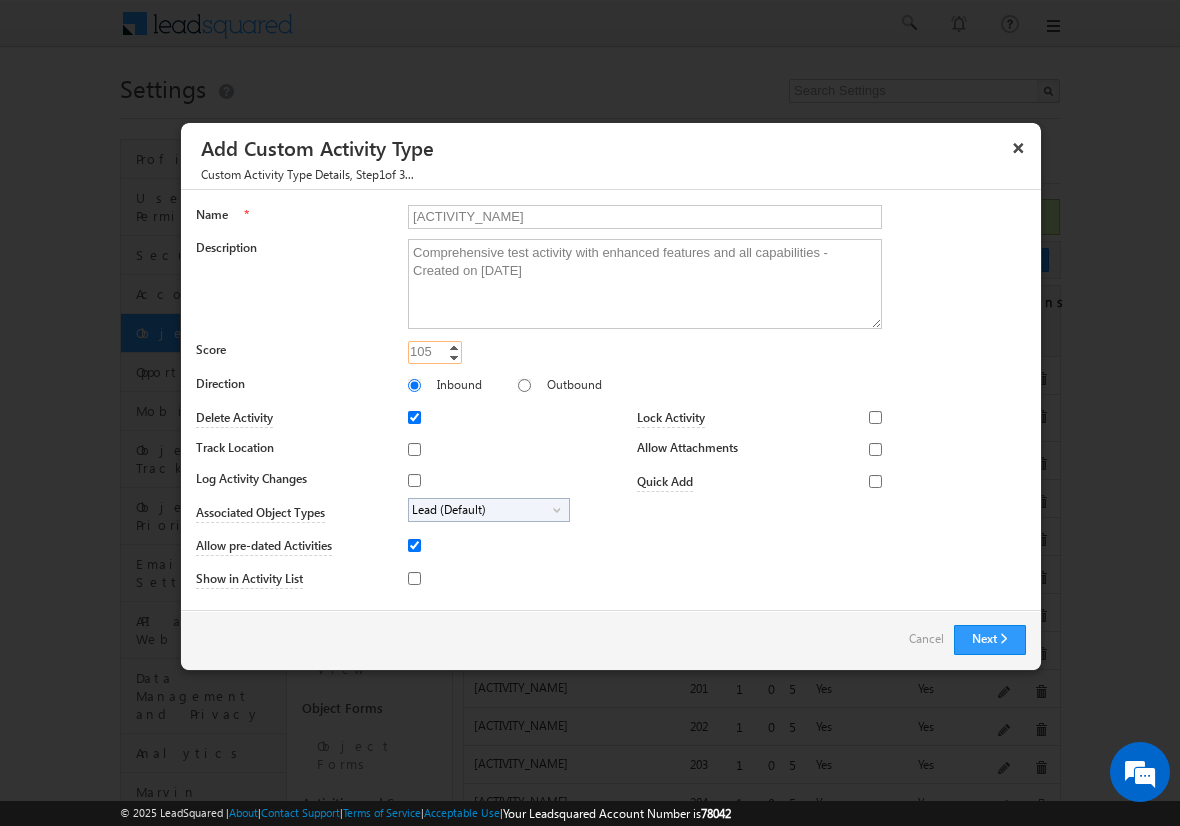 type on "105" 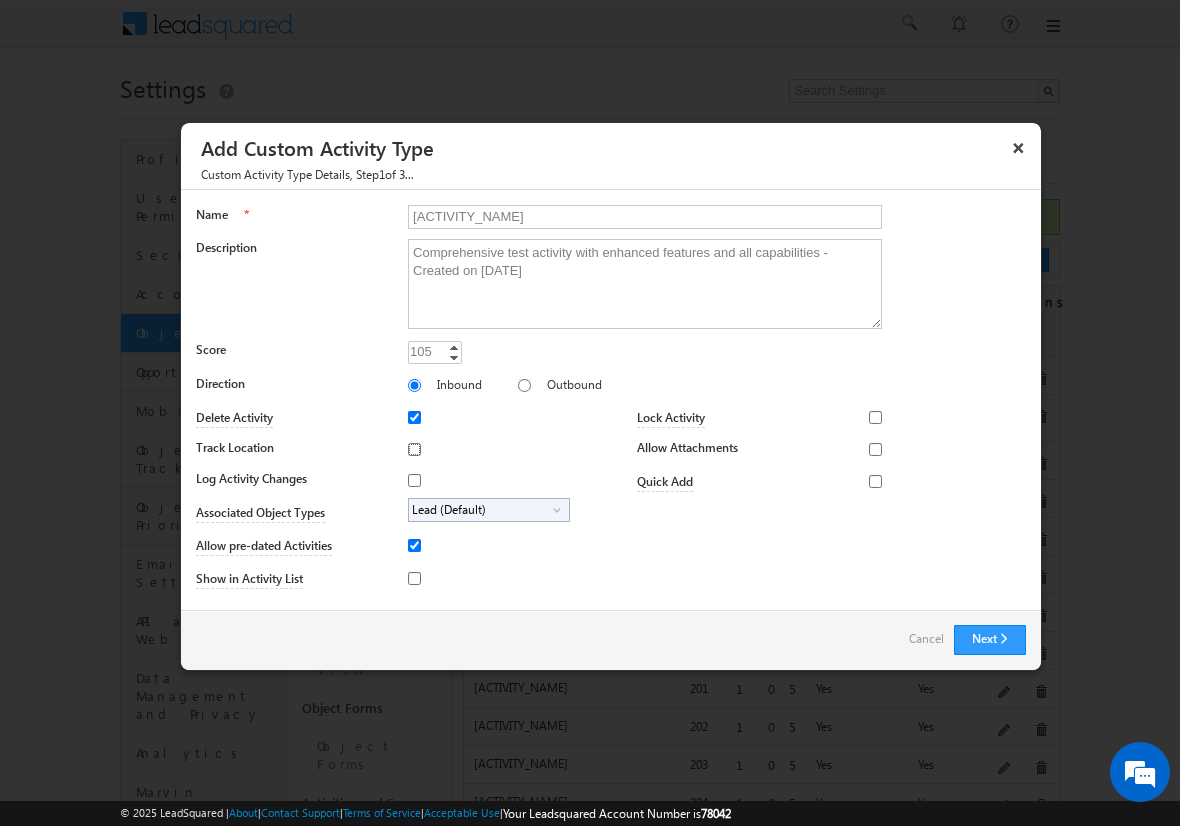 click on "Track Location" at bounding box center (414, 449) 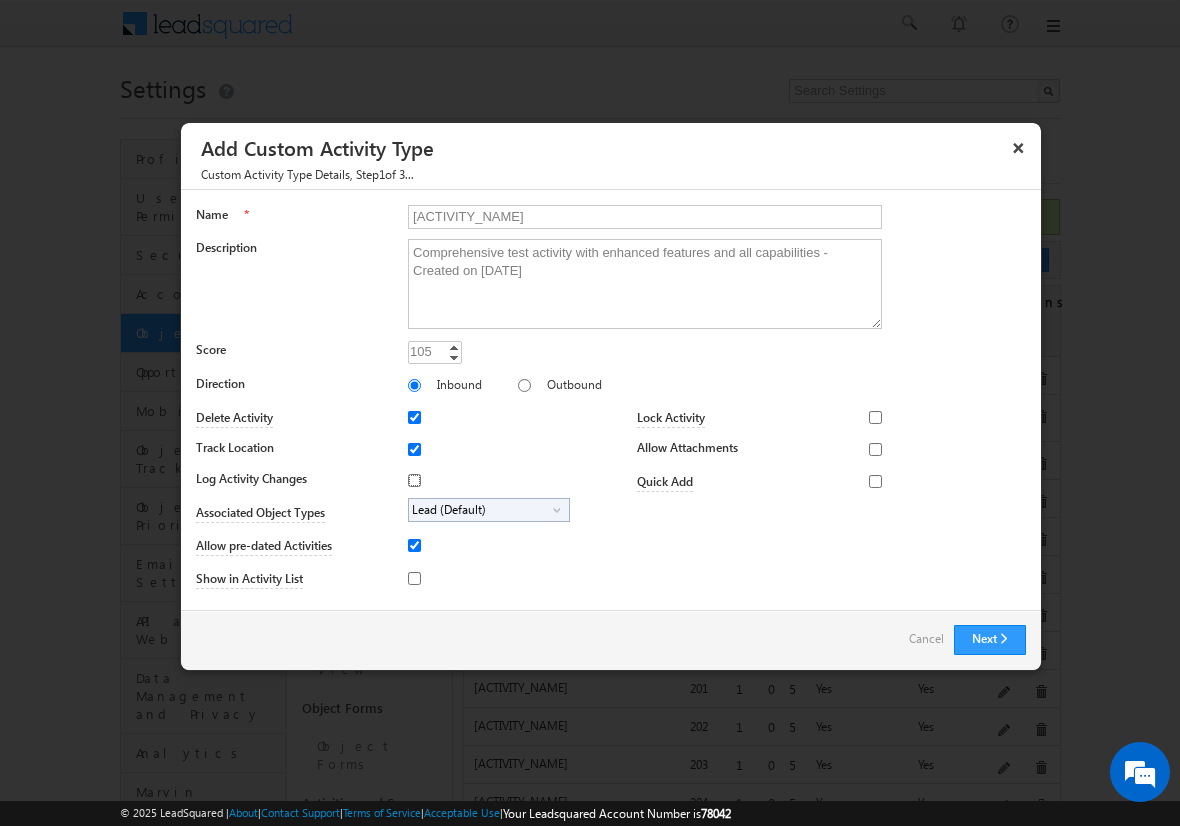click on "Log Activity Changes" at bounding box center [414, 480] 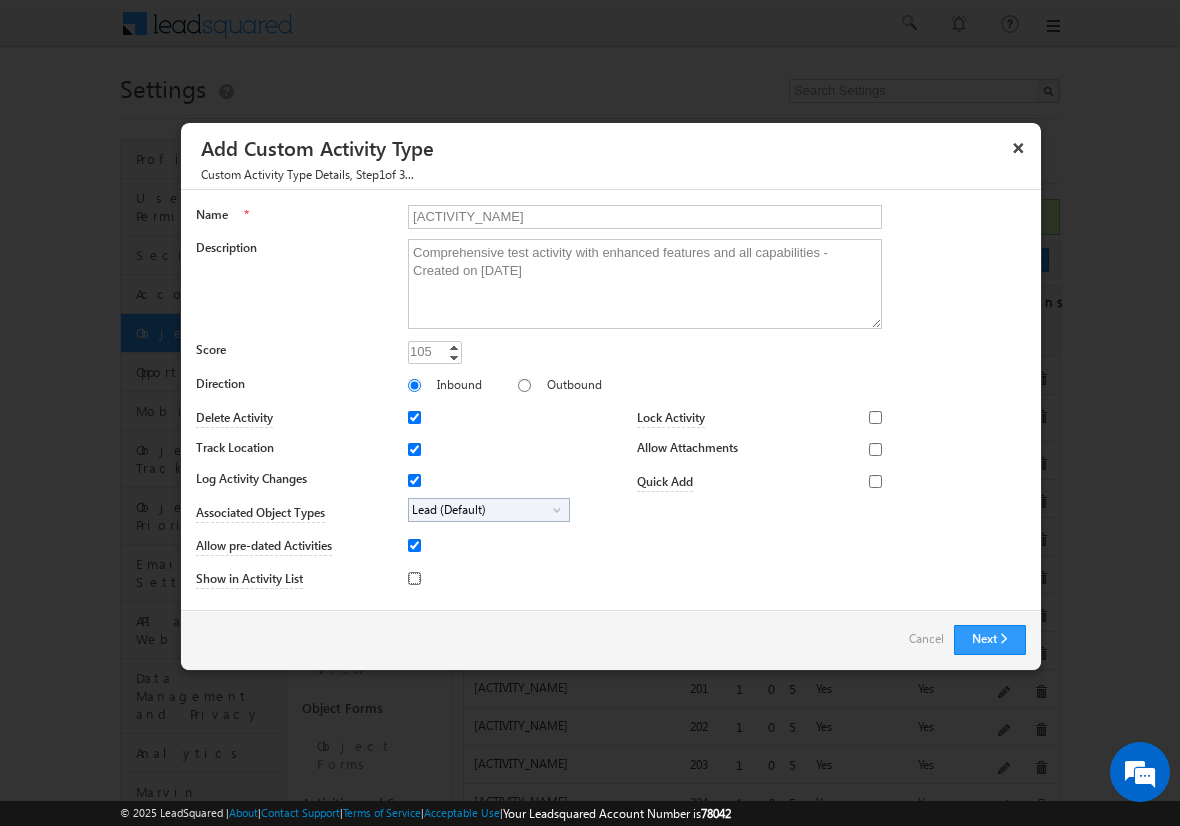 click on "Show in Activity List" at bounding box center [414, 578] 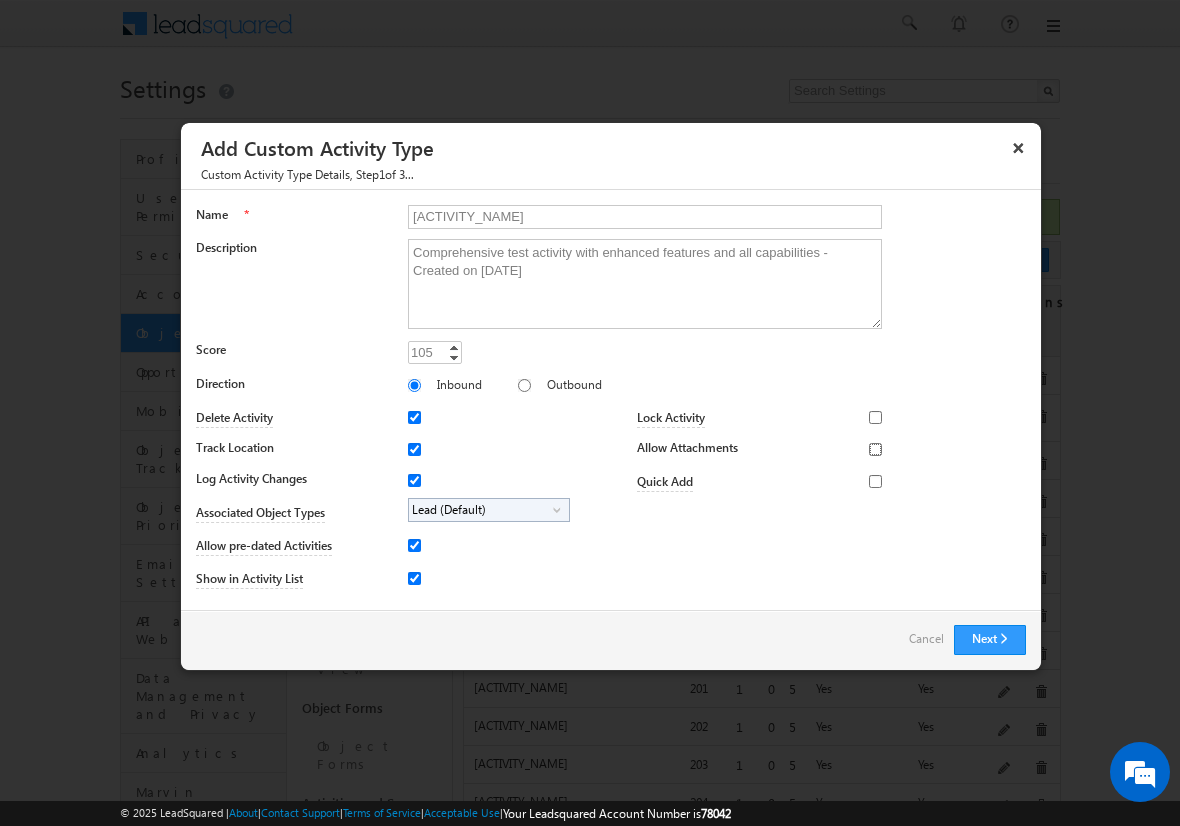 click on "Allow Attachments" at bounding box center [875, 449] 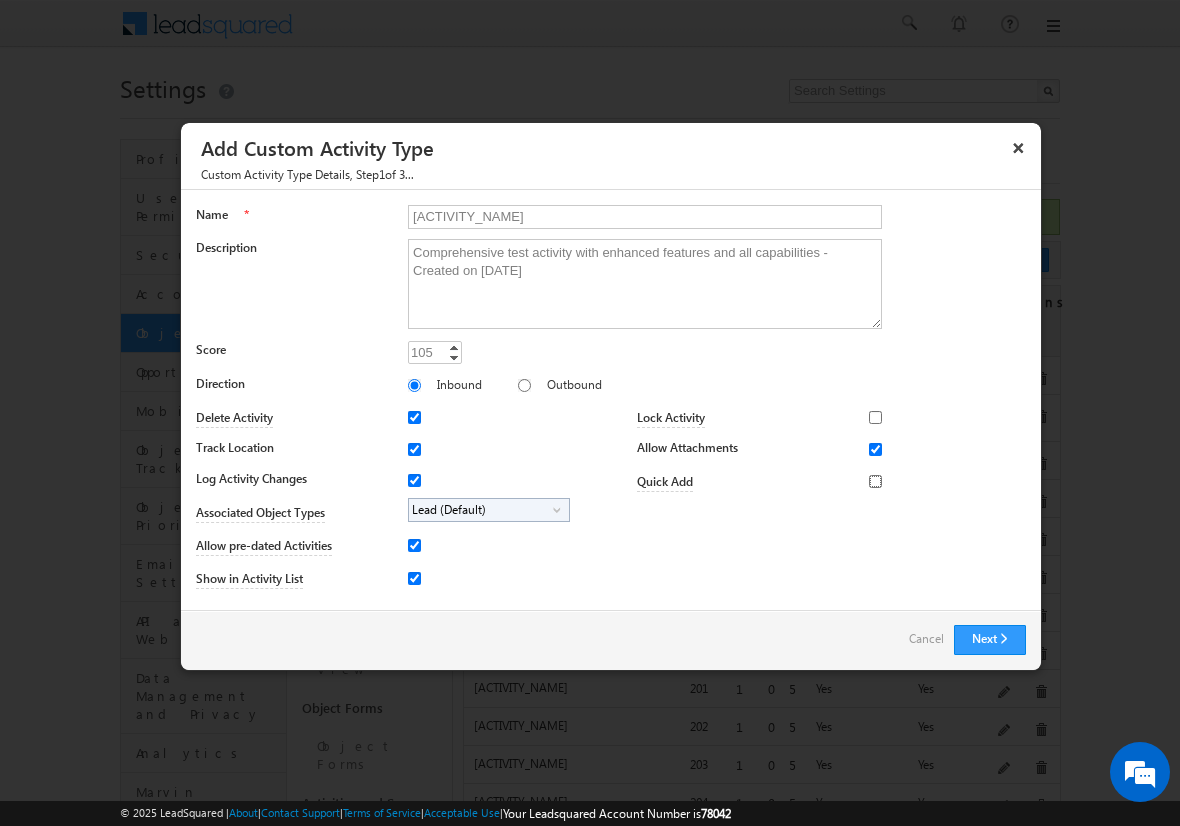click on "Quick Add" at bounding box center (875, 481) 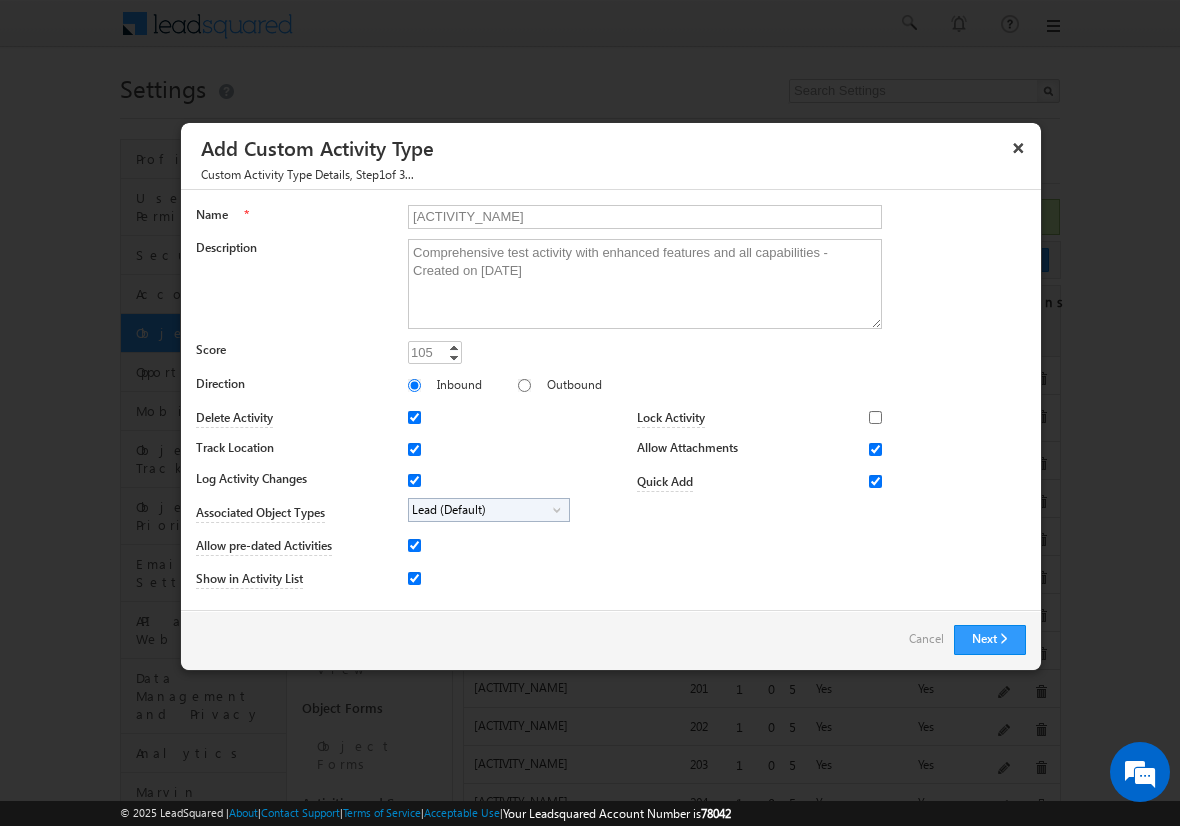 click on "Lead (Default)" at bounding box center (481, 510) 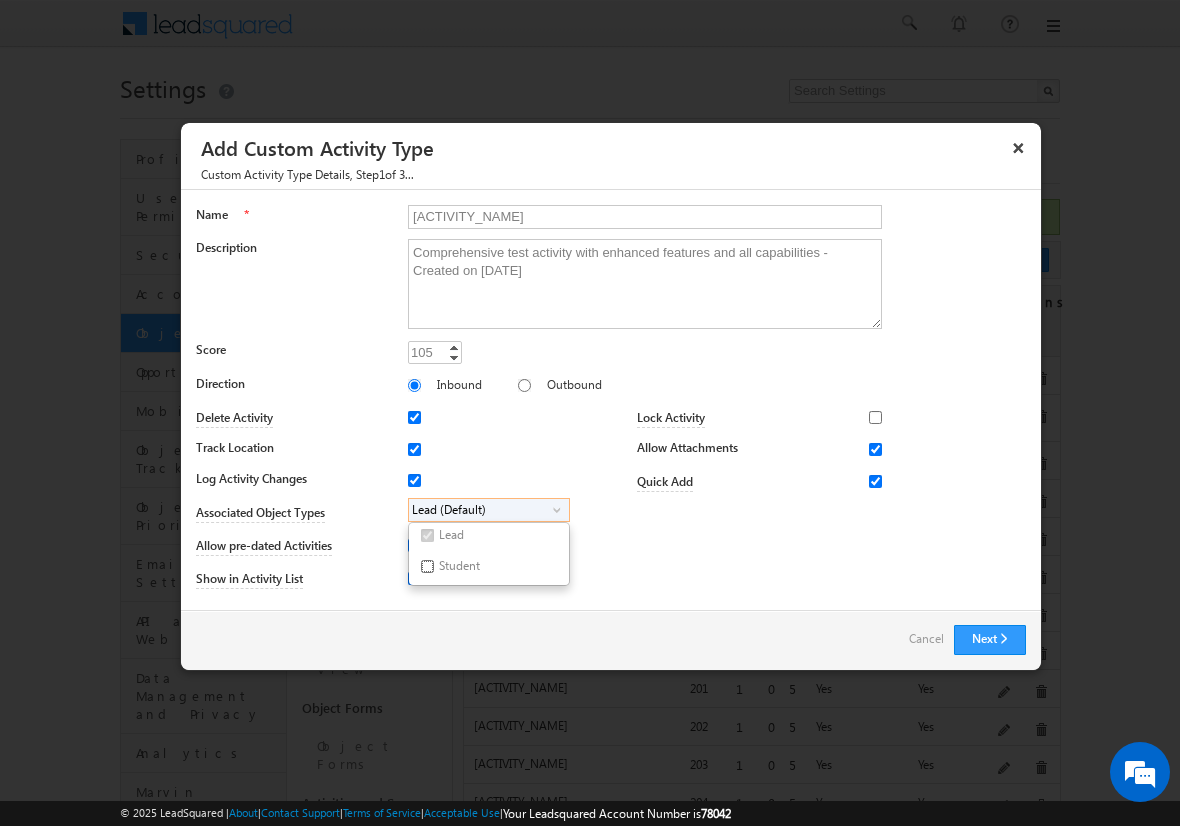 click on "Student" at bounding box center (427, 566) 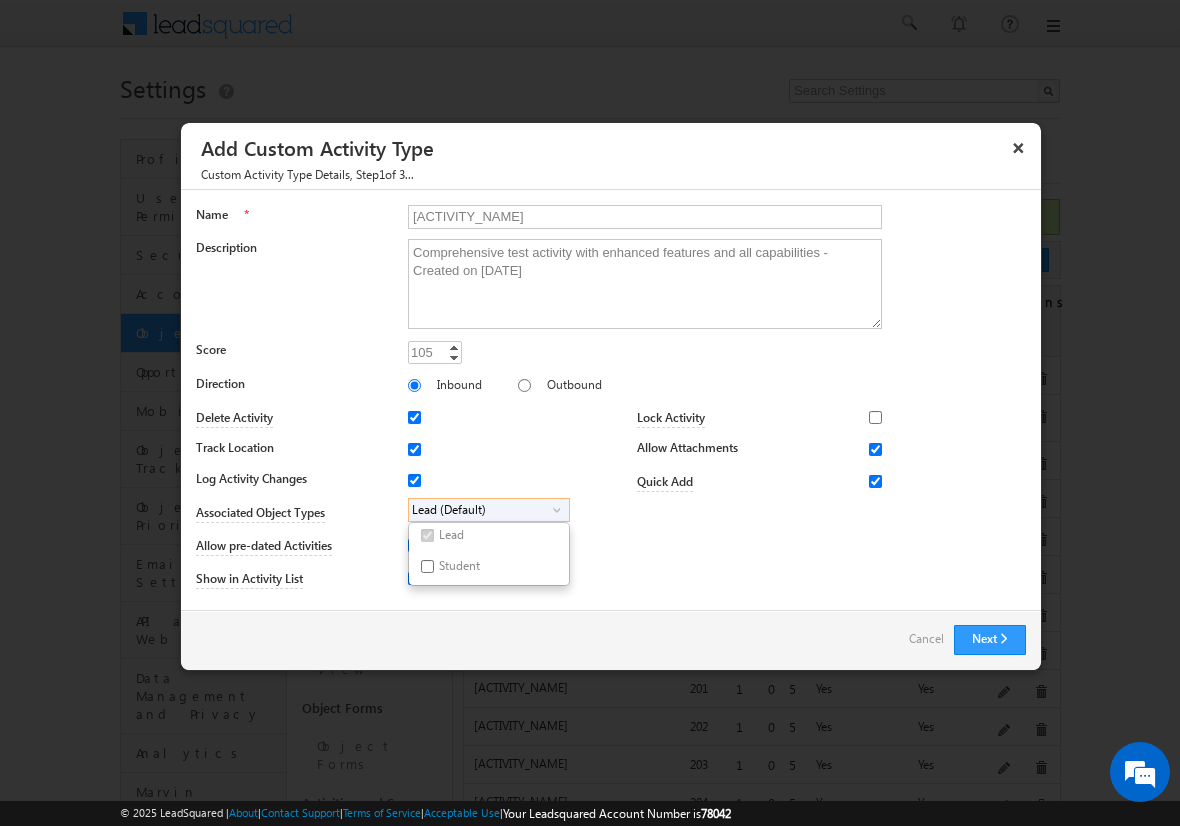 checkbox on "true" 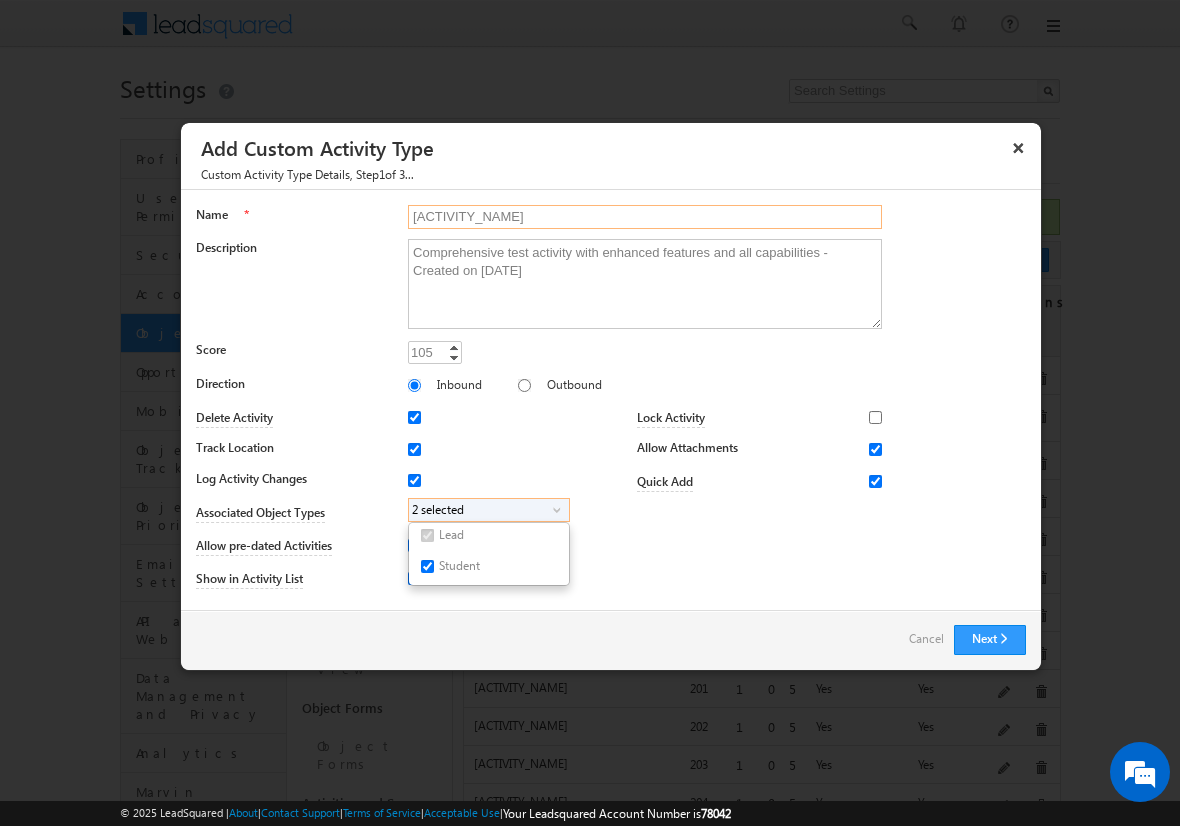 click on "[ACTIVITY_NAME]" at bounding box center [645, 217] 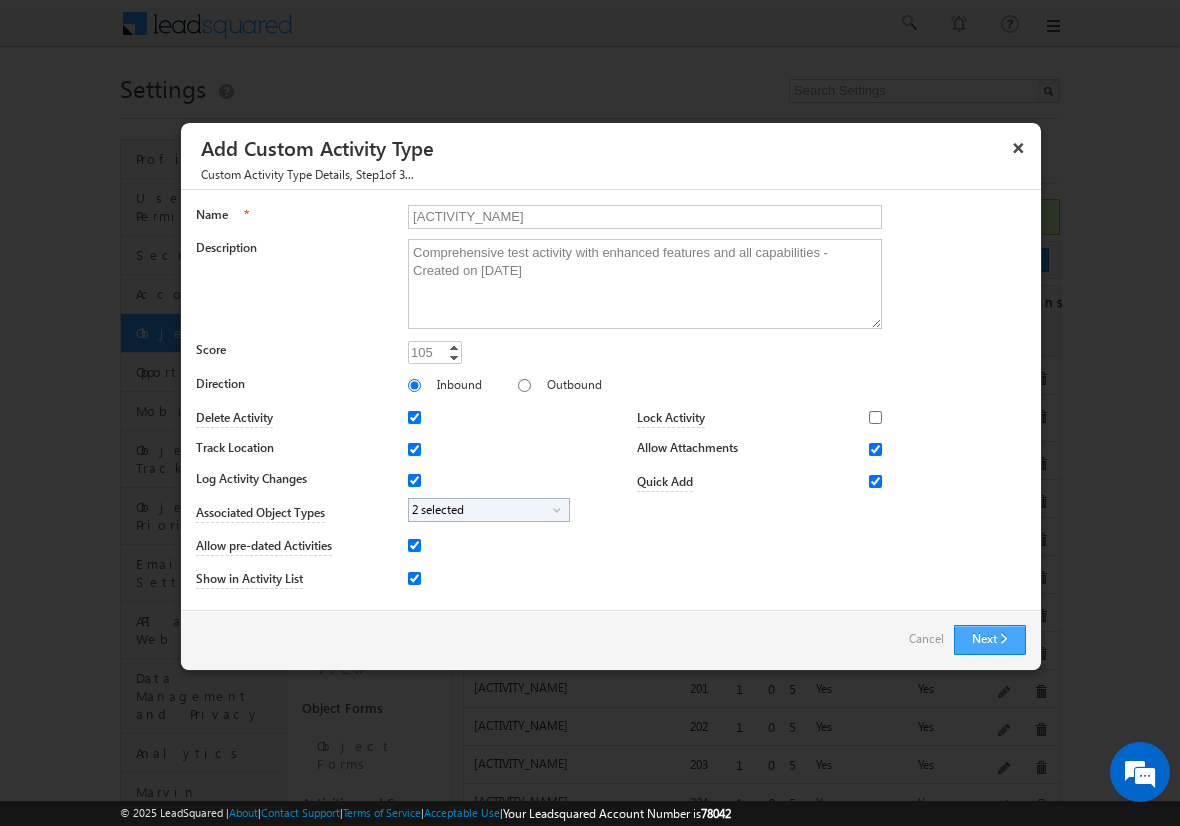 click on "Next" at bounding box center [990, 640] 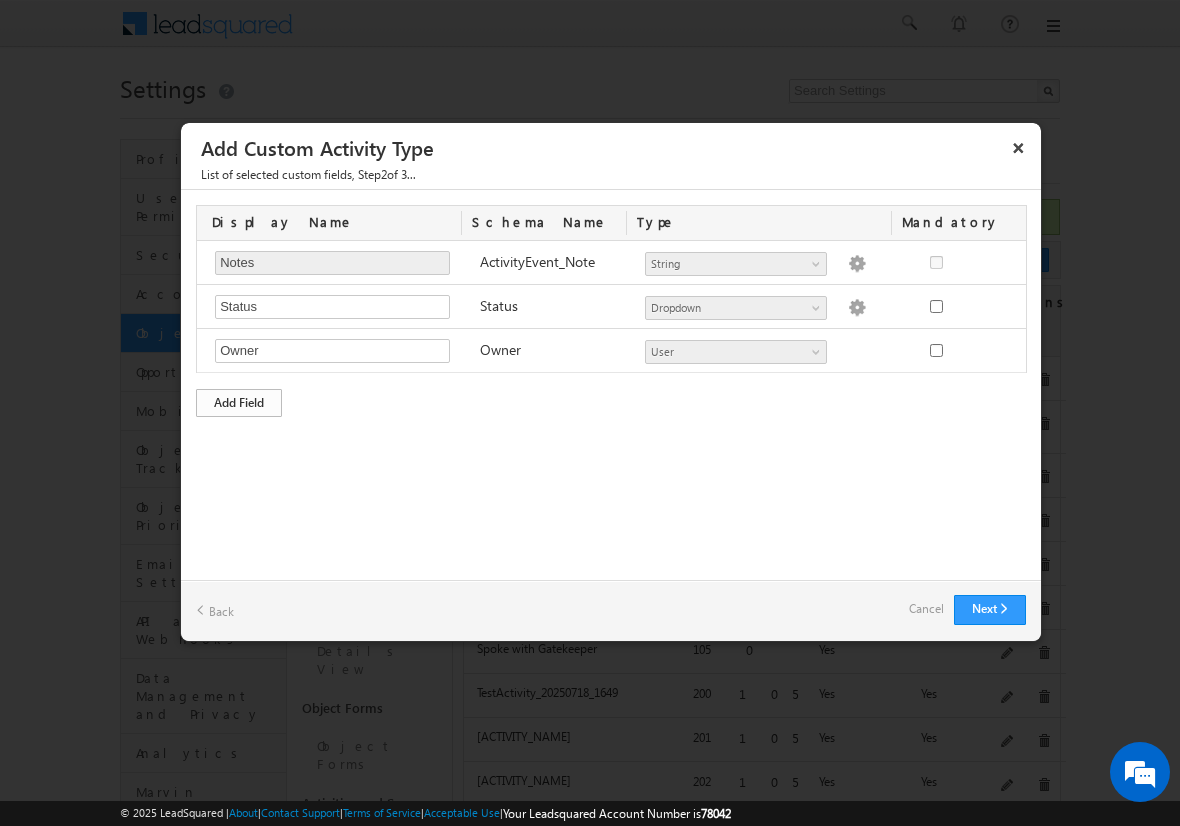click on "Add Field" at bounding box center (239, 403) 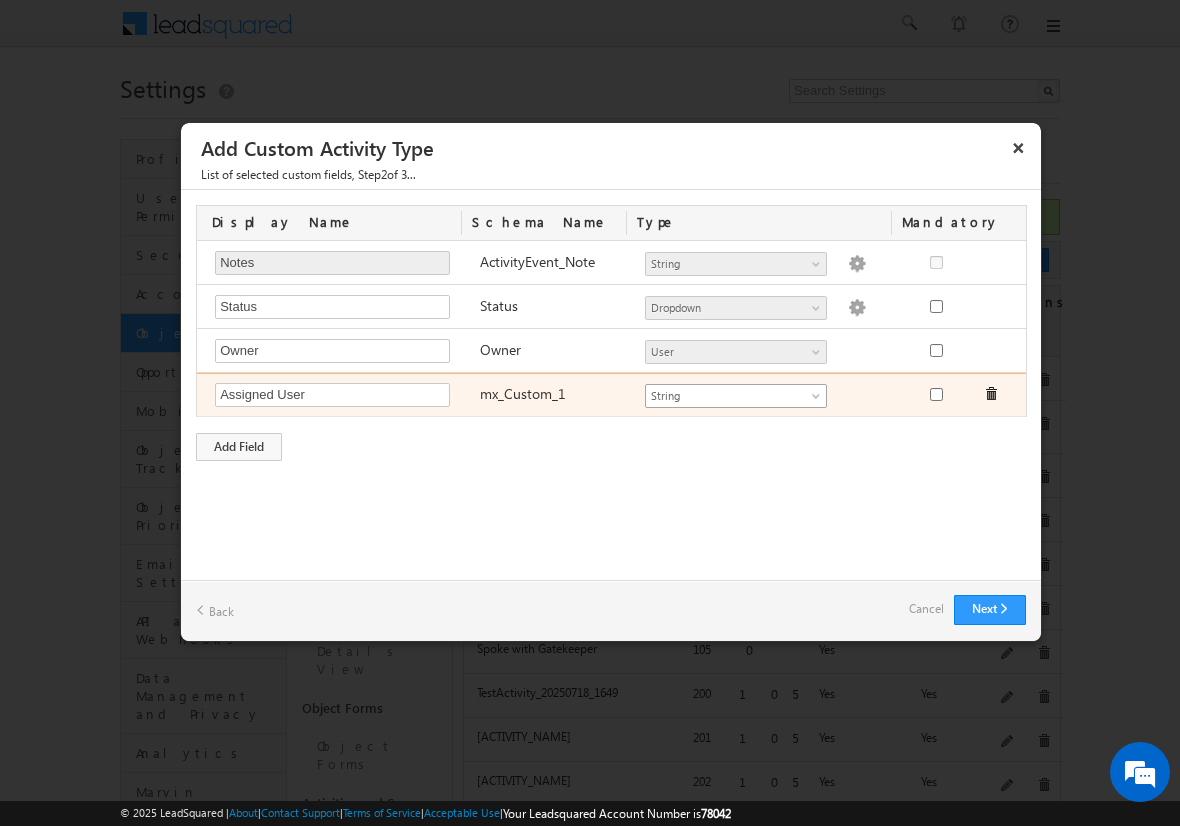 type on "Assigned User" 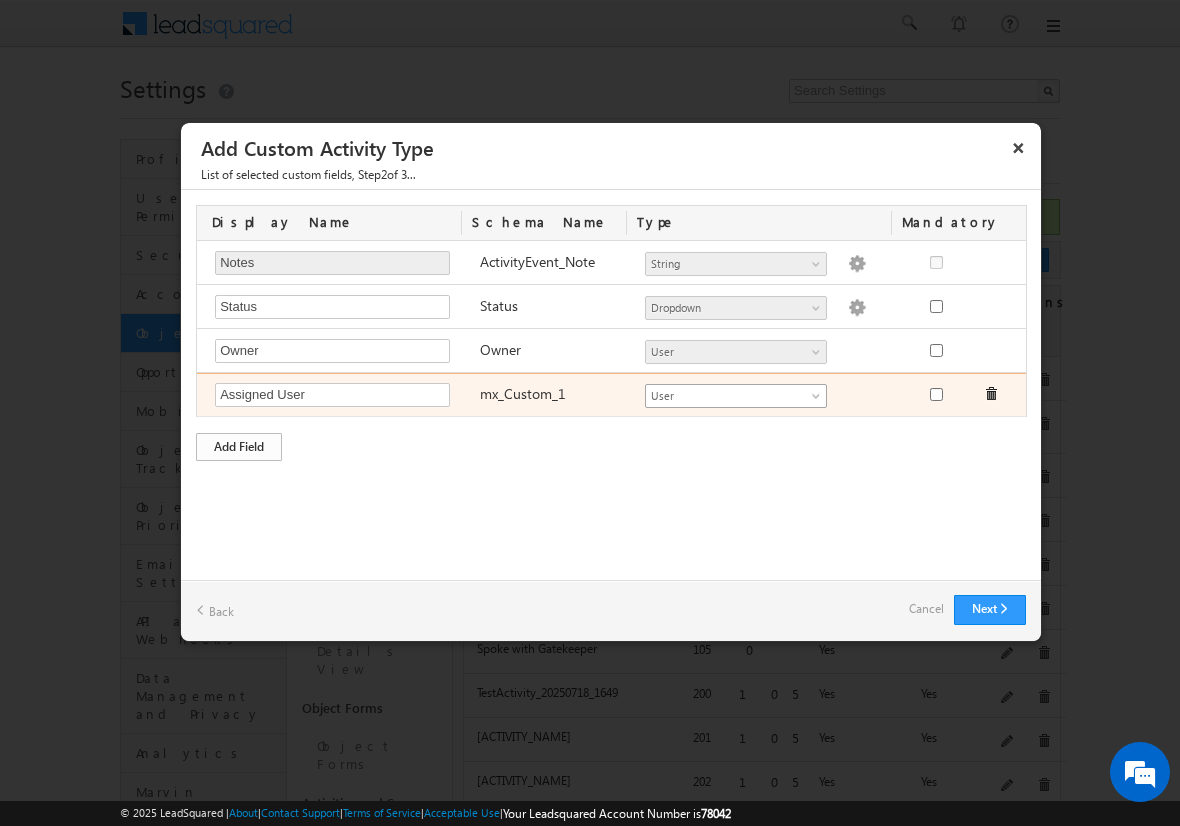 click on "Add Field" at bounding box center [239, 447] 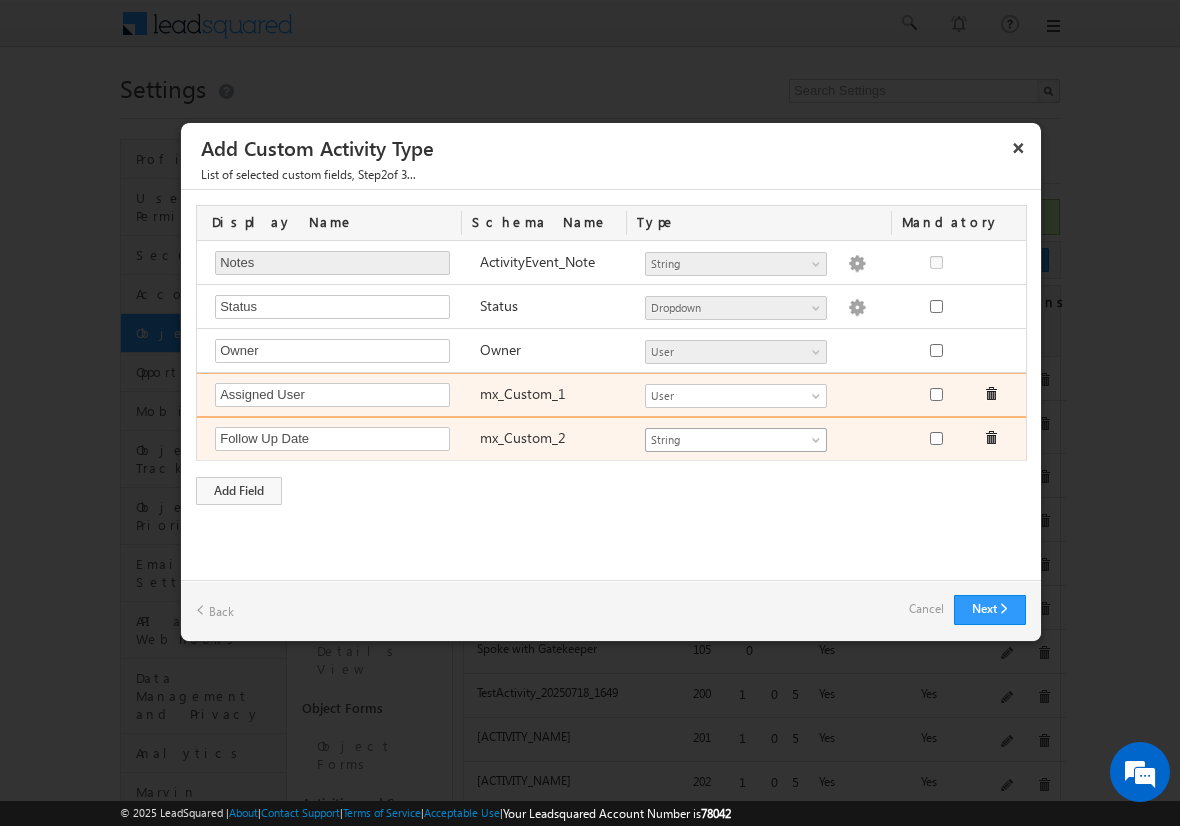 type on "Follow Up Date" 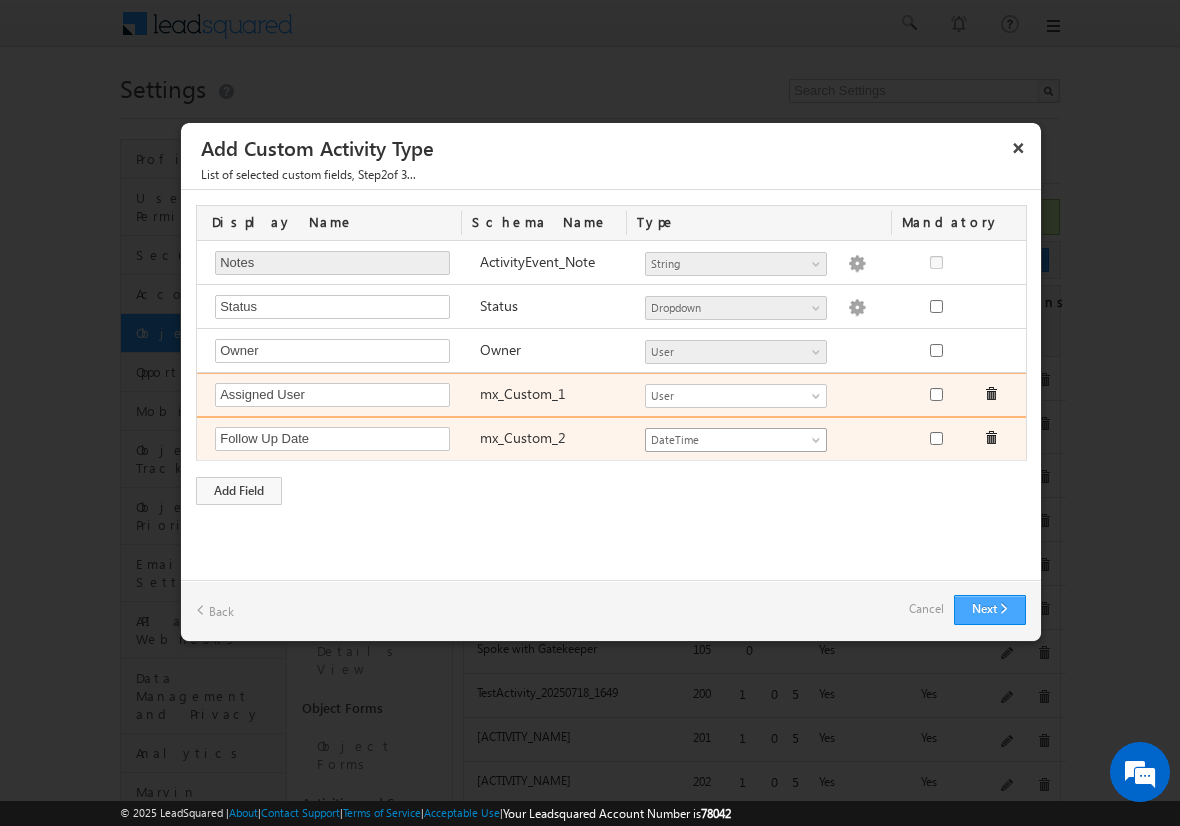 click on "Next" at bounding box center [990, 610] 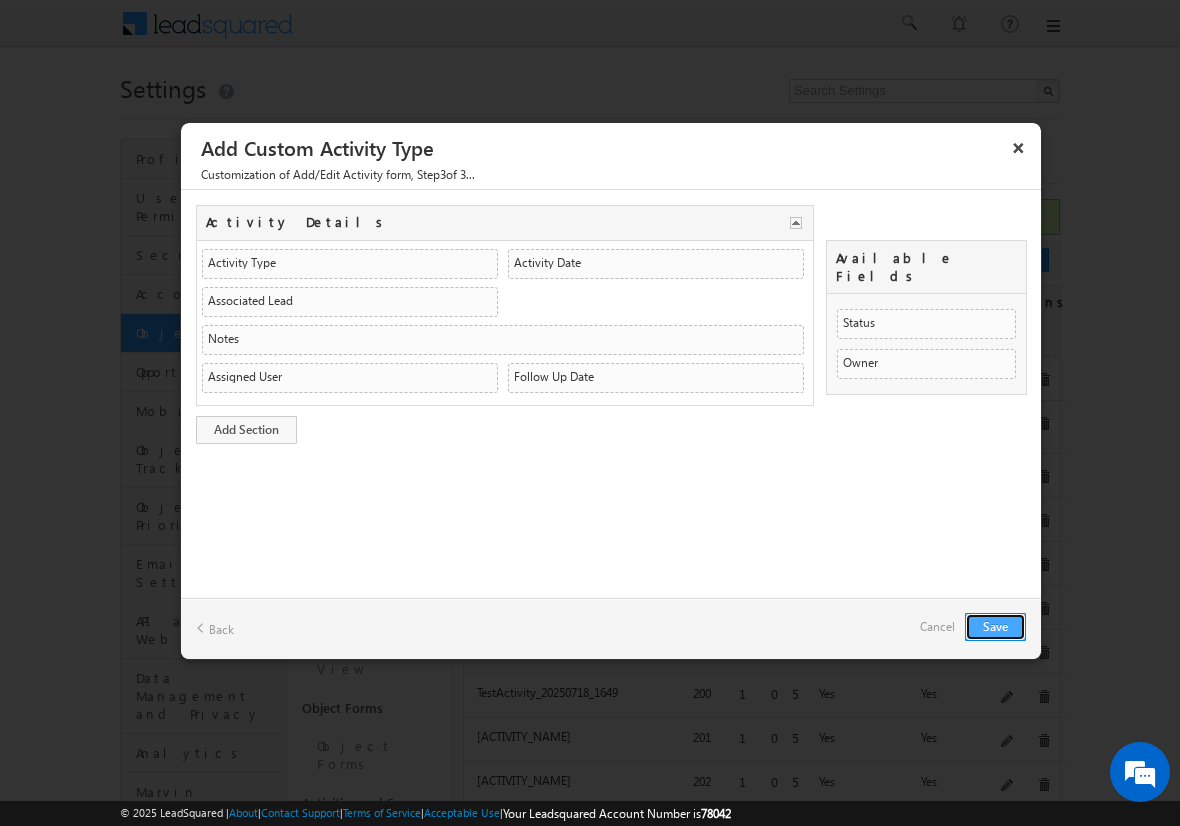 type 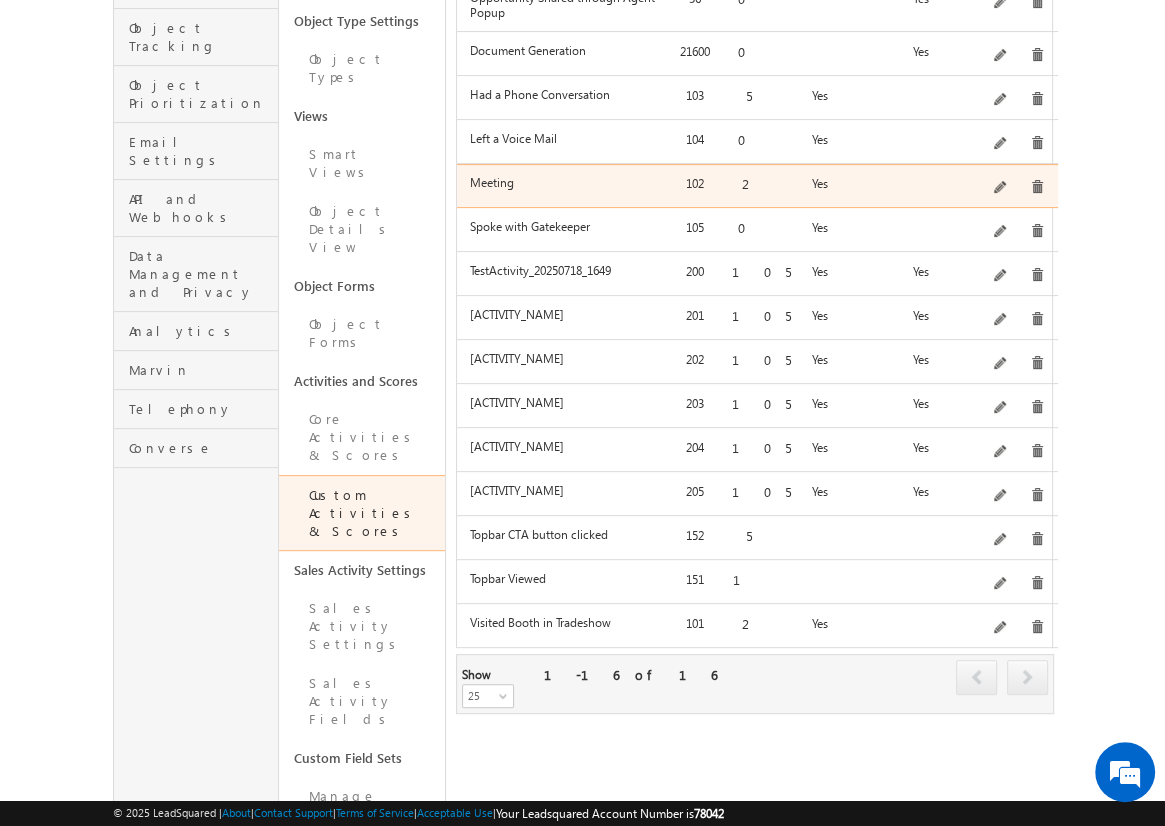 scroll, scrollTop: 431, scrollLeft: 0, axis: vertical 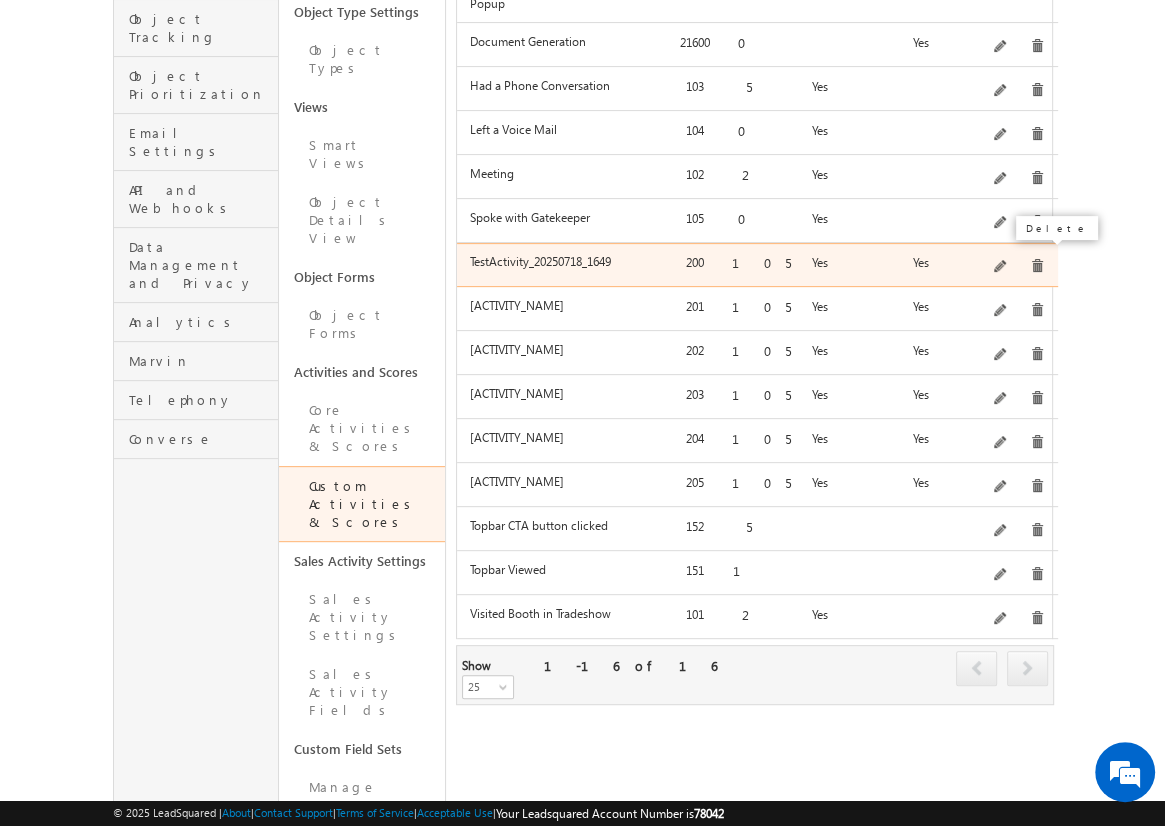 click at bounding box center [1037, 266] 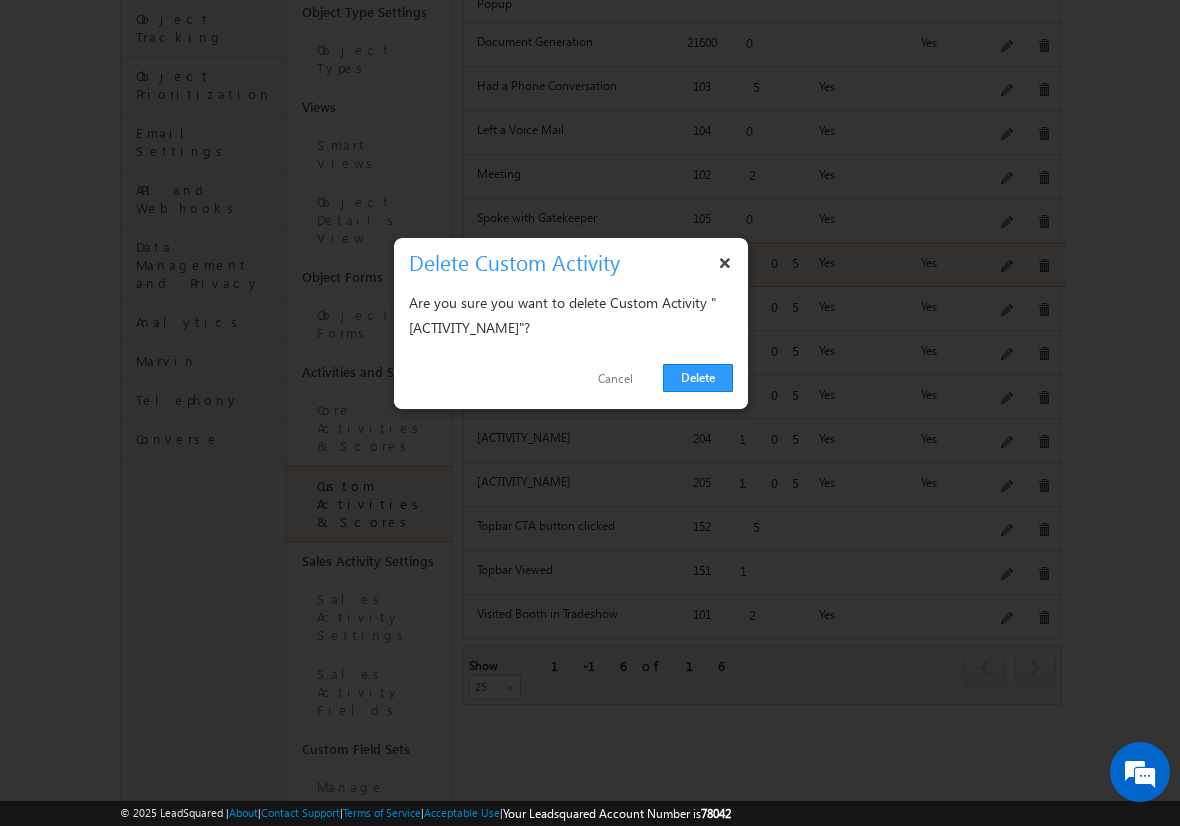 click on "Delete" at bounding box center (698, 378) 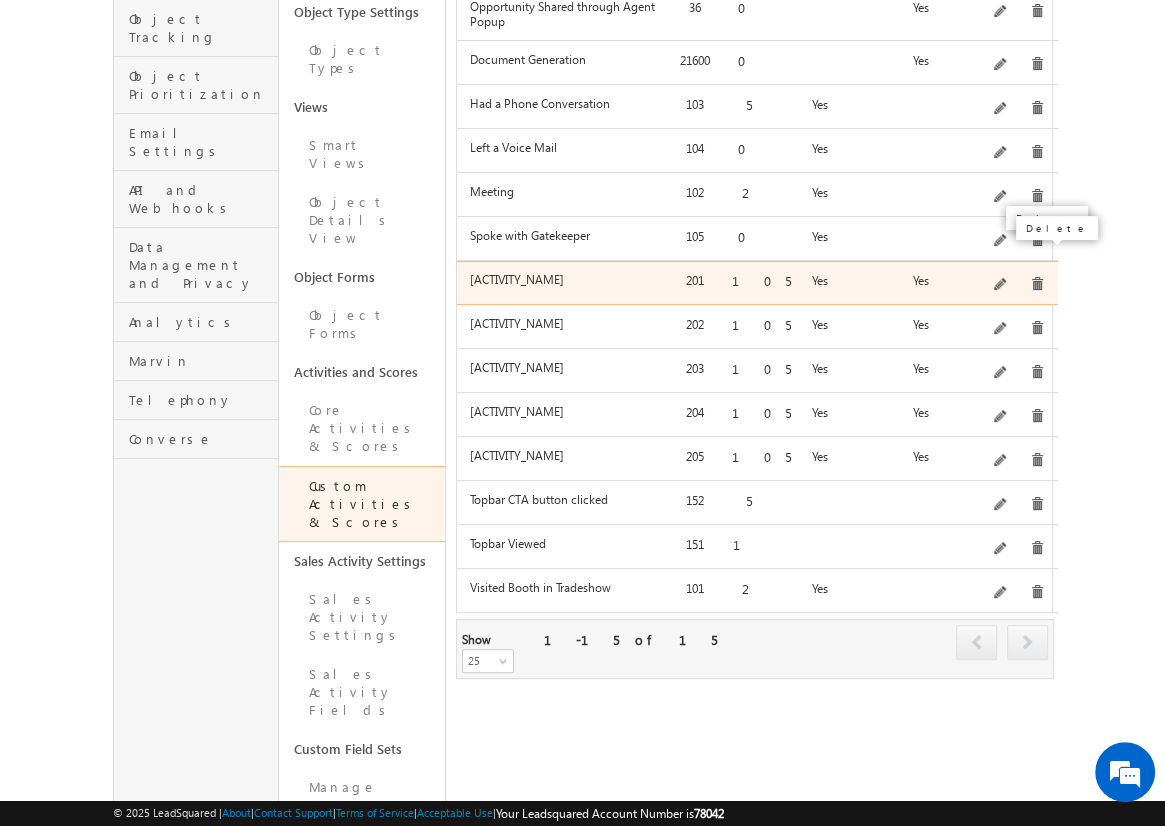 click at bounding box center (1037, 284) 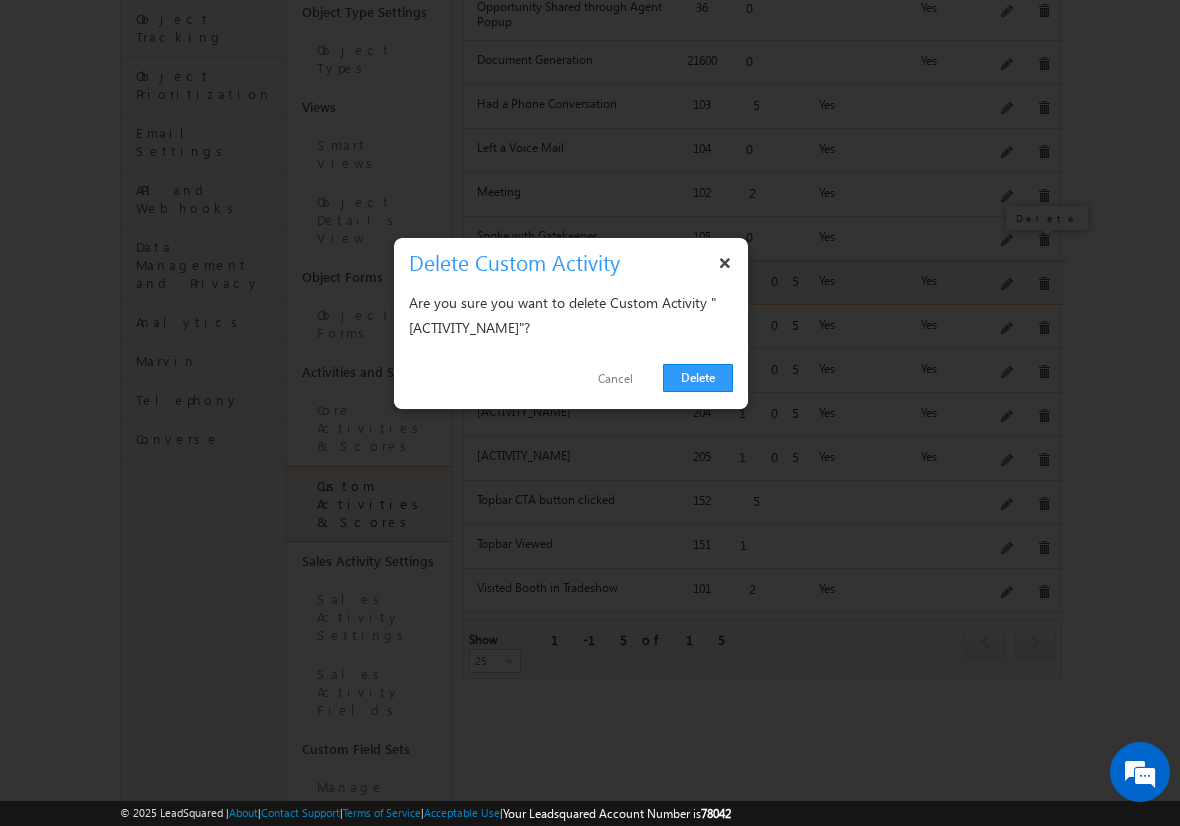 click on "Delete" at bounding box center (698, 378) 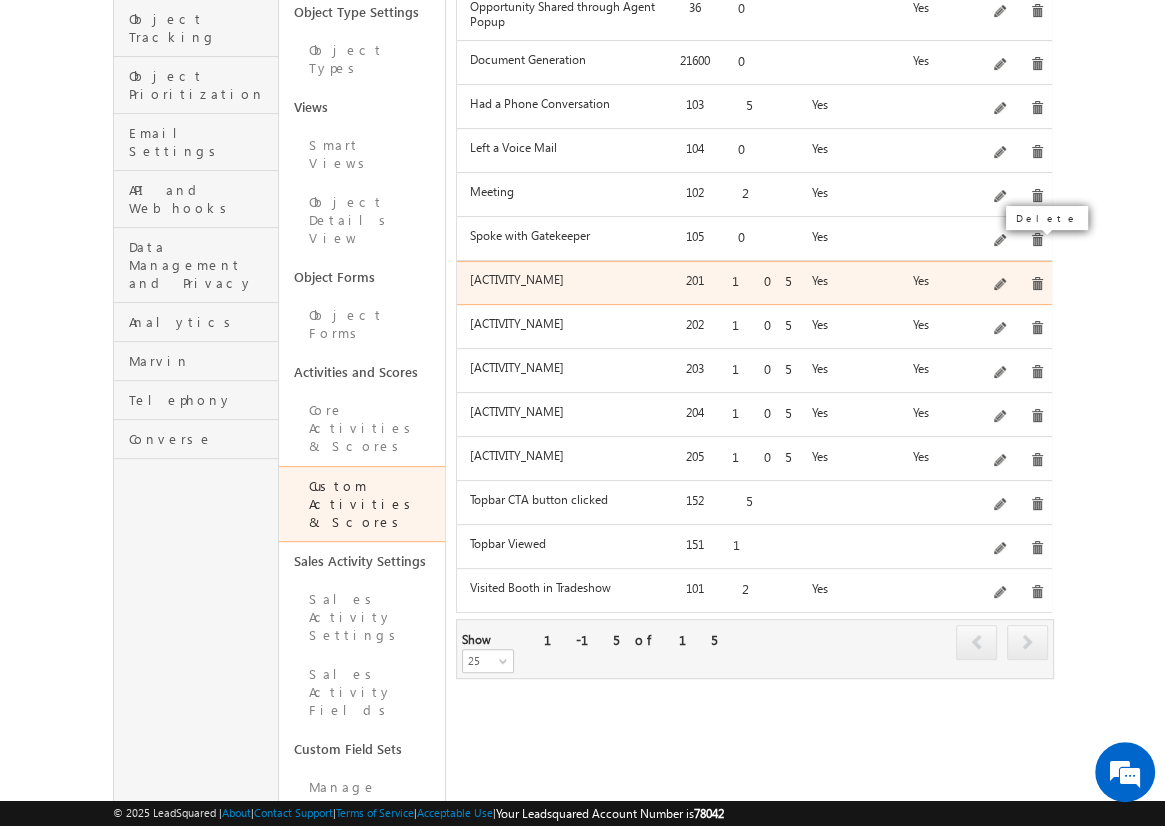 click at bounding box center [1037, 284] 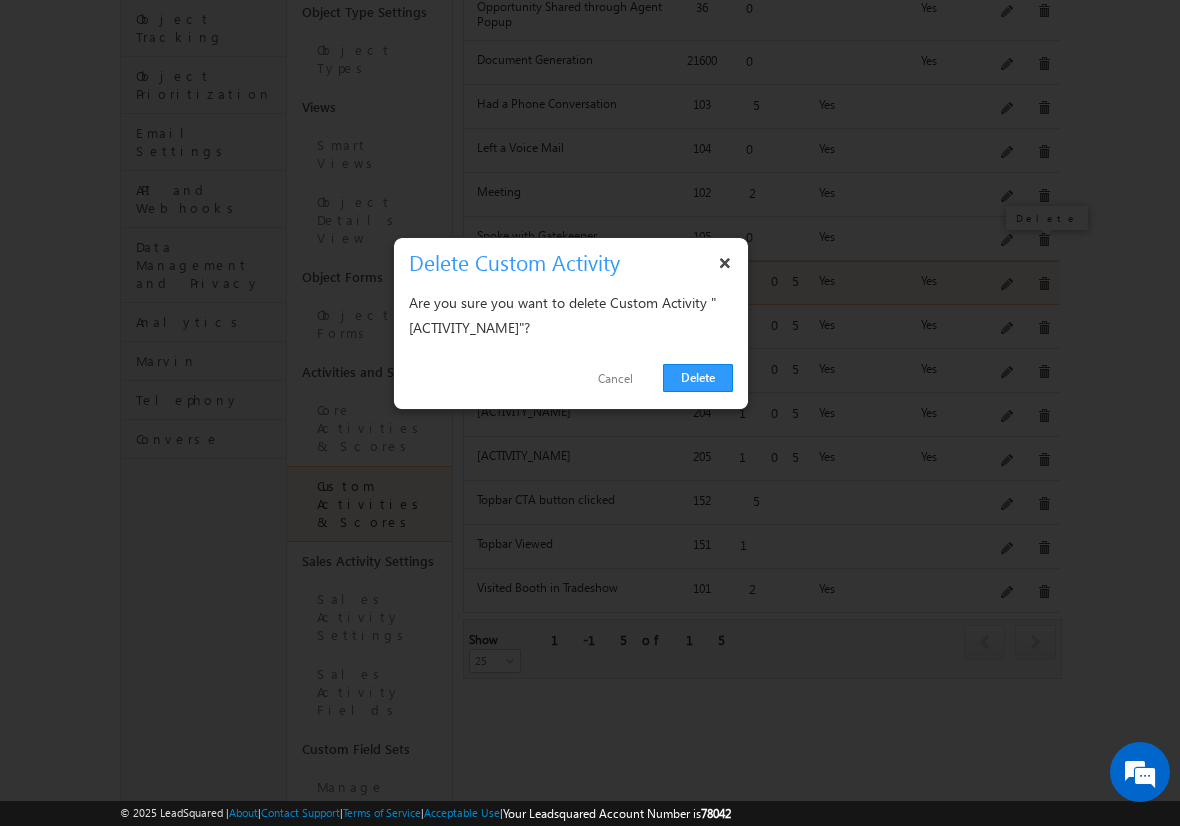 click on "Delete" at bounding box center (698, 378) 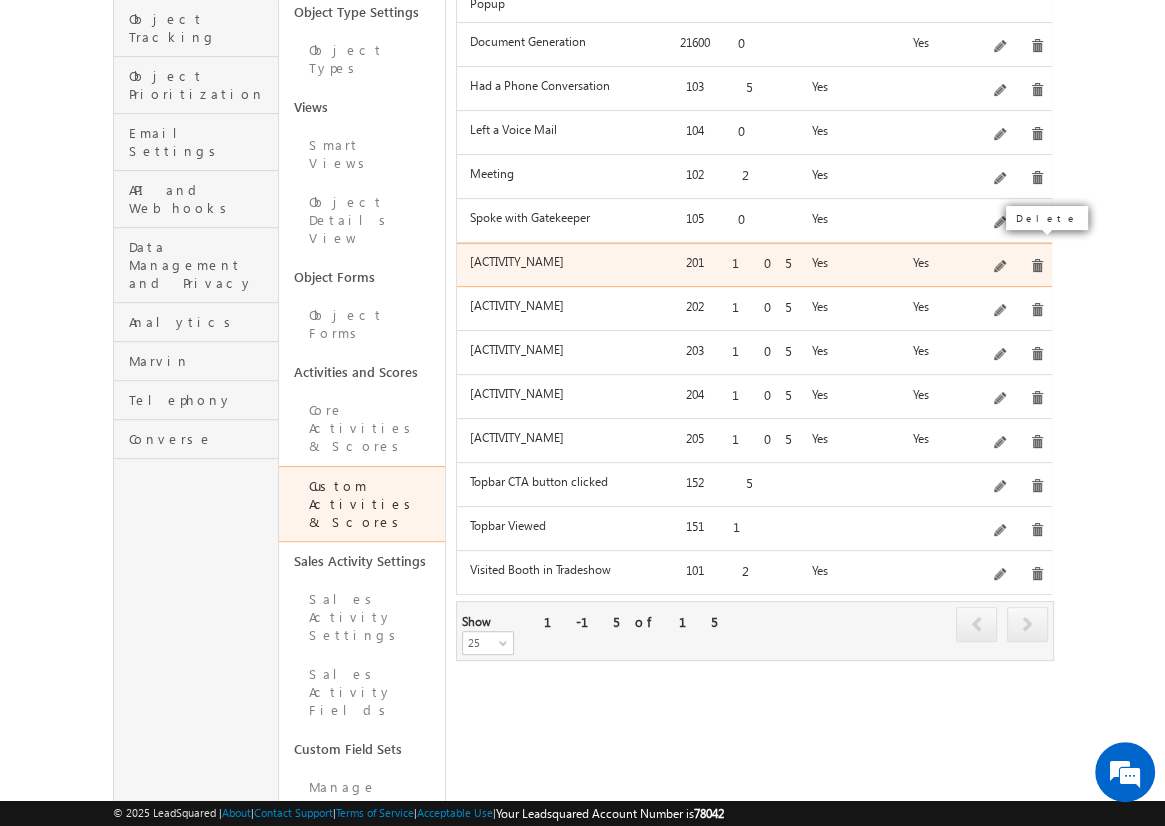 click at bounding box center (1037, 266) 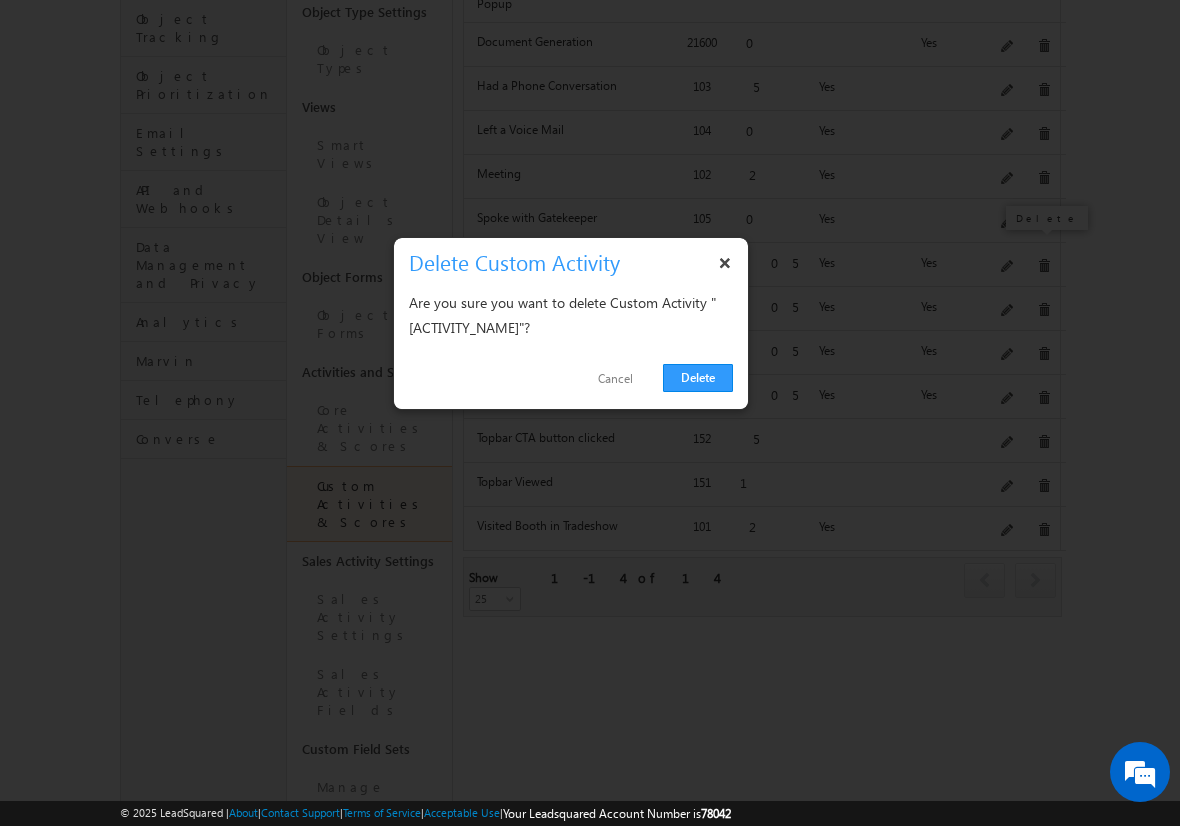click on "Delete" at bounding box center (698, 378) 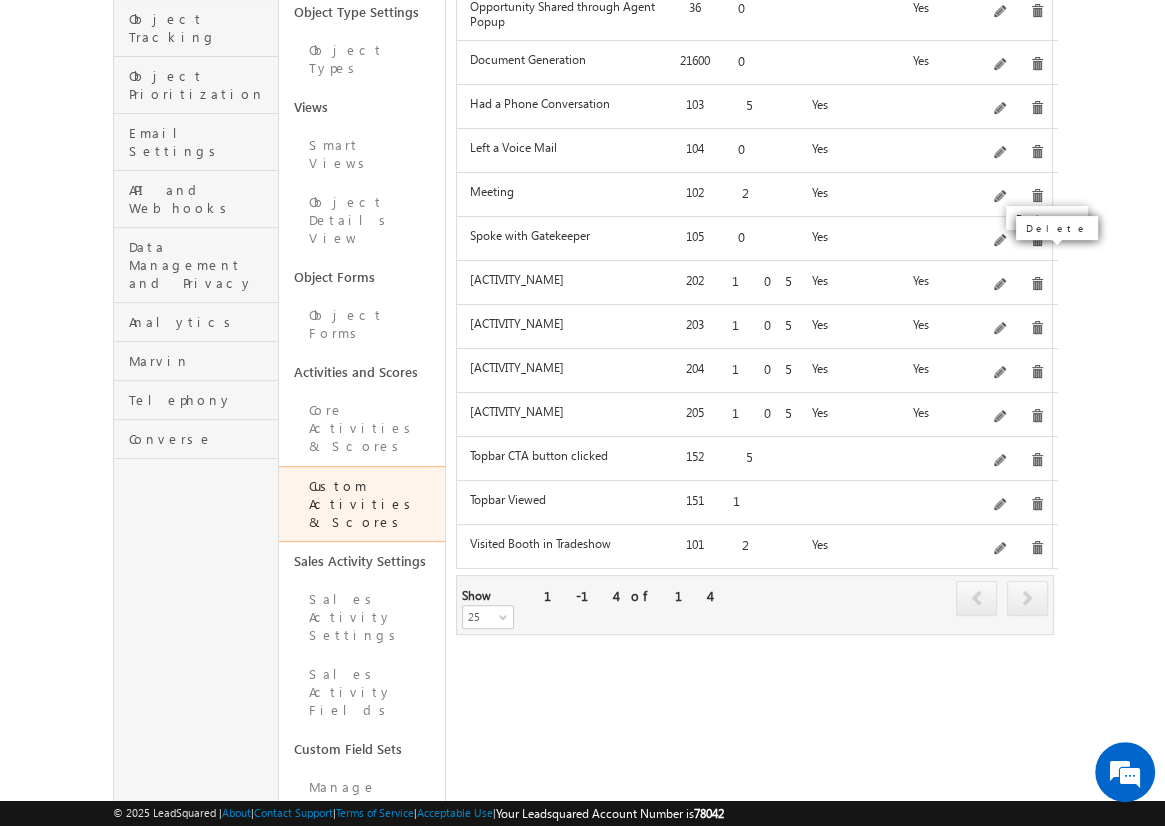 click at bounding box center [1037, 284] 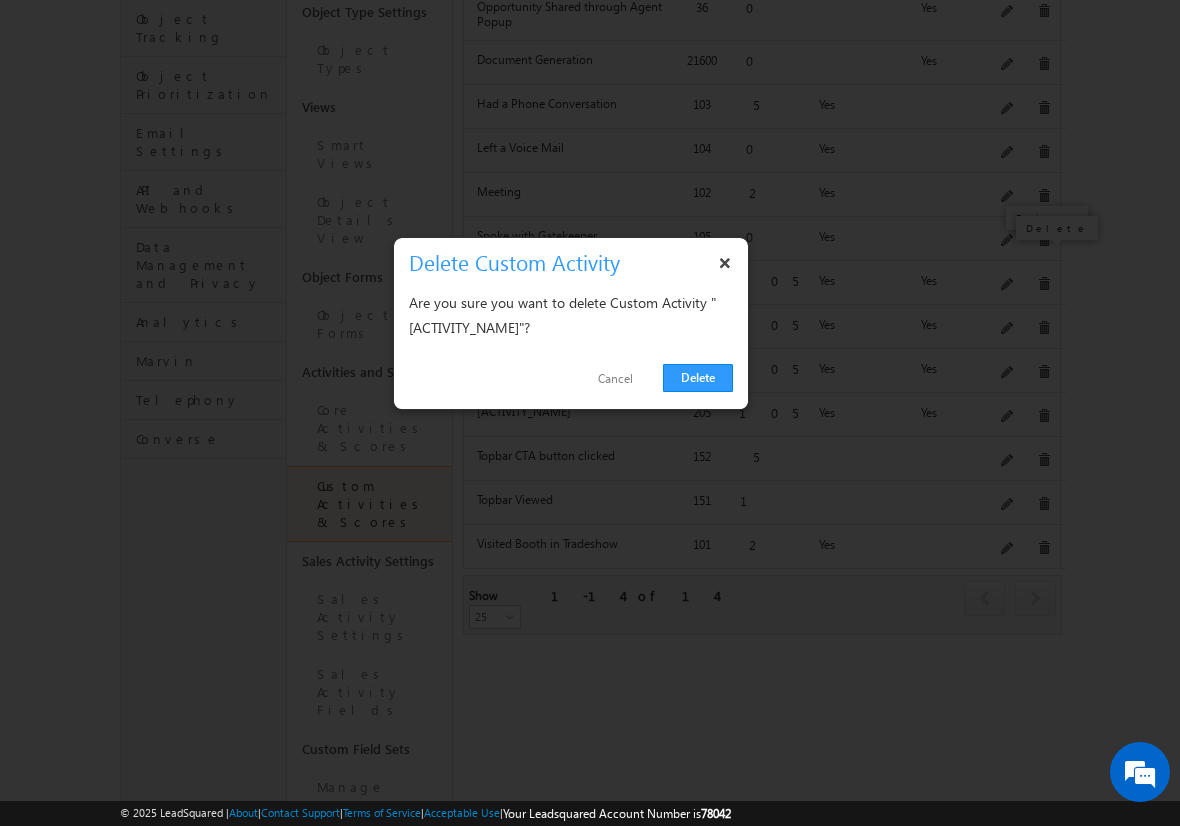 click on "Delete" at bounding box center (698, 378) 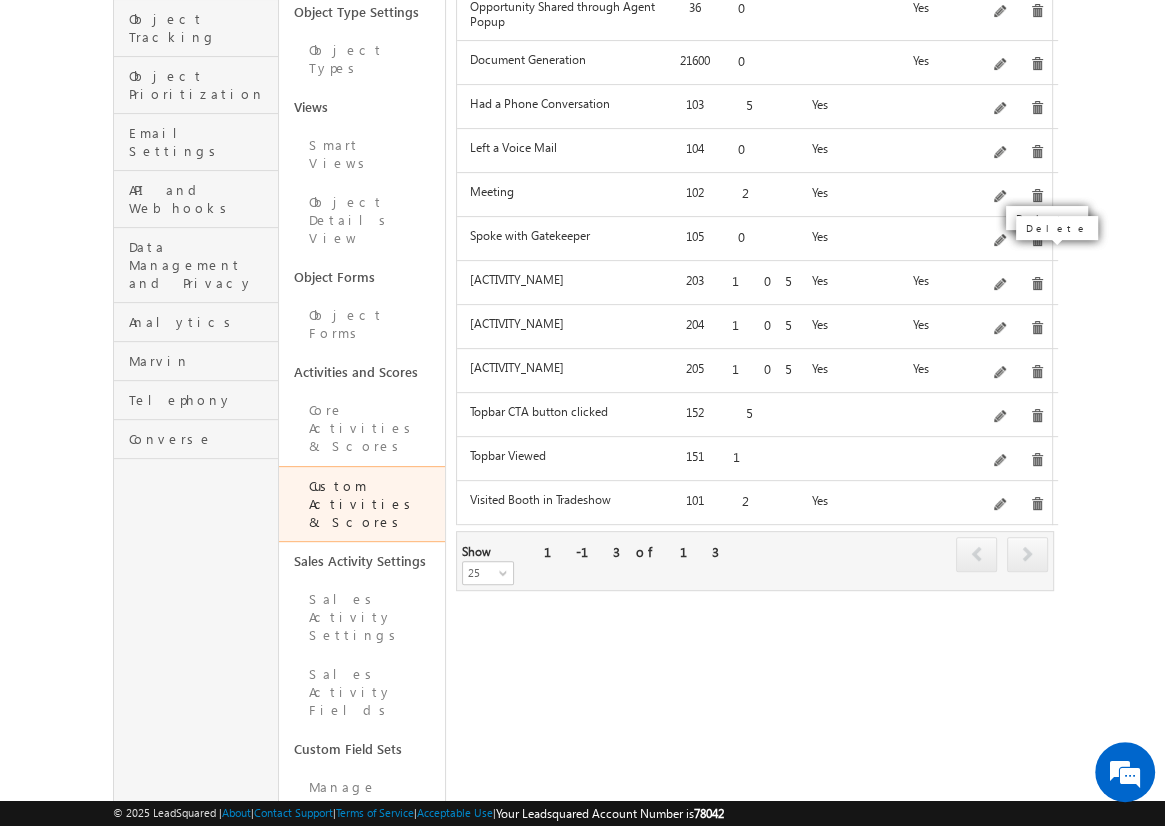 click at bounding box center (1037, 284) 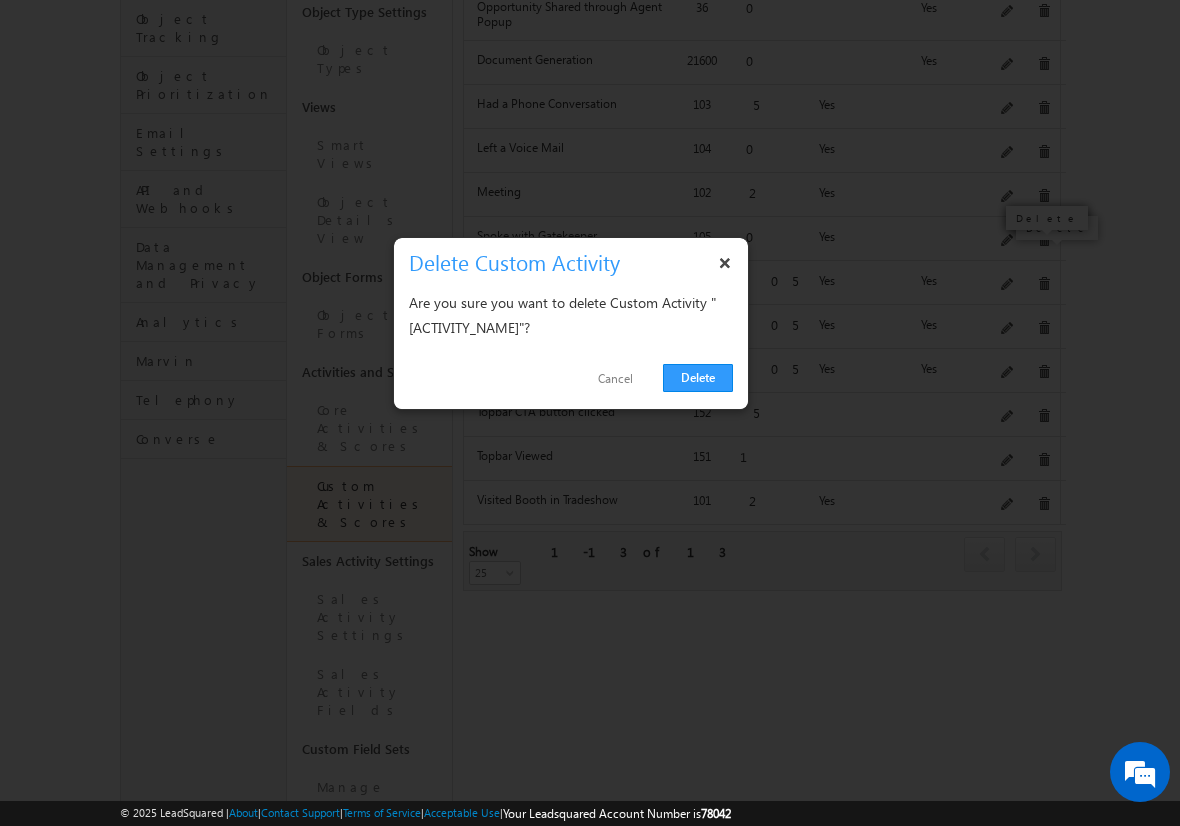 click on "Delete" at bounding box center [698, 378] 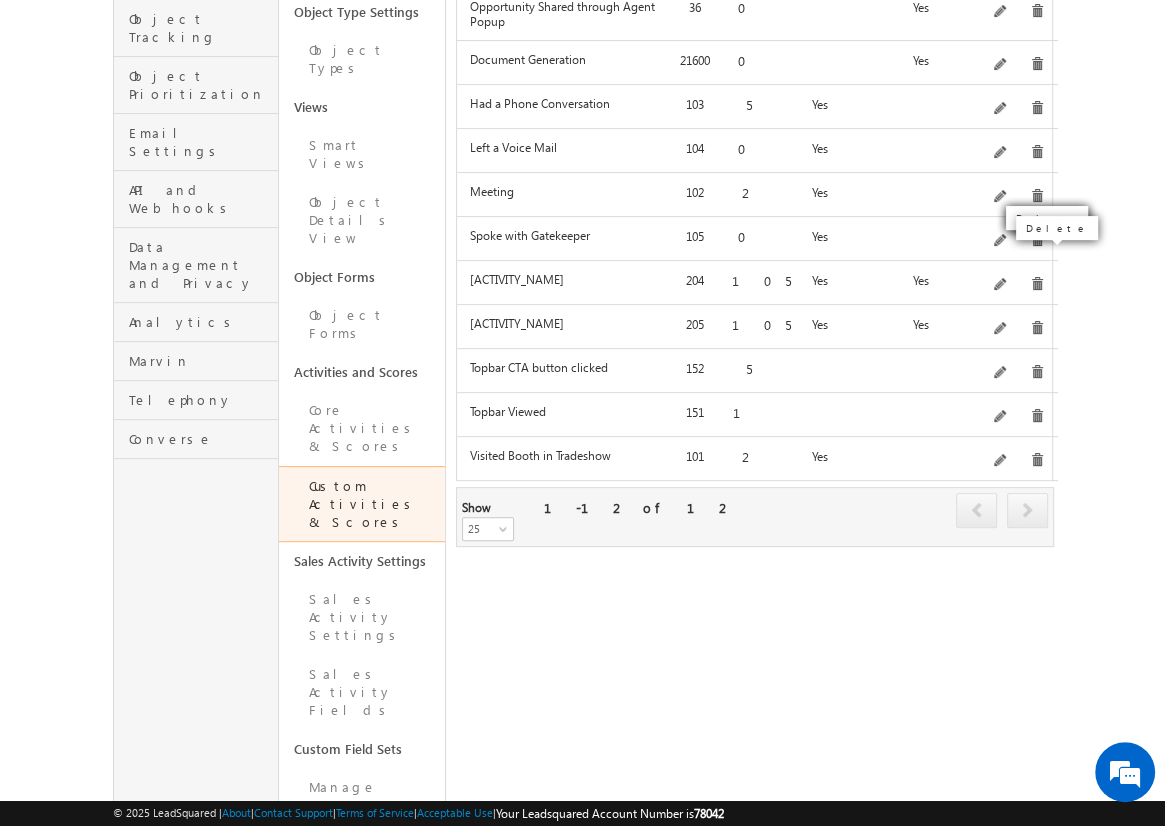click at bounding box center [1037, 284] 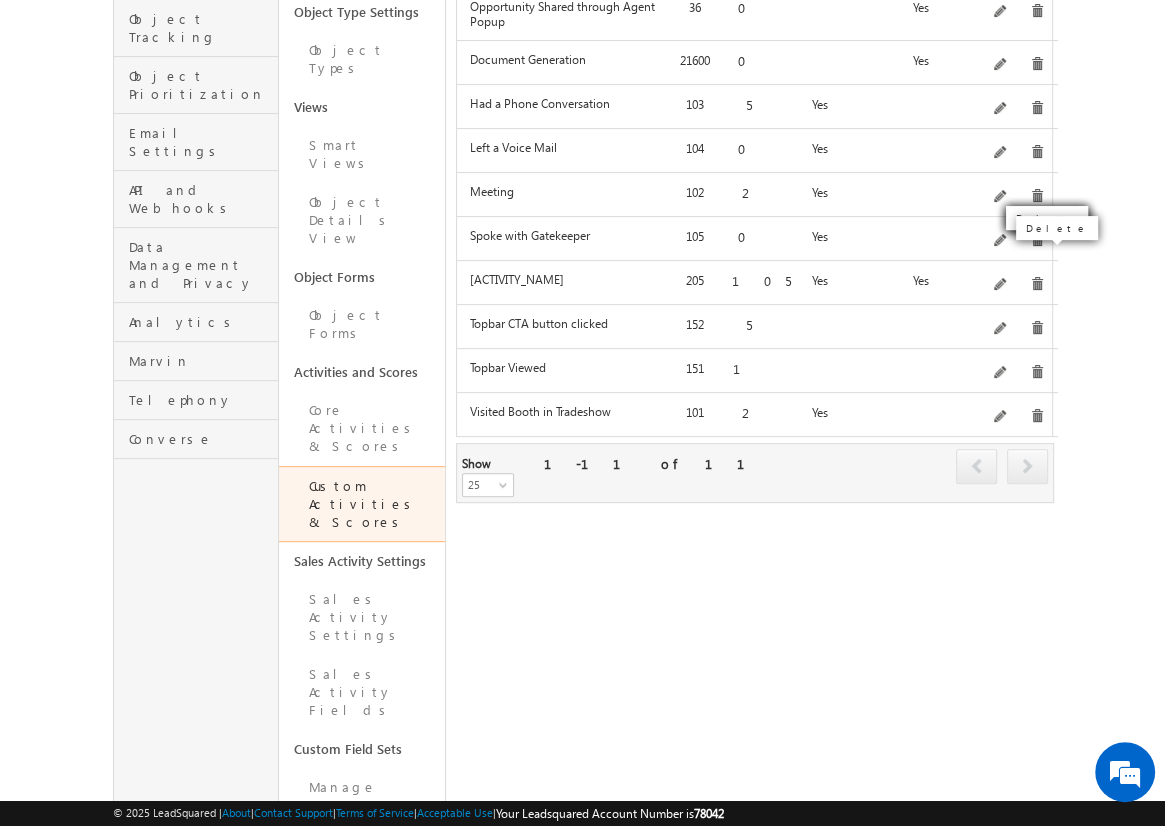 click at bounding box center (1037, 284) 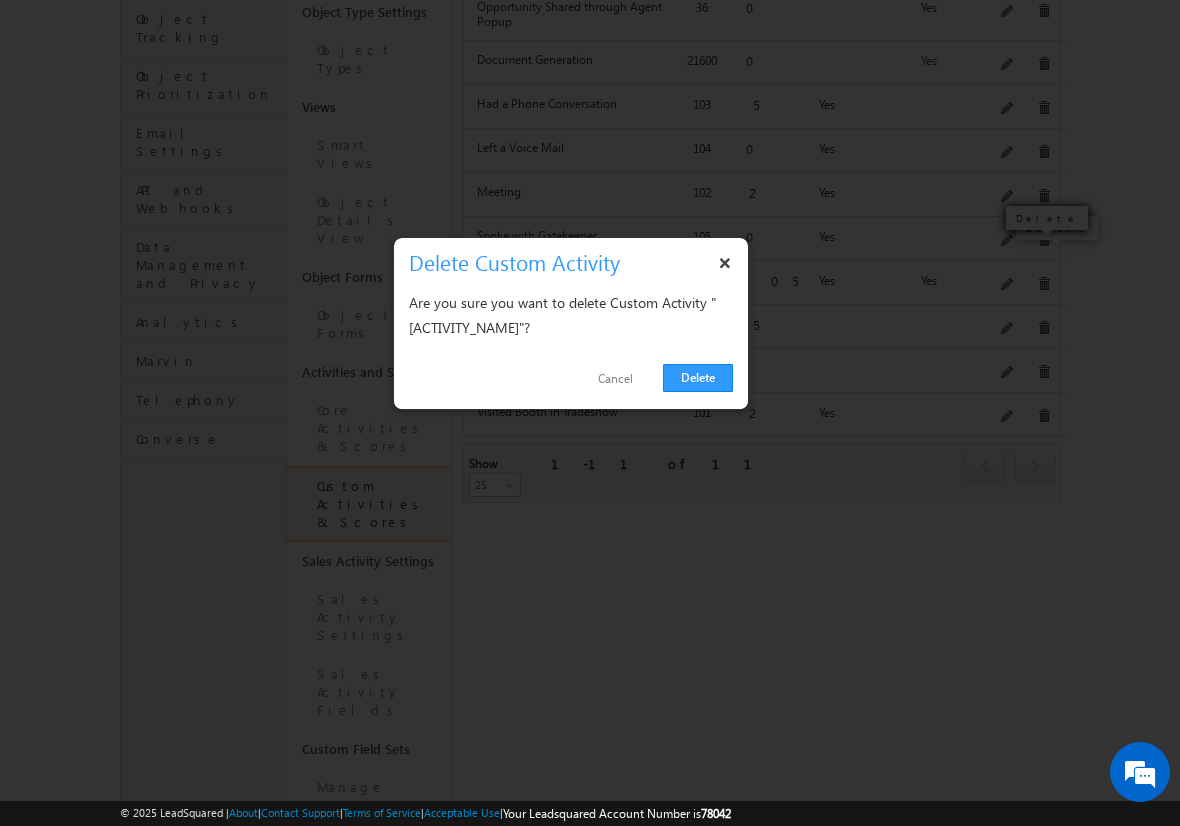 click on "Delete" at bounding box center [698, 378] 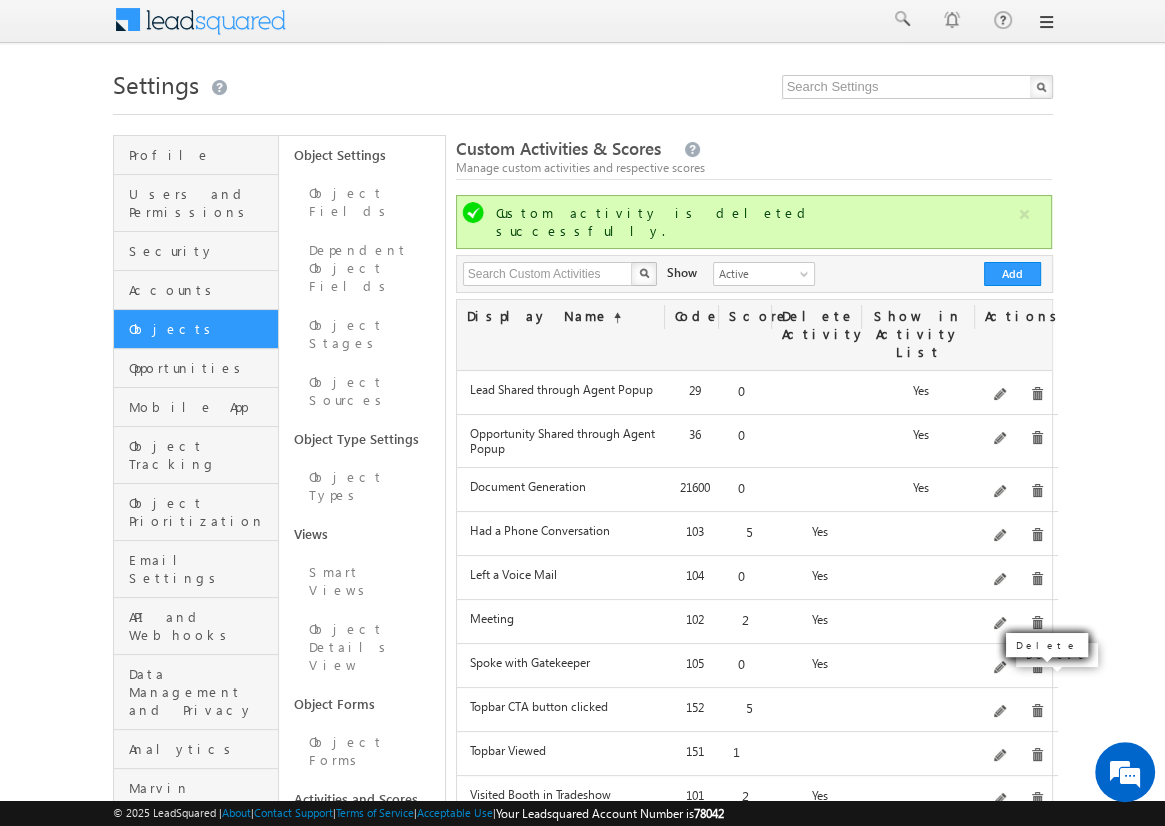scroll, scrollTop: 3, scrollLeft: 0, axis: vertical 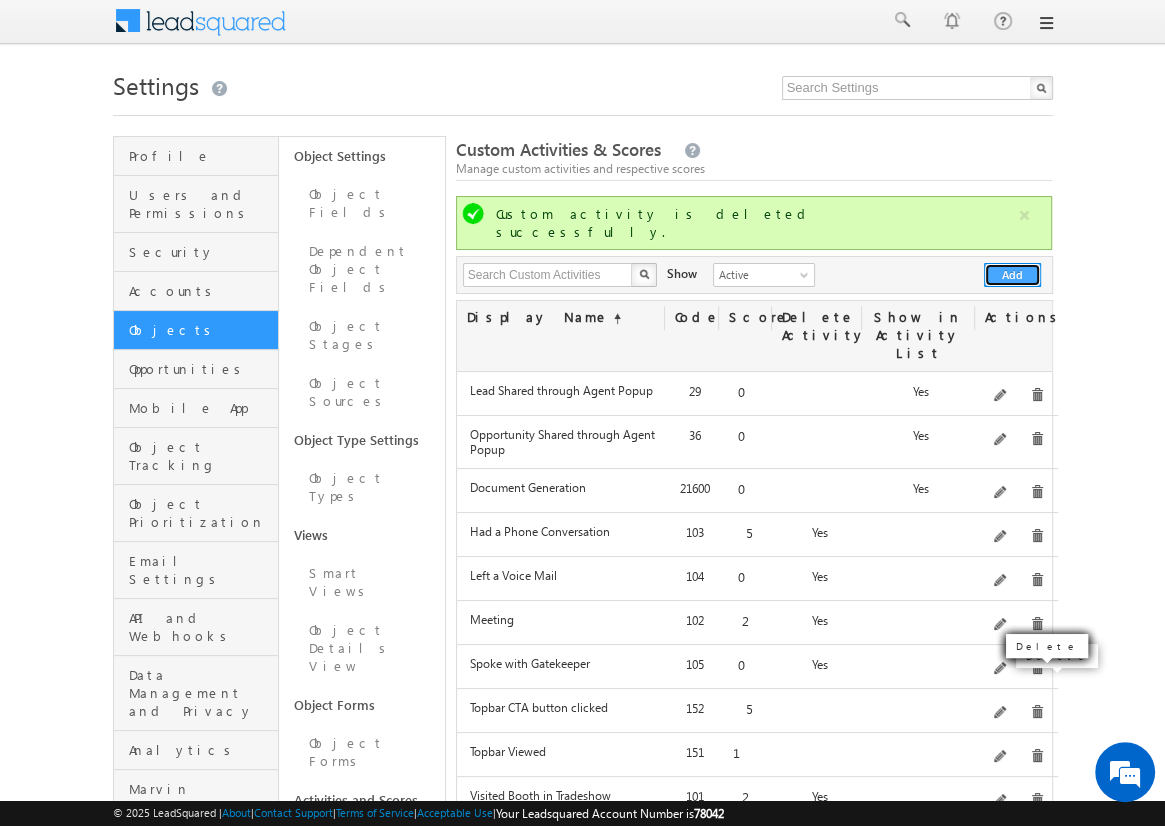 click on "Add" at bounding box center [1012, 275] 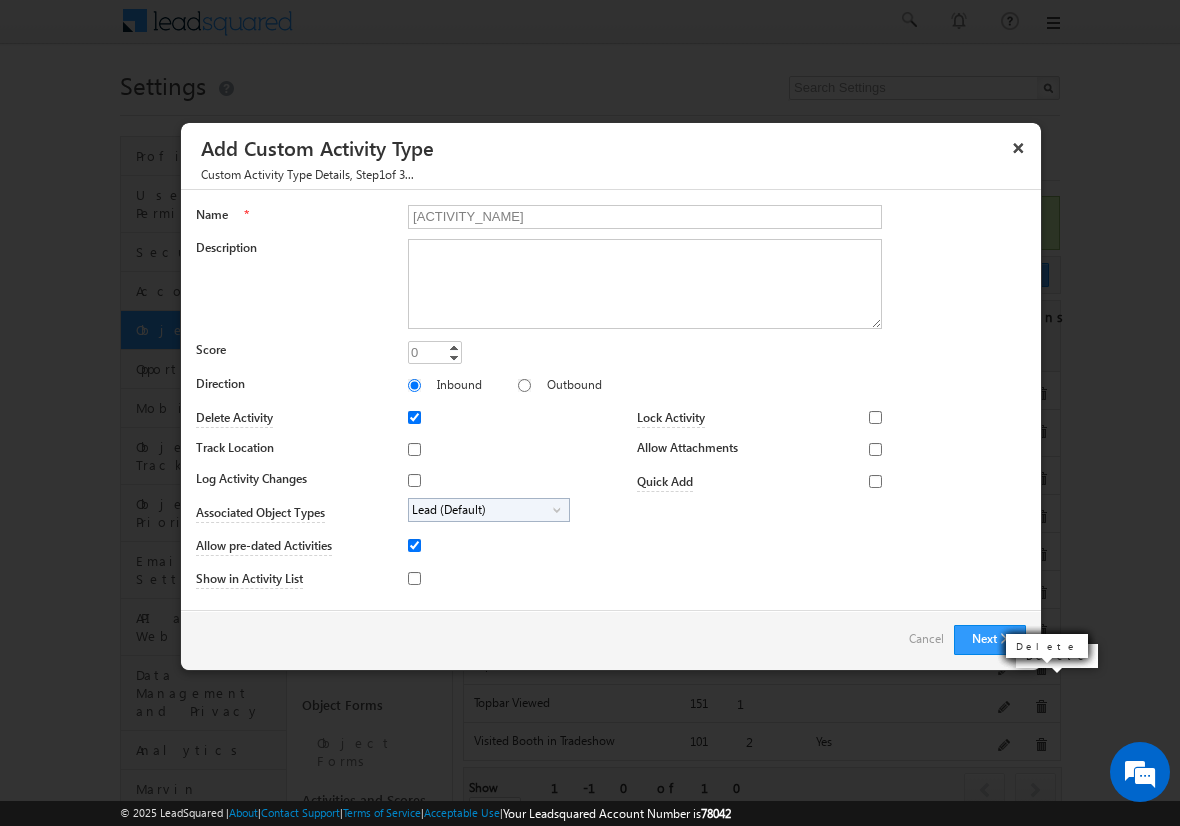 type on "[ACTIVITY_NAME]" 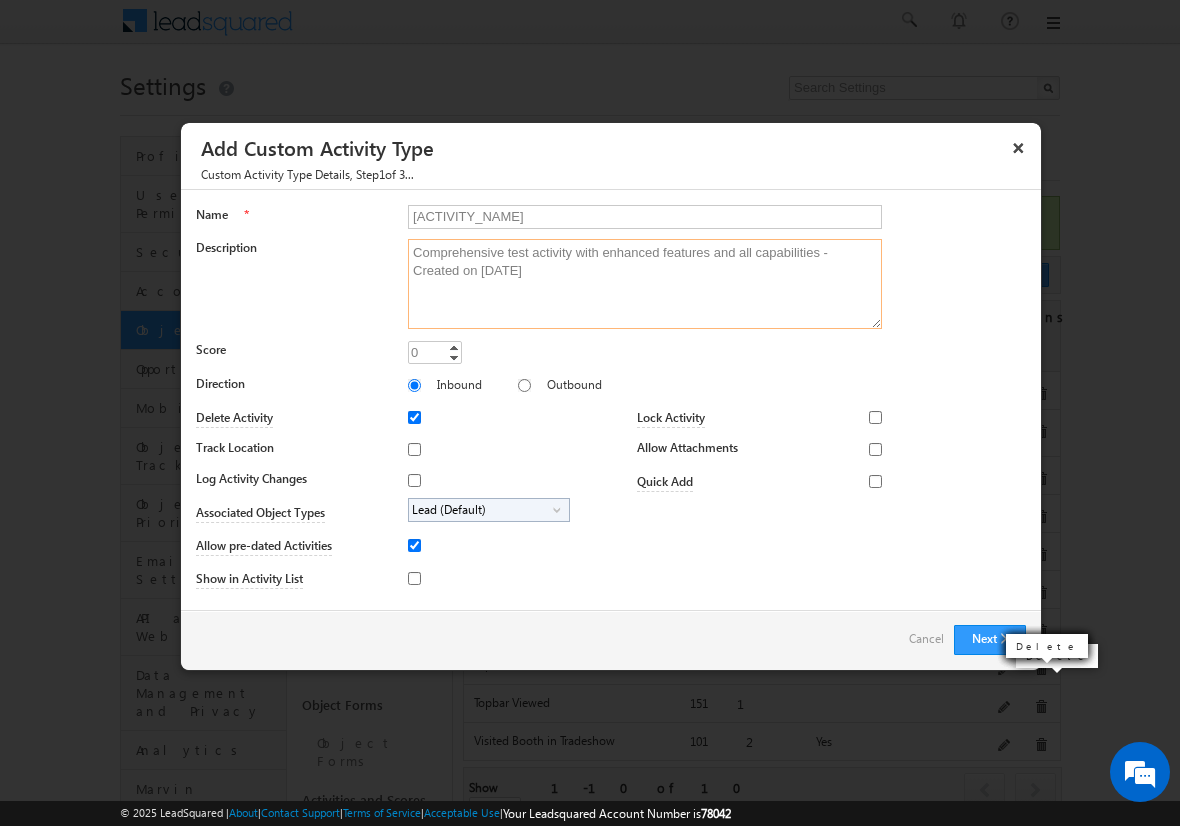 type on "Comprehensive test activity with enhanced features and all capabilities - Created on [DATE]" 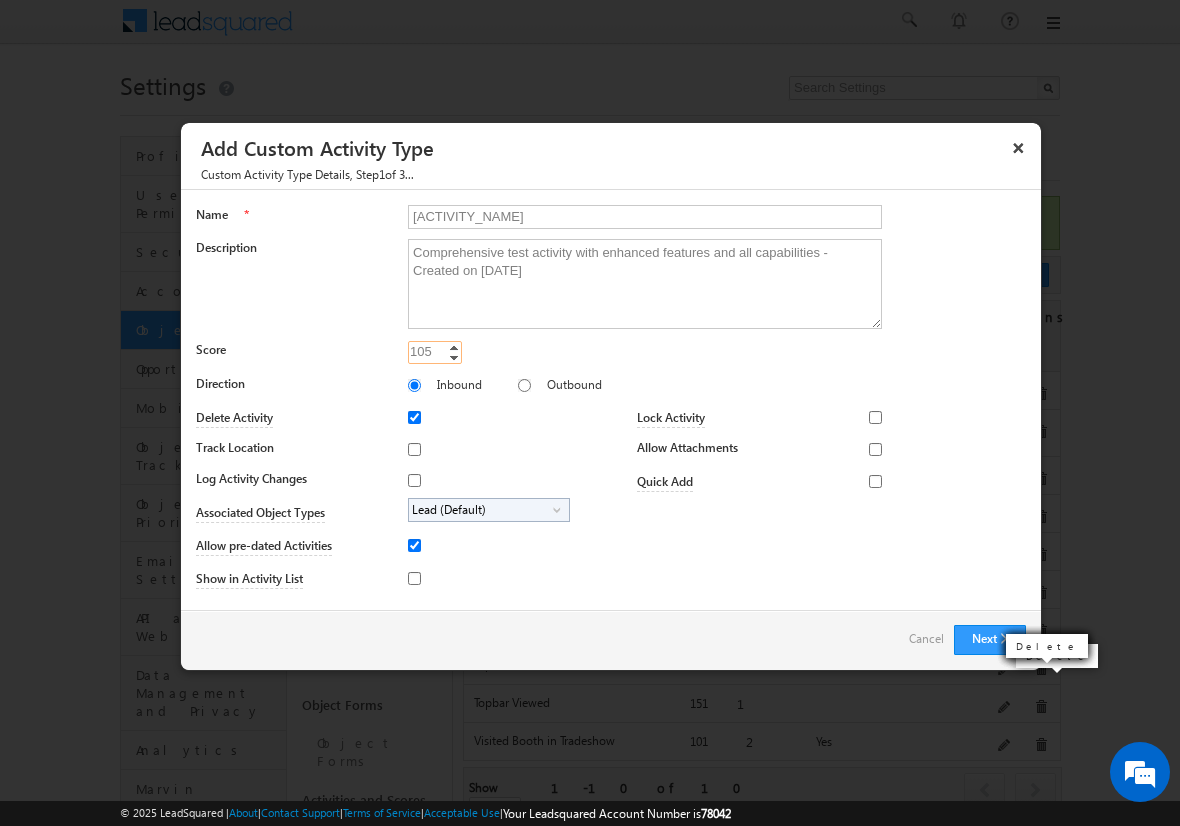 type on "105" 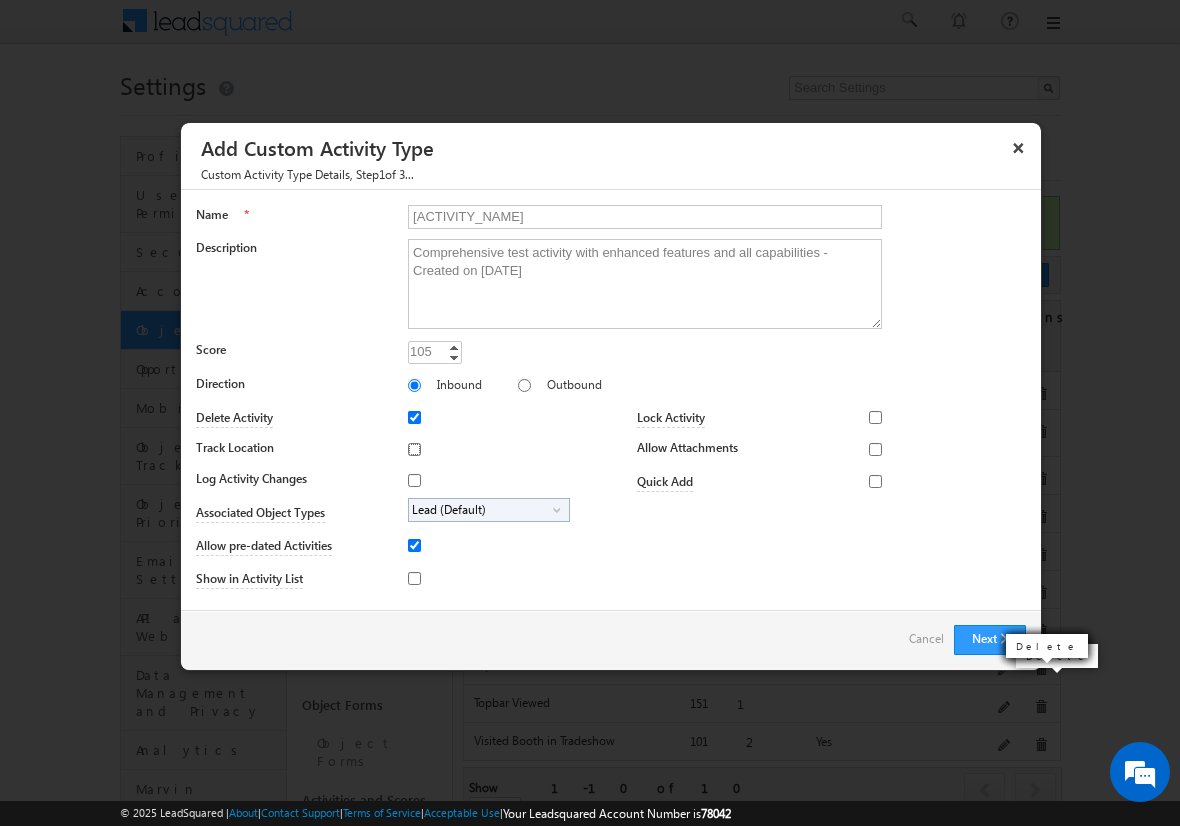 click on "Track Location" at bounding box center (414, 449) 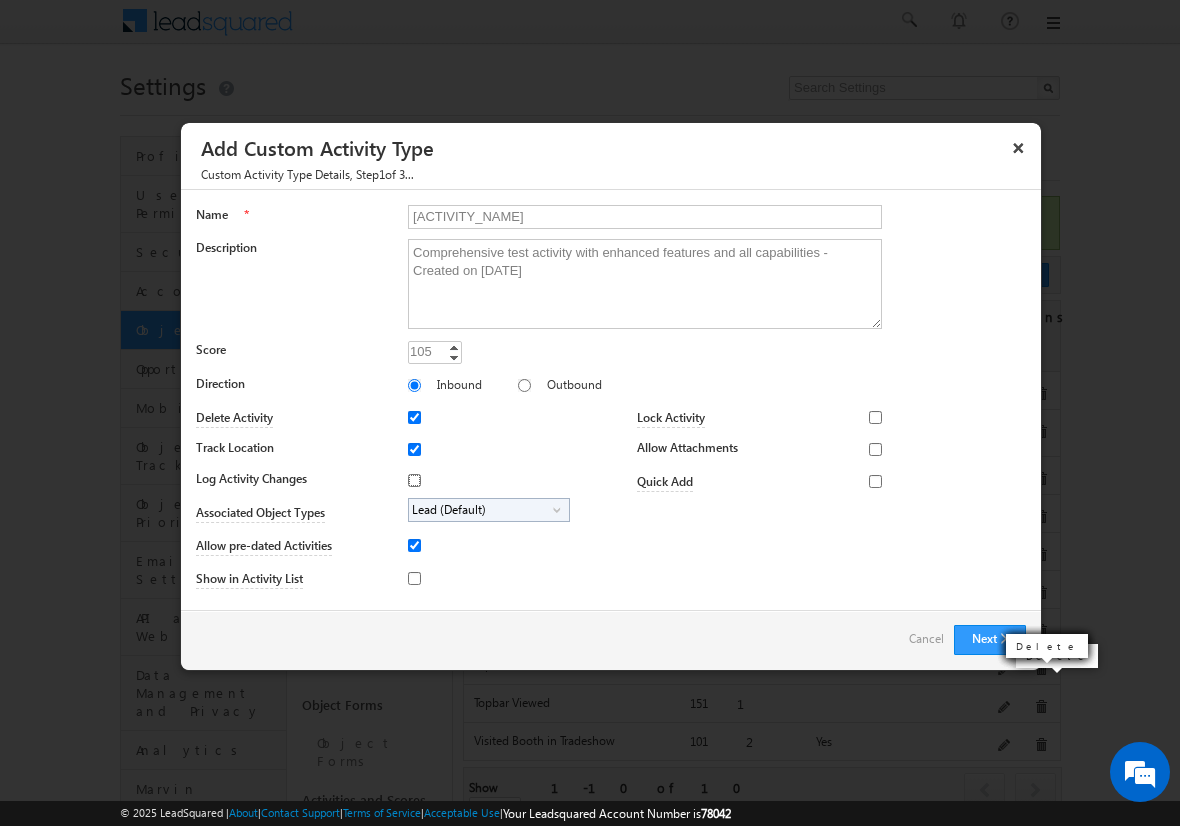 click on "Log Activity Changes" at bounding box center [414, 480] 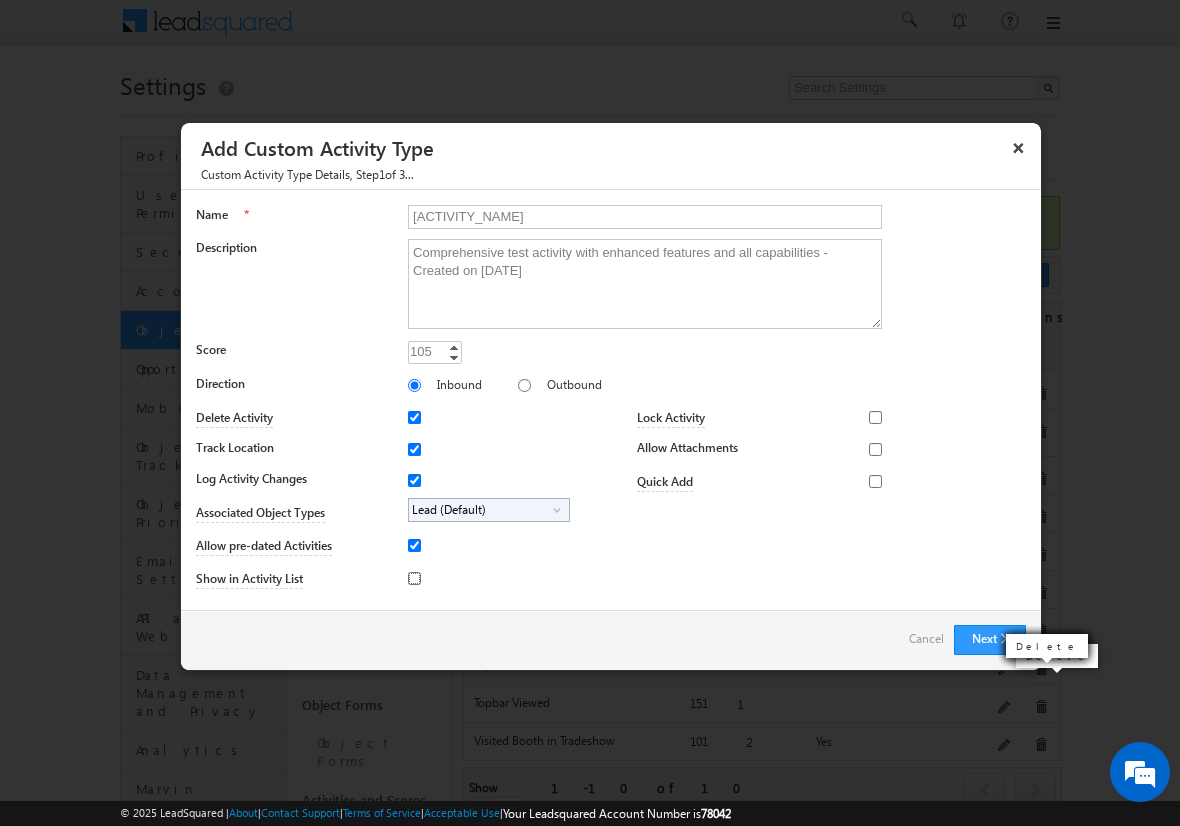 click on "Show in Activity List" at bounding box center (414, 578) 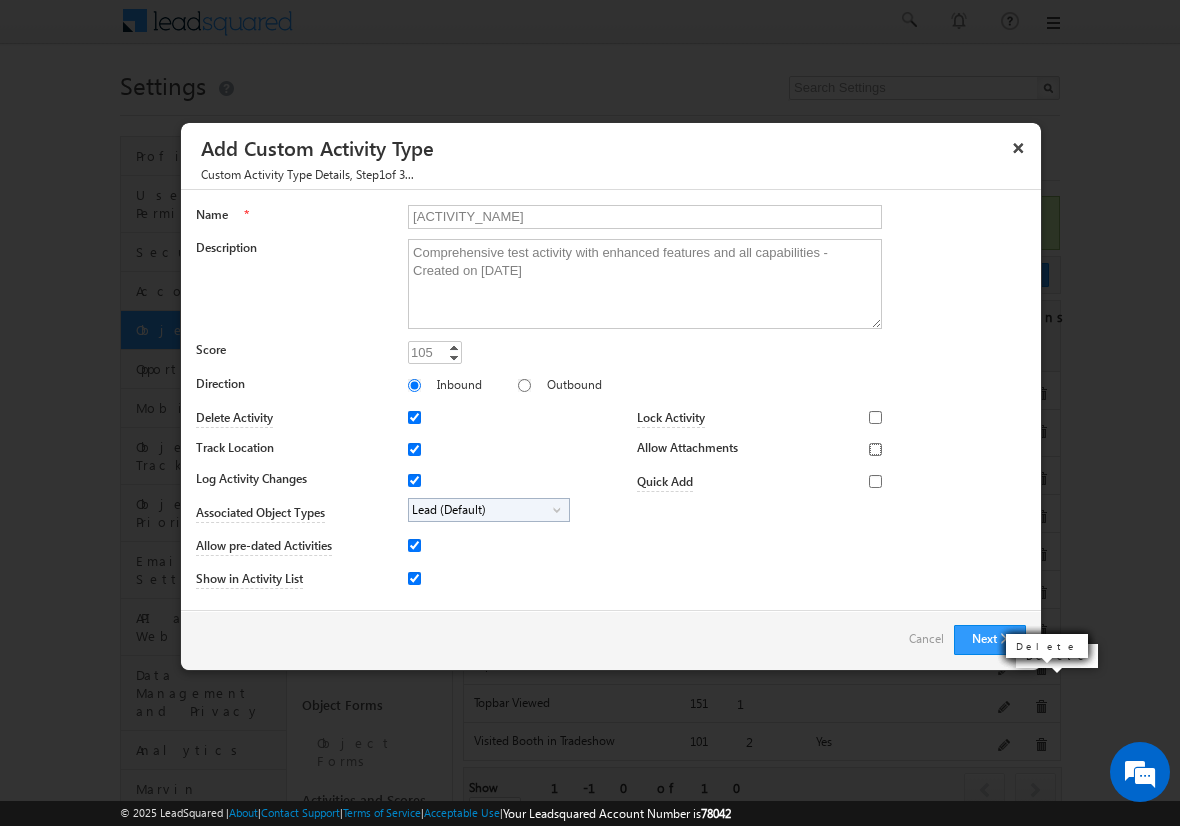 click on "Allow Attachments" at bounding box center [875, 449] 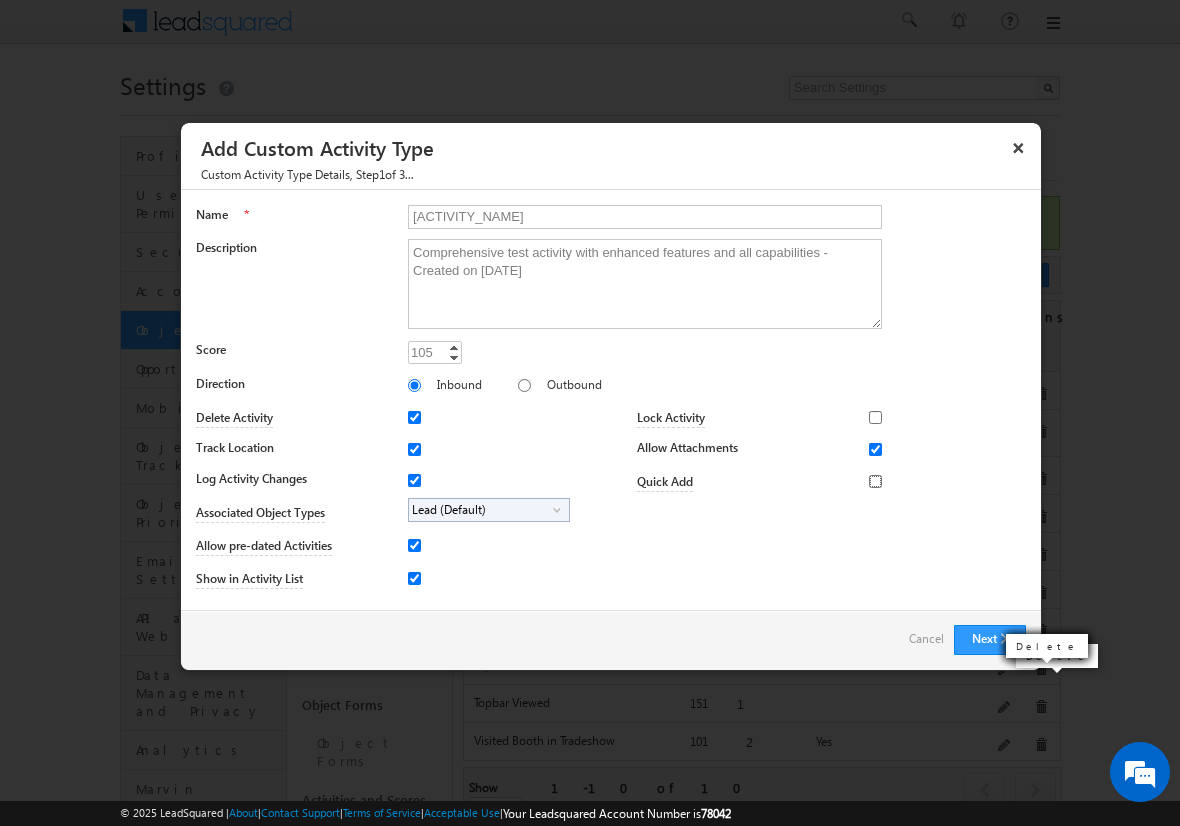 click on "Quick Add" at bounding box center [875, 481] 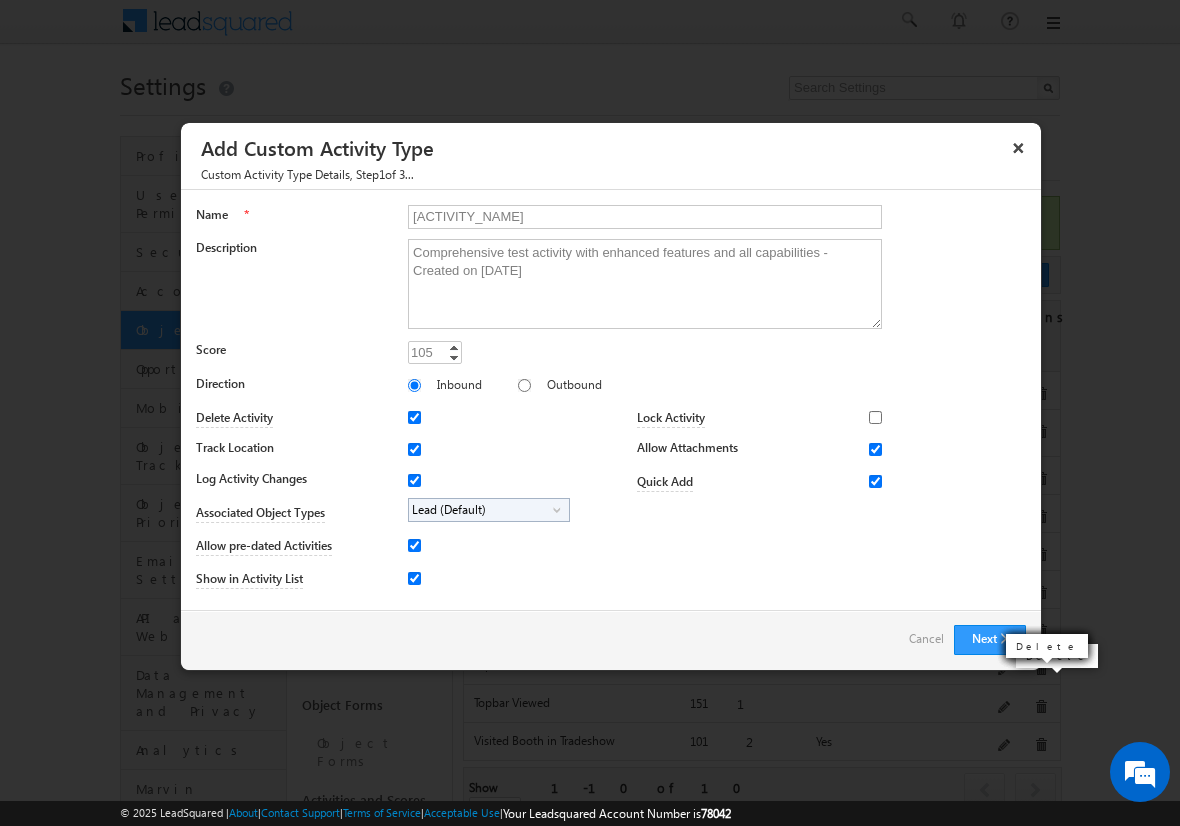 click on "Lead (Default)" at bounding box center [481, 510] 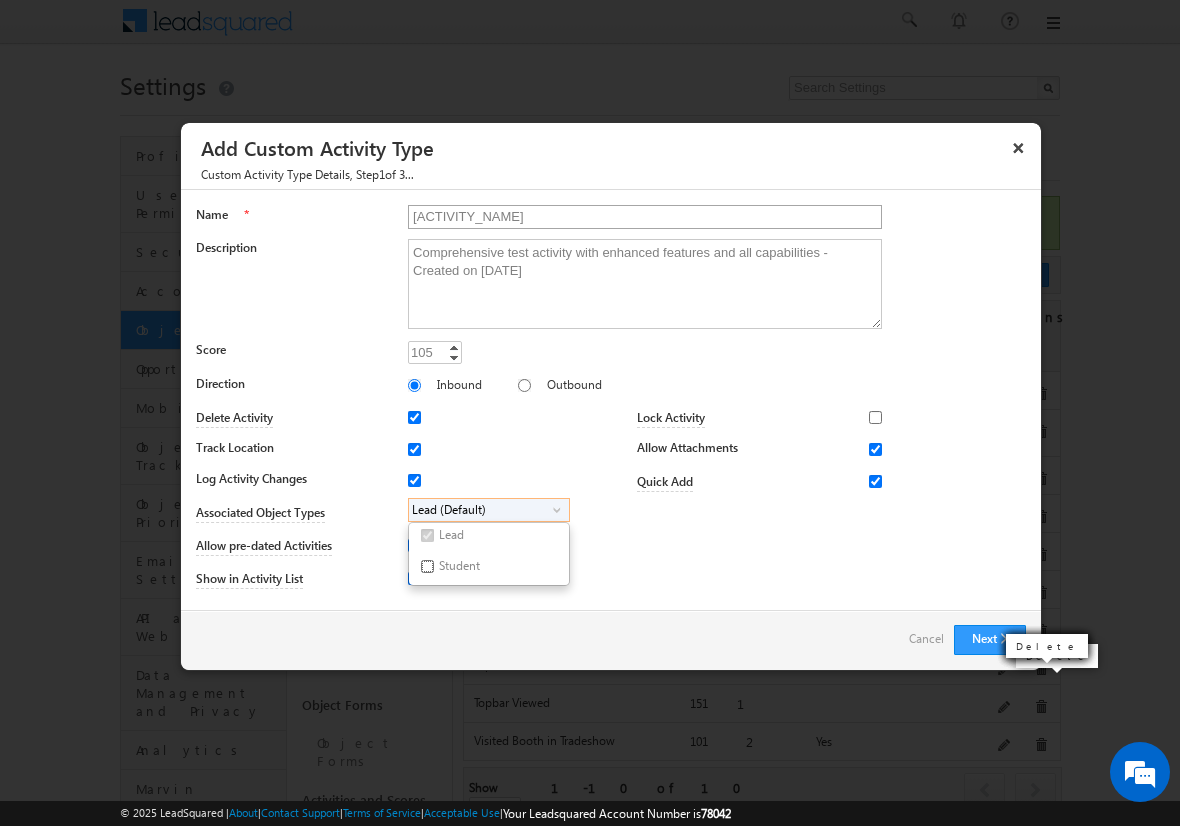 click on "Student" at bounding box center (427, 566) 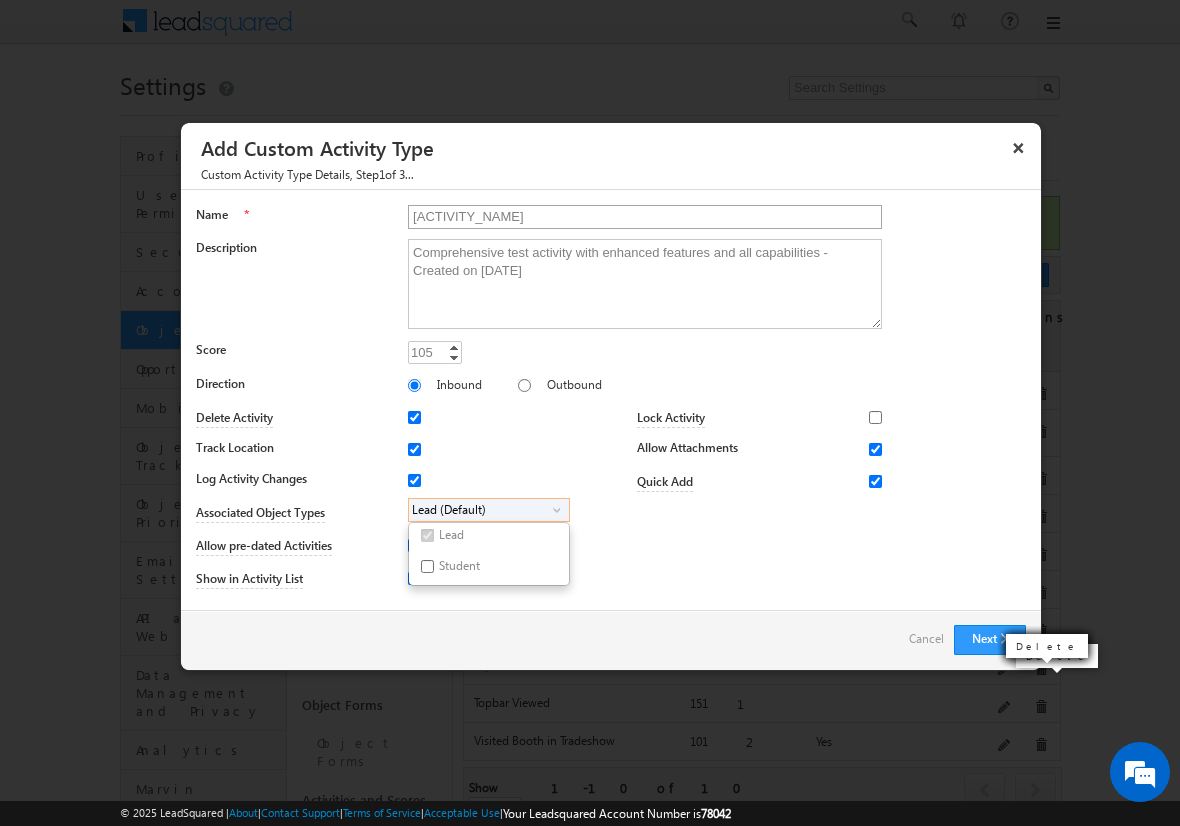 checkbox on "true" 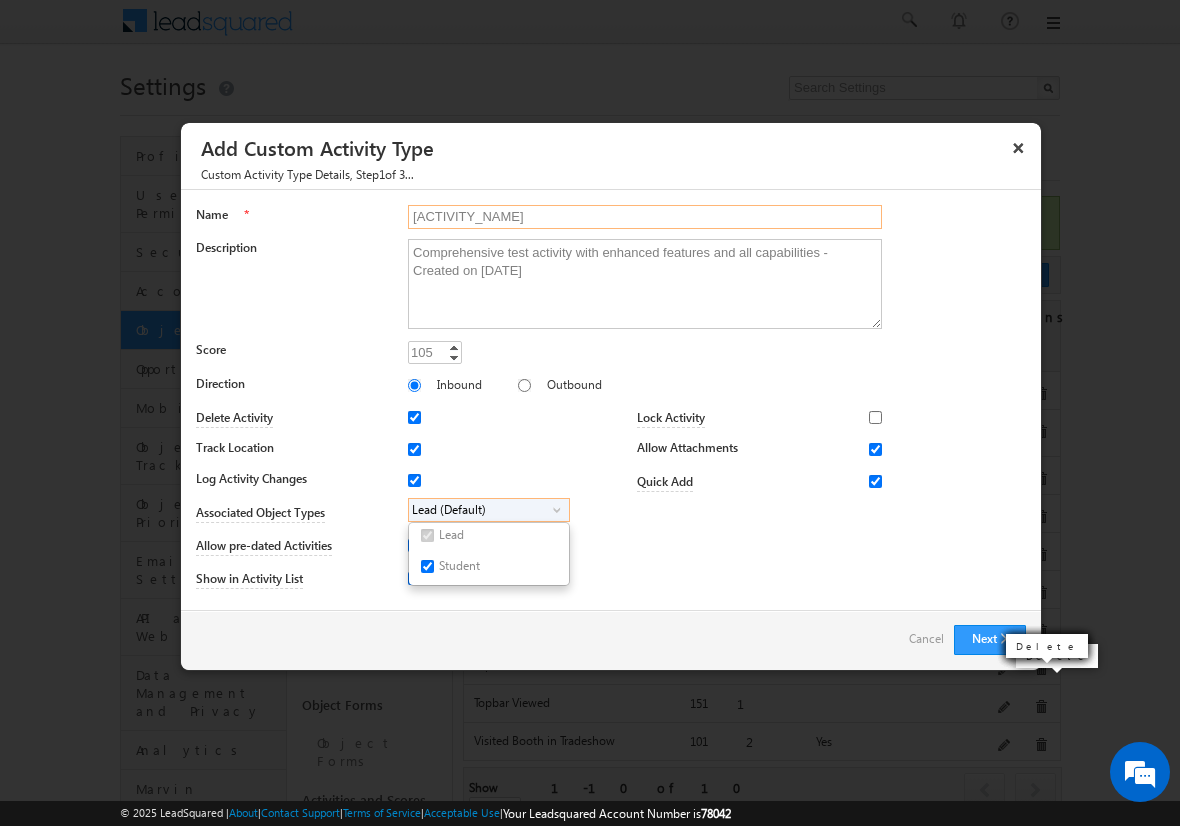 click on "[ACTIVITY_NAME]" at bounding box center [645, 217] 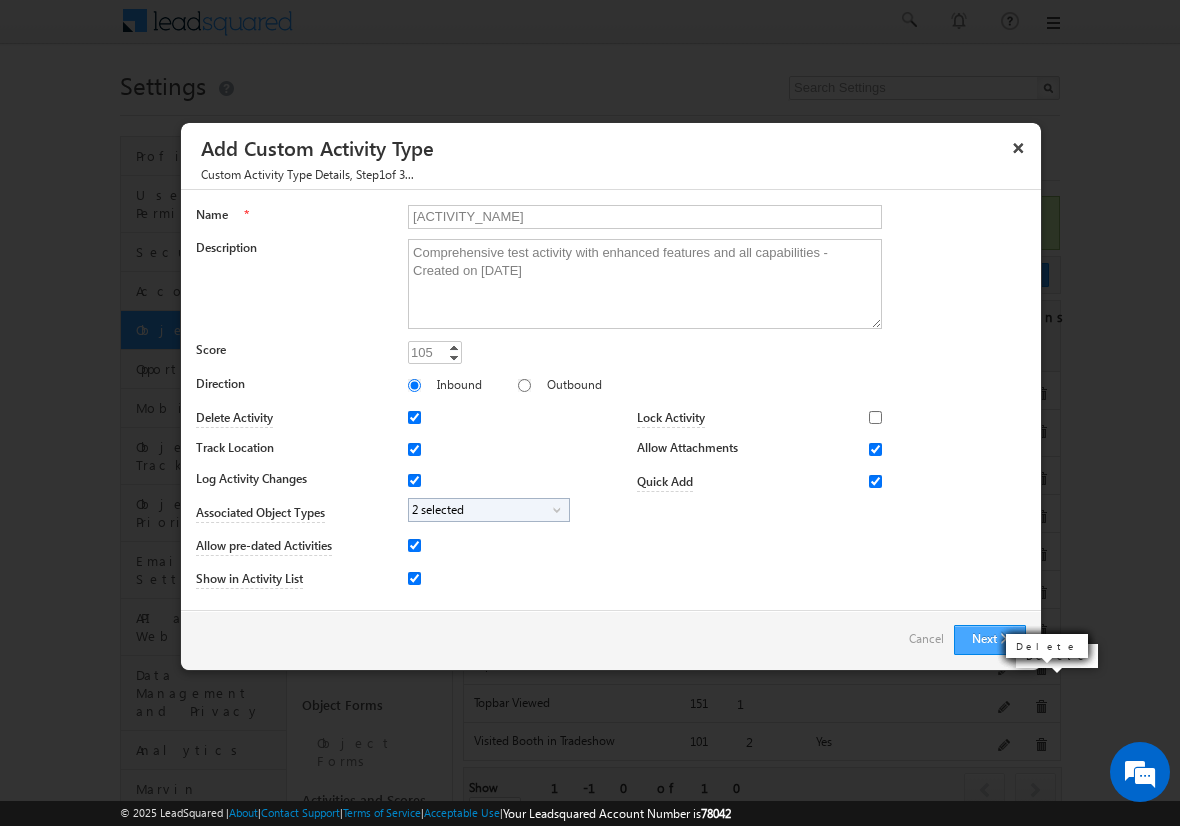 click on "Next" at bounding box center (990, 640) 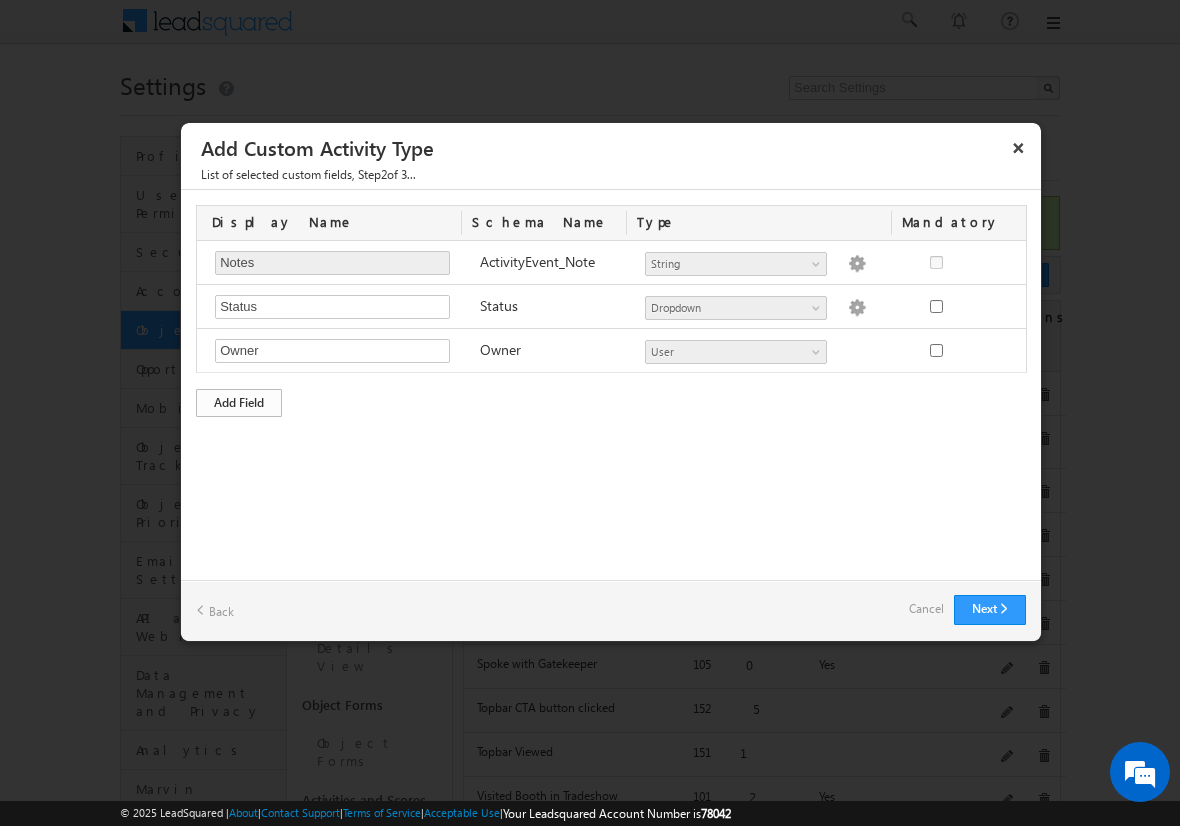 click on "Add Field" at bounding box center (239, 403) 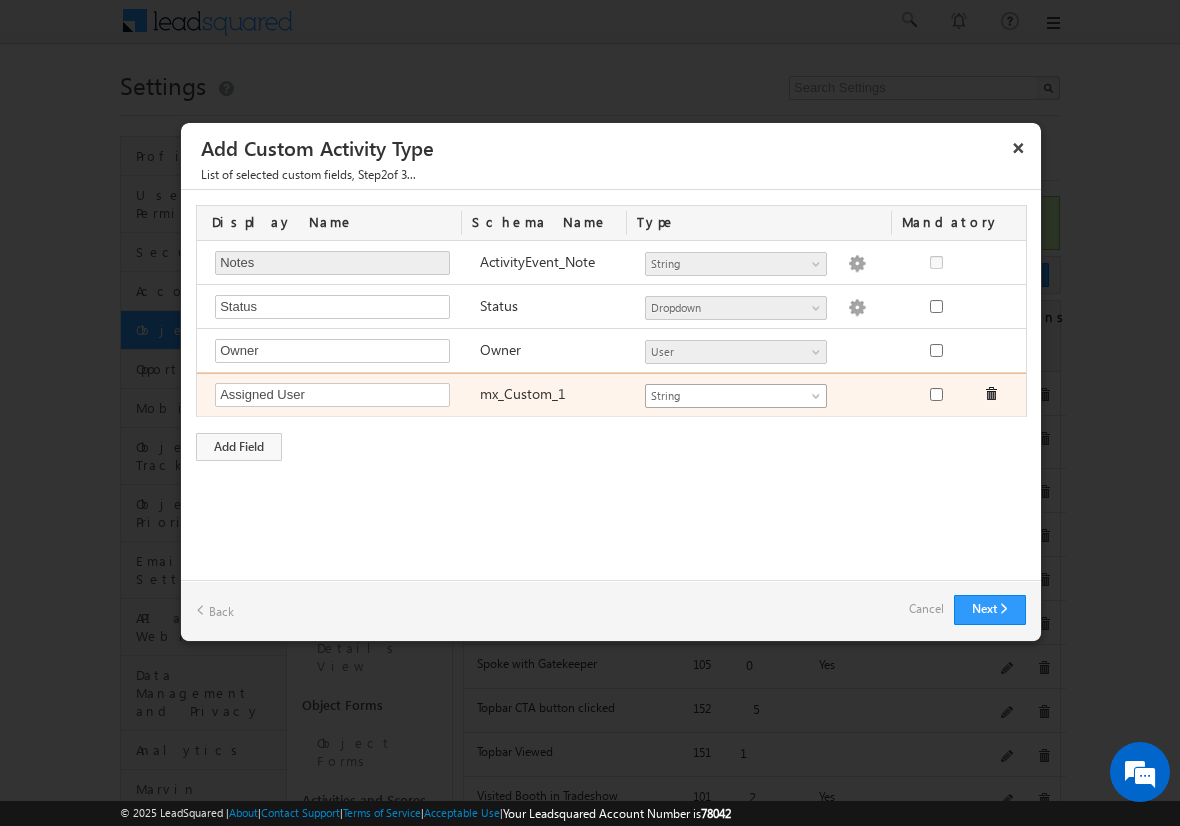 type on "Assigned User" 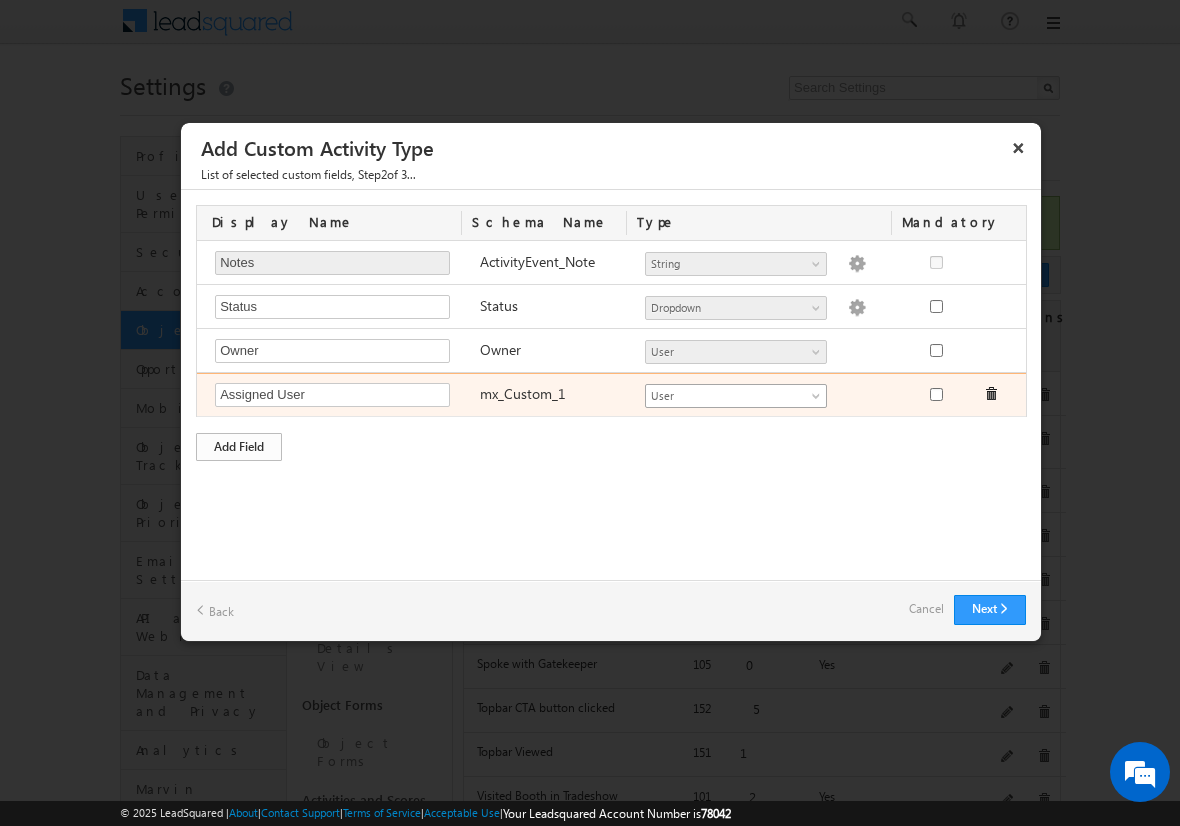 click on "Add Field" at bounding box center [239, 447] 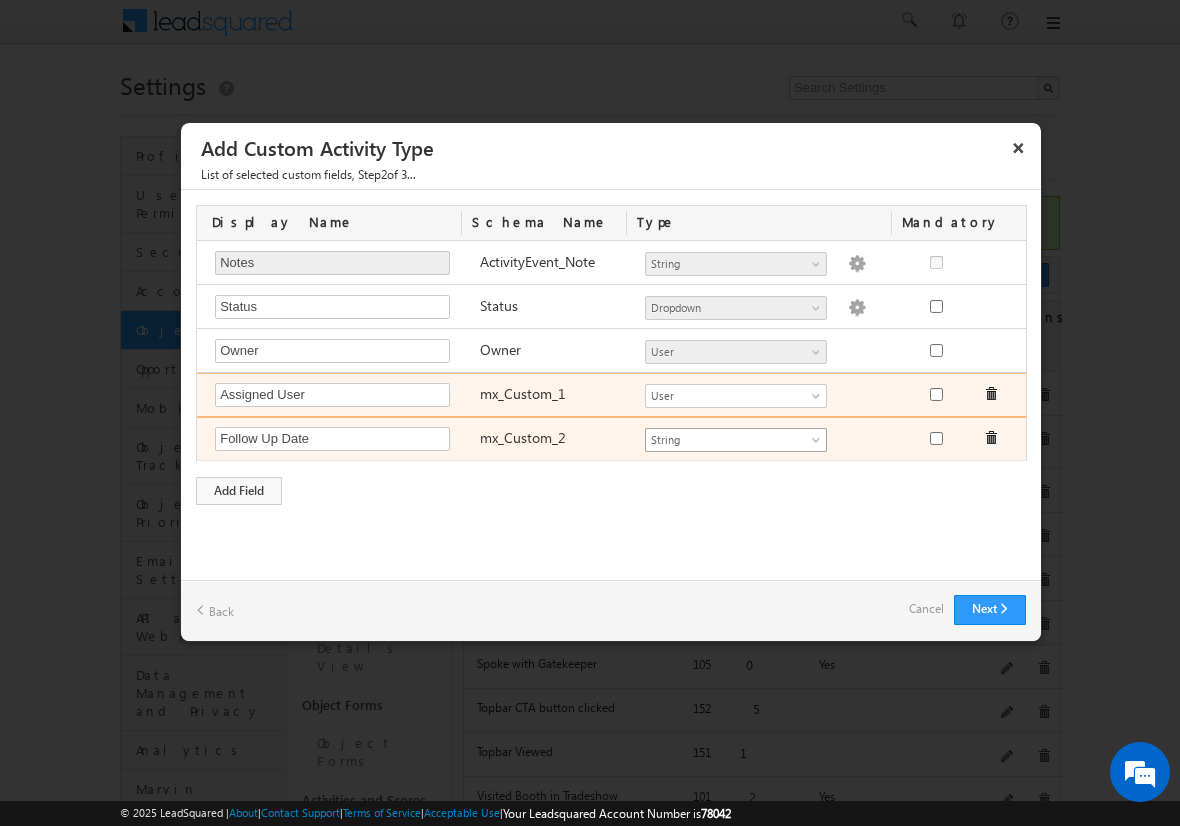 type on "Follow Up Date" 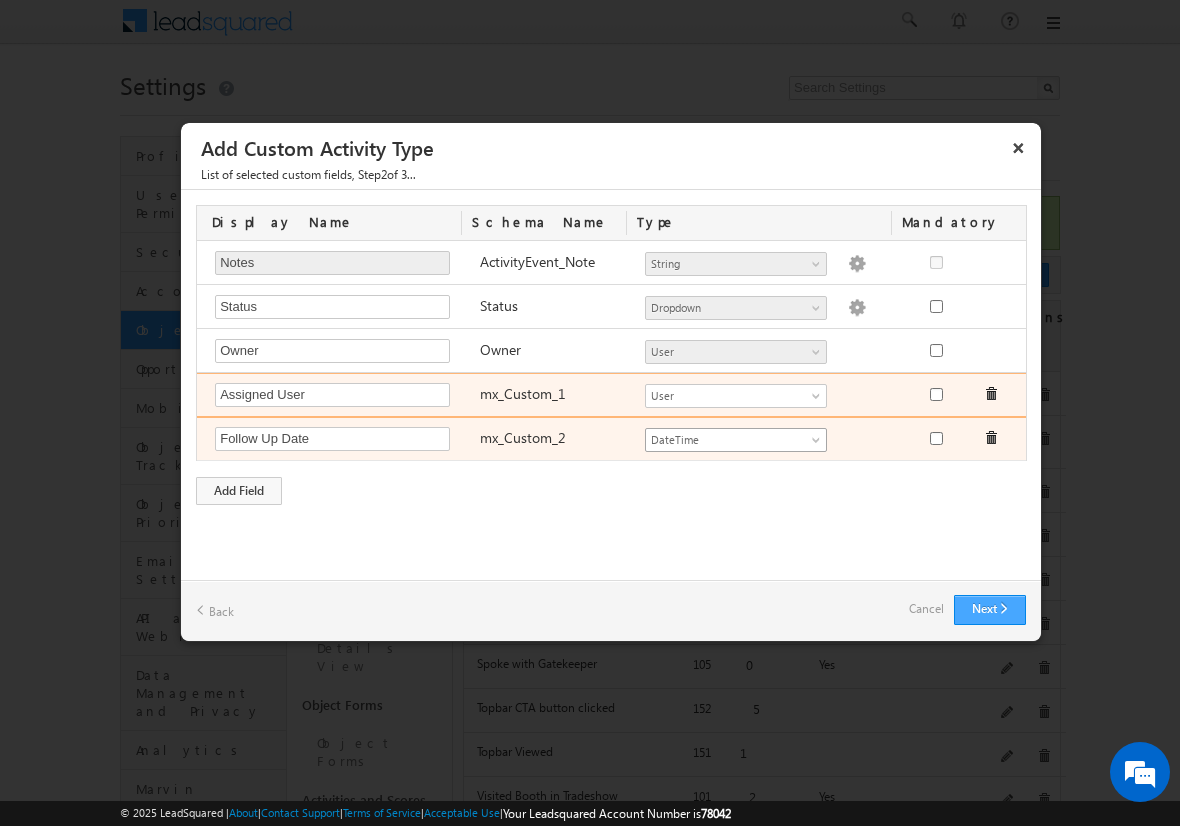 click on "Next" at bounding box center (990, 610) 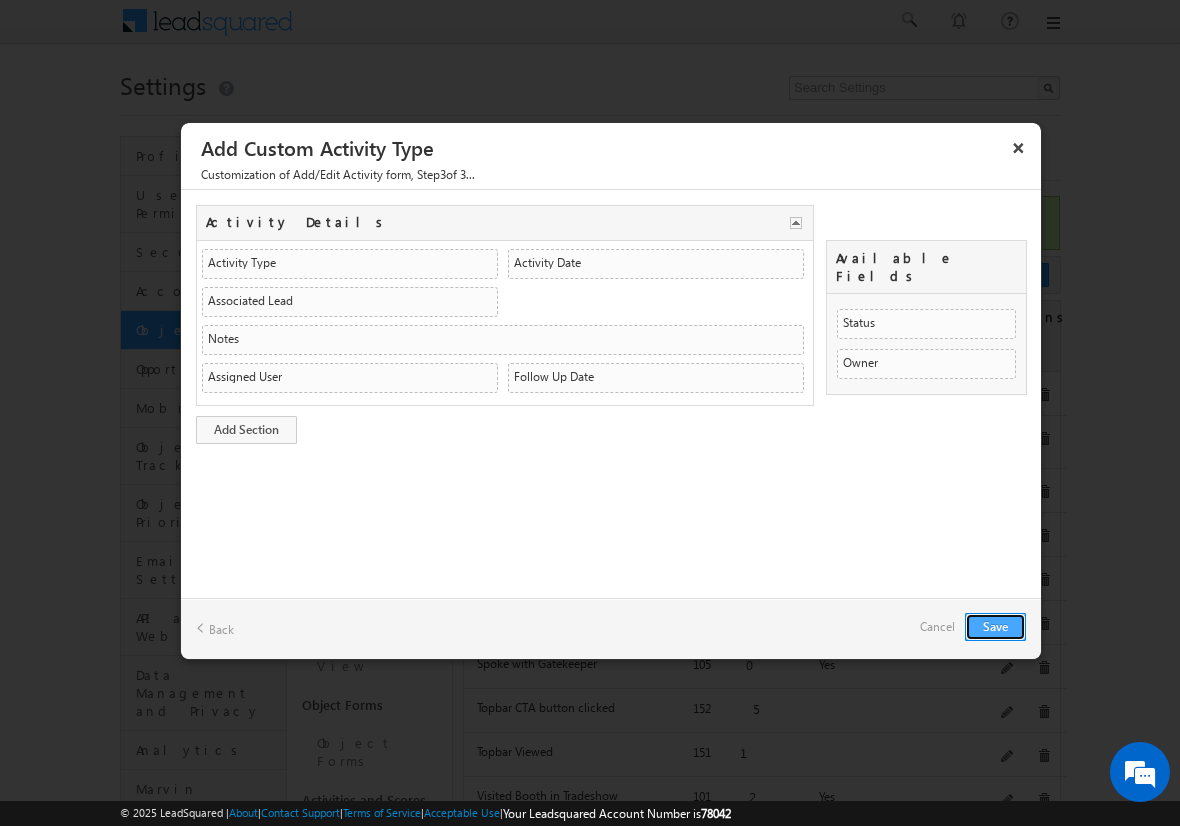 type 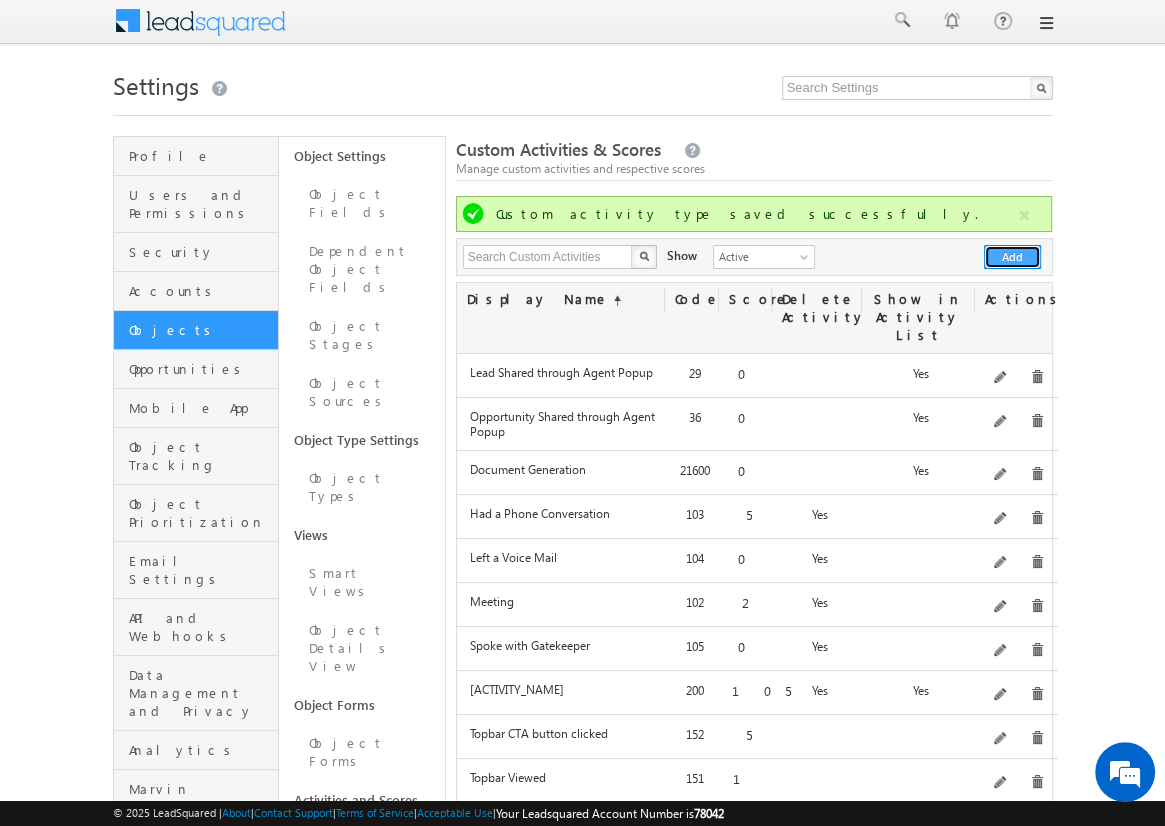 click on "Add" at bounding box center (1012, 257) 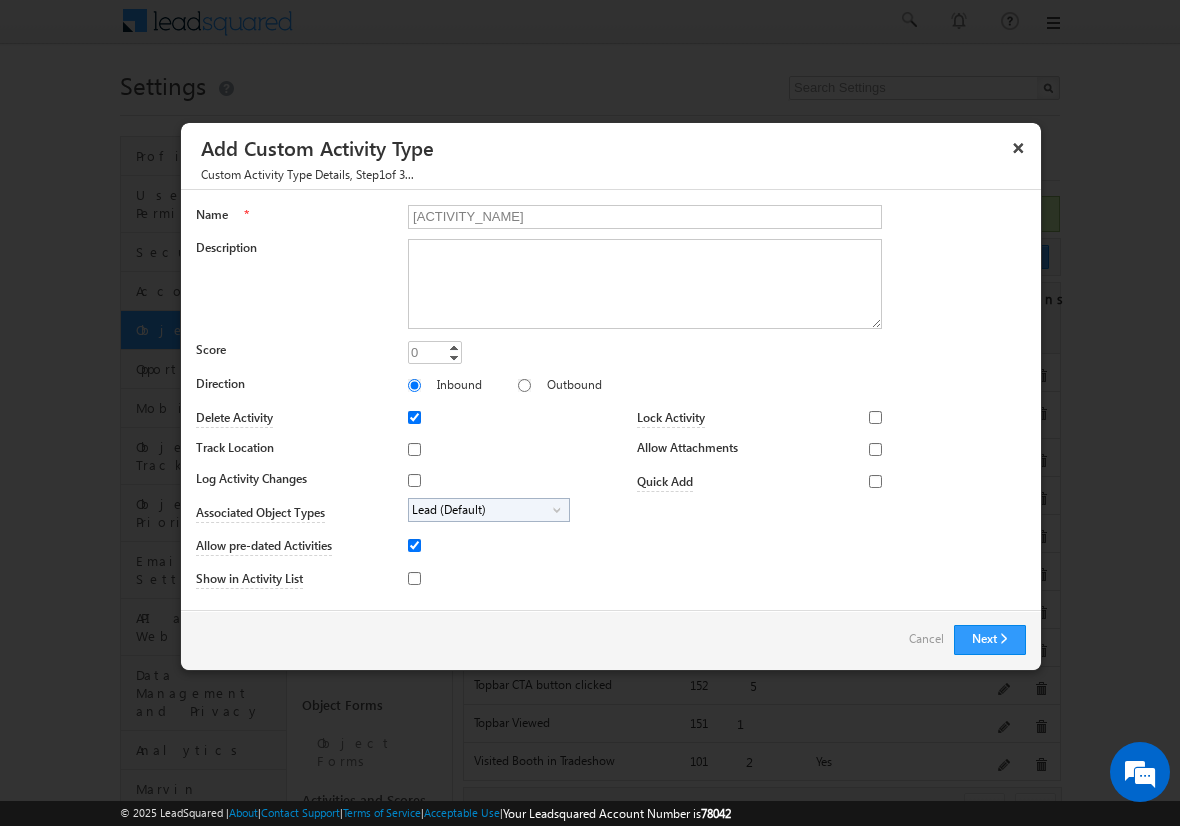 type on "[ACTIVITY_NAME]" 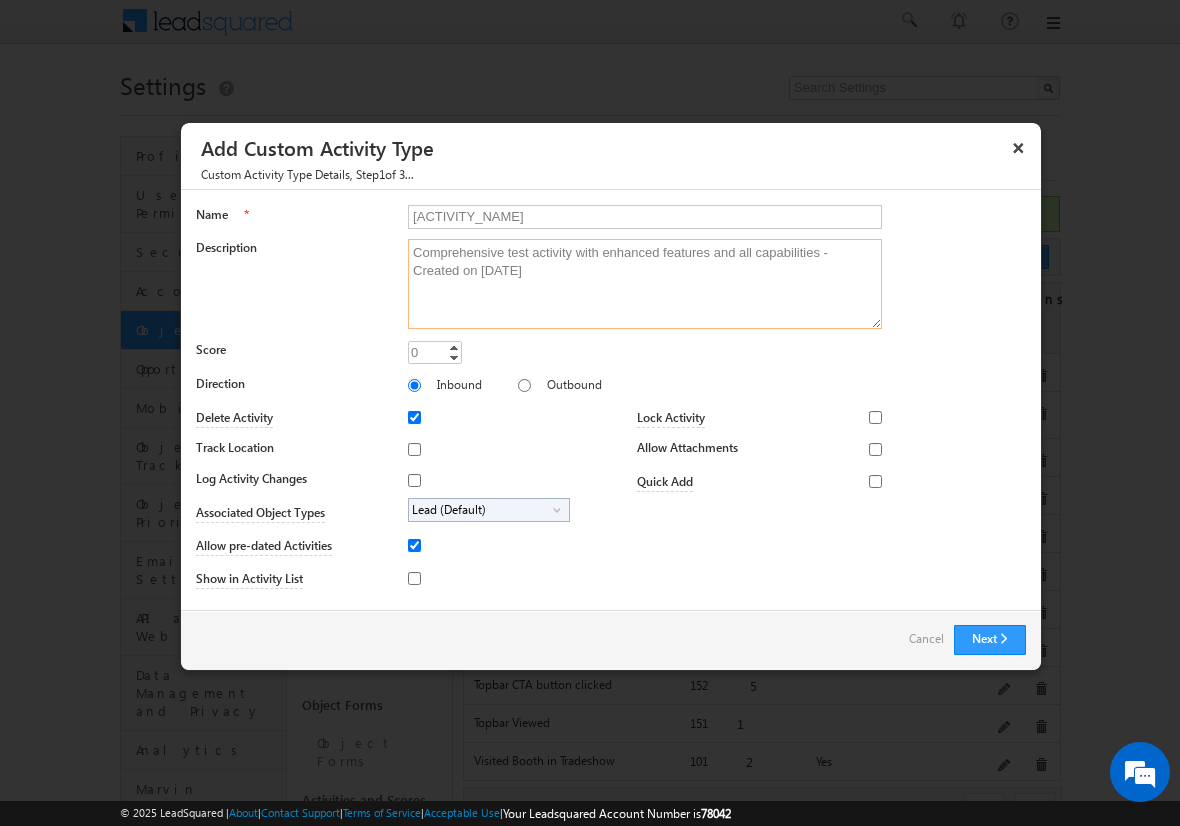 type on "Comprehensive test activity with enhanced features and all capabilities - Created on [DATE]" 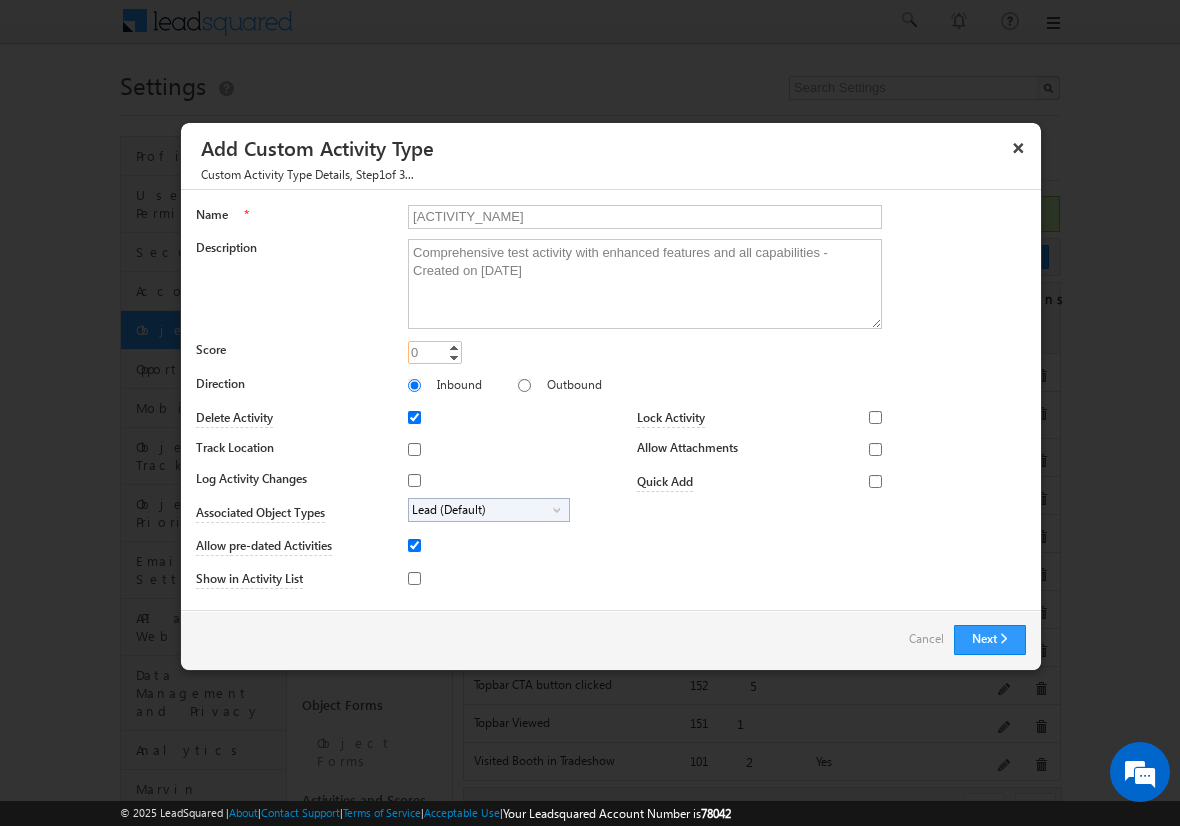 type on "105" 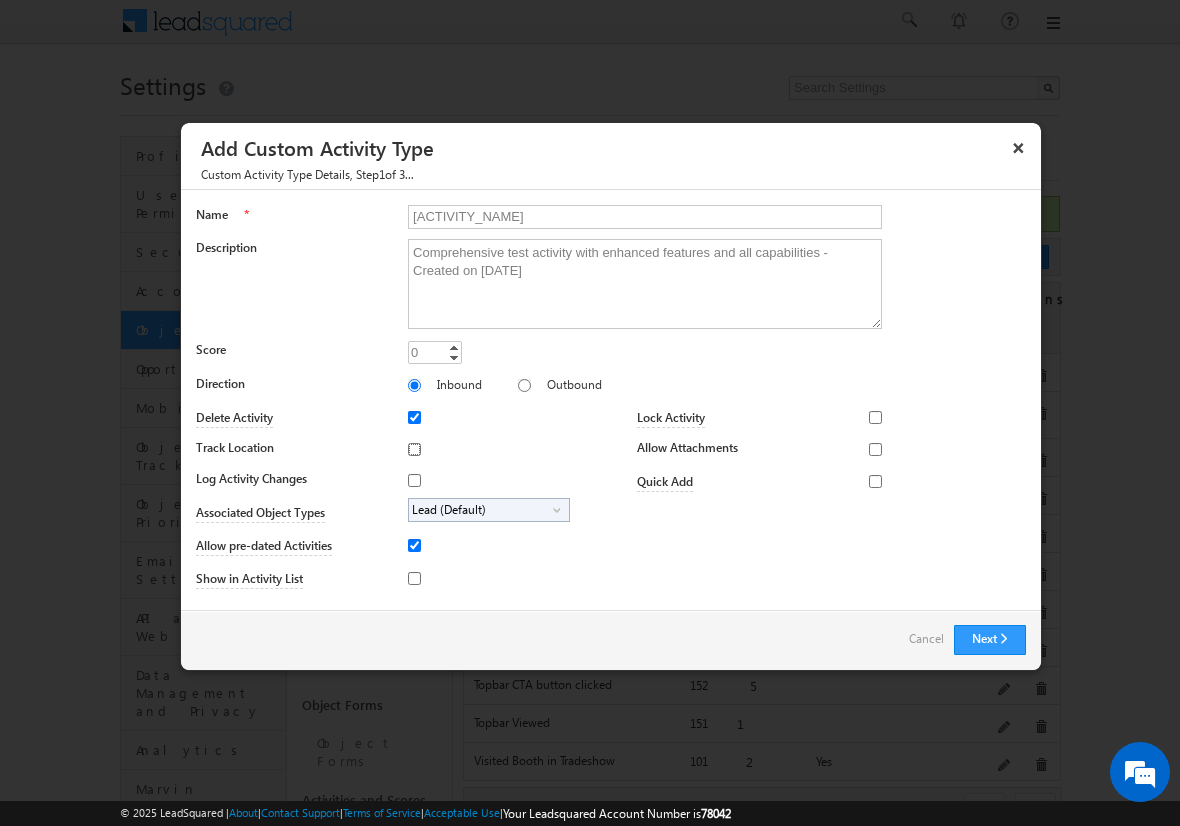 click on "Track Location" at bounding box center [414, 449] 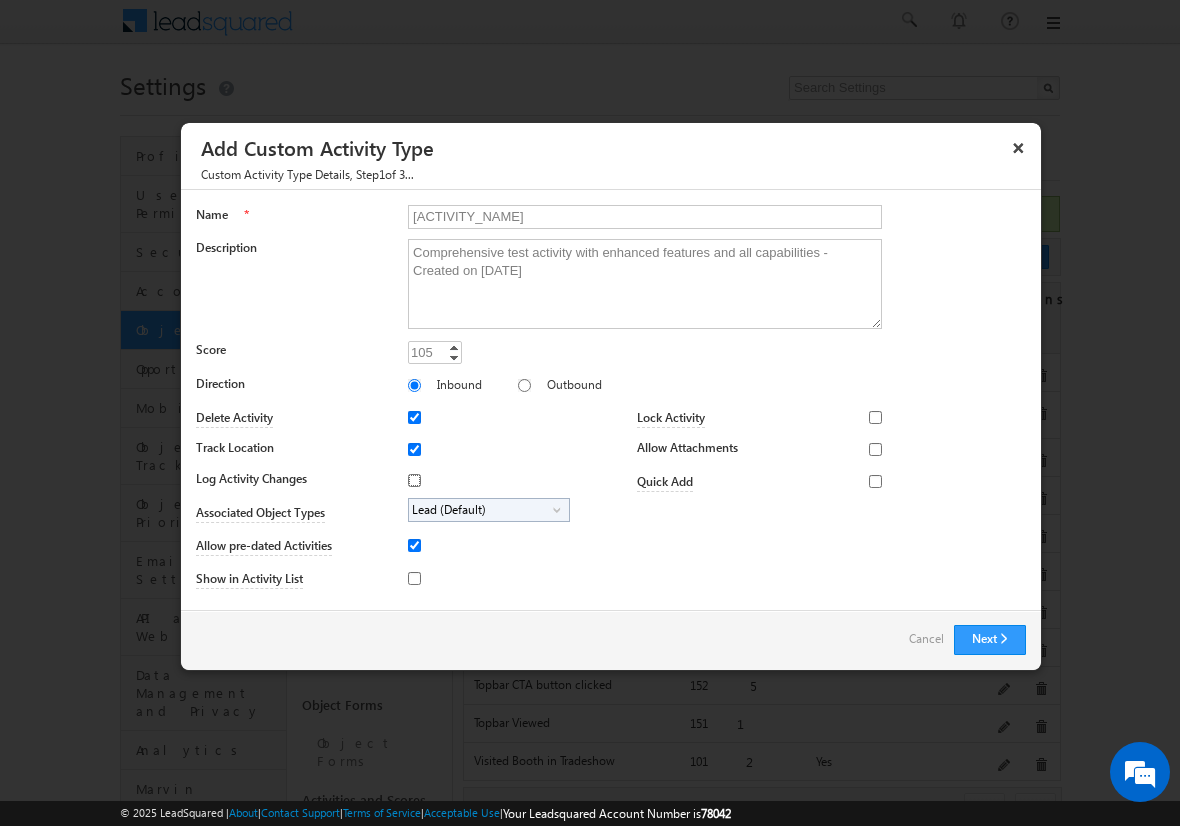click on "Log Activity Changes" at bounding box center [414, 480] 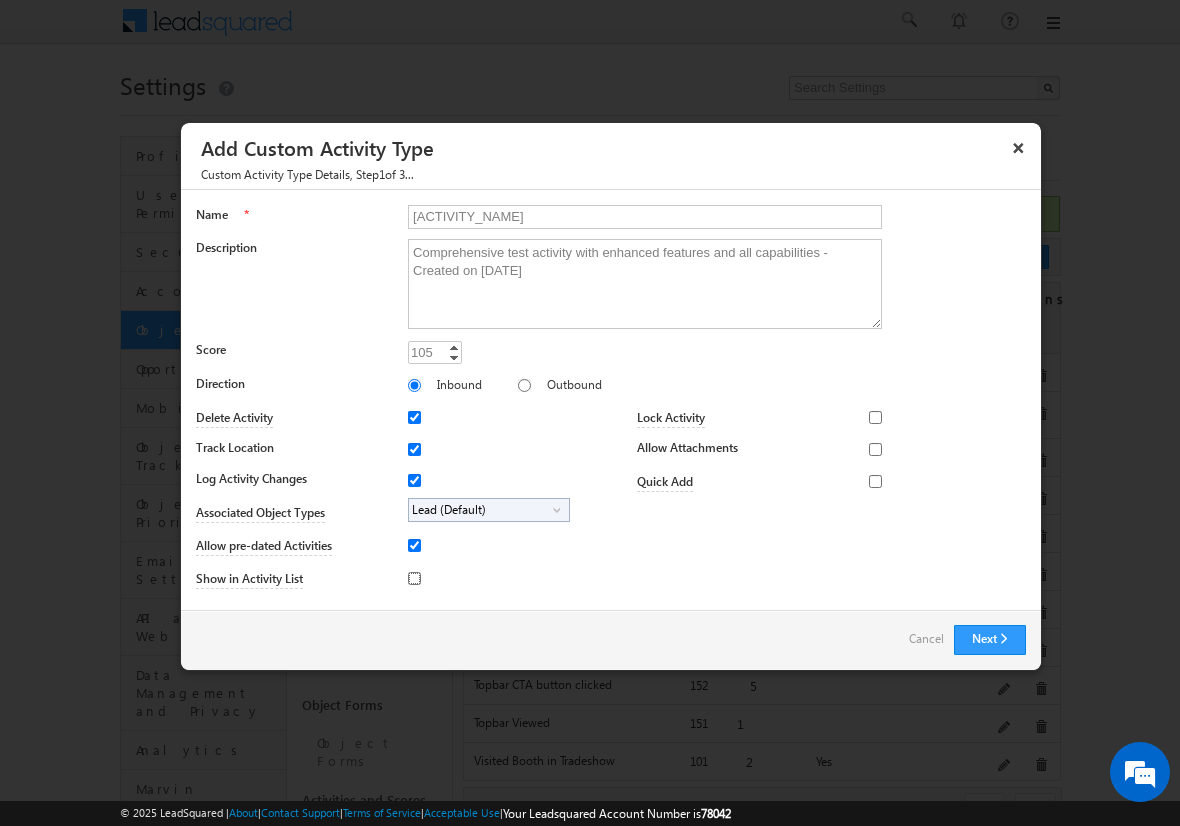 click on "Show in Activity List" at bounding box center [414, 578] 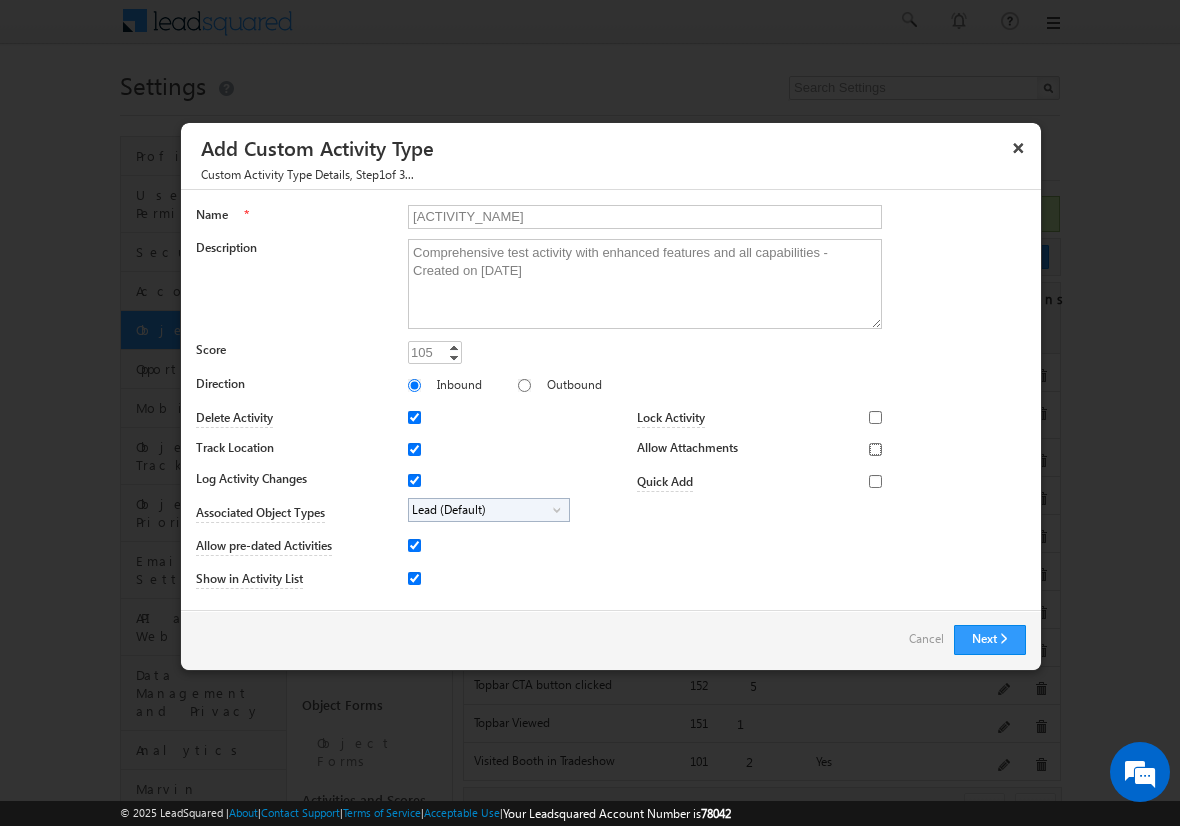 click on "Allow Attachments" at bounding box center [875, 449] 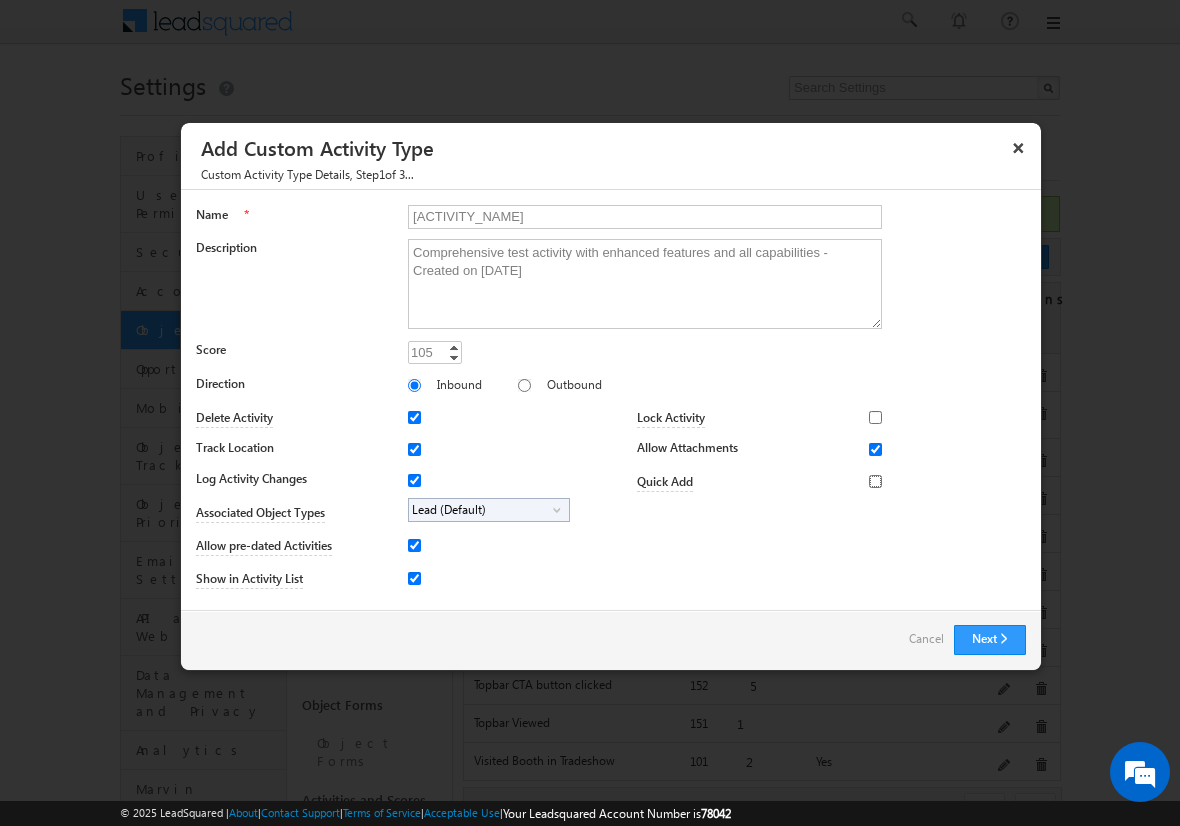 click on "Quick Add" at bounding box center (875, 481) 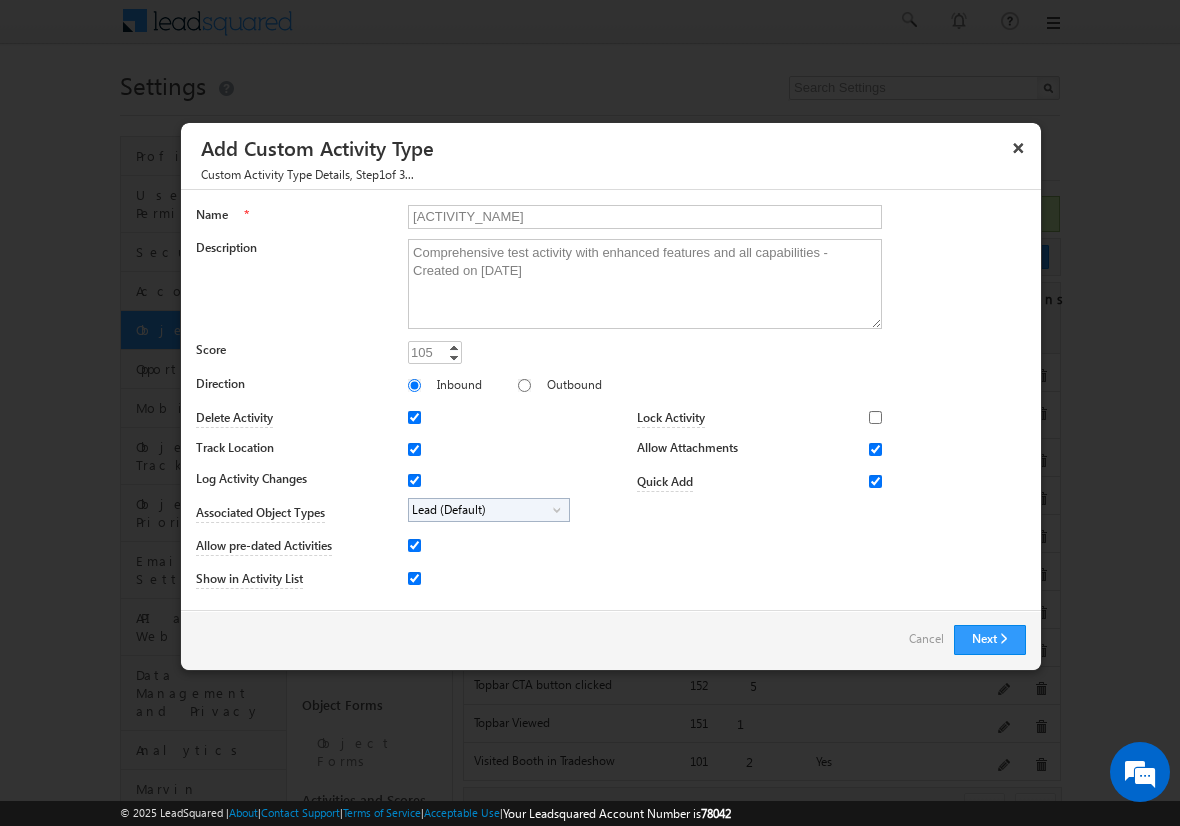 click on "Lead (Default)" at bounding box center (481, 510) 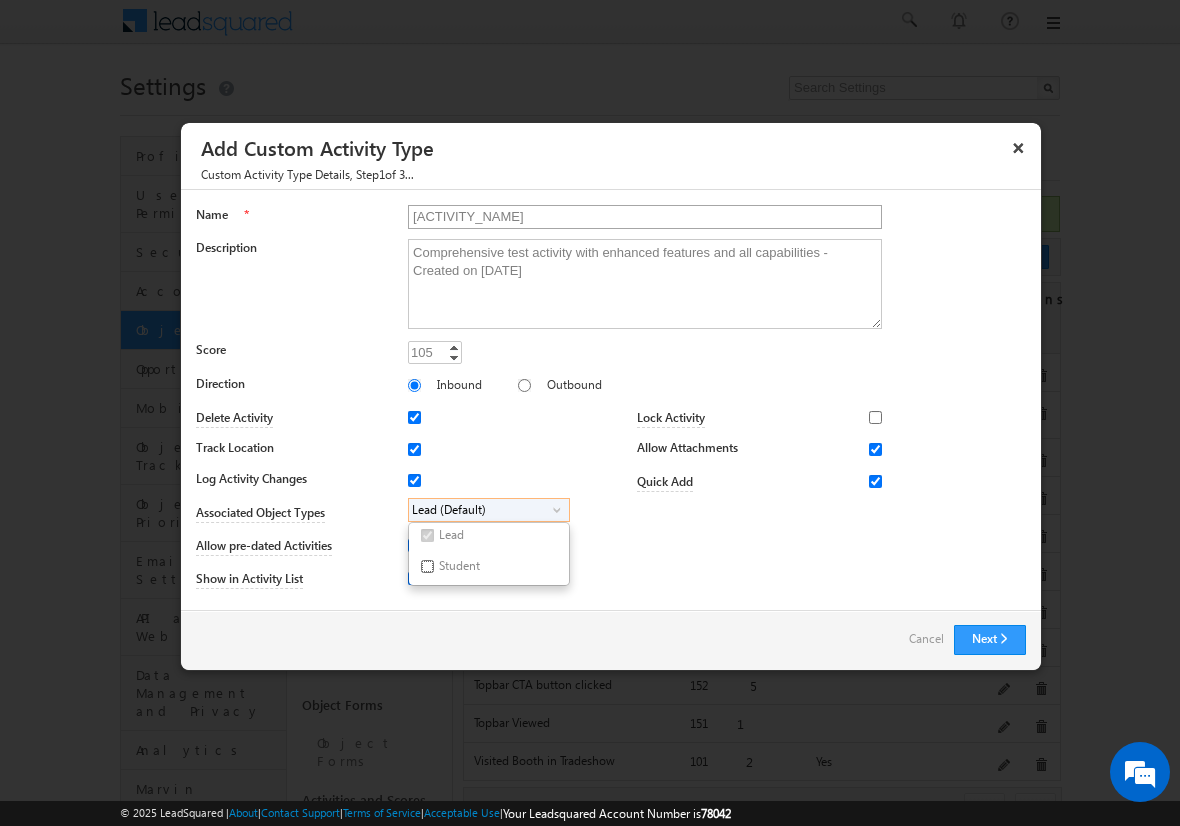click on "Student" at bounding box center (427, 566) 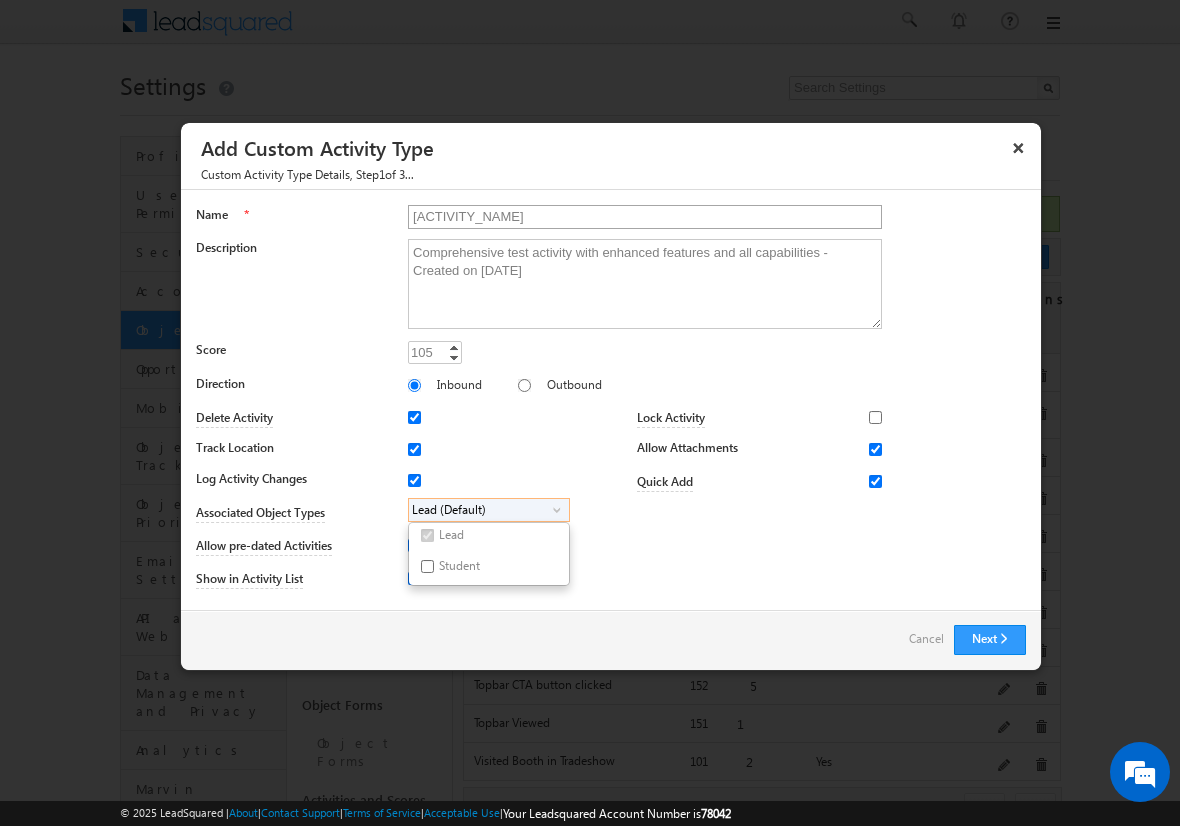 checkbox on "true" 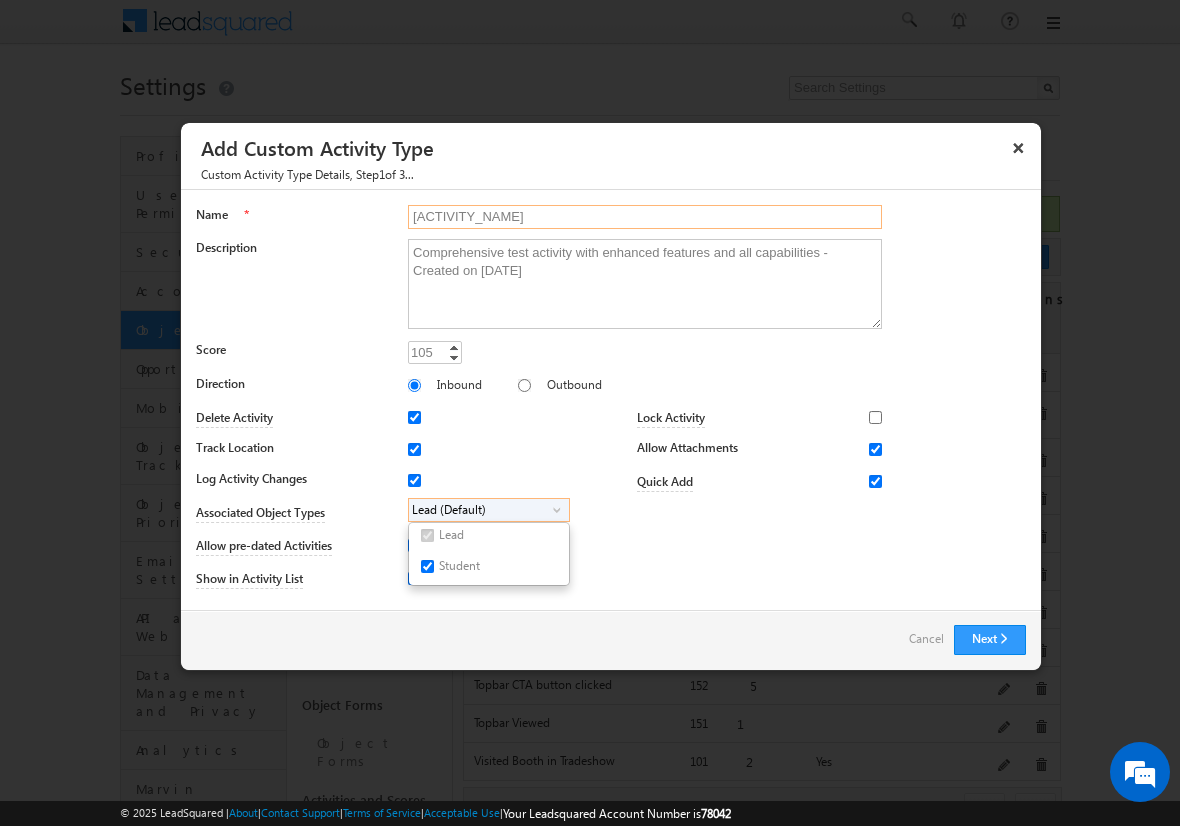click on "[ACTIVITY_NAME]" at bounding box center (645, 217) 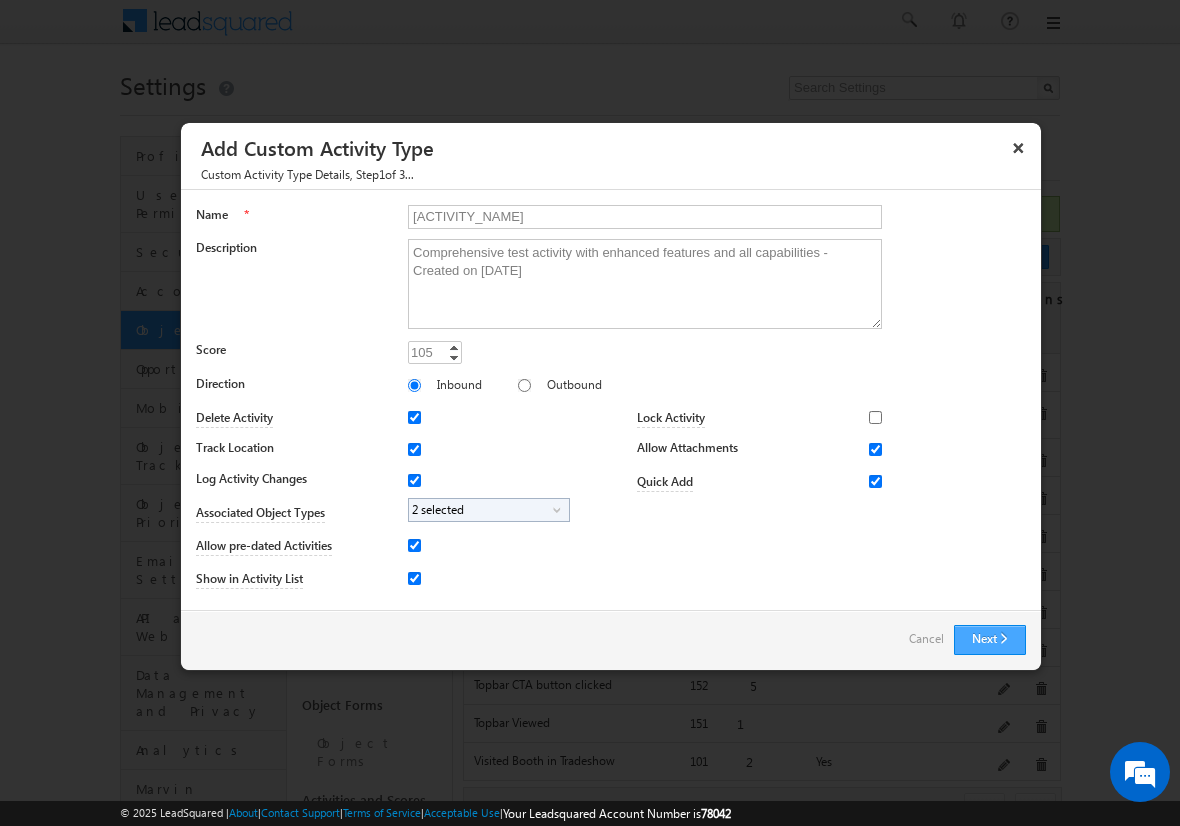 click on "Next" at bounding box center (990, 640) 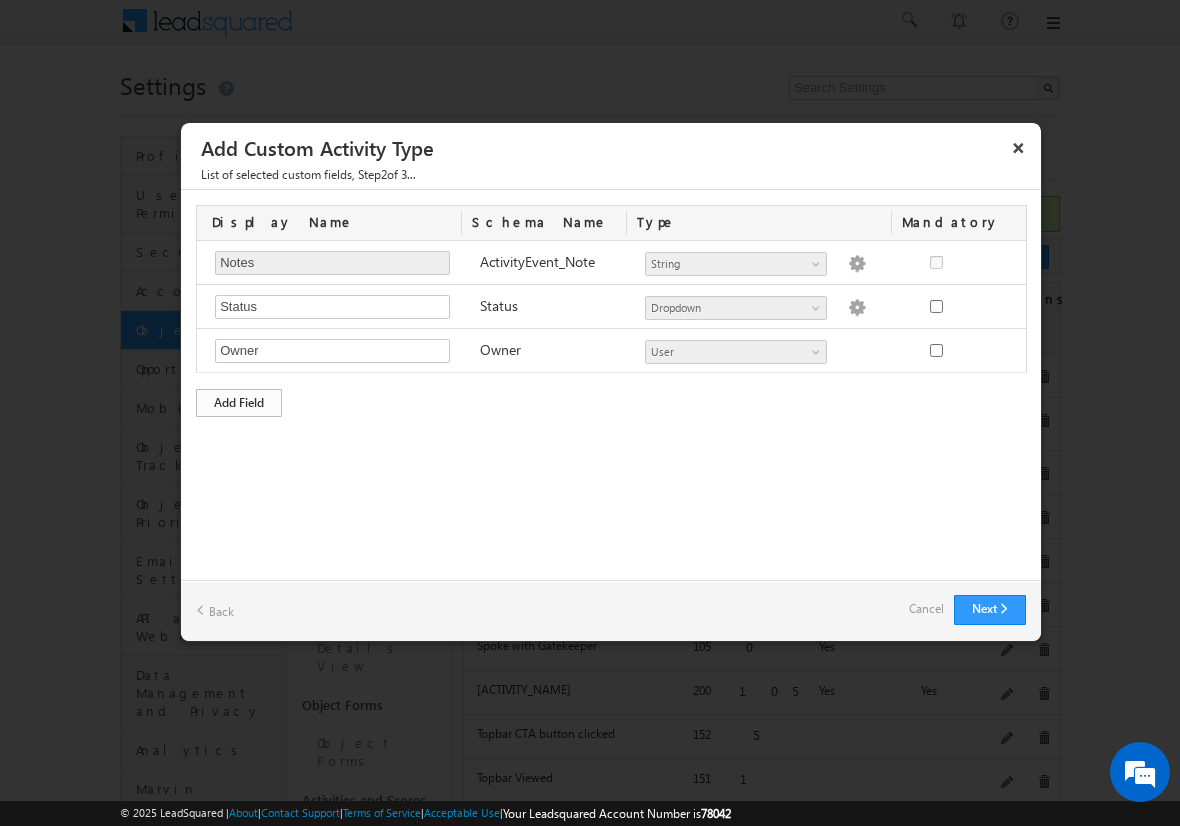 click on "Add Field" at bounding box center [239, 403] 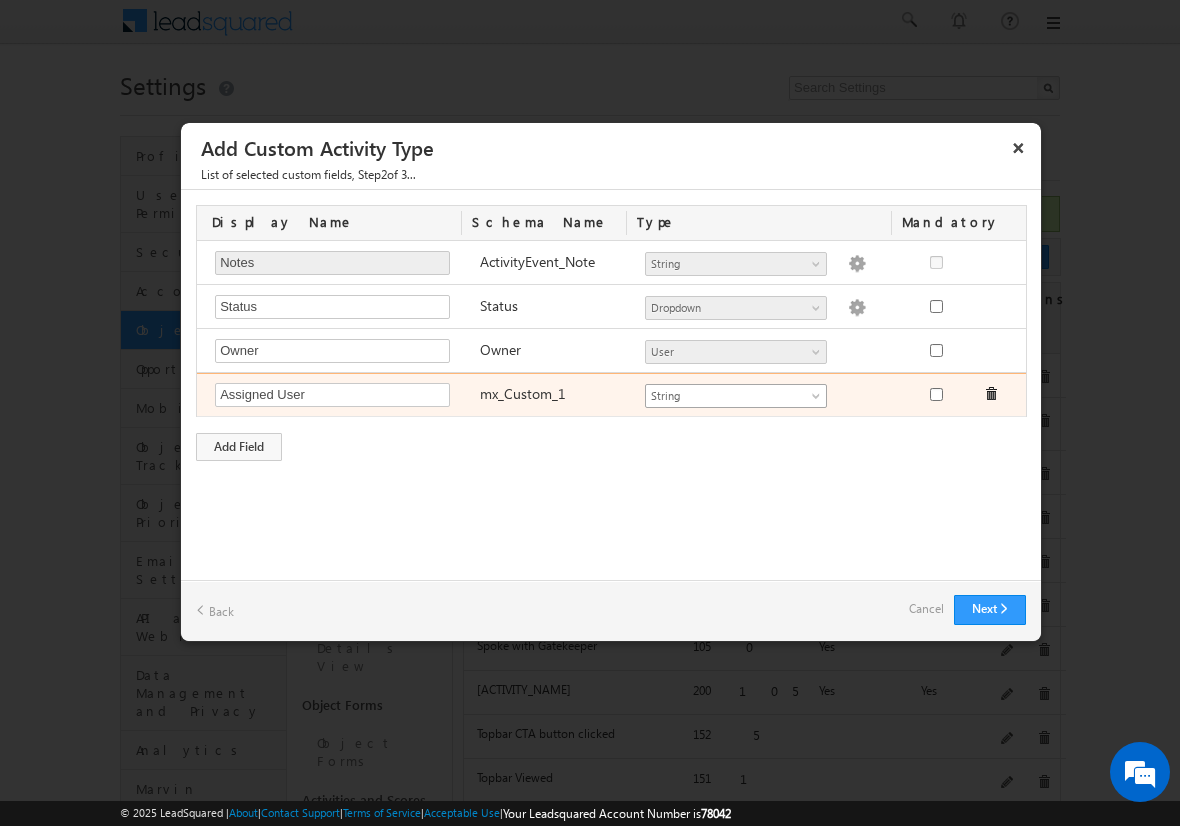 type on "Assigned User" 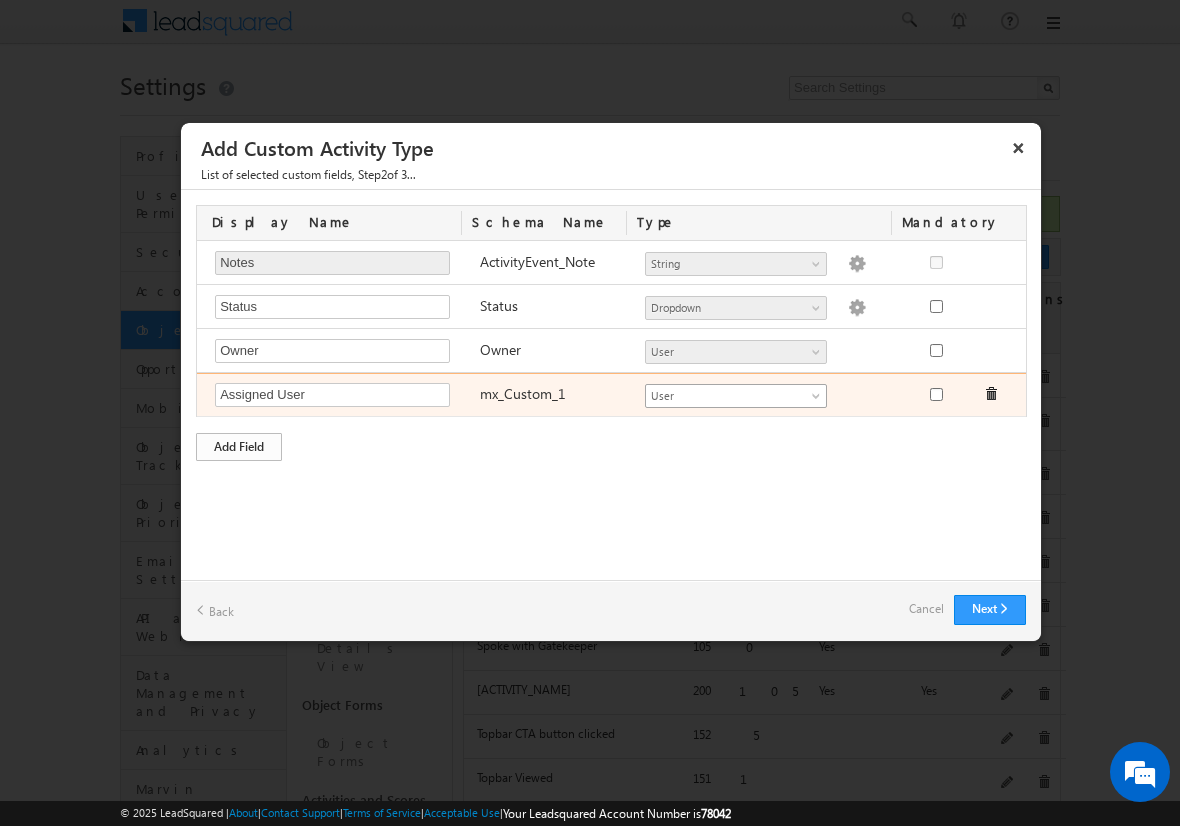 click on "Add Field" at bounding box center (239, 447) 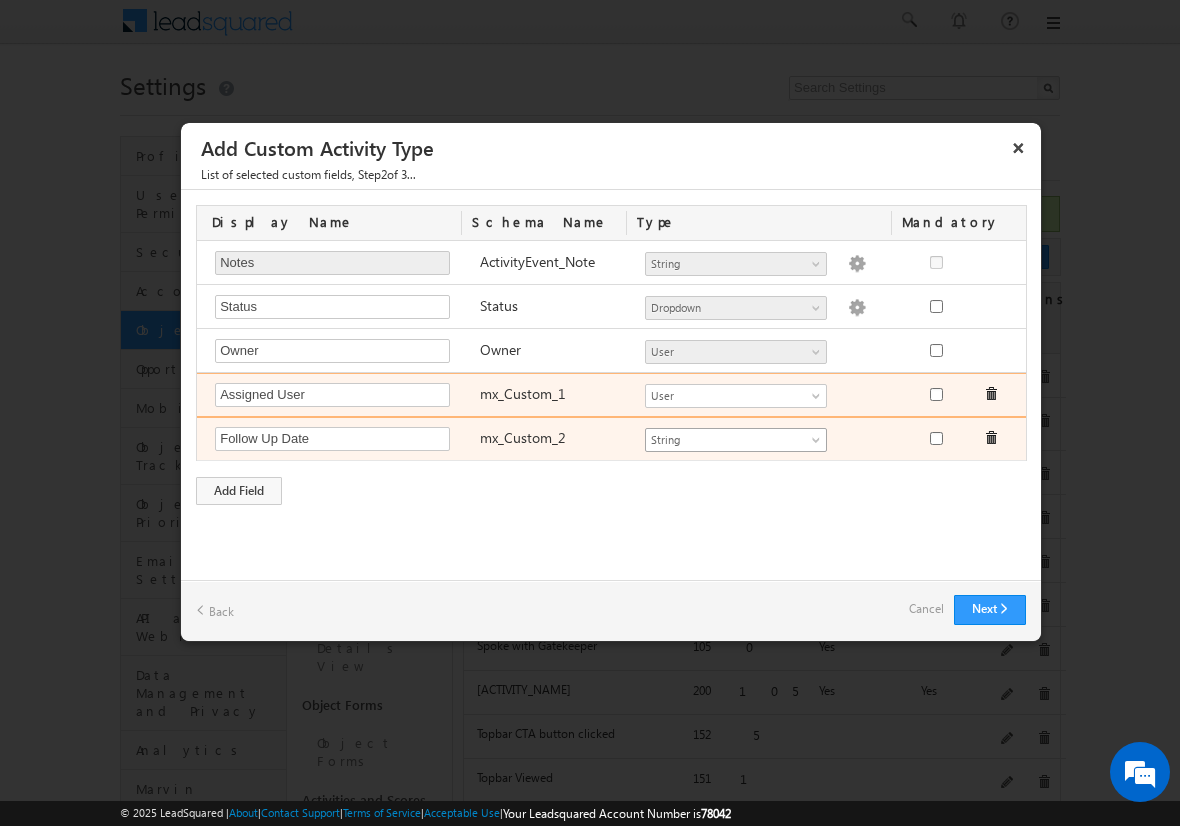 type on "Follow Up Date" 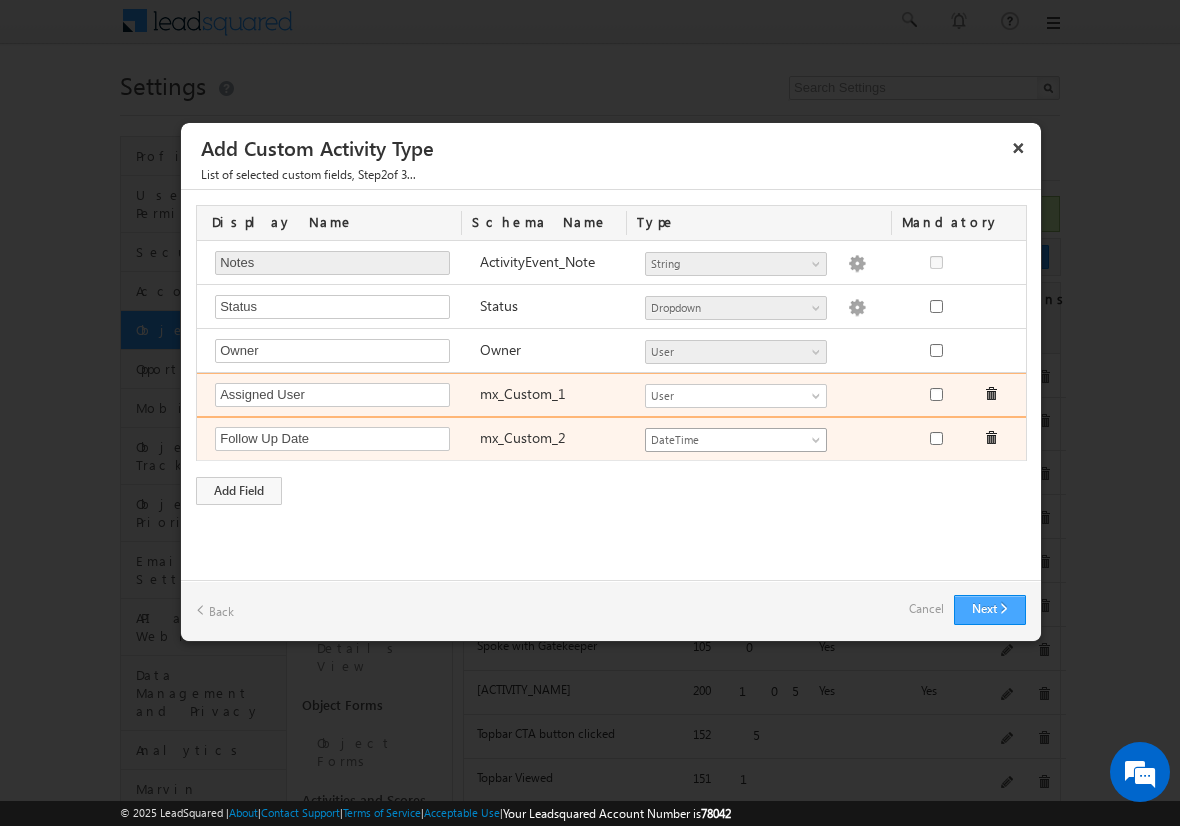 click on "Next" at bounding box center [990, 610] 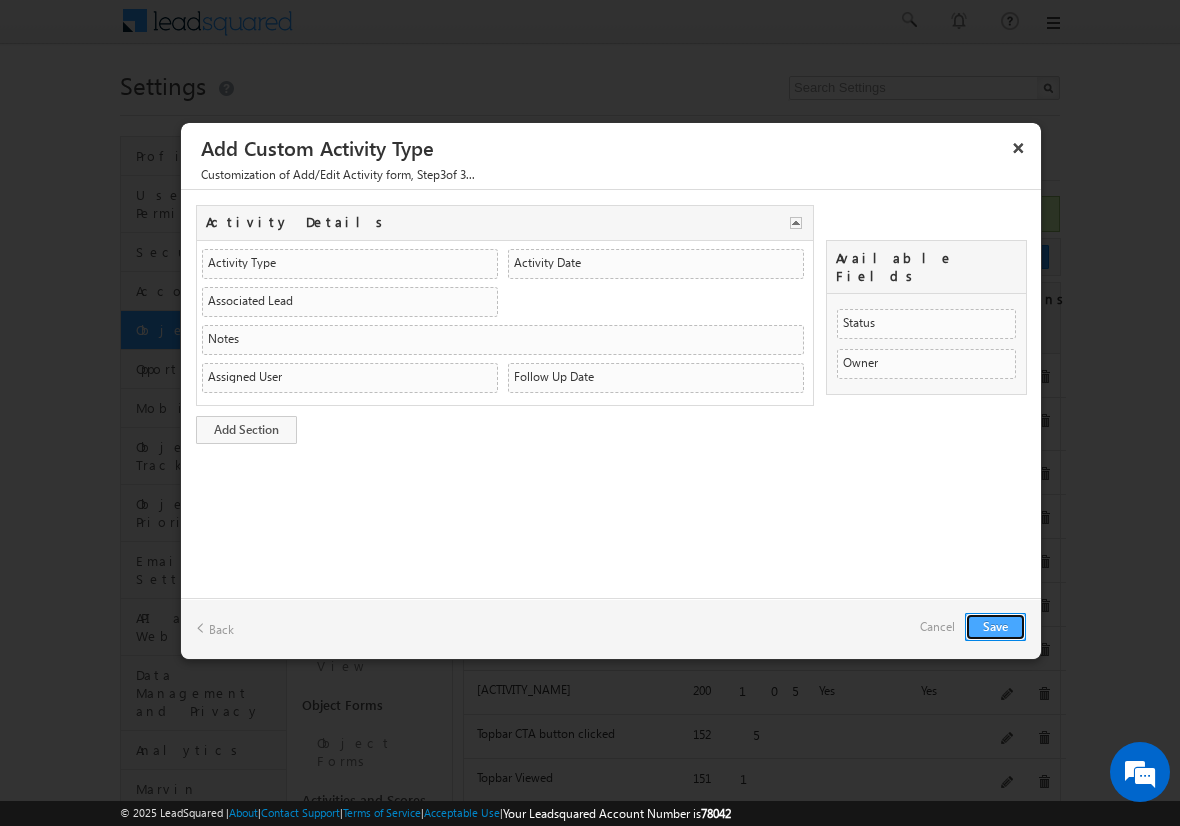 click on "Save" at bounding box center (995, 627) 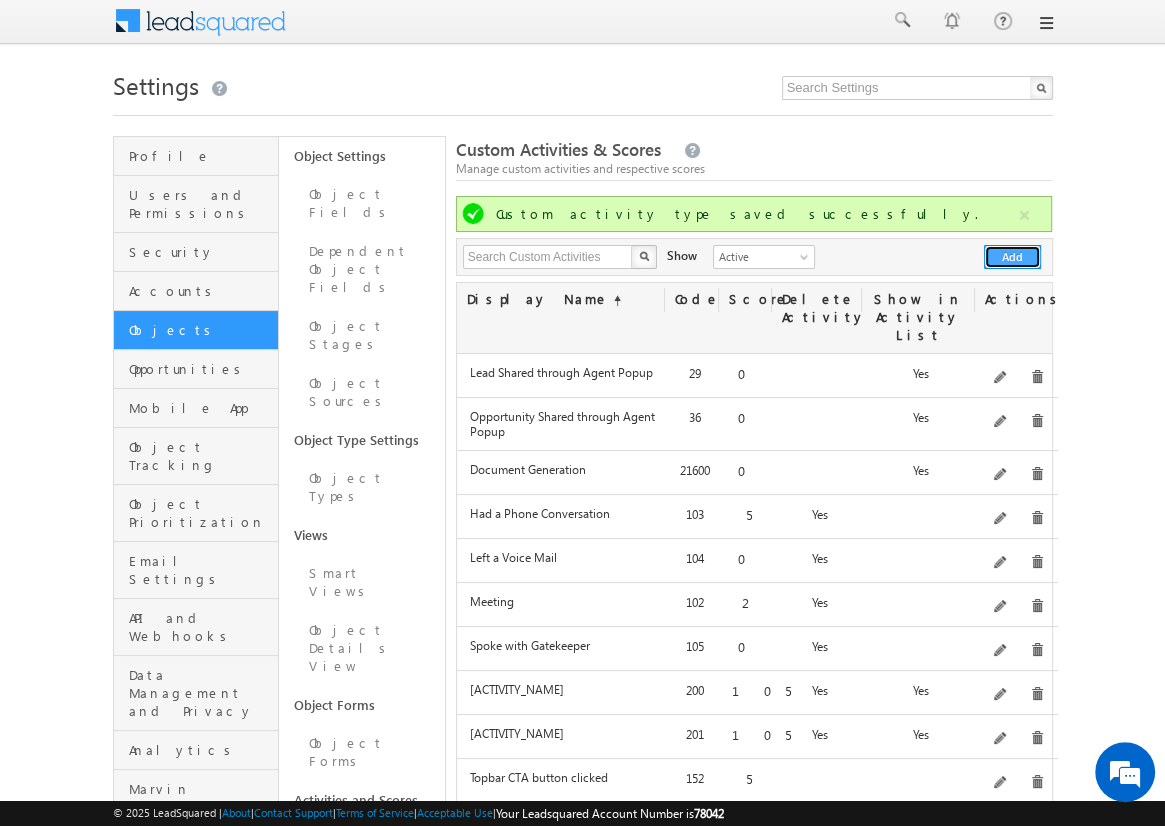 click on "Add" at bounding box center [1012, 257] 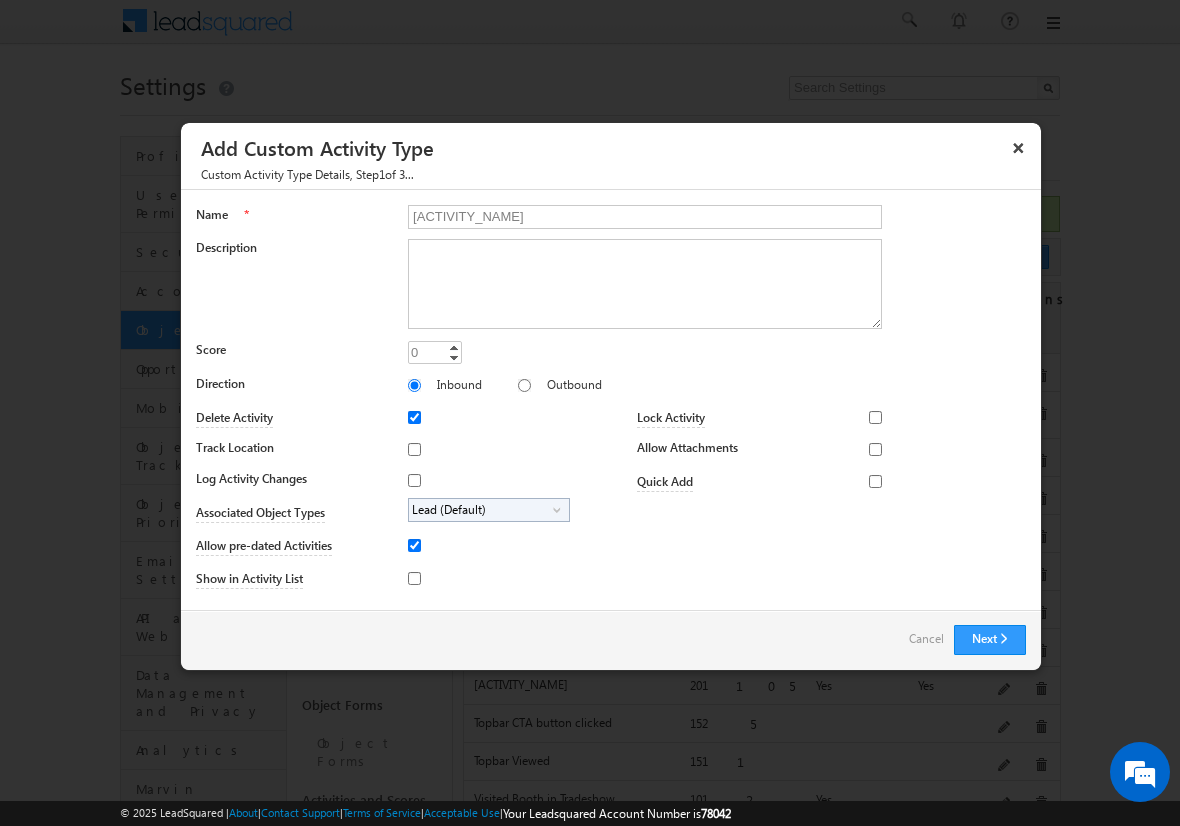 type on "[ACTIVITY_NAME]" 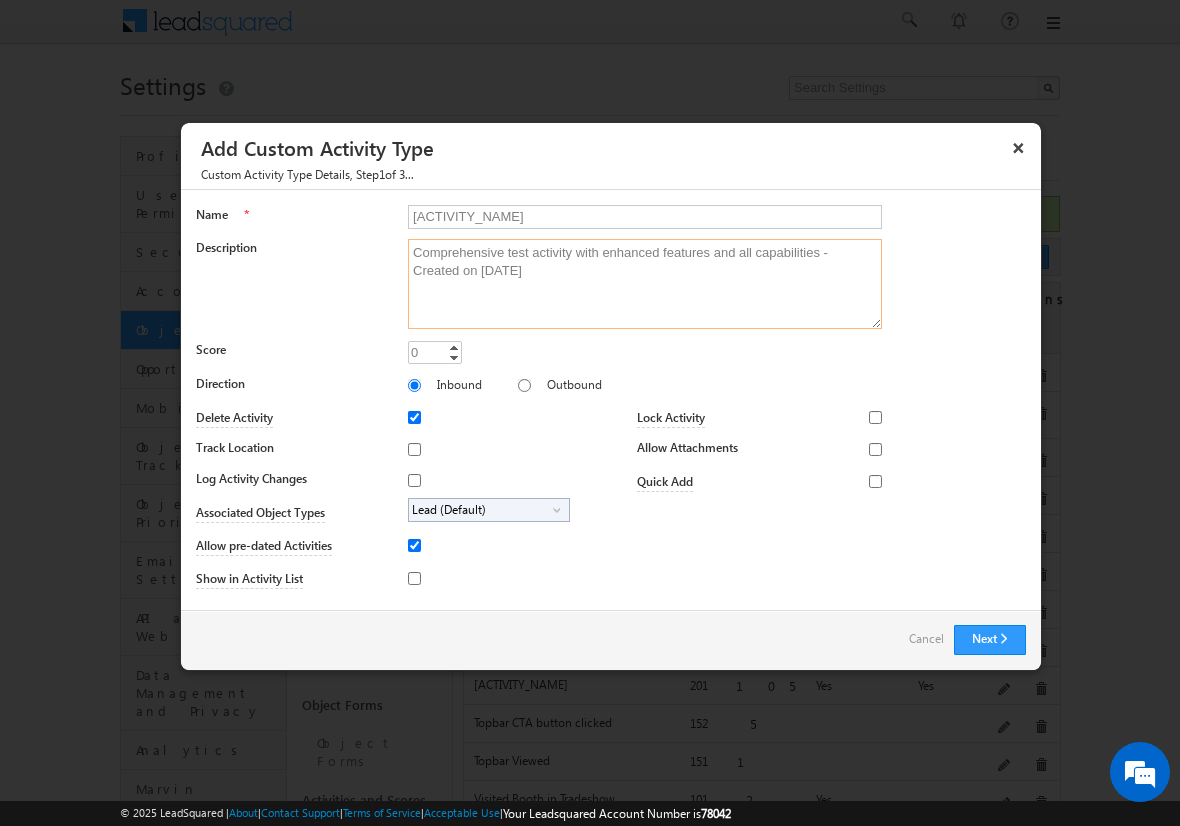 type on "Comprehensive test activity with enhanced features and all capabilities - Created on [DATE]" 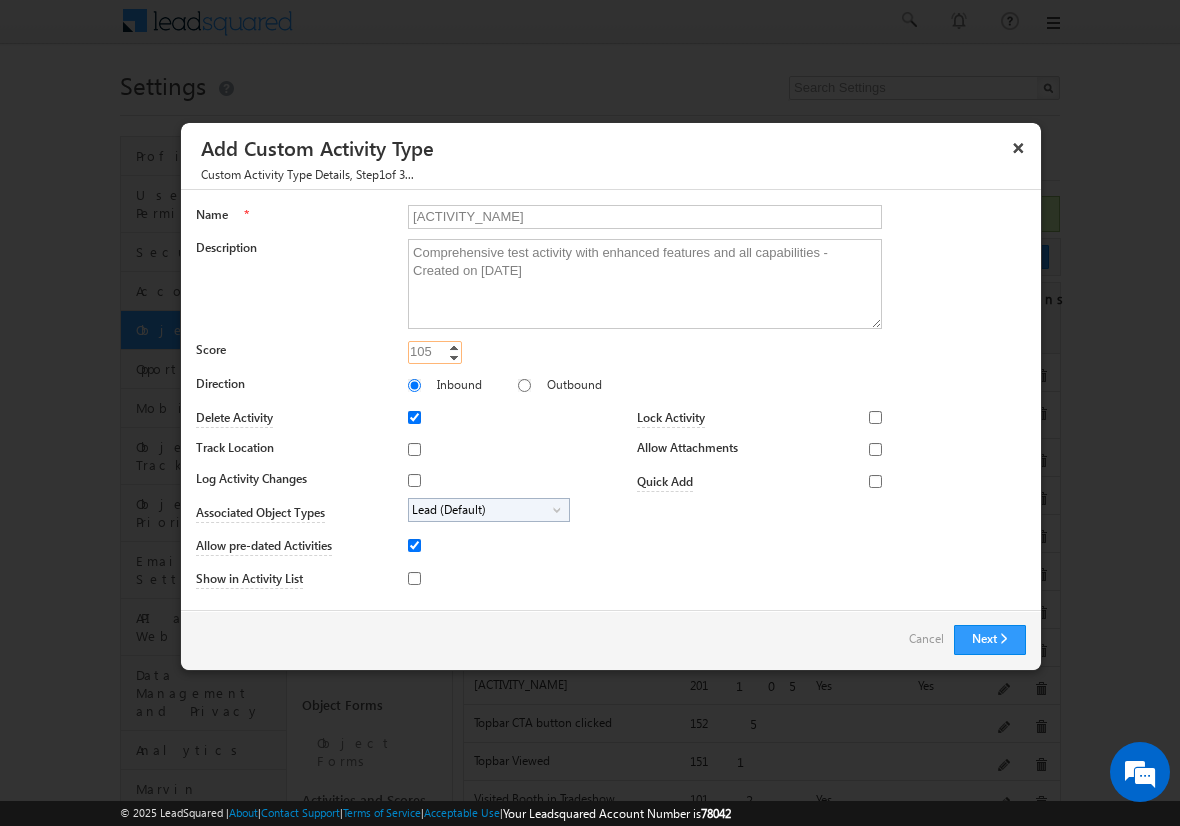type on "105" 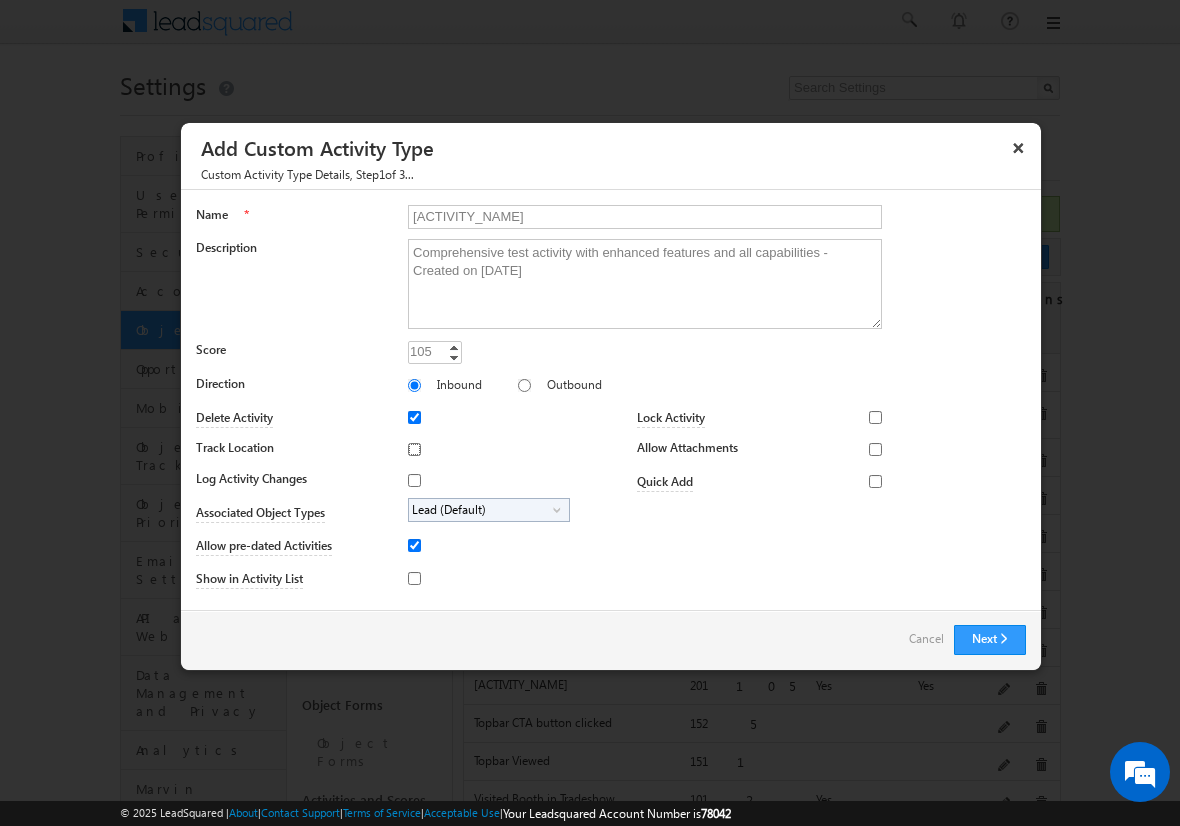 click on "Track Location" at bounding box center [414, 449] 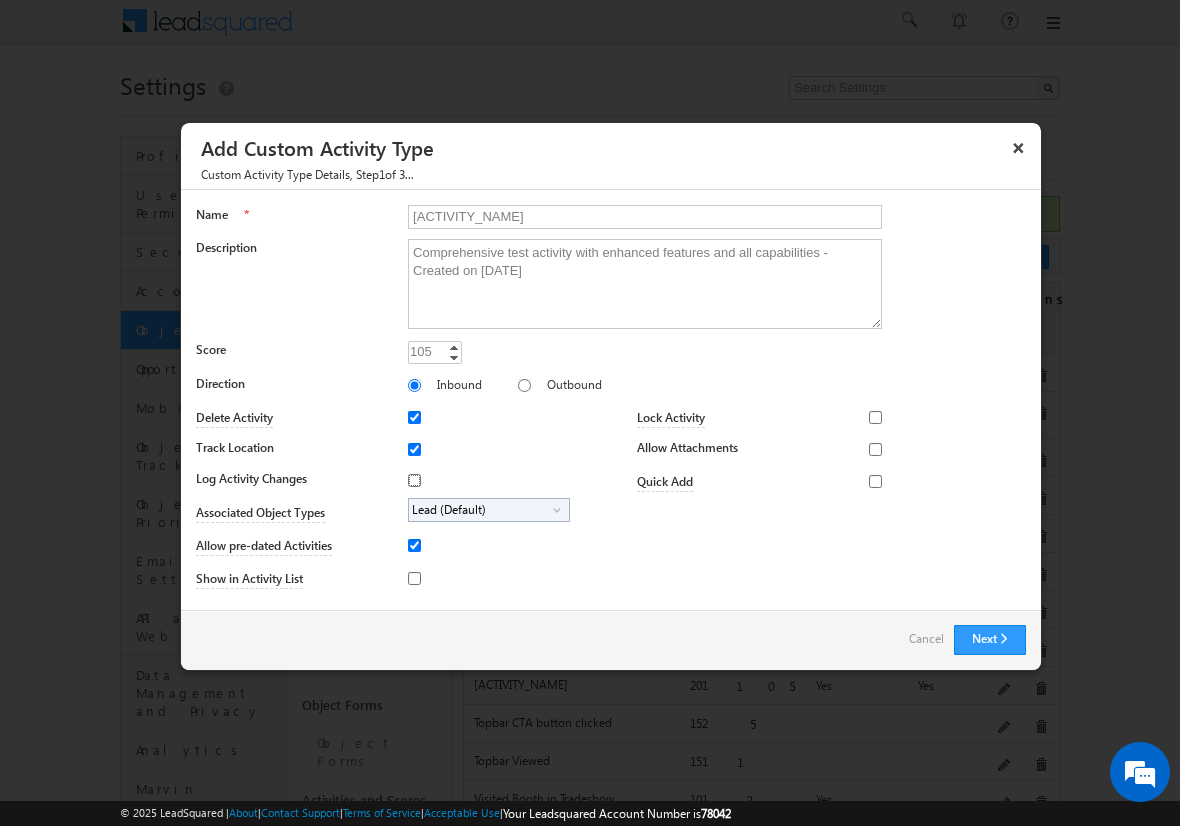 click on "Log Activity Changes" at bounding box center [414, 480] 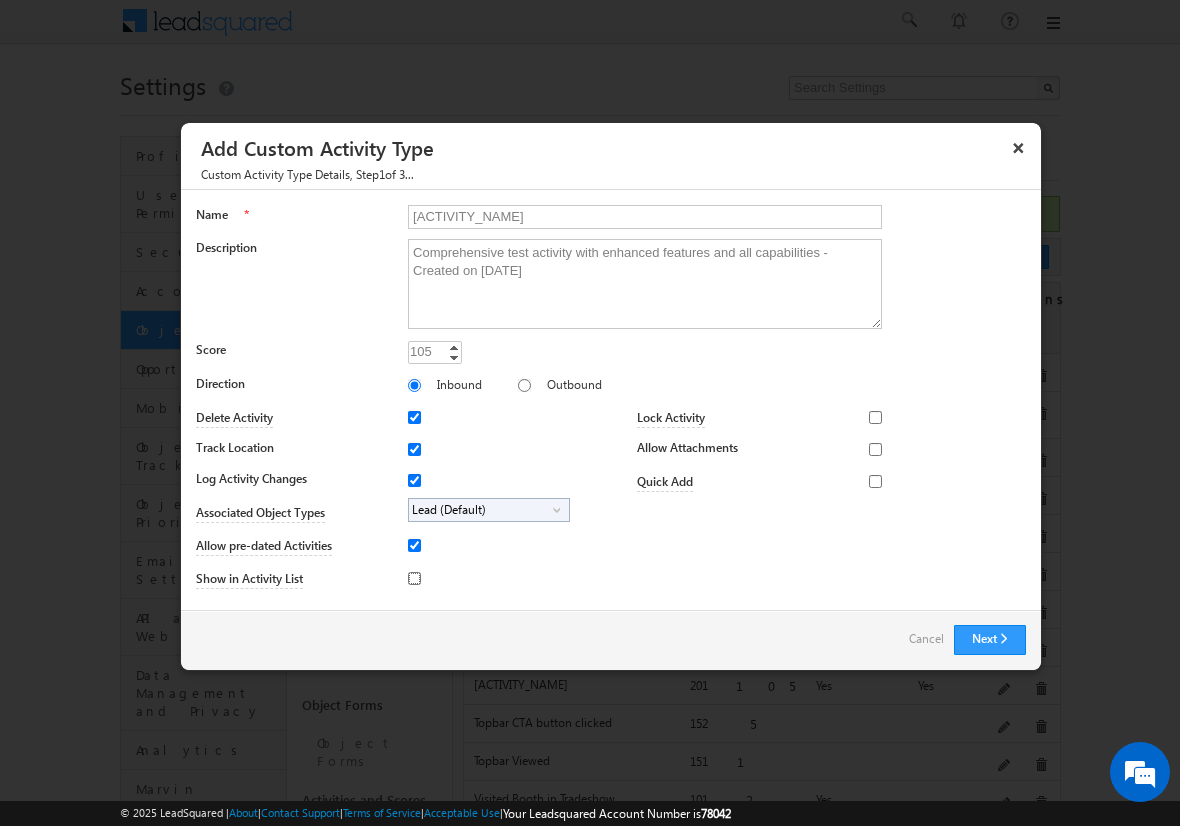 click on "Show in Activity List" at bounding box center (414, 578) 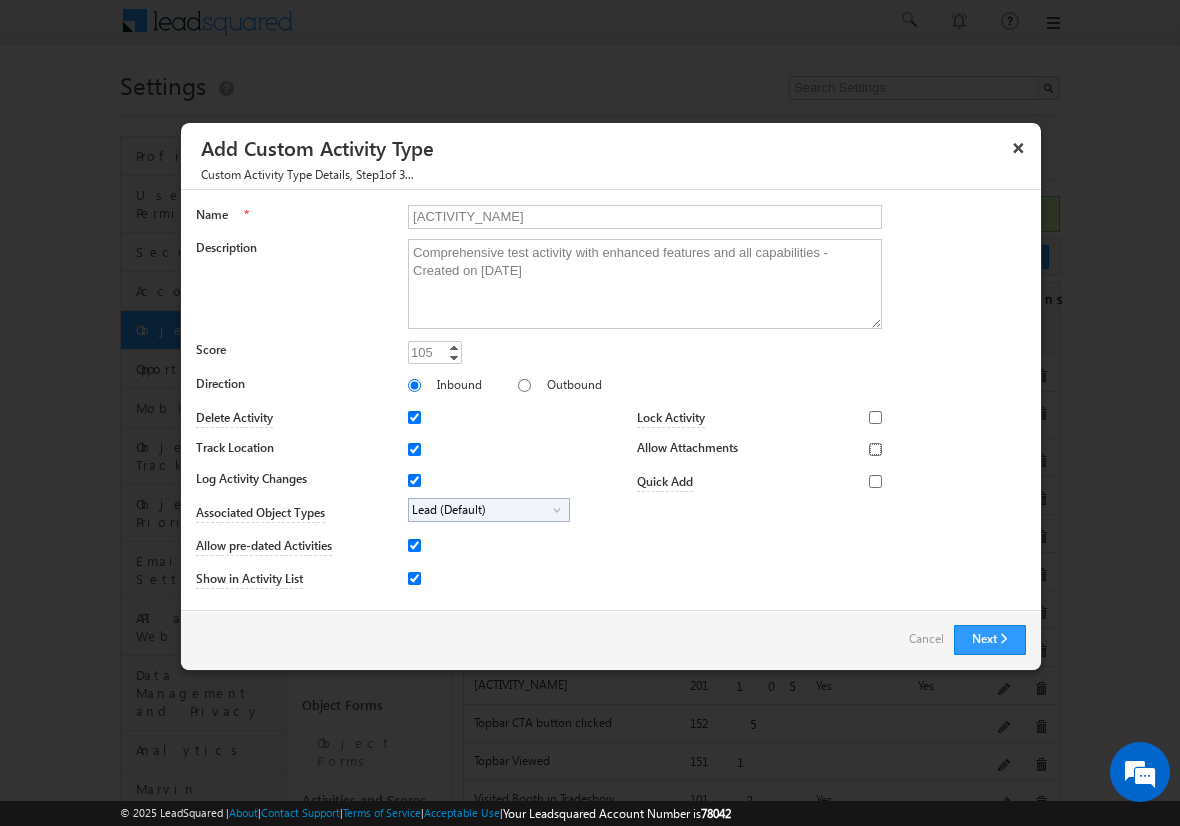 click on "Allow Attachments" at bounding box center [875, 449] 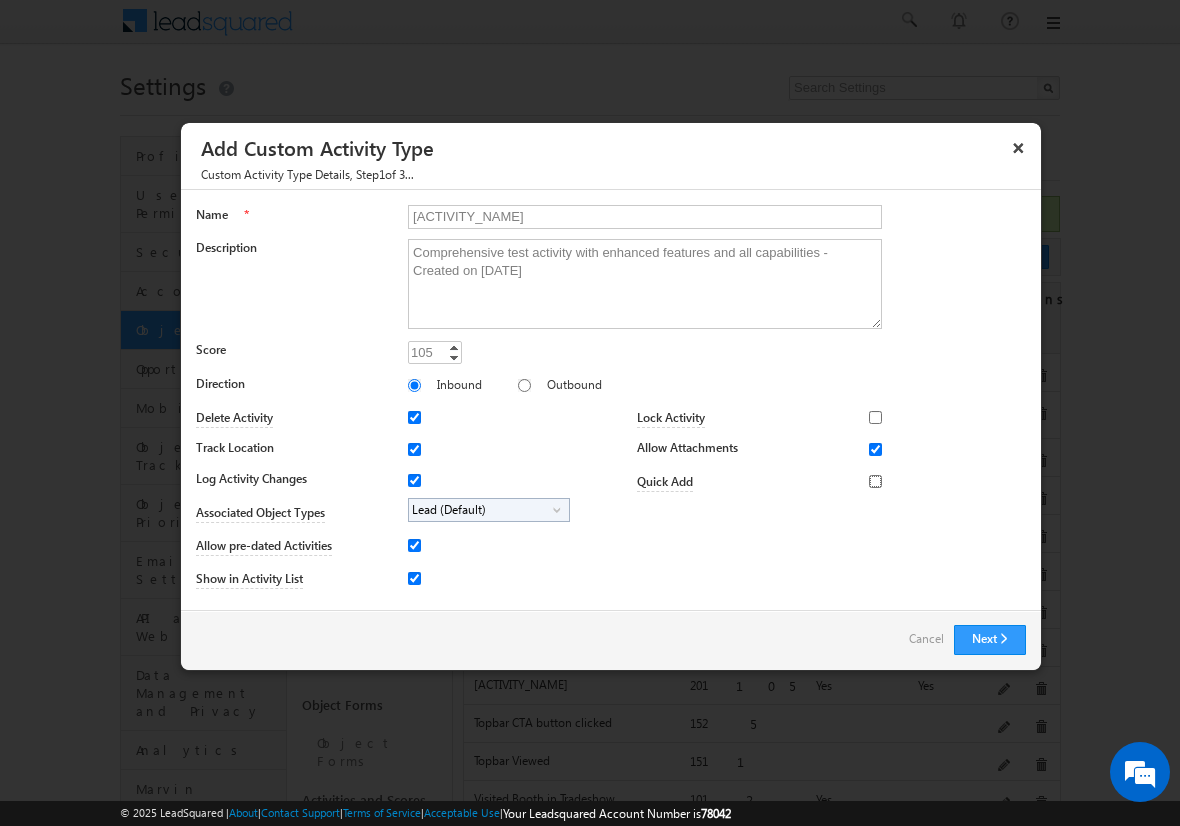 click on "Quick Add" at bounding box center [875, 481] 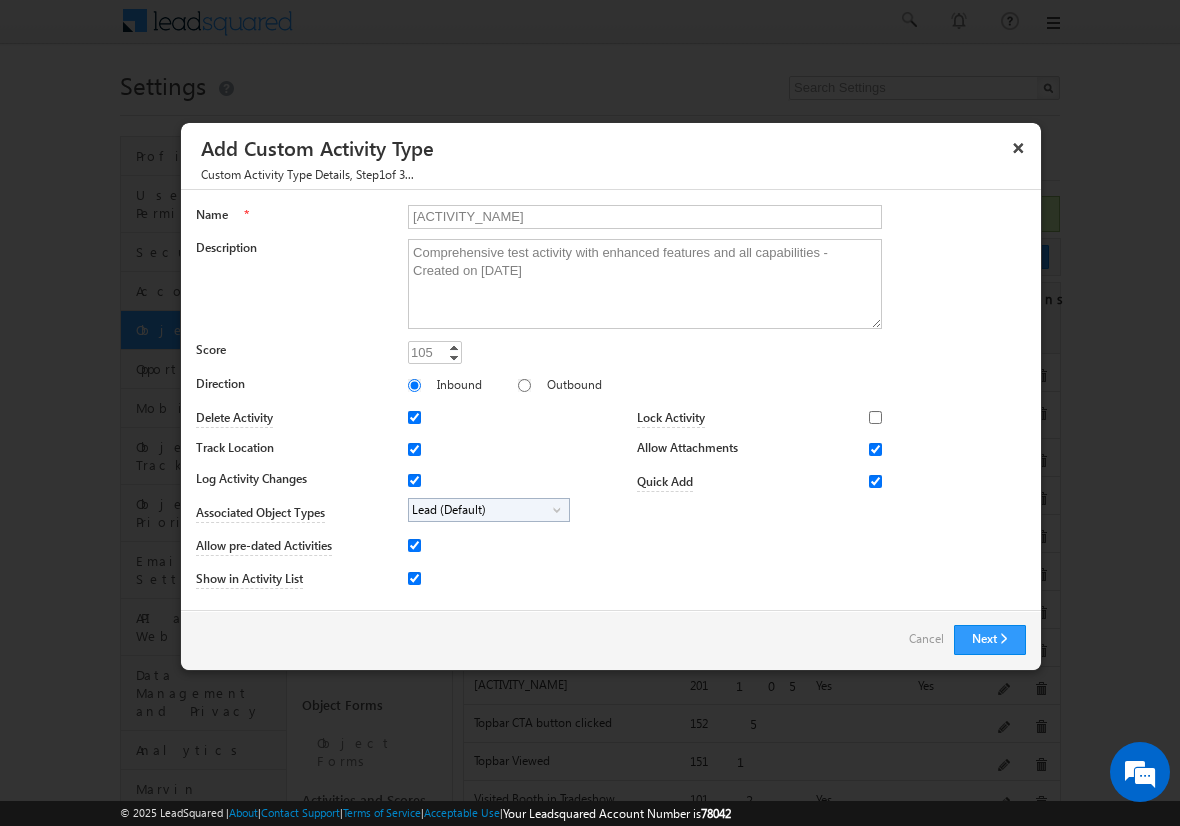 click on "Lead (Default)" at bounding box center (481, 510) 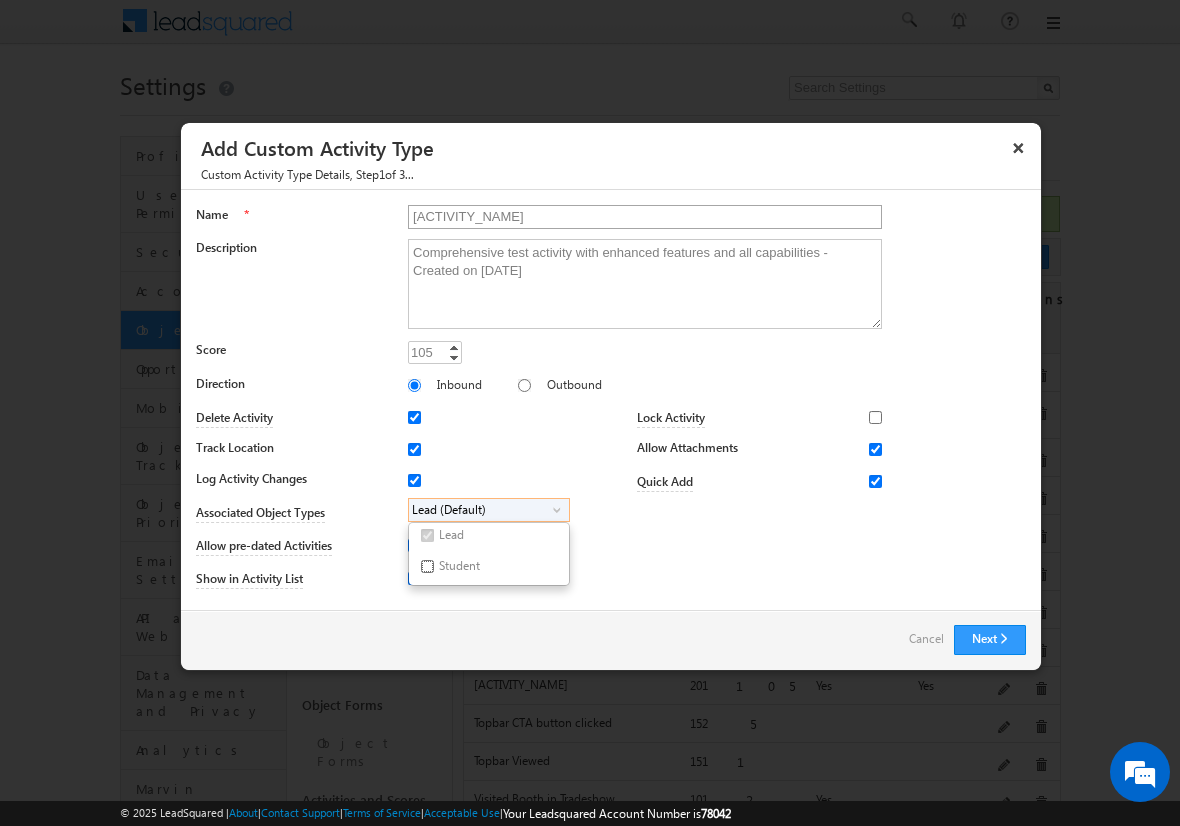 click on "Student" at bounding box center (427, 566) 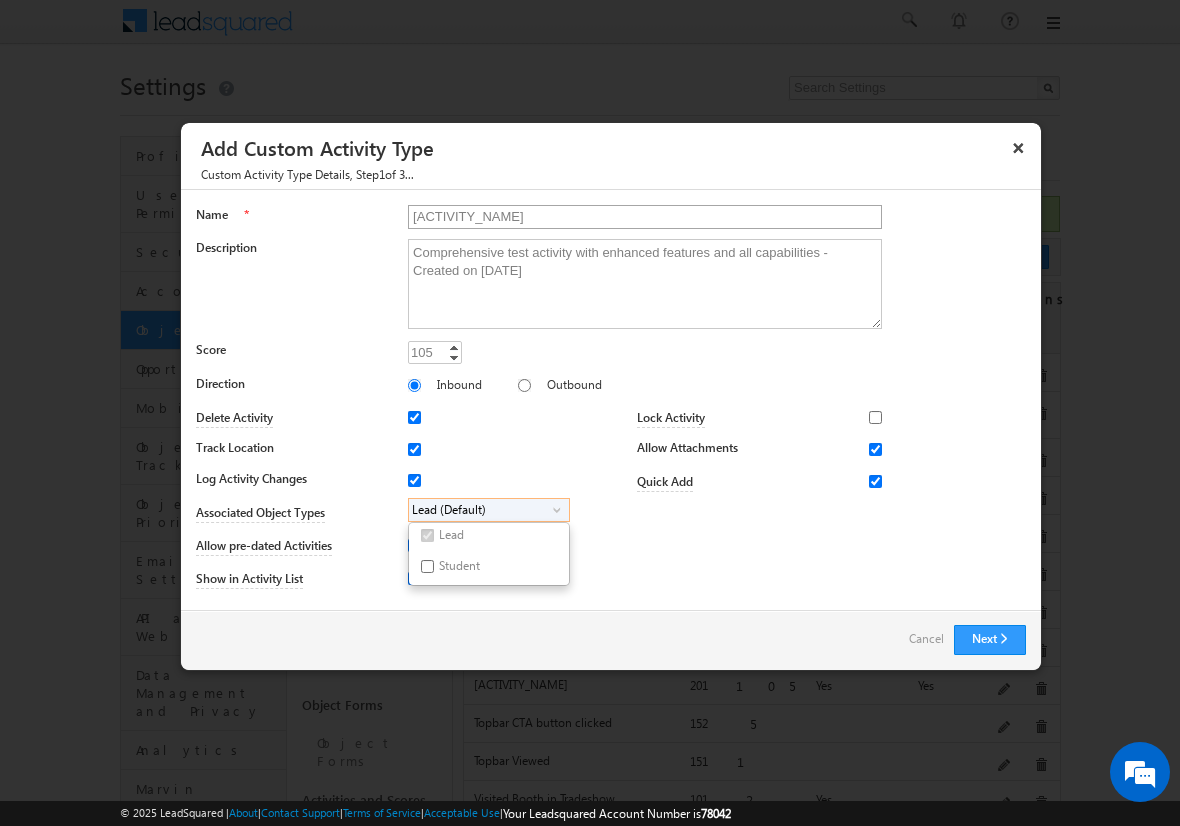 checkbox on "true" 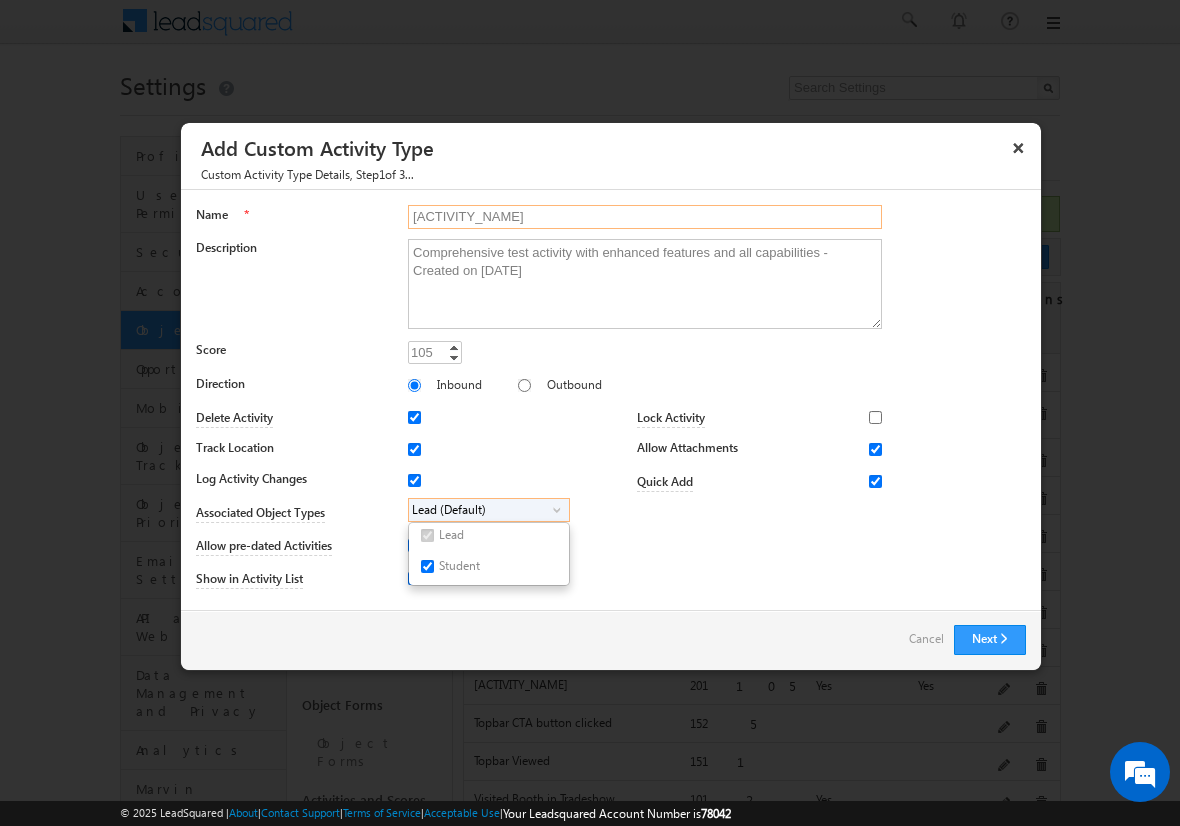 click on "[ACTIVITY_NAME]" at bounding box center [645, 217] 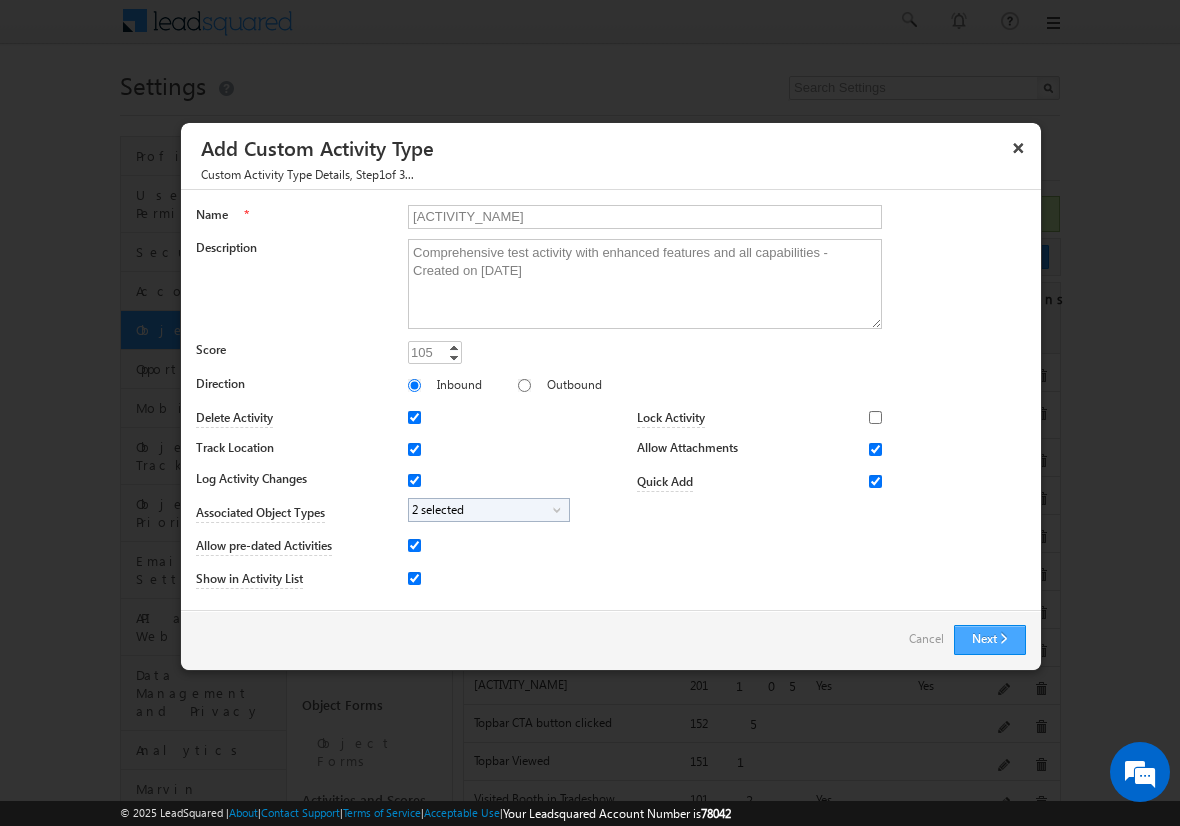 click on "Next" at bounding box center (990, 640) 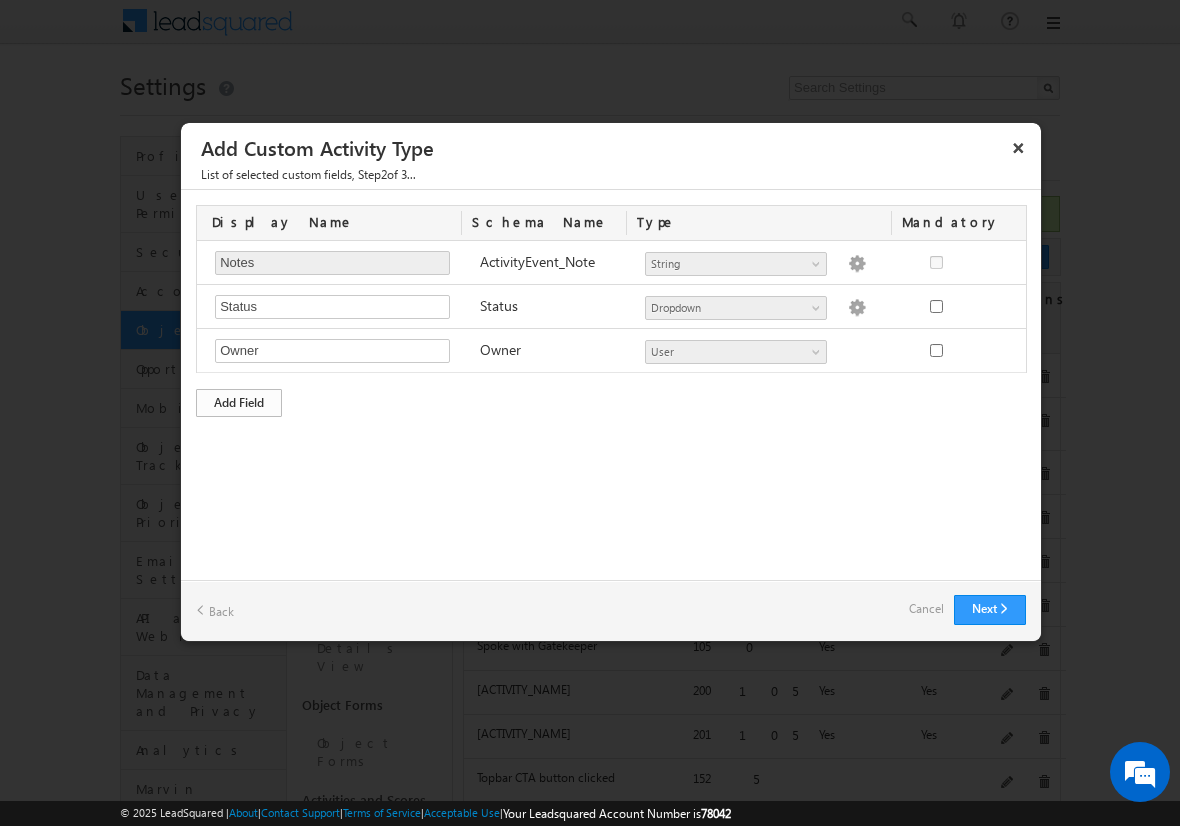 click on "Add Field" at bounding box center (239, 403) 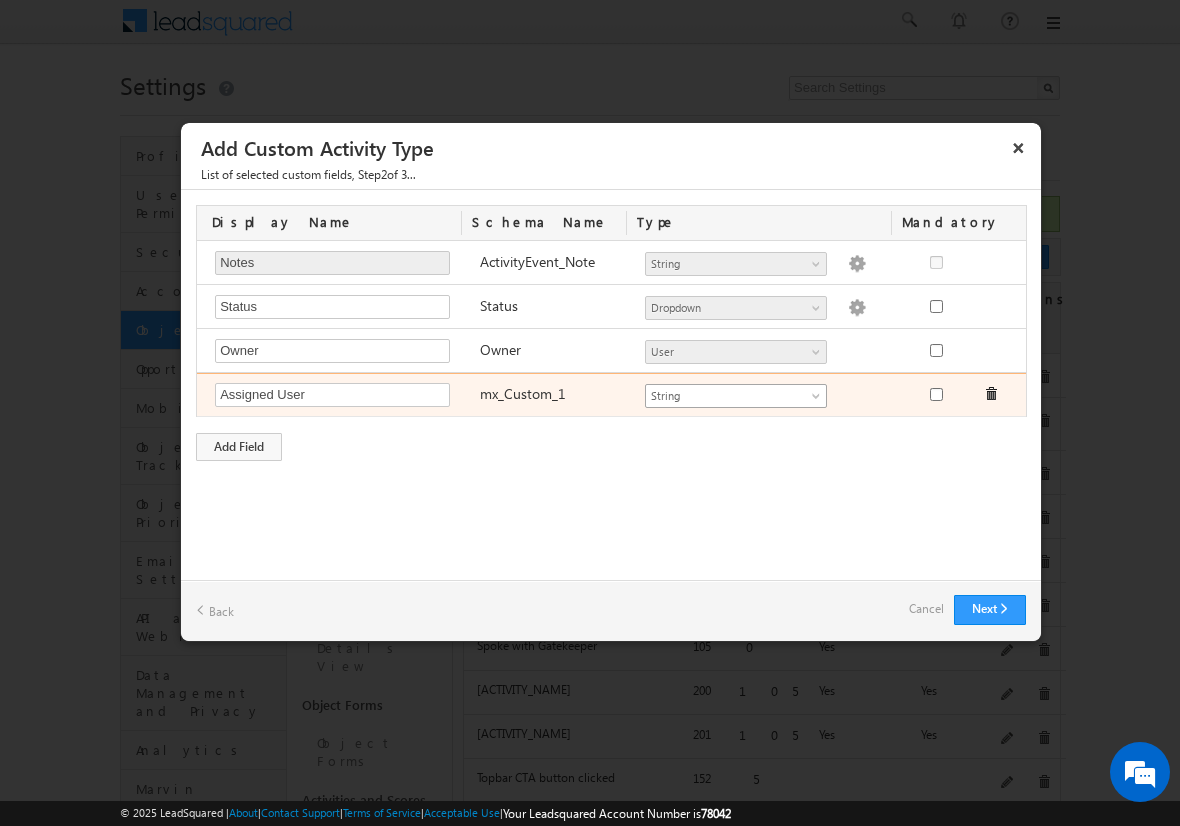 type on "Assigned User" 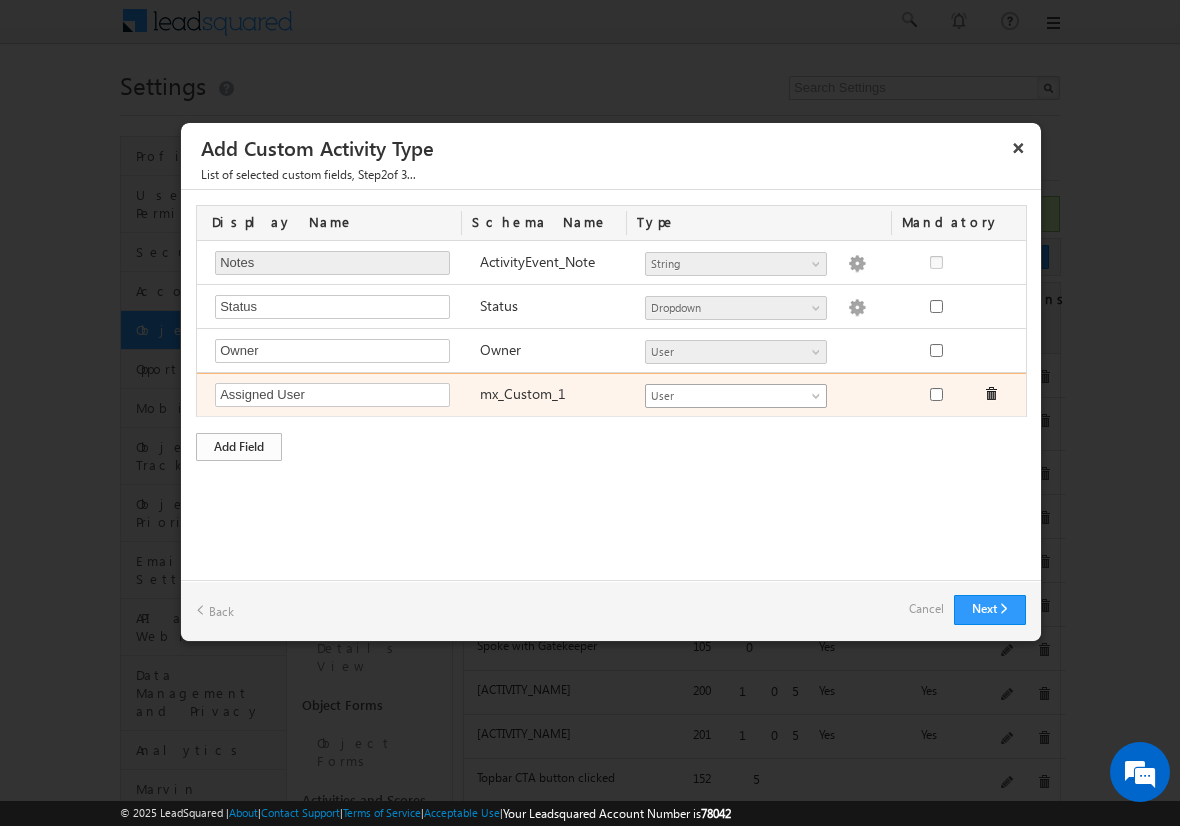 click on "Add Field" at bounding box center [239, 447] 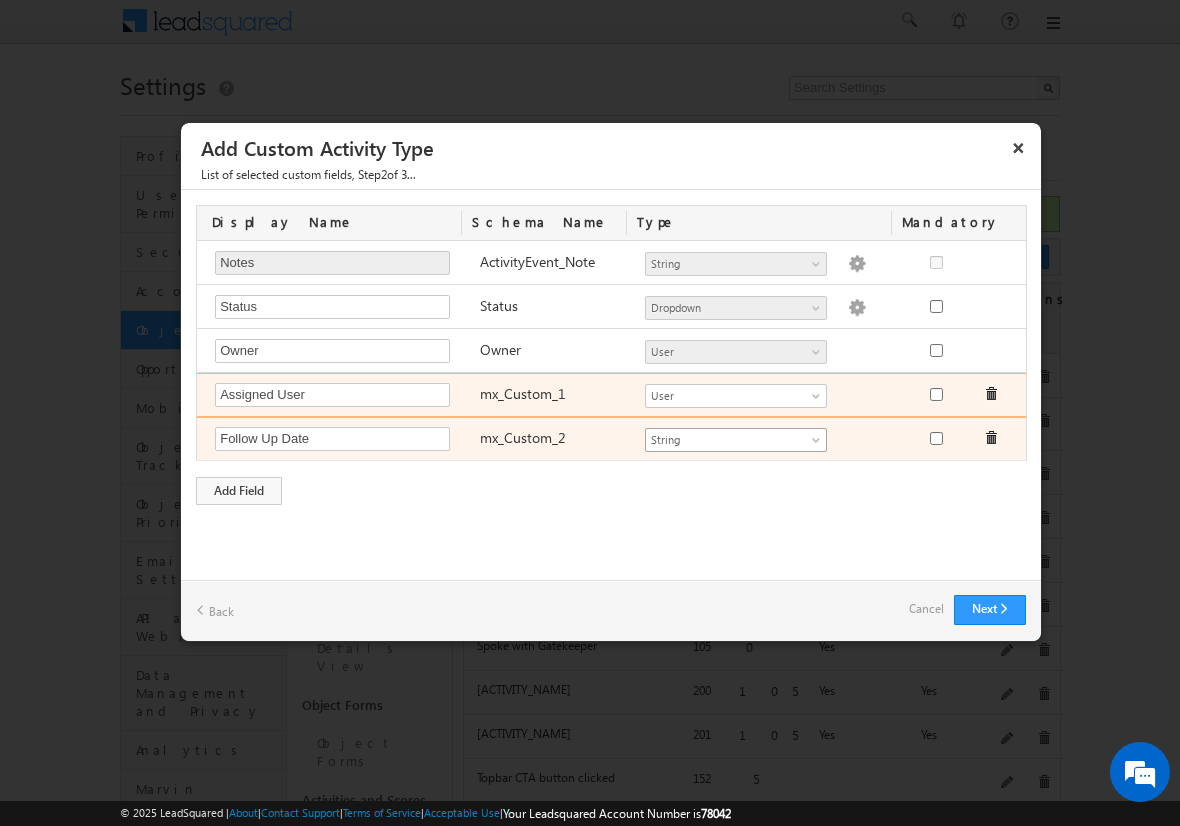 type on "Follow Up Date" 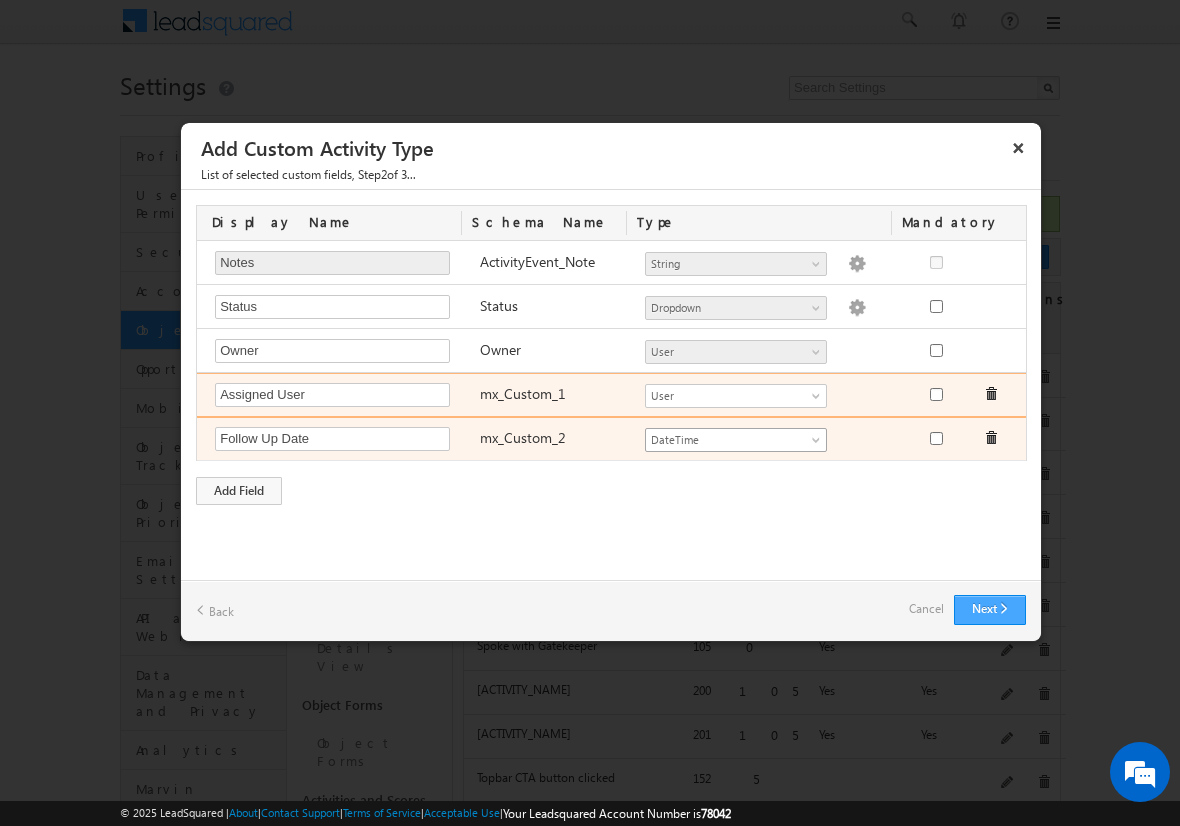 click on "Next" at bounding box center [990, 610] 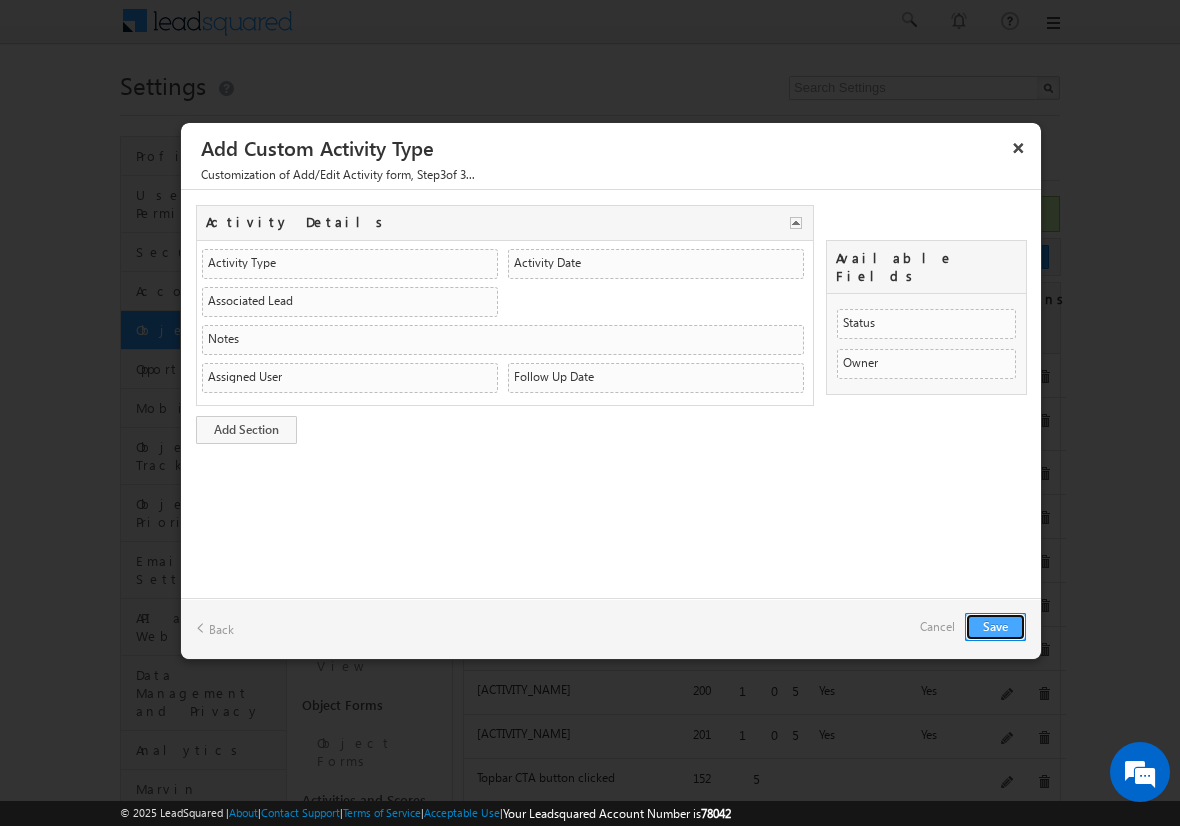 type 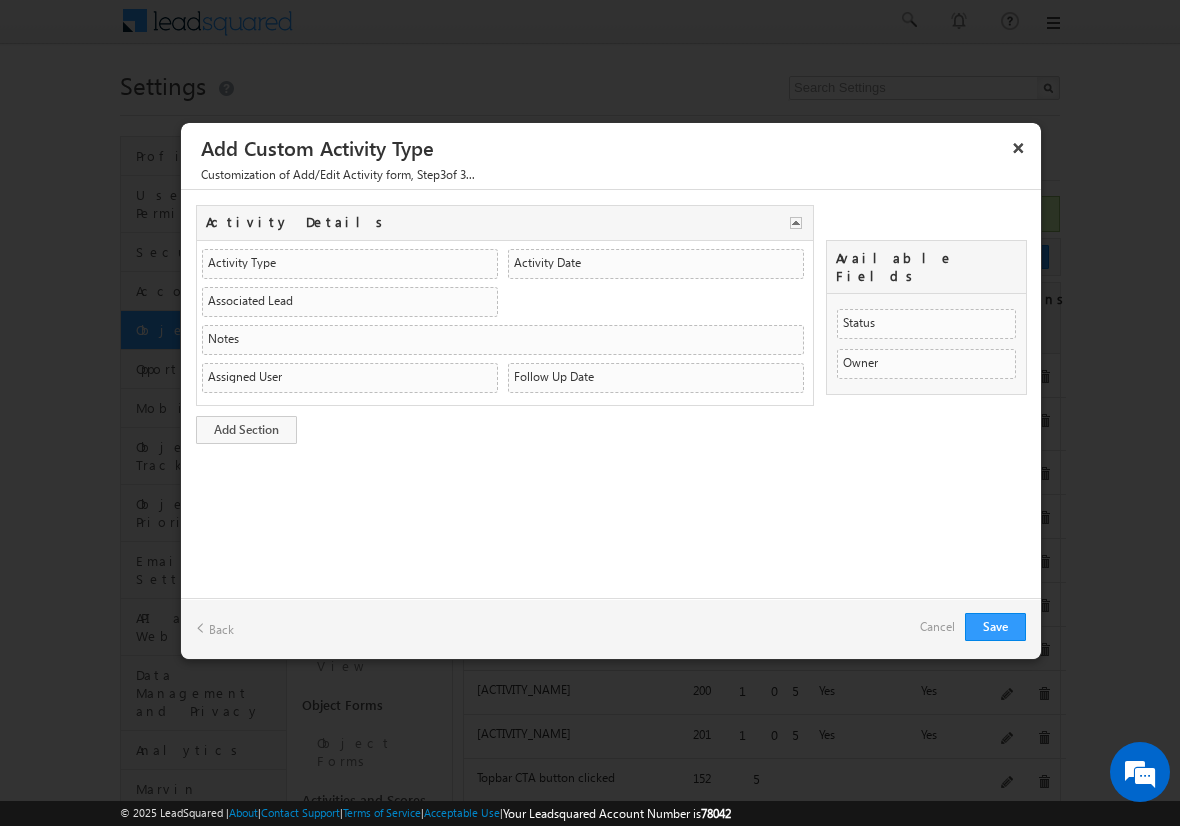 click on "Cancel" at bounding box center [937, 627] 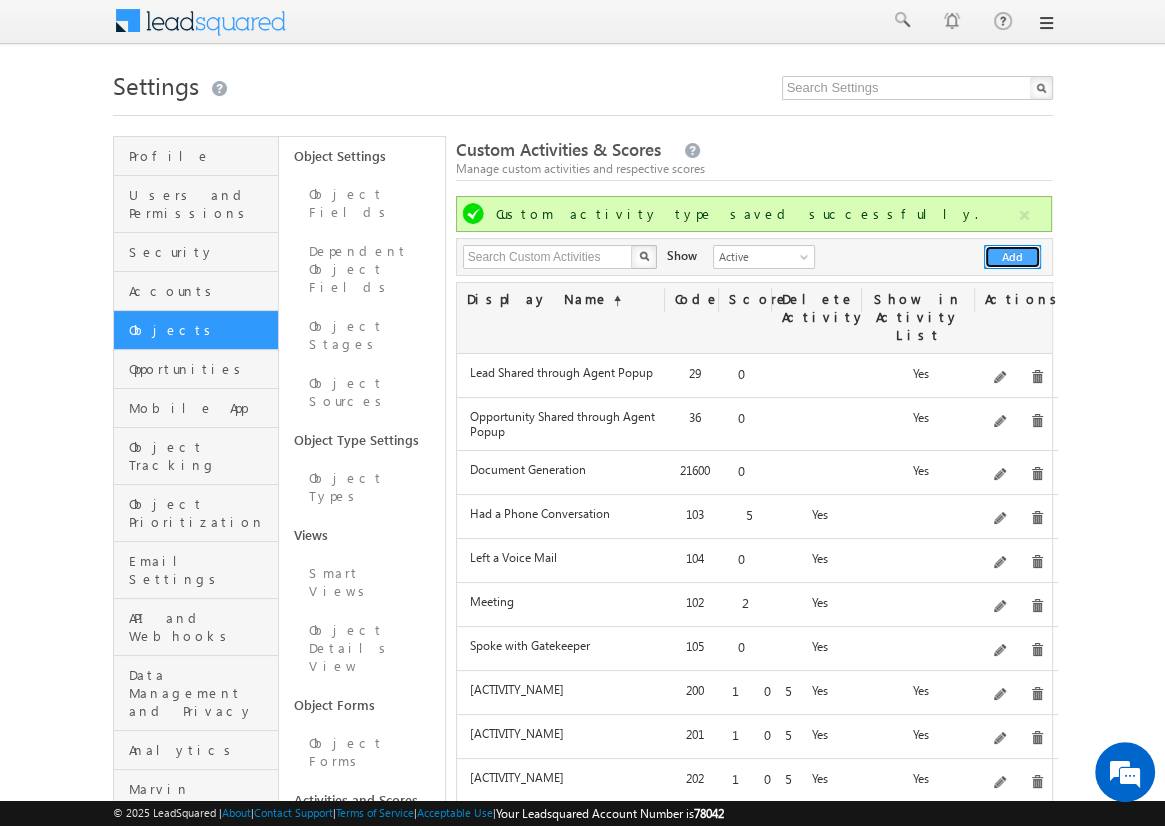 click on "Add" at bounding box center [1012, 257] 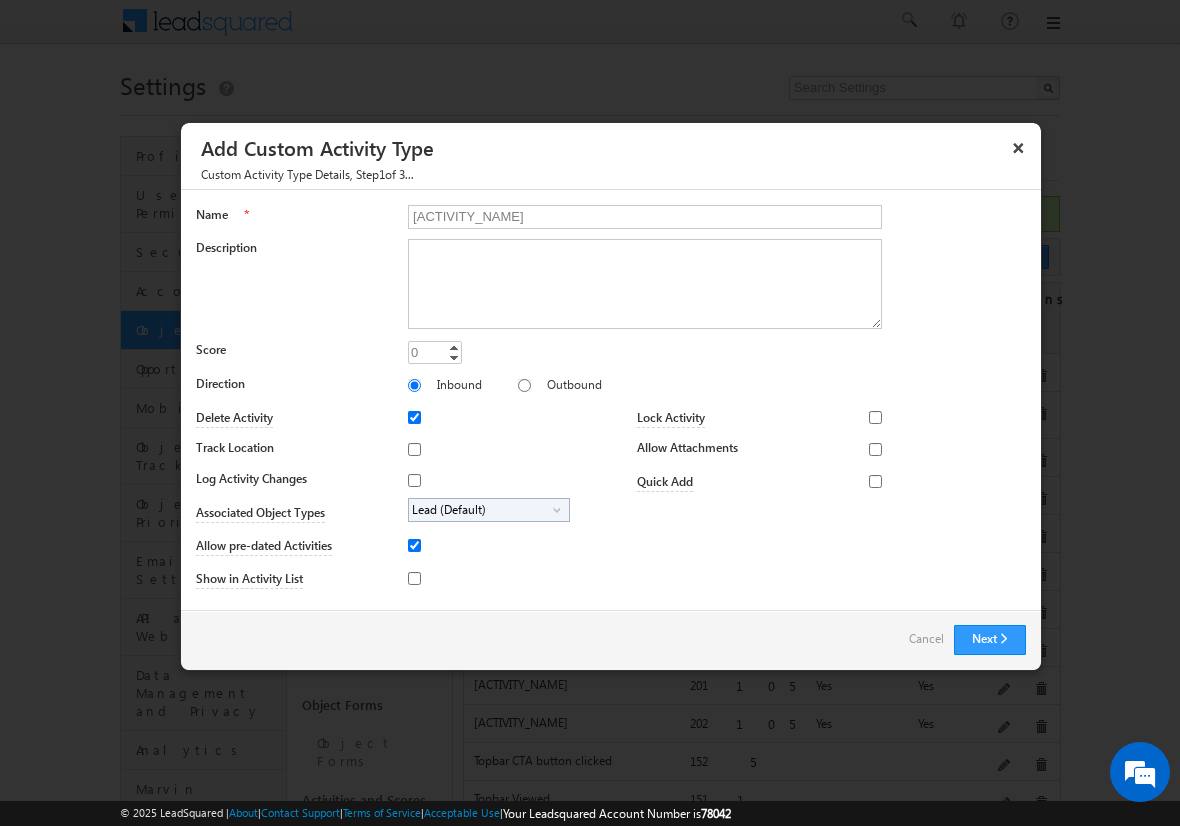 type on "[ACTIVITY_NAME]" 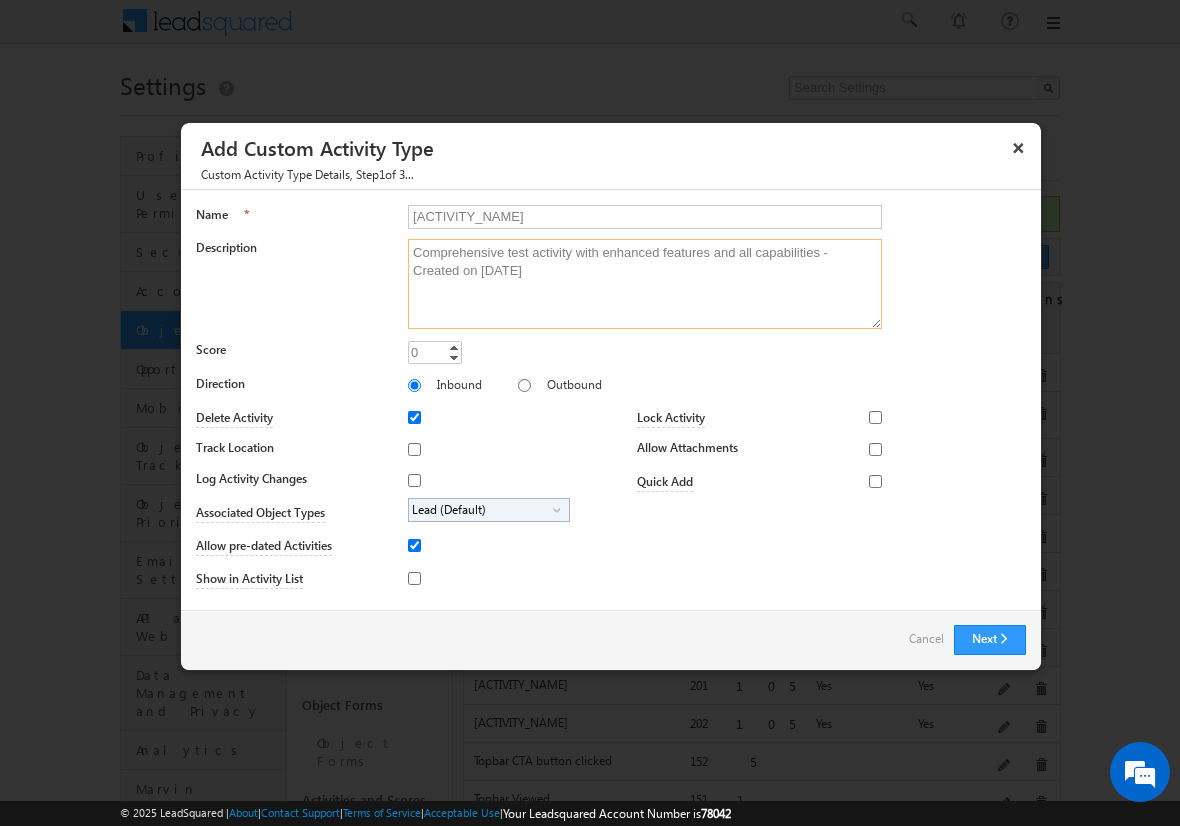 type on "Comprehensive test activity with enhanced features and all capabilities - Created on [DATE]" 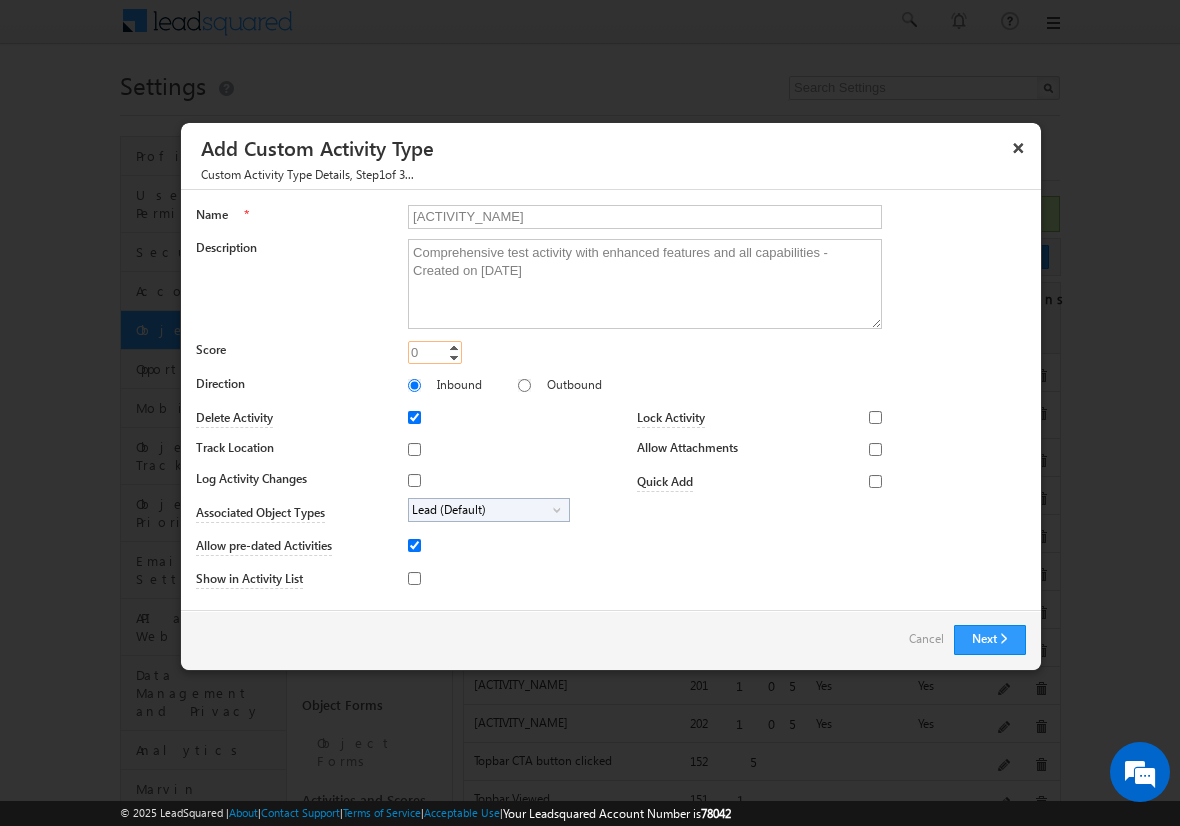 type on "105" 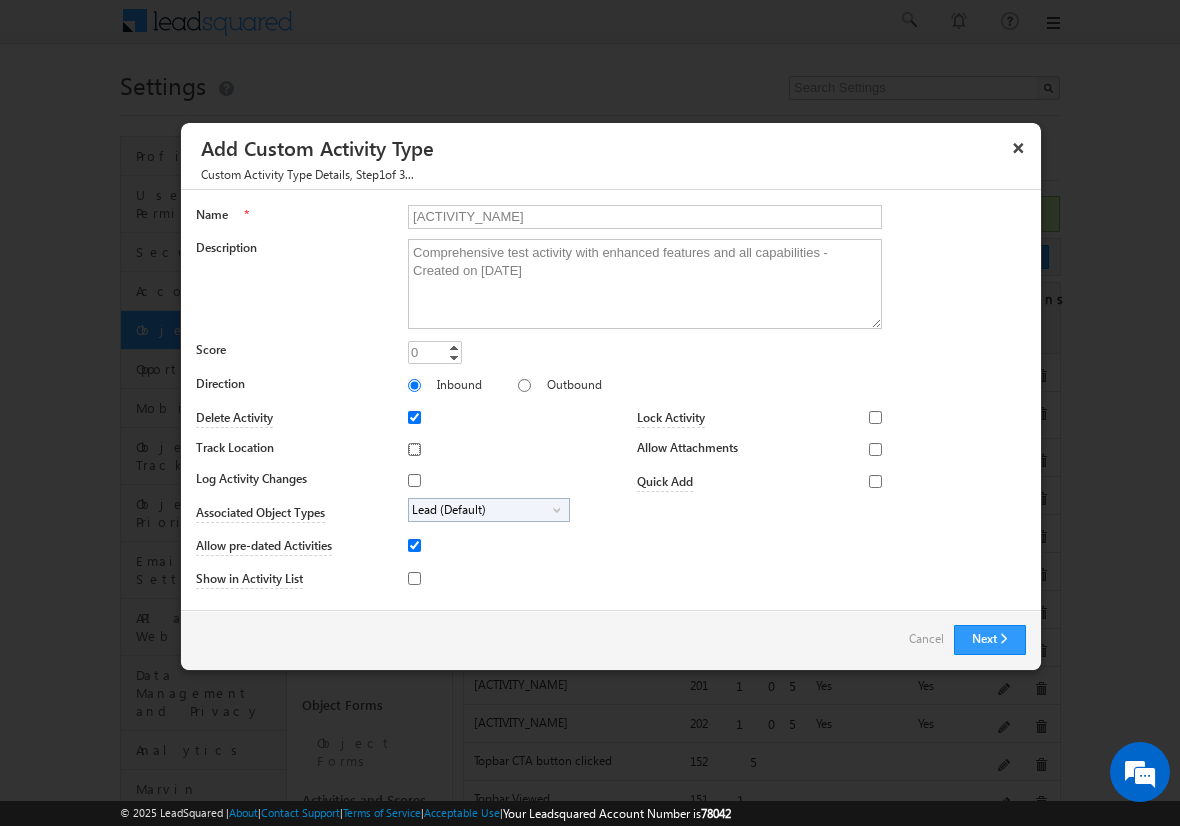 click on "Track Location" at bounding box center [414, 449] 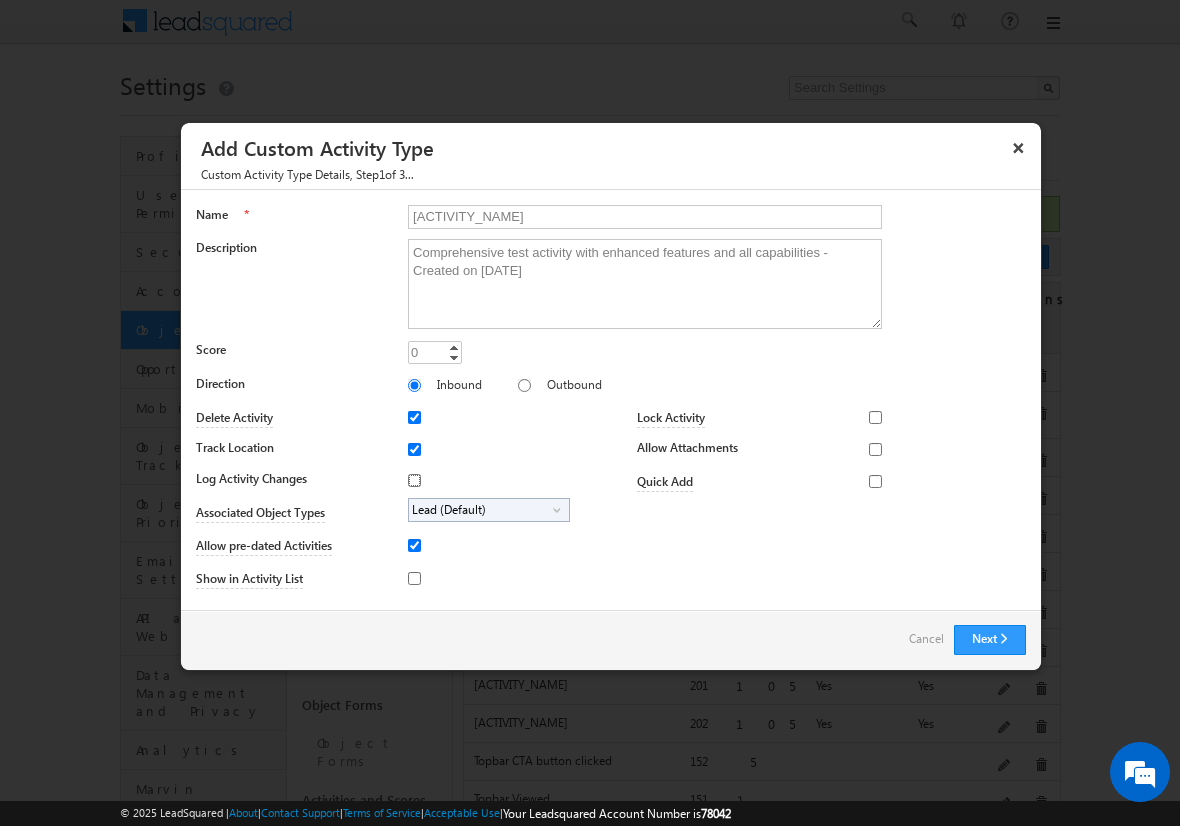 click on "Log Activity Changes" at bounding box center (414, 480) 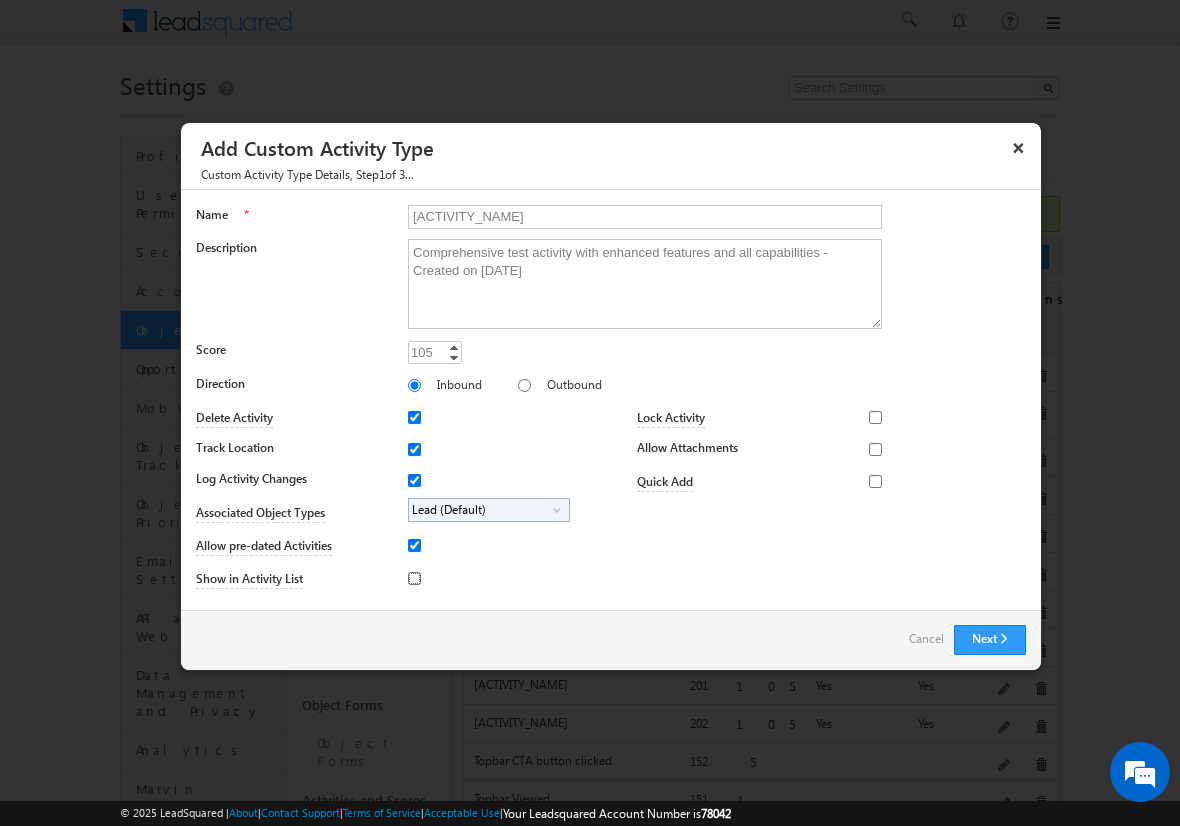click on "Show in Activity List" at bounding box center (414, 578) 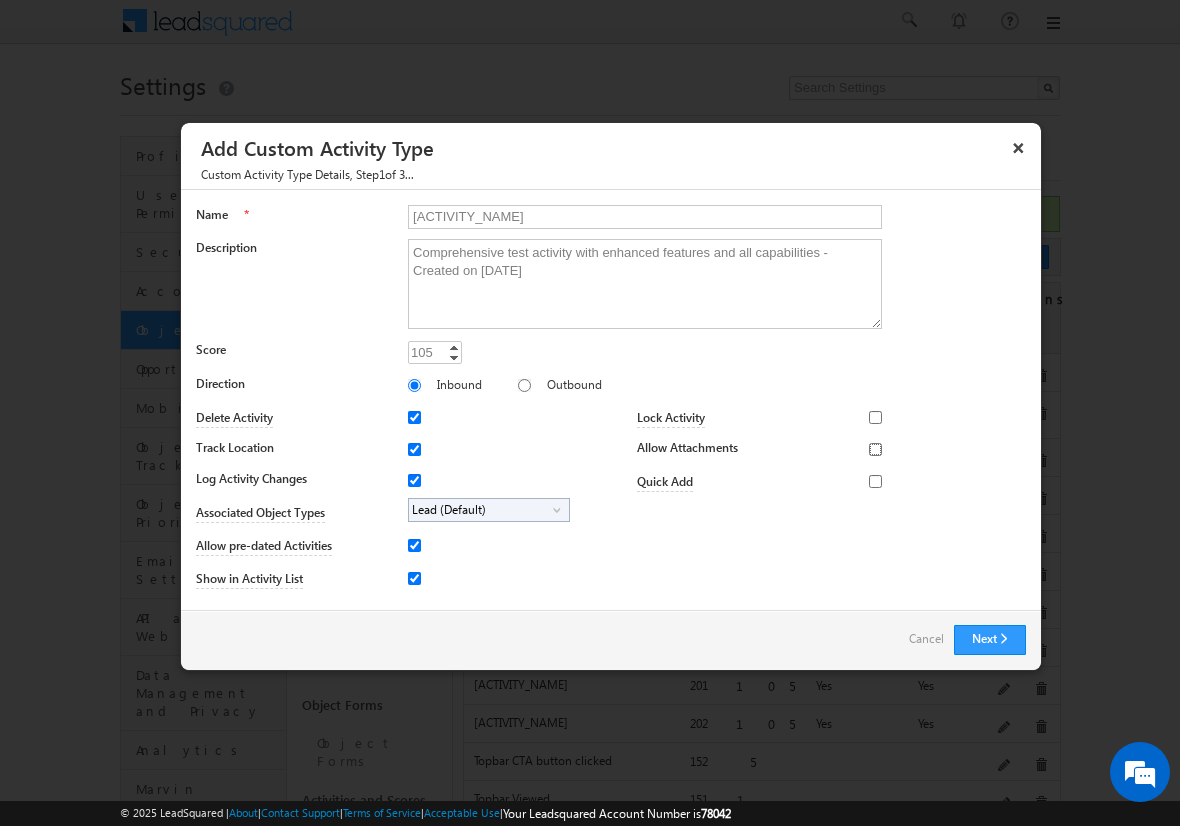 click on "Allow Attachments" at bounding box center [875, 449] 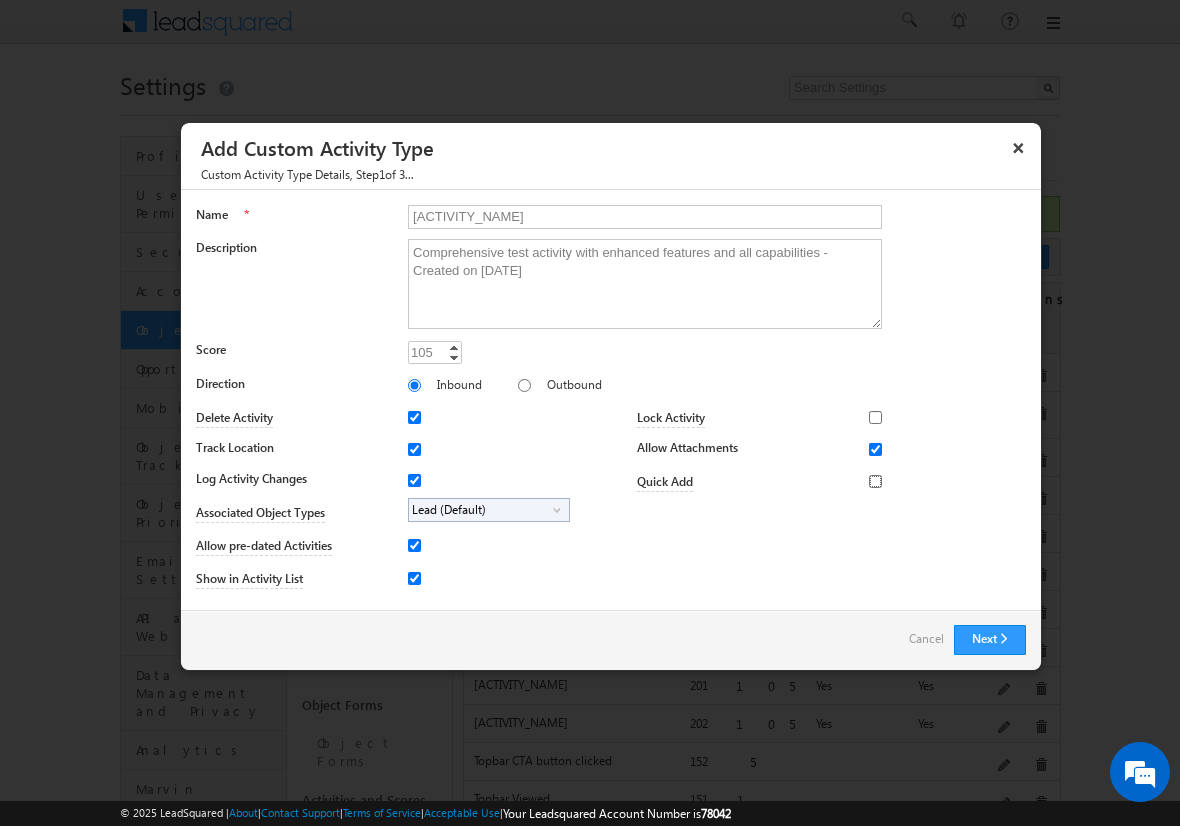 click on "Quick Add" at bounding box center [875, 481] 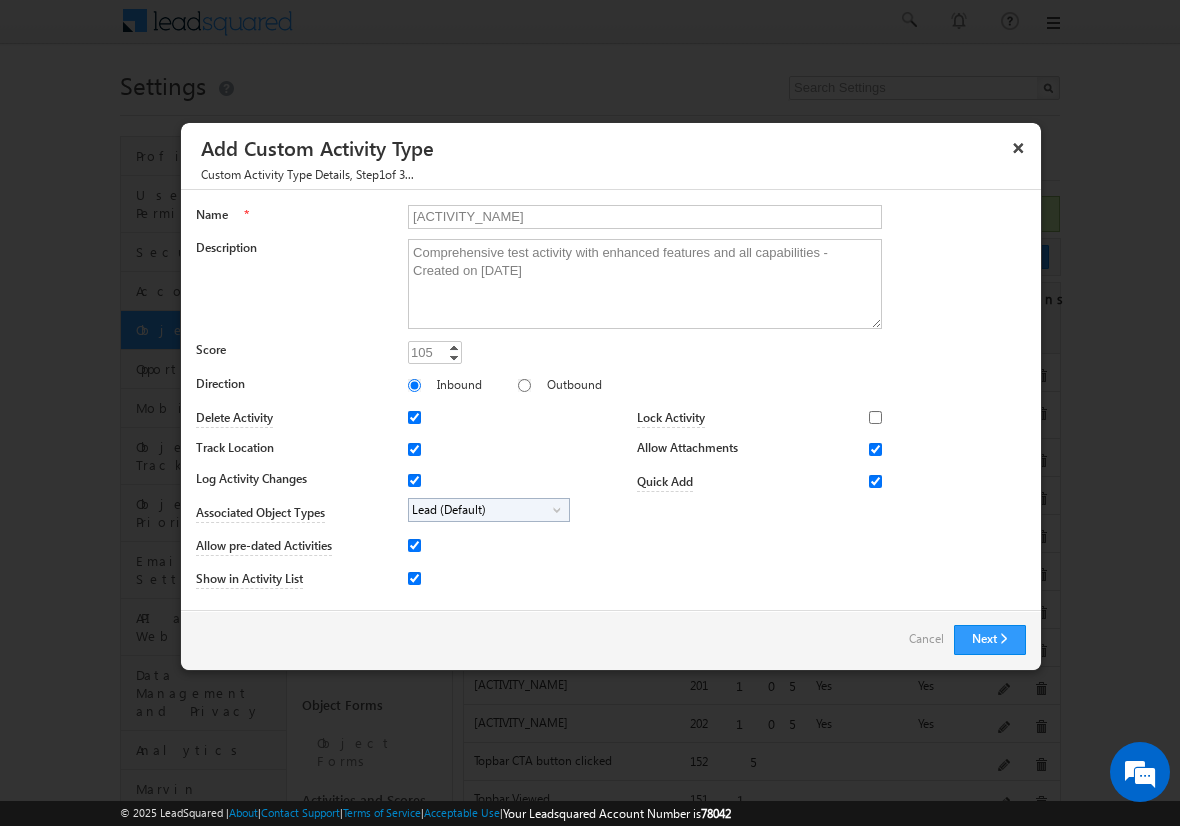 click on "Lead (Default)" at bounding box center [481, 510] 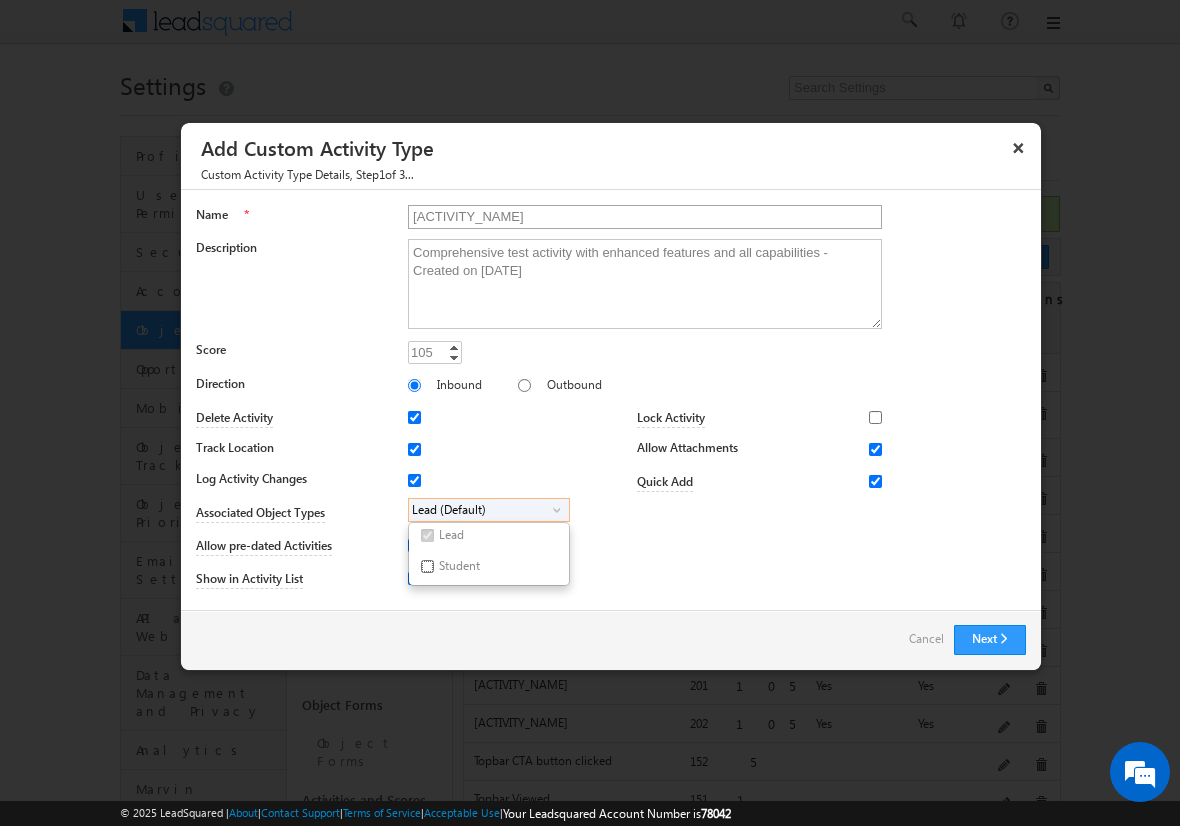 click on "Student" at bounding box center [427, 566] 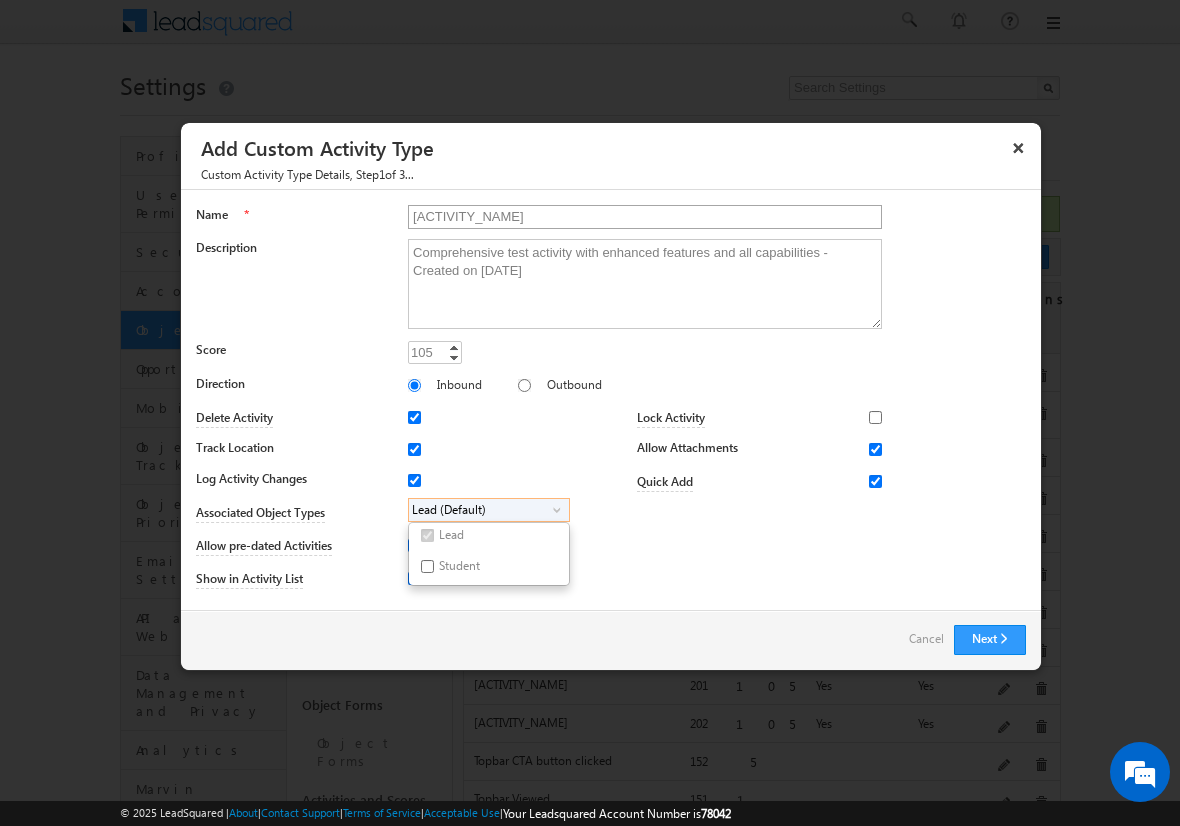 checkbox on "true" 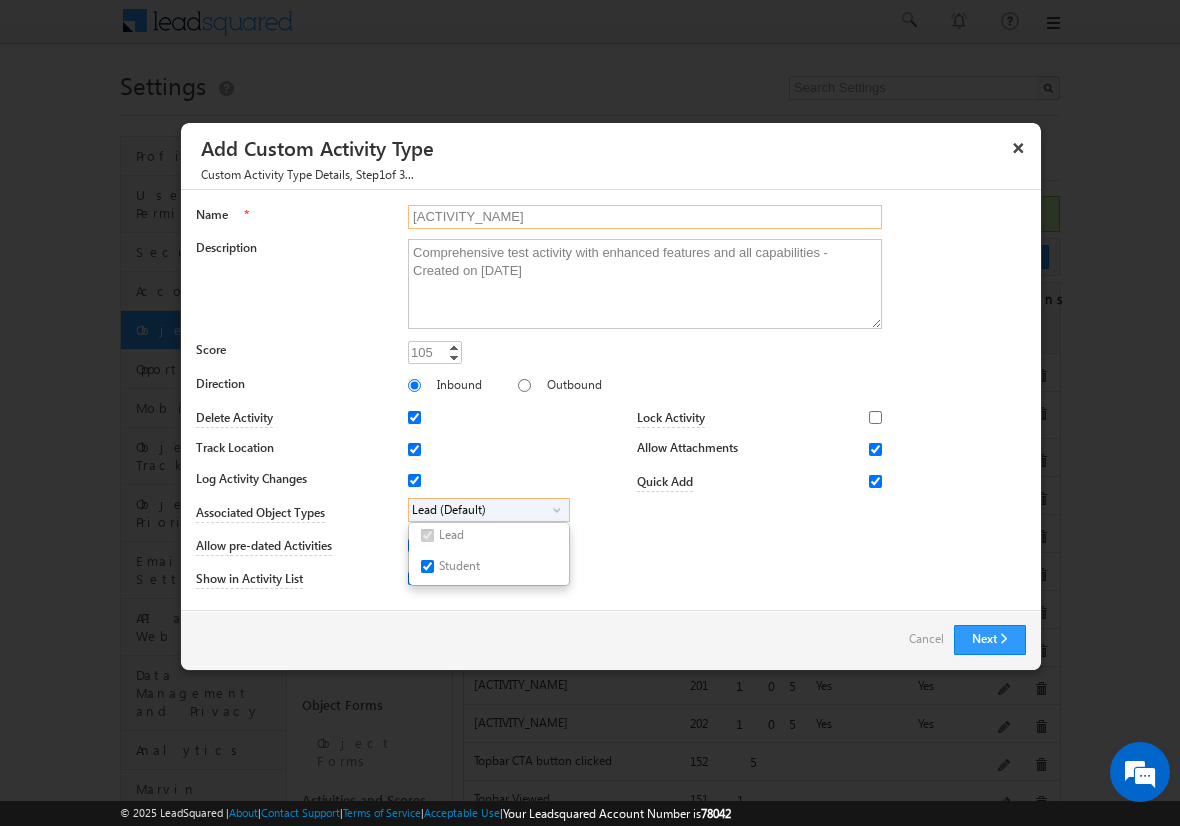click on "[ACTIVITY_NAME]" at bounding box center (645, 217) 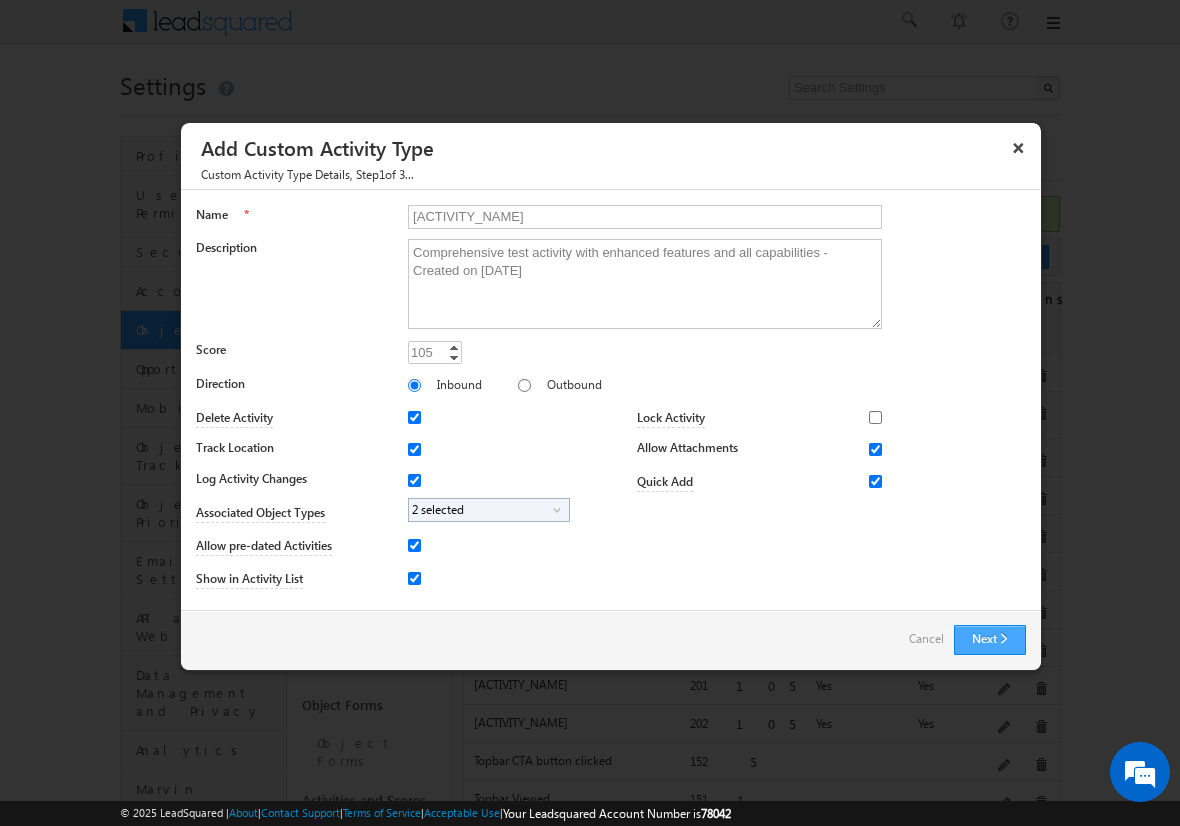 click on "Next" at bounding box center (990, 640) 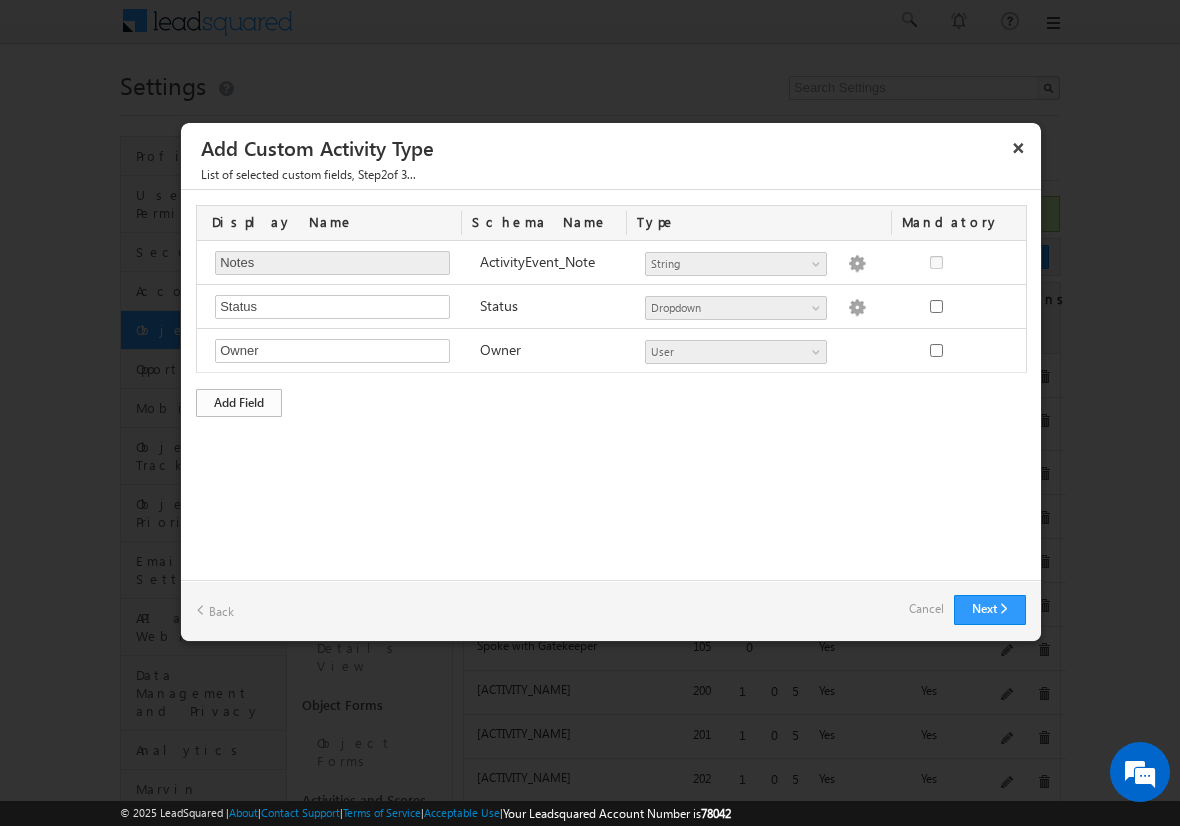 click on "Add Field" at bounding box center (239, 403) 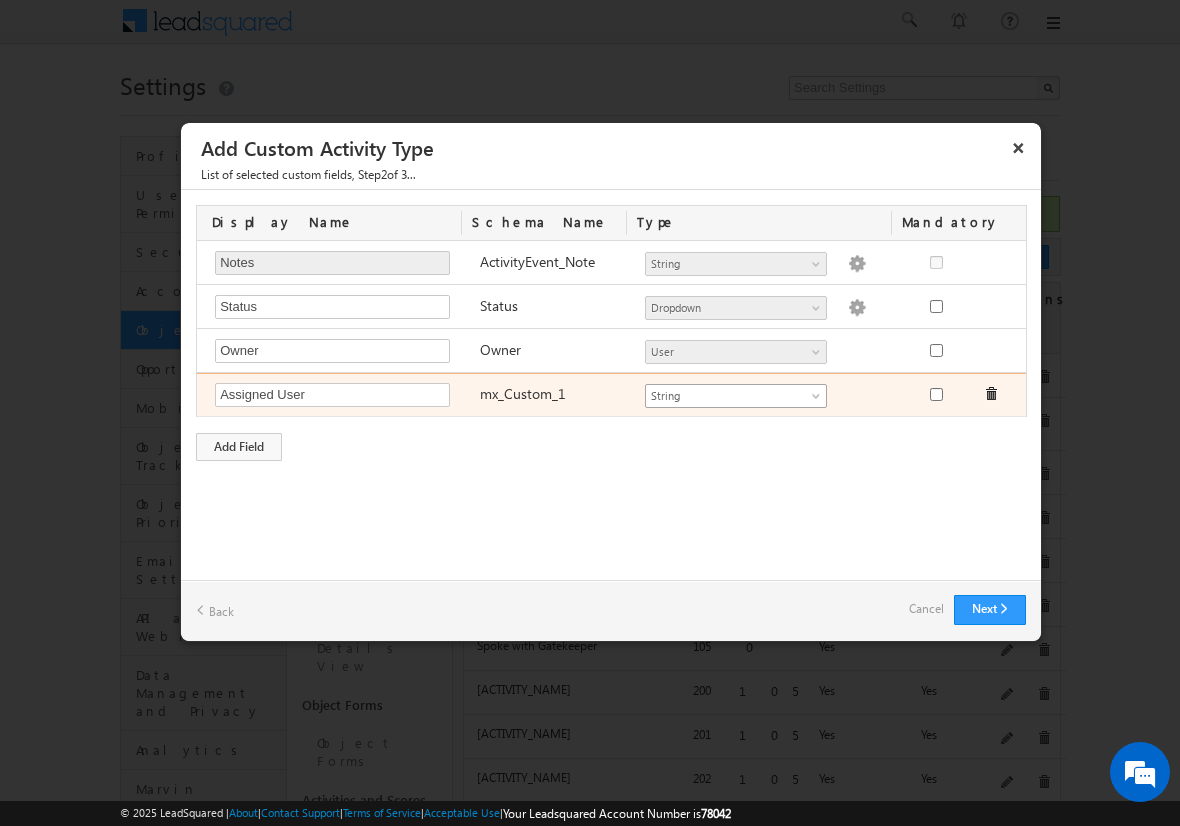 type on "Assigned User" 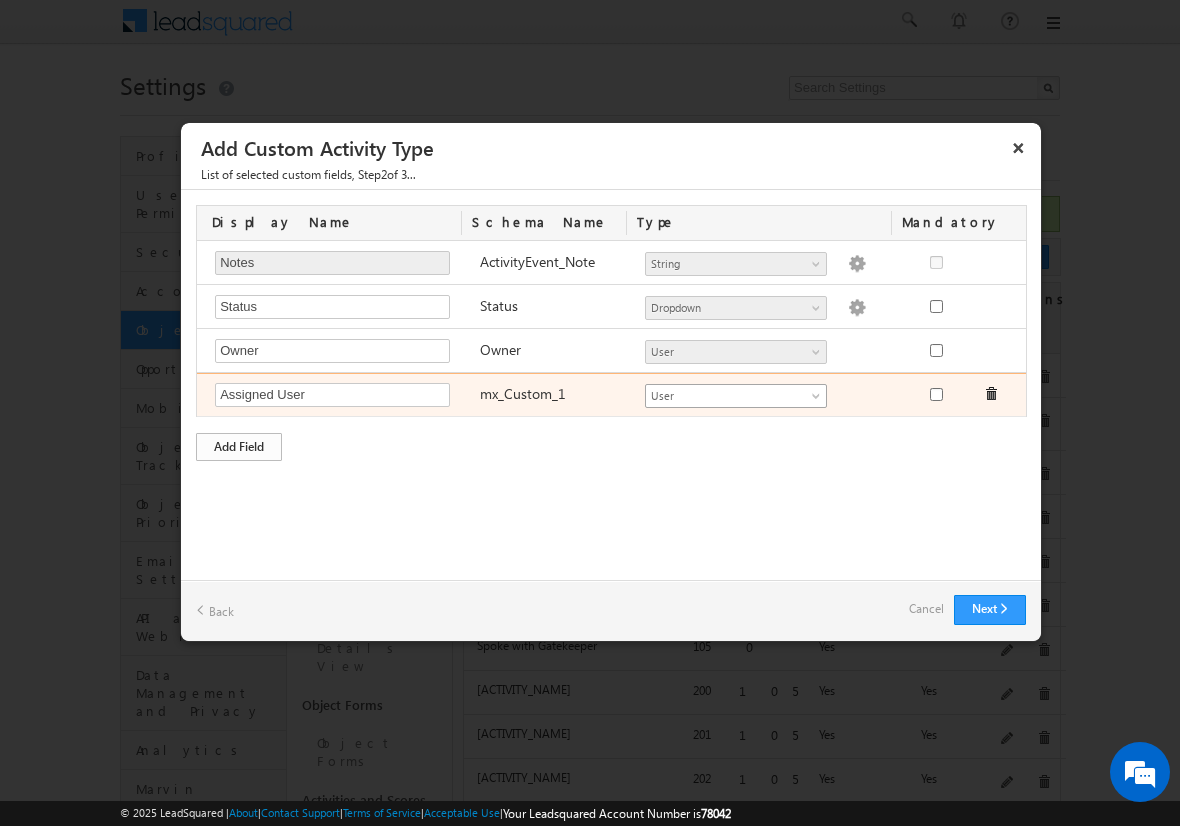 click on "Add Field" at bounding box center (239, 447) 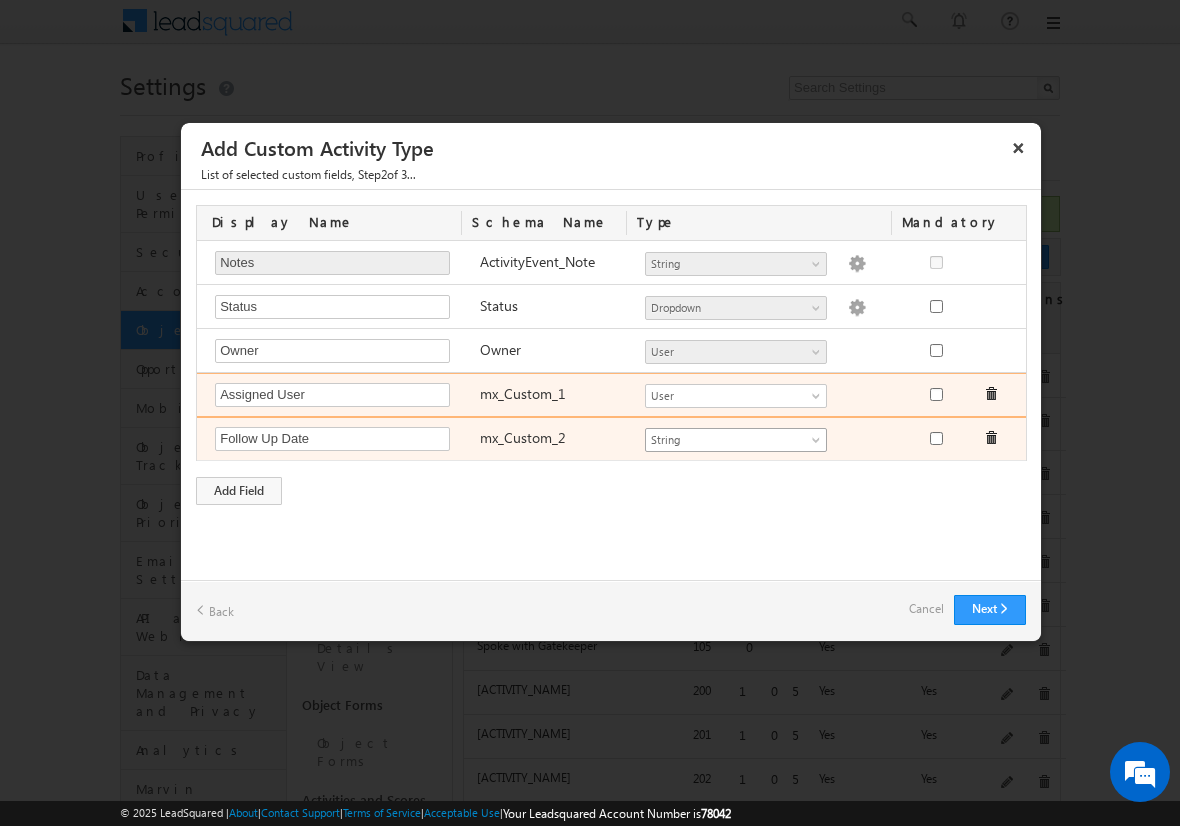 type on "Follow Up Date" 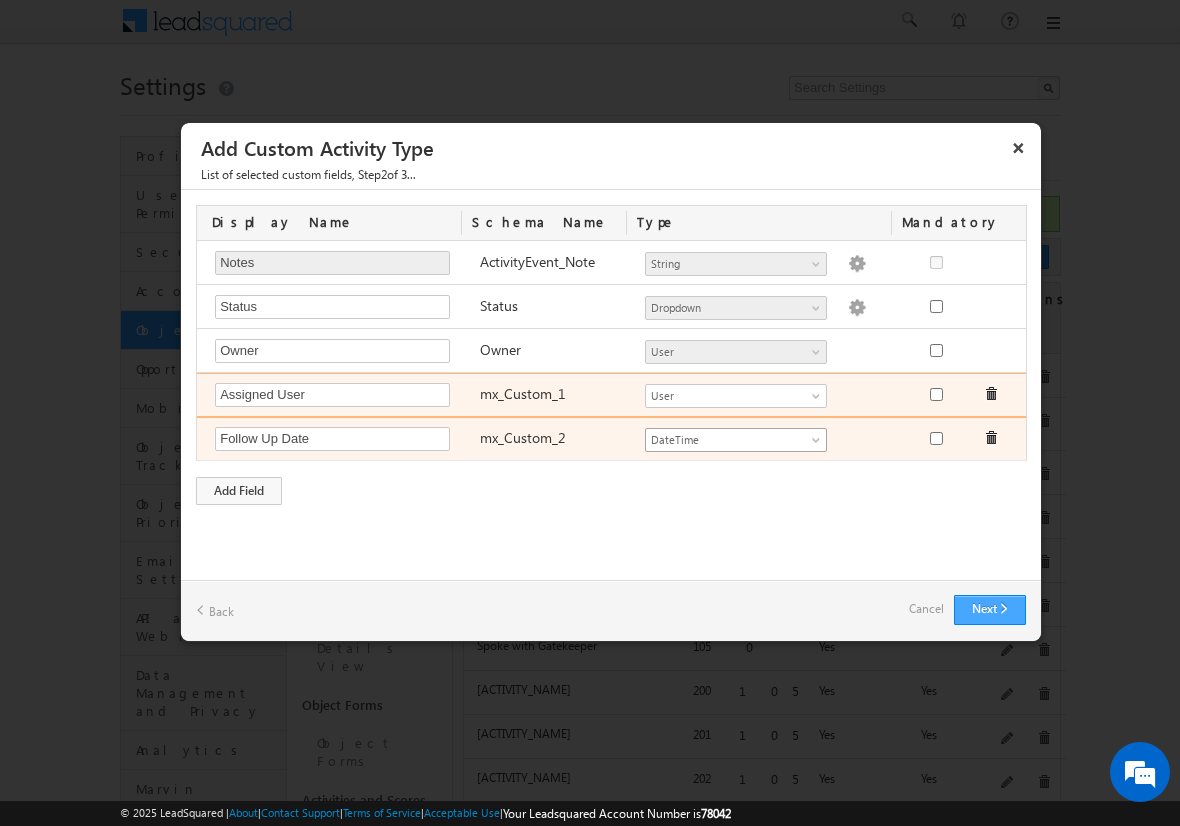 click on "Next" at bounding box center [990, 610] 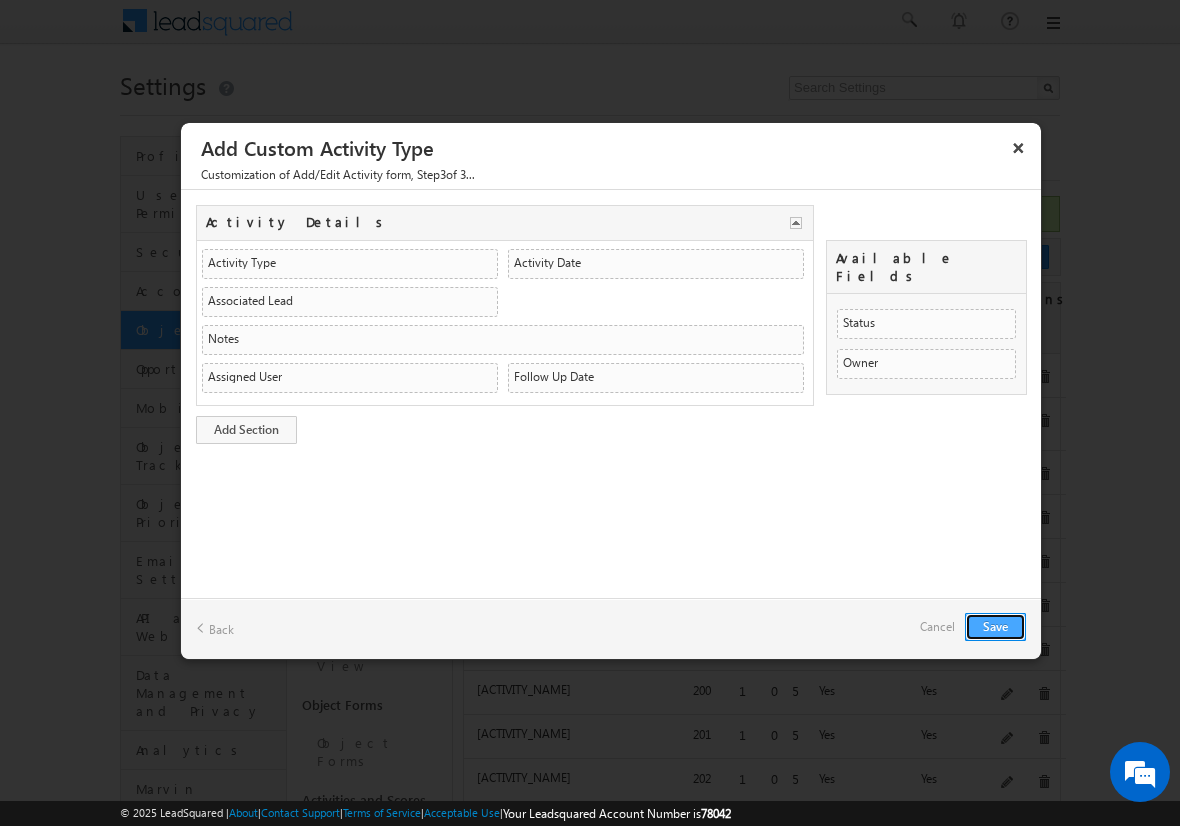 type 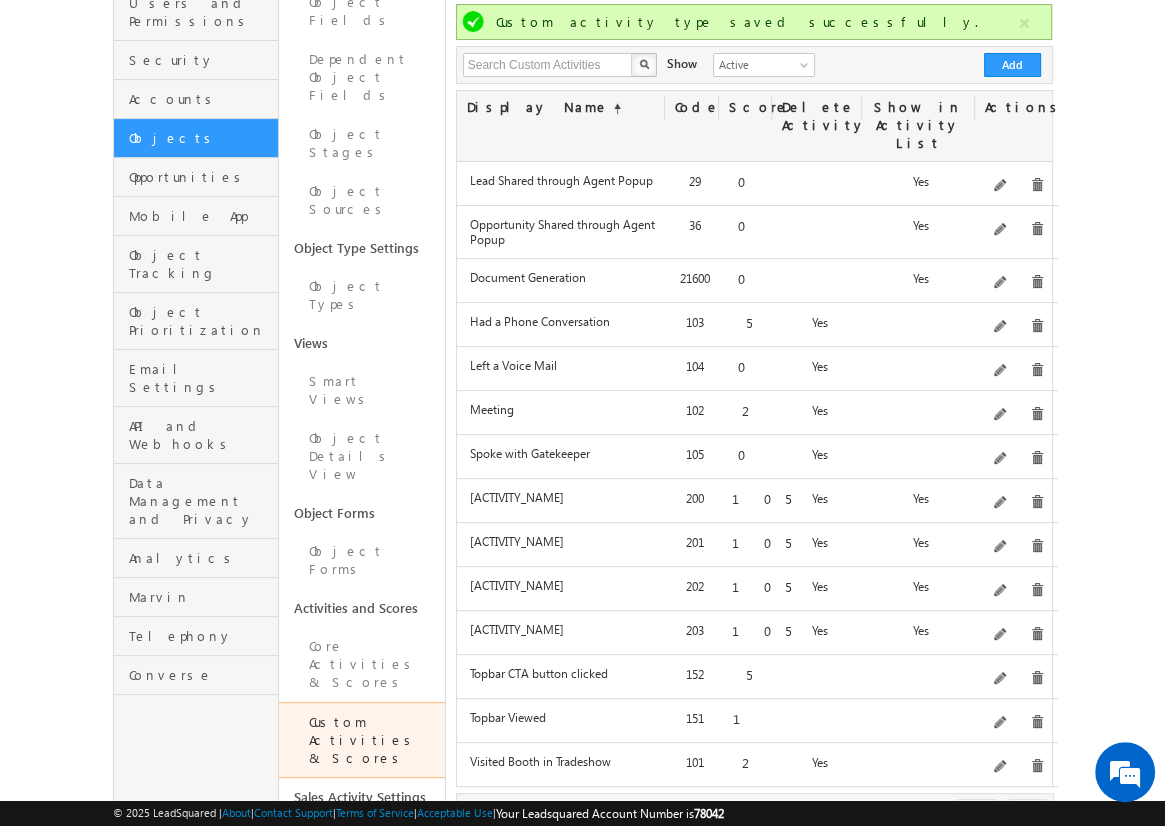 scroll, scrollTop: 207, scrollLeft: 0, axis: vertical 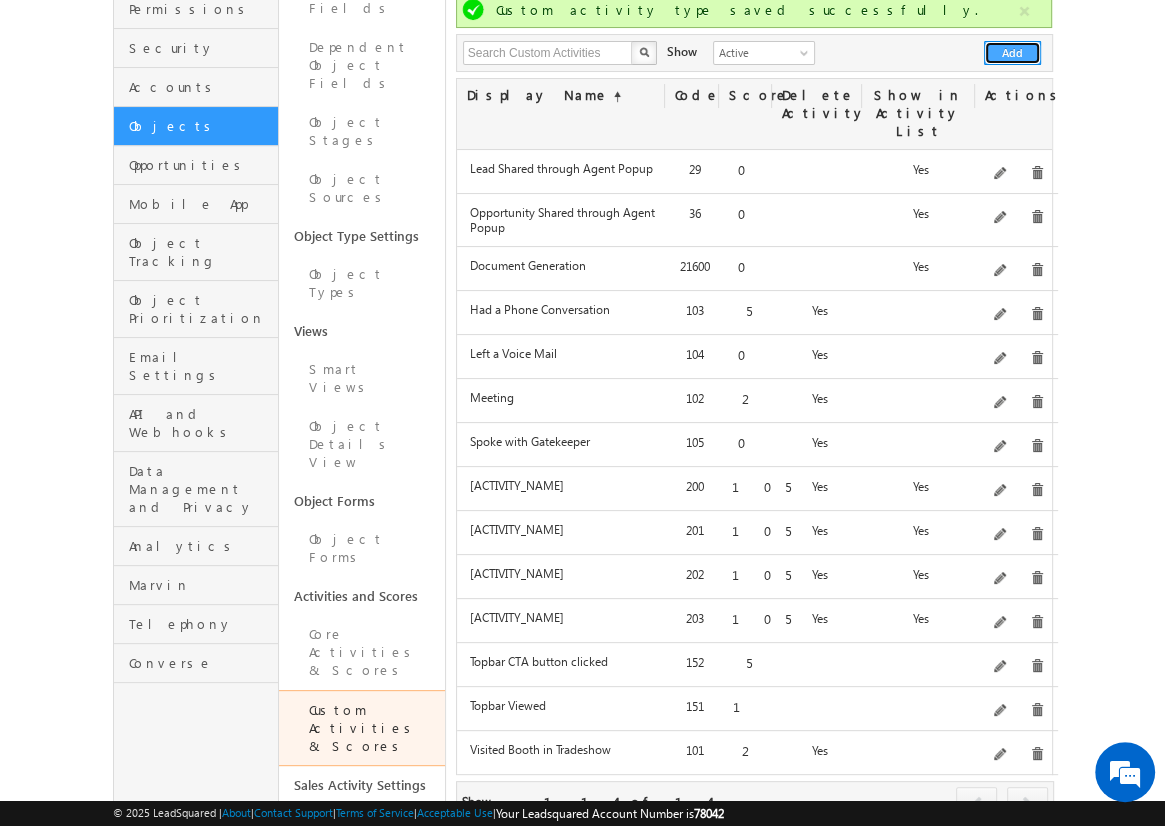 click on "Add" at bounding box center (1012, 53) 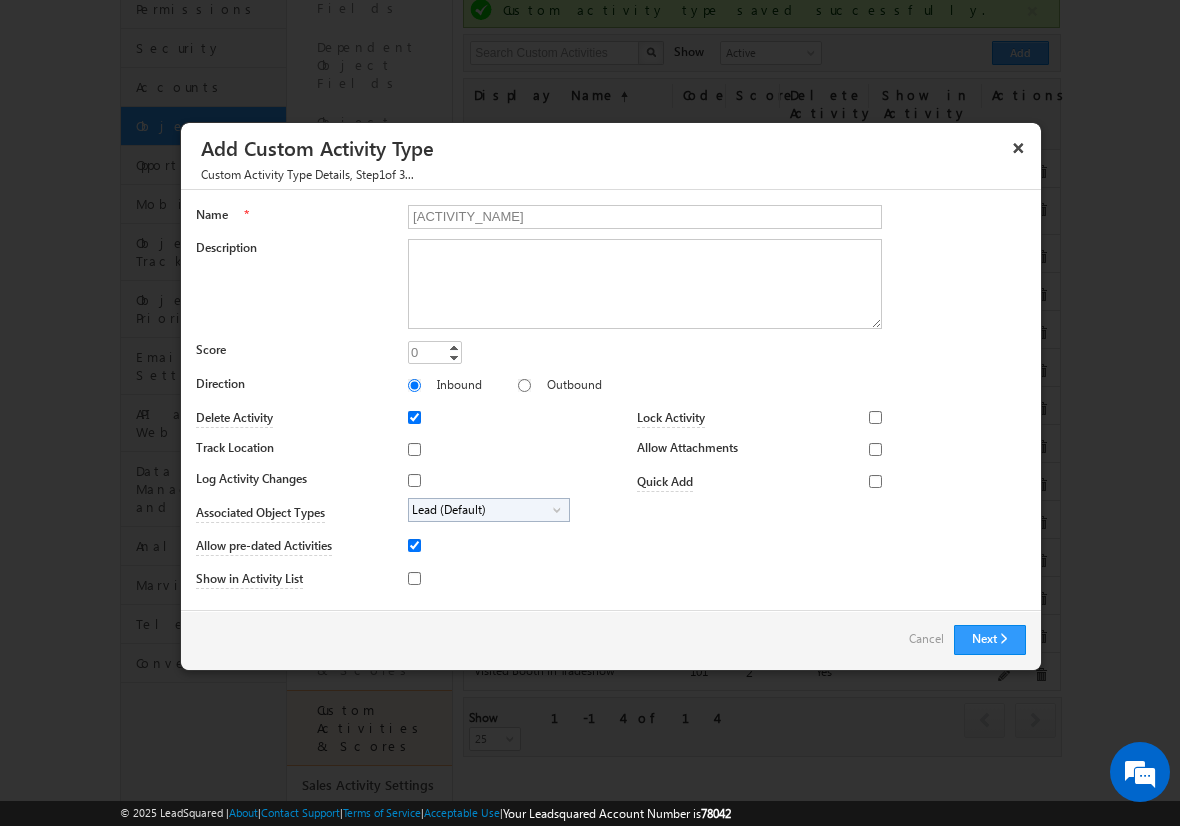 type on "[ACTIVITY_NAME]" 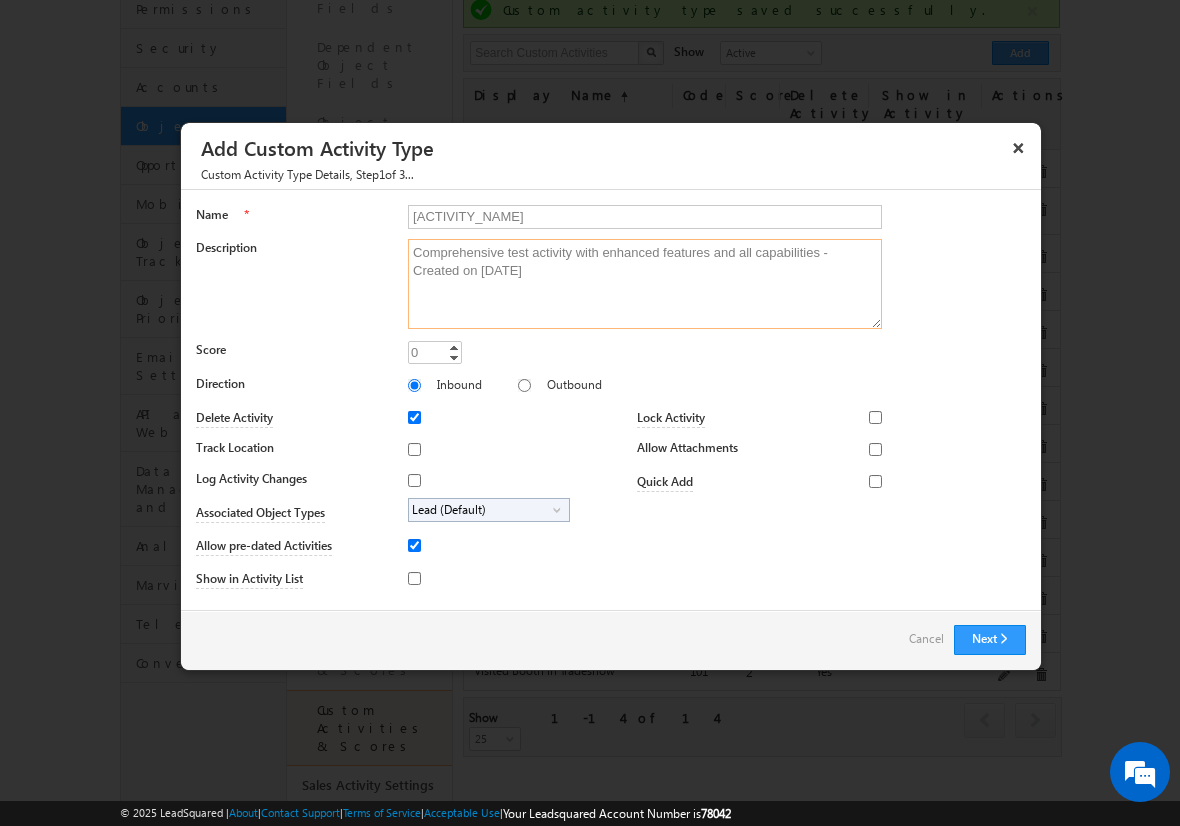 type on "Comprehensive test activity with enhanced features and all capabilities - Created on [DATE]" 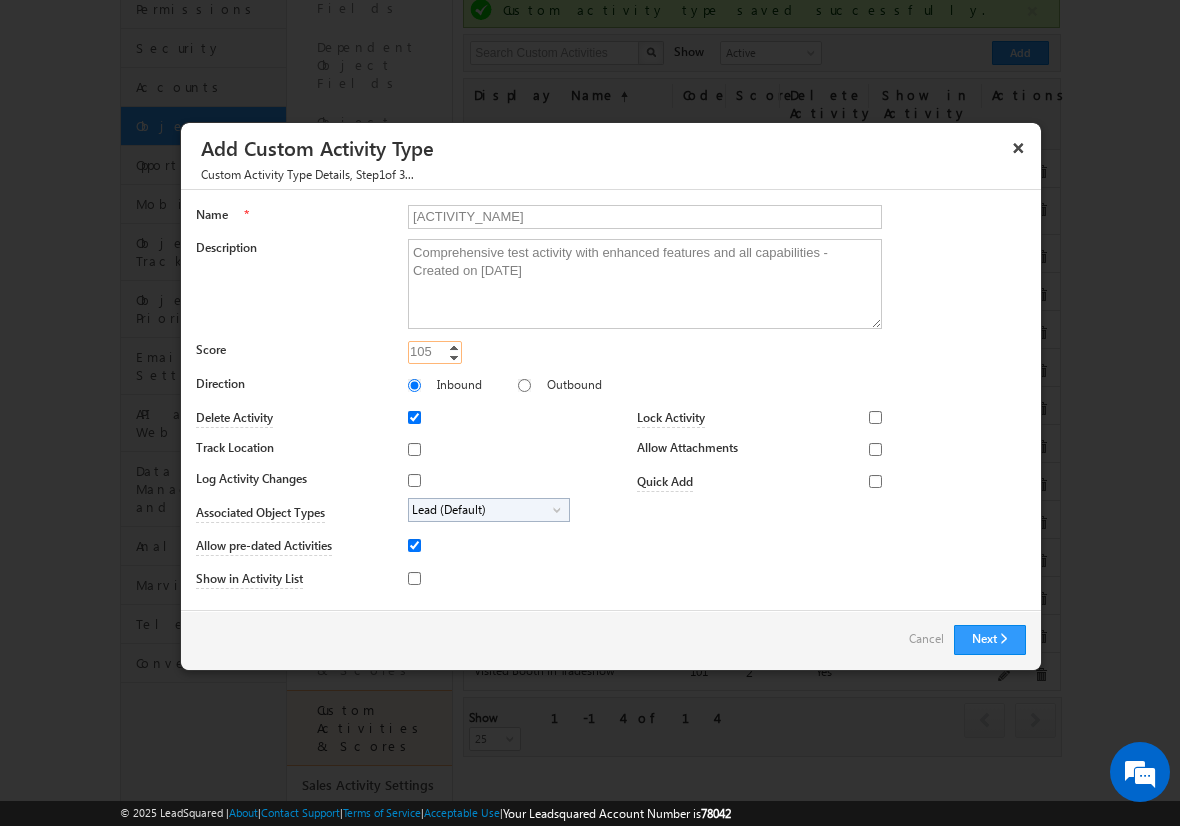 type on "105" 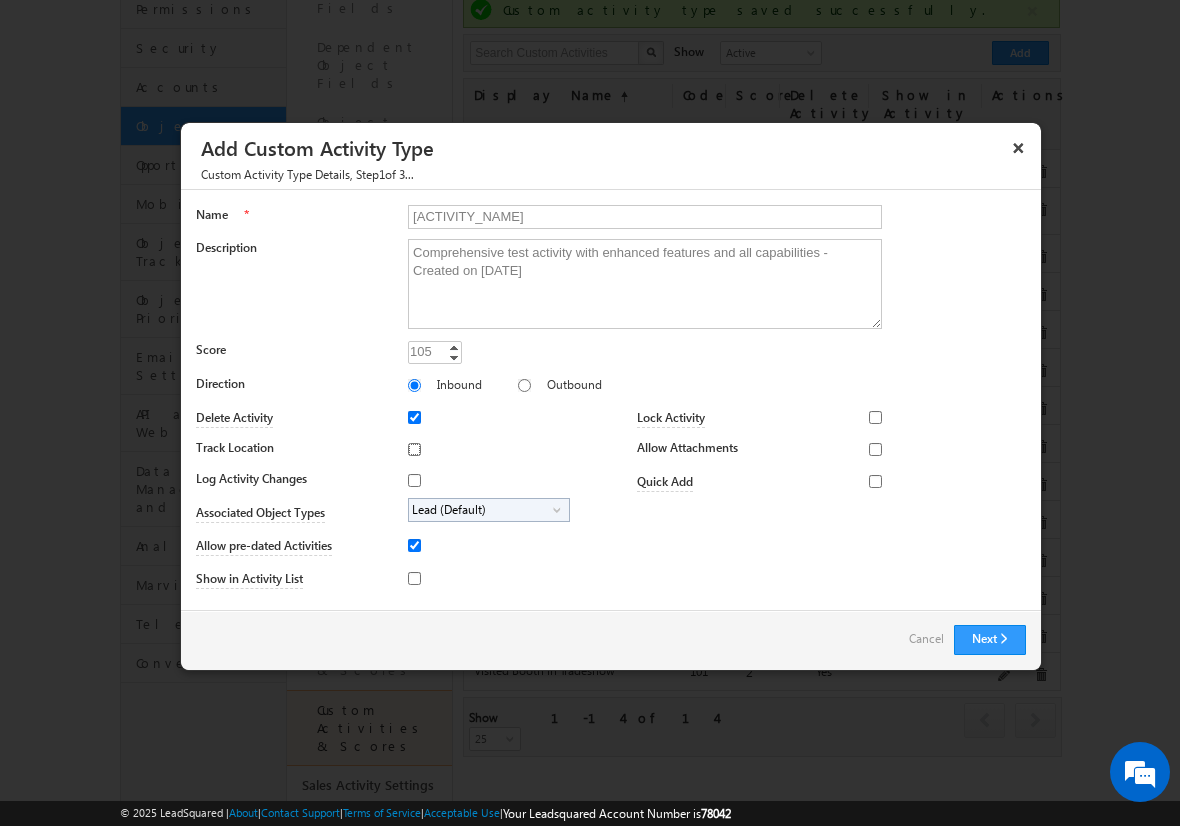 click on "Track Location" at bounding box center [414, 449] 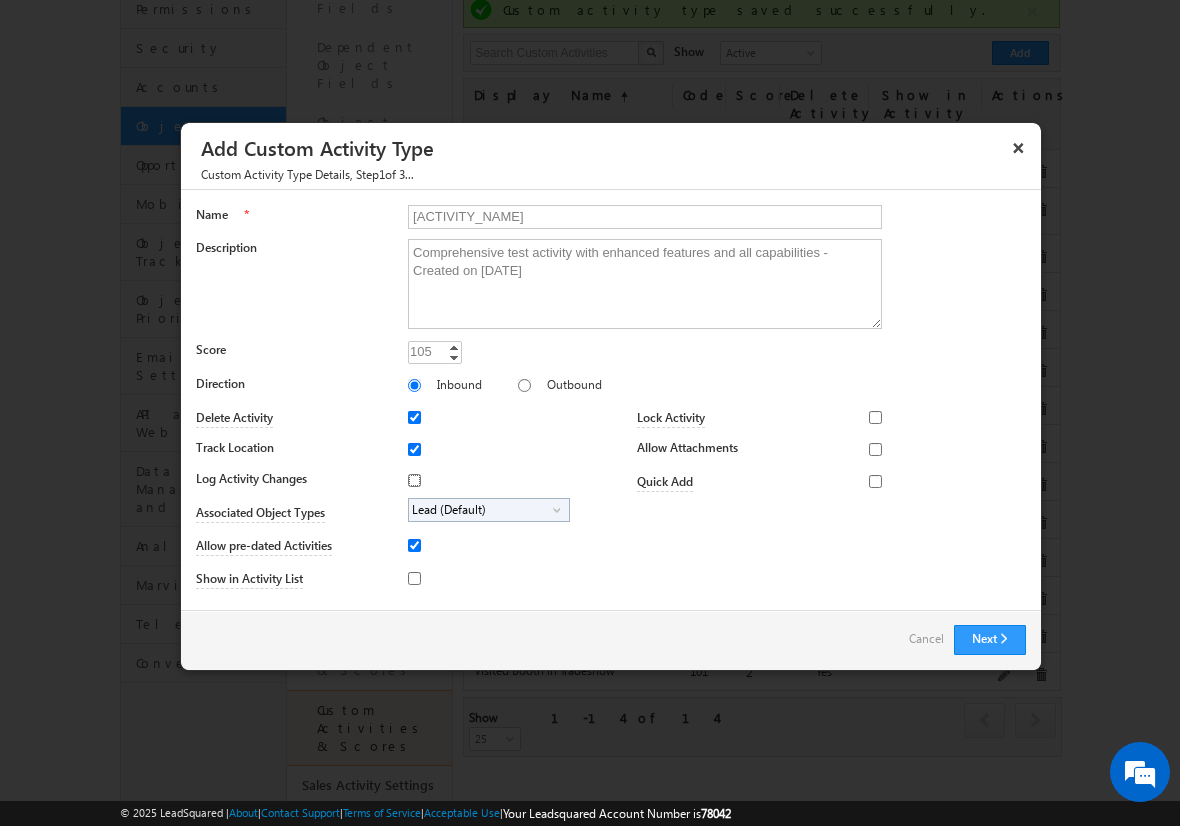 click on "Log Activity Changes" at bounding box center [414, 480] 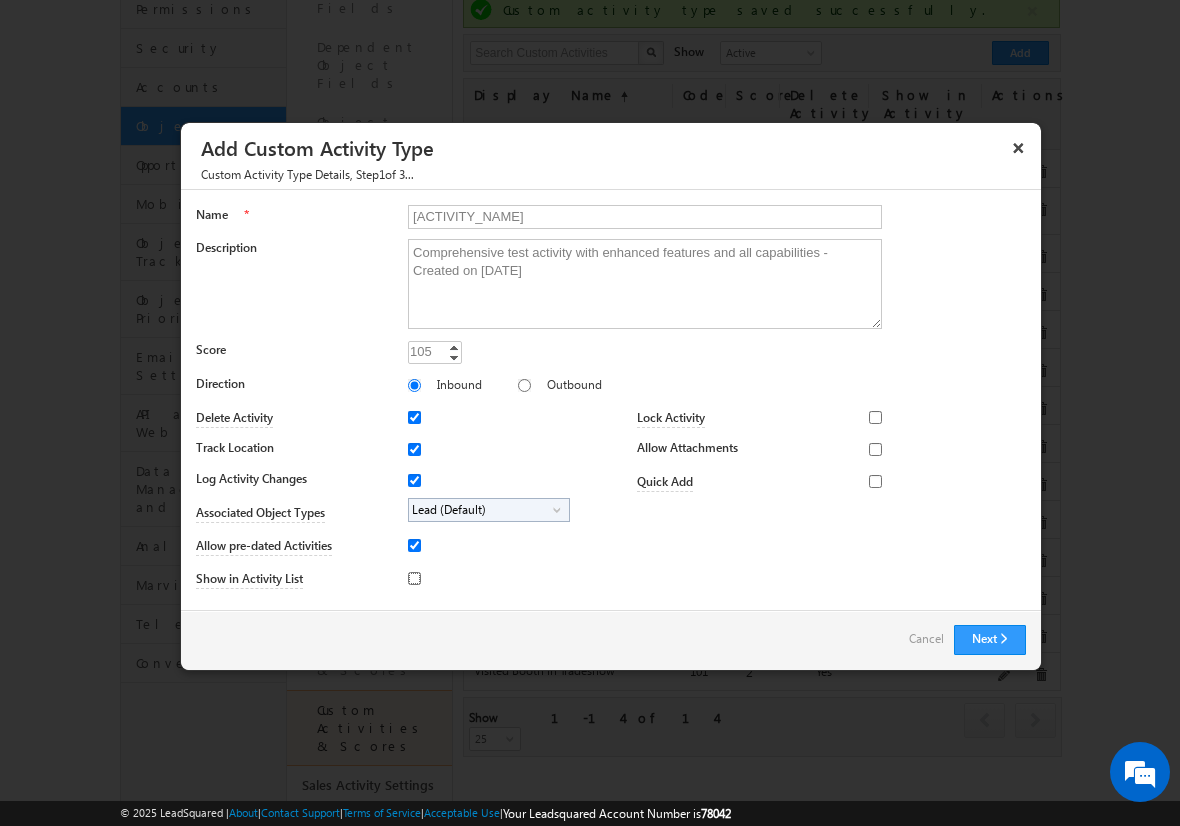 click on "Show in Activity List" at bounding box center (414, 578) 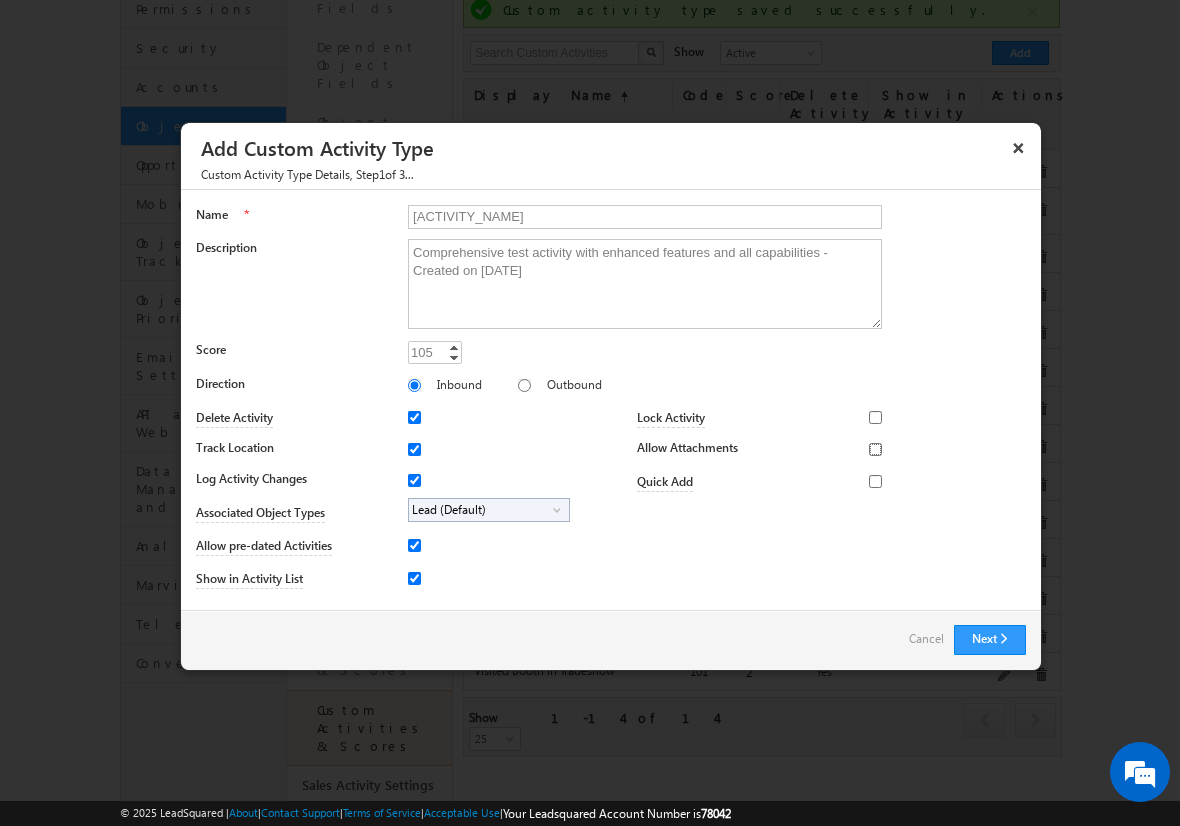 click on "Allow Attachments" at bounding box center [875, 449] 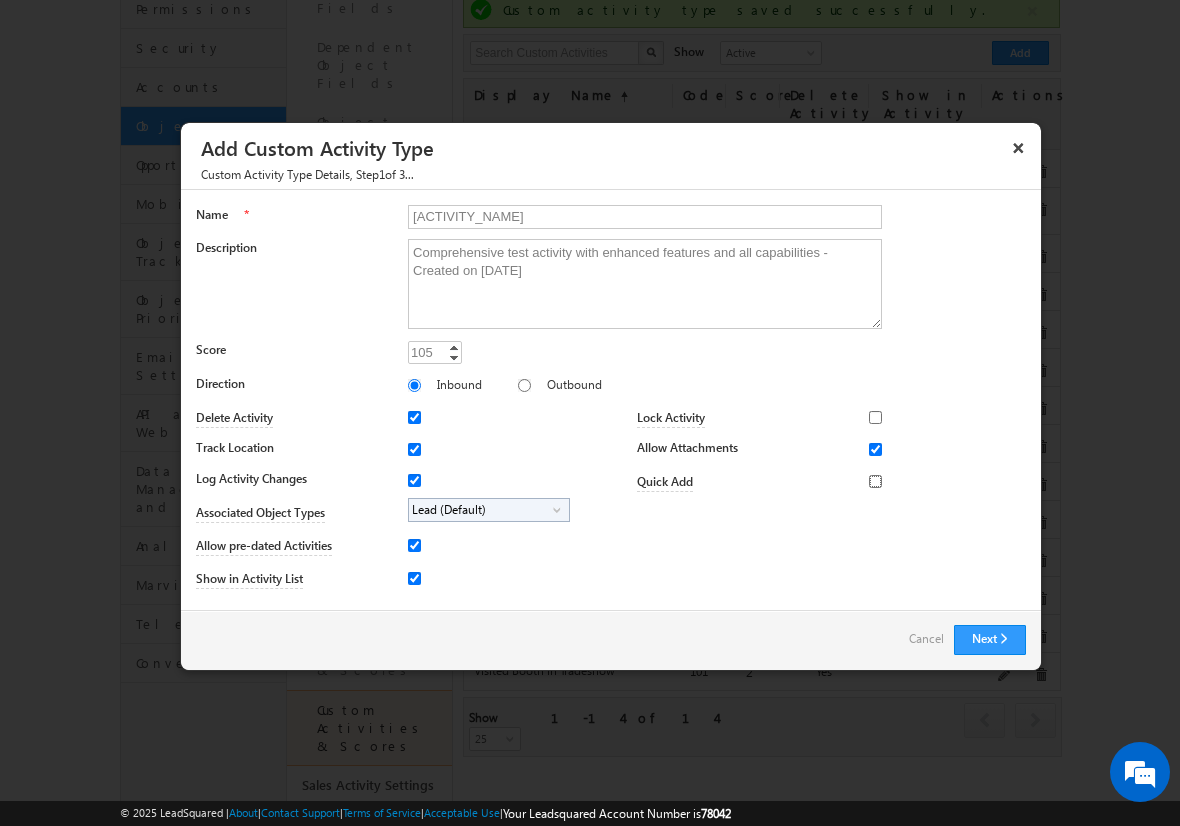 click on "Quick Add" at bounding box center [875, 481] 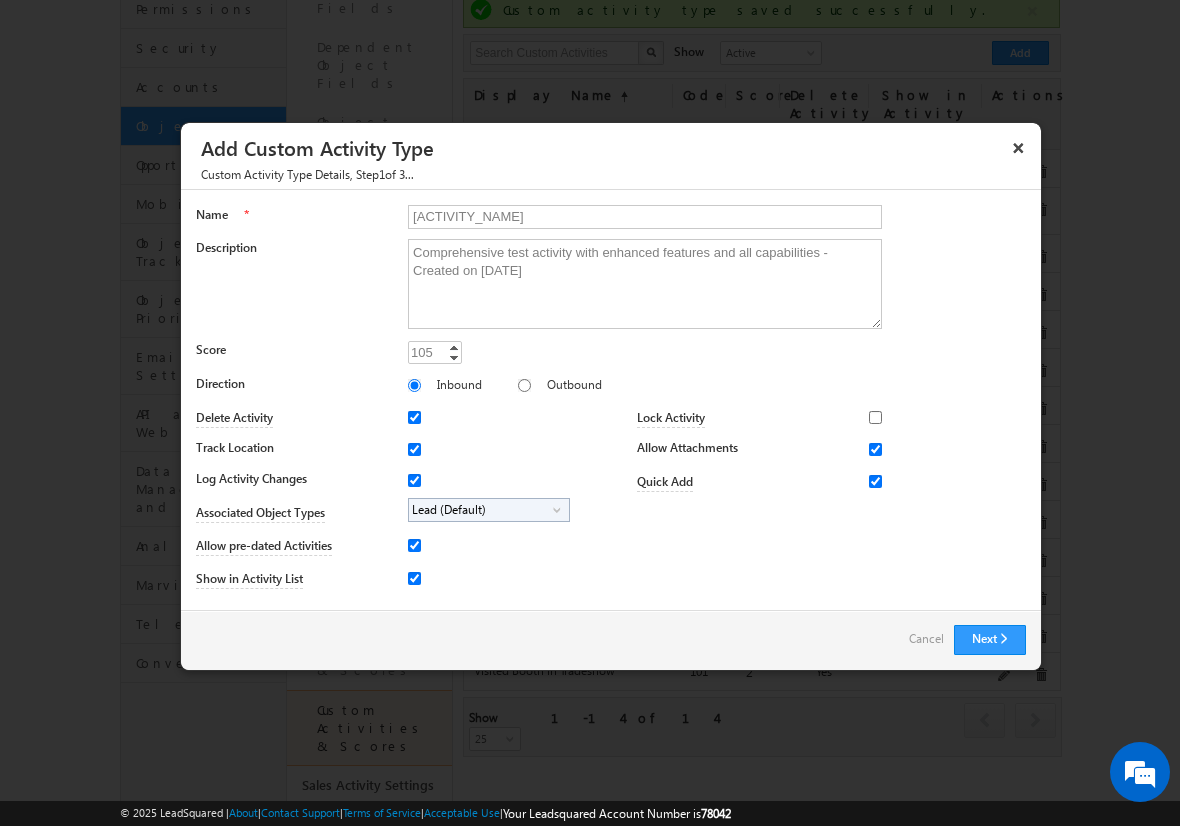 click on "Lead (Default)" at bounding box center [481, 510] 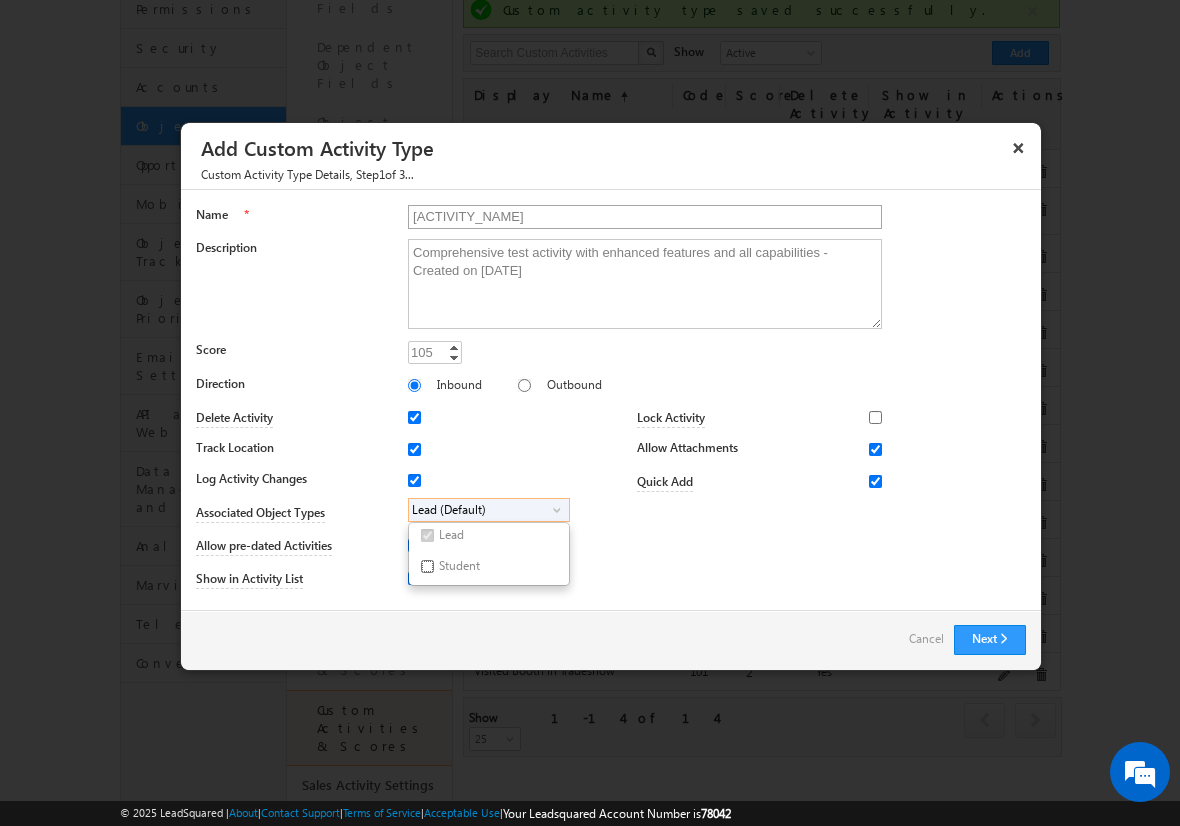 click on "Student" at bounding box center [427, 566] 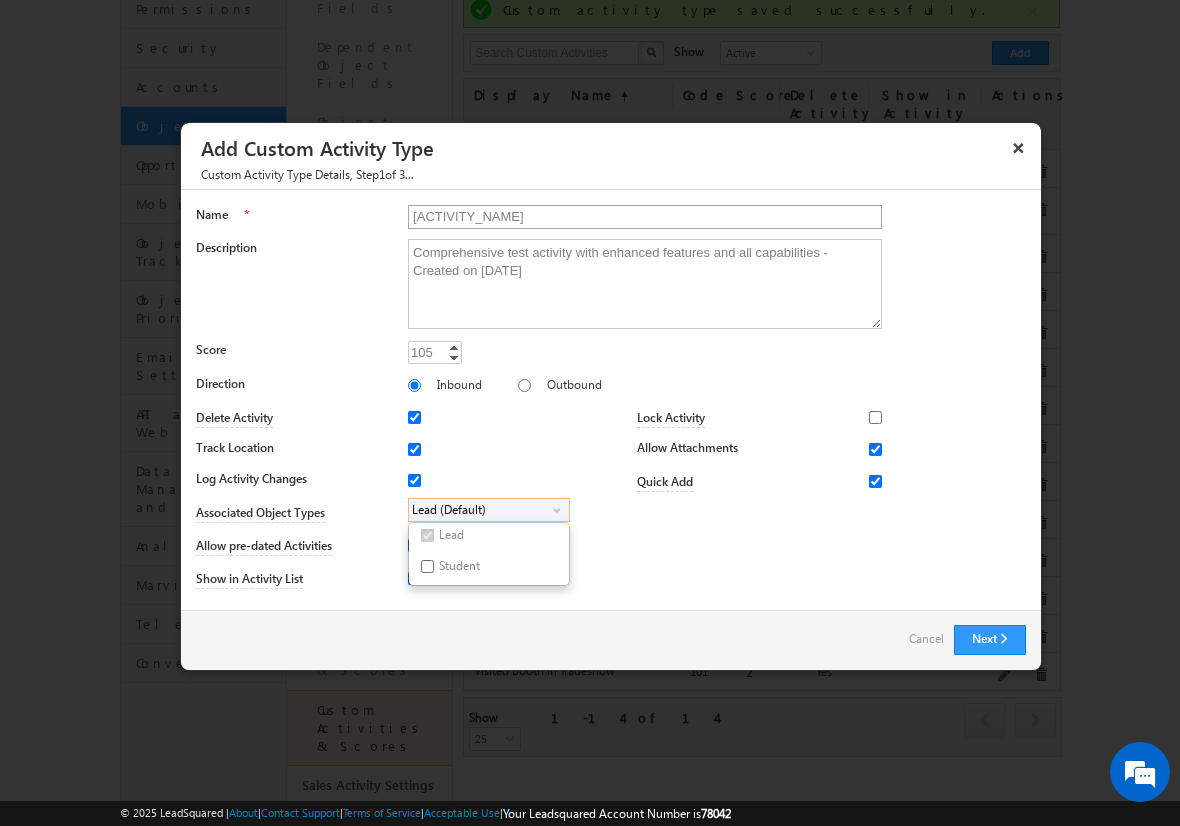 checkbox on "true" 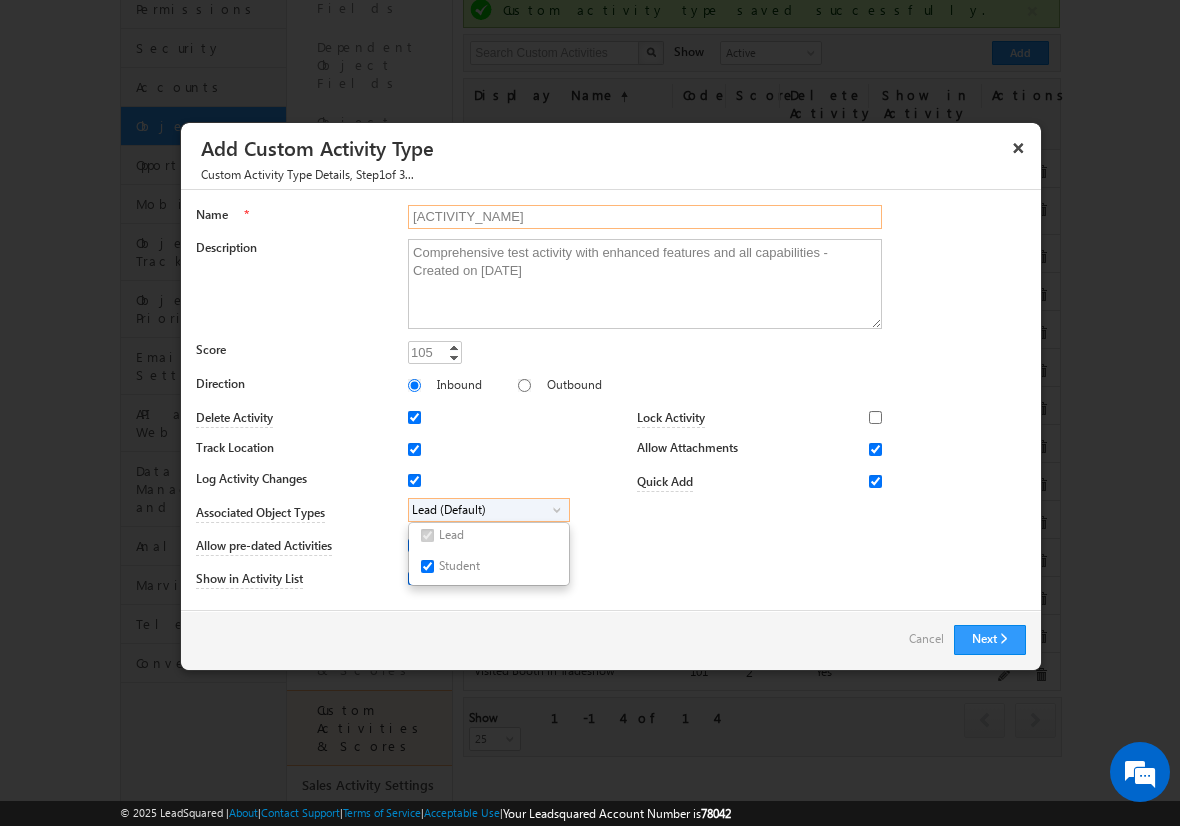 click on "[ACTIVITY_NAME]" at bounding box center [645, 217] 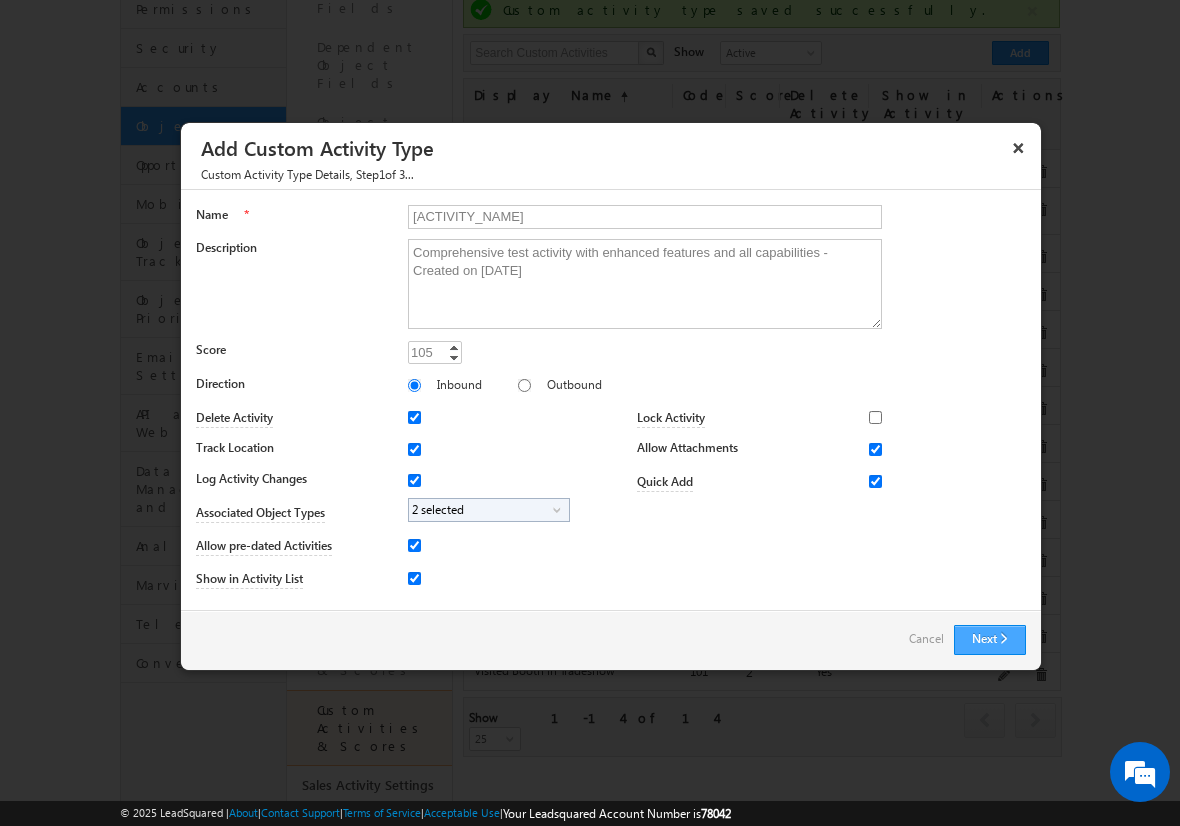 click on "Next" at bounding box center (990, 640) 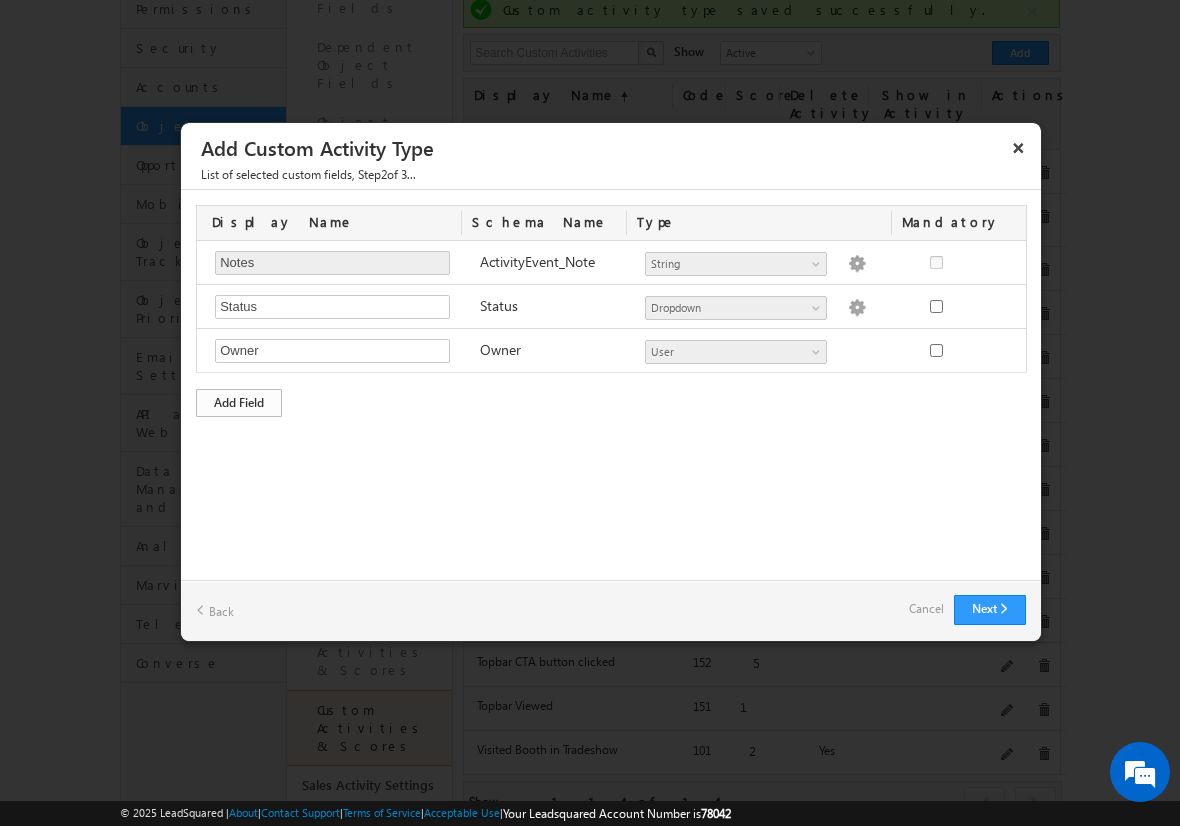 click on "Add Field" at bounding box center [239, 403] 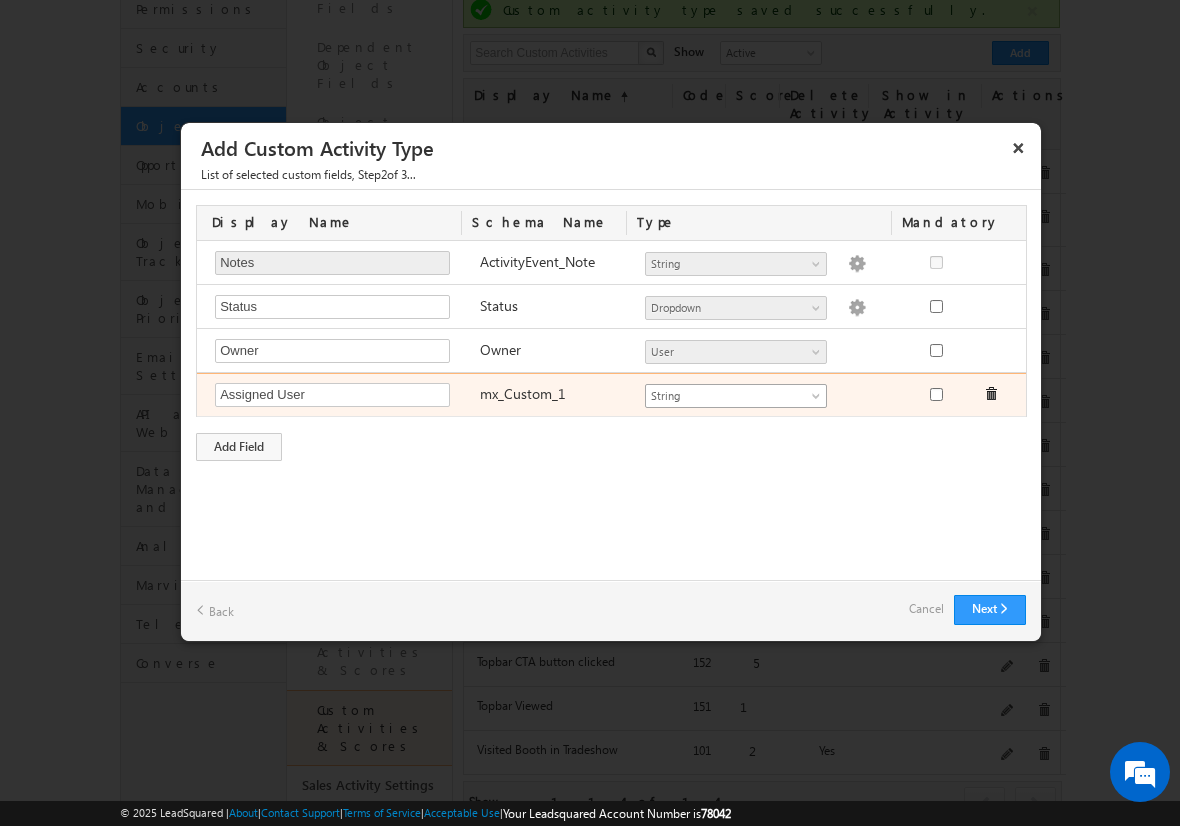 type on "Assigned User" 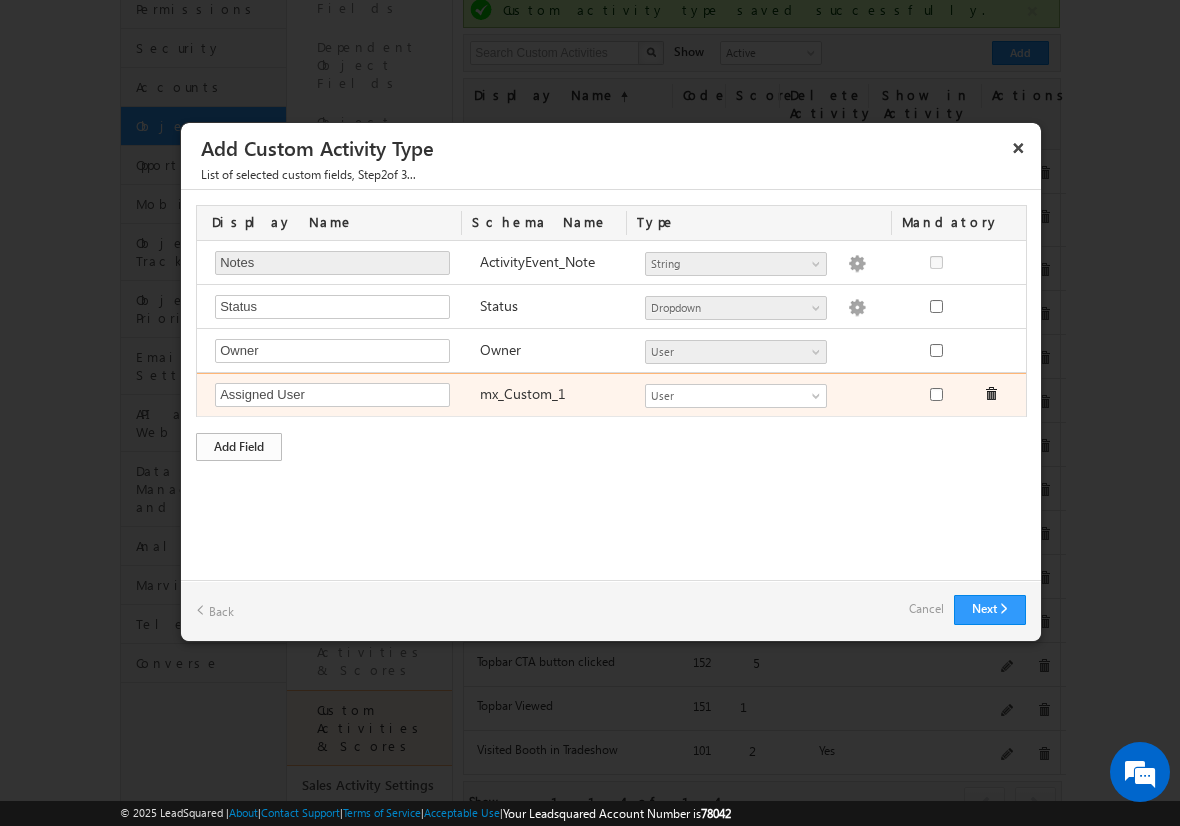 click on "Add Field" at bounding box center (239, 447) 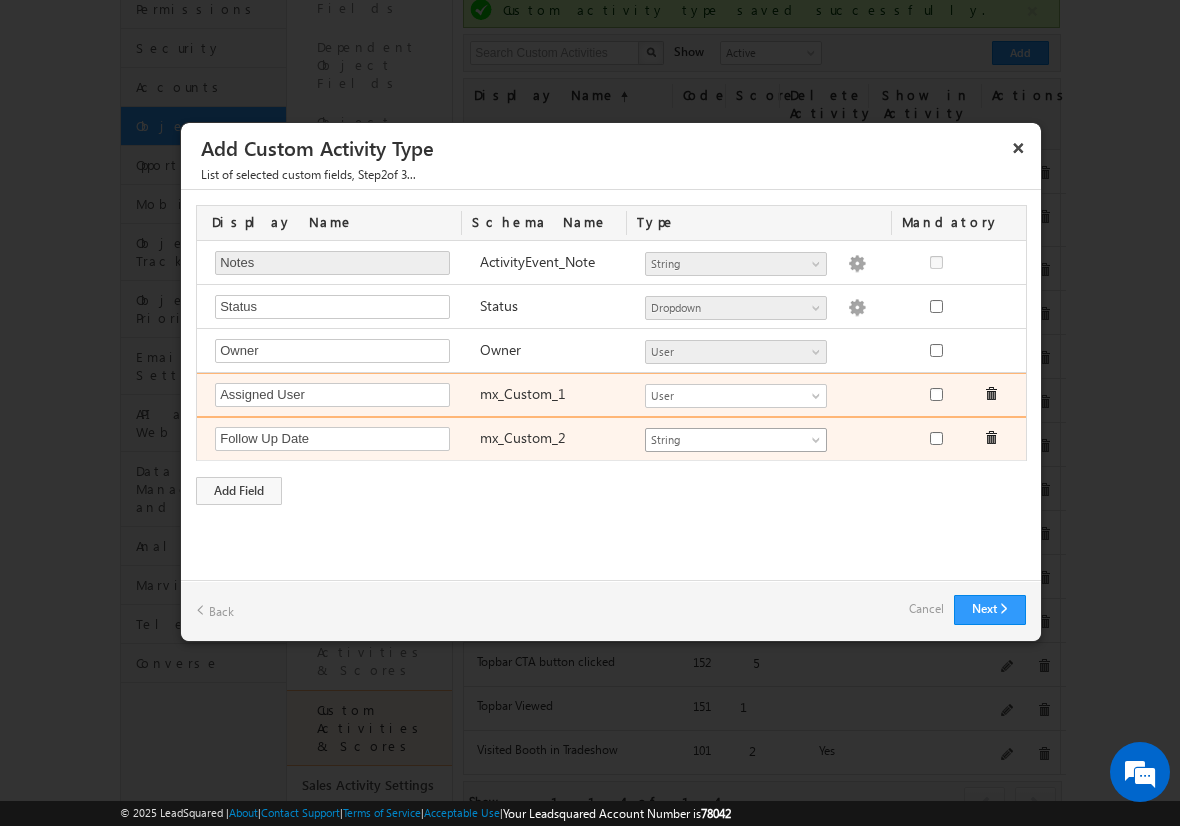 type on "Follow Up Date" 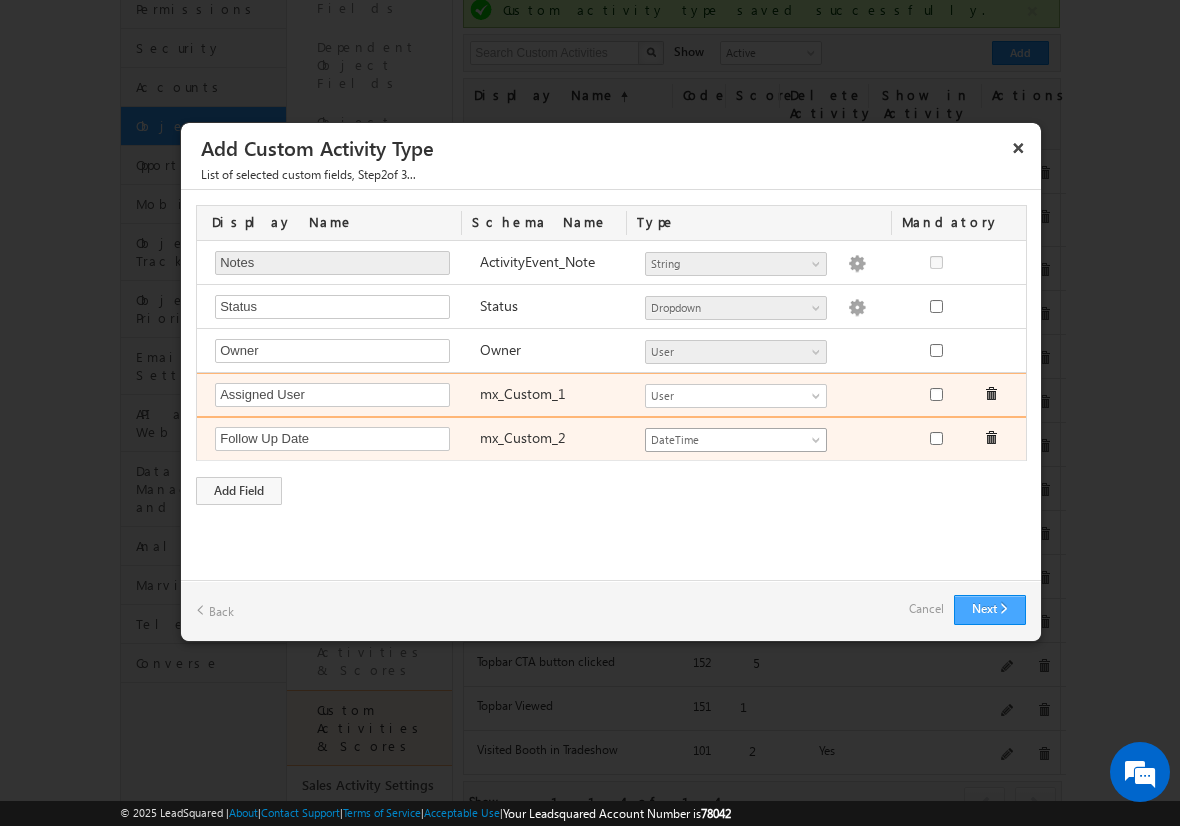 click on "Next" at bounding box center (990, 610) 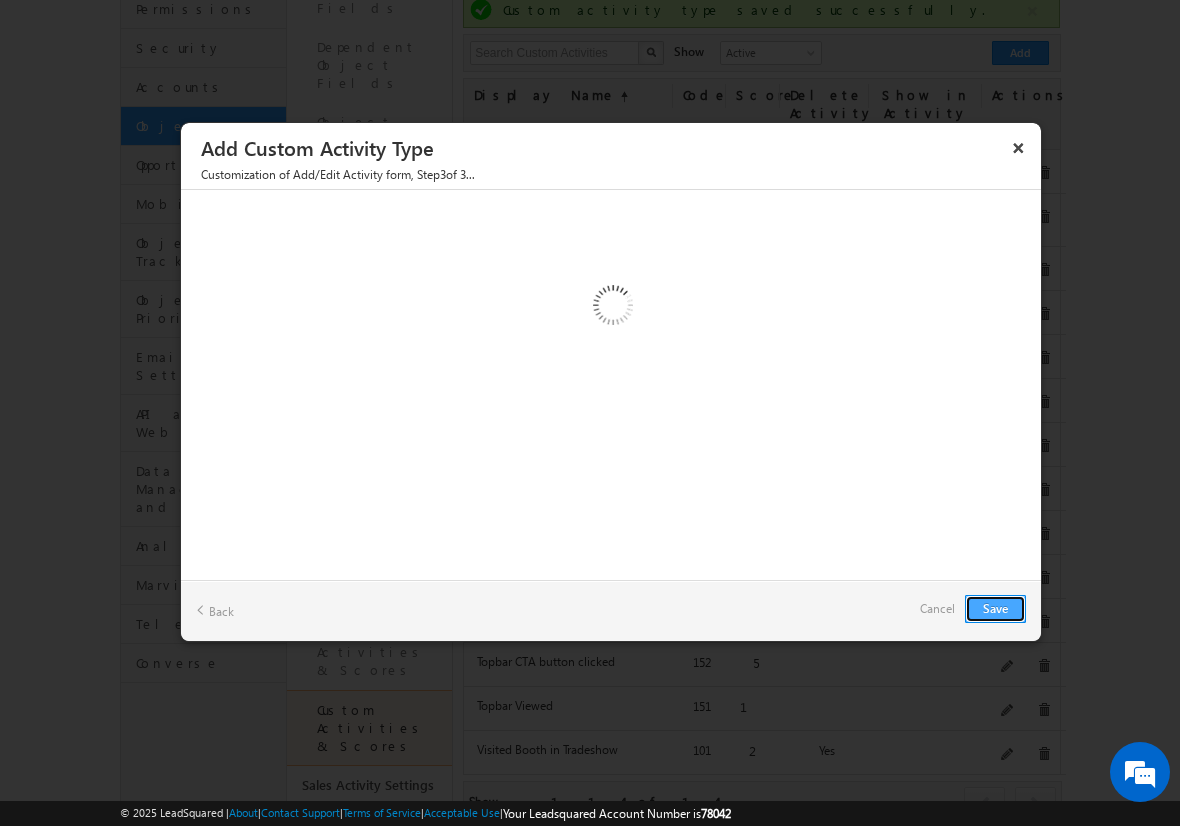 type 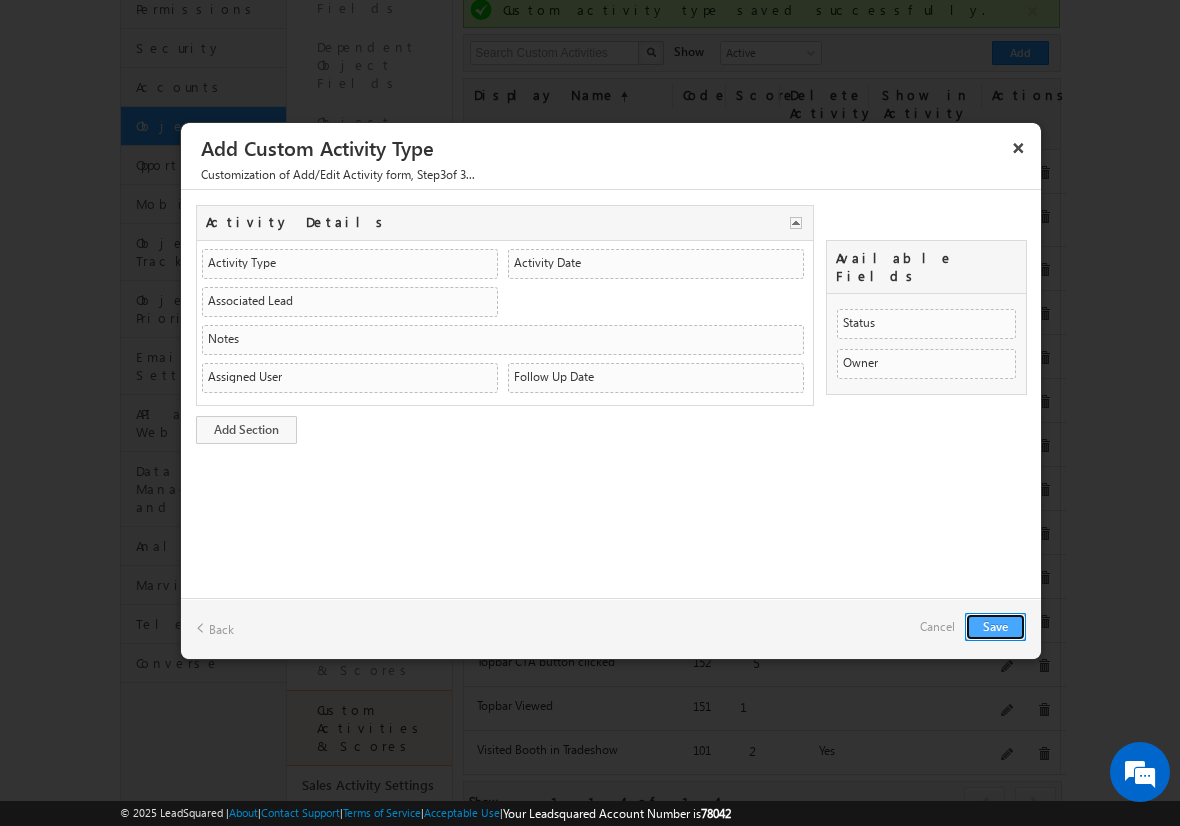 click on "Save" at bounding box center (995, 627) 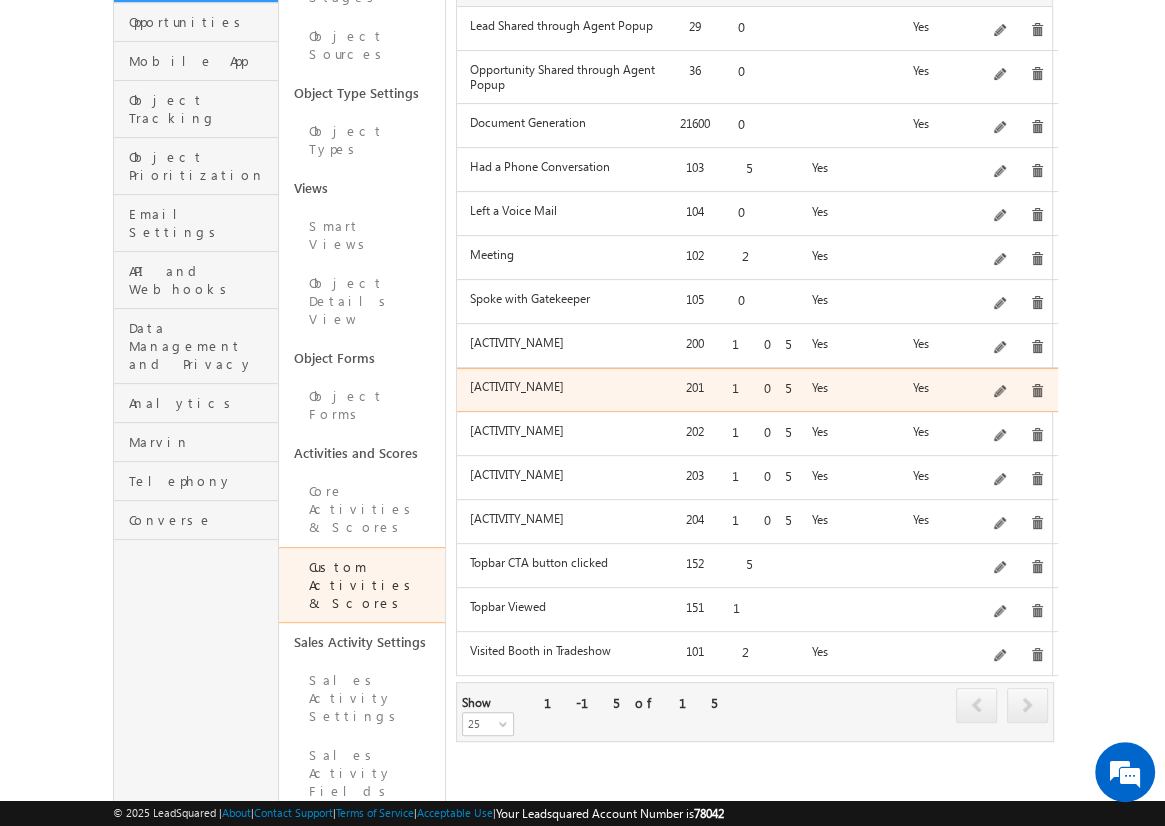 scroll, scrollTop: 351, scrollLeft: 0, axis: vertical 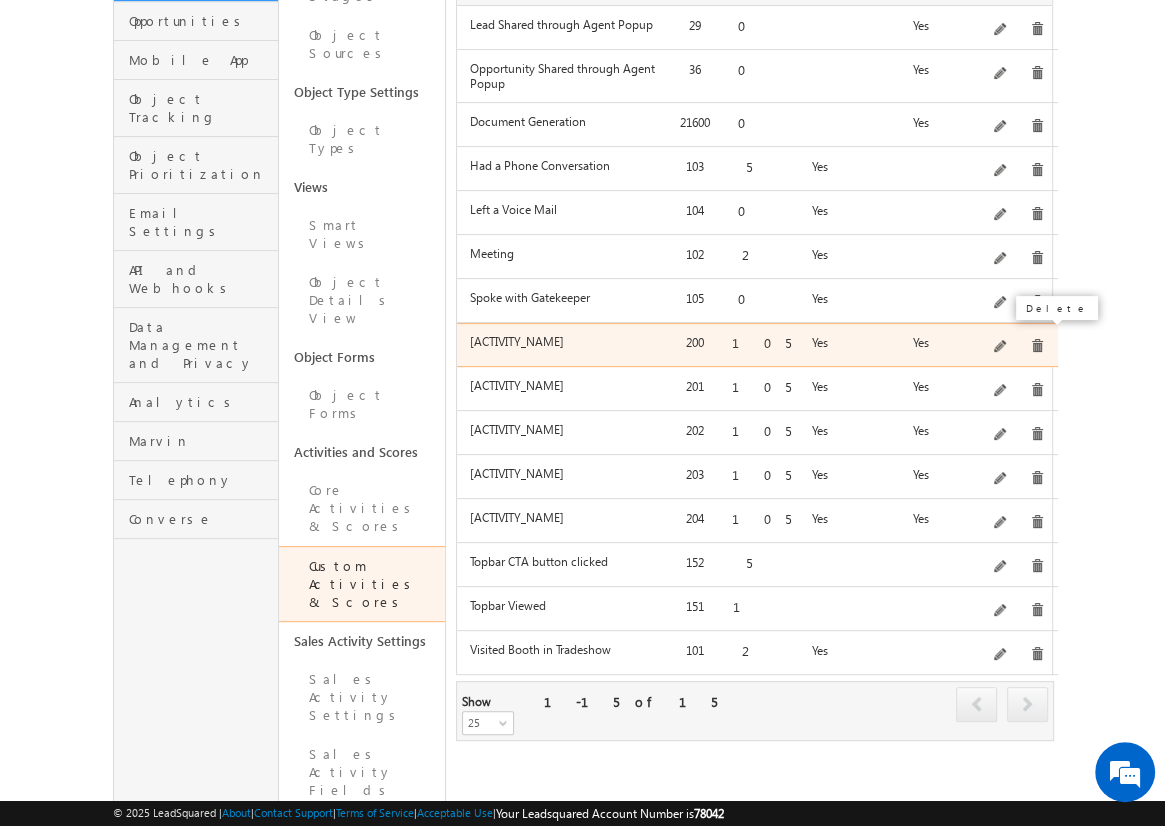 click at bounding box center (1037, 346) 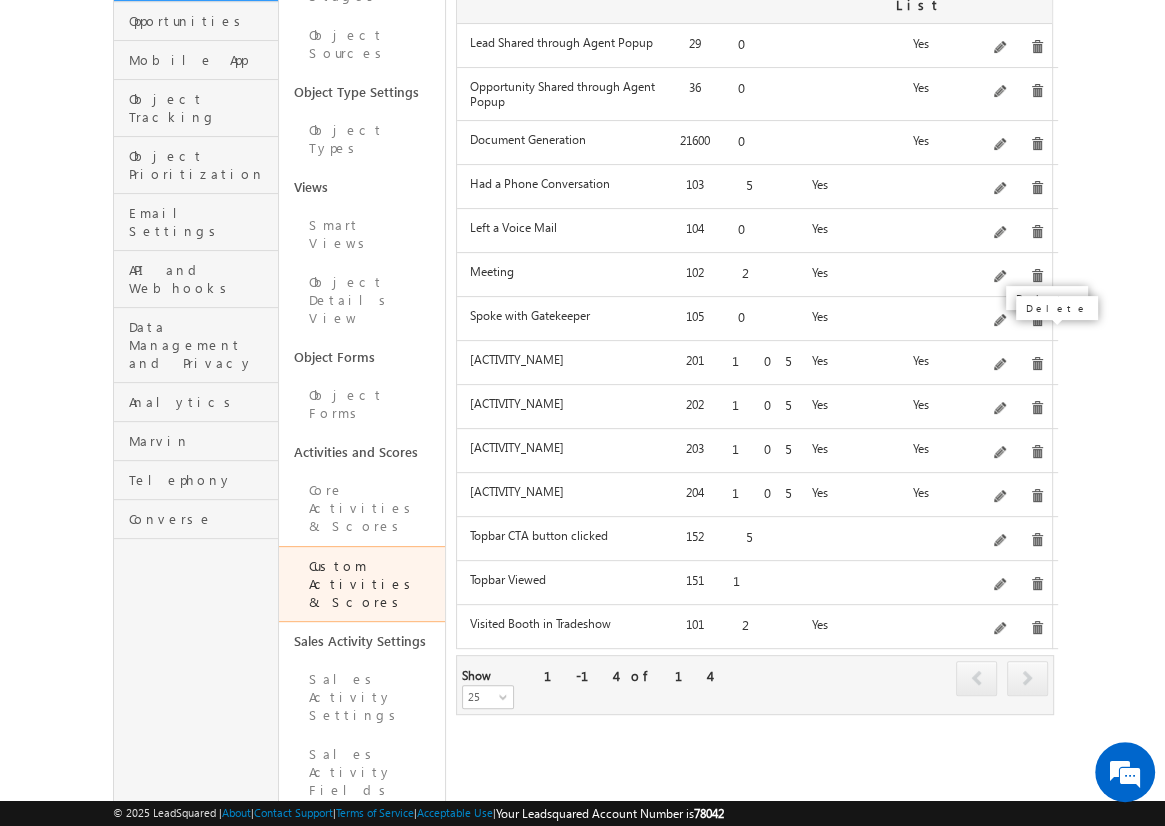 click at bounding box center (1037, 364) 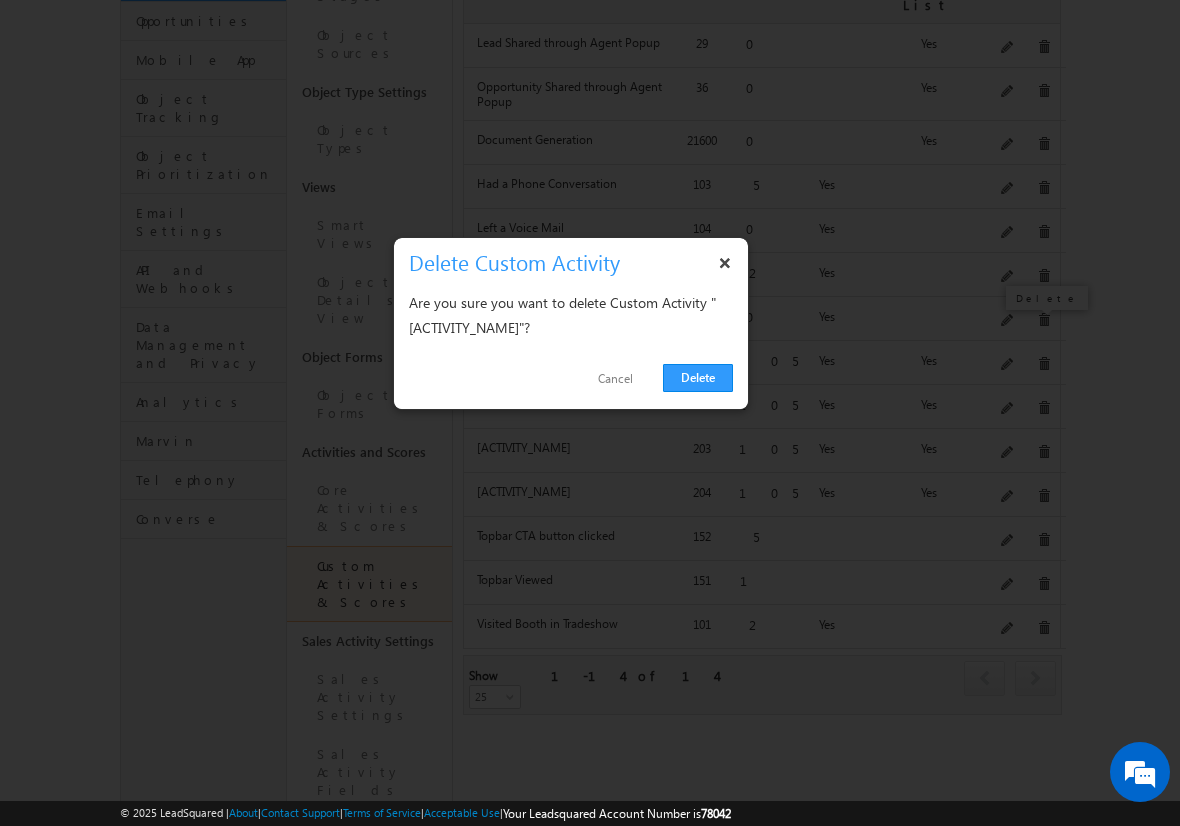click on "Delete" at bounding box center [698, 378] 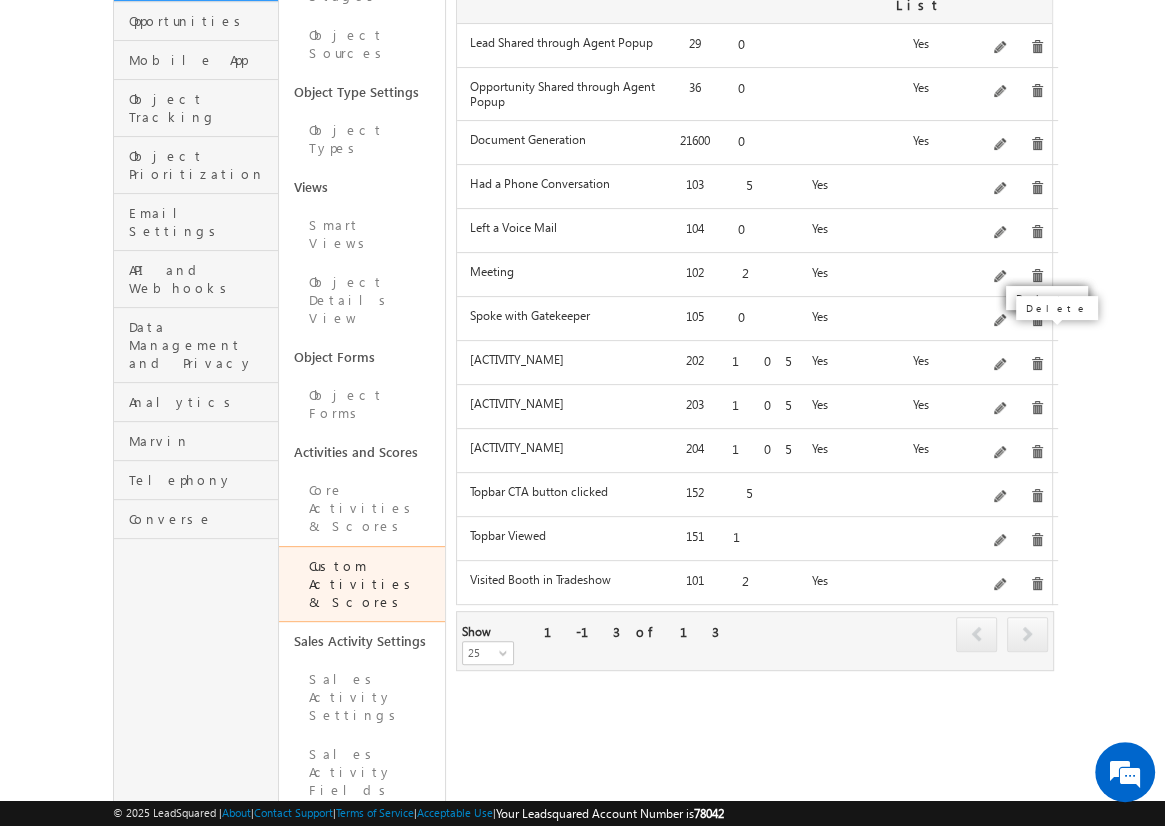 click at bounding box center (1037, 364) 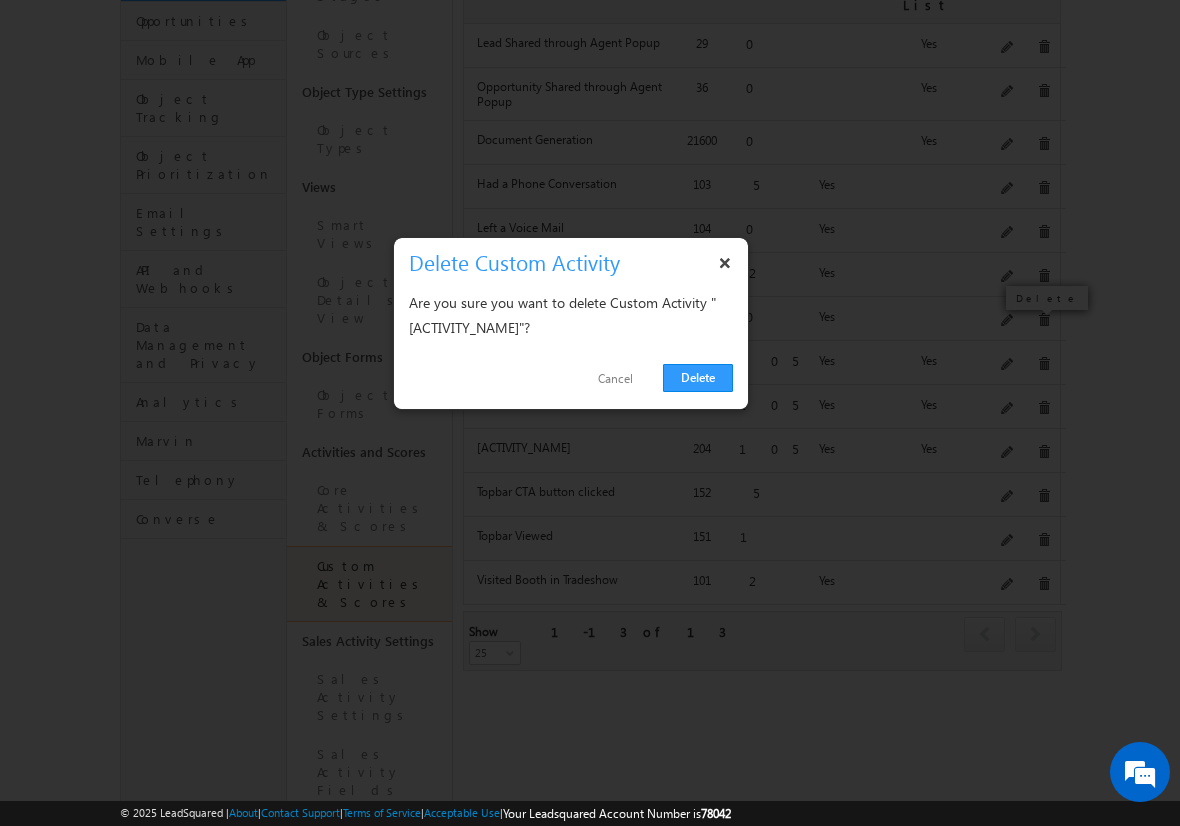 click on "Delete" at bounding box center (698, 378) 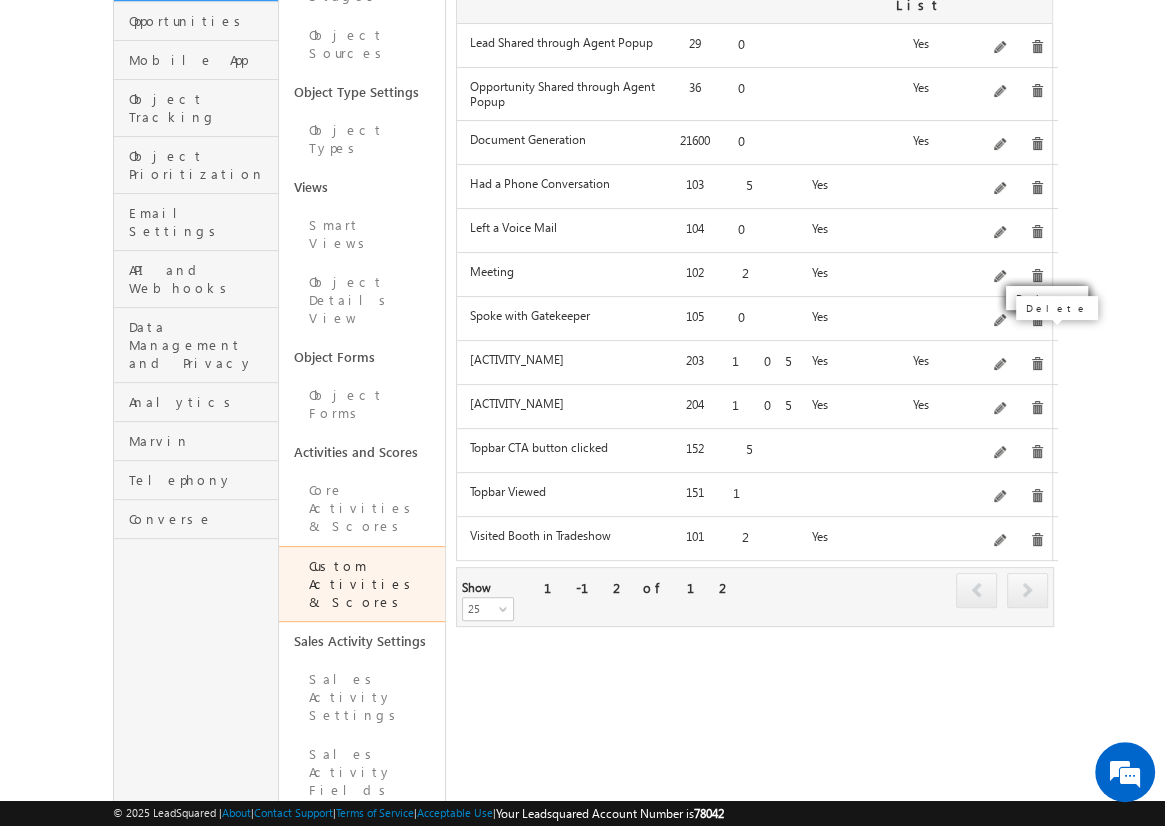 click at bounding box center (1037, 364) 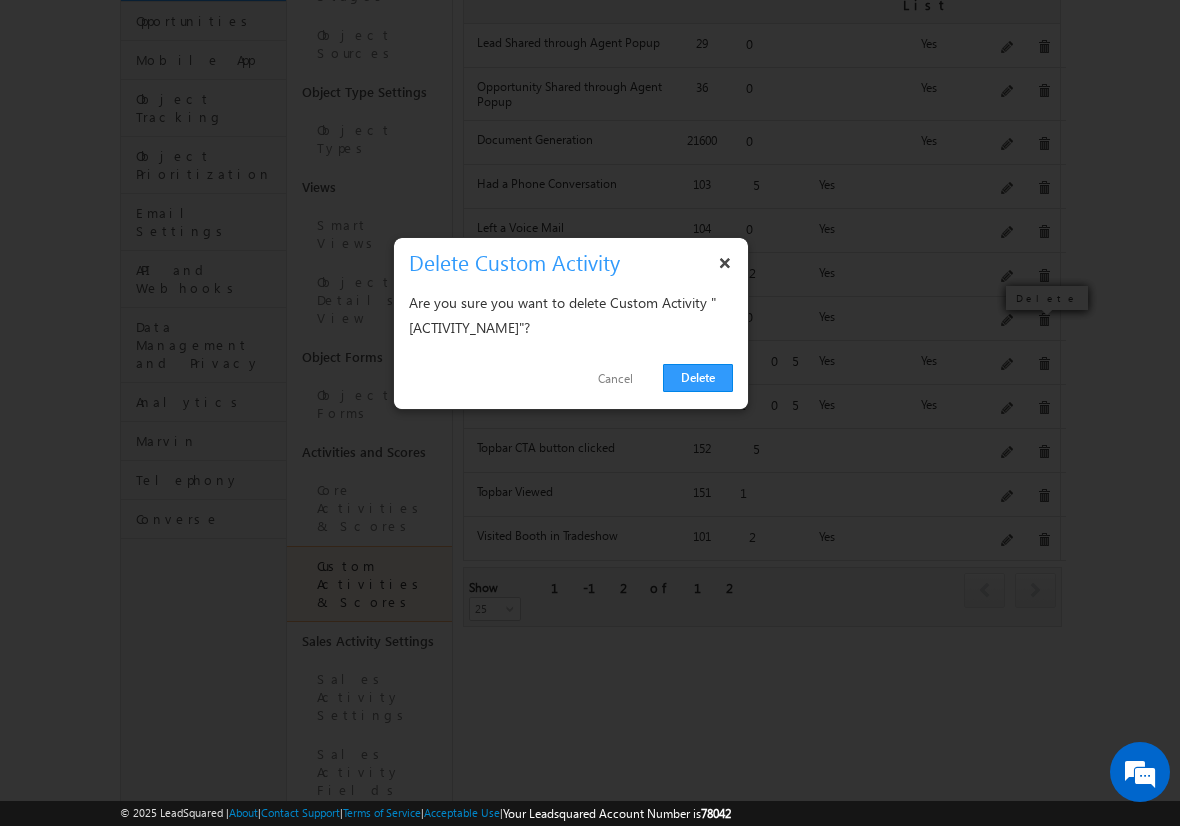 click on "Delete" at bounding box center [698, 378] 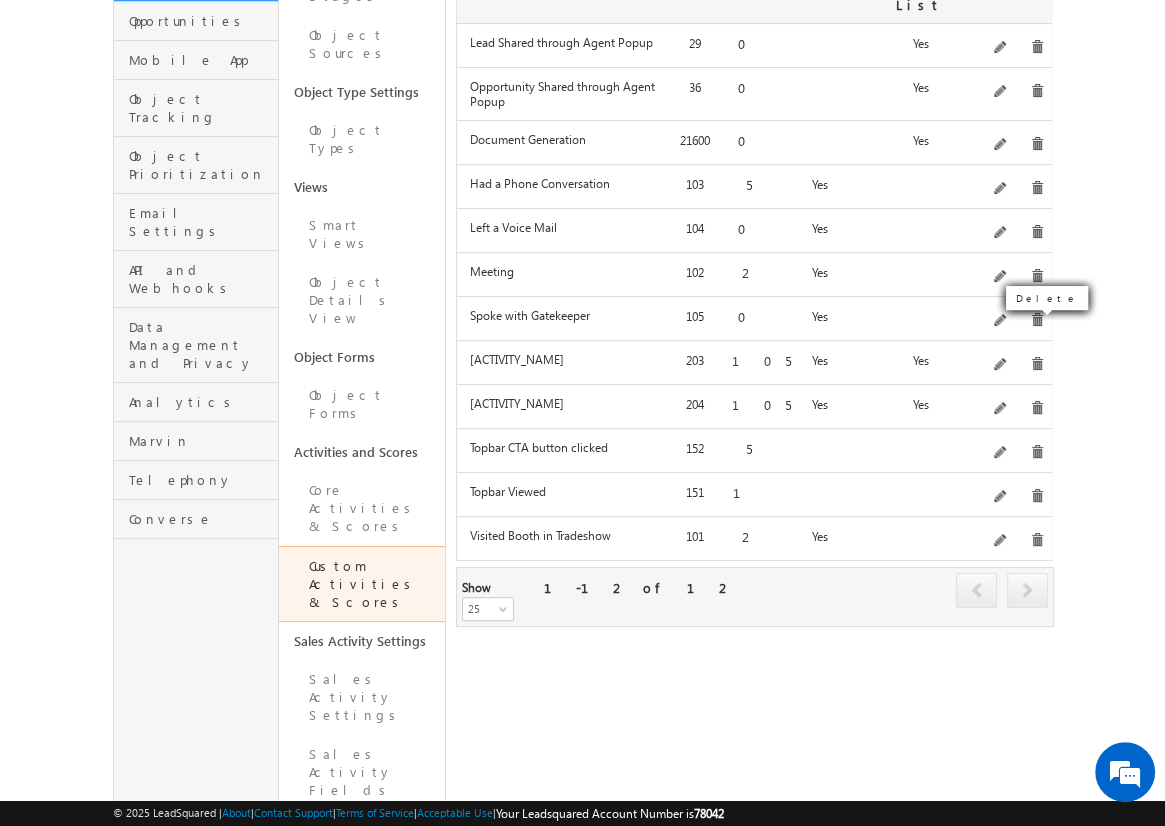 click at bounding box center (1037, 364) 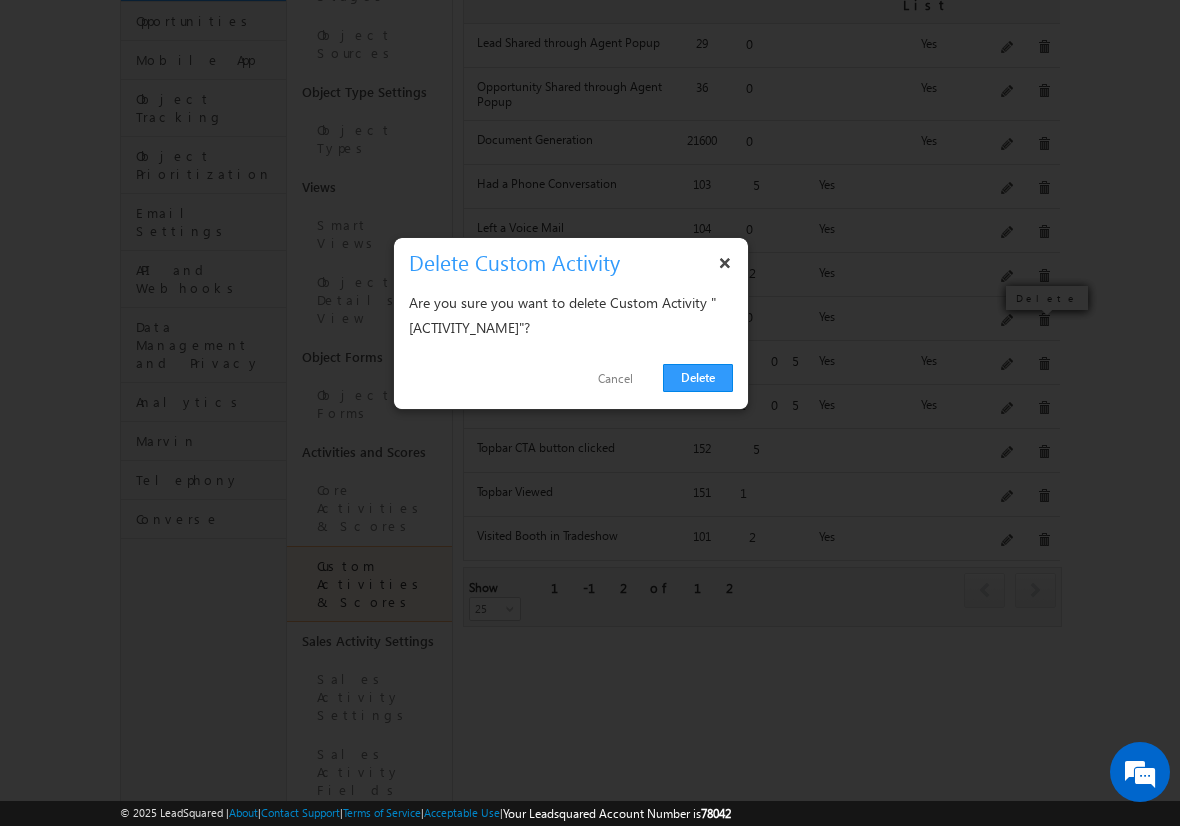 click on "Delete" at bounding box center [698, 378] 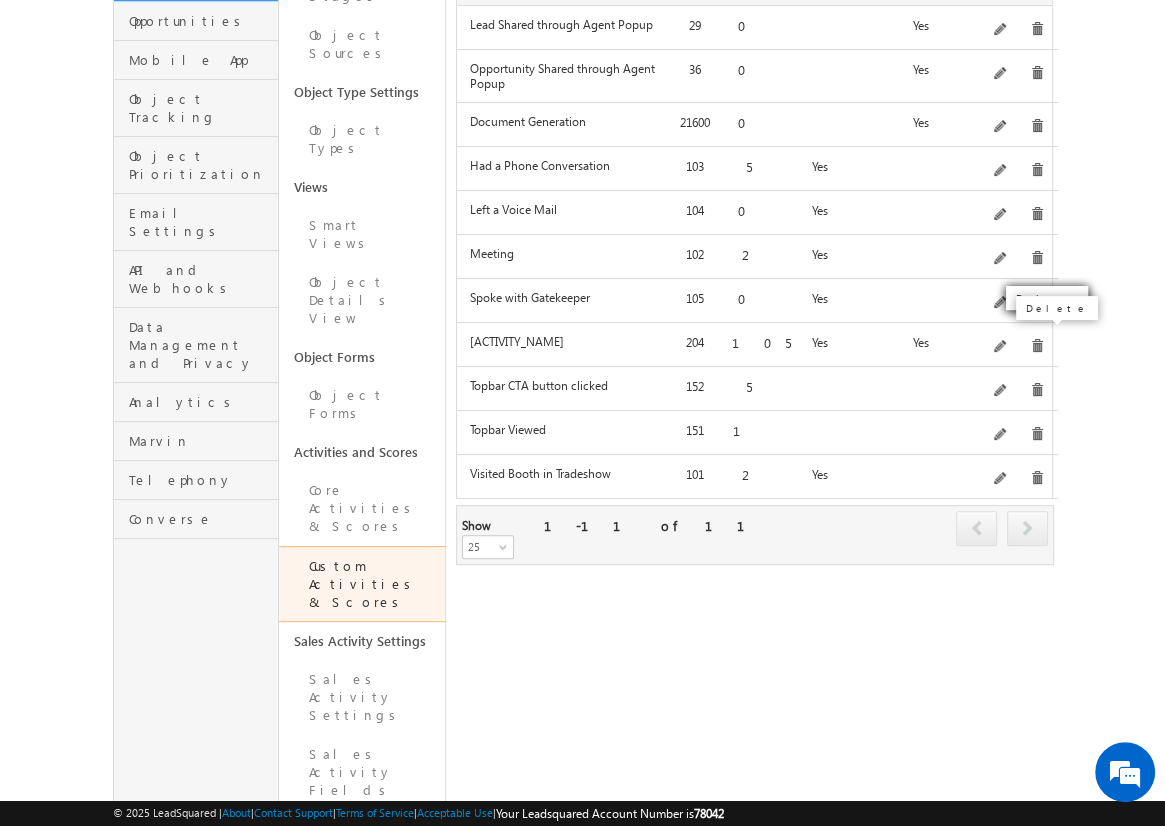 click at bounding box center [1037, 346] 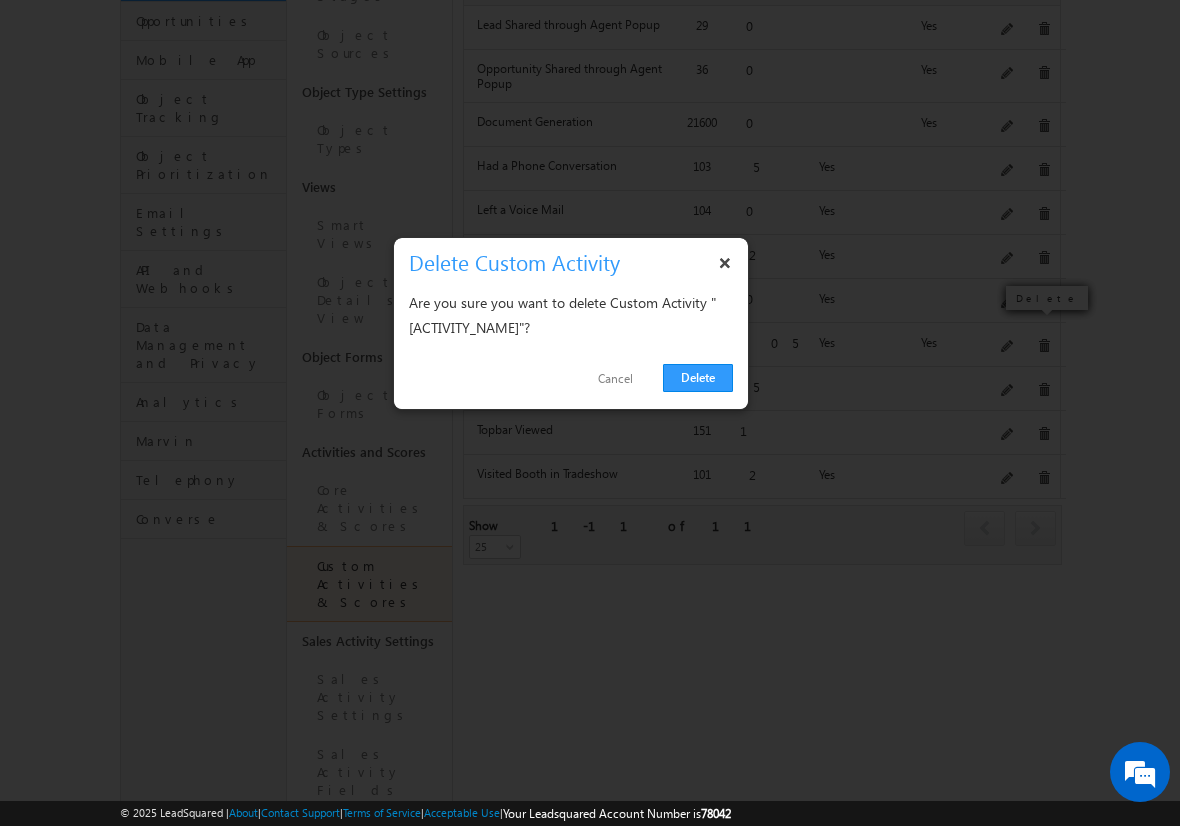 click on "Delete" at bounding box center [698, 378] 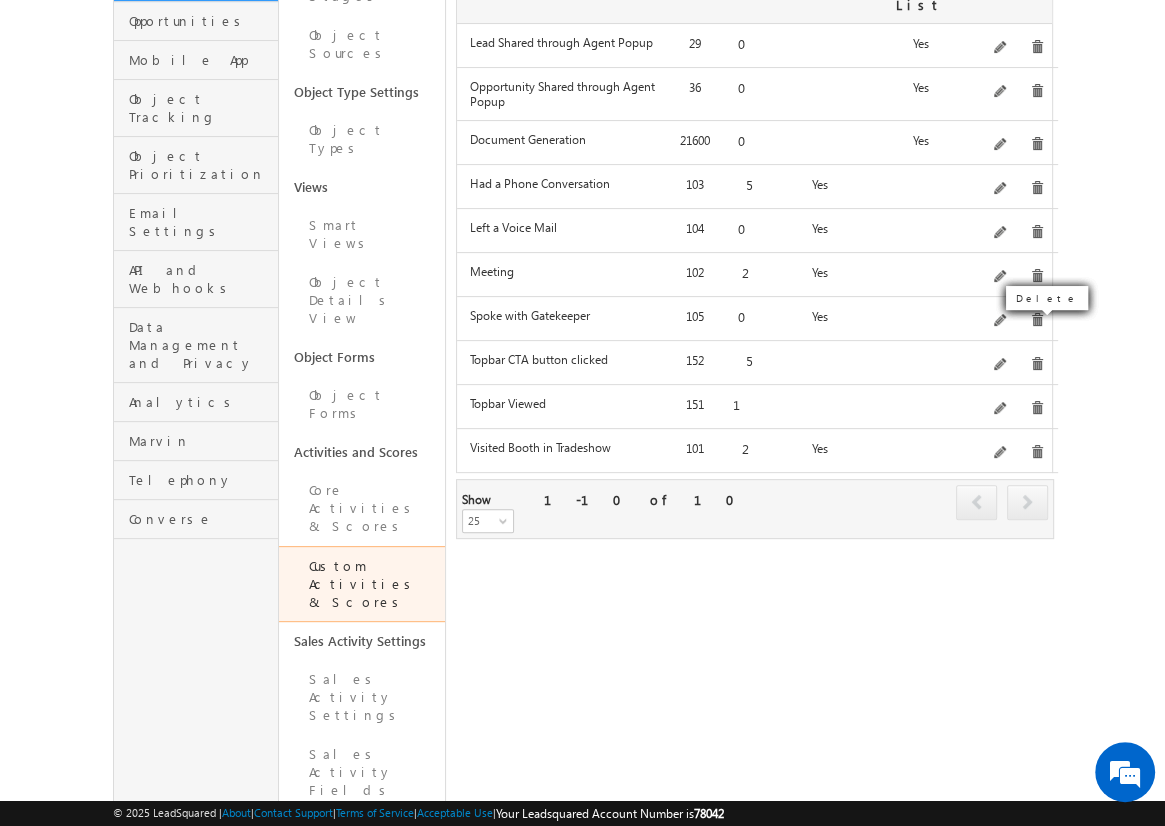 click on "Add" at bounding box center (1012, -73) 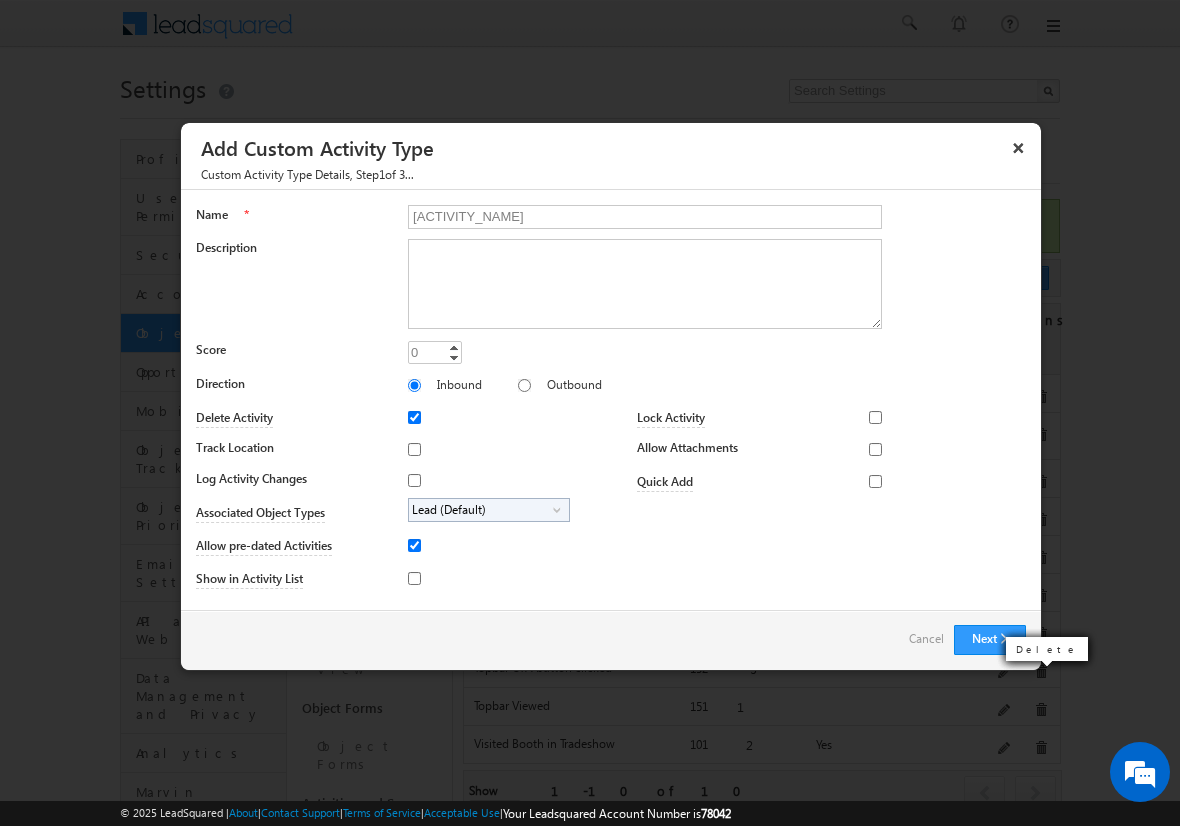 type on "[ACTIVITY_NAME]" 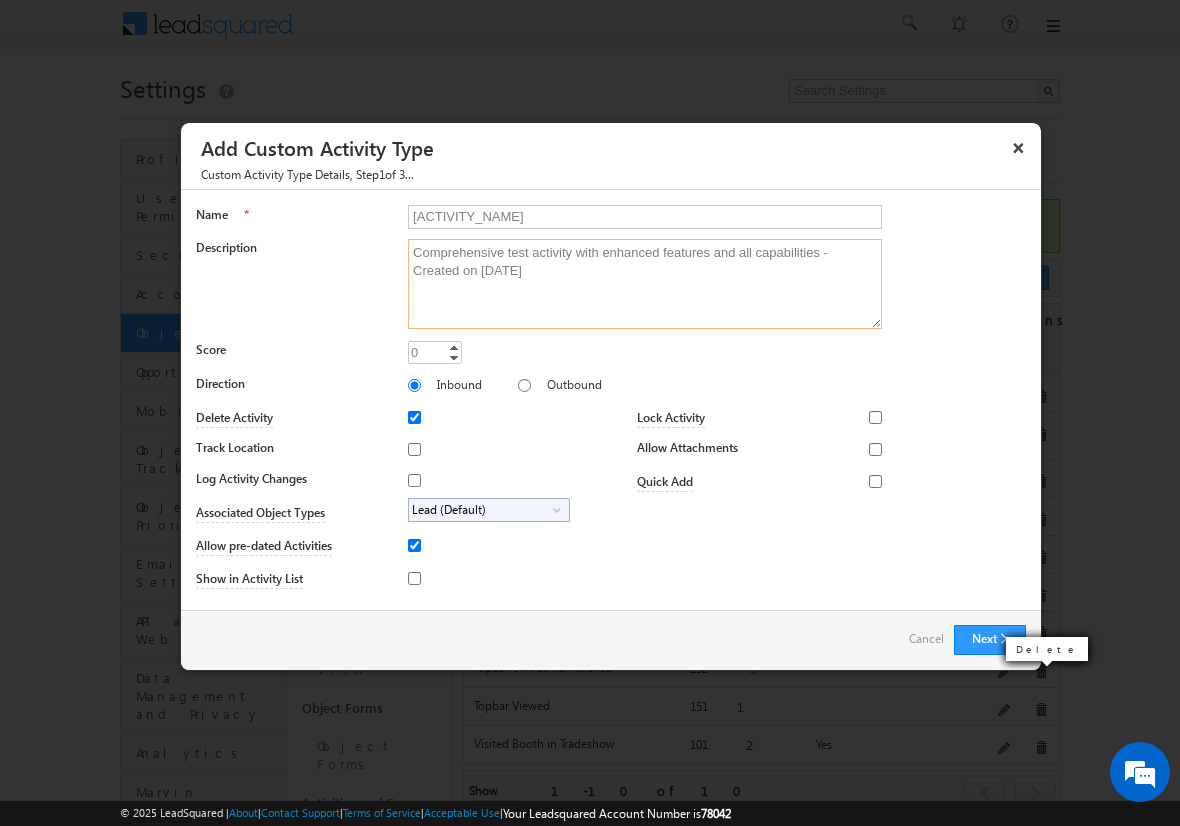 type on "Comprehensive test activity with enhanced features and all capabilities - Created on [DATE]" 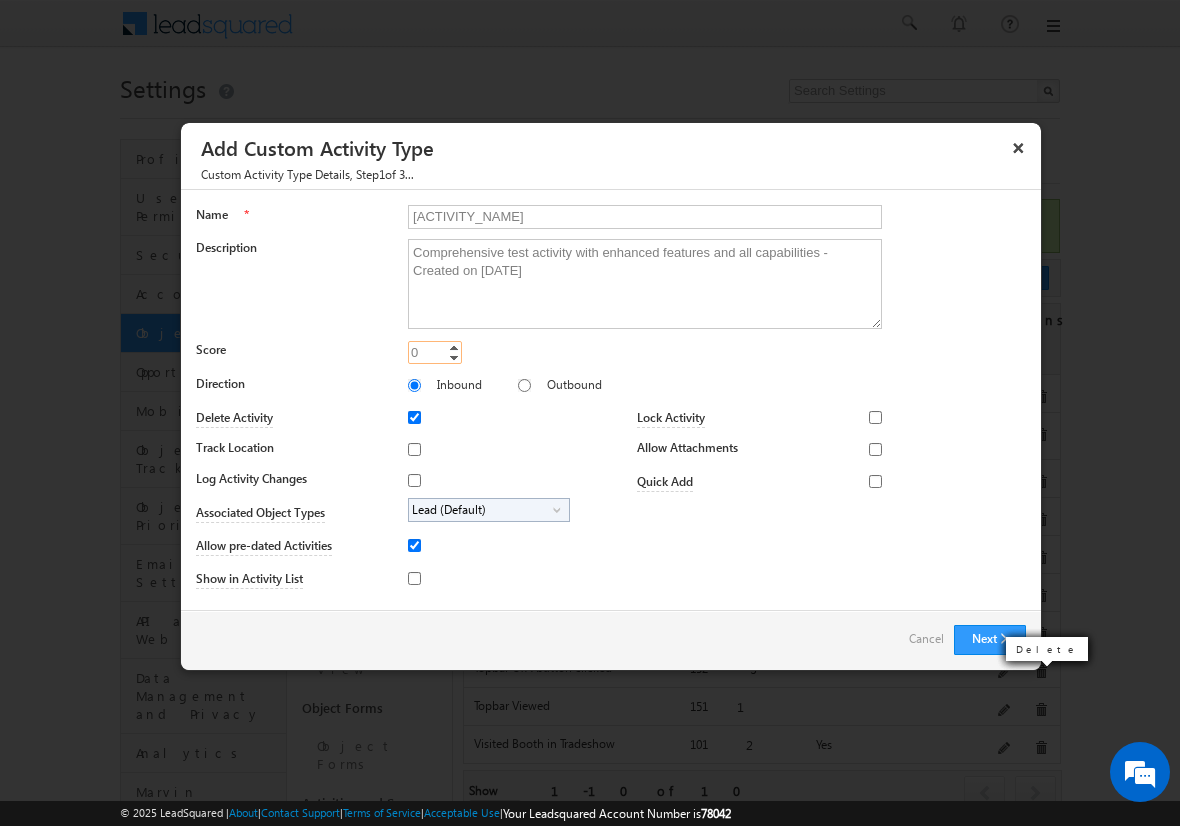 type on "105" 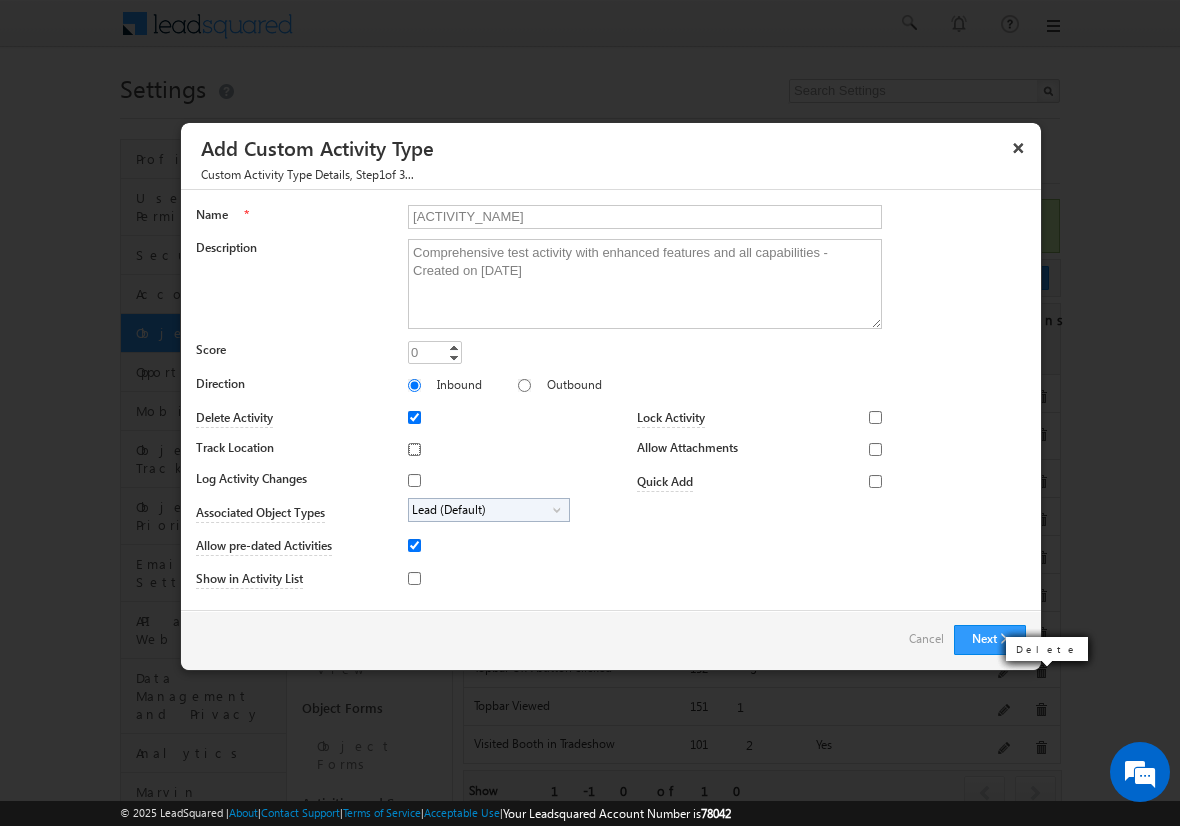 click on "Track Location" at bounding box center [414, 449] 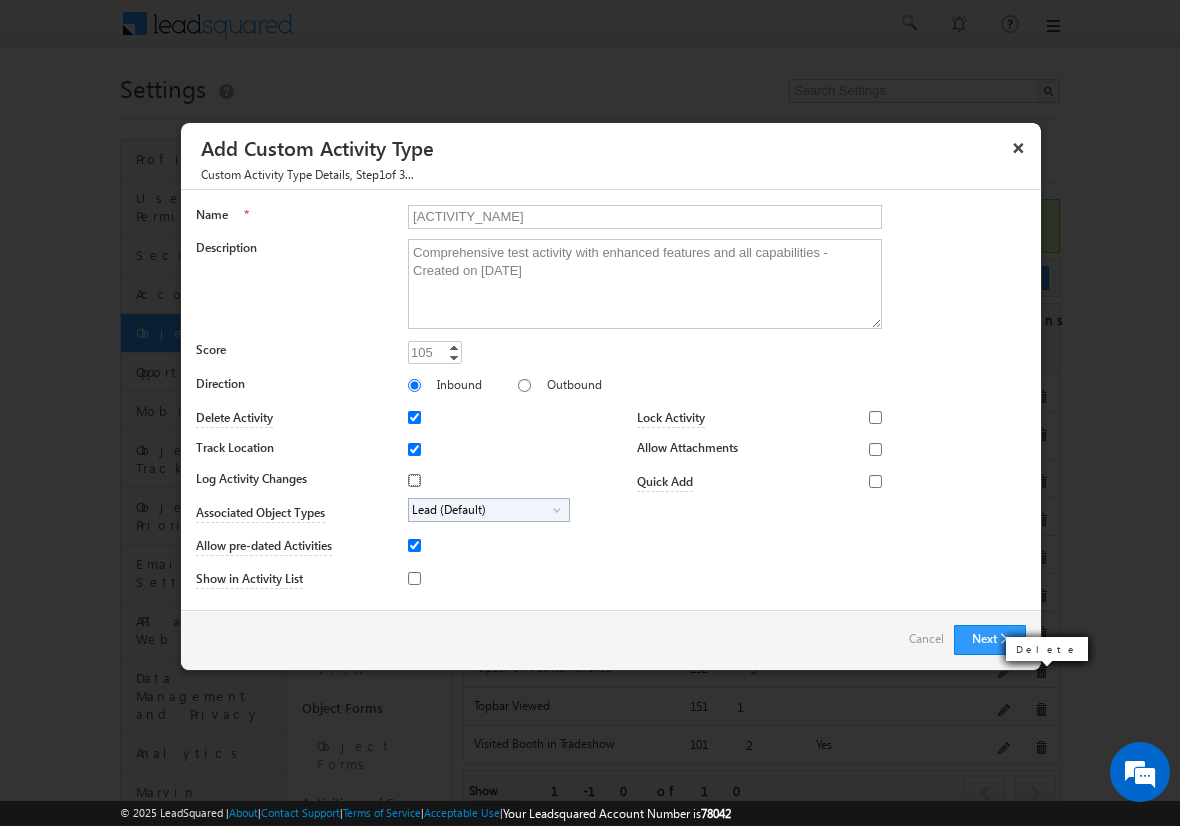 click on "Log Activity Changes" at bounding box center (414, 480) 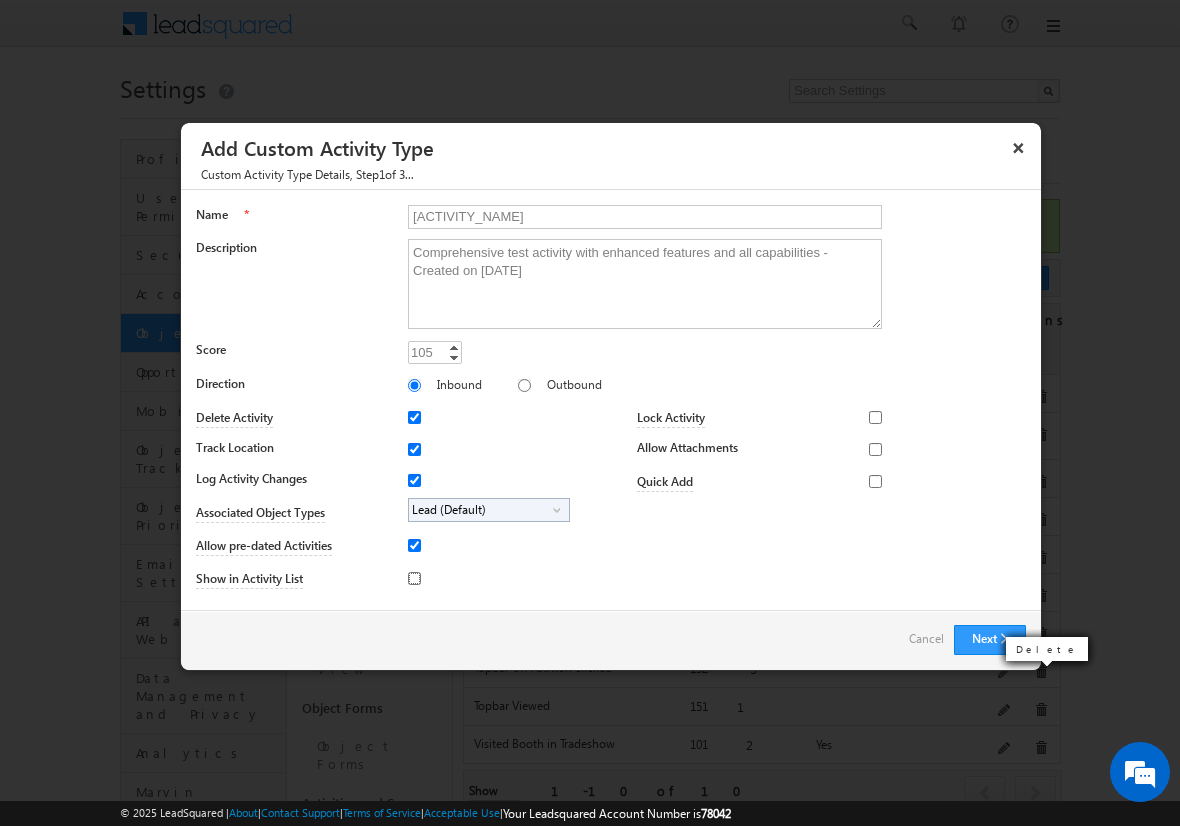 click on "Show in Activity List" at bounding box center (414, 578) 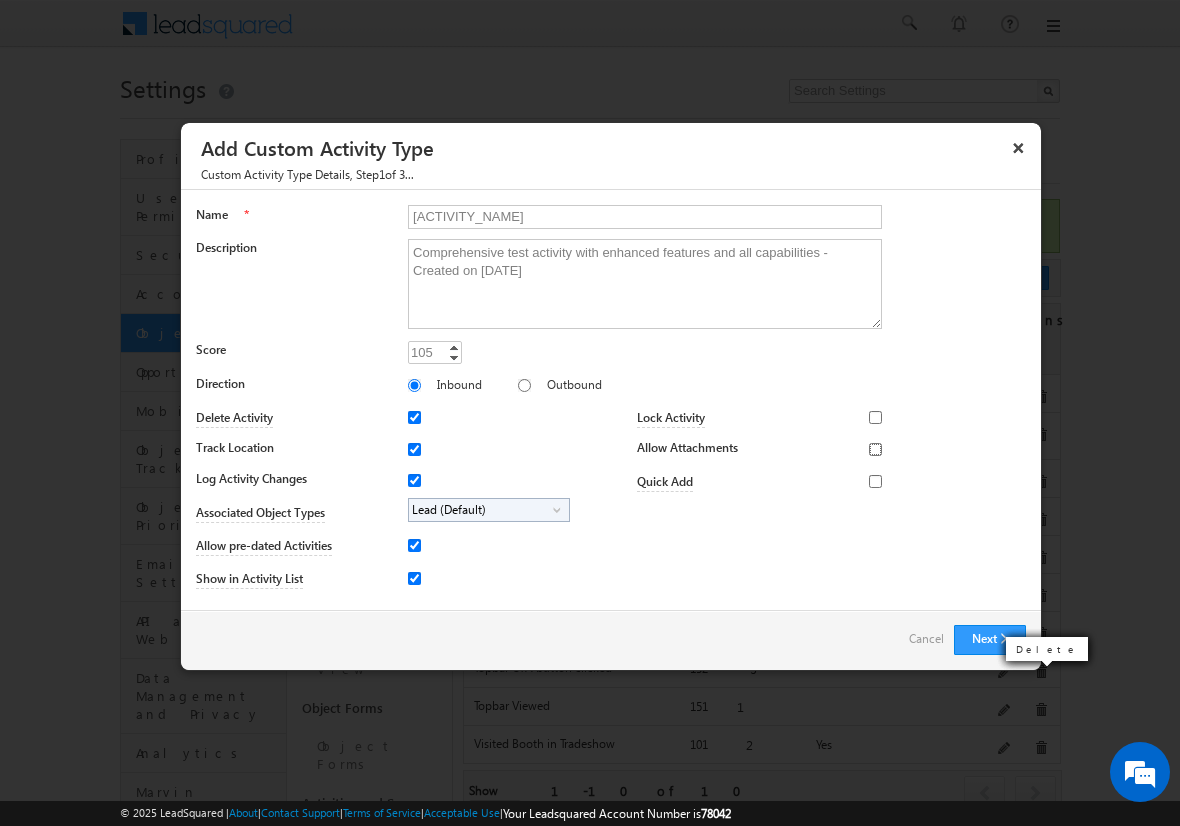 click on "Allow Attachments" at bounding box center (875, 449) 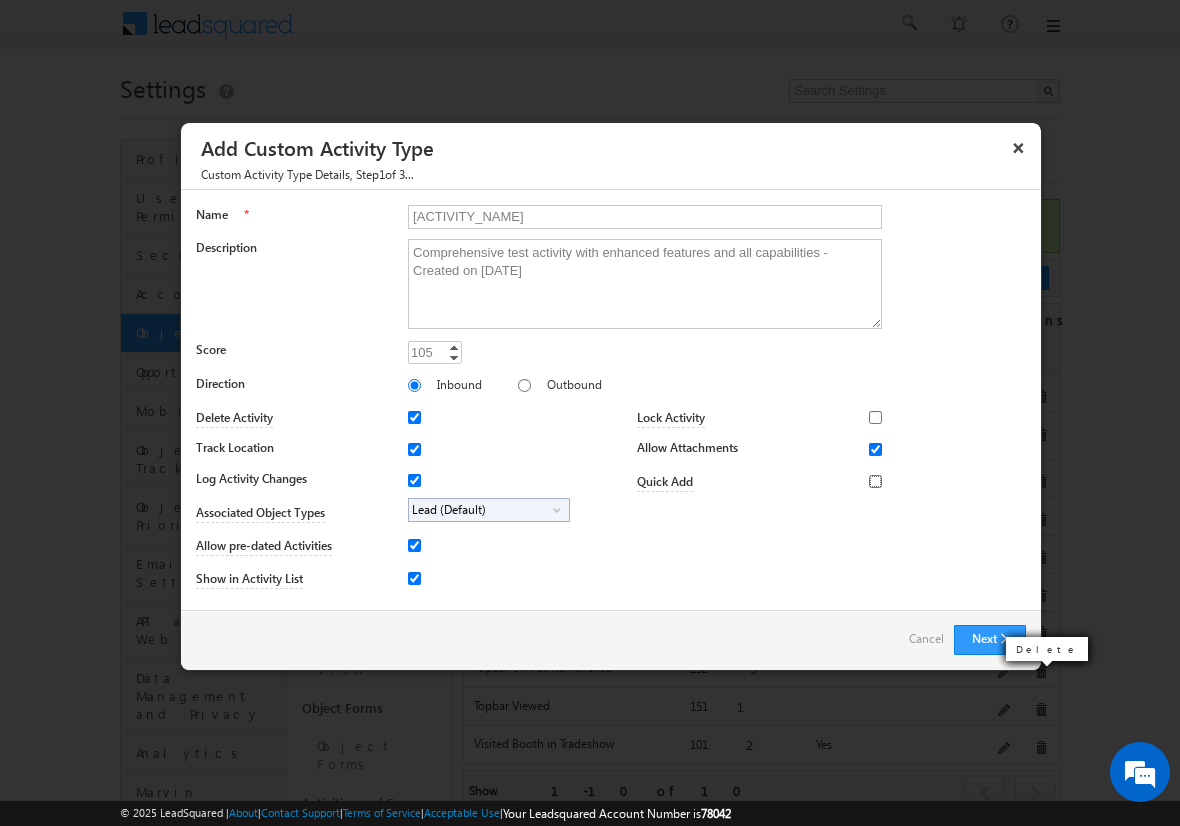 click on "Quick Add" at bounding box center [875, 481] 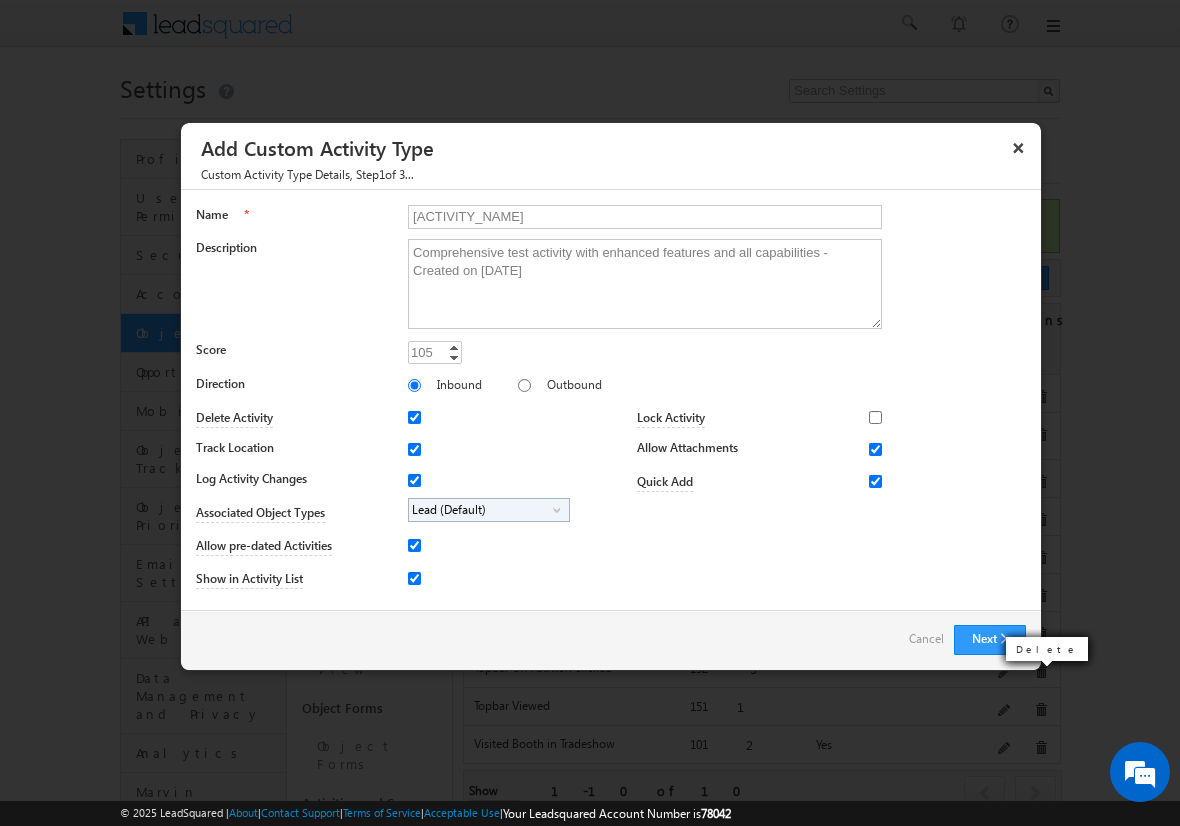 click on "Lead (Default)" at bounding box center [481, 510] 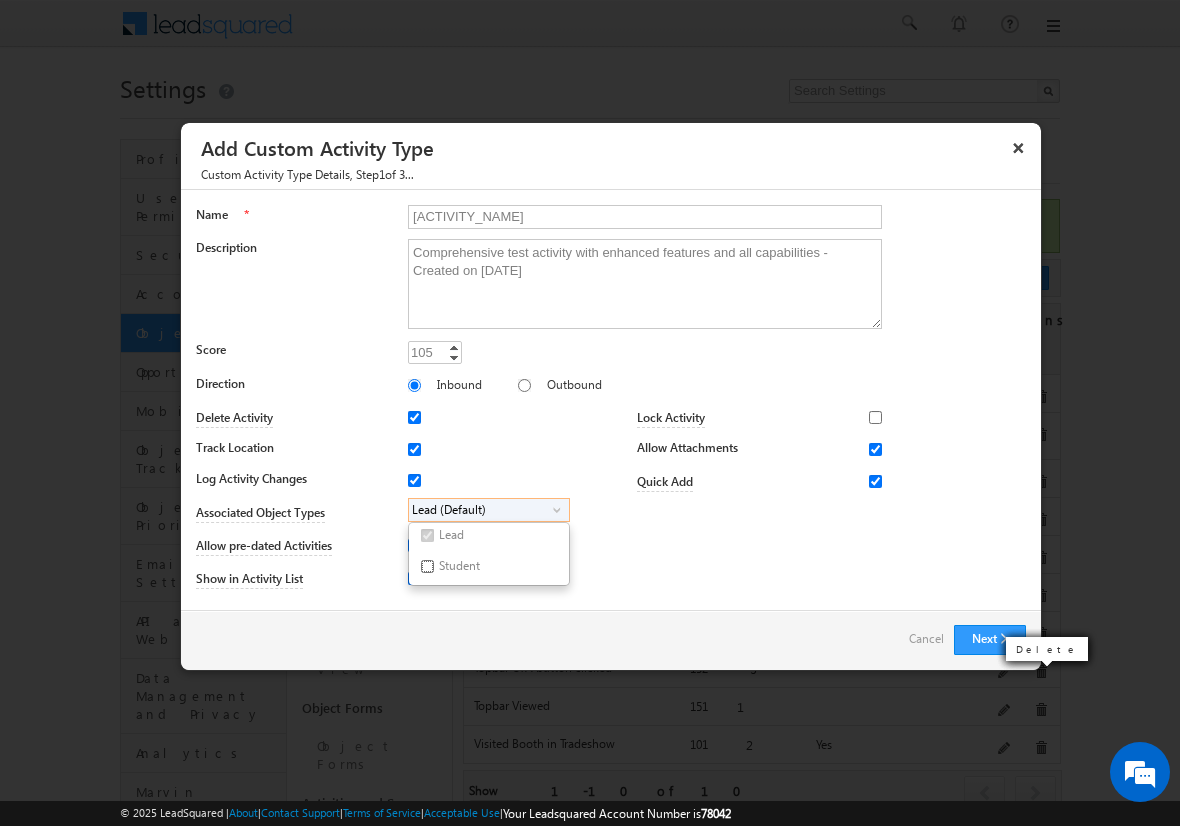 click on "Student" at bounding box center (427, 566) 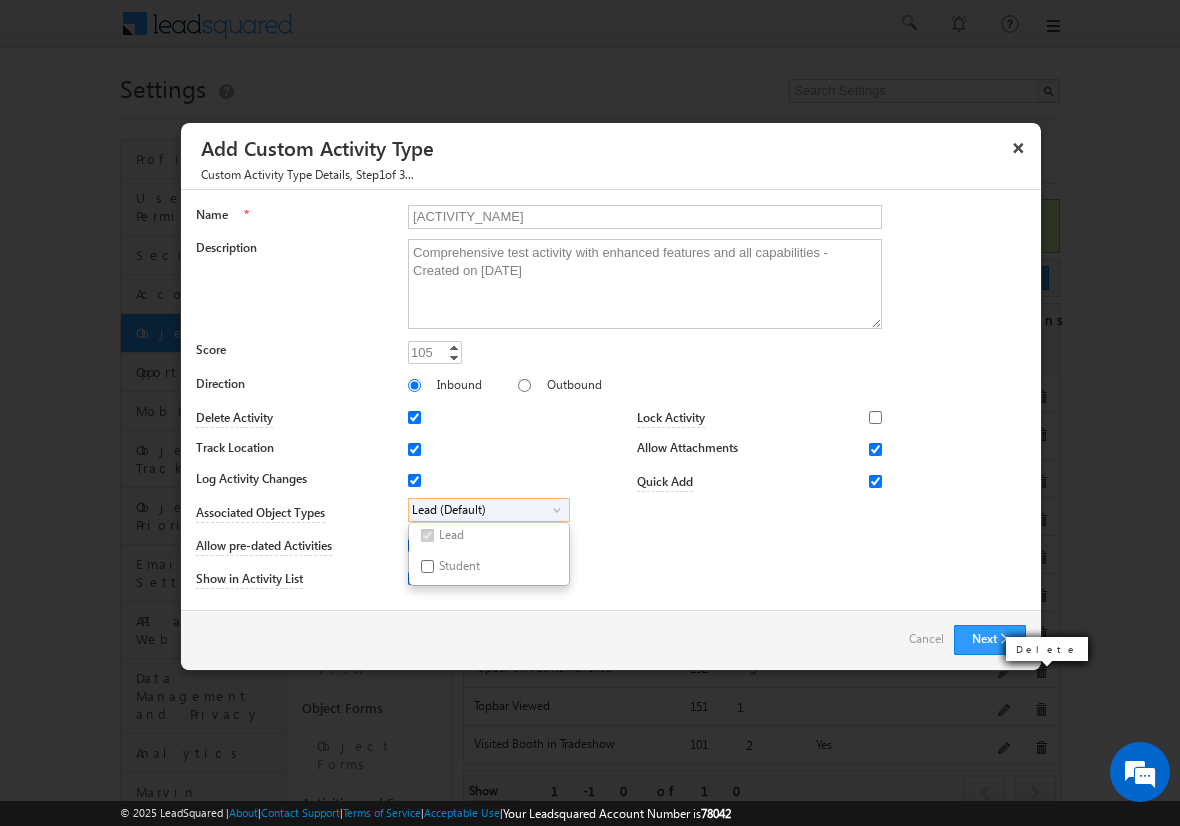checkbox on "true" 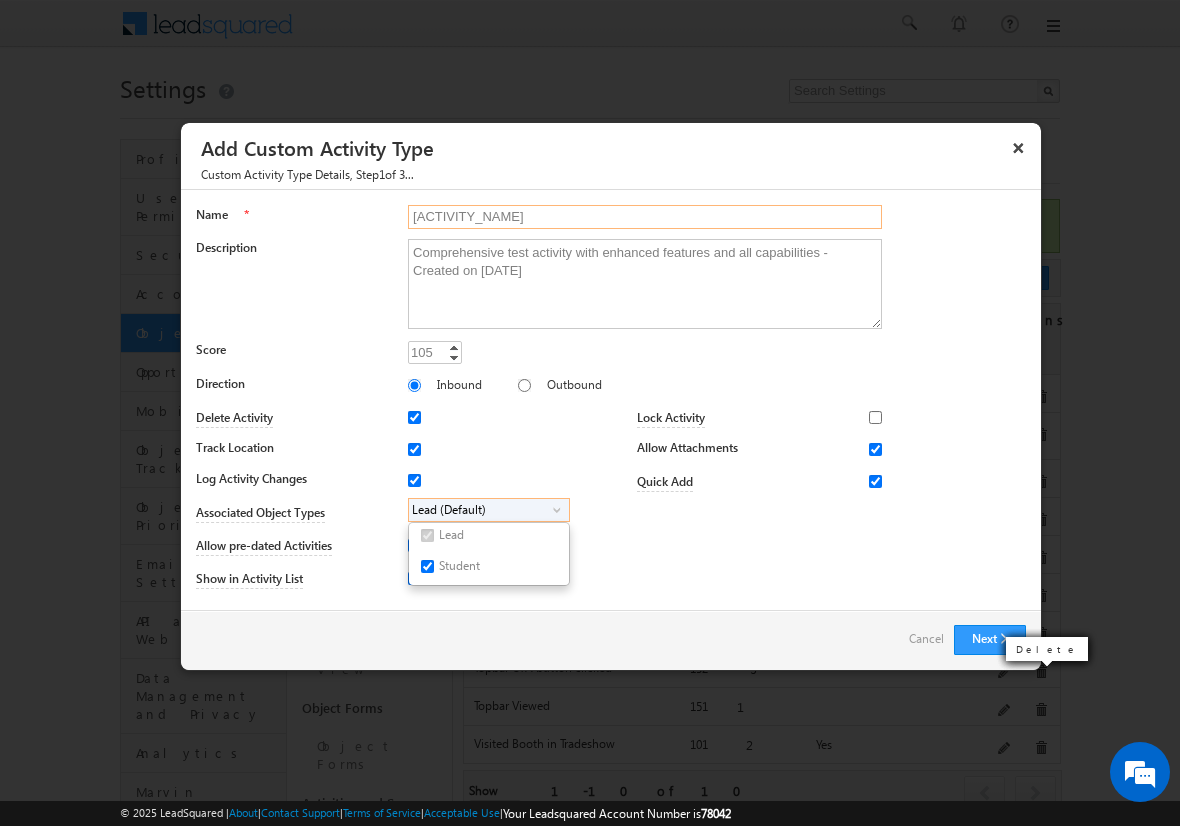 click on "[ACTIVITY_NAME]" at bounding box center (645, 217) 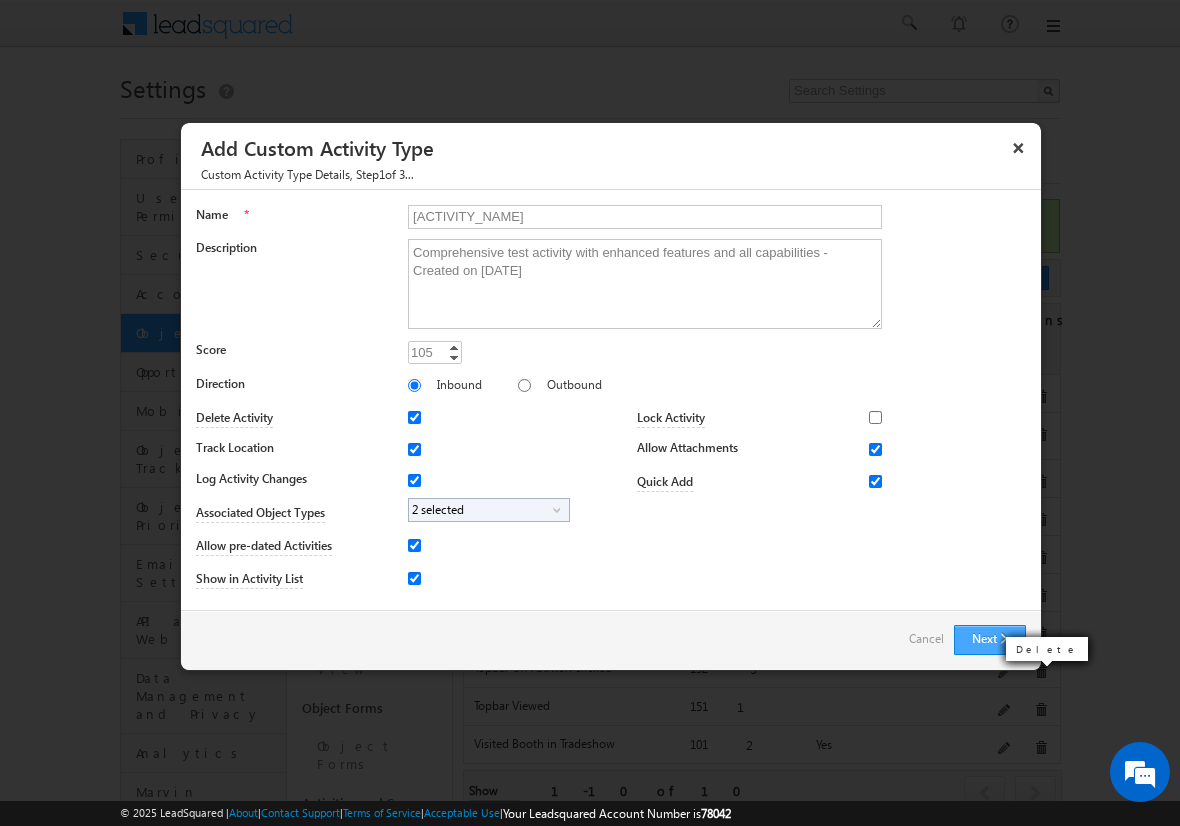 click on "Next" at bounding box center (990, 640) 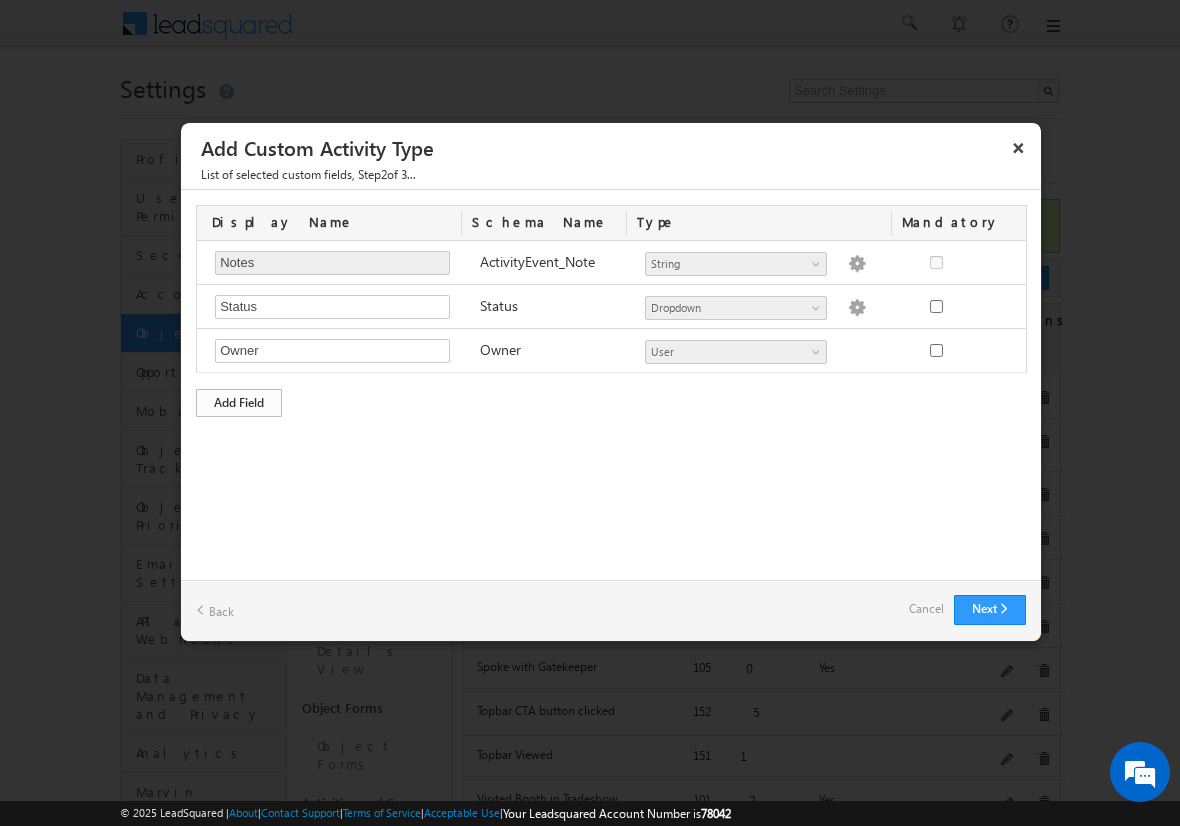 click on "Add Field" at bounding box center [239, 403] 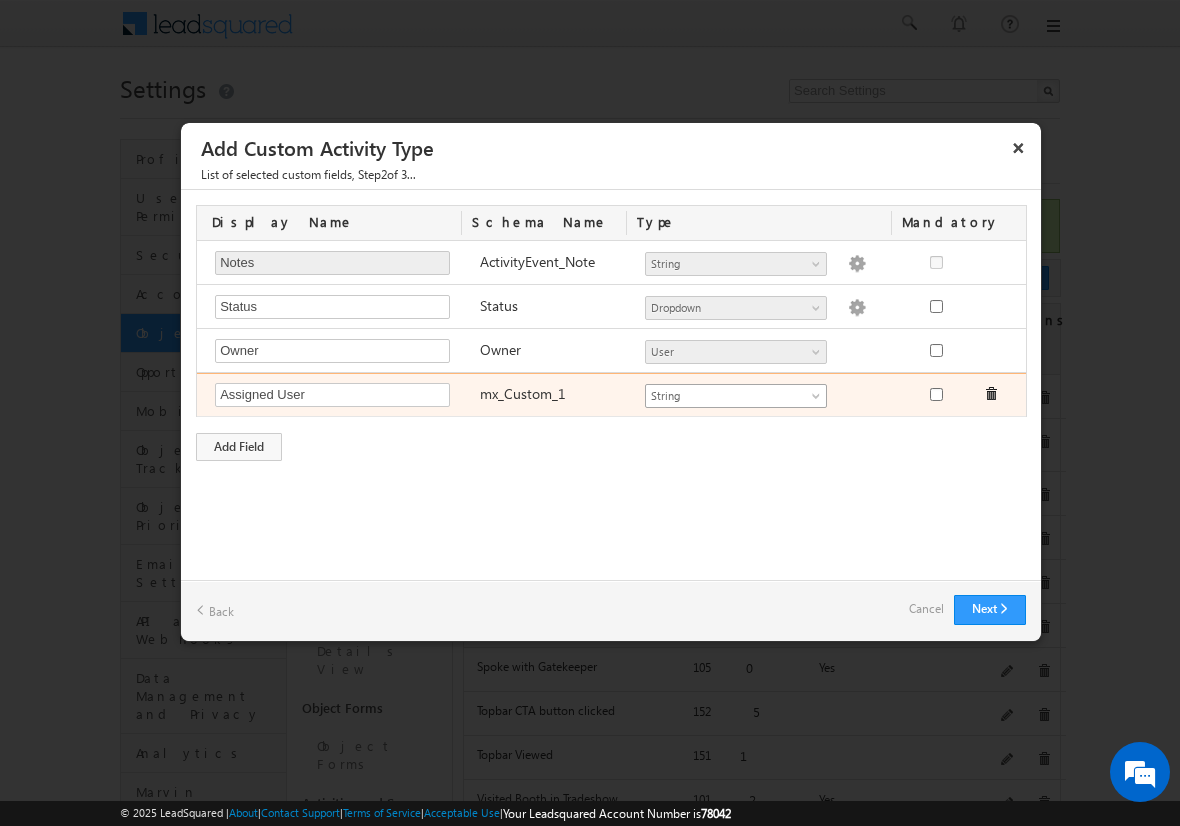type on "Assigned User" 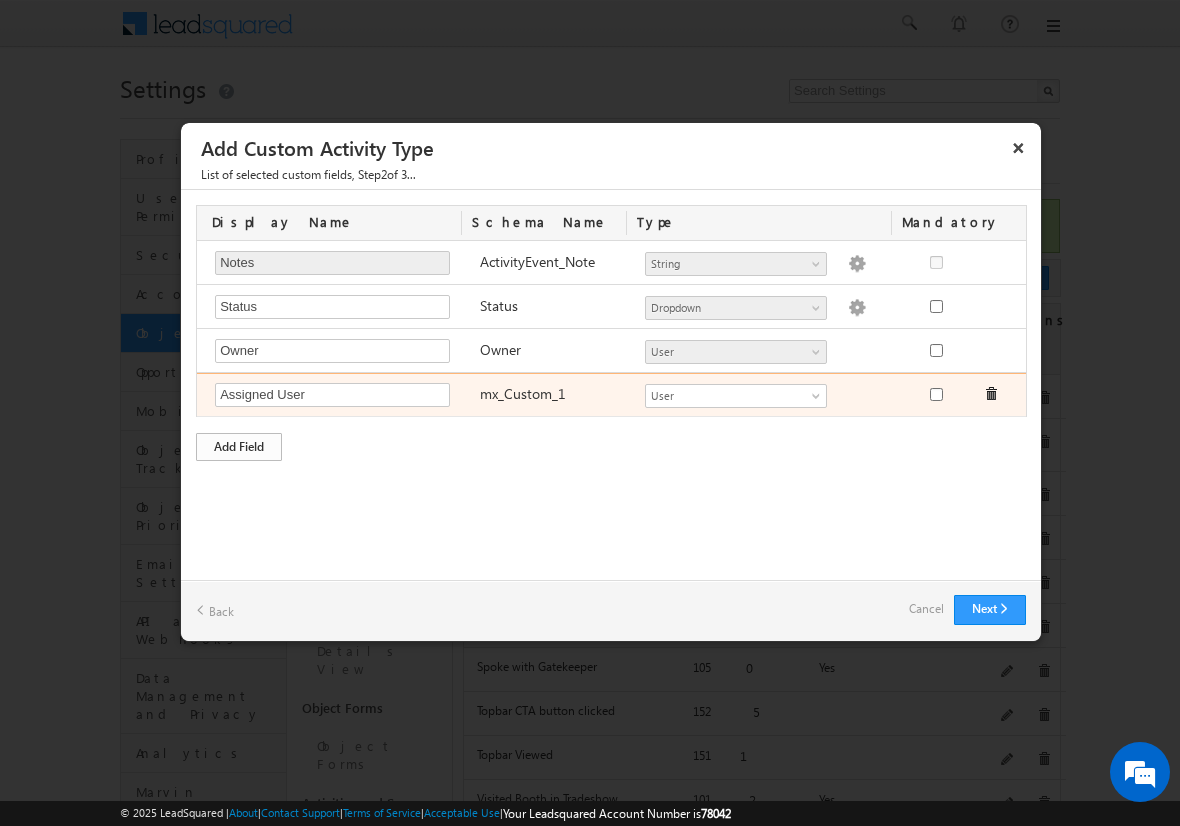 click on "Add Field" at bounding box center (239, 447) 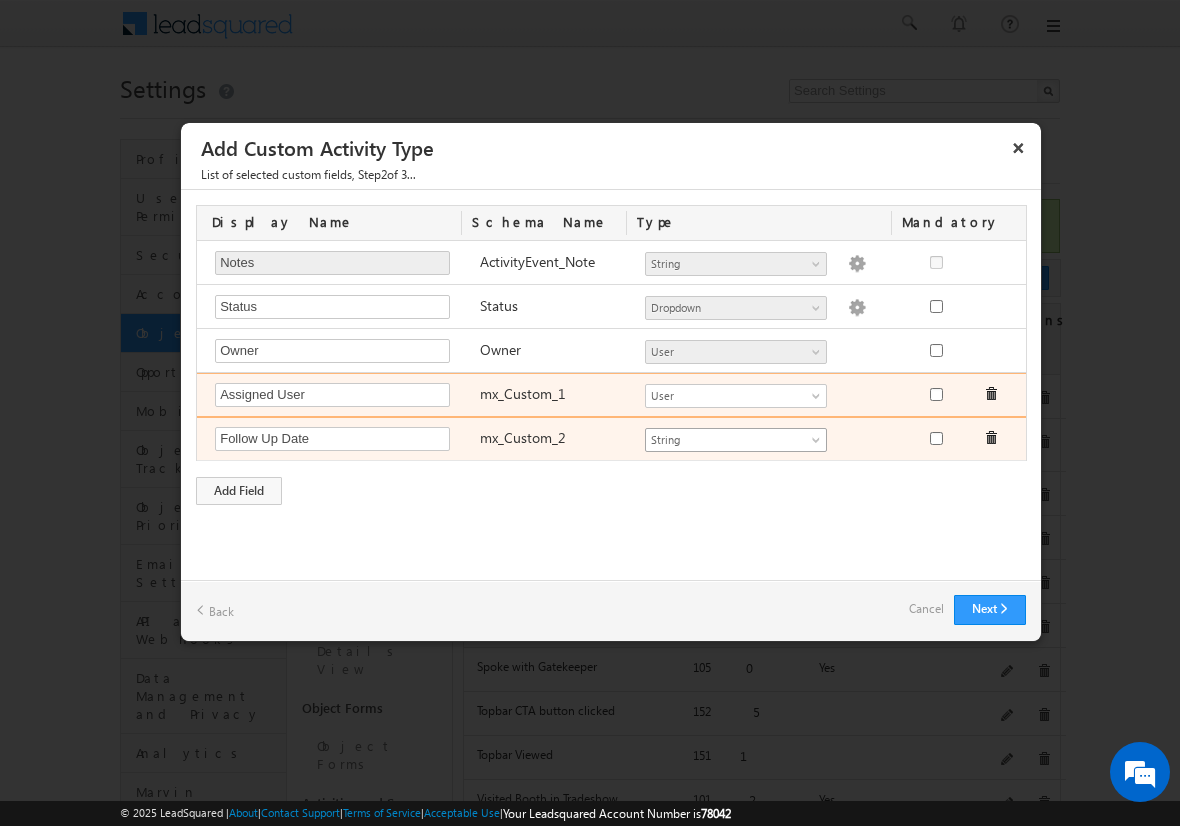 type on "Follow Up Date" 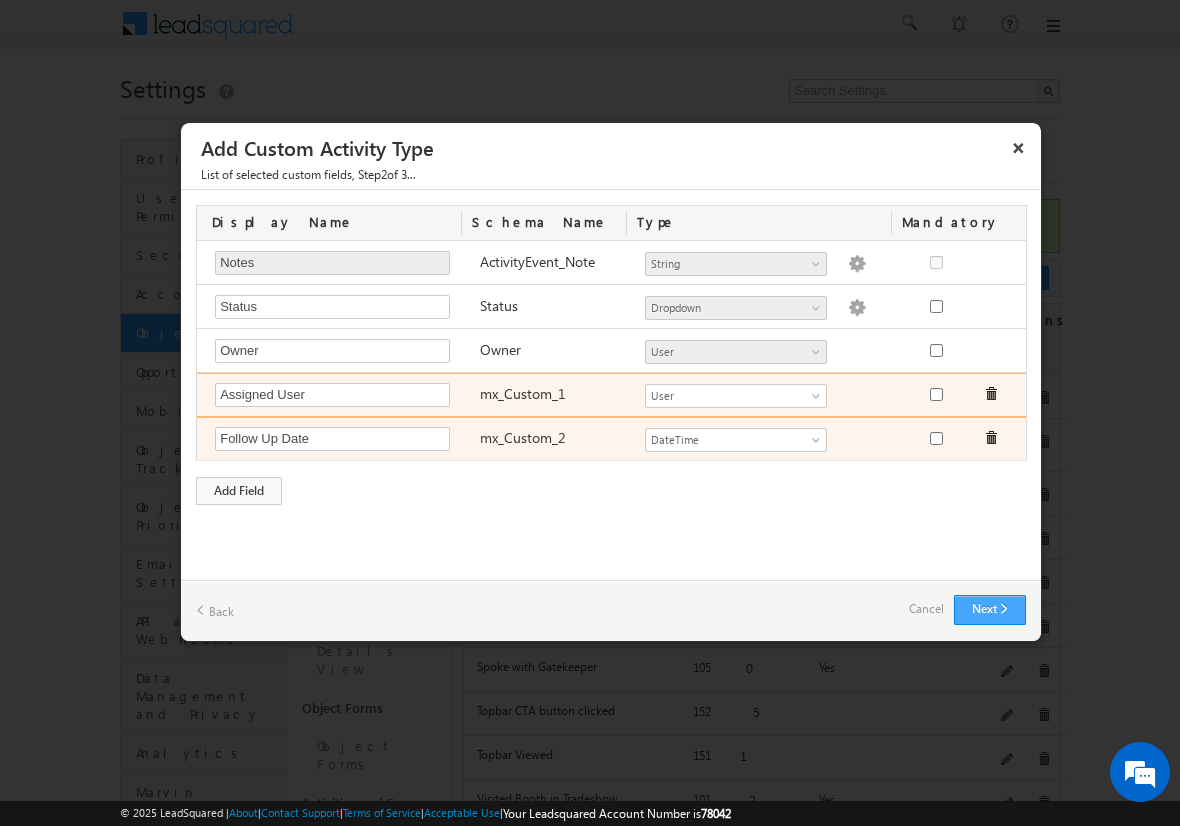 click on "Next" at bounding box center (990, 610) 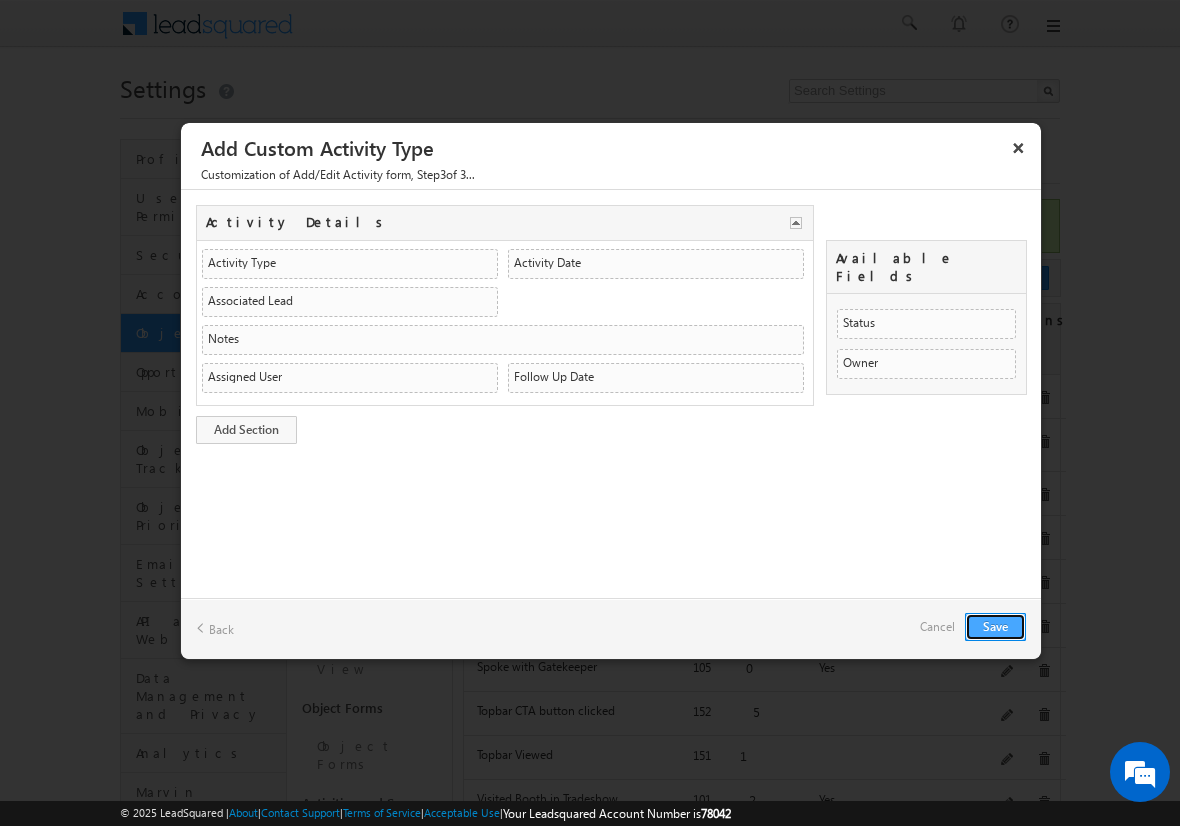type 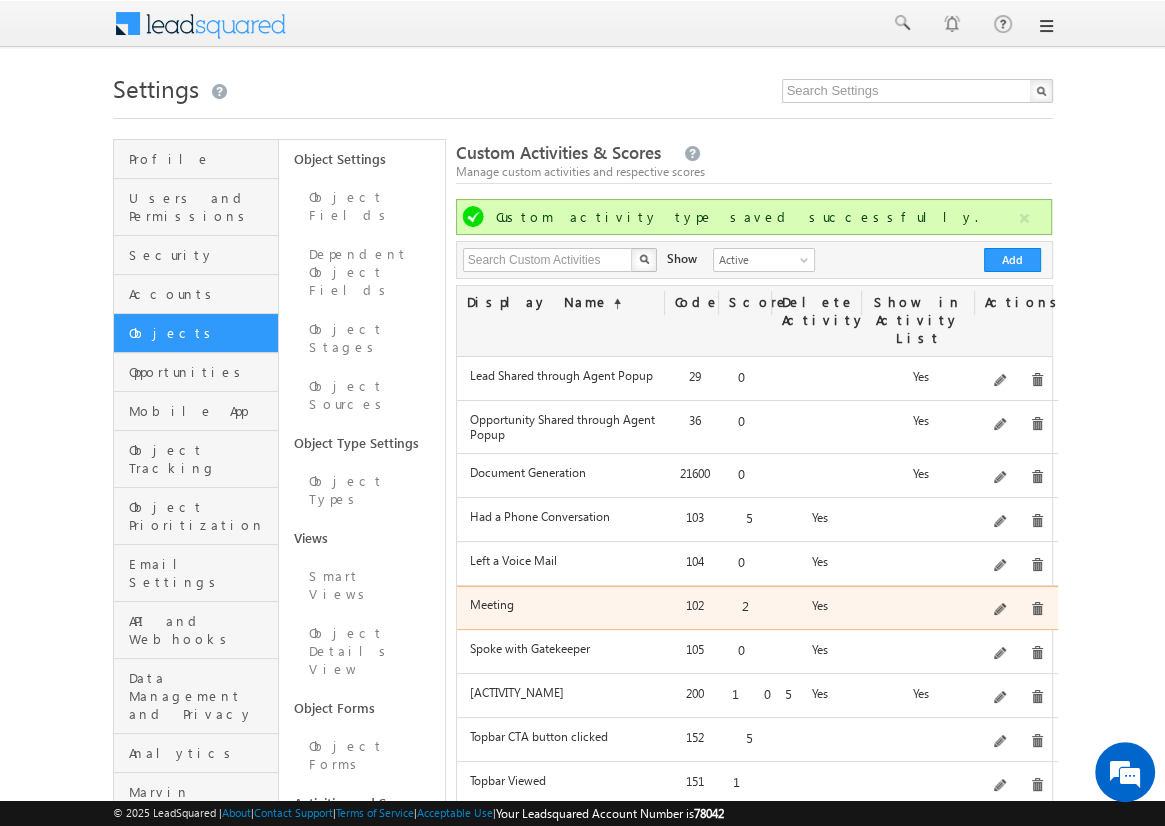 scroll, scrollTop: 120, scrollLeft: 0, axis: vertical 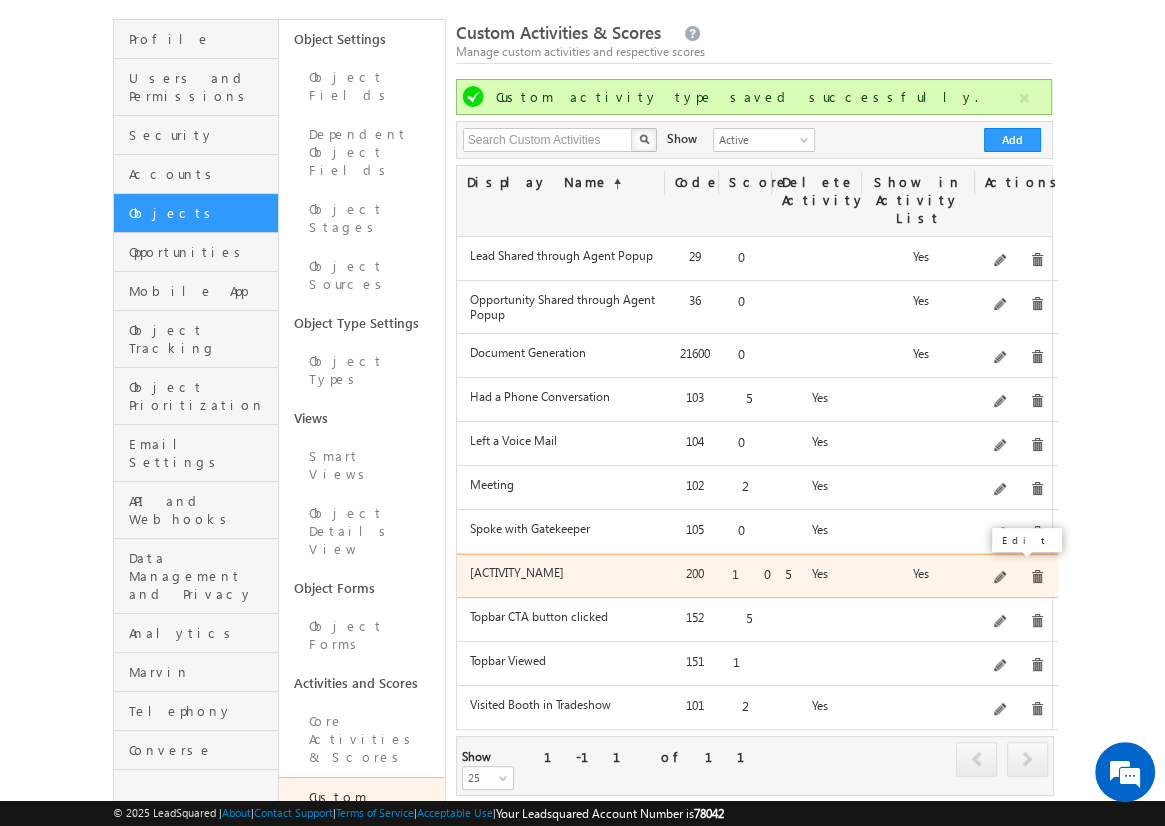 click at bounding box center [1001, 578] 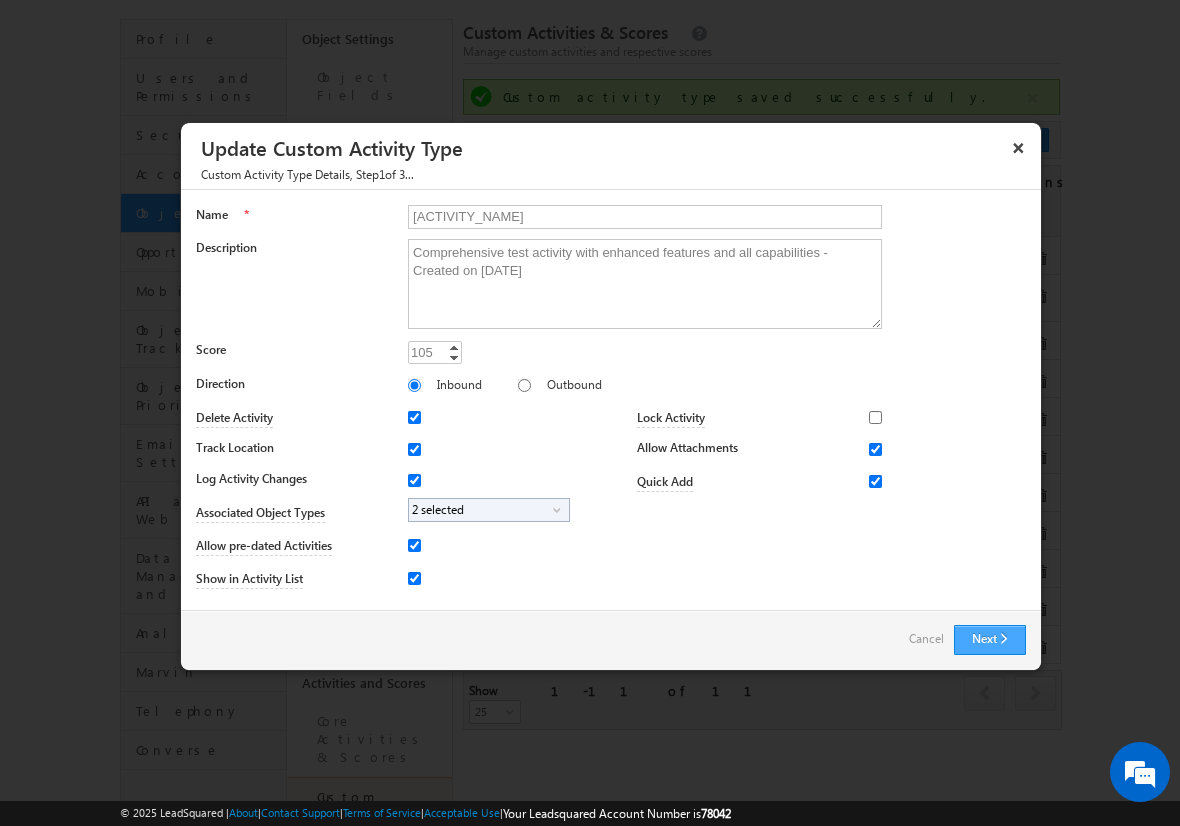 click on "Next" at bounding box center [990, 640] 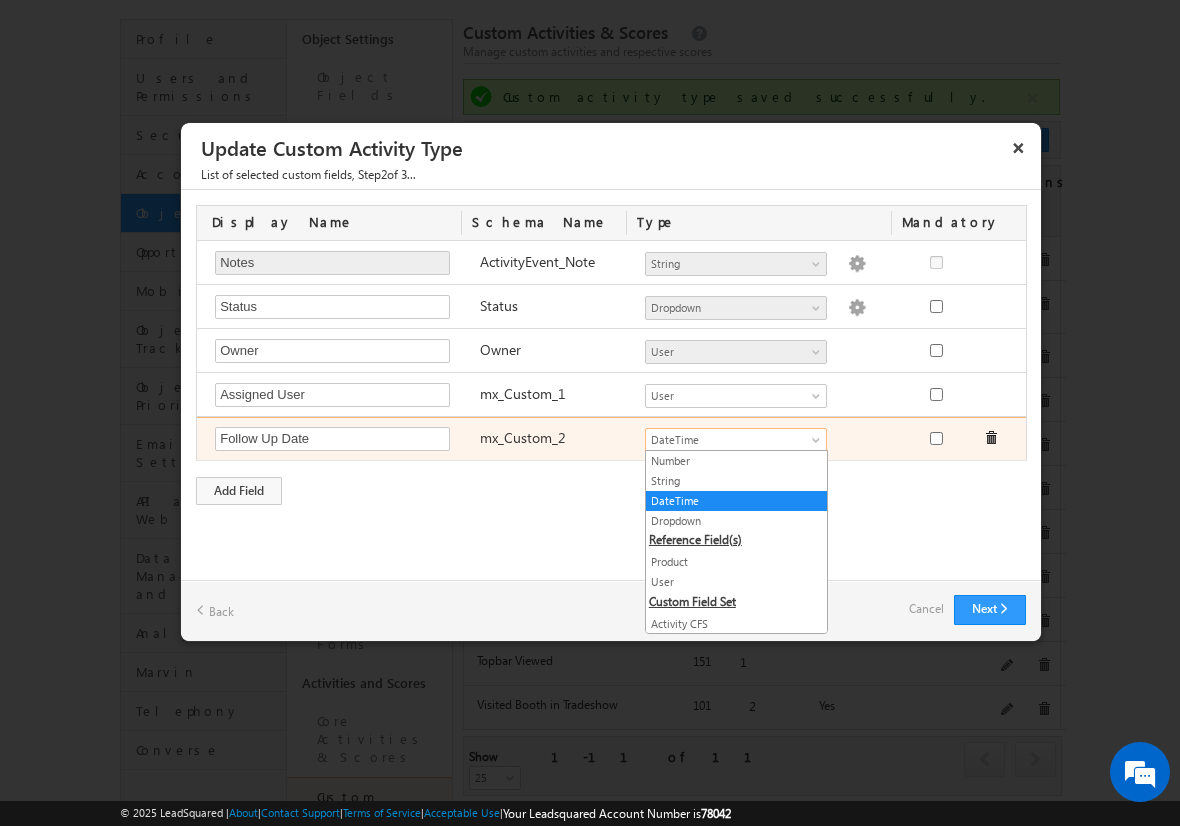 click on "DateTime" at bounding box center (727, 440) 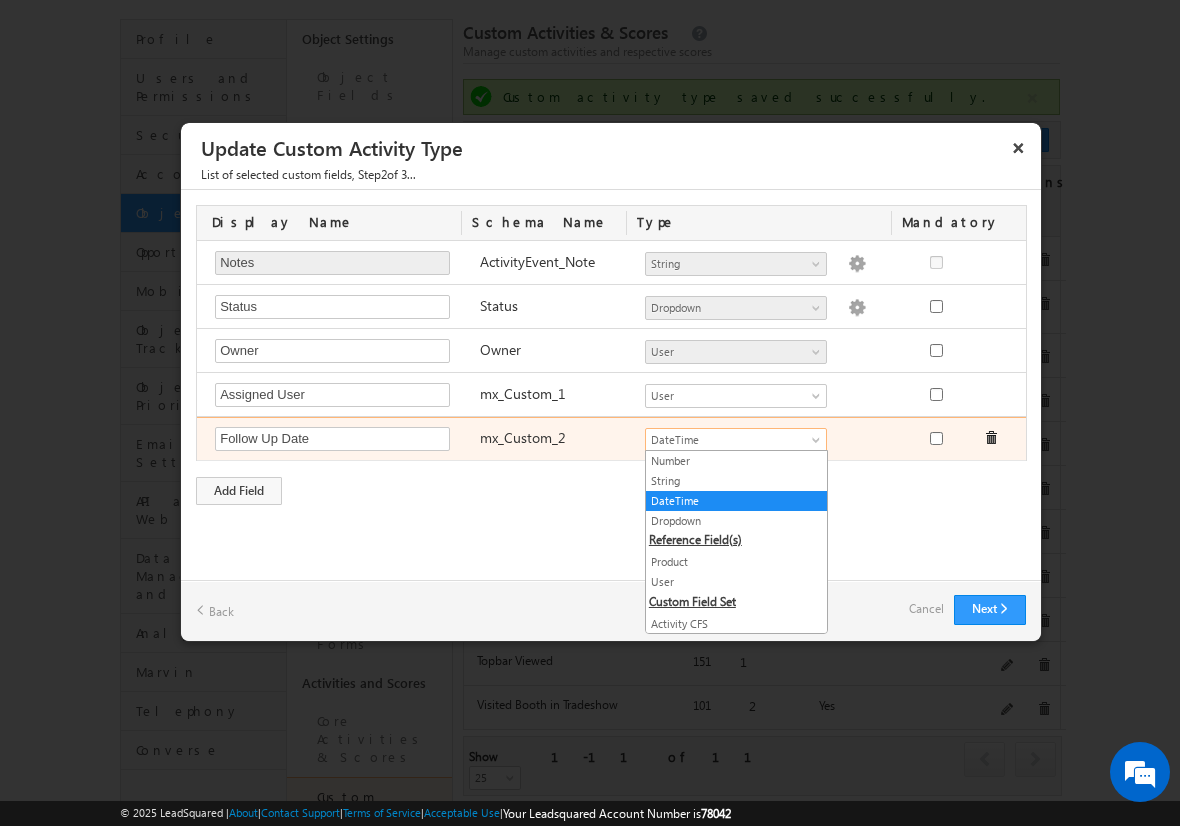 click on "DateTime" at bounding box center (727, 440) 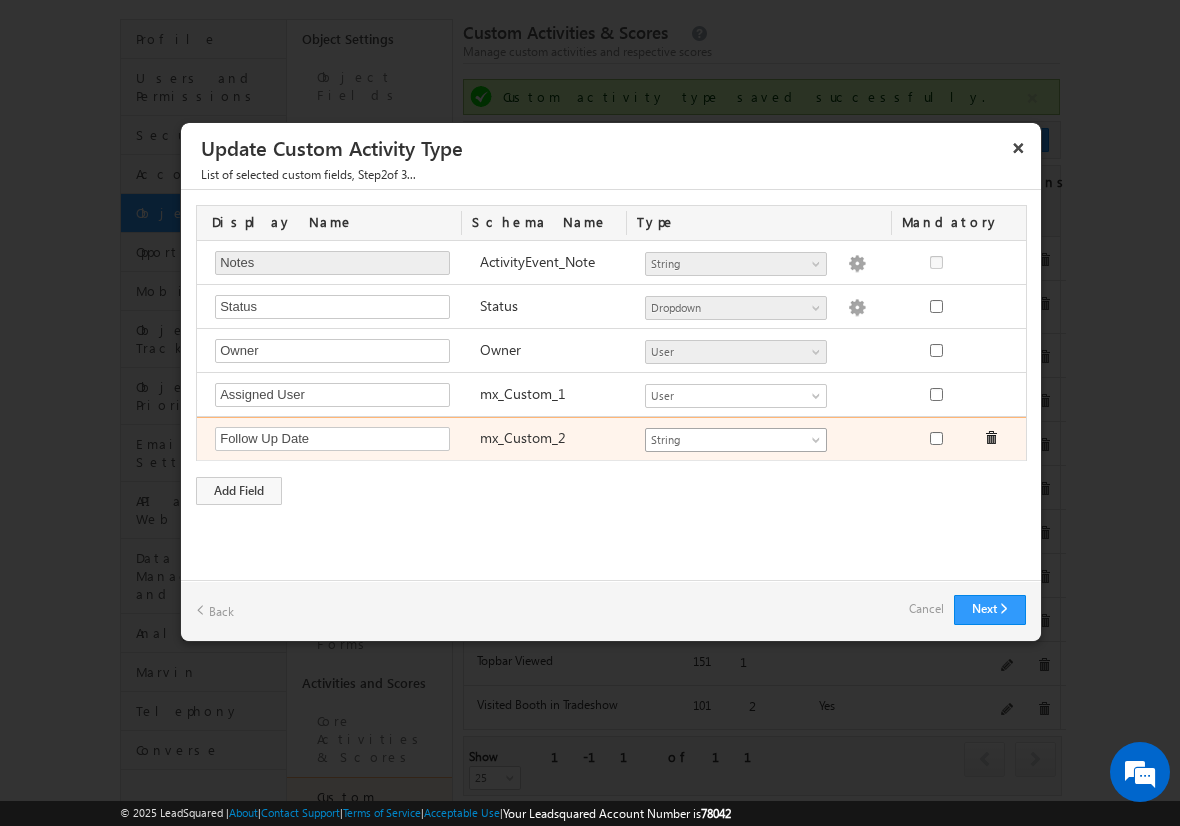 drag, startPoint x: 763, startPoint y: 469, endPoint x: 748, endPoint y: 433, distance: 39 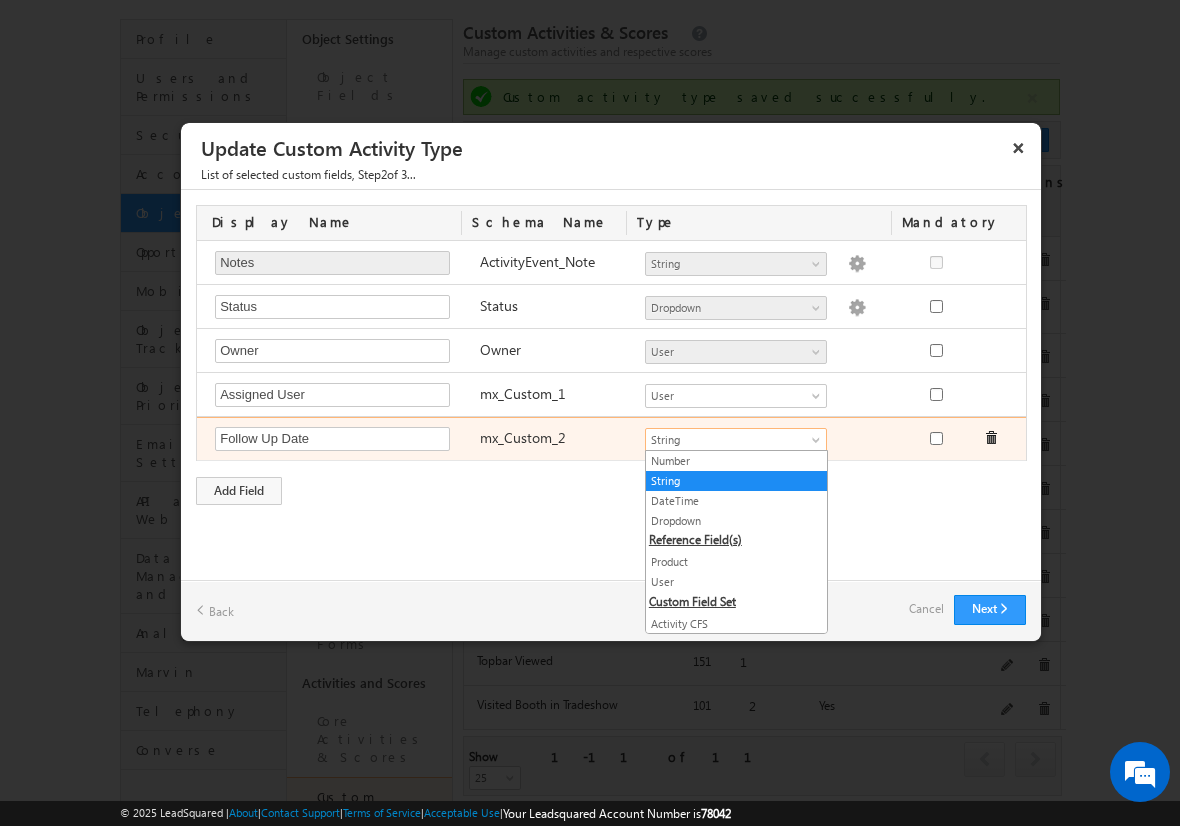 click on "String" at bounding box center (727, 440) 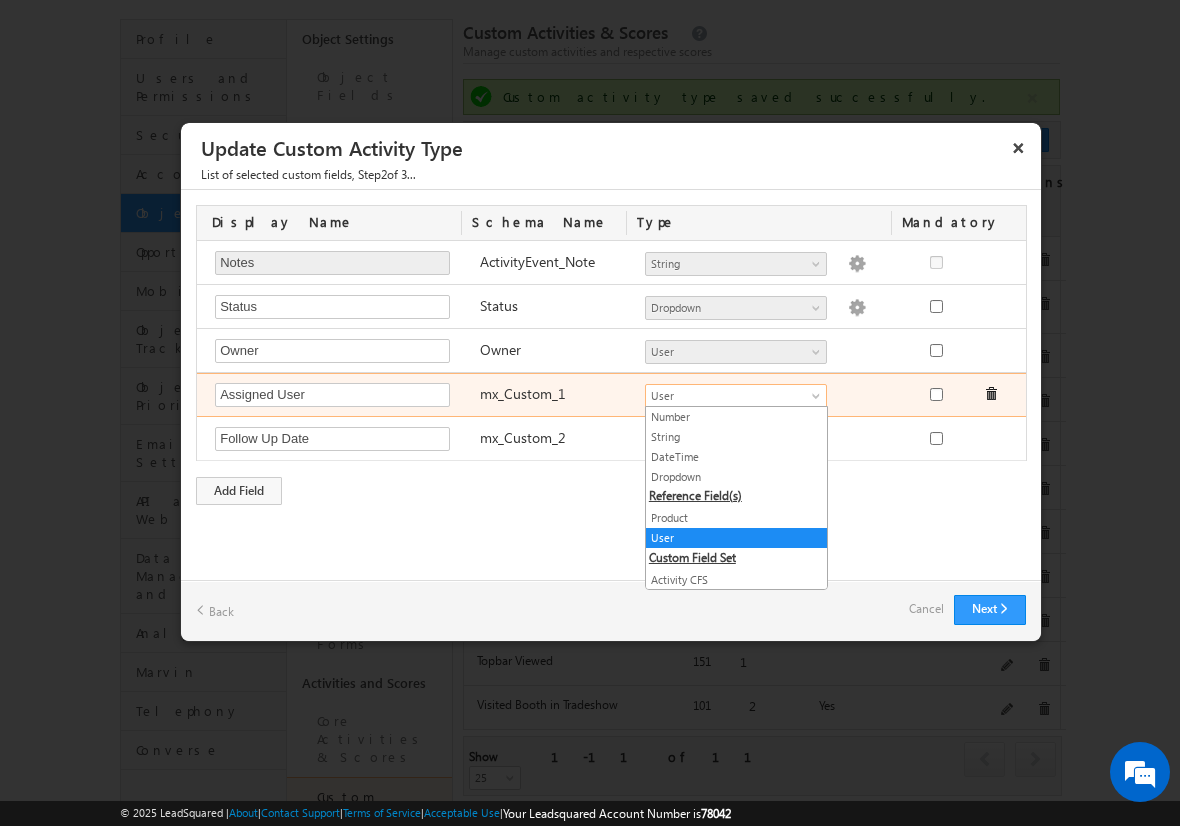 click on "User" at bounding box center (727, 396) 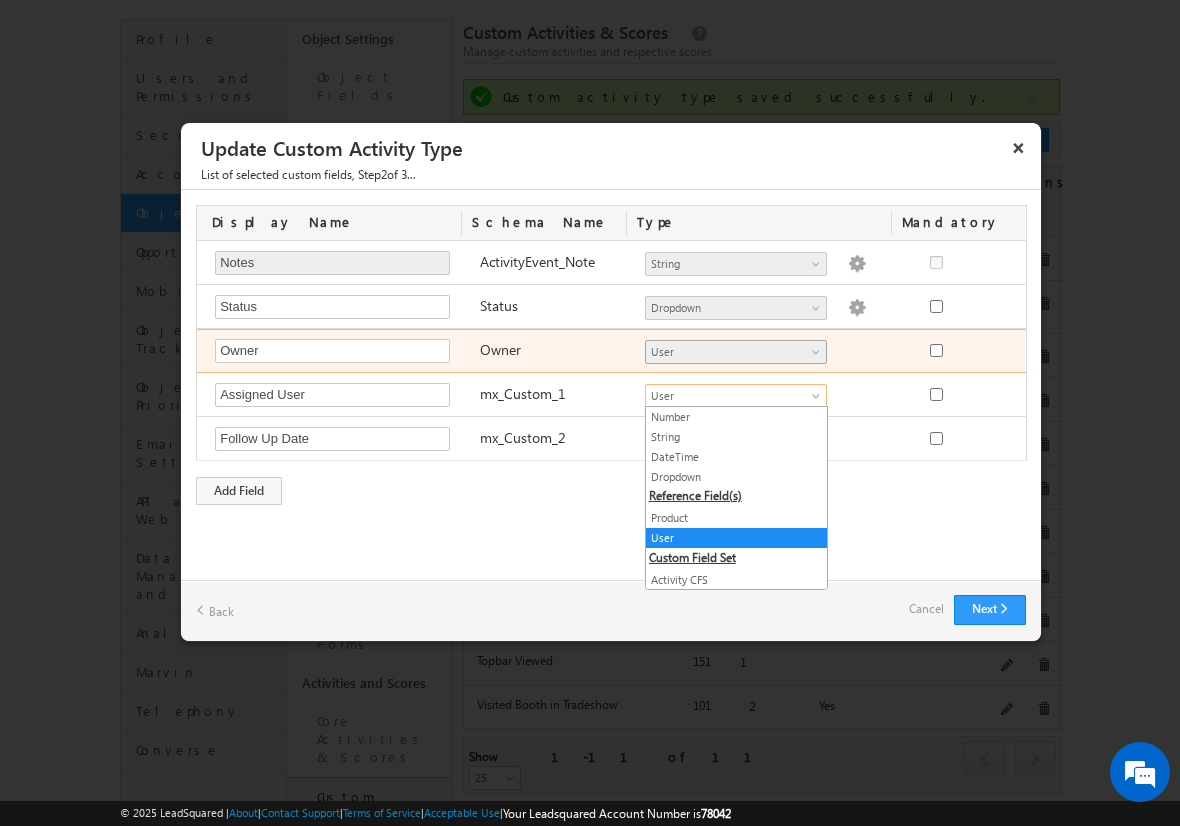 click on "User" at bounding box center (727, 352) 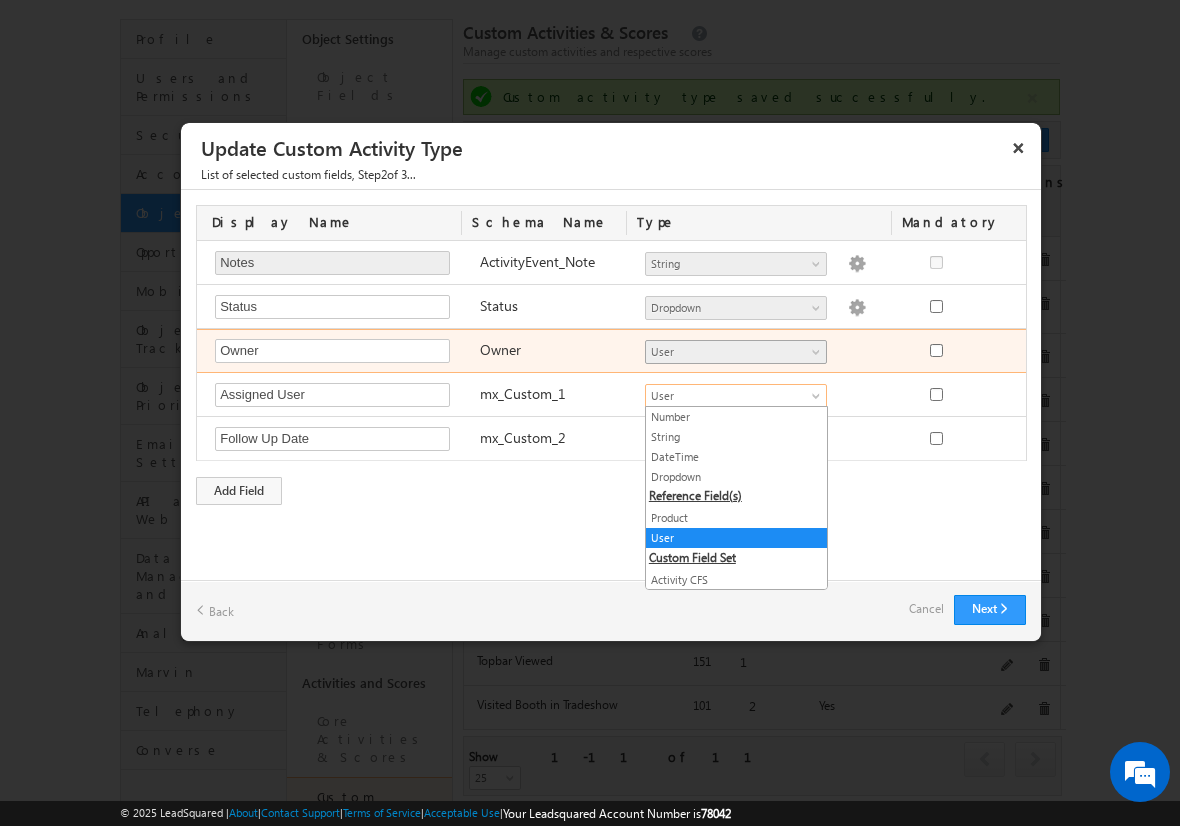 click on "User" at bounding box center (727, 352) 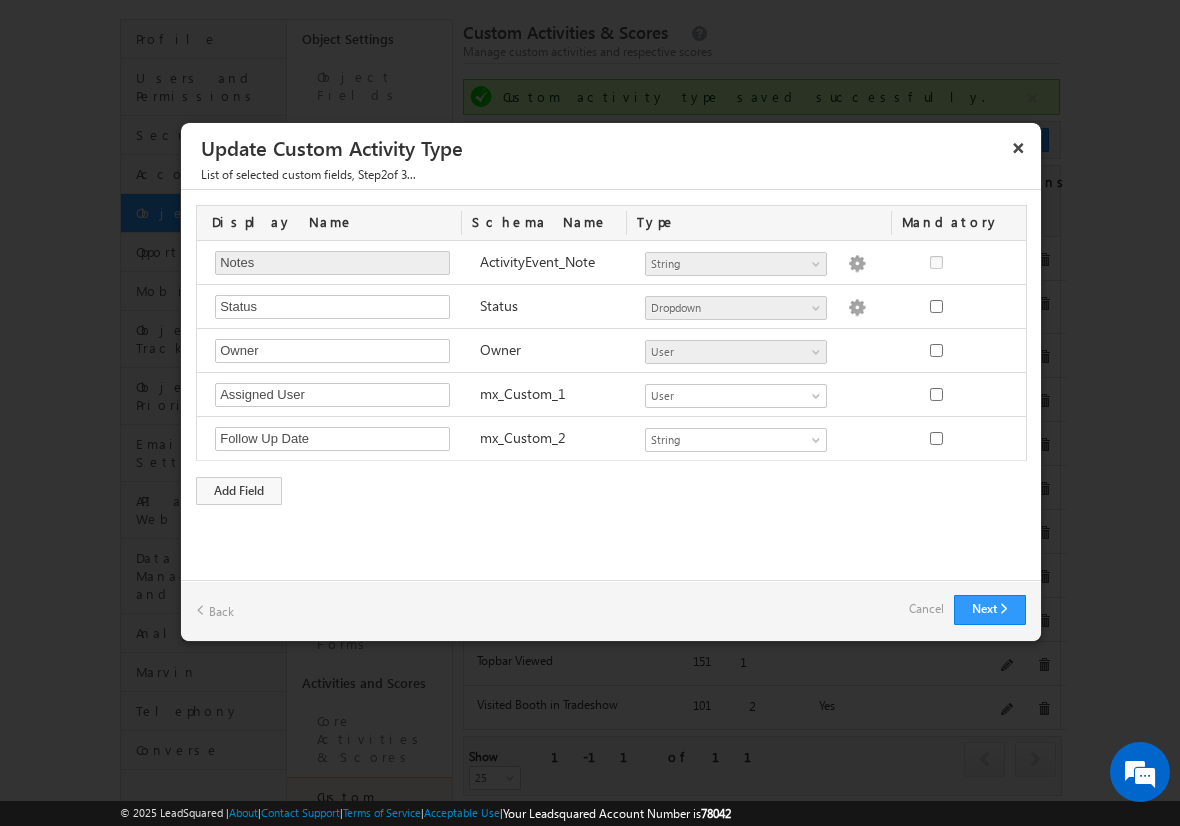 click on "Display Name
Schema Name
Type
Mandatory
Notes
Required Field
ActivityEvent_Note
Number
String
DateTime
Dropdown
Product User Activity CFS Both CFS Geolocation Main cfs 2 mx_Source mx_Status String
Dropdown options not provided
Status" at bounding box center (611, 355) 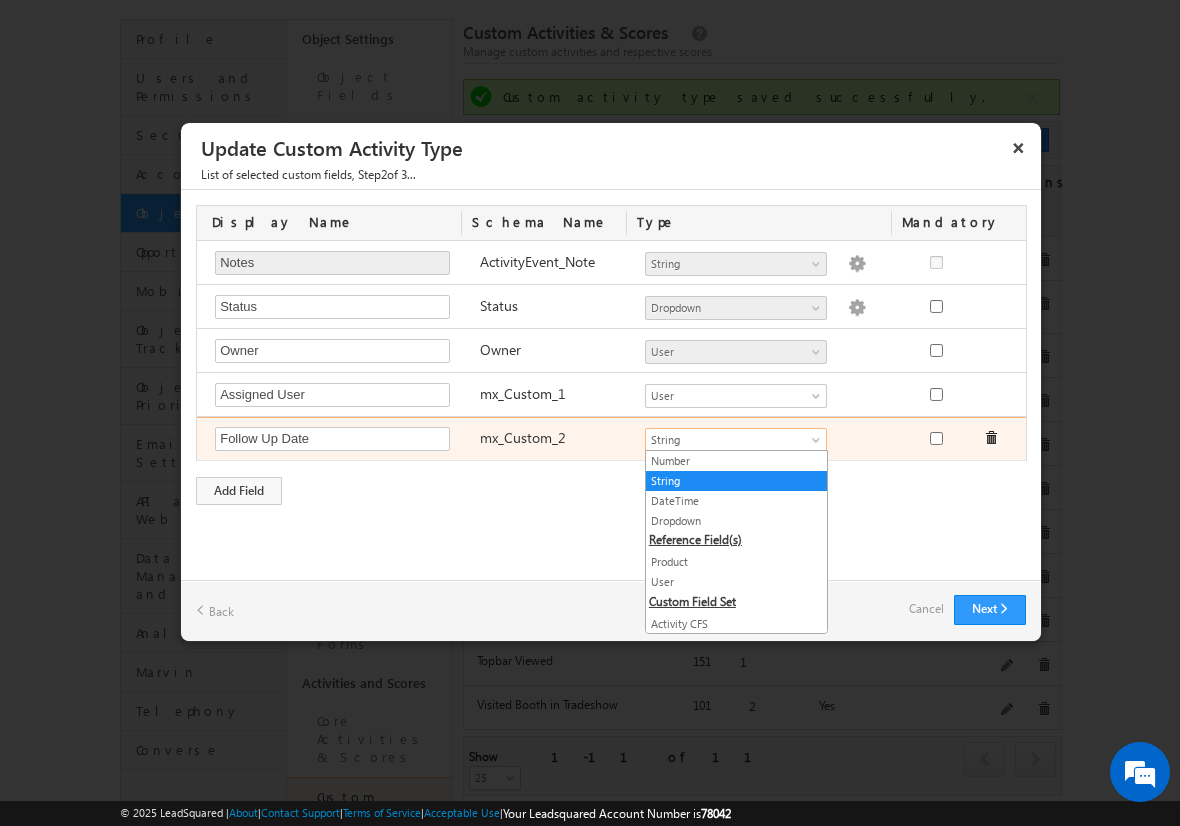 click on "String" at bounding box center [727, 440] 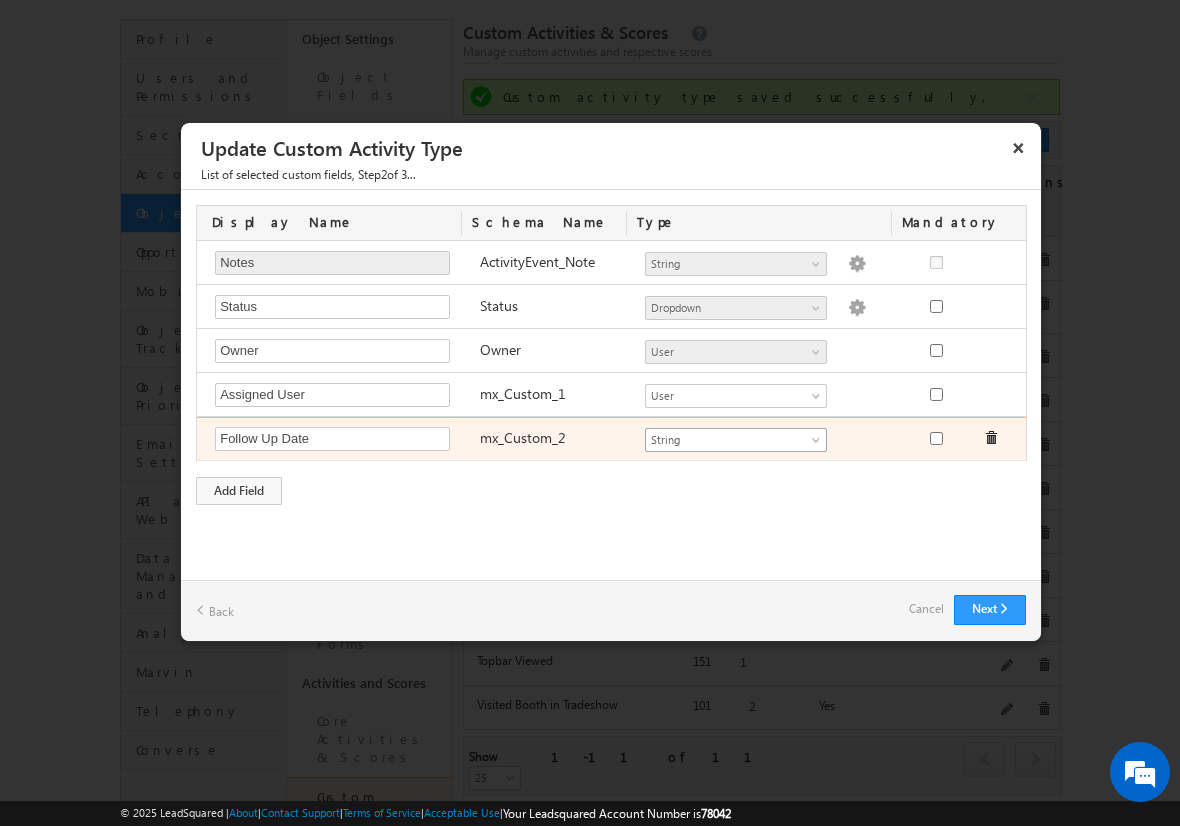 click on "String" at bounding box center [727, 440] 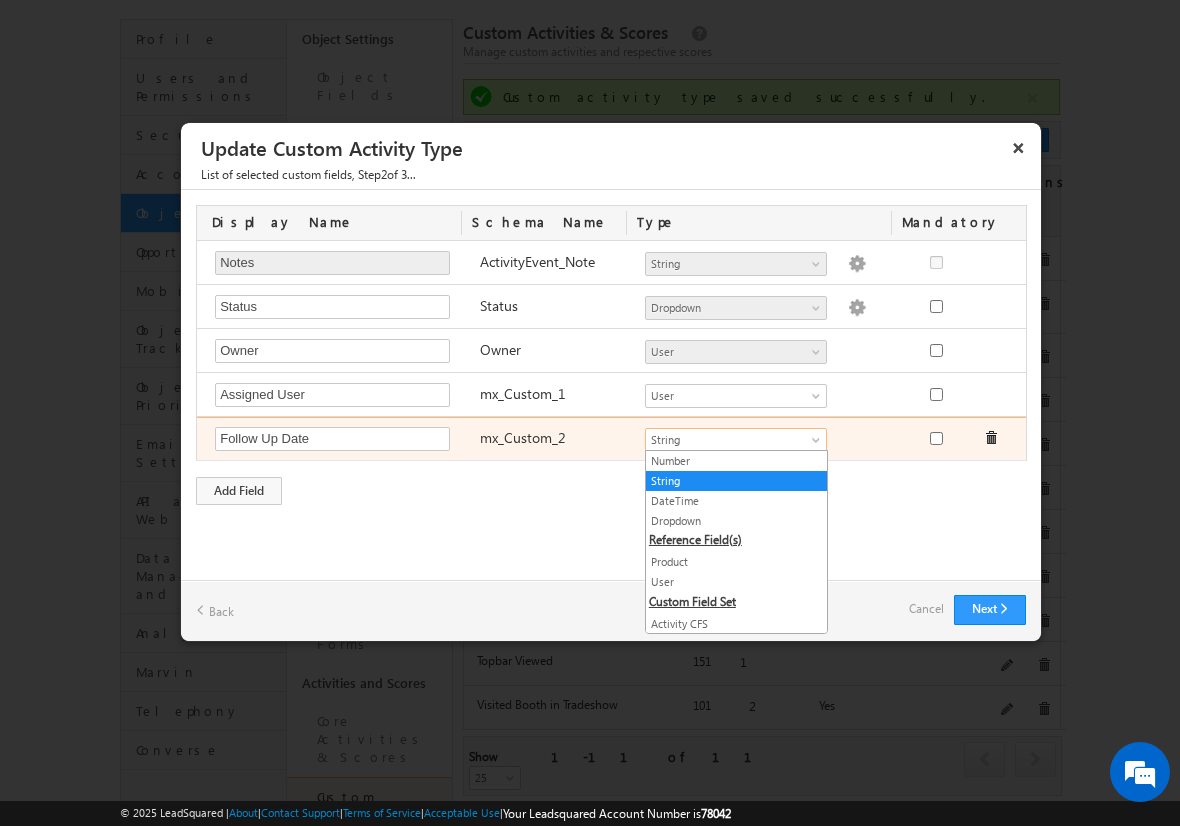 click on "String" at bounding box center (727, 440) 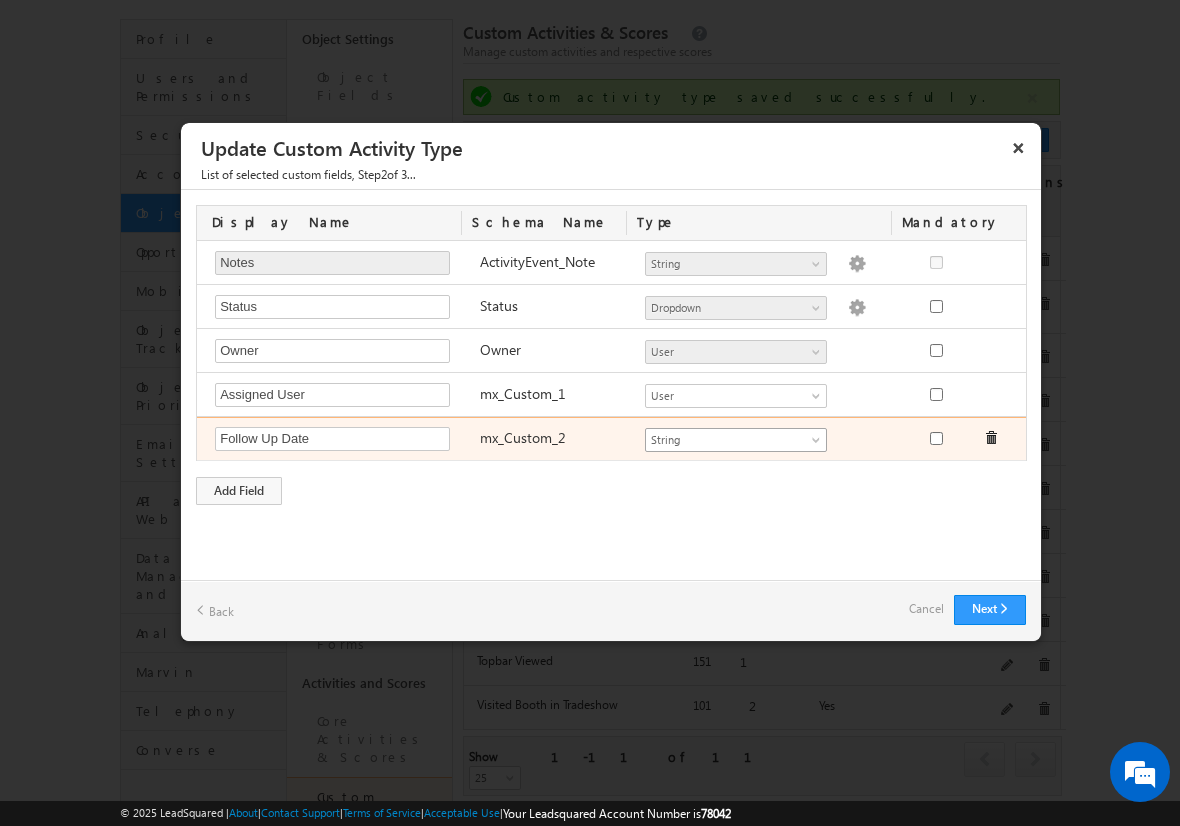 click on "String" at bounding box center (727, 440) 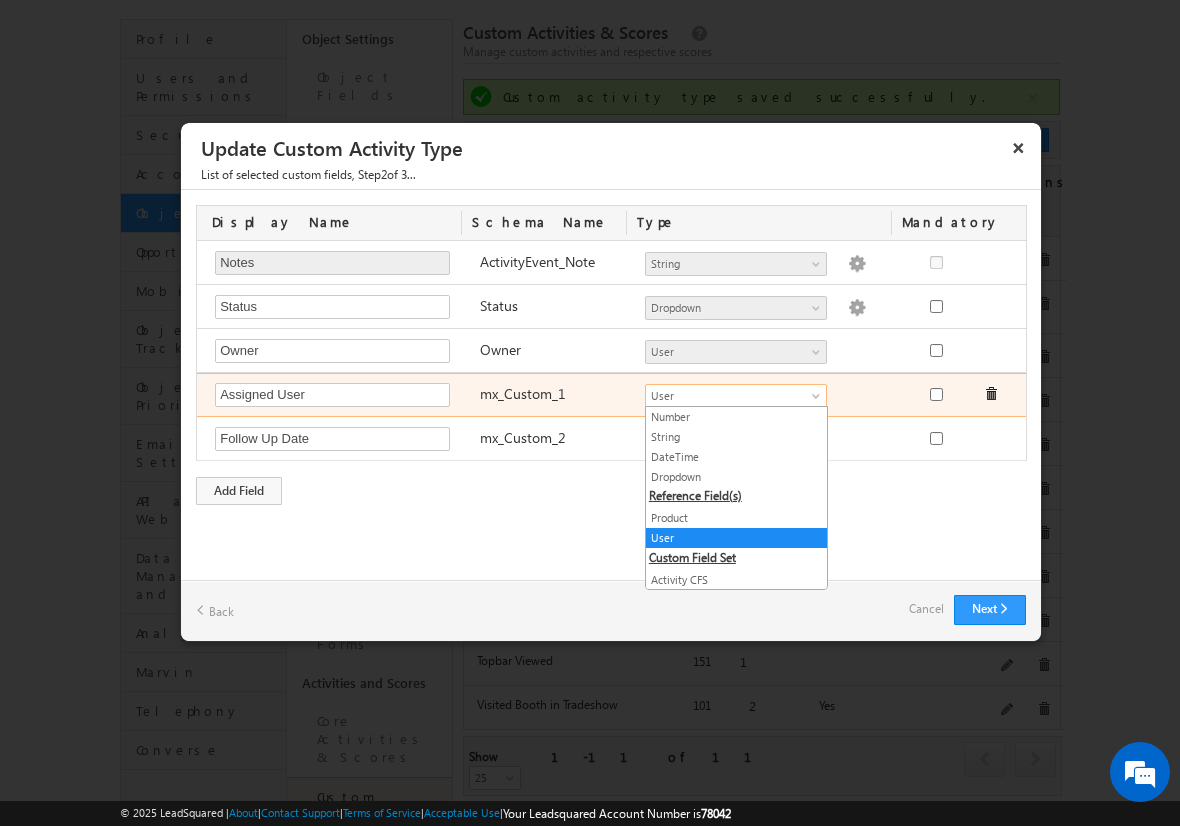 click on "User" at bounding box center (727, 396) 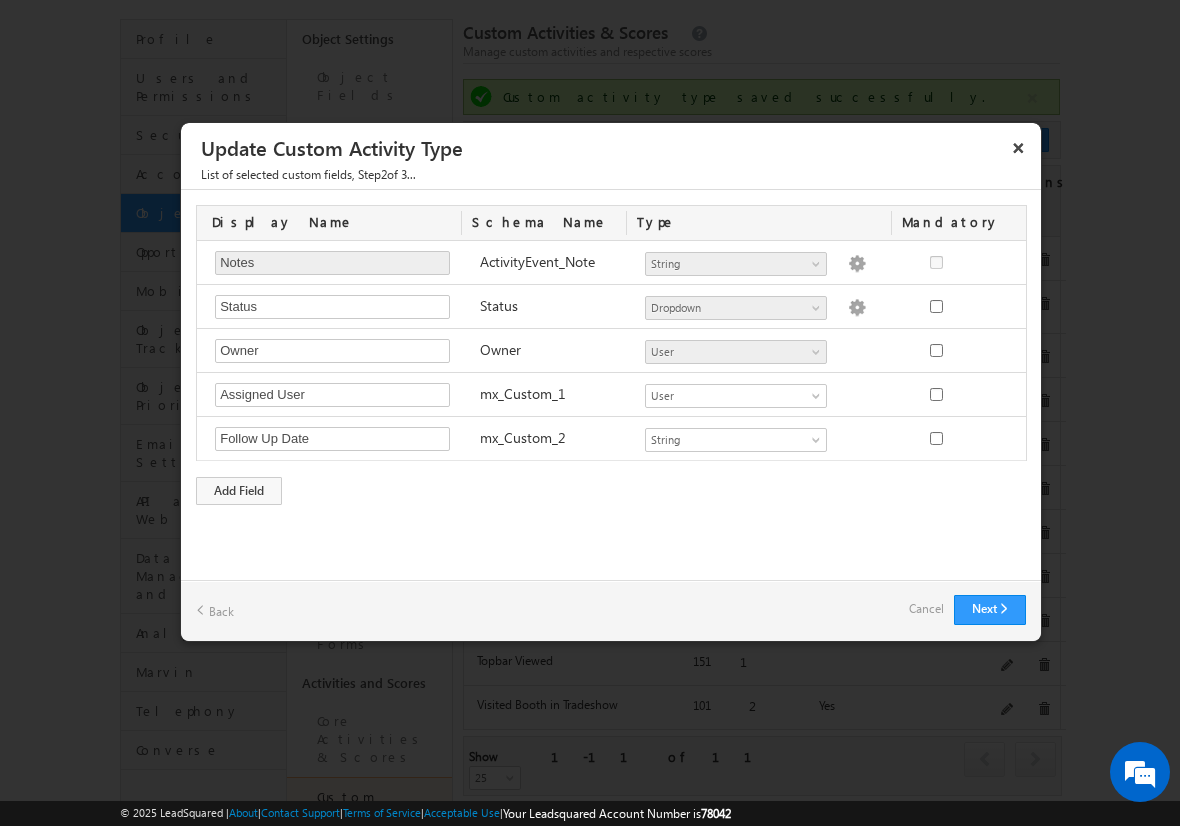click on "Display Name
Schema Name
Type
Mandatory
Notes
Required Field
ActivityEvent_Note
Number
String
DateTime
Dropdown
Product User Activity CFS Both CFS Geolocation Main cfs 2 mx_Source mx_Status String
Dropdown options not provided
Status" at bounding box center [611, 355] 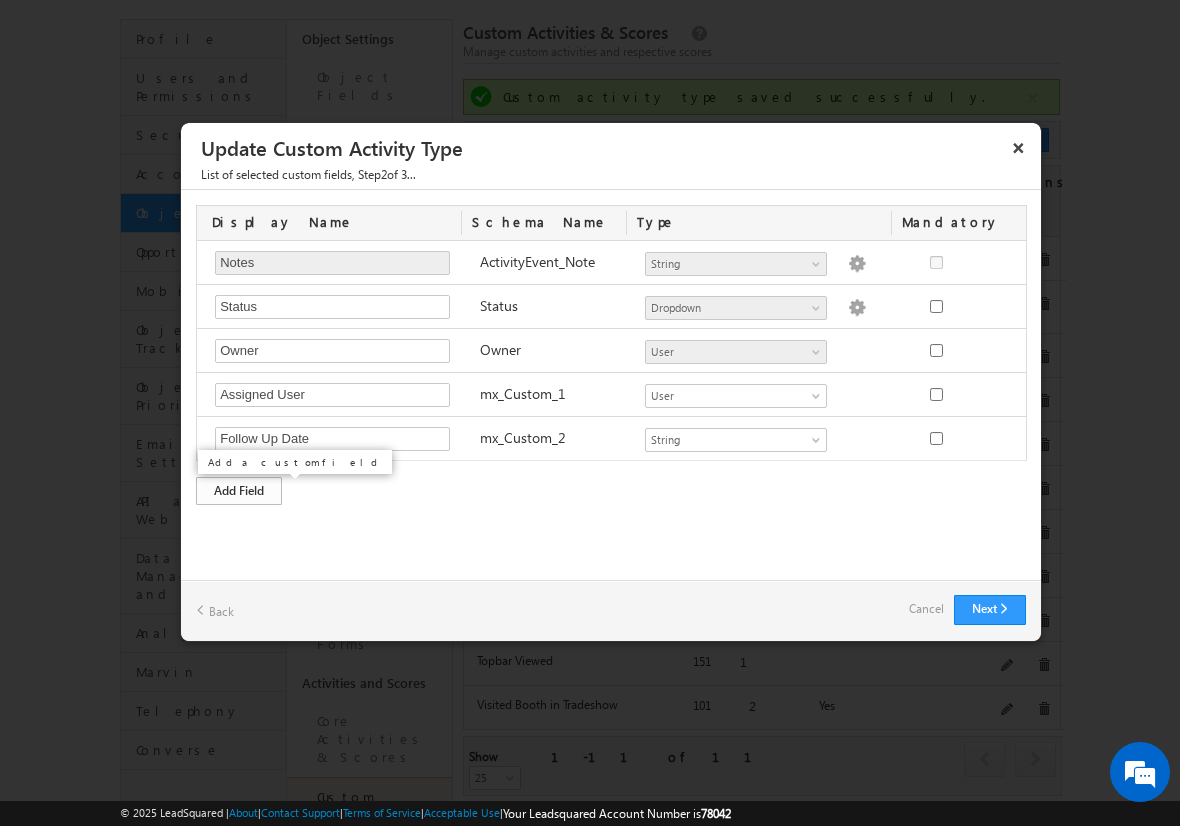 click on "Add Field" at bounding box center [239, 491] 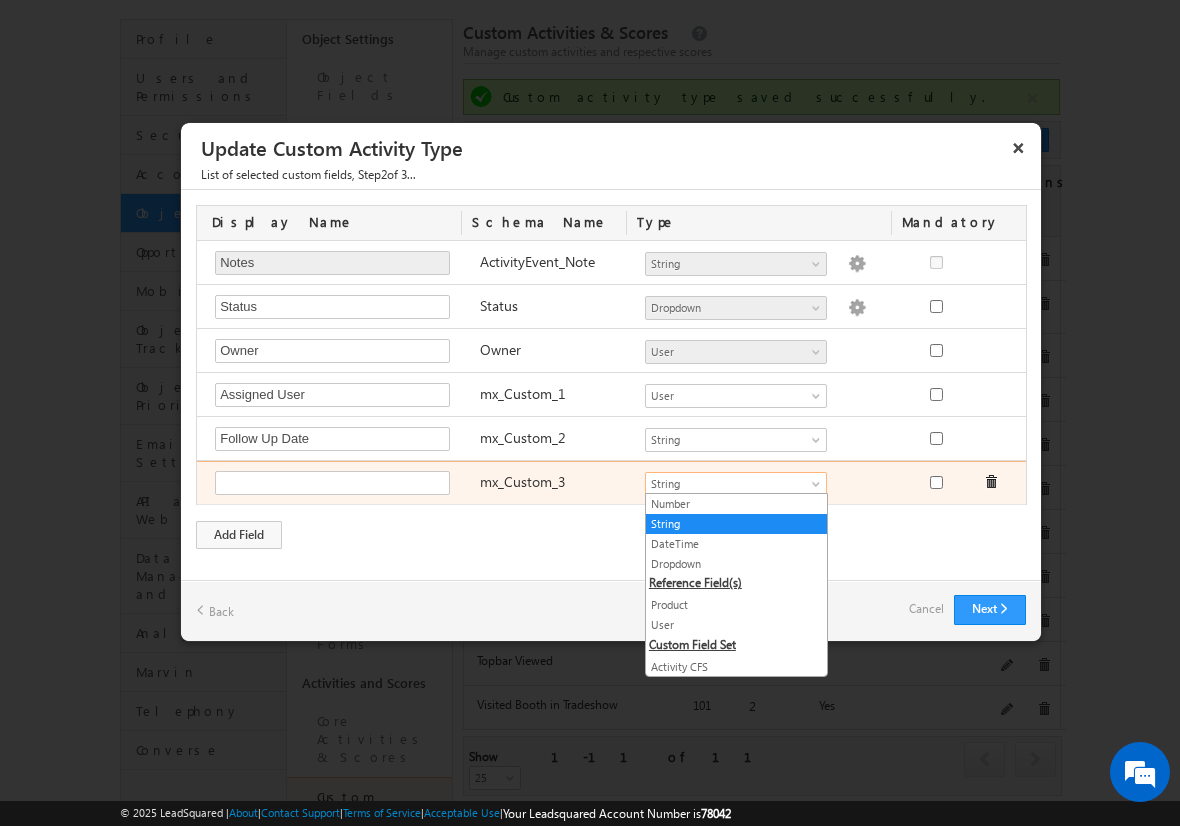 click on "String" at bounding box center [727, 484] 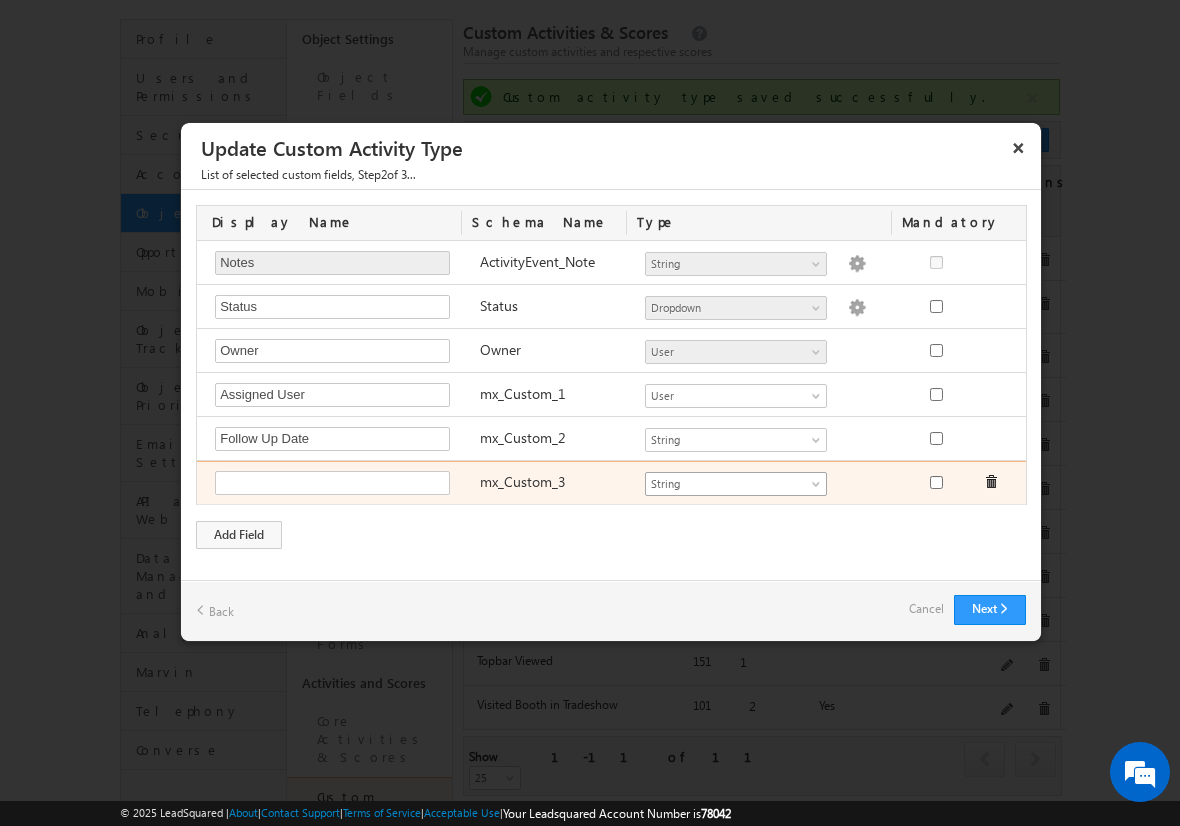 click on "String" at bounding box center (727, 484) 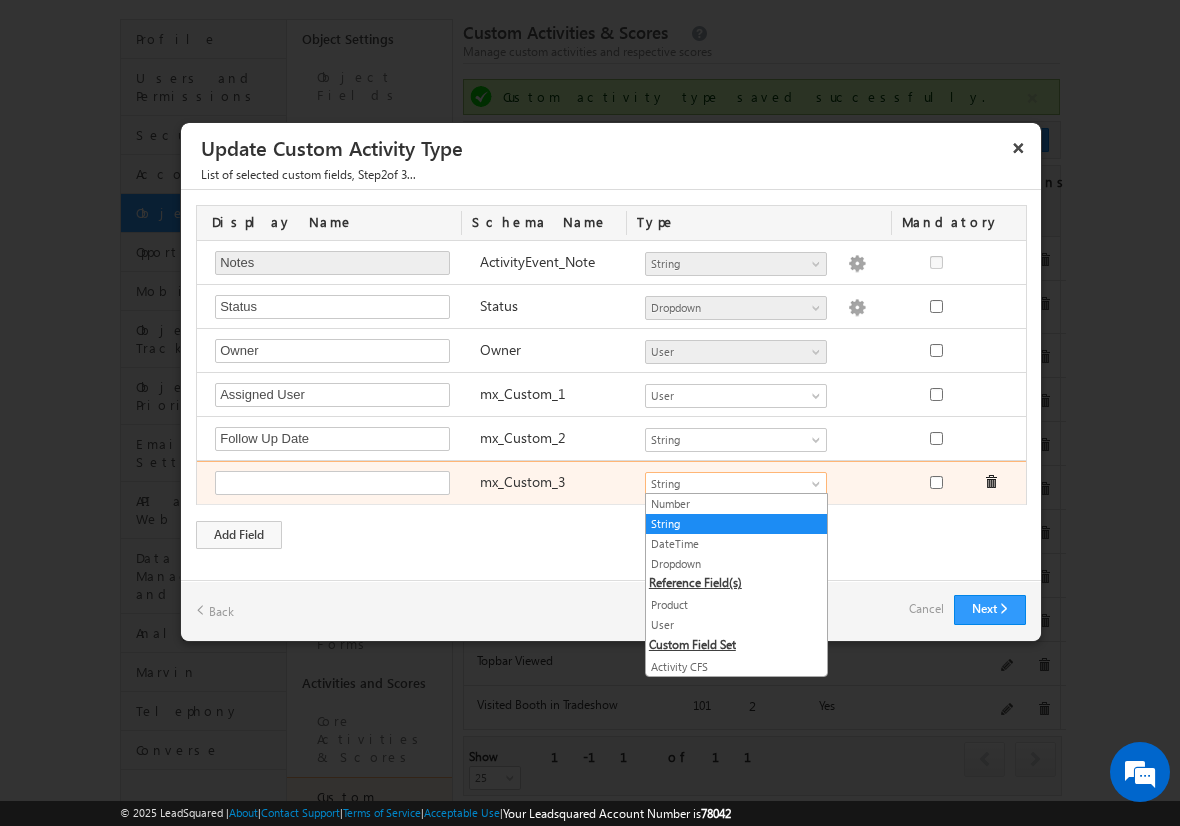 click on "String" at bounding box center [727, 484] 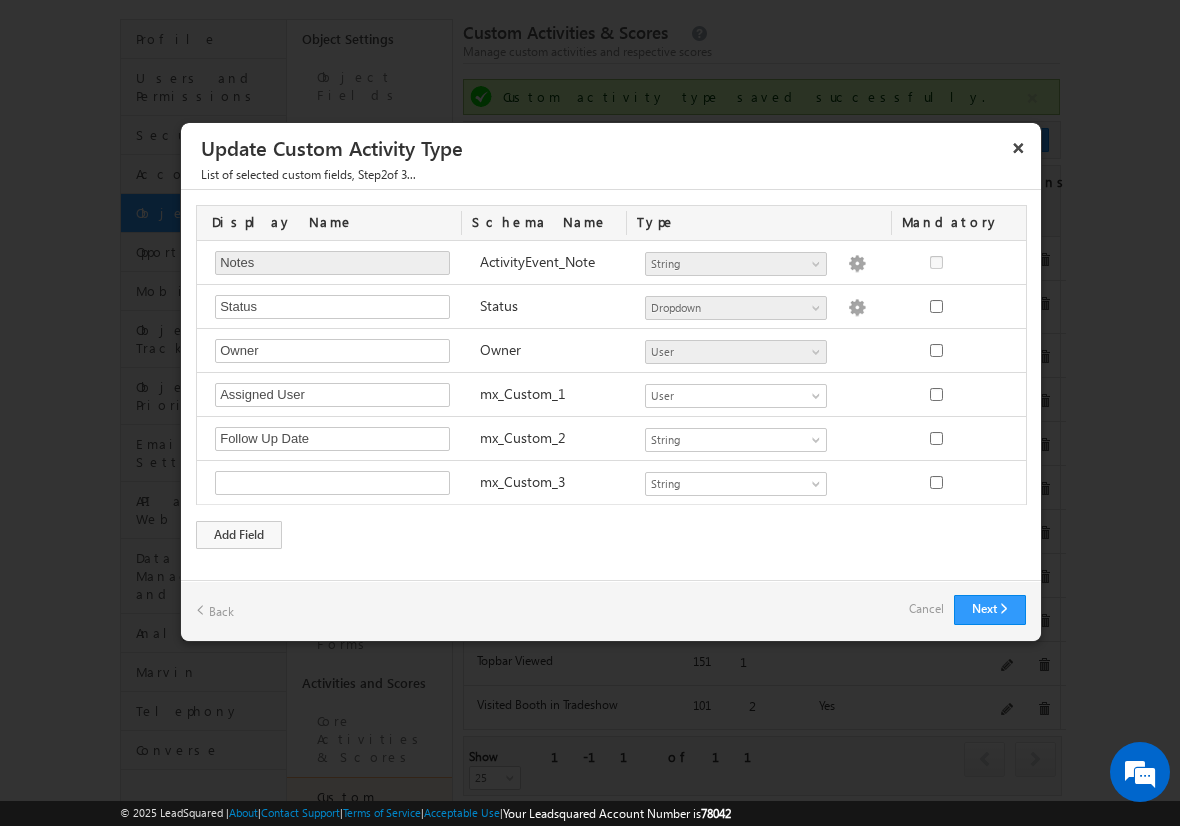 click on "Cancel" at bounding box center (926, 609) 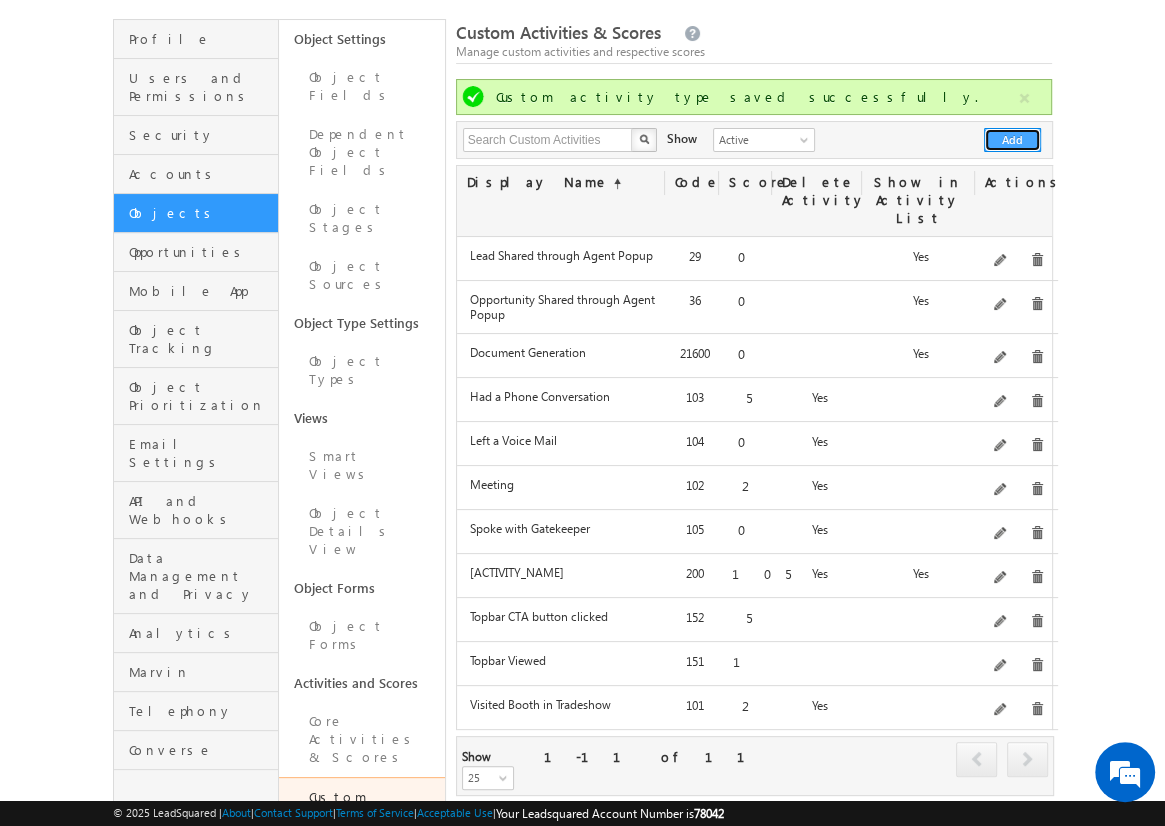 click on "Add" at bounding box center [1012, 140] 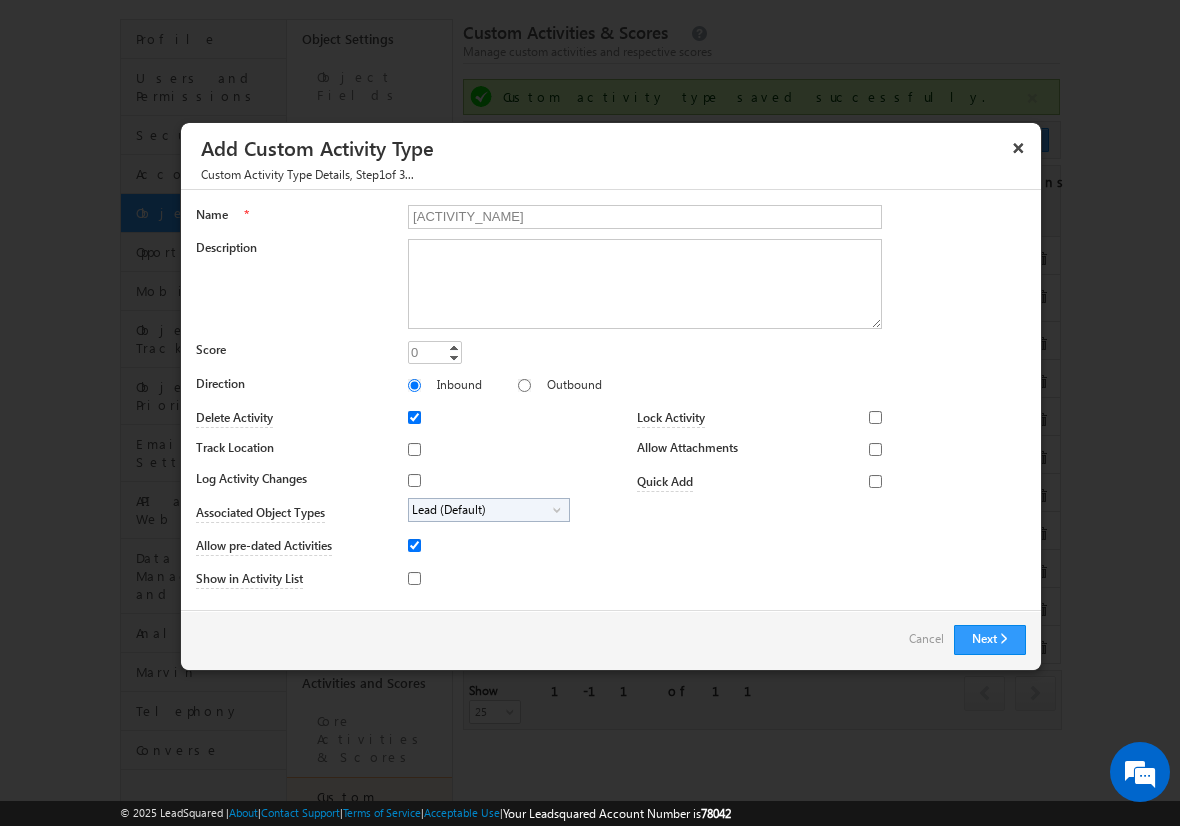 type on "[ACTIVITY_NAME]" 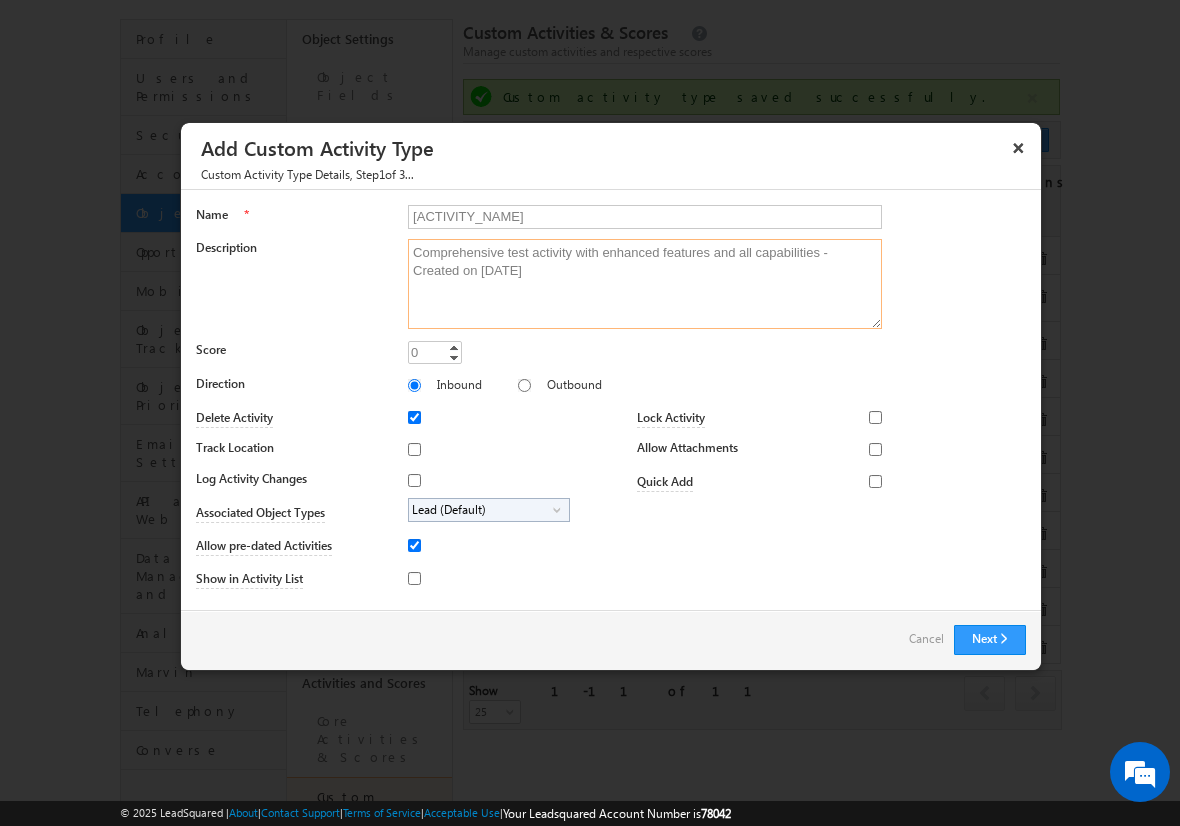 type on "Comprehensive test activity with enhanced features and all capabilities - Created on [DATE]" 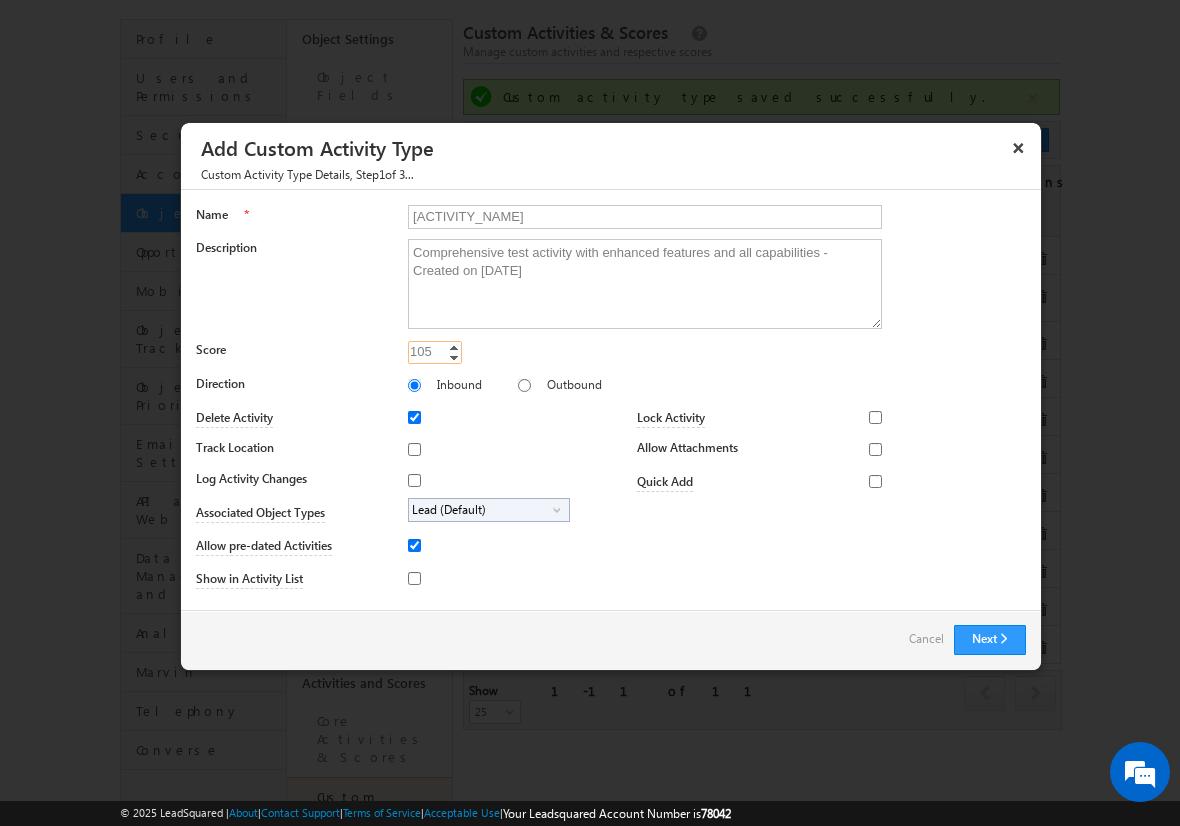 type on "105" 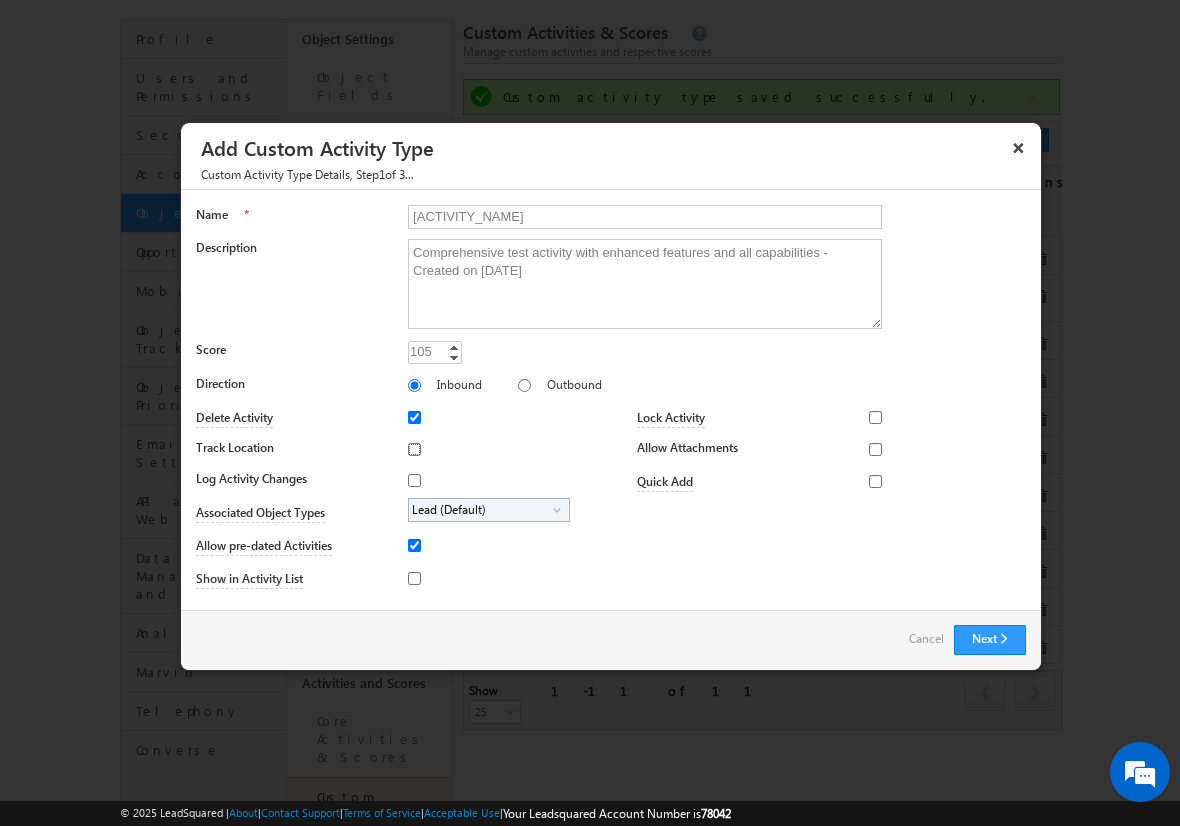 click on "Track Location" at bounding box center [414, 449] 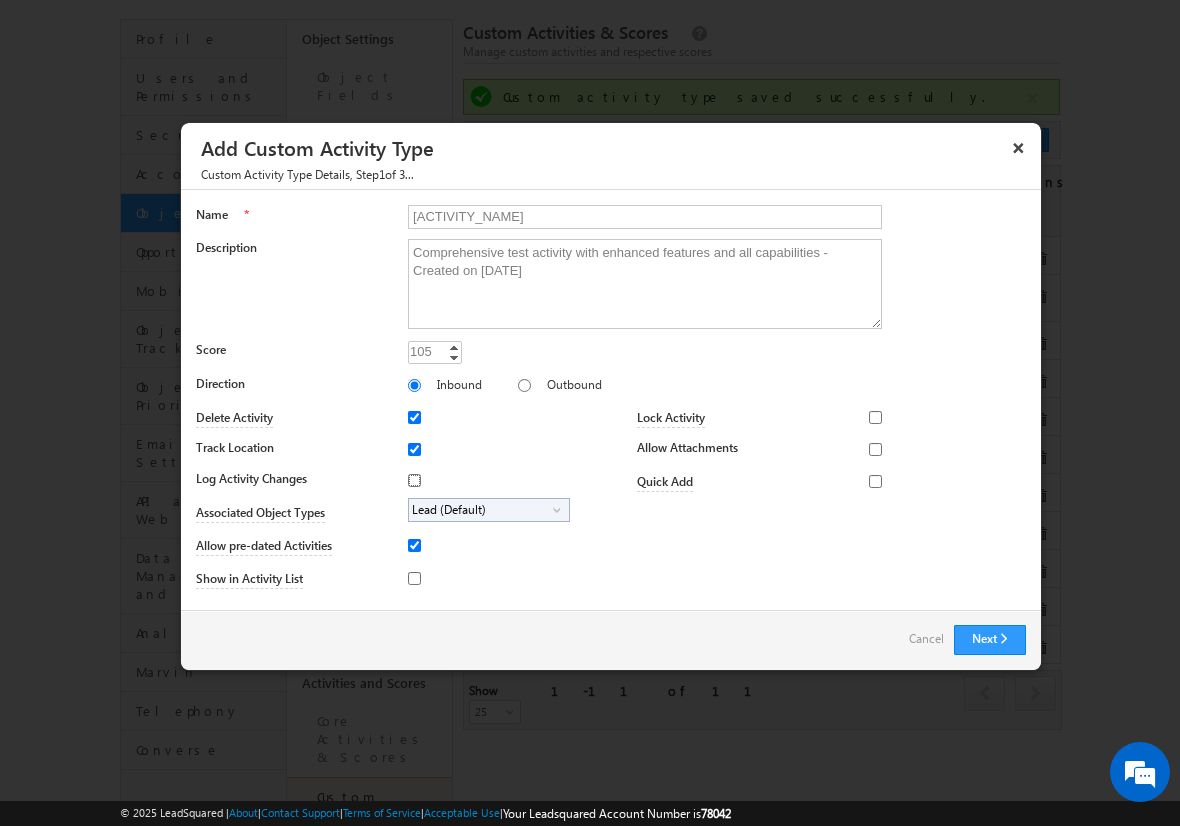 click on "Log Activity Changes" at bounding box center [414, 480] 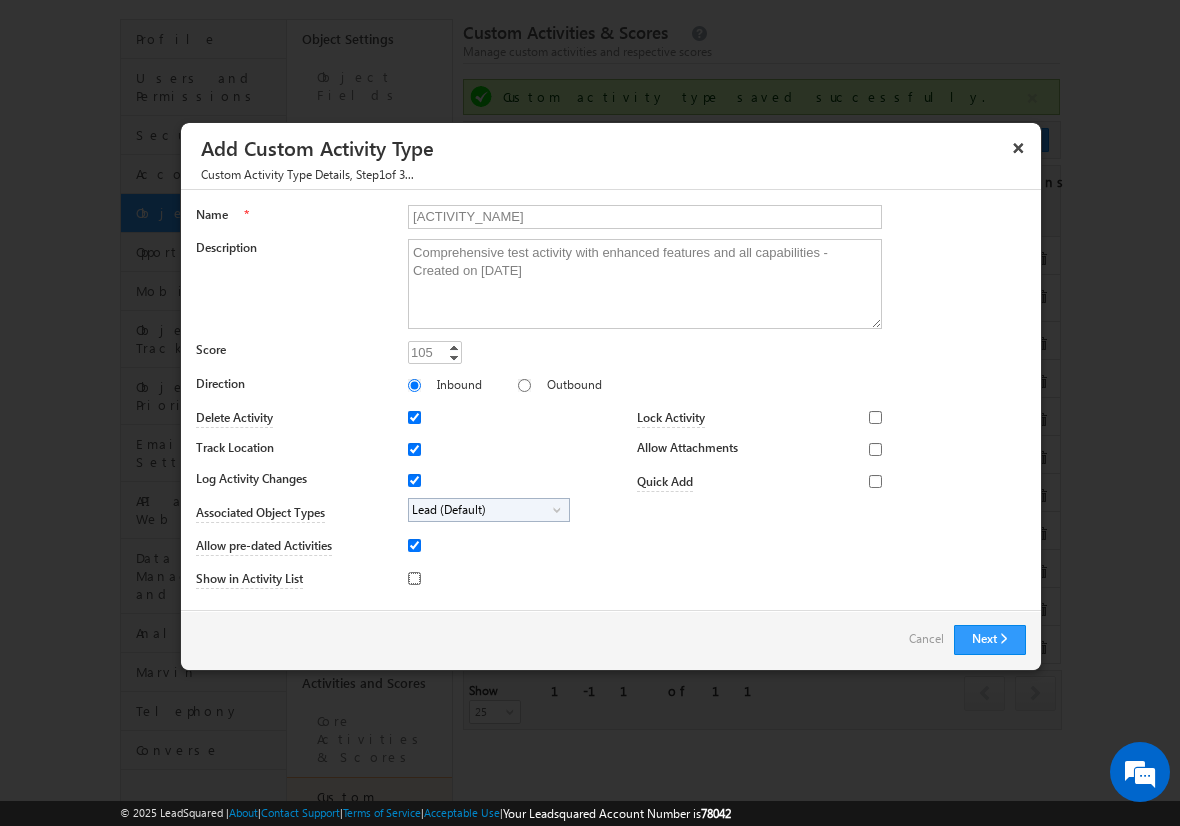 click on "Show in Activity List" at bounding box center [414, 578] 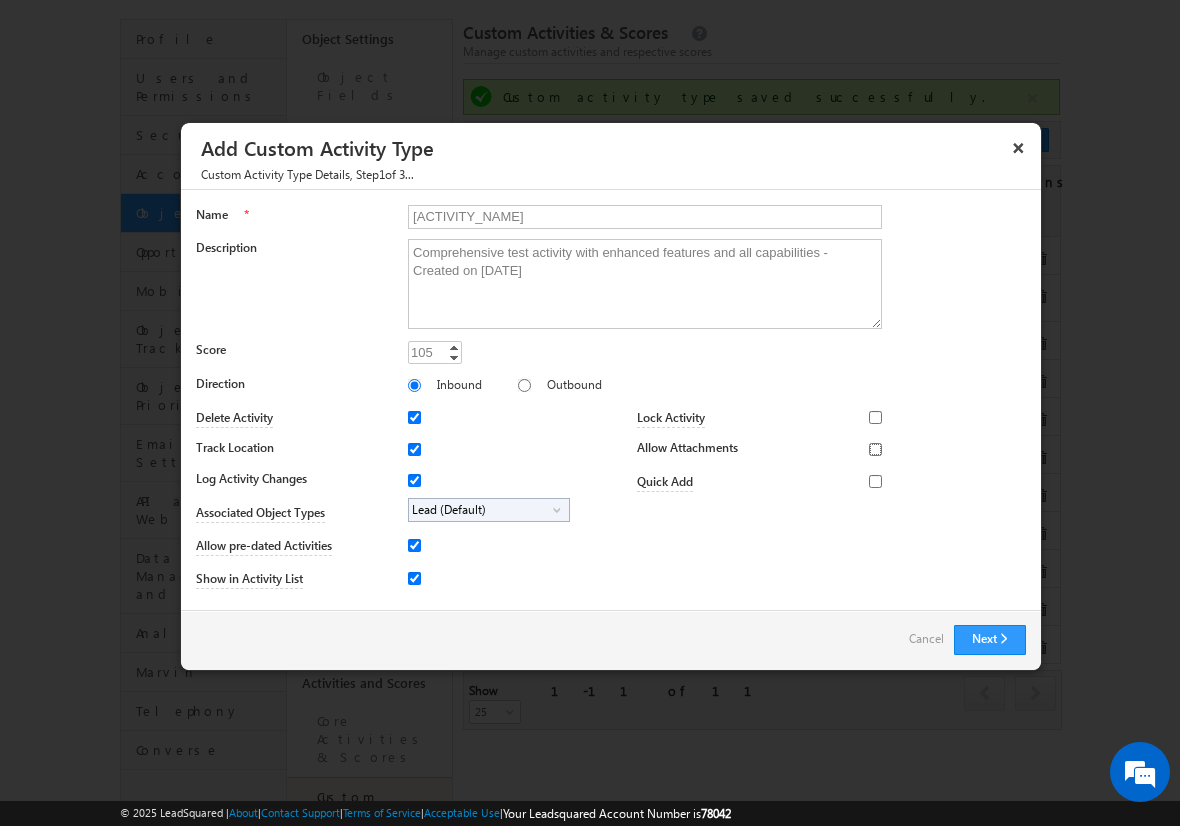 click on "Allow Attachments" at bounding box center (875, 449) 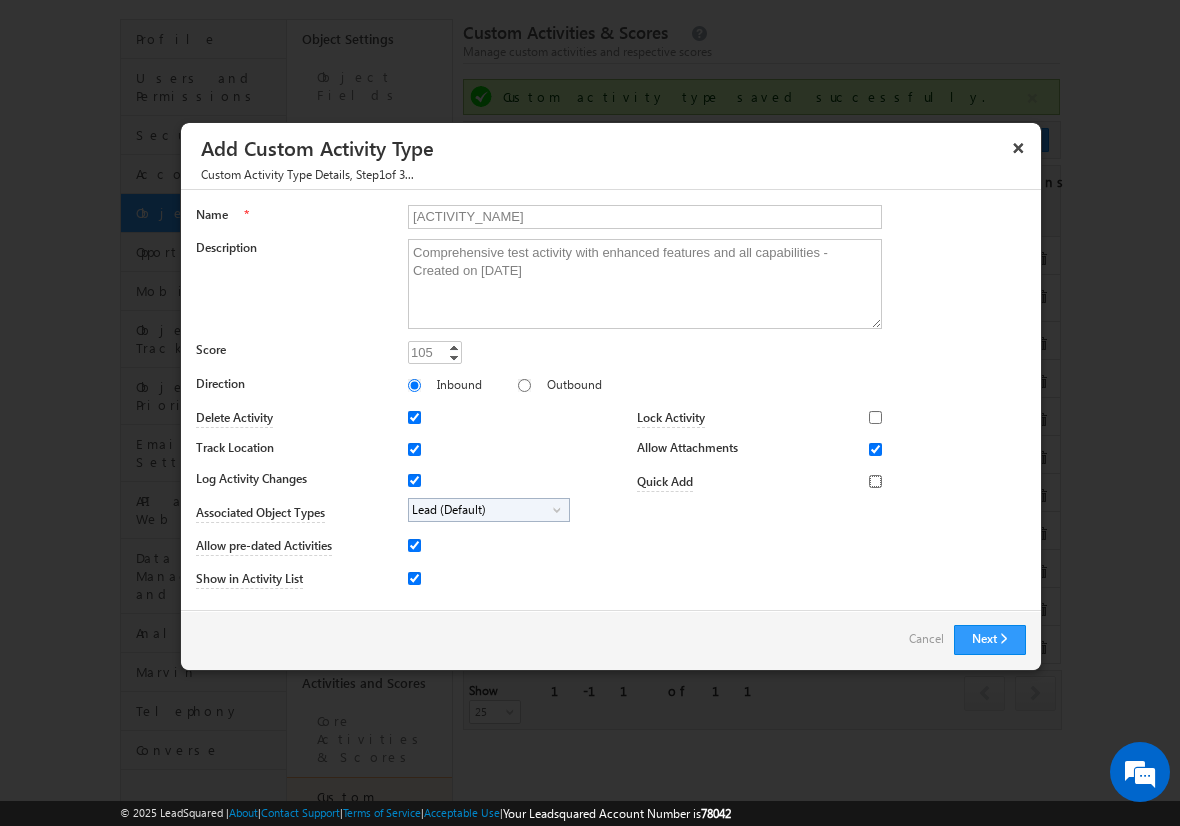 click on "Quick Add" at bounding box center (875, 481) 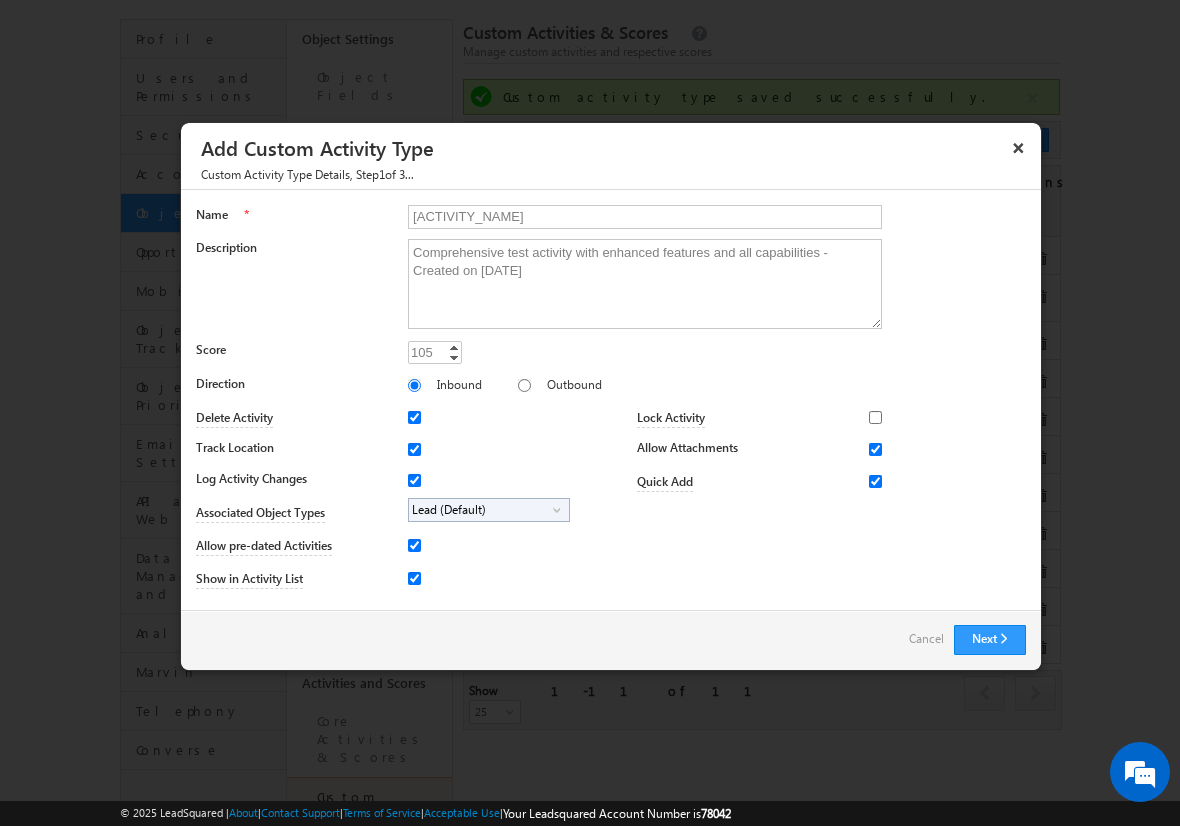 click on "Lead (Default)" at bounding box center [481, 510] 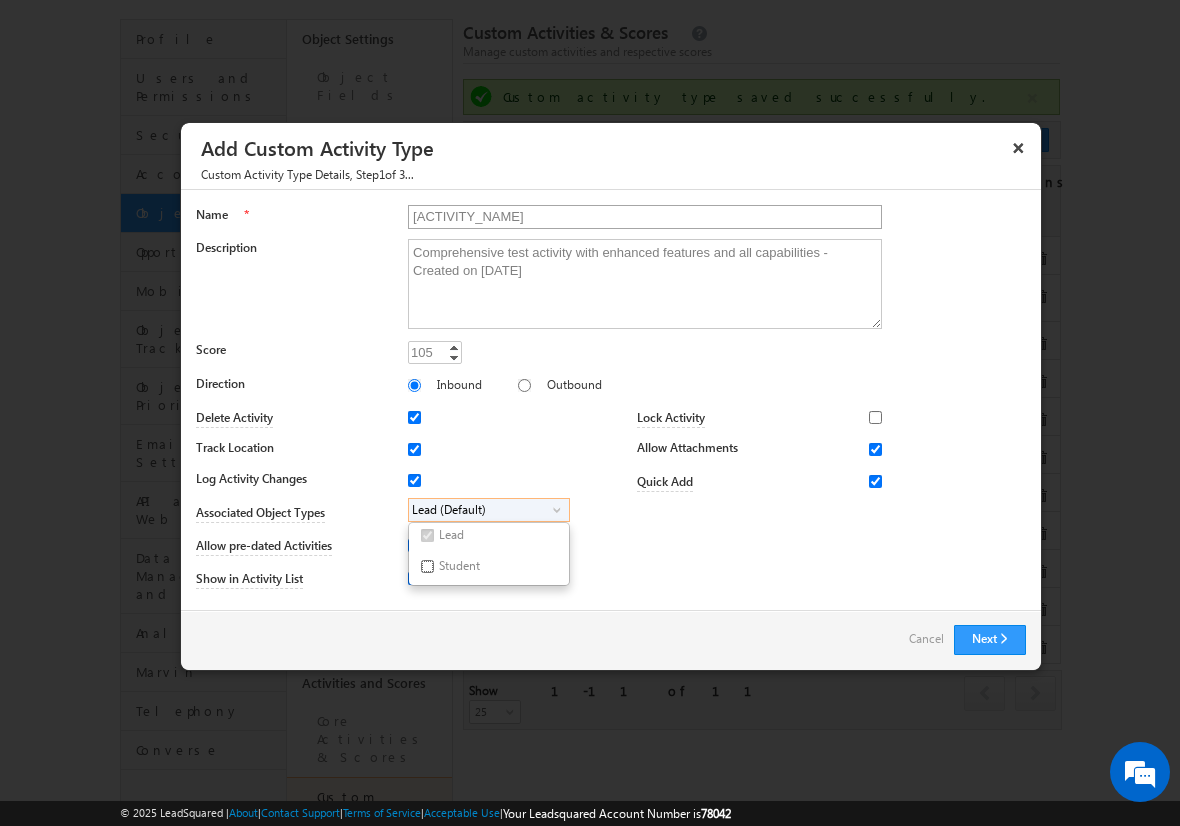 click on "Student" at bounding box center (427, 566) 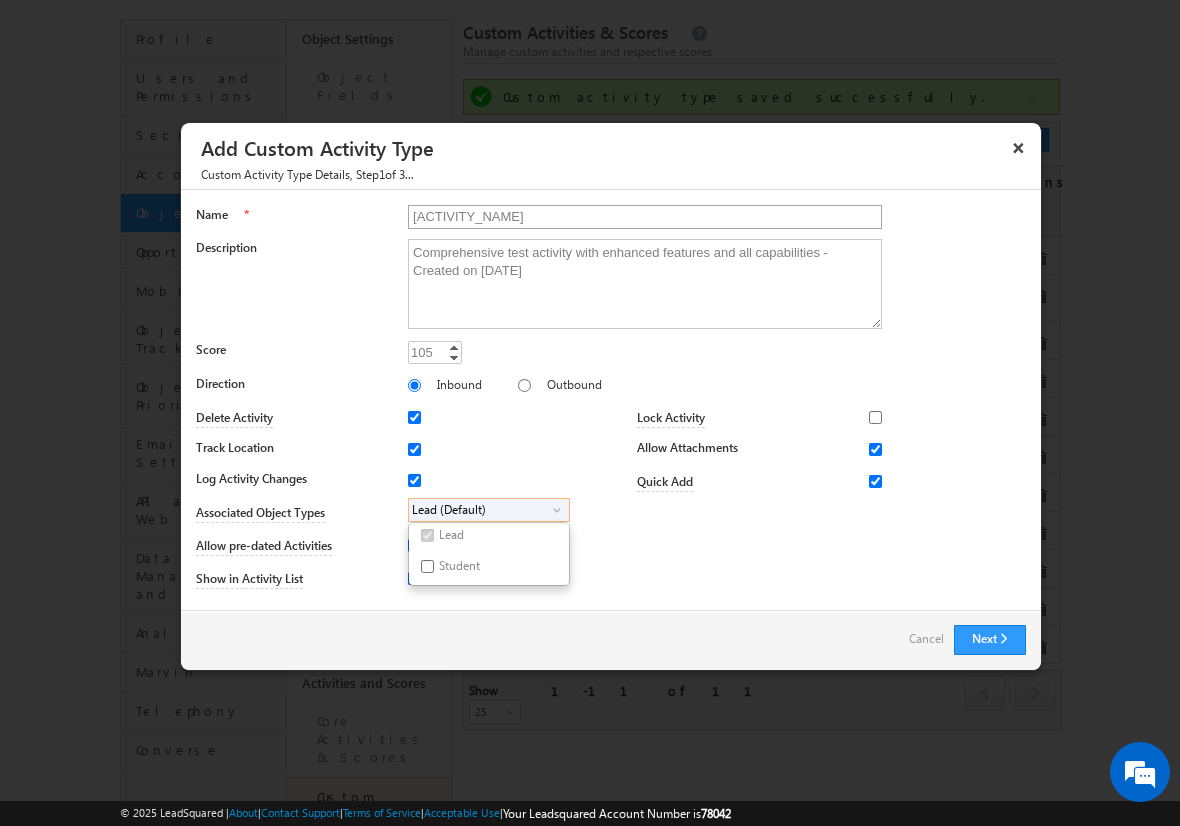 checkbox on "true" 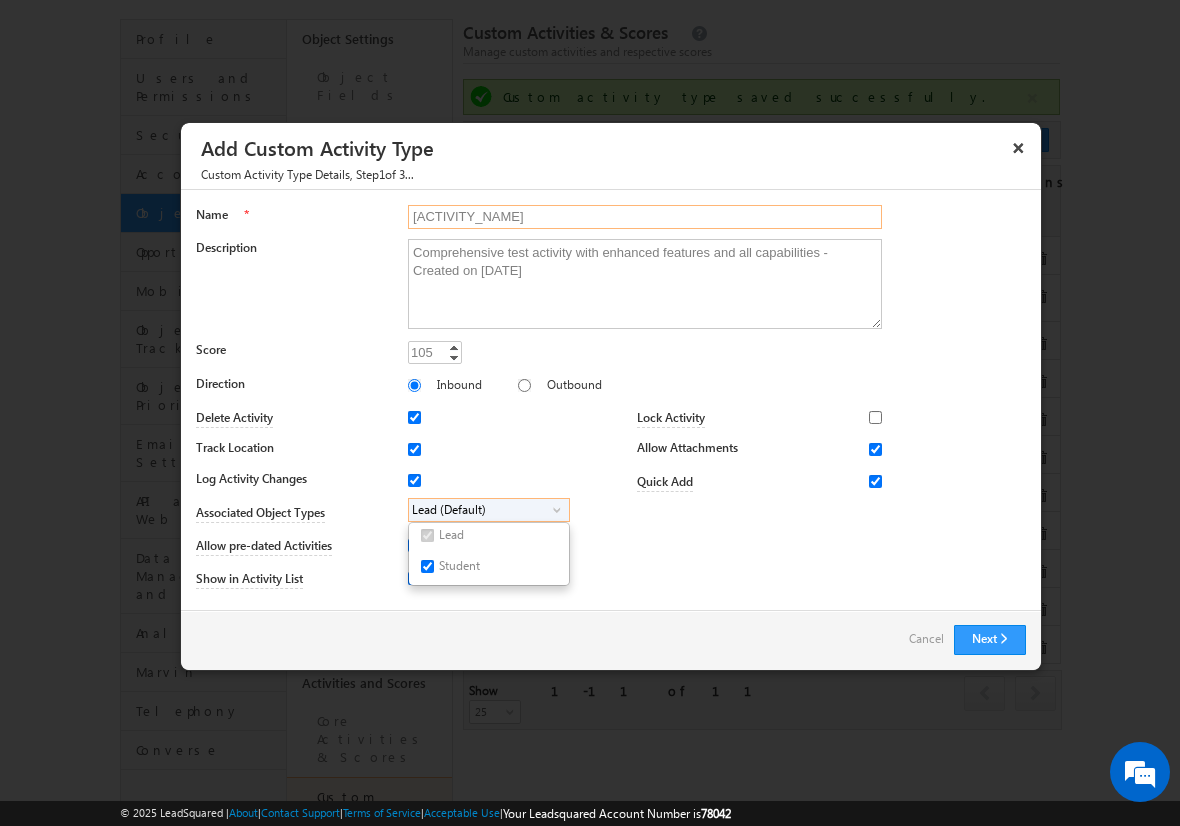 click on "[ACTIVITY_NAME]" at bounding box center (645, 217) 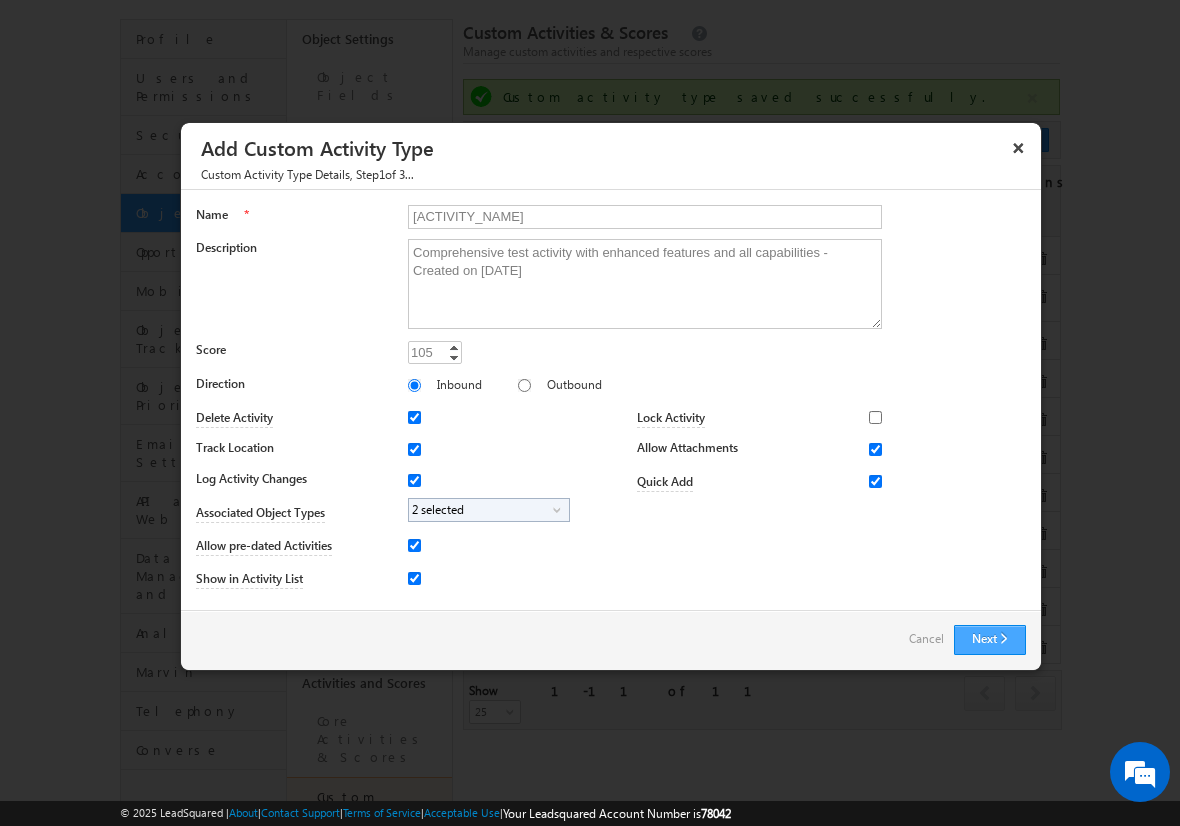 click on "Next" at bounding box center [990, 640] 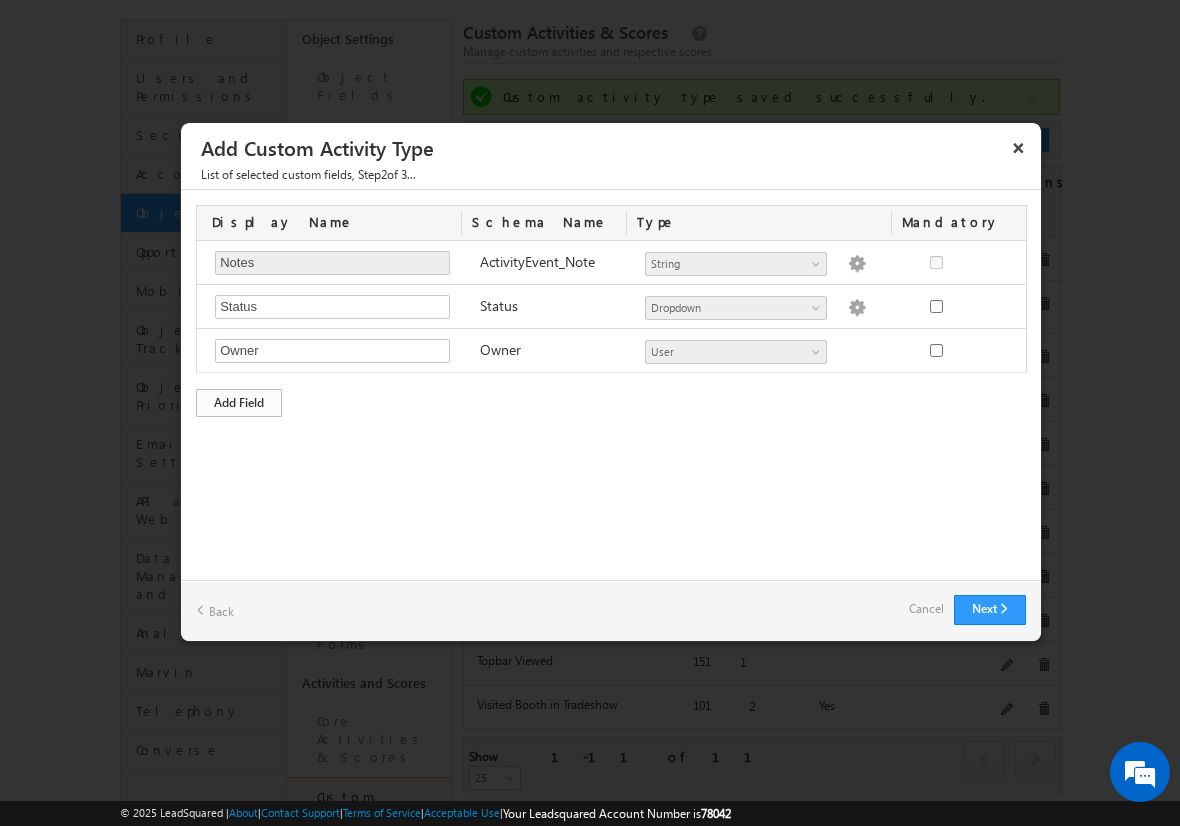 click on "Add Field" at bounding box center (239, 403) 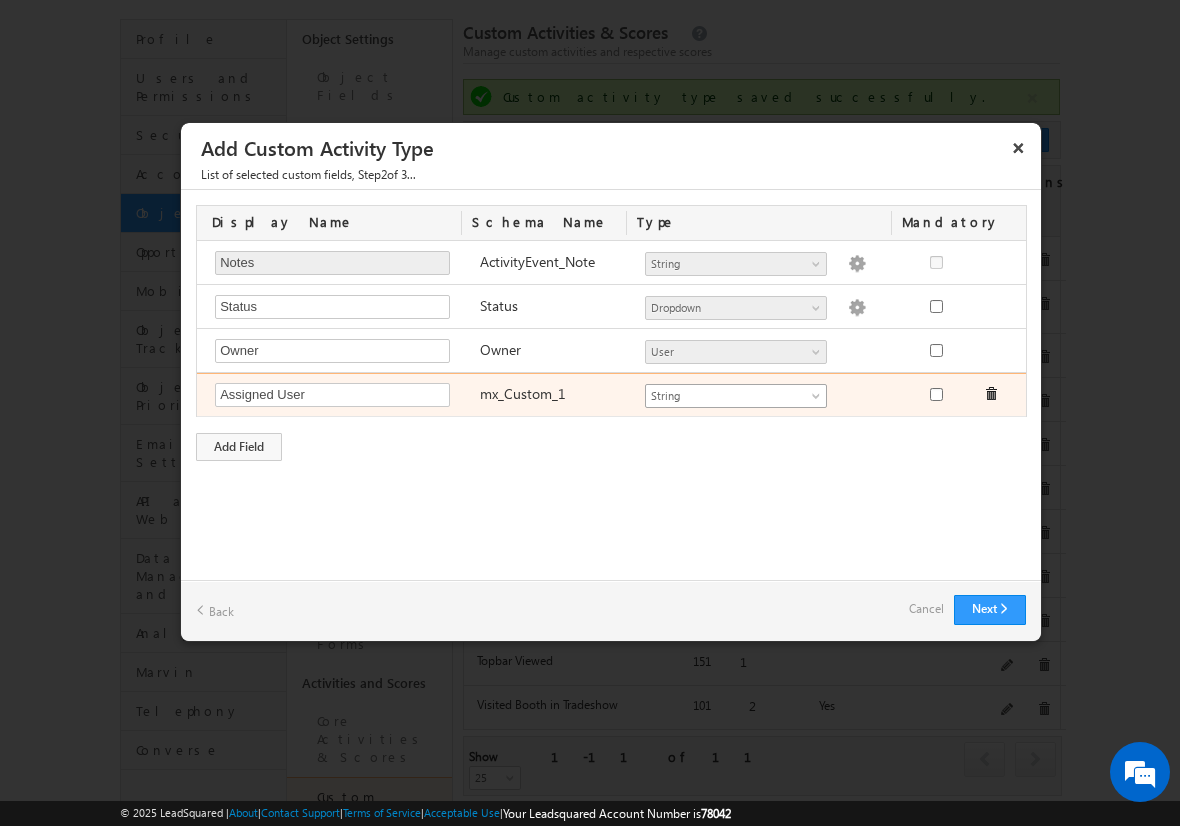 type on "Assigned User" 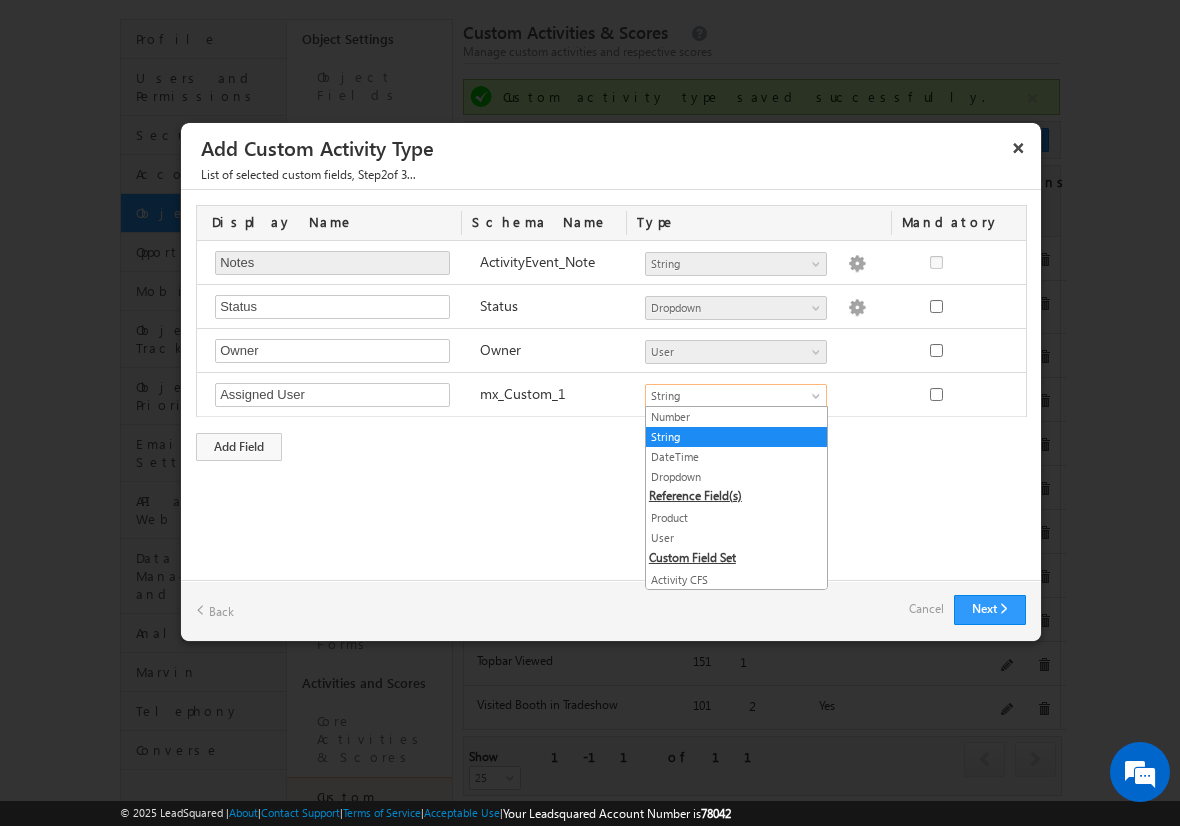click on "User" at bounding box center [736, 538] 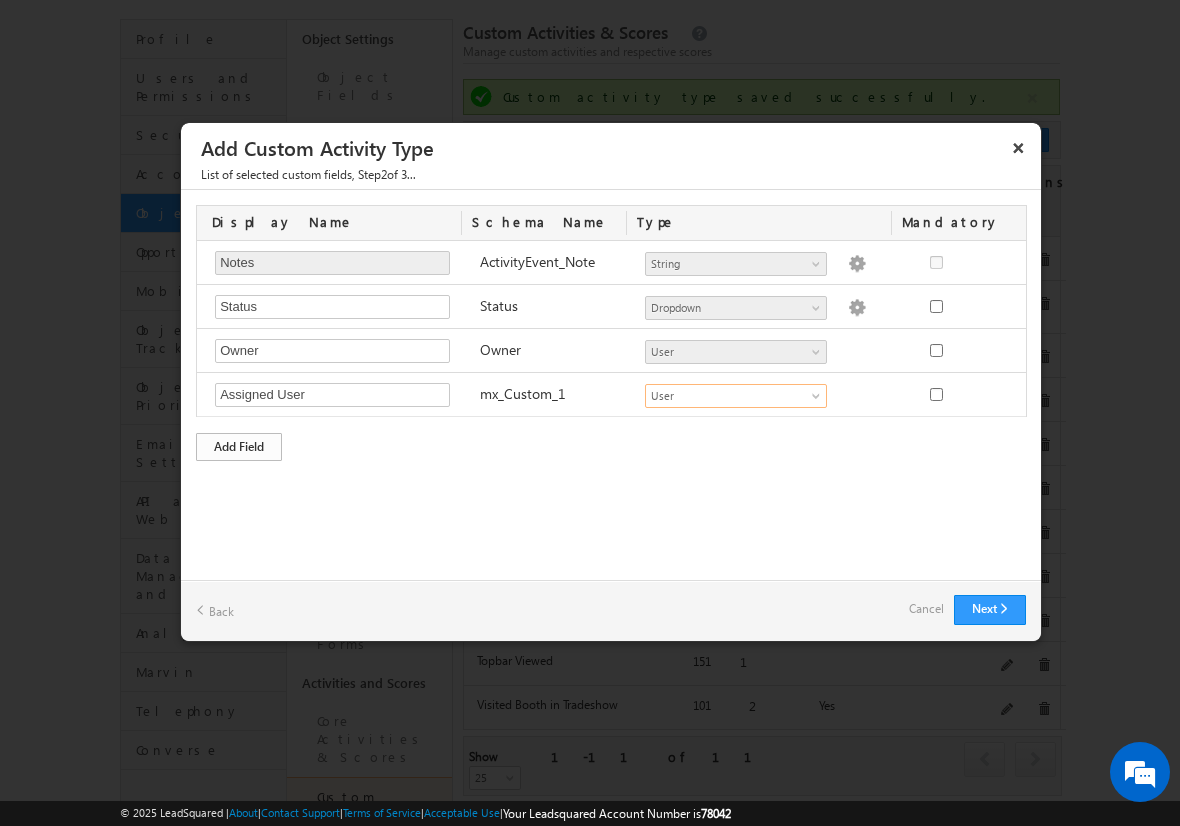 click on "Add Field" at bounding box center [239, 447] 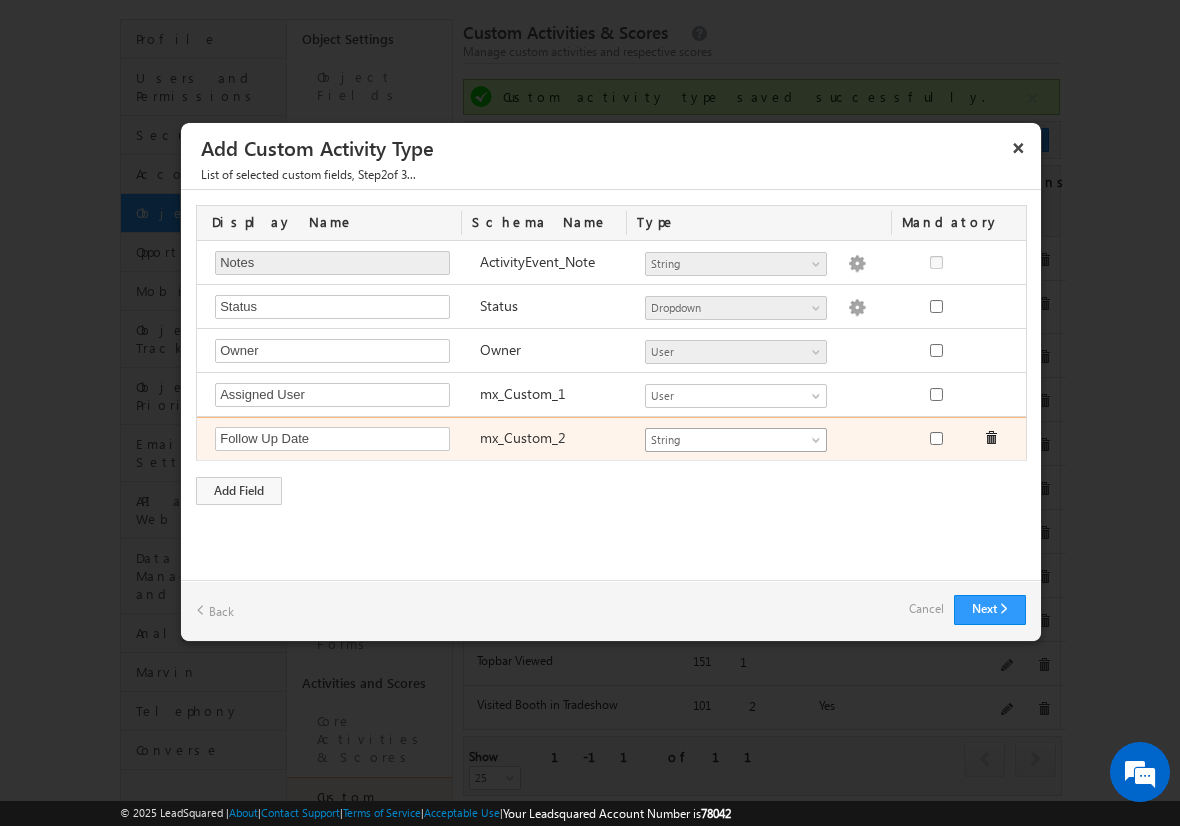 type on "Follow Up Date" 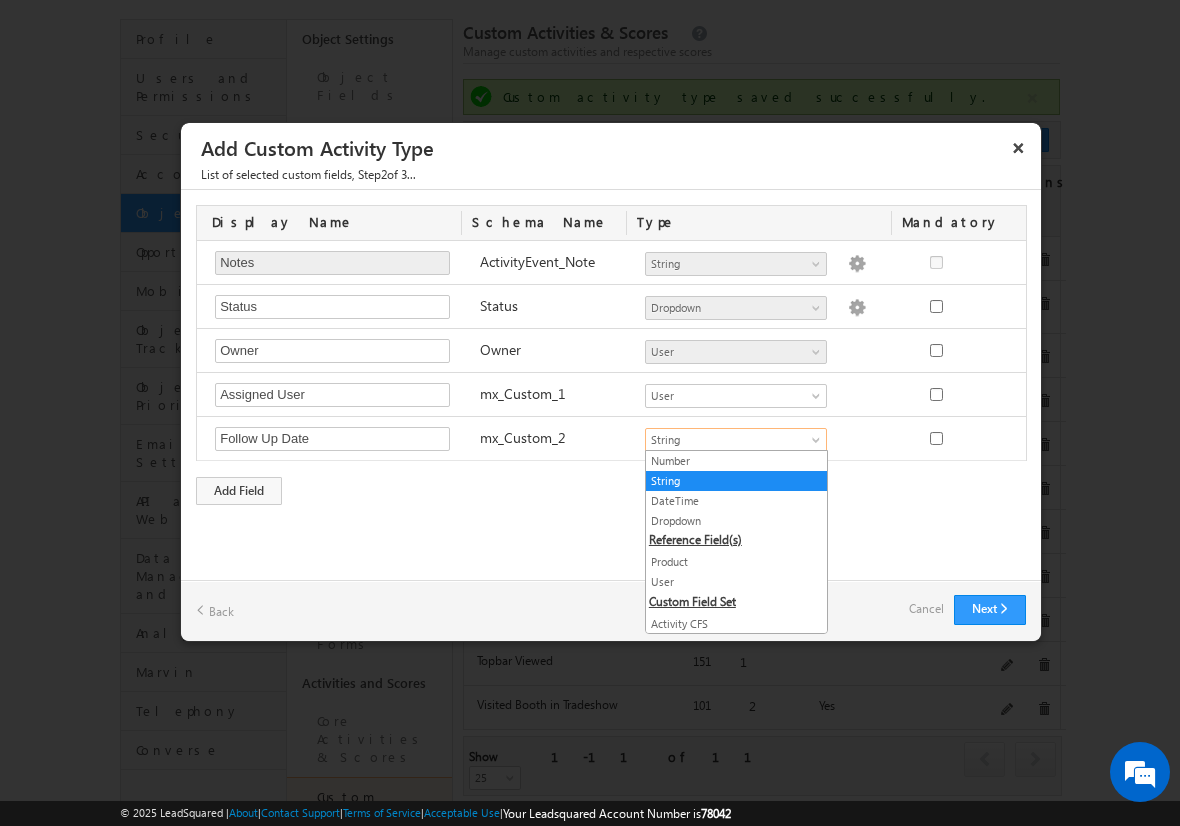click on "DateTime" at bounding box center (736, 501) 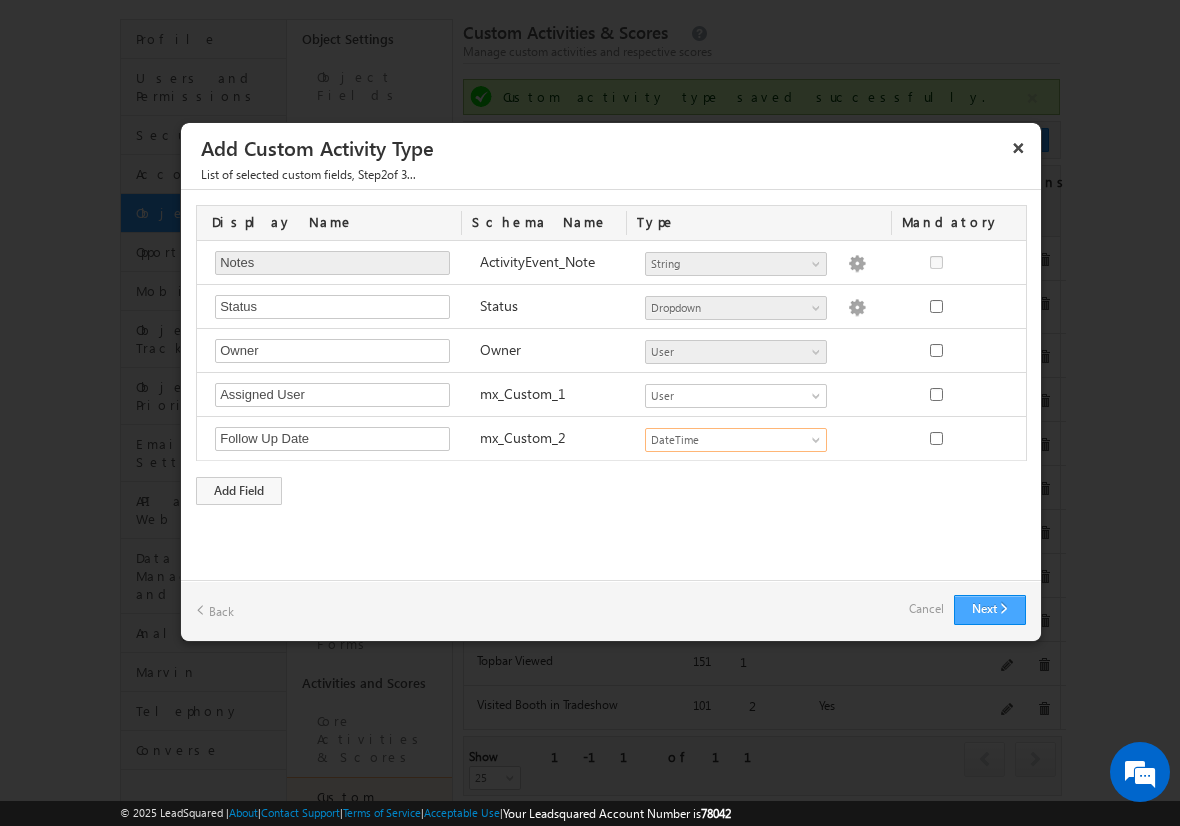 click on "Next" at bounding box center [990, 610] 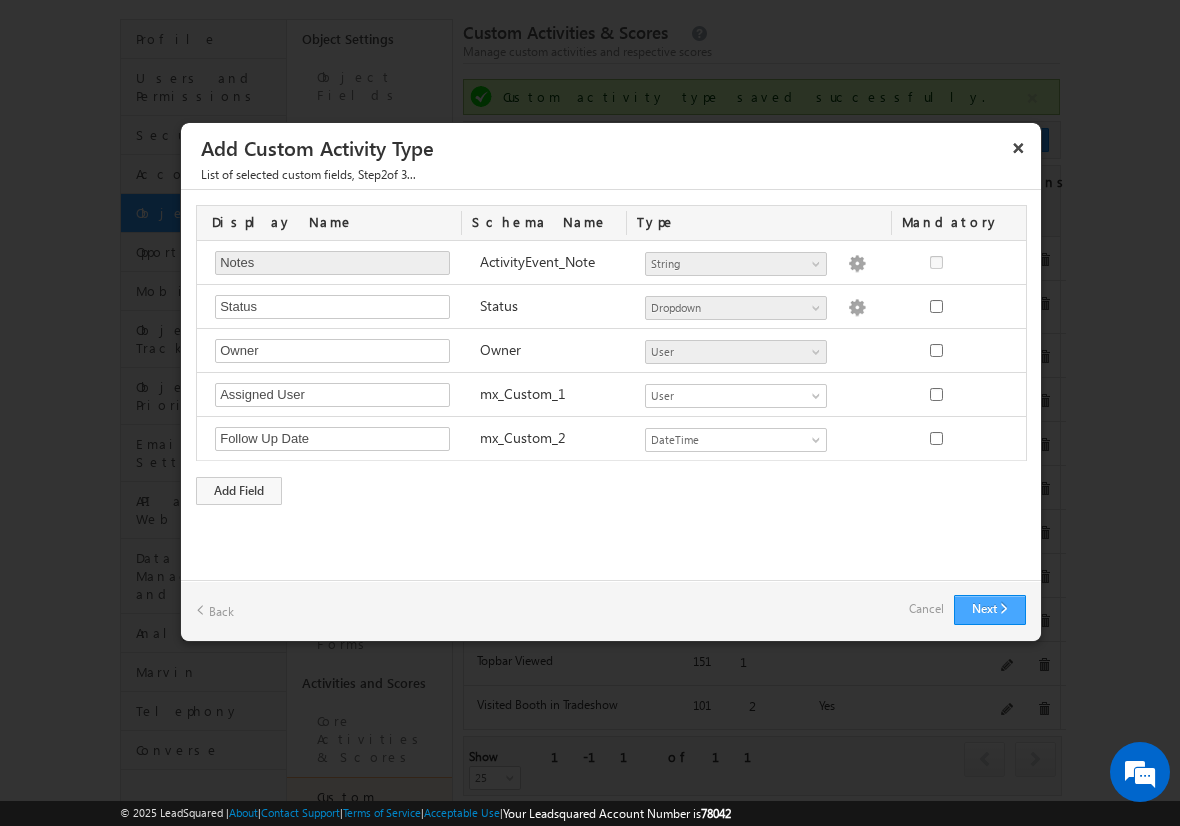 type 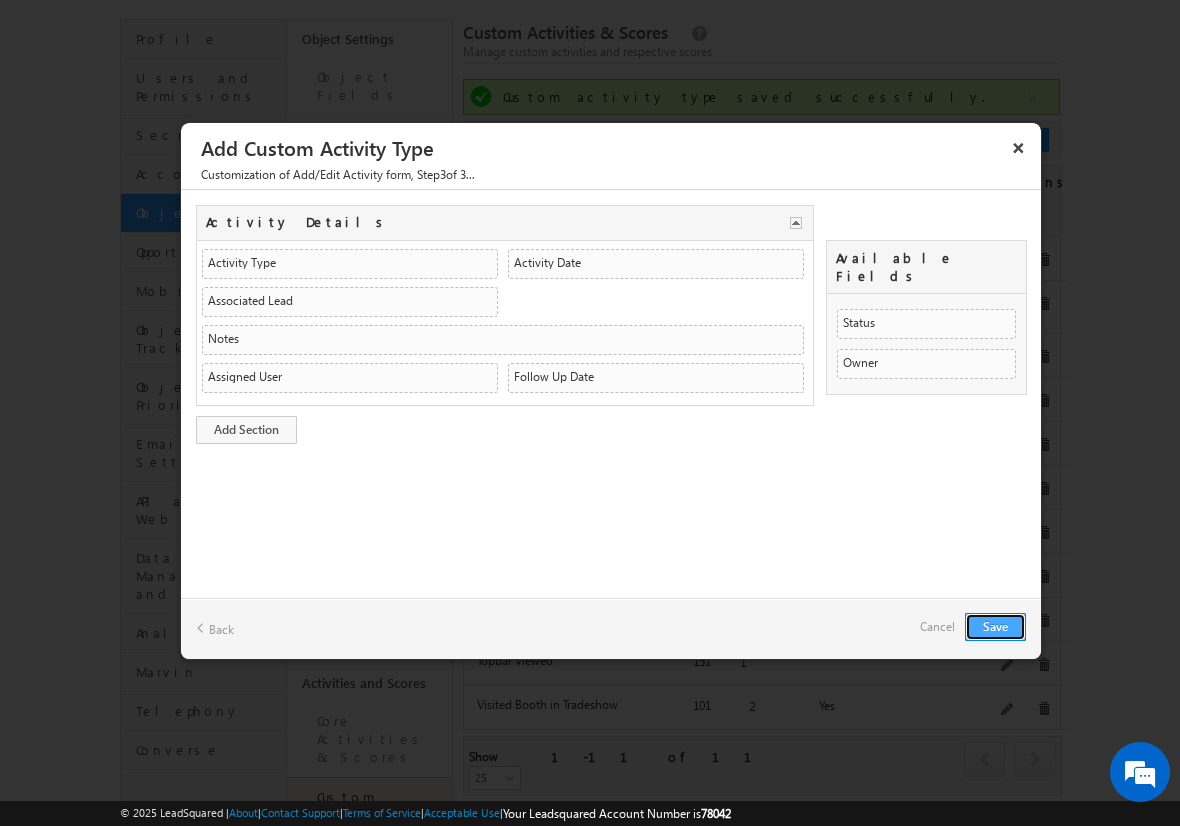 click on "Save" at bounding box center [995, 627] 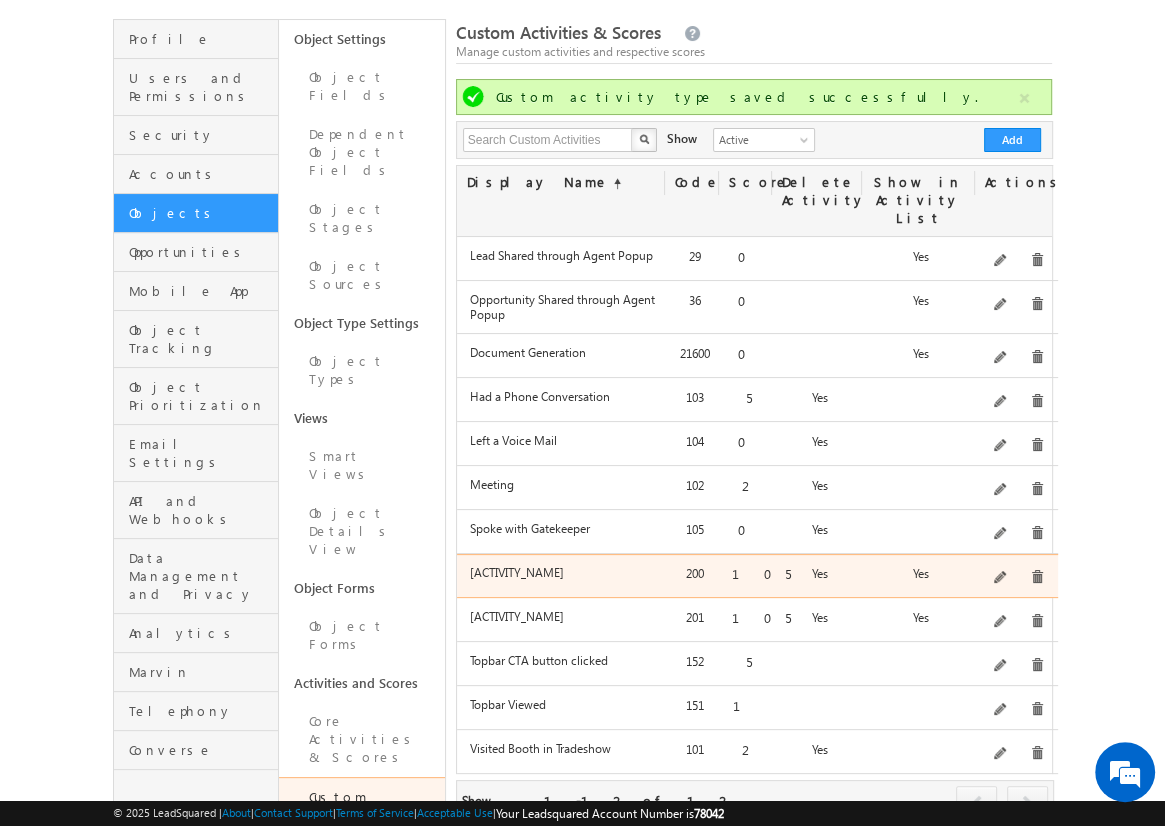 click at bounding box center (1037, 577) 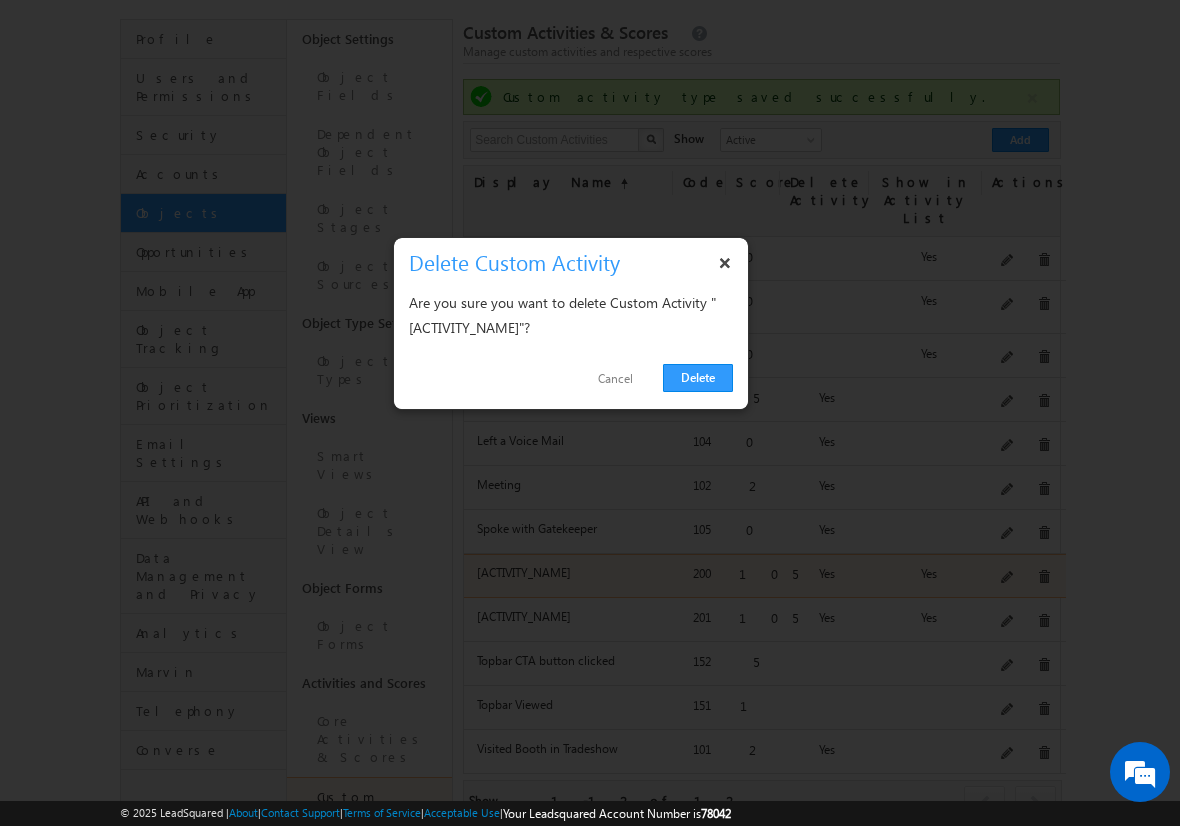 click on "Delete" at bounding box center [698, 378] 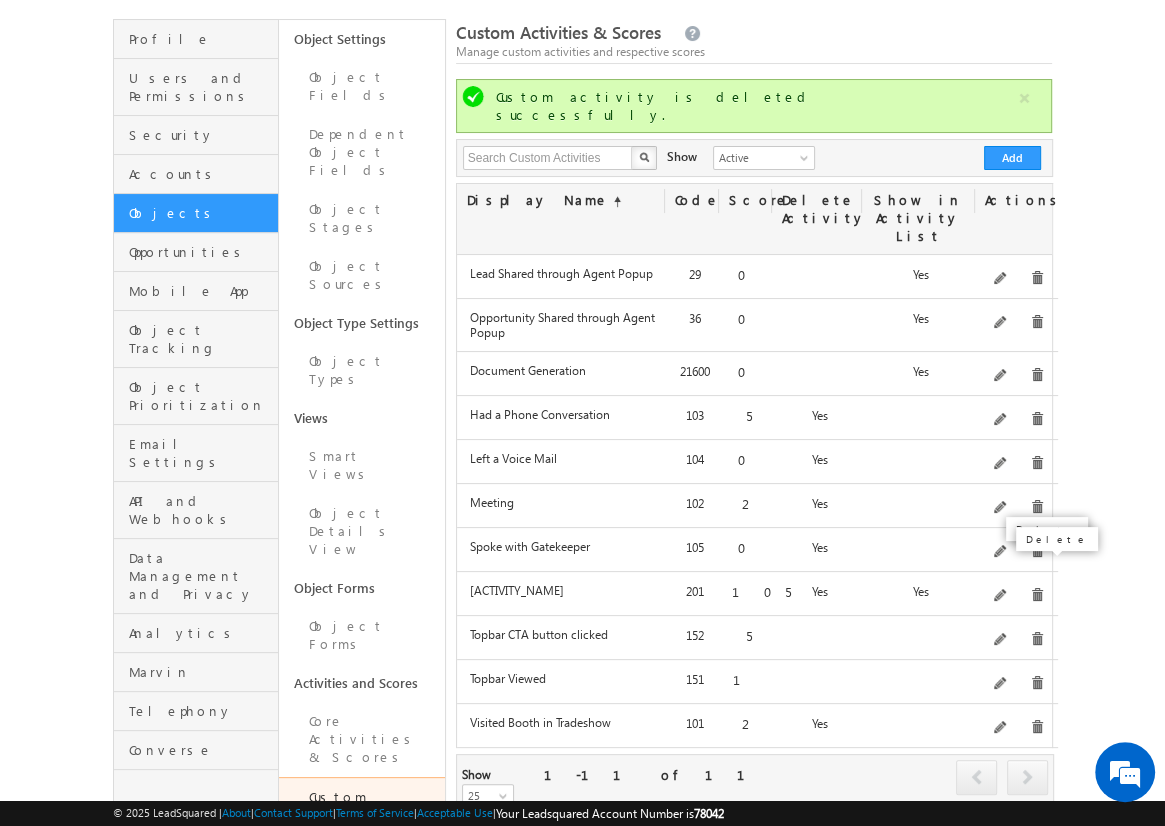 click at bounding box center (1037, 595) 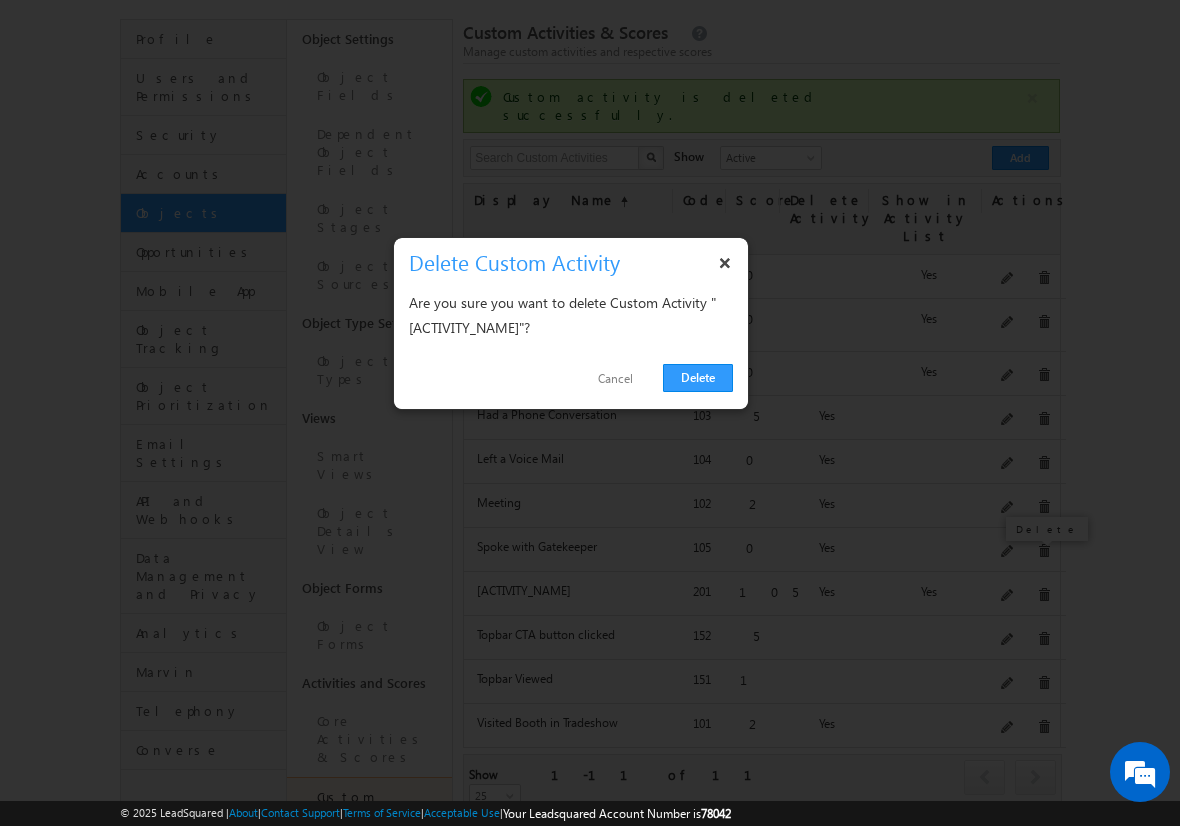 click on "Delete" at bounding box center [698, 378] 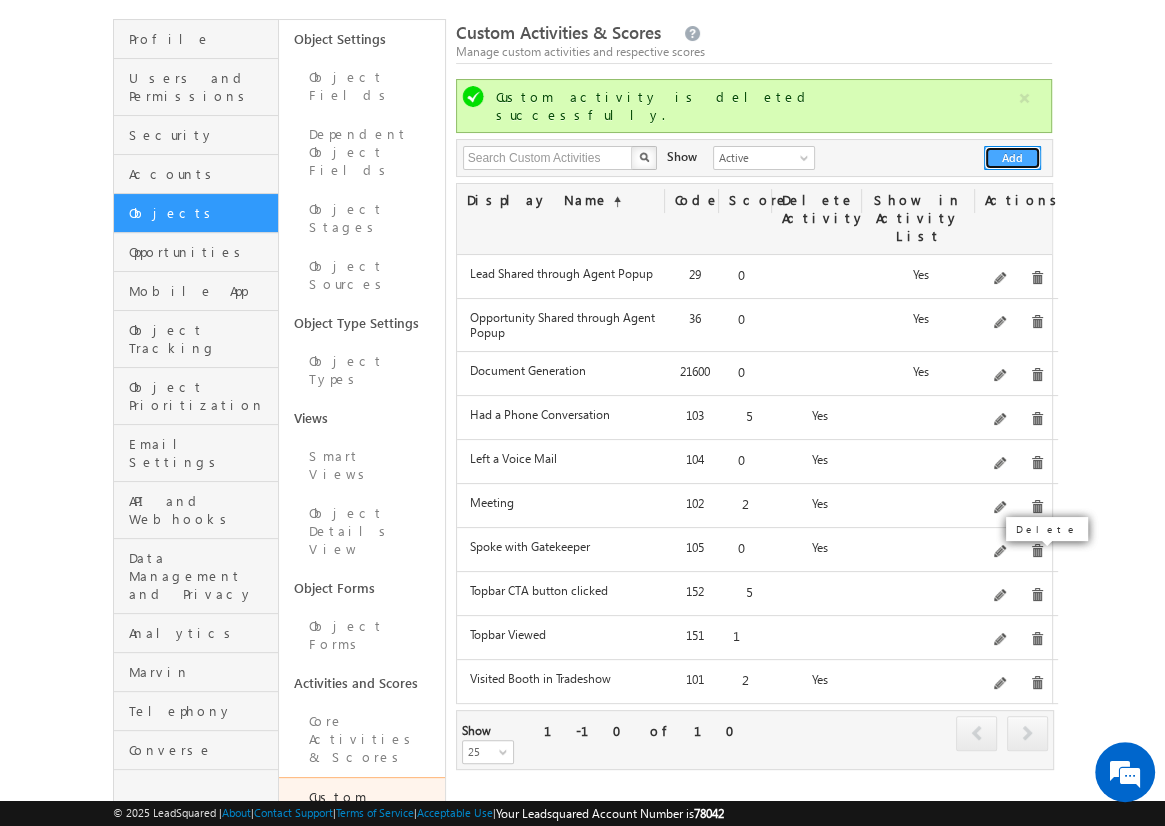 click on "Add" at bounding box center (1012, 158) 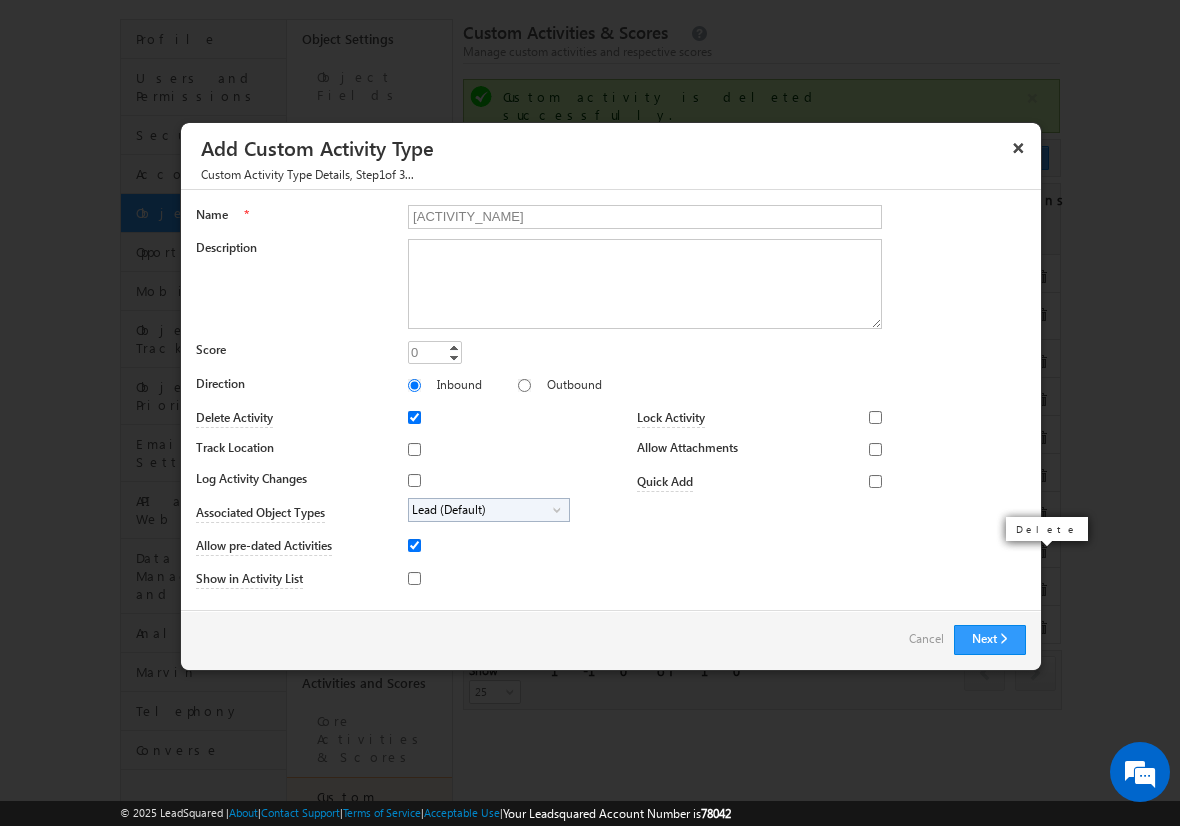 type on "[ACTIVITY_NAME]" 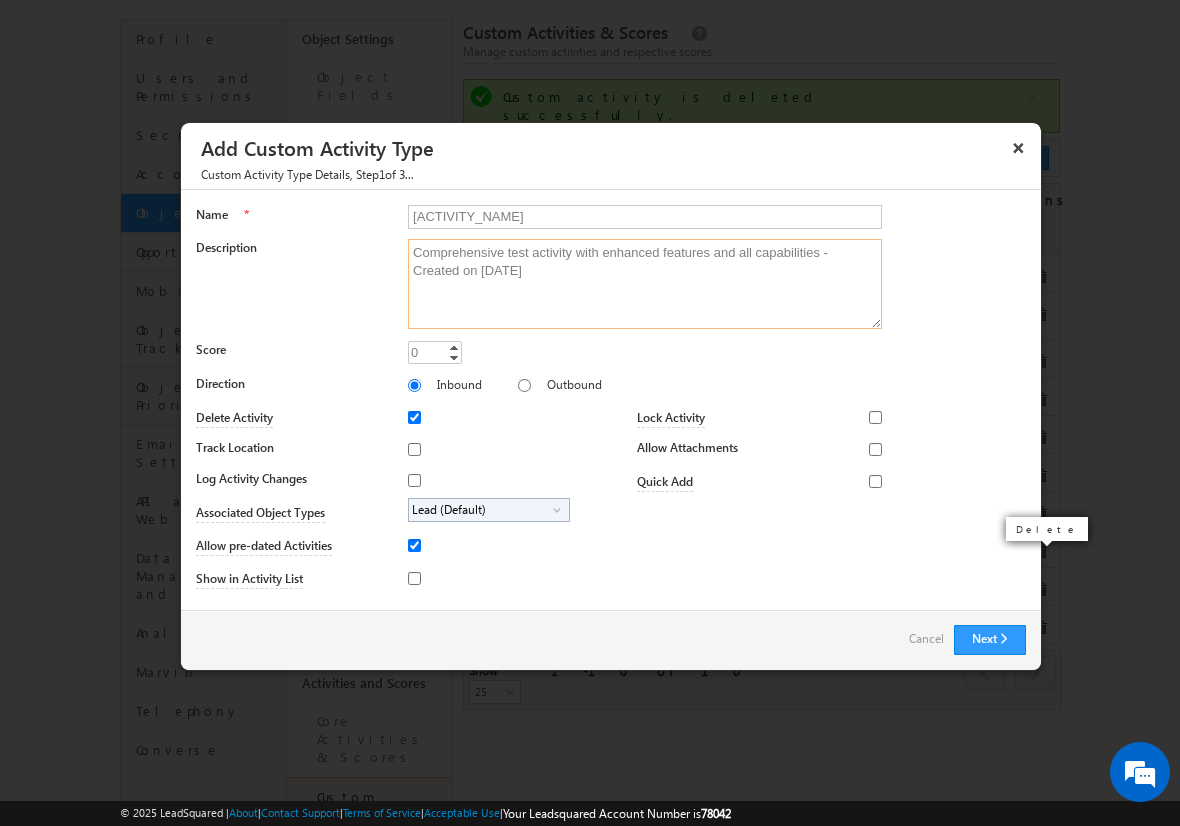type on "Comprehensive test activity with enhanced features and all capabilities - Created on [DATE]" 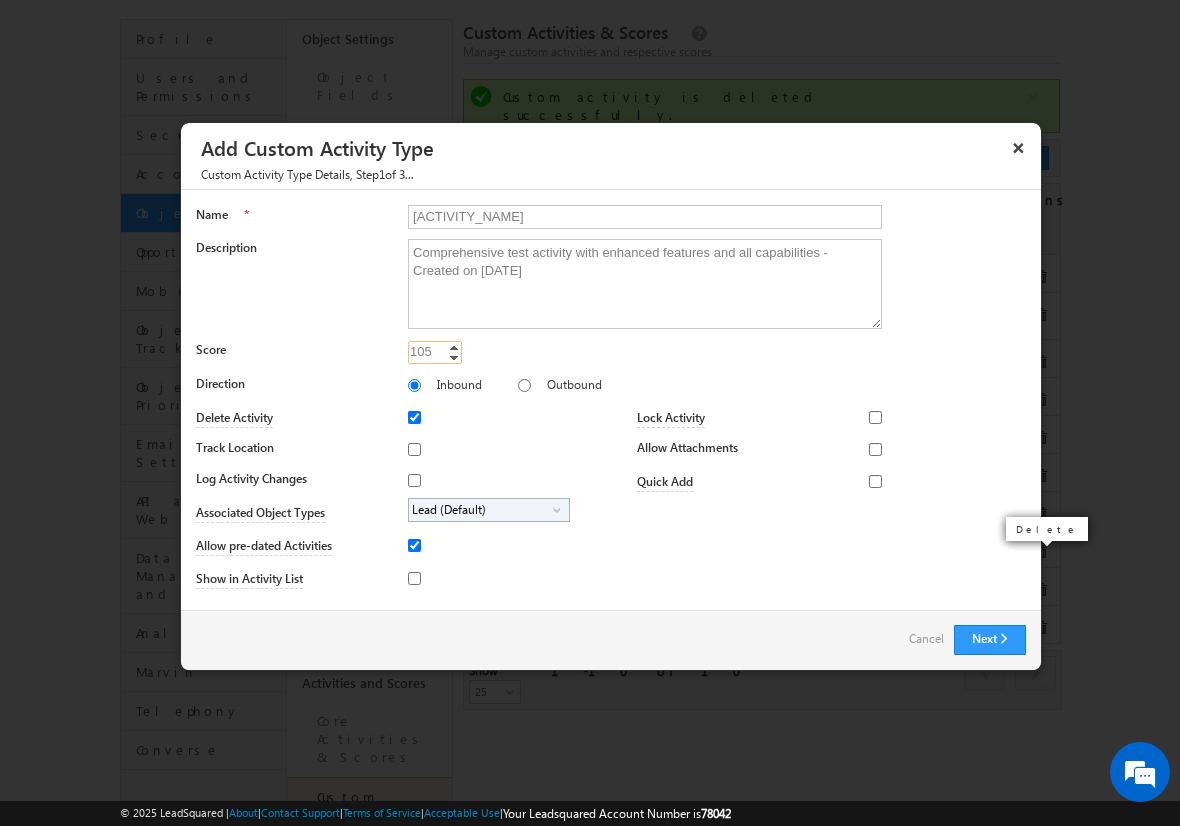 type on "105" 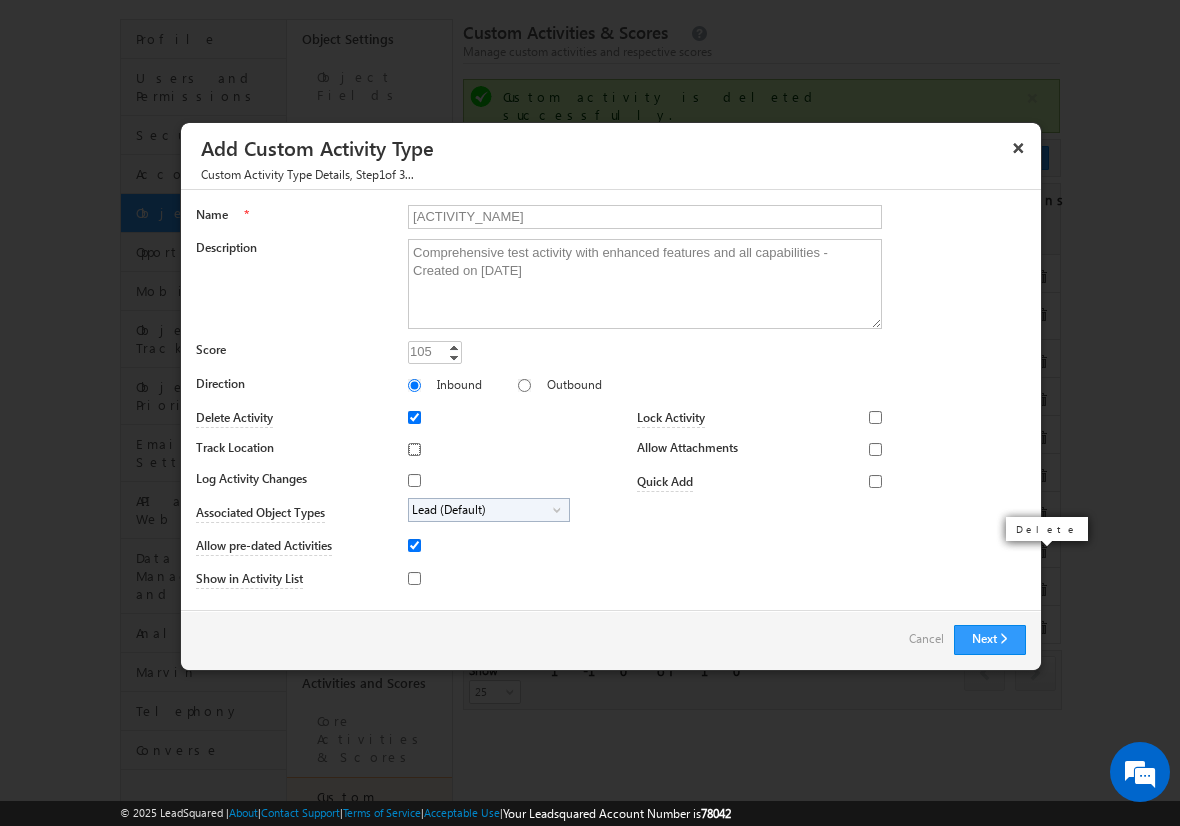 click on "Track Location" at bounding box center [414, 449] 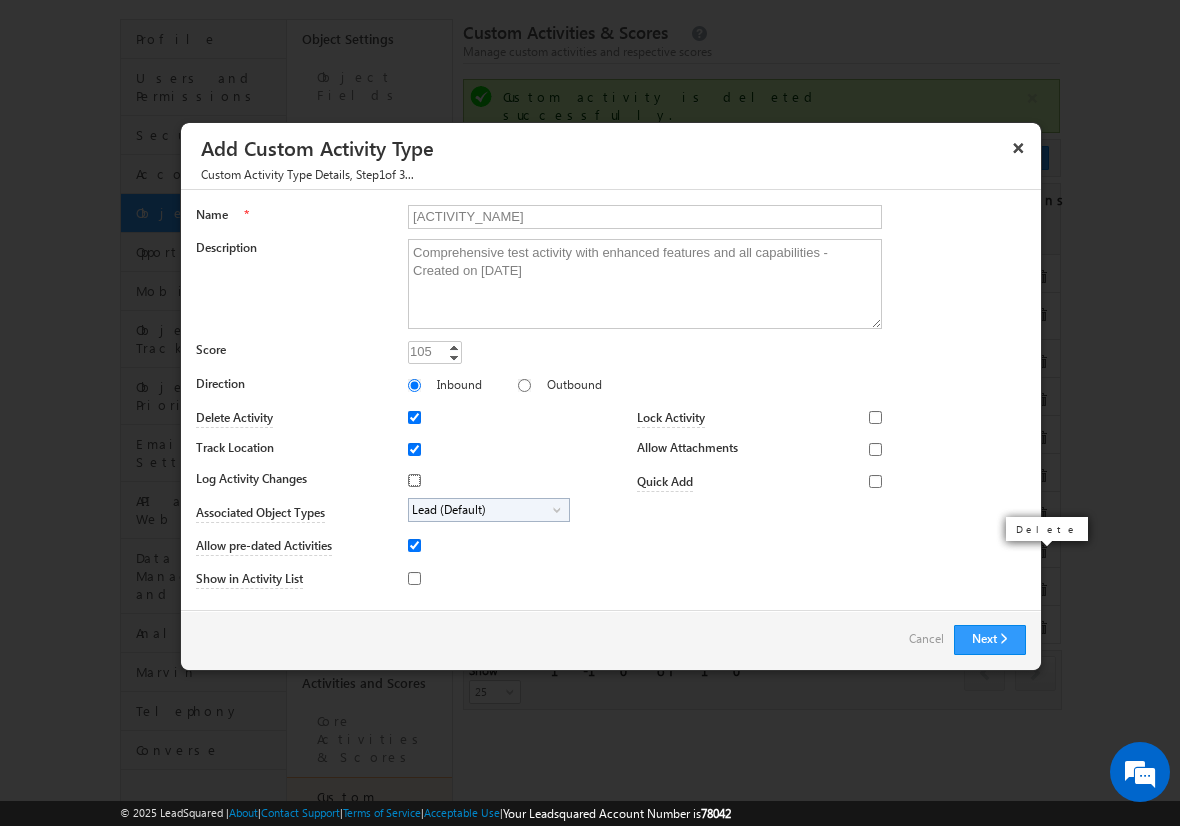 click on "Log Activity Changes" at bounding box center [414, 480] 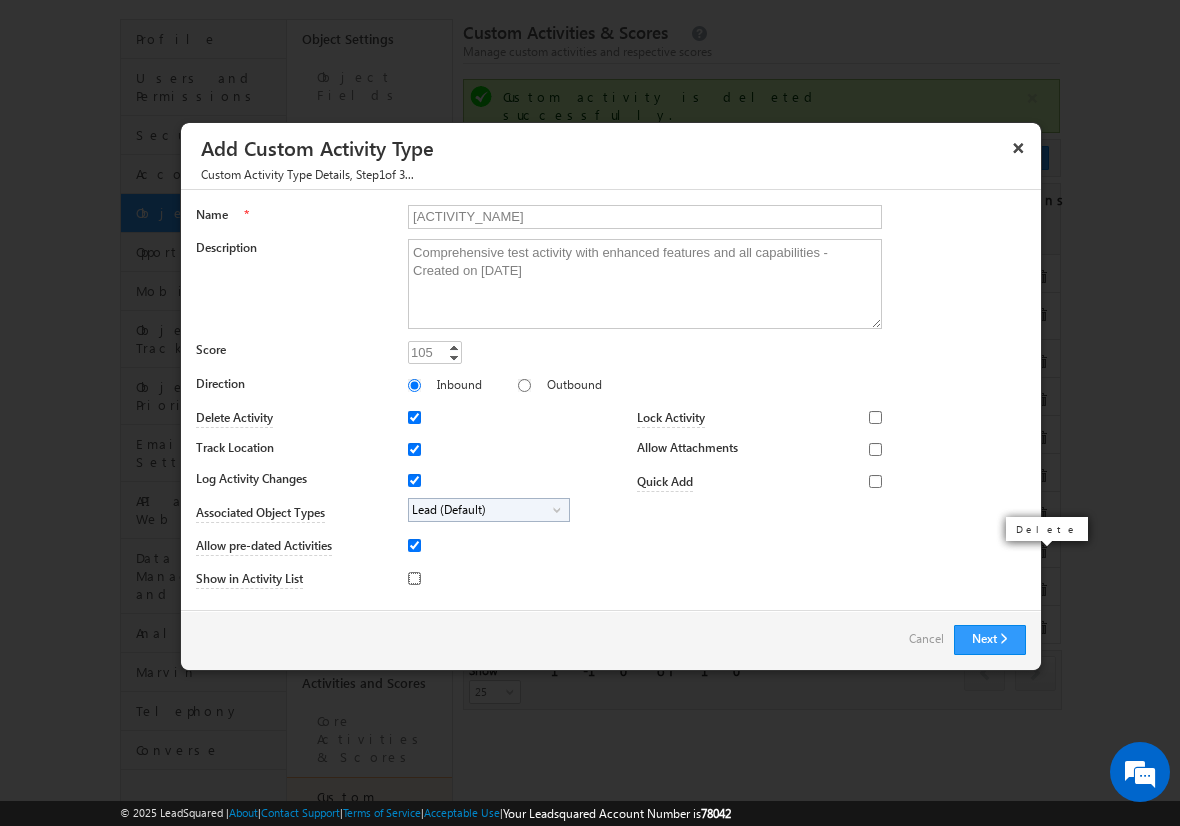 click on "Show in Activity List" at bounding box center [414, 578] 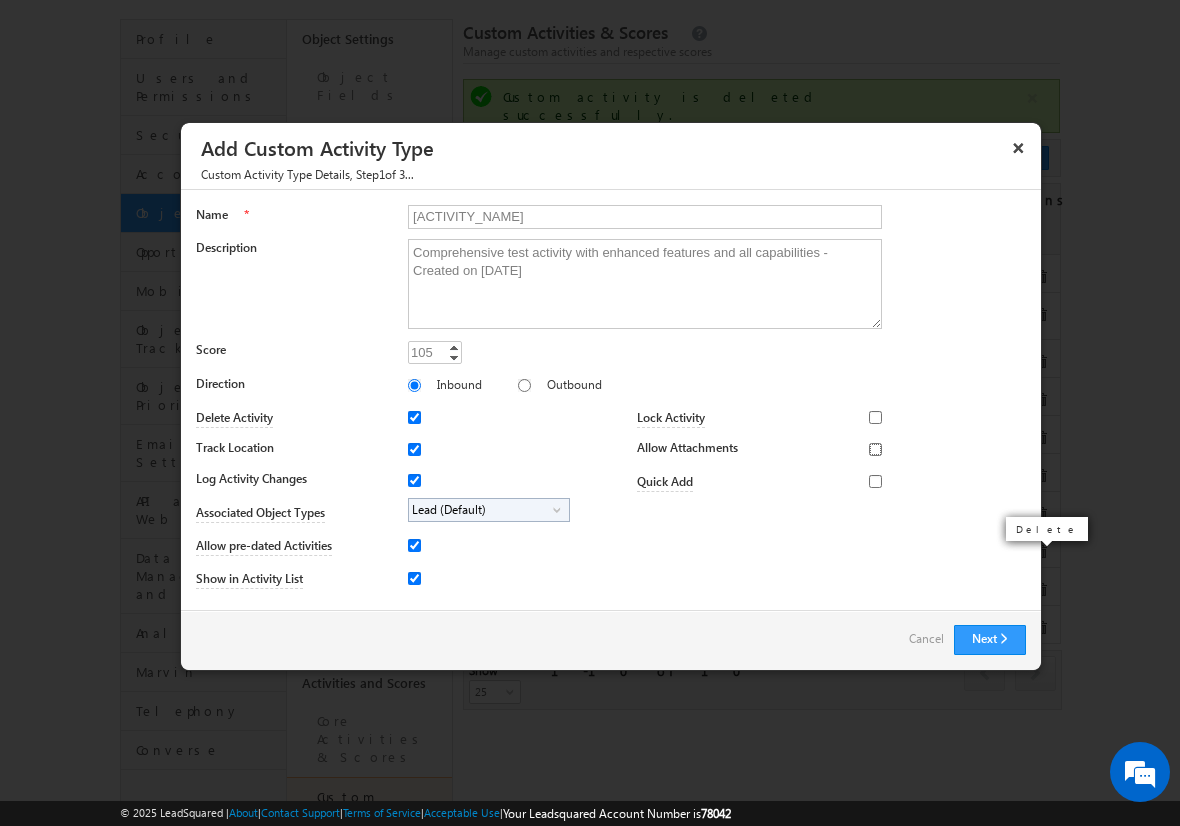 click on "Allow Attachments" at bounding box center (875, 449) 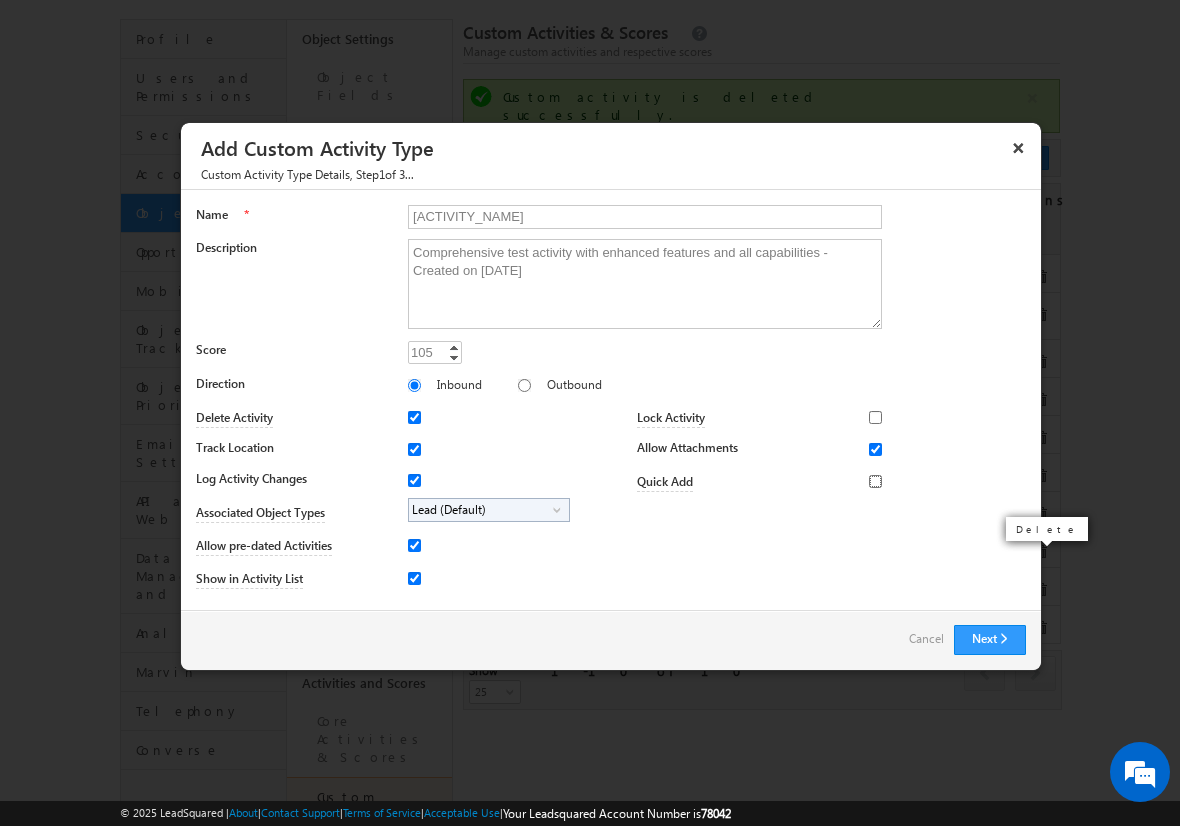 click on "Quick Add" at bounding box center (875, 481) 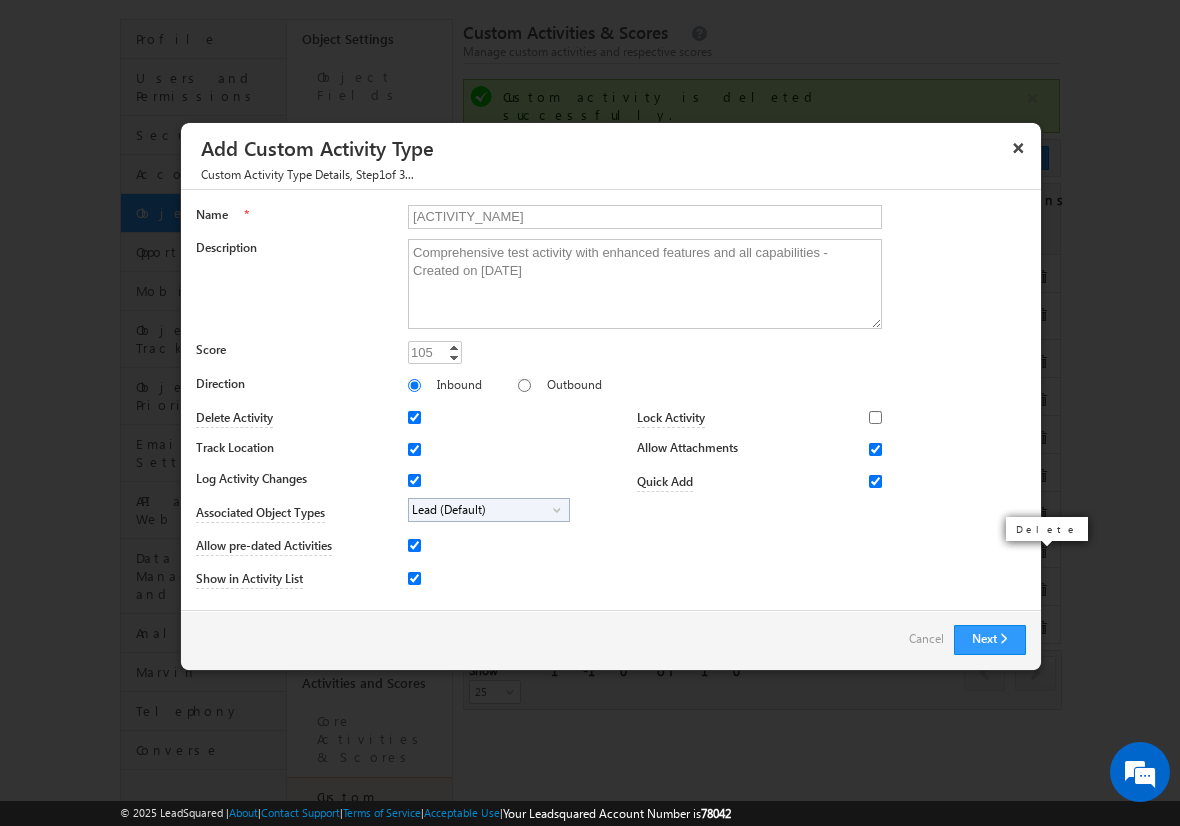 click on "Lead (Default)" at bounding box center (481, 510) 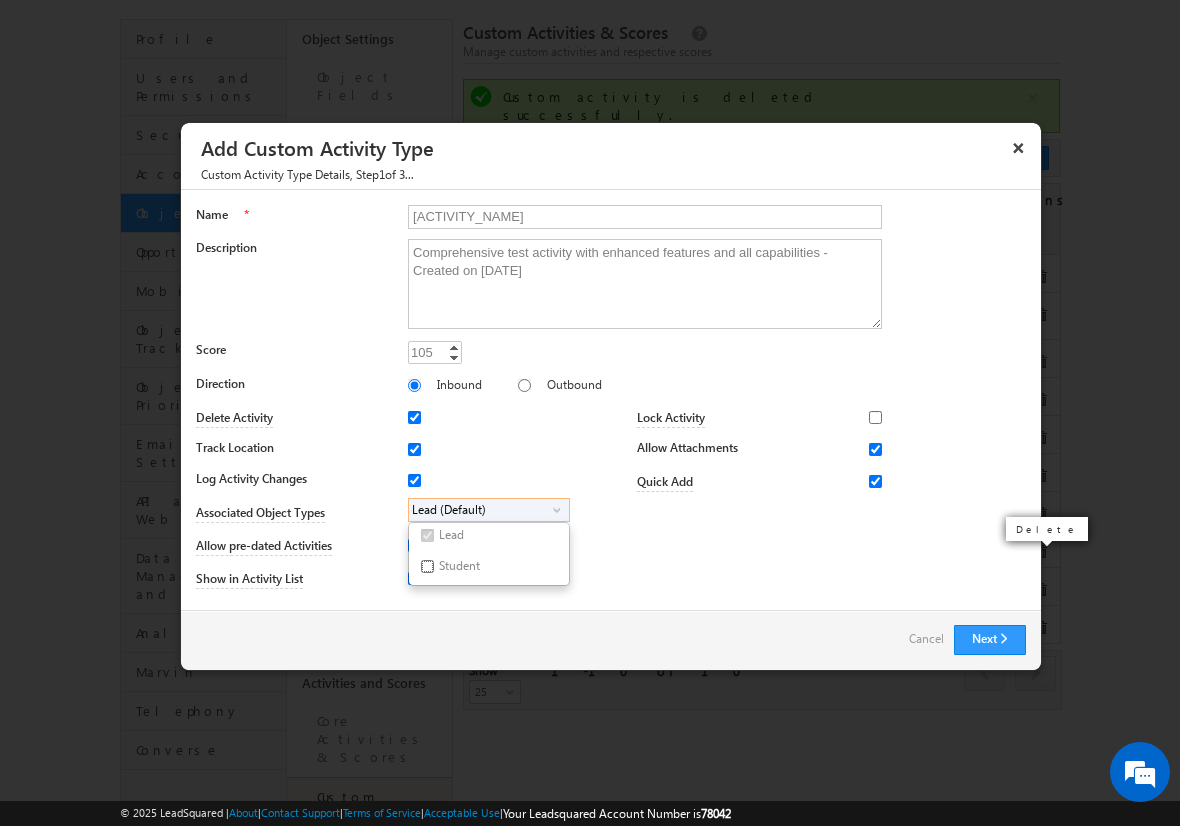 click on "Student" at bounding box center (427, 566) 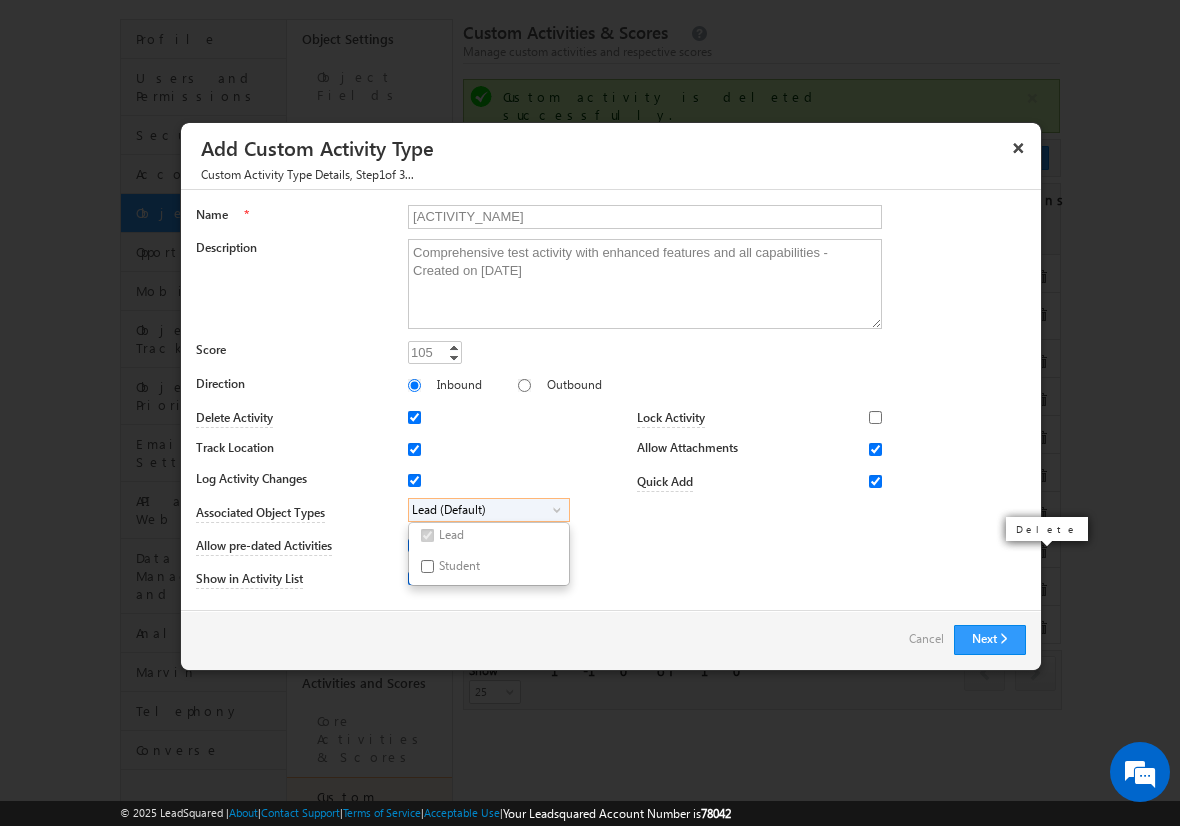 checkbox on "true" 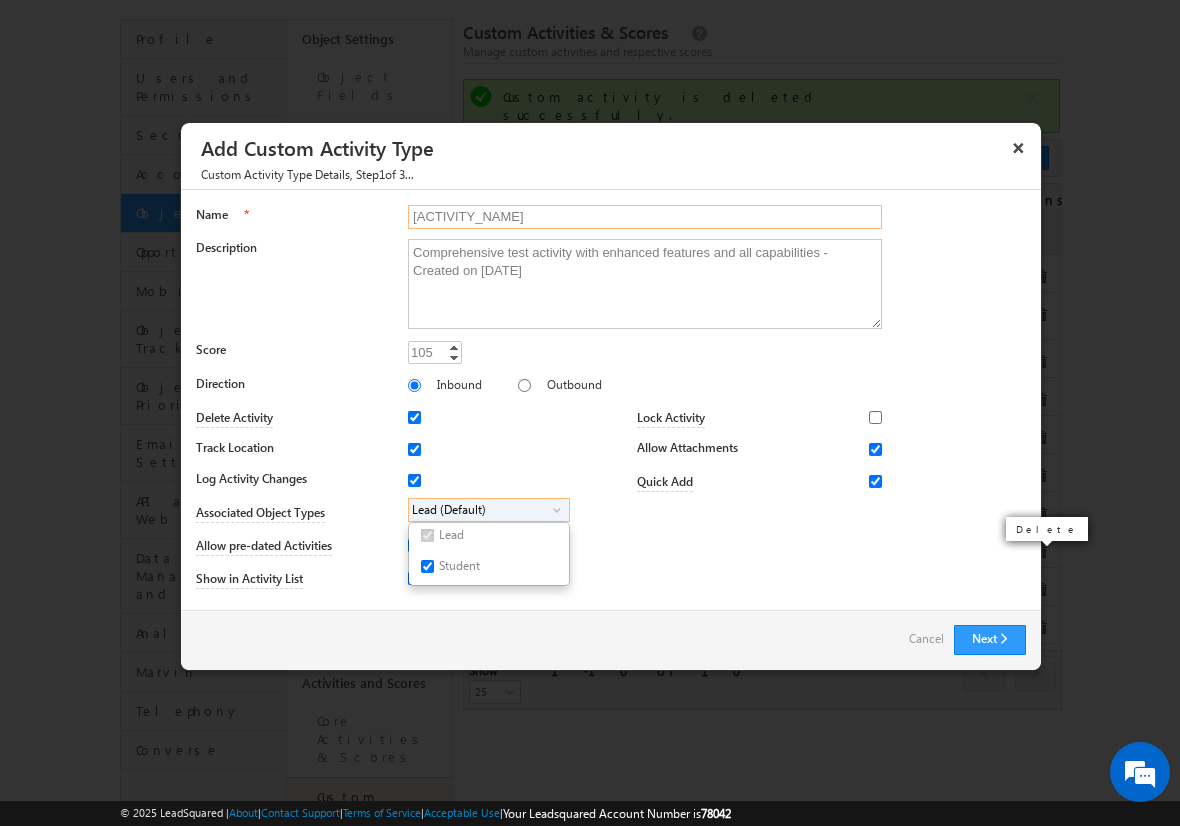 click on "[ACTIVITY_NAME]" at bounding box center (645, 217) 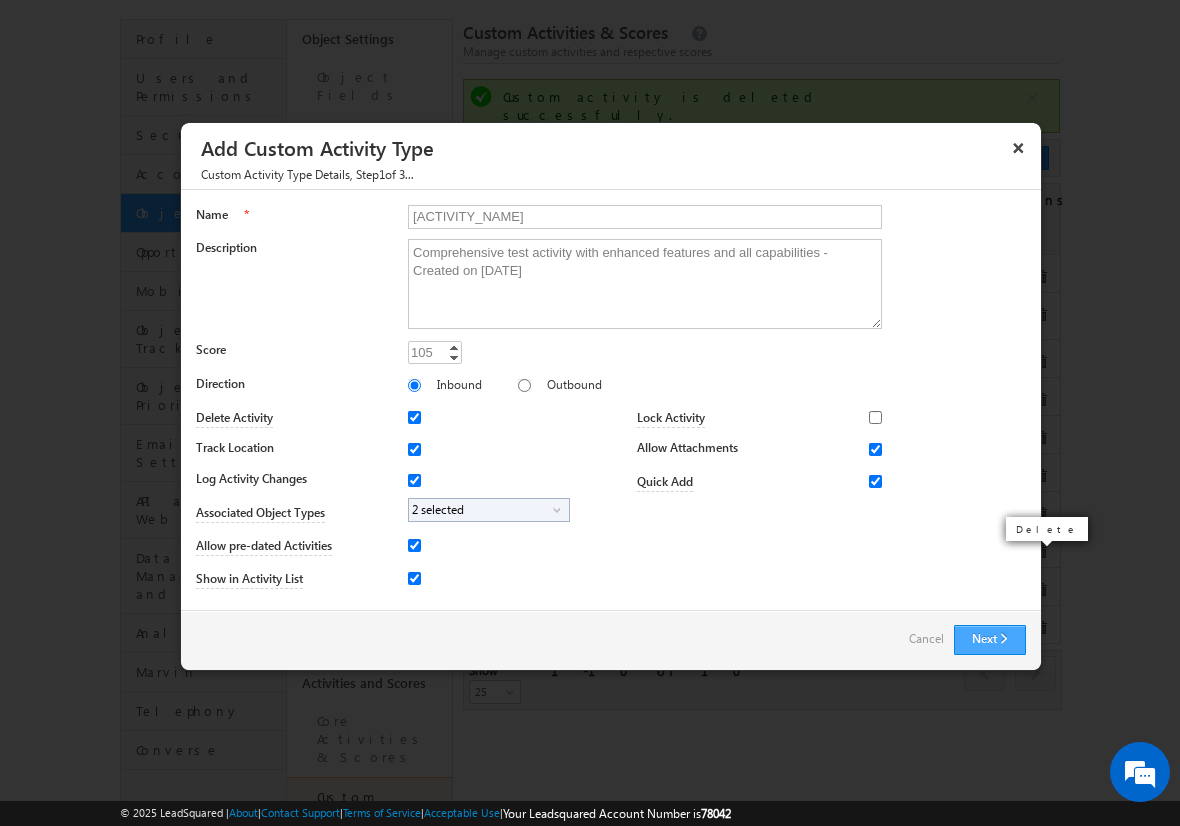 click on "Next" at bounding box center (990, 640) 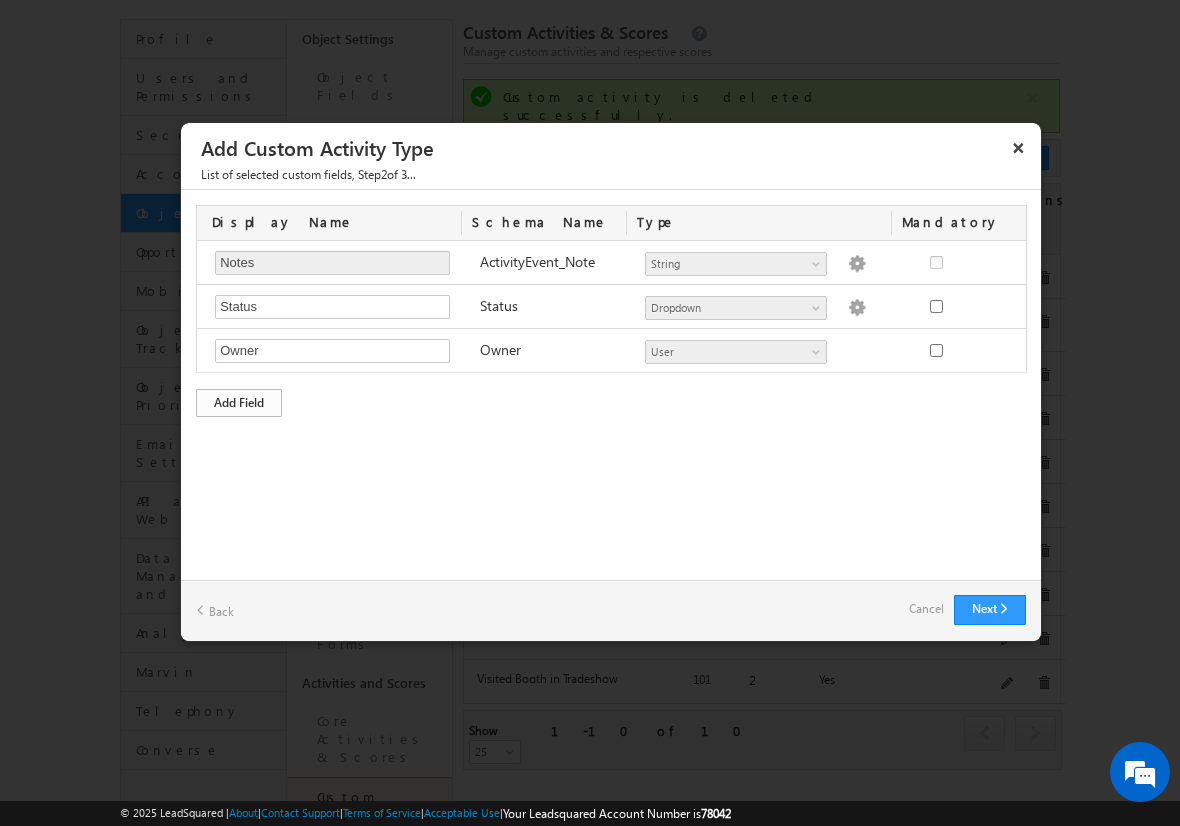 click on "Add Field" at bounding box center [239, 403] 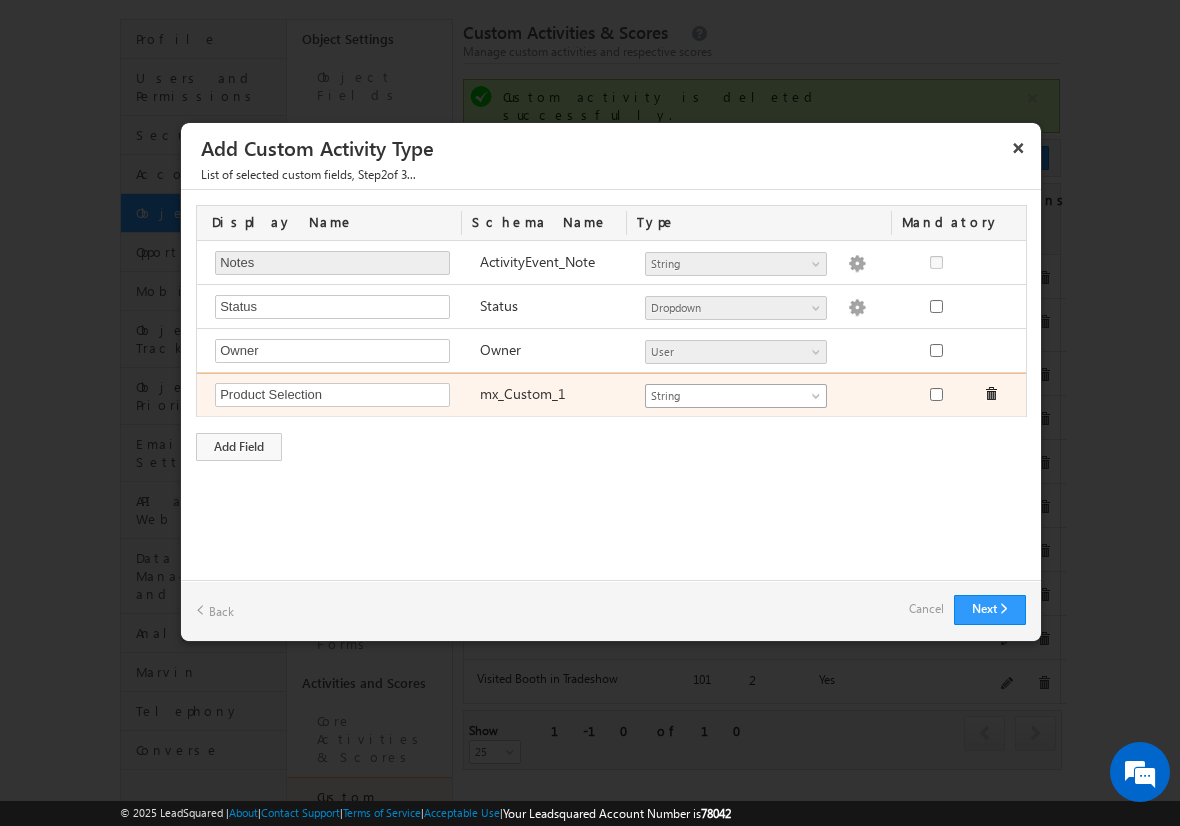 type on "Product Selection" 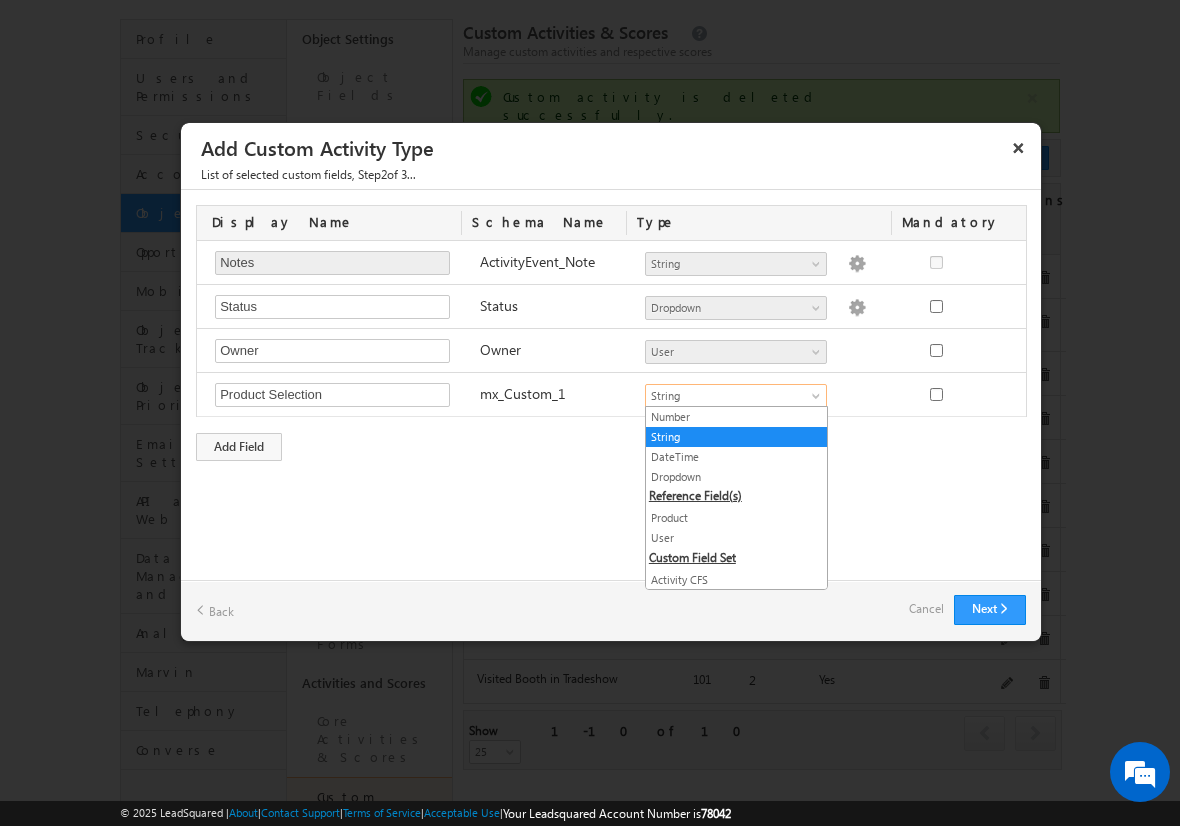 click on "Product" at bounding box center (736, 518) 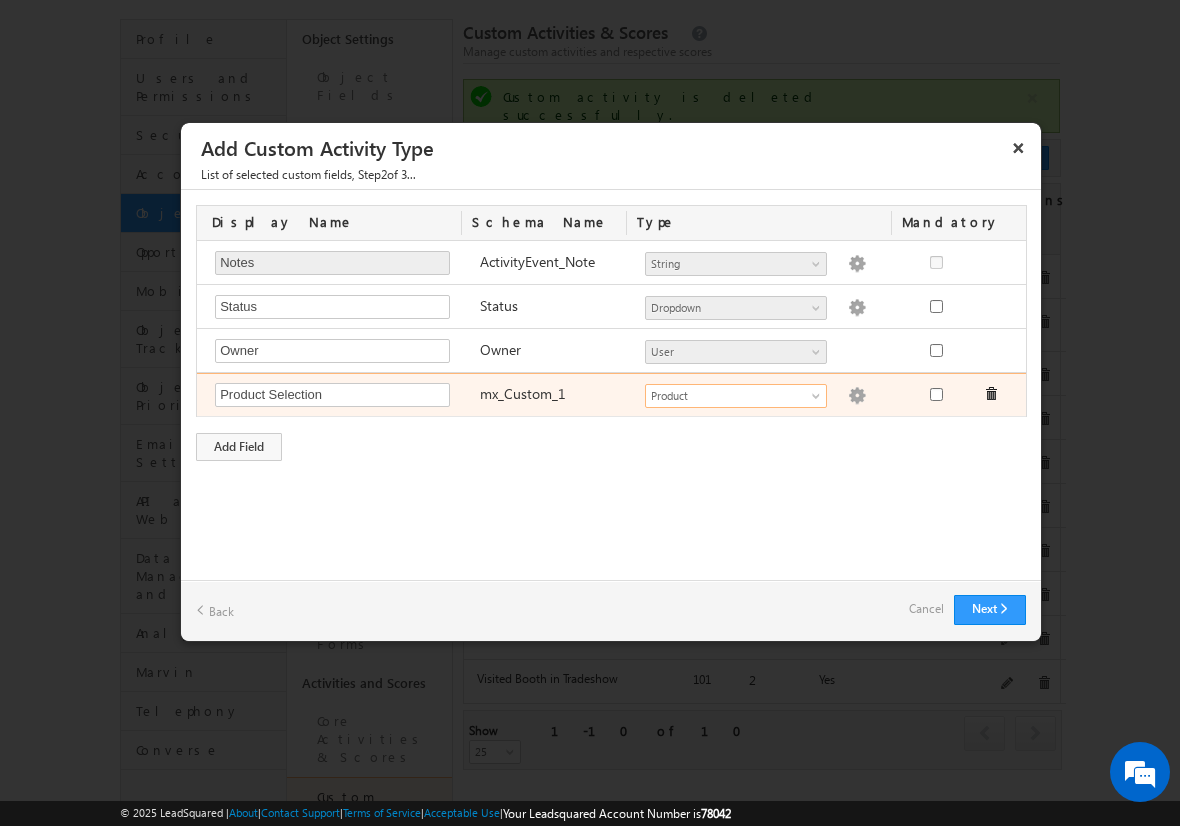 click at bounding box center (857, 396) 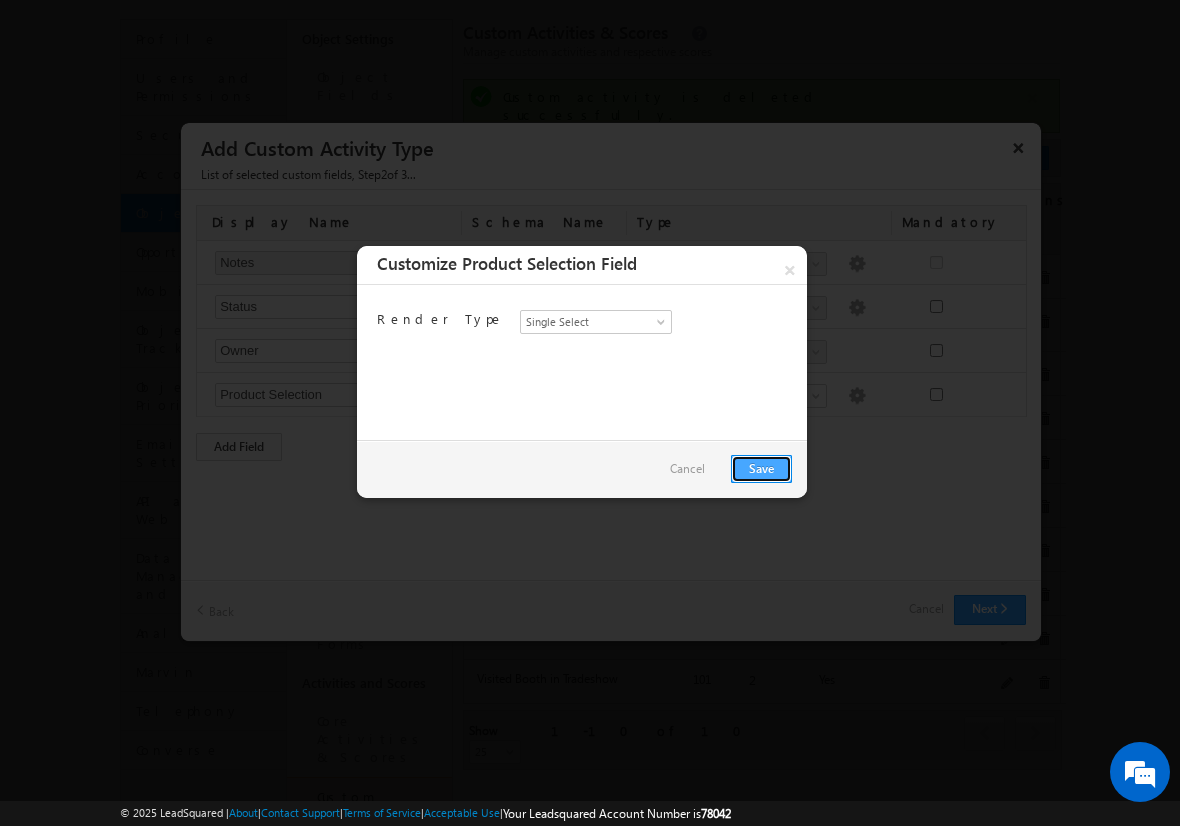 click on "Save" at bounding box center [761, 469] 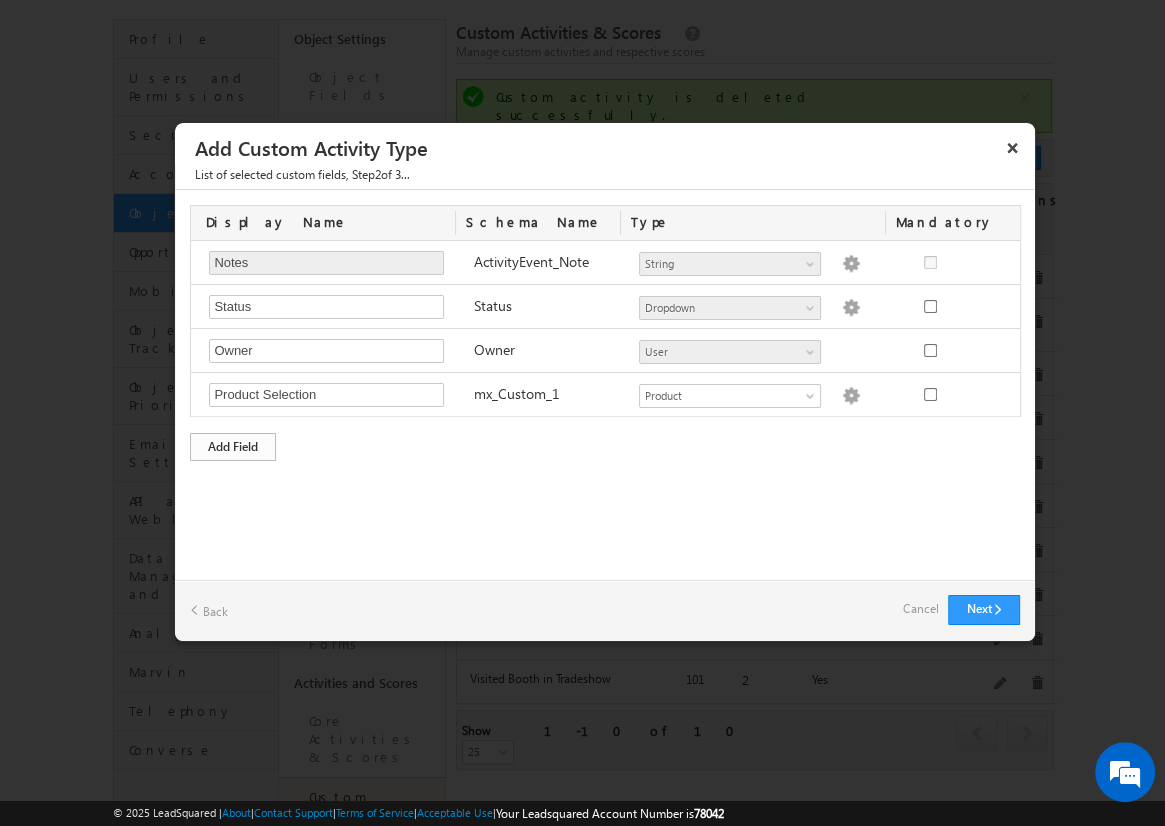 click on "Add Field" at bounding box center (233, 447) 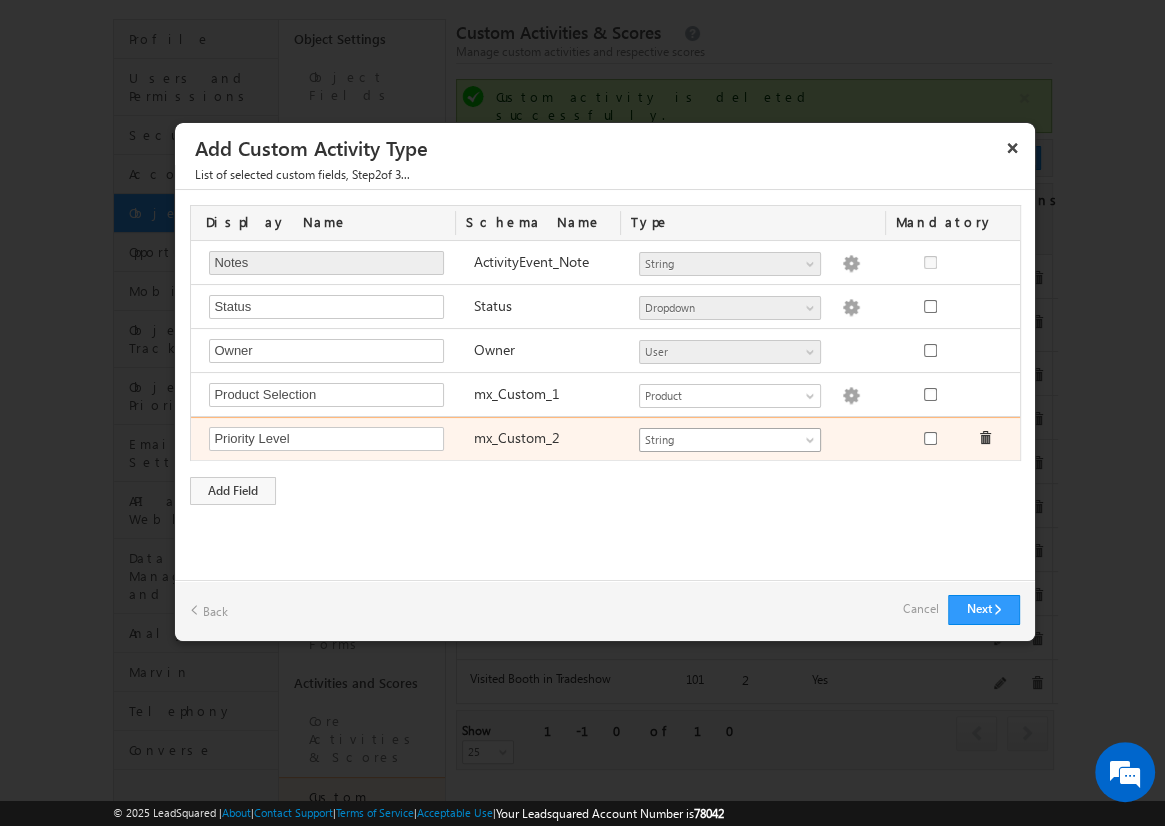 type on "Priority Level" 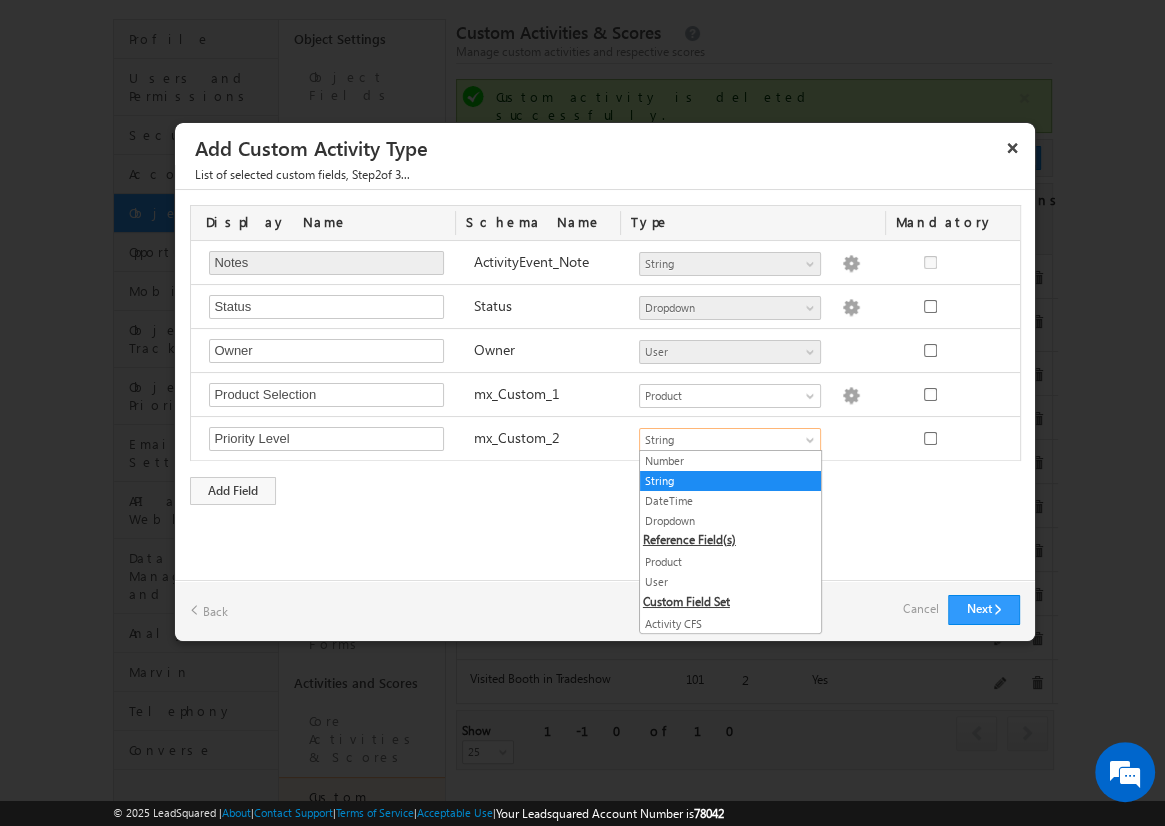 click on "Dropdown" at bounding box center (730, 521) 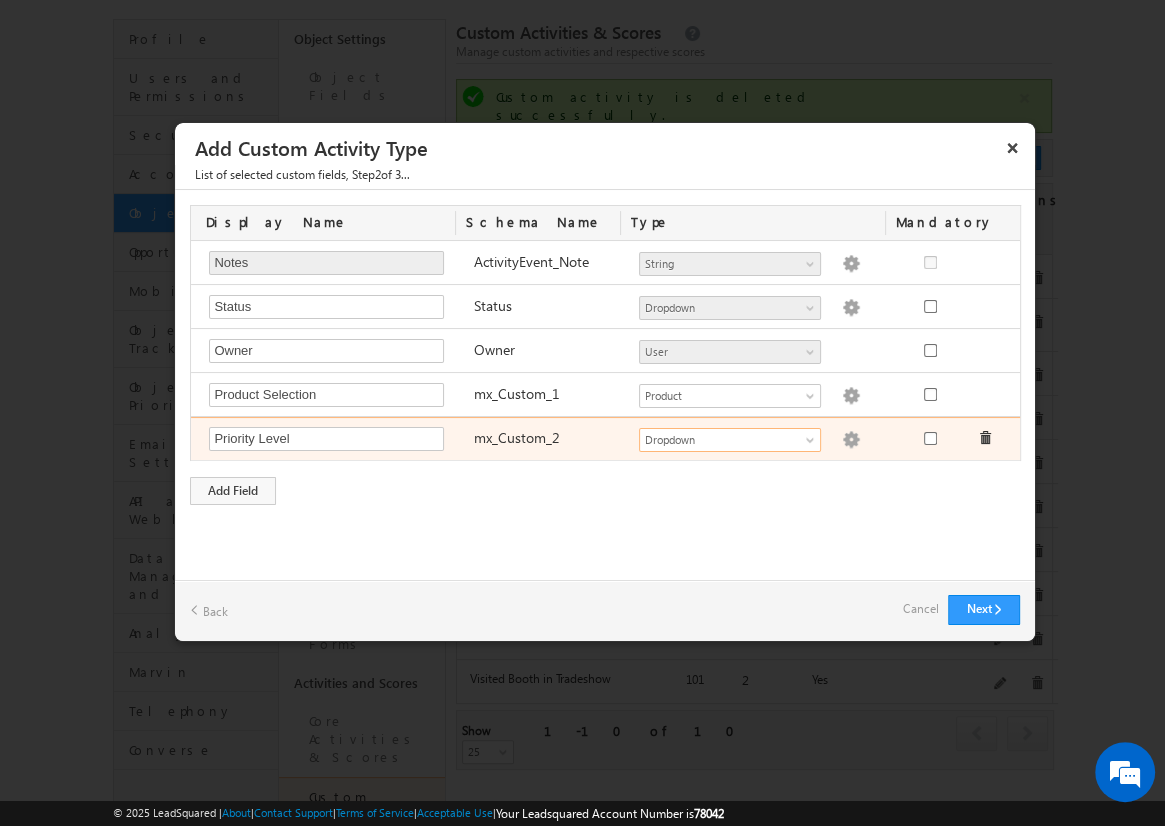 click at bounding box center (851, 440) 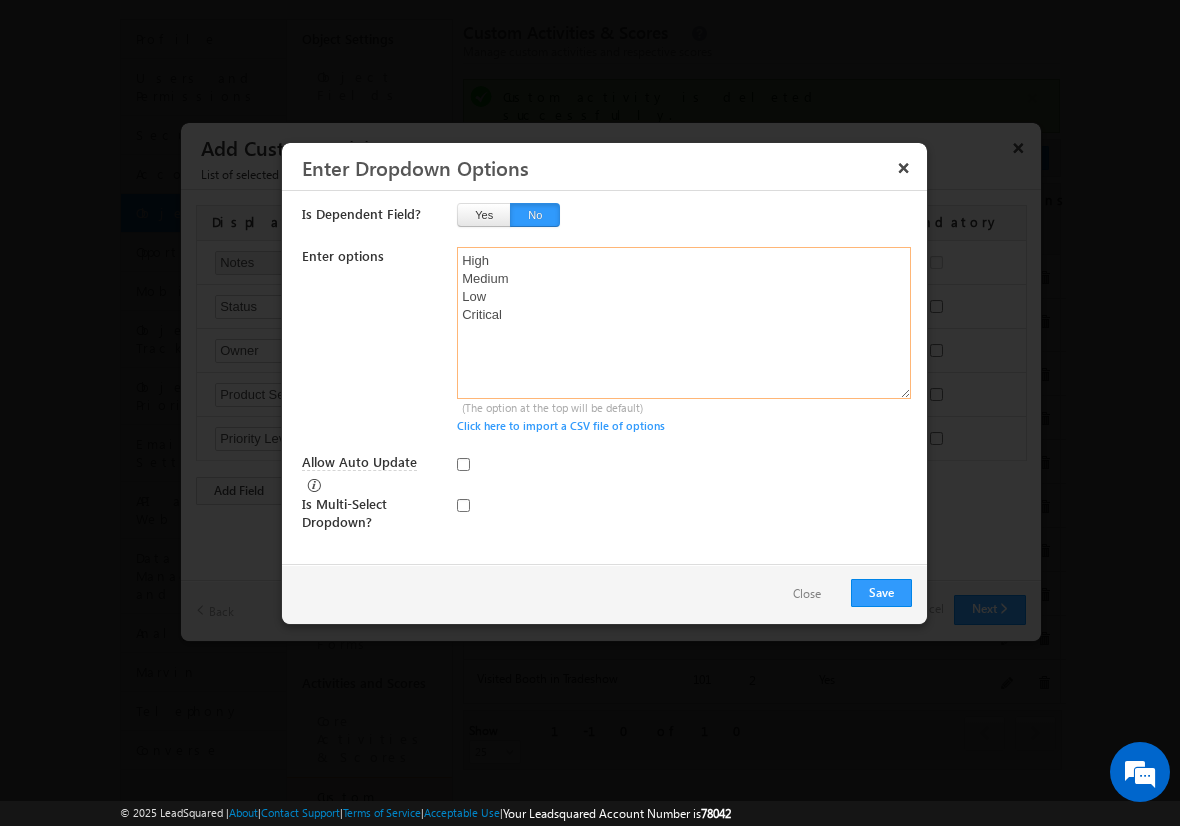 type on "High
Medium
Low
Critical" 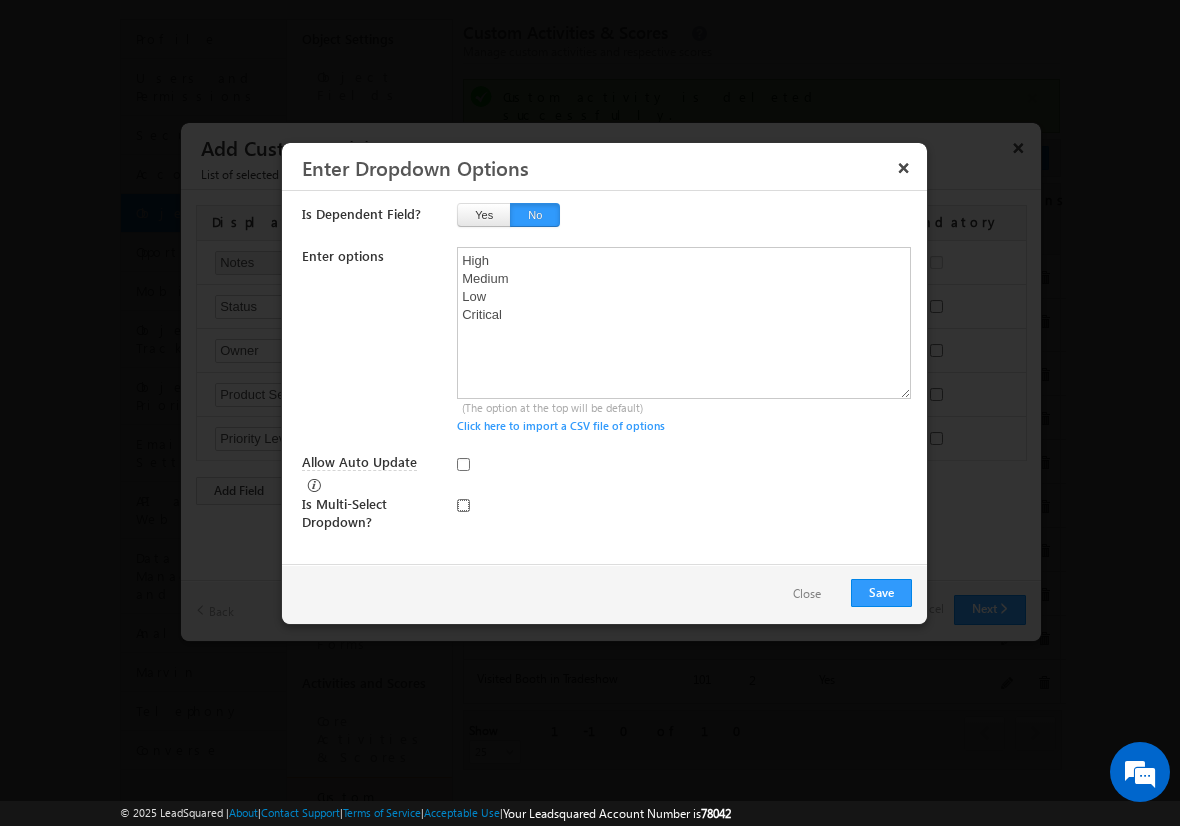 click at bounding box center (463, 505) 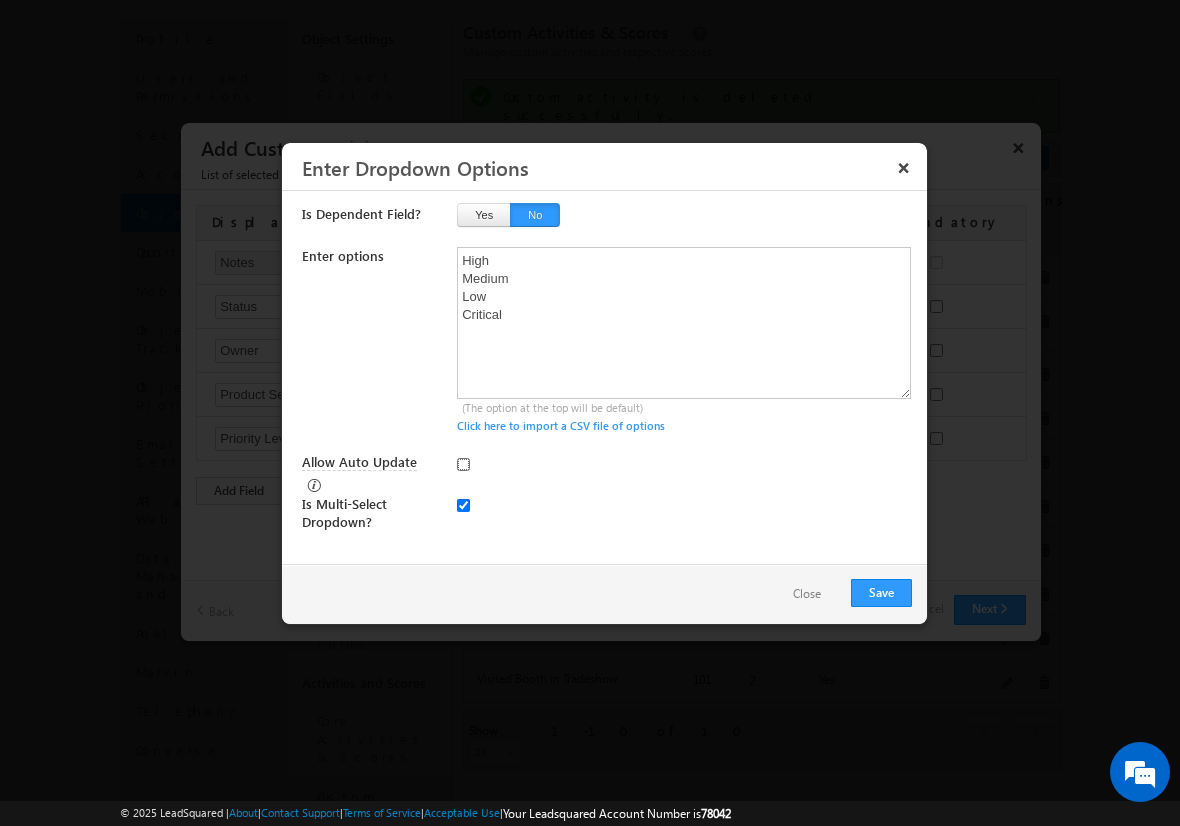 click on "Allow Auto Update" at bounding box center [463, 464] 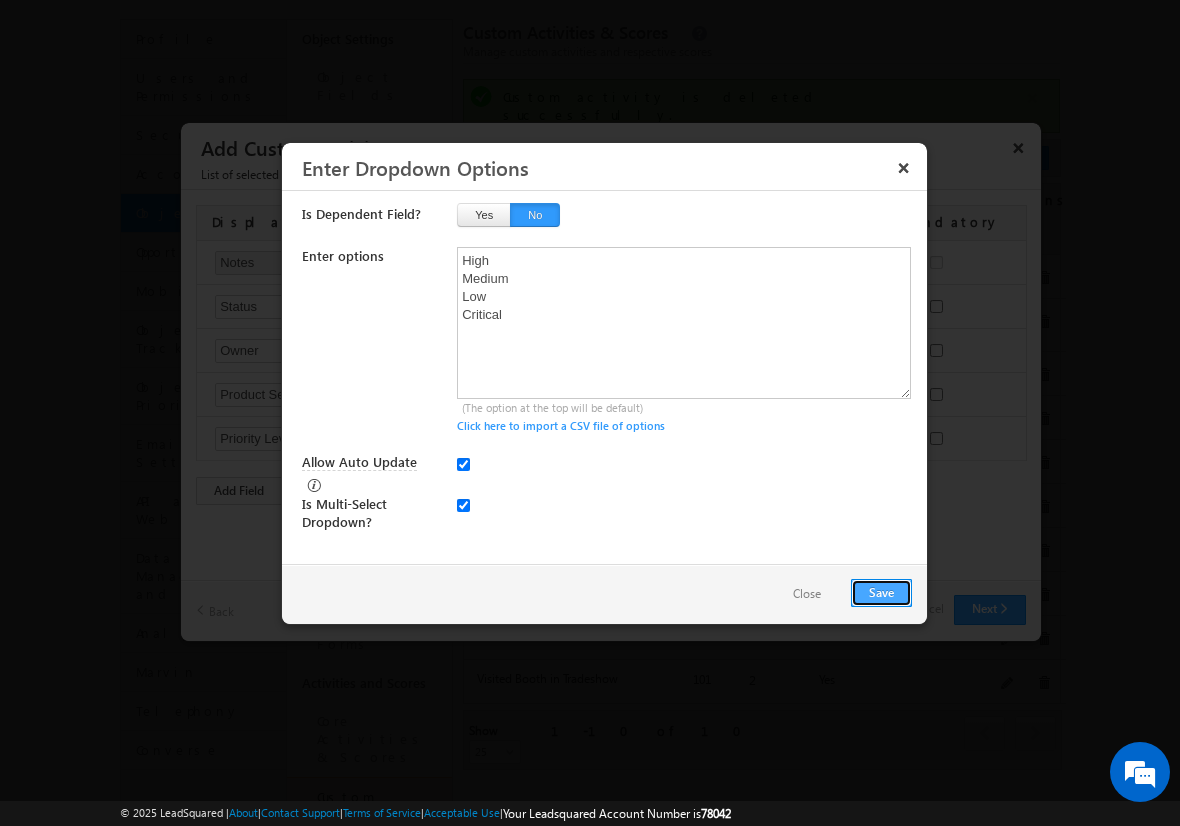 click on "Save" at bounding box center [881, 593] 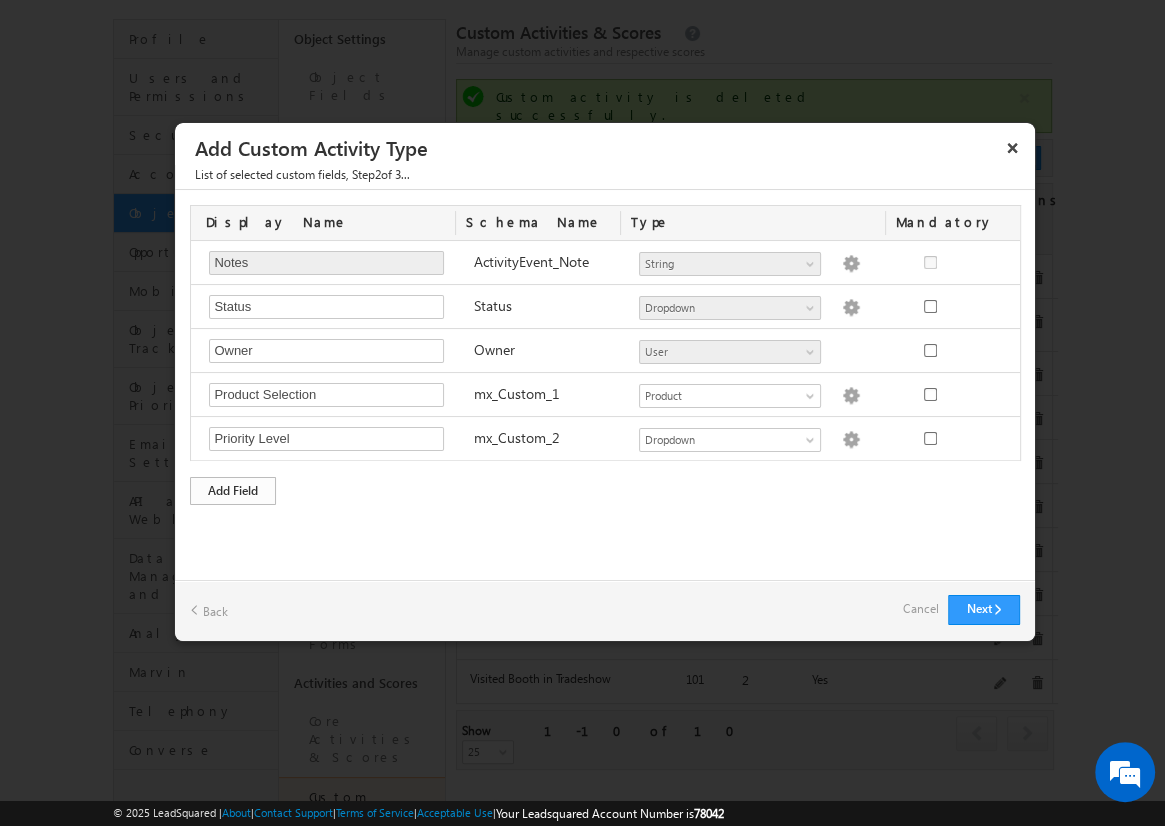 click on "Add Field" at bounding box center (233, 491) 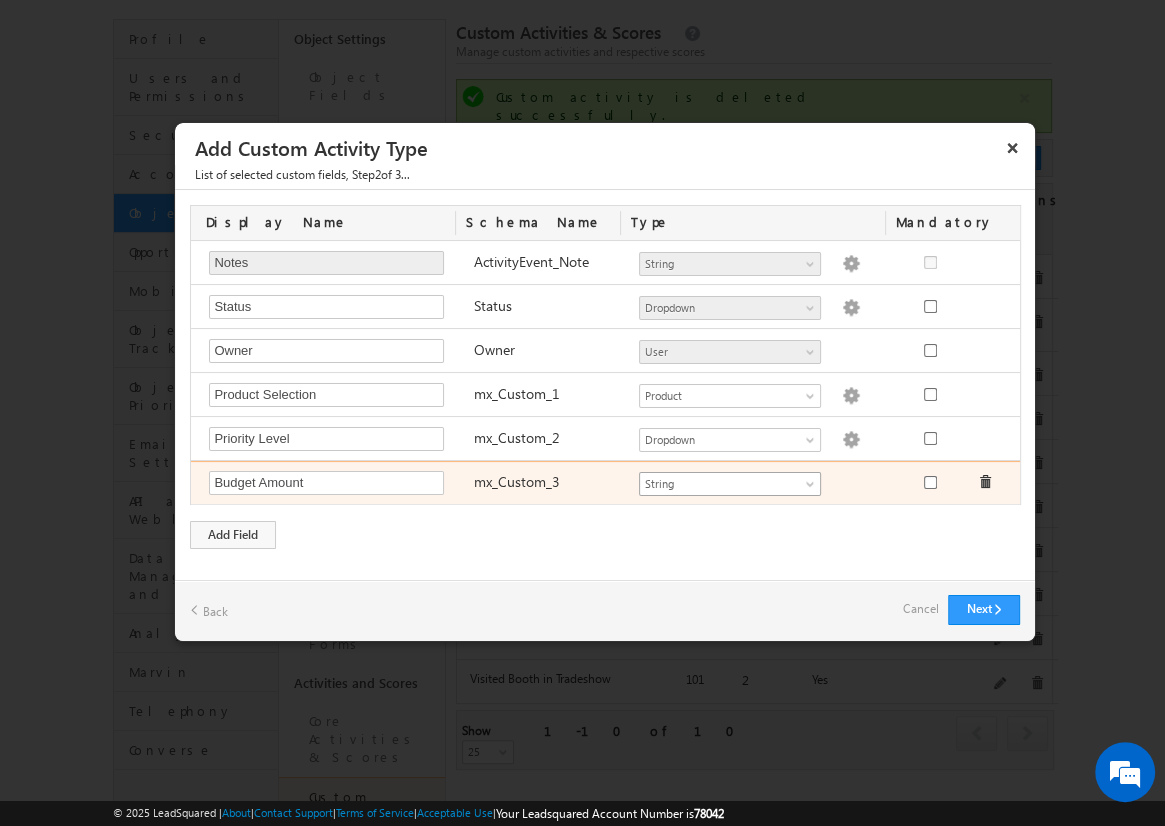type on "Budget Amount" 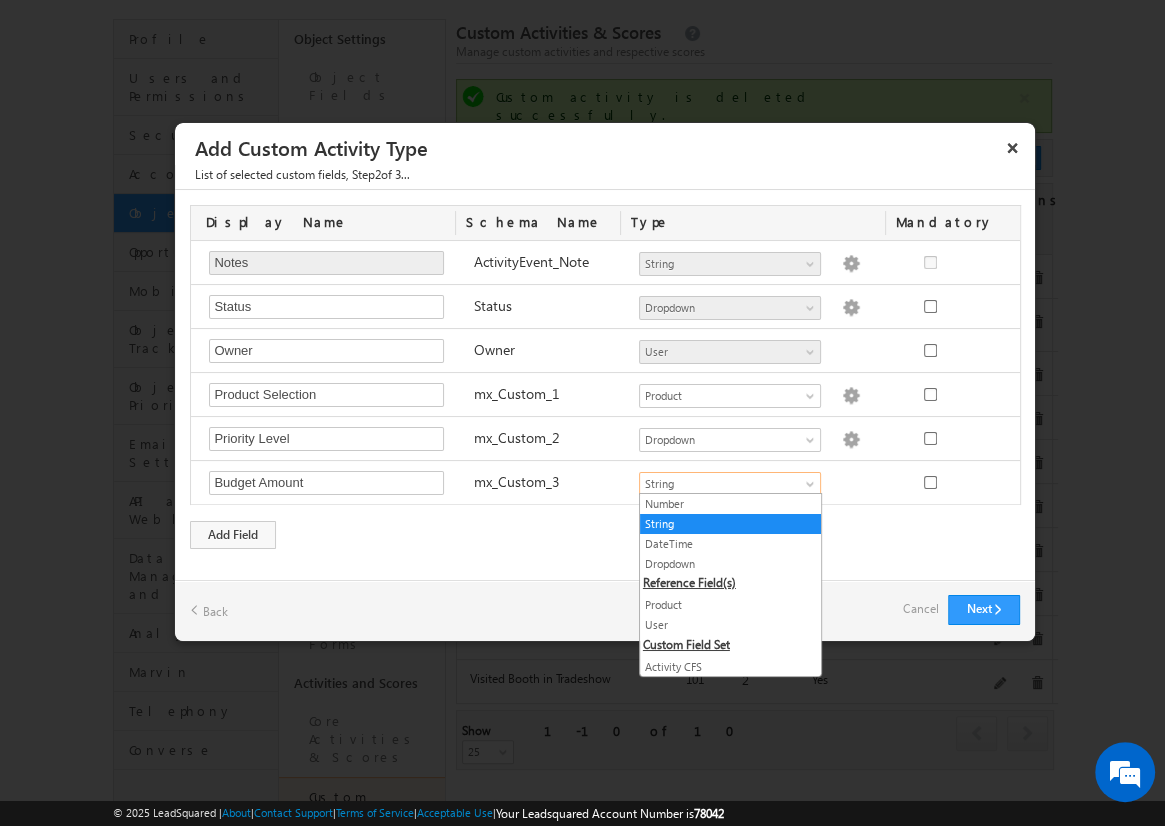 click on "Number" at bounding box center (730, 504) 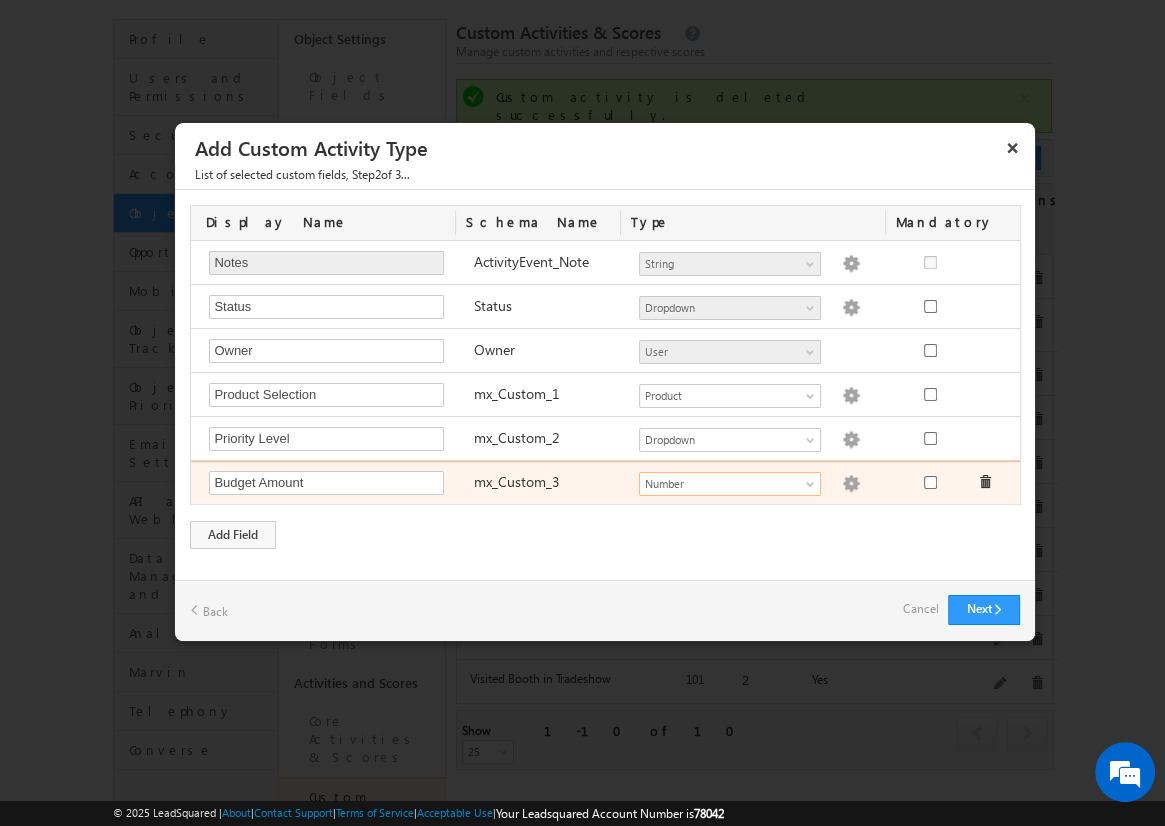 click at bounding box center [851, 484] 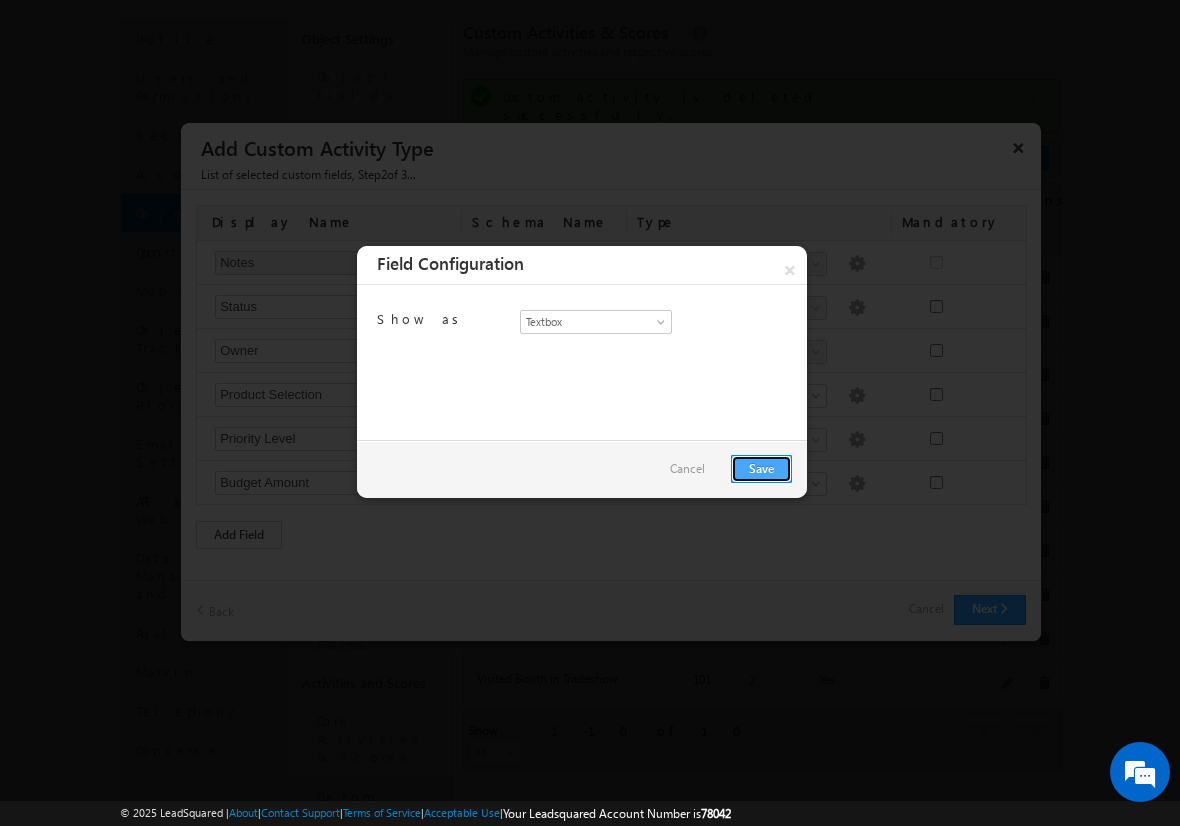 click on "Save" at bounding box center (761, 469) 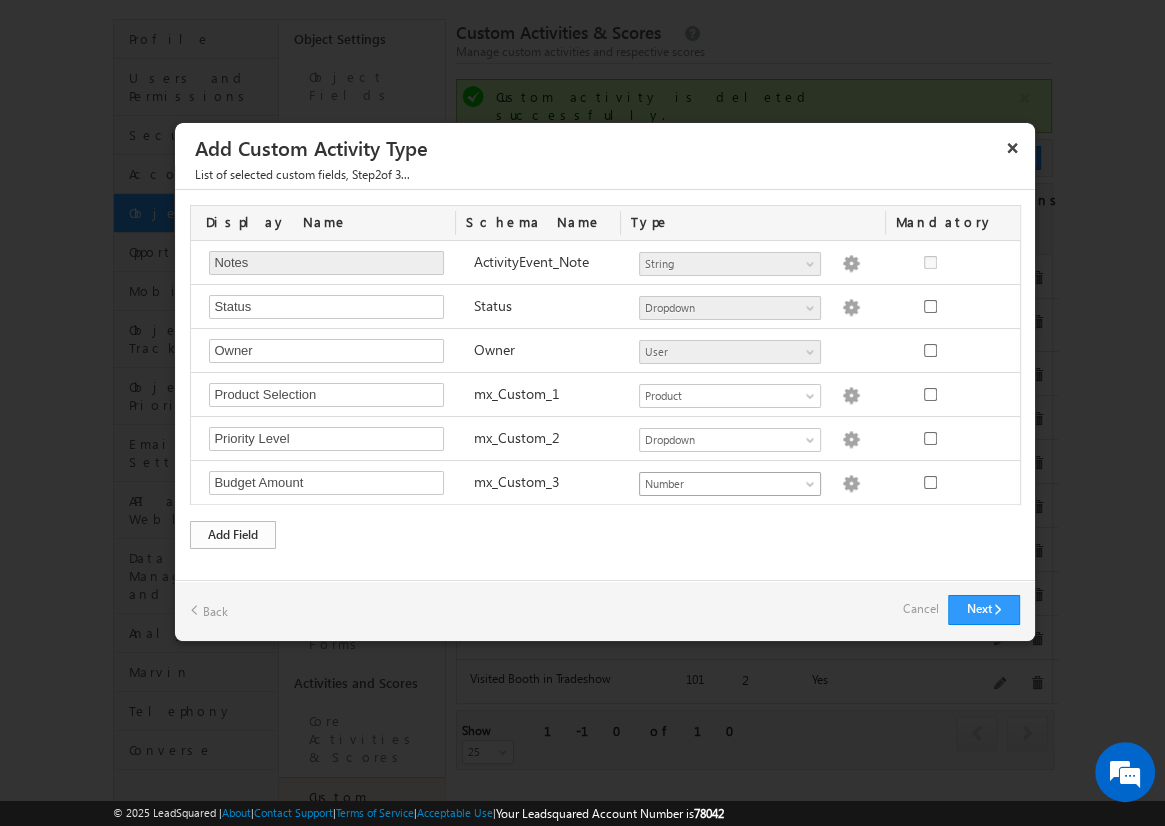 click on "Add Field" at bounding box center (233, 535) 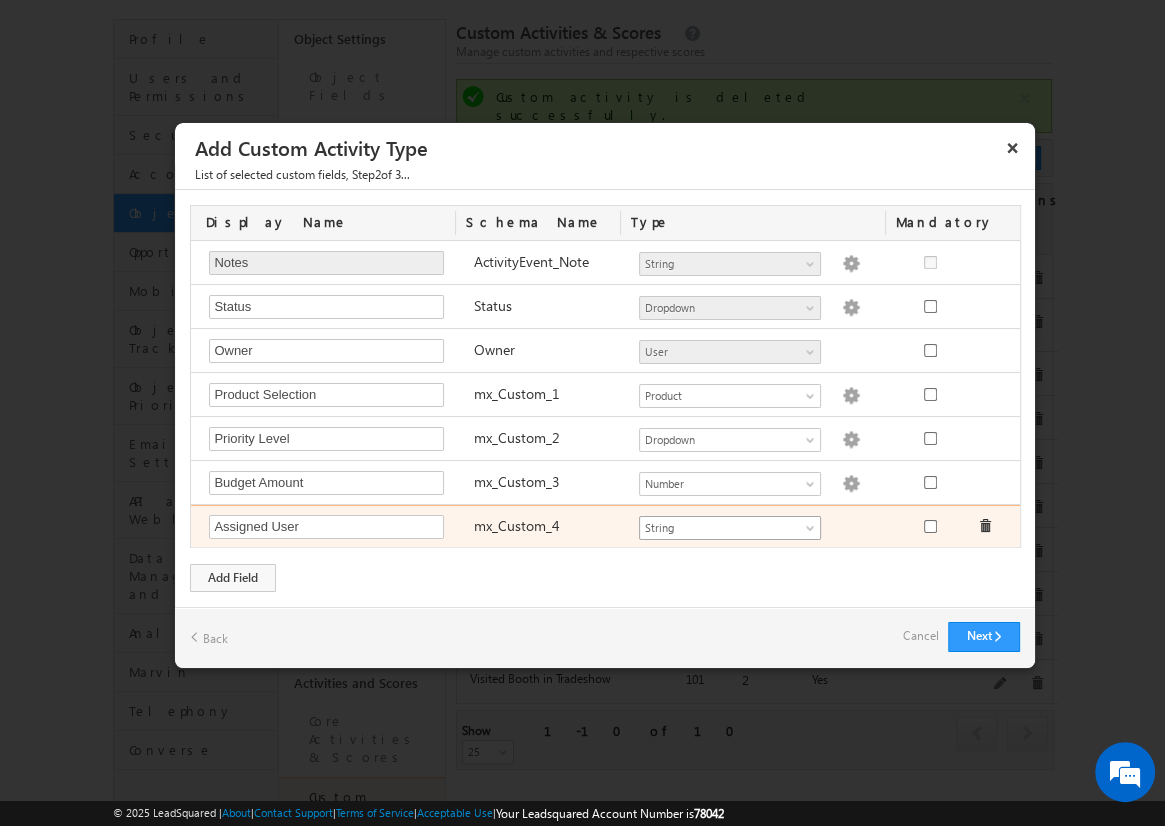 type on "Assigned User" 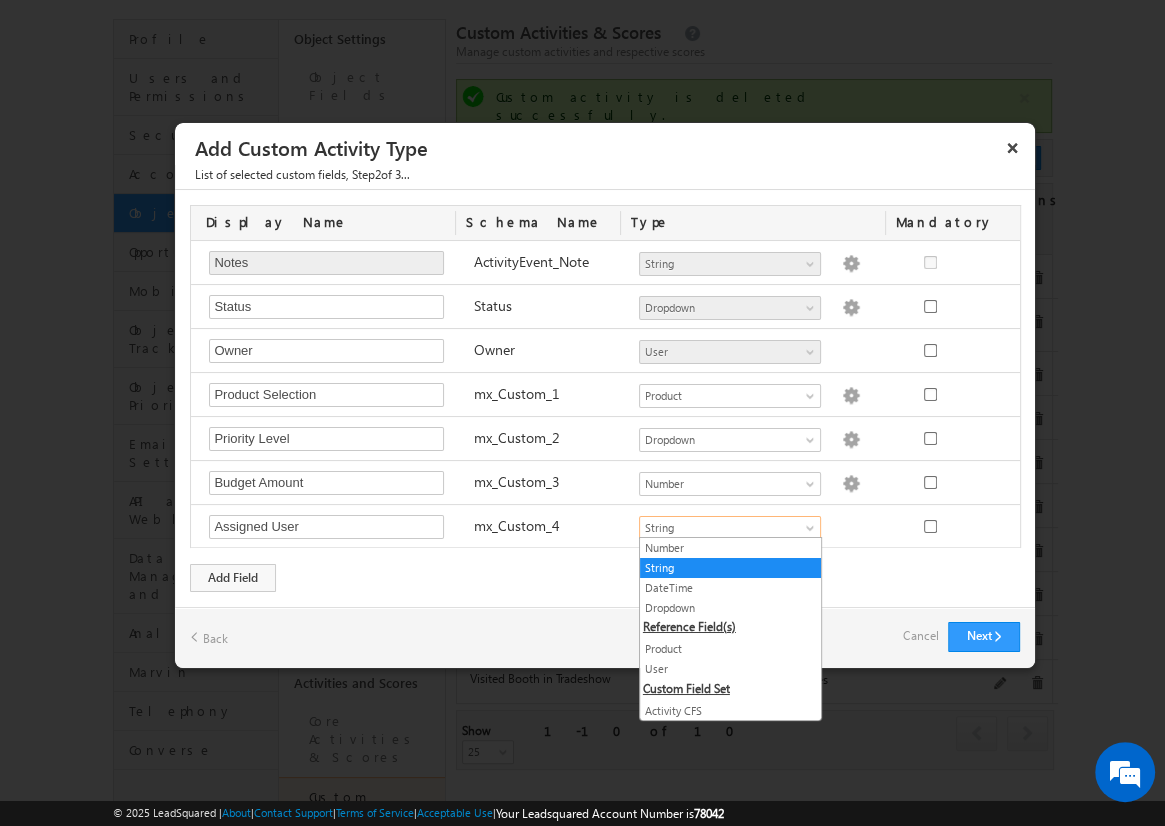 click on "User" at bounding box center [730, 669] 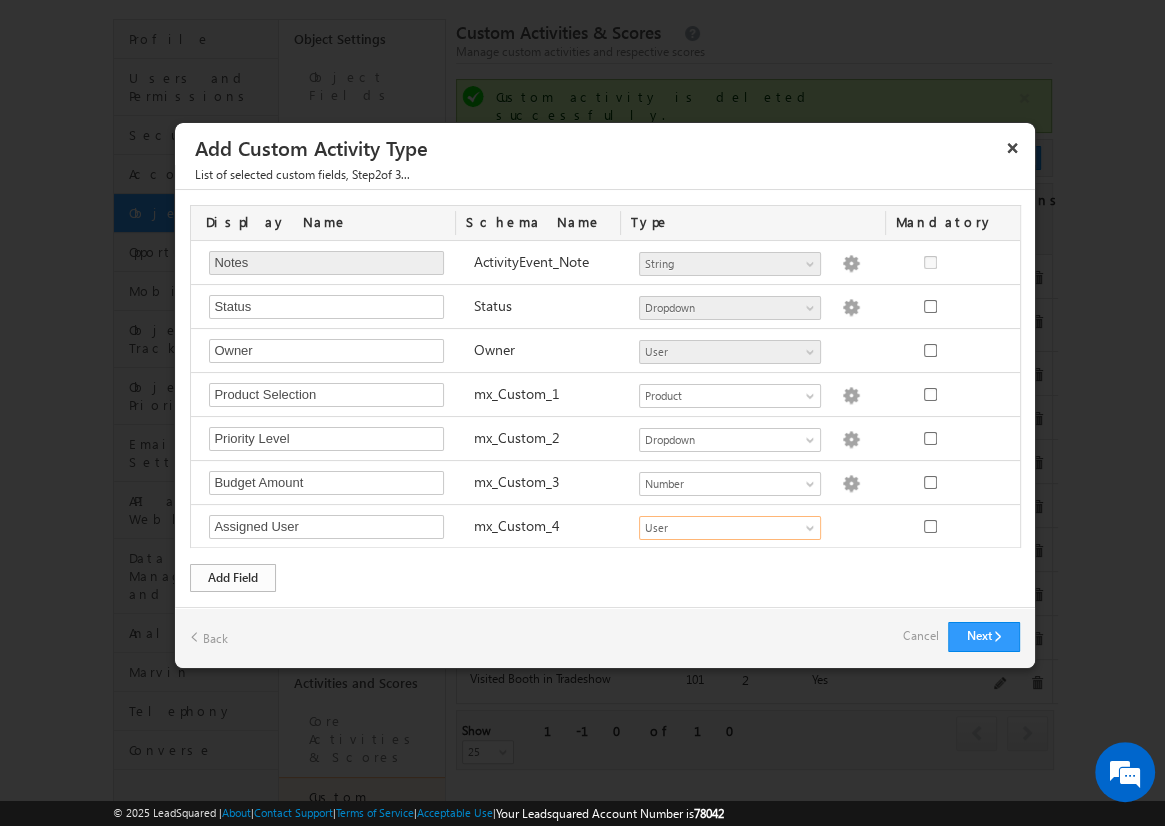 click on "Add Field" at bounding box center [233, 578] 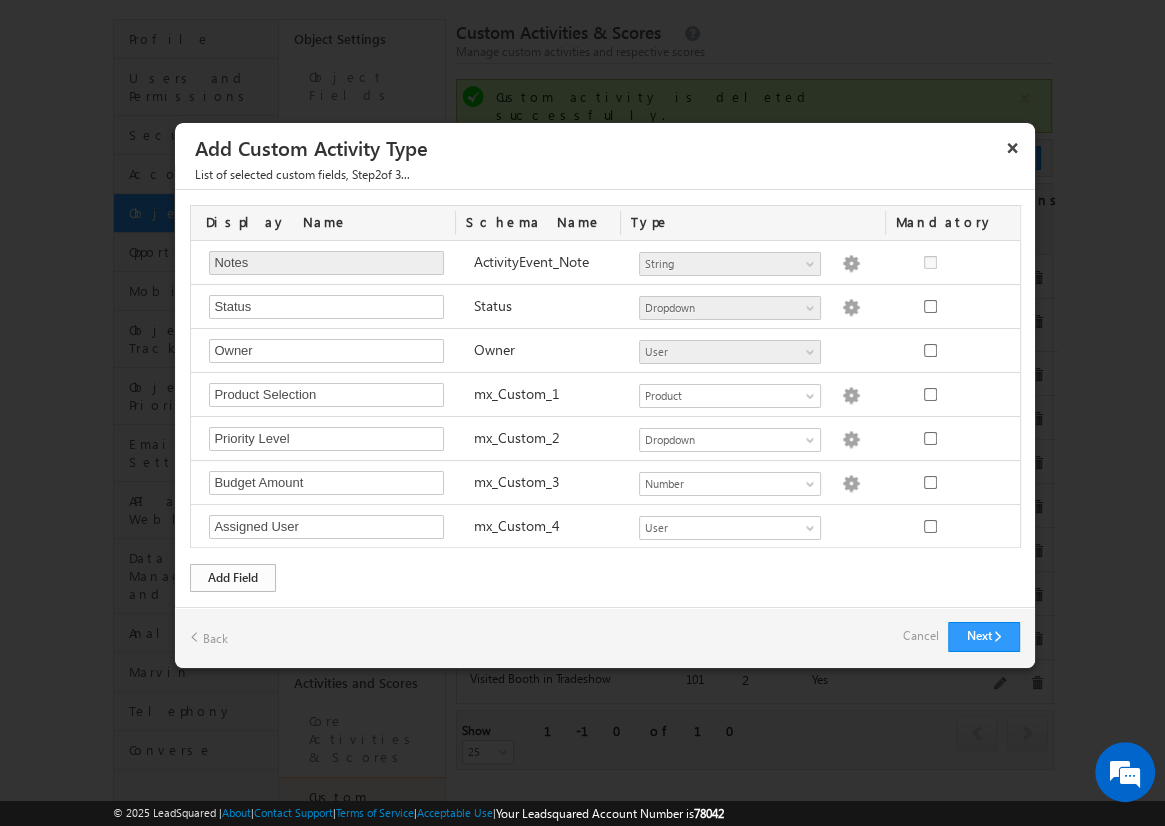 scroll, scrollTop: 41, scrollLeft: 0, axis: vertical 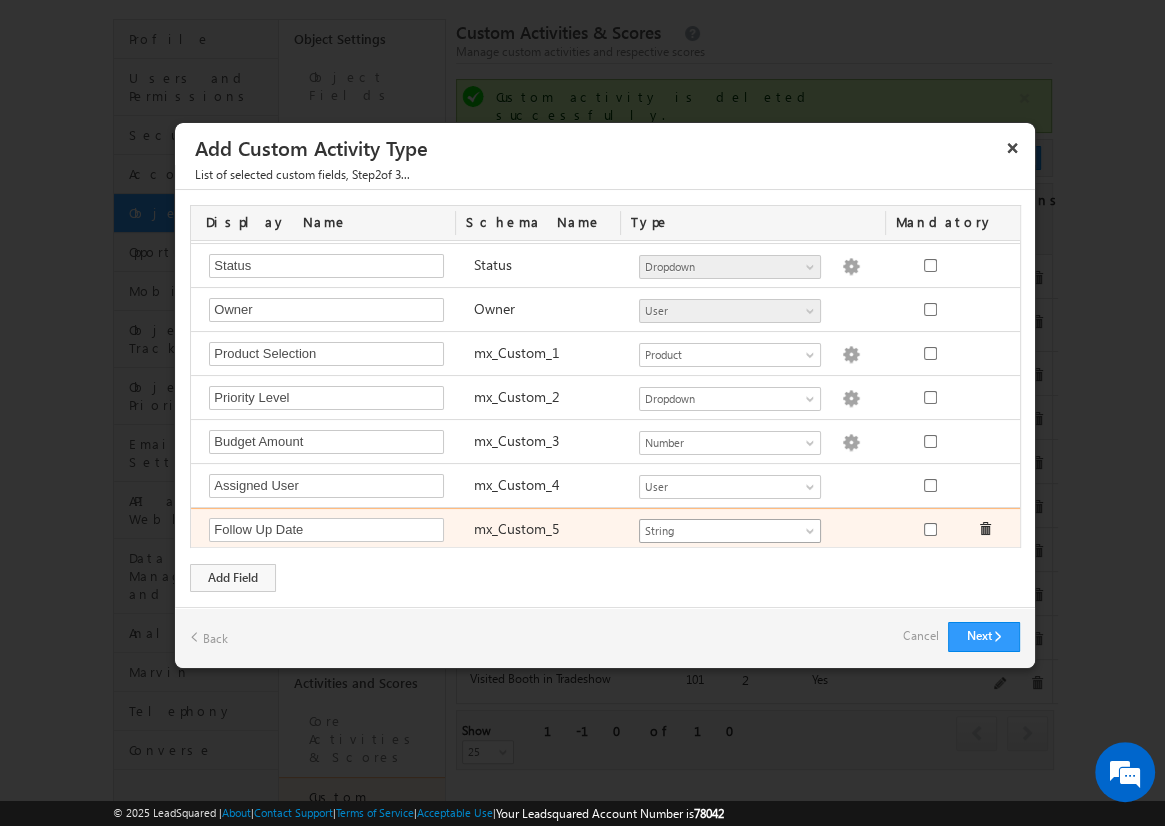 type on "Follow Up Date" 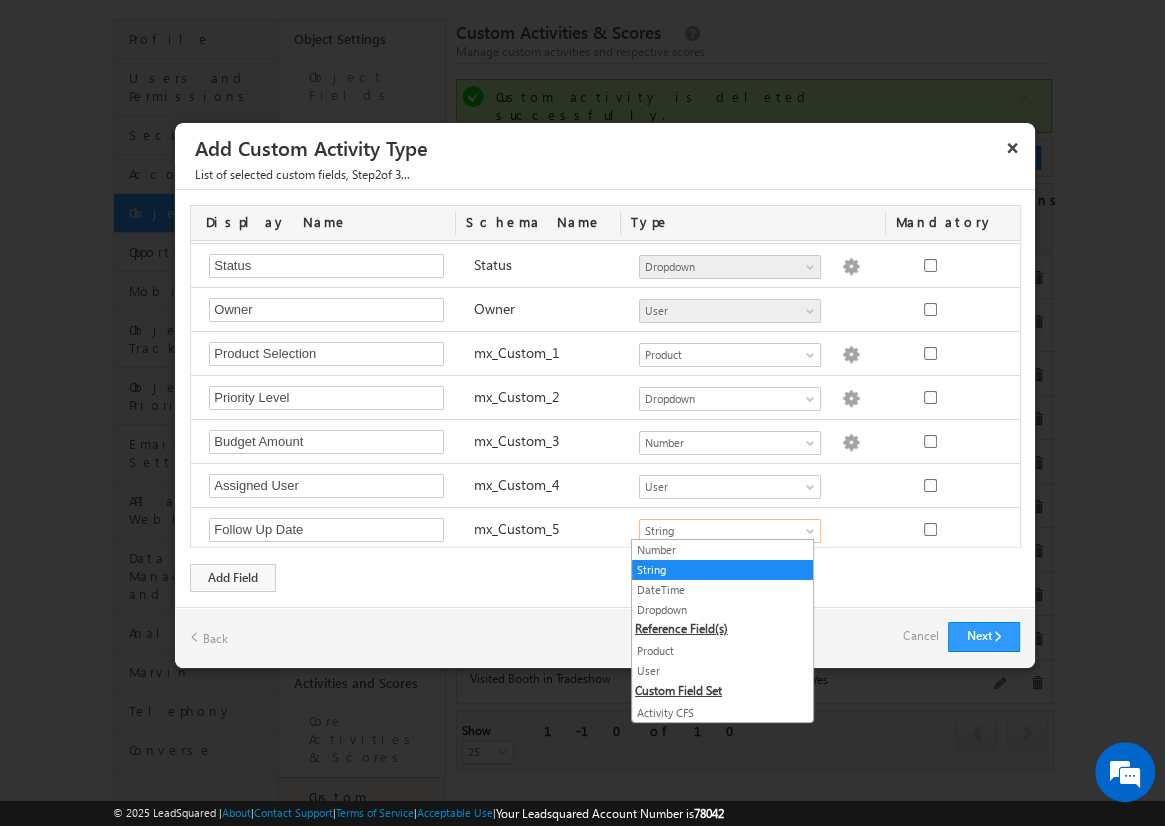 click on "DateTime" at bounding box center [722, 590] 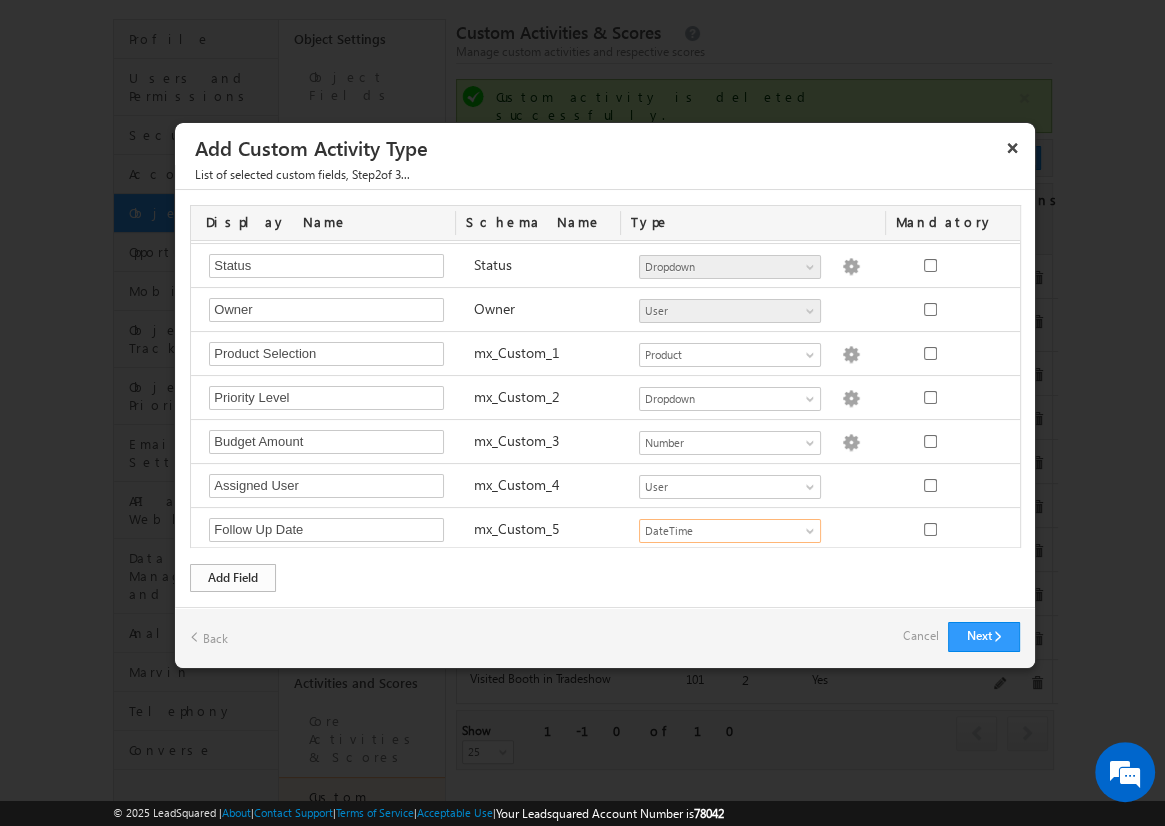 click on "Add Field" at bounding box center (233, 578) 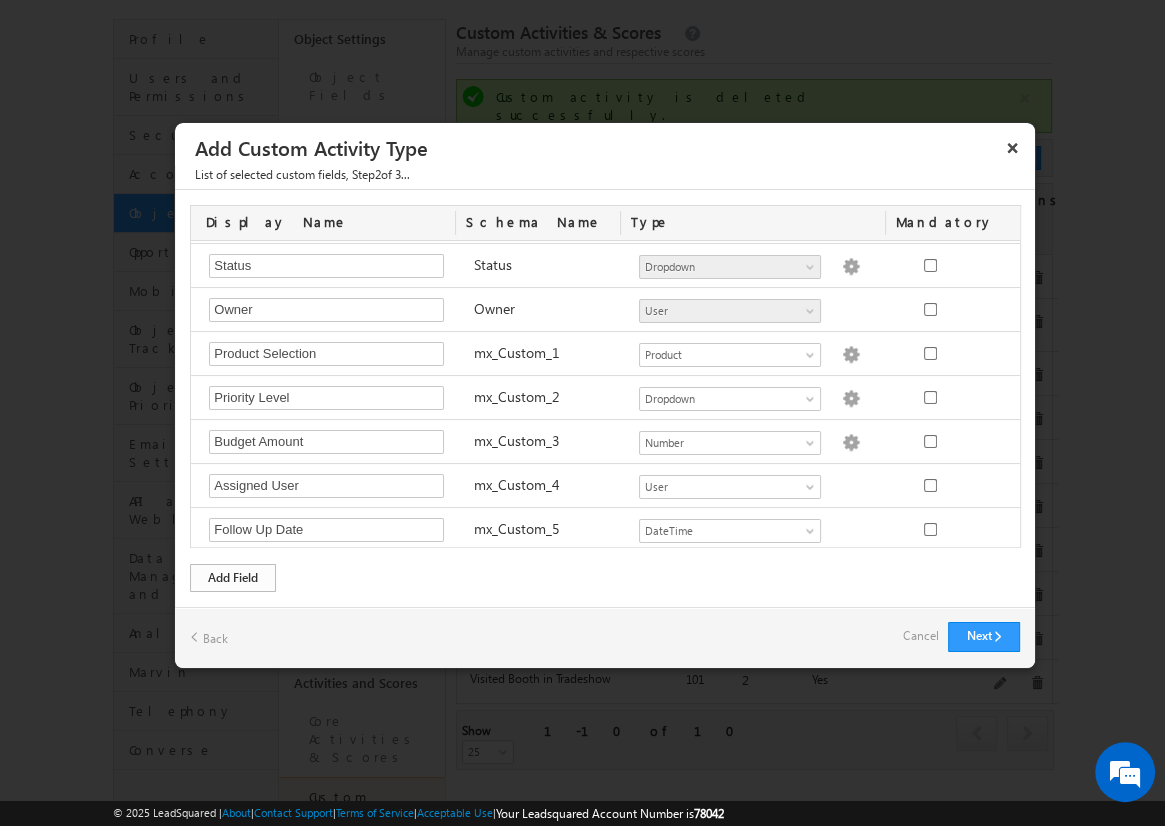 scroll, scrollTop: 85, scrollLeft: 0, axis: vertical 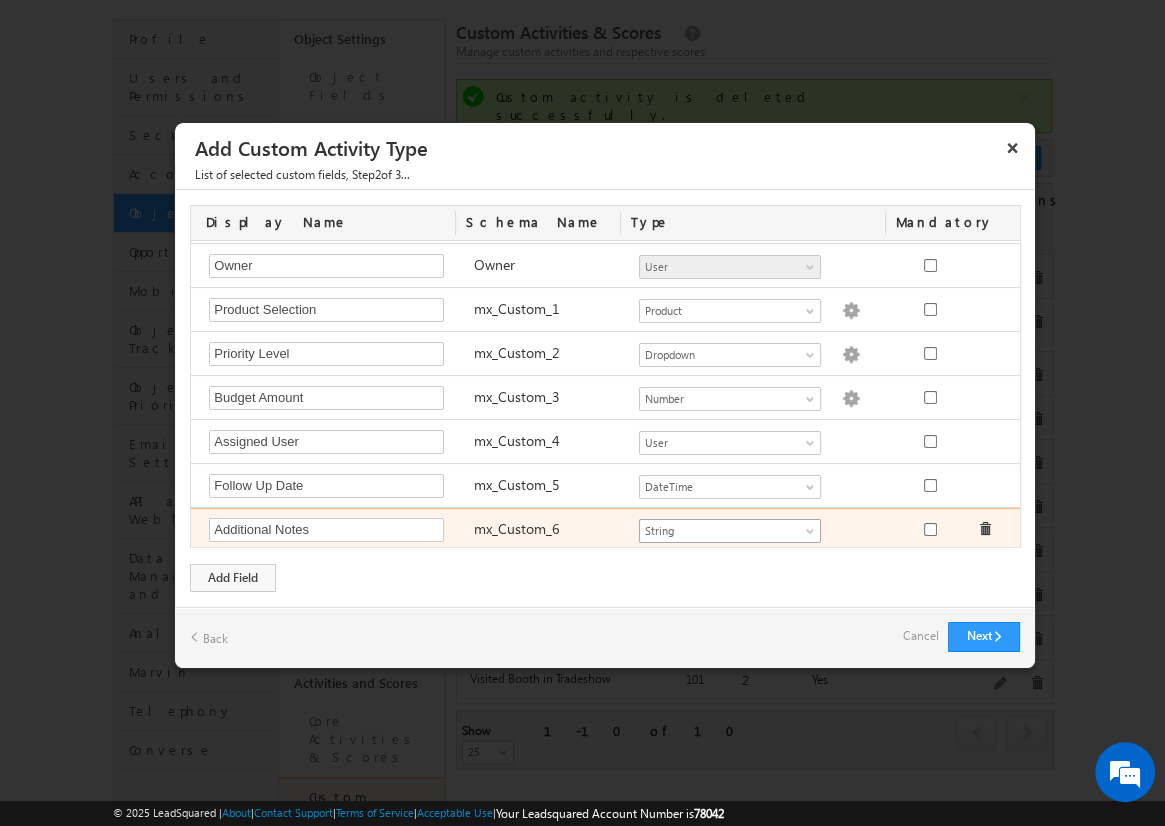 type on "Additional Notes" 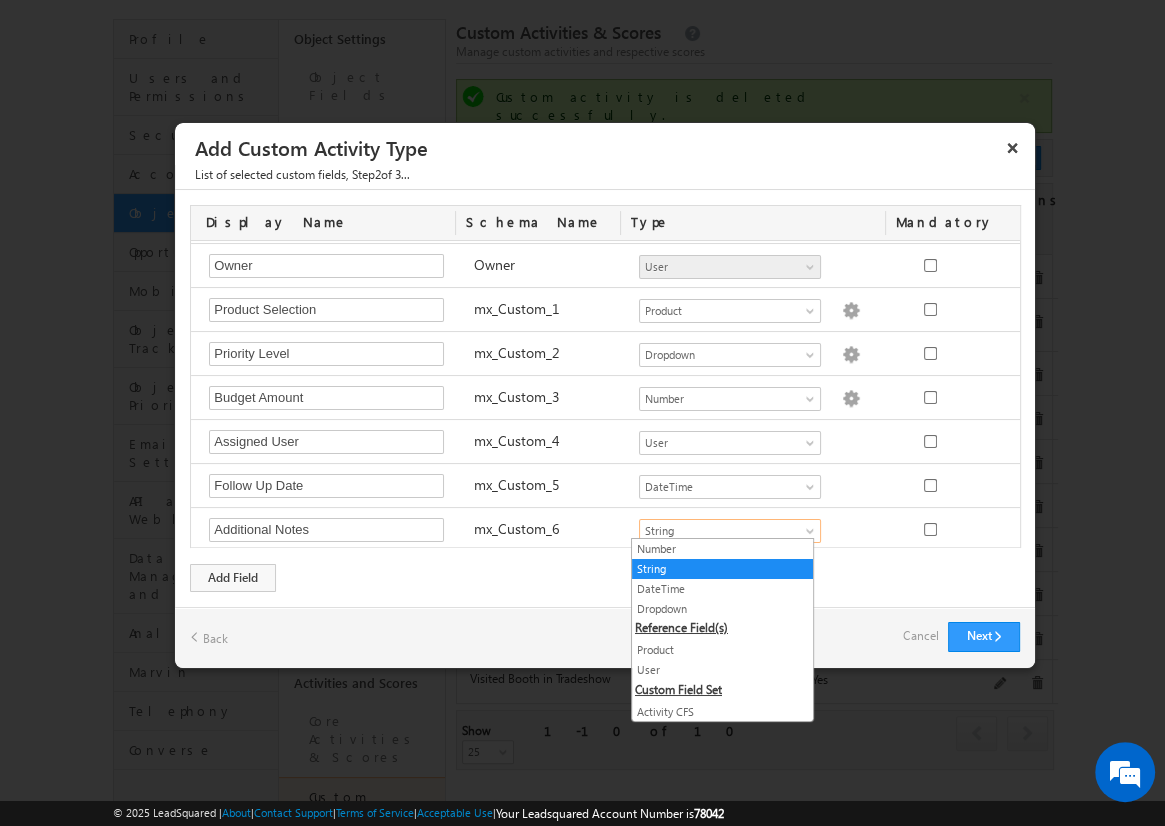 click on "String" at bounding box center [722, 569] 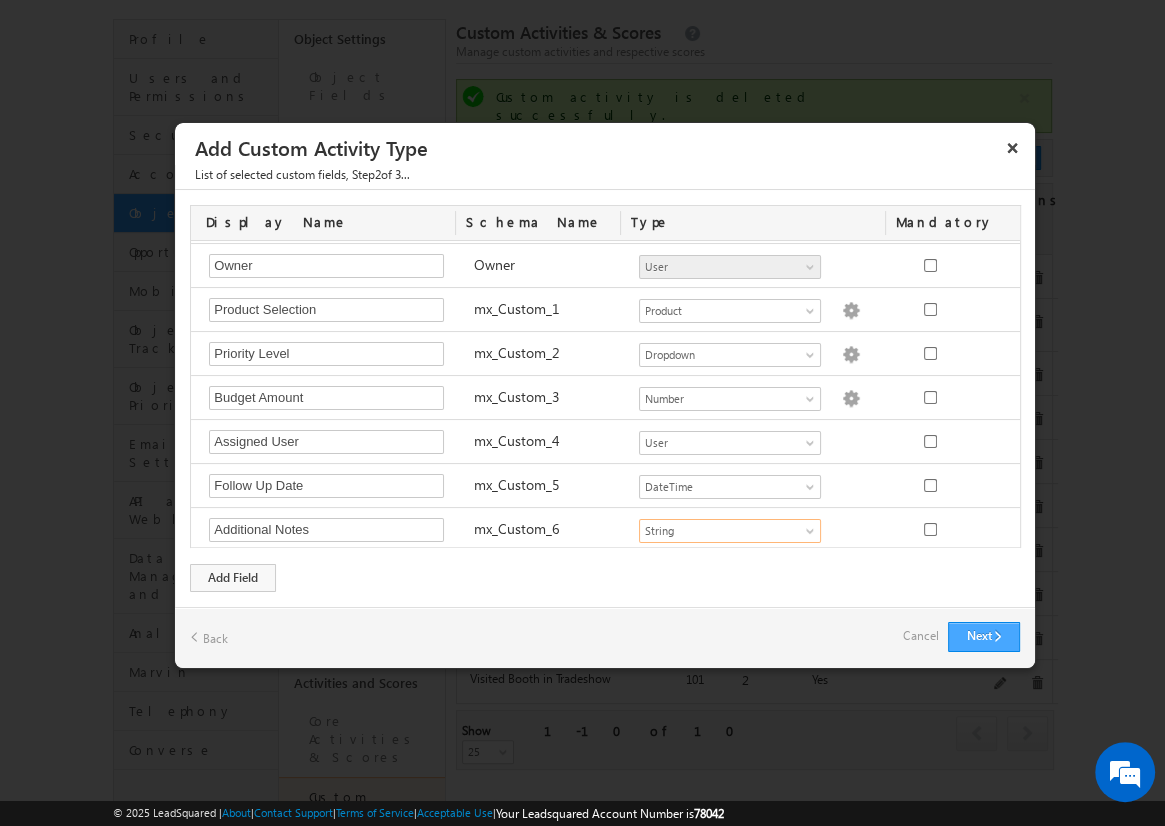 click on "Next" at bounding box center (984, 637) 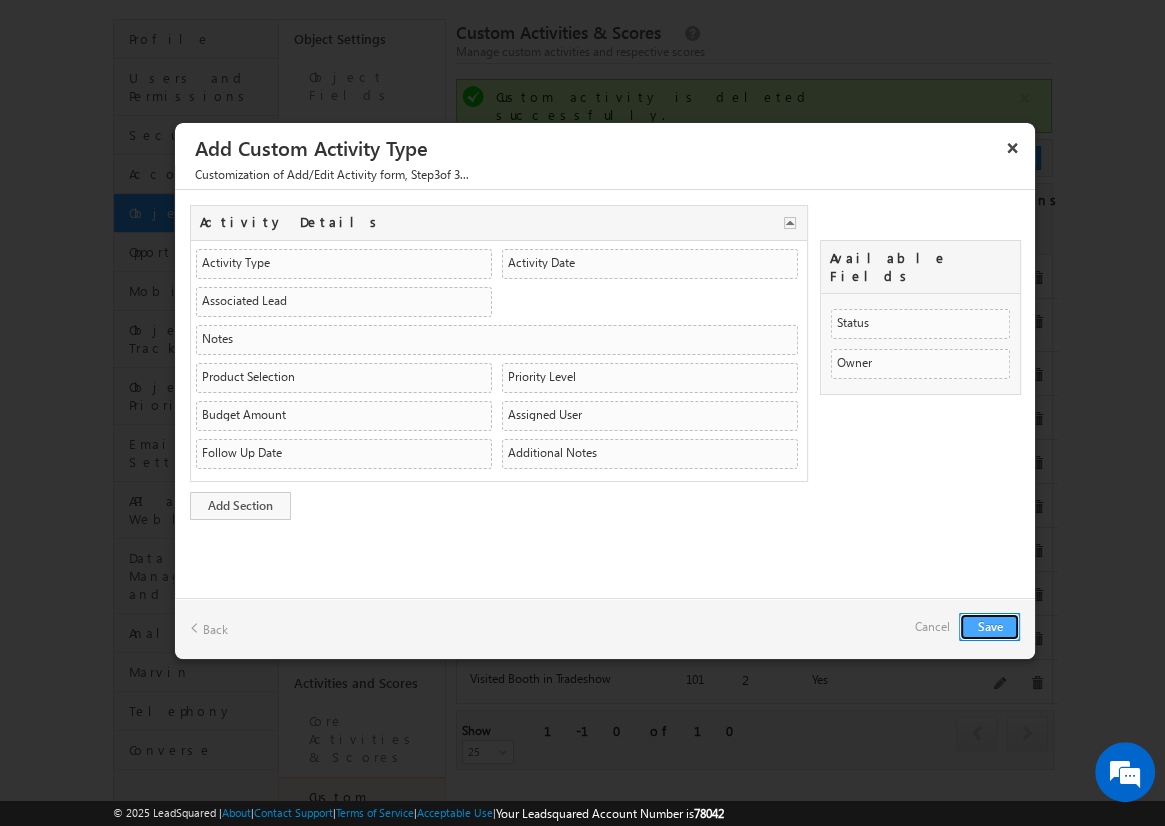 type 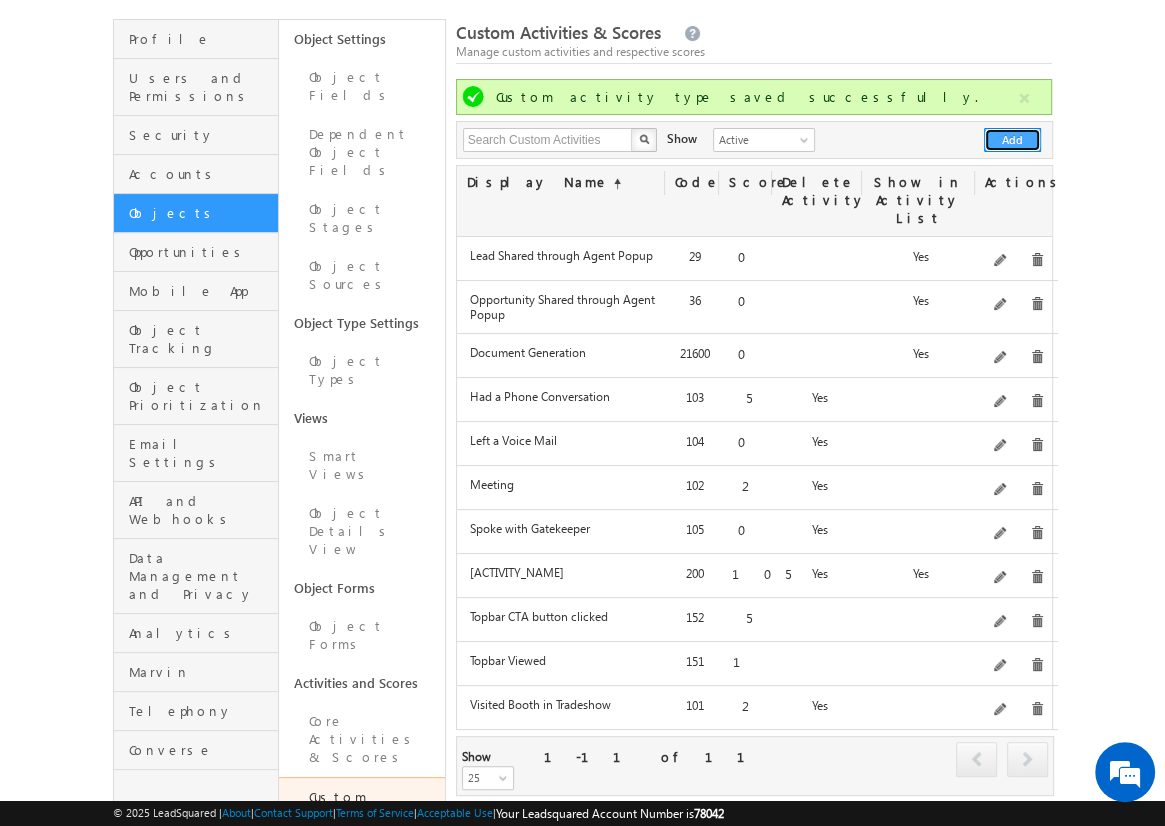 click on "Add" at bounding box center [1012, 140] 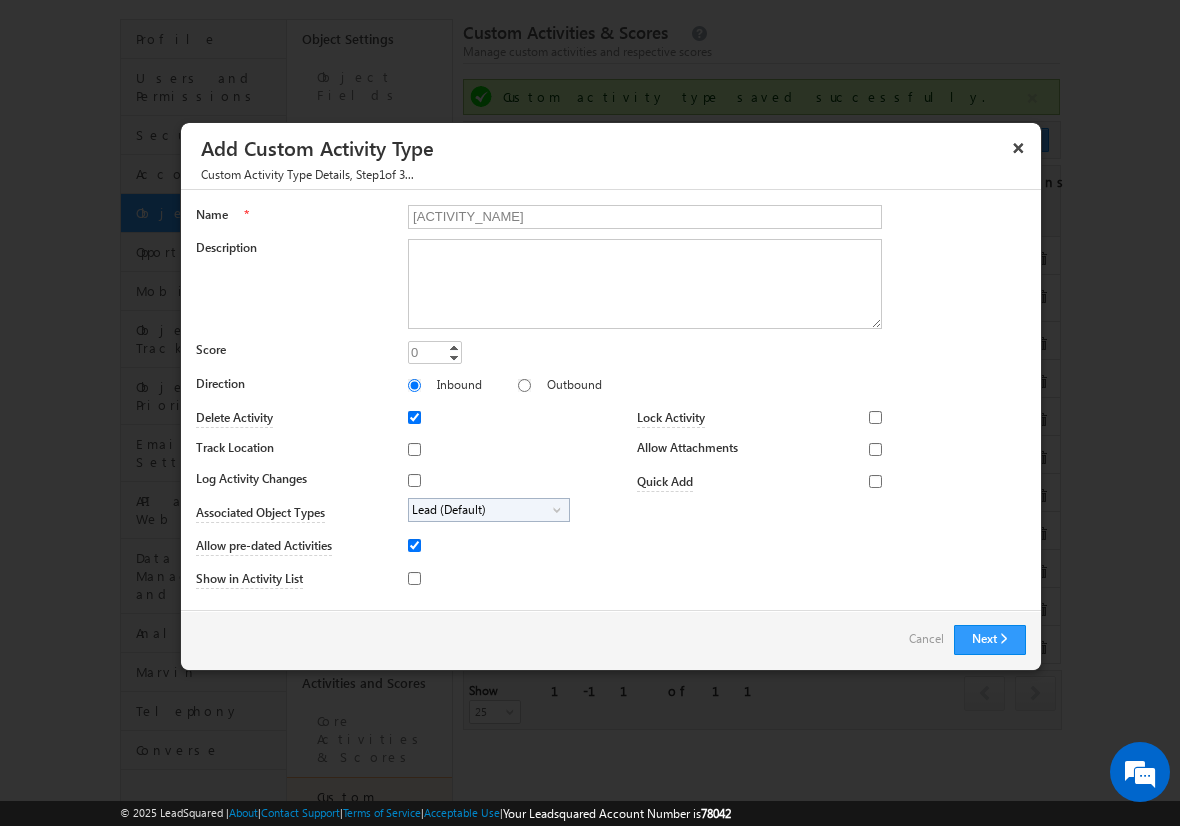 type on "[ACTIVITY_NAME]" 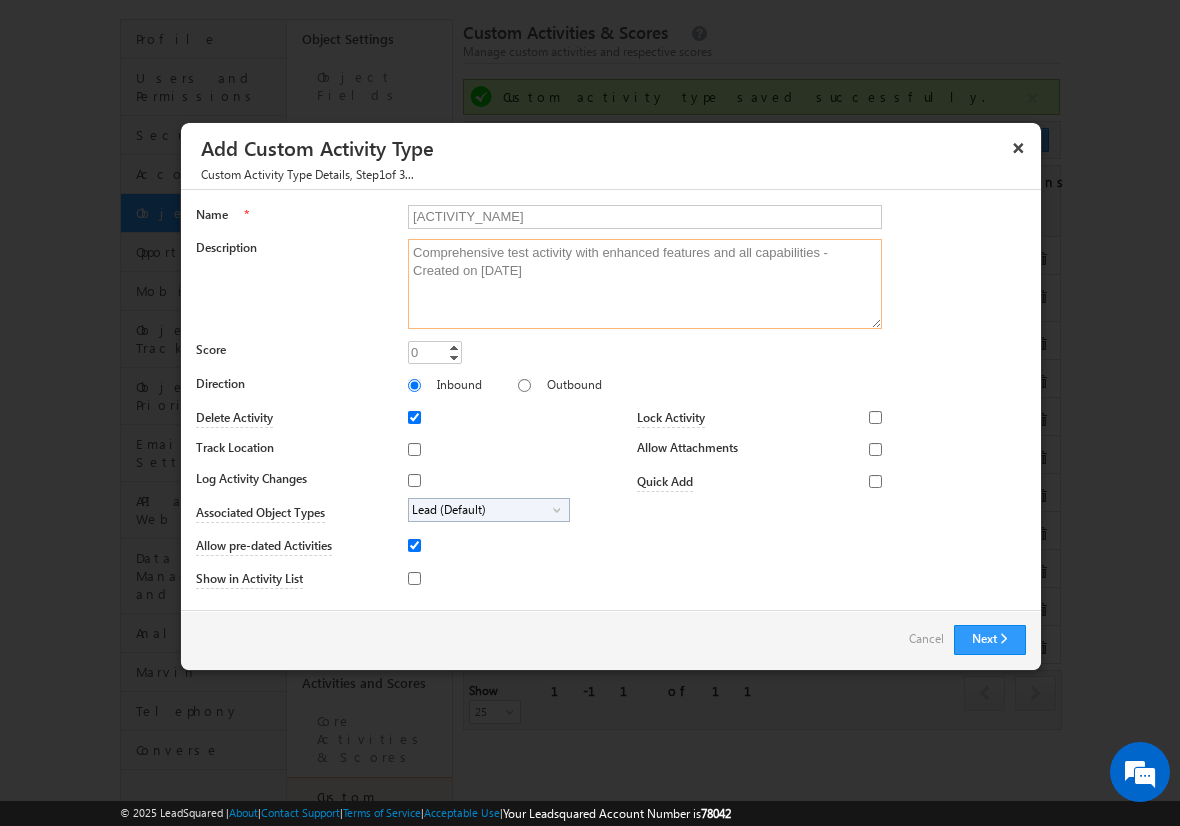 type on "Comprehensive test activity with enhanced features and all capabilities - Created on [DATE]" 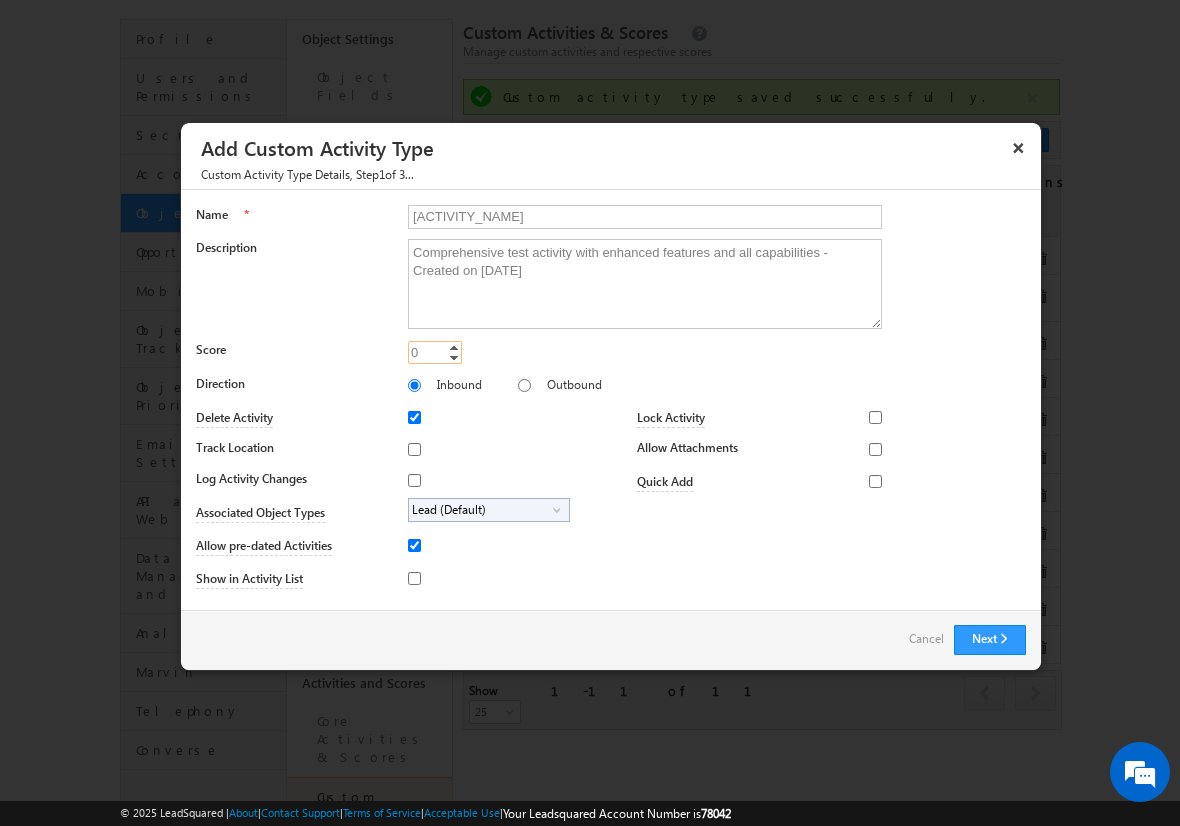 type on "105" 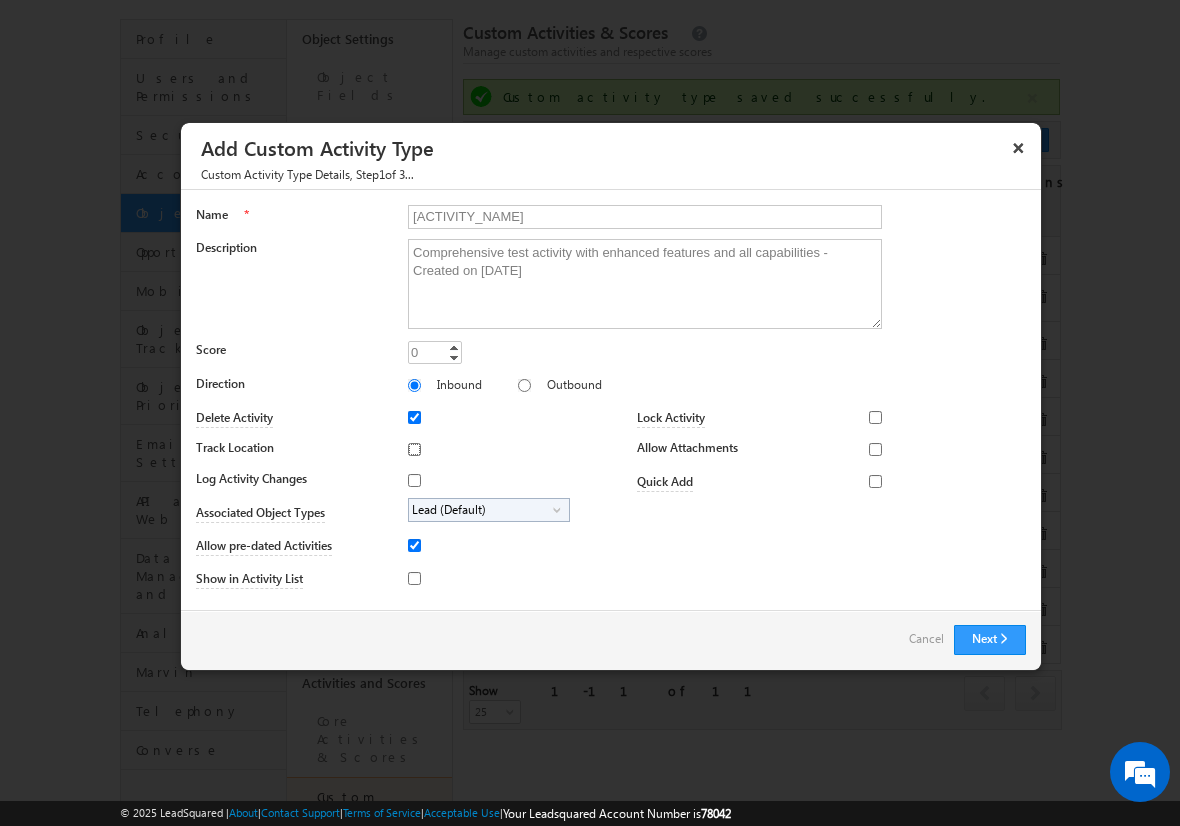 click on "Track Location" at bounding box center [414, 449] 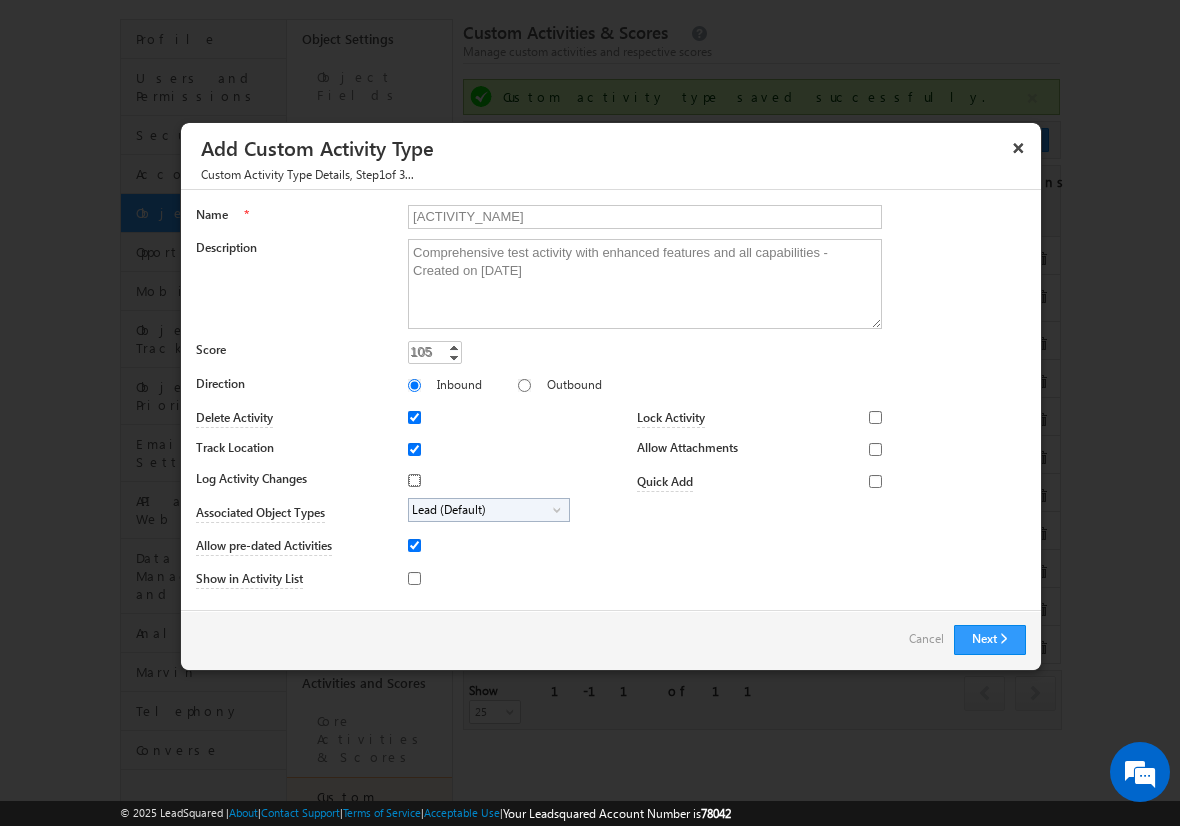 click on "Log Activity Changes" at bounding box center (414, 480) 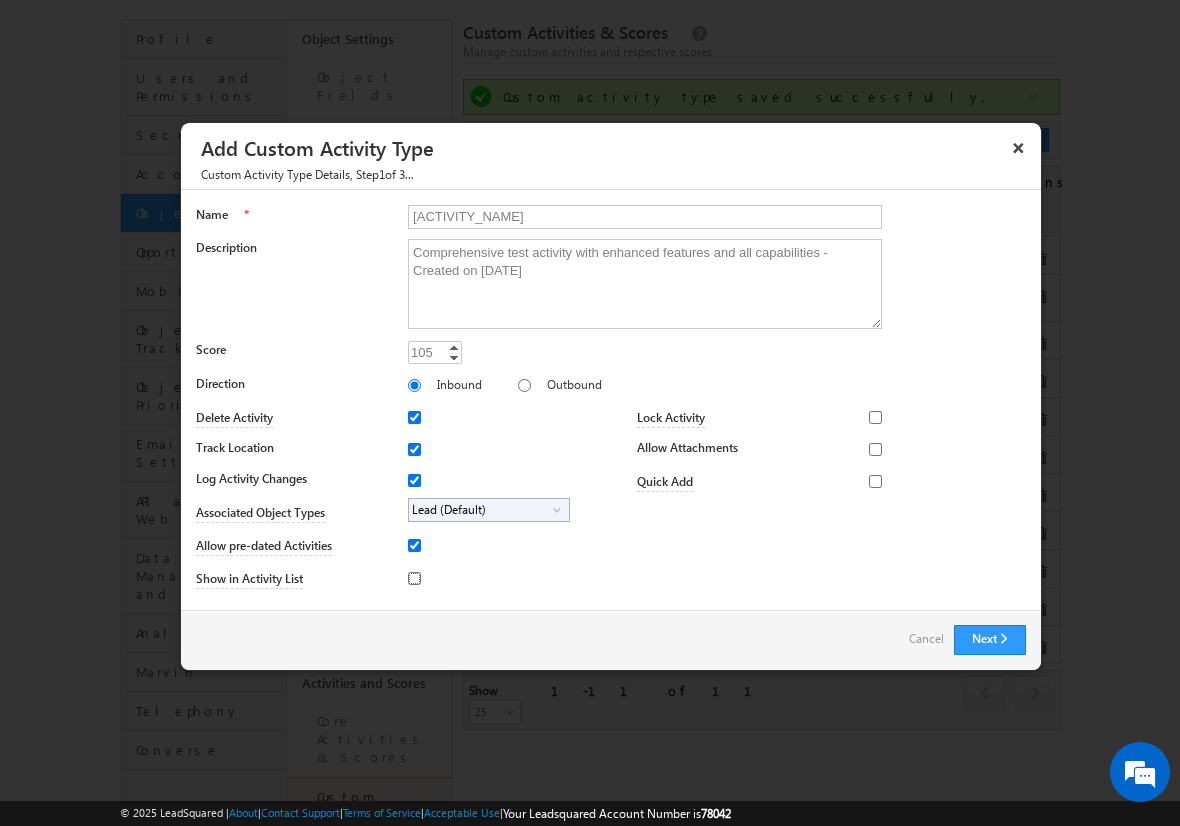 click on "Show in Activity List" at bounding box center [414, 578] 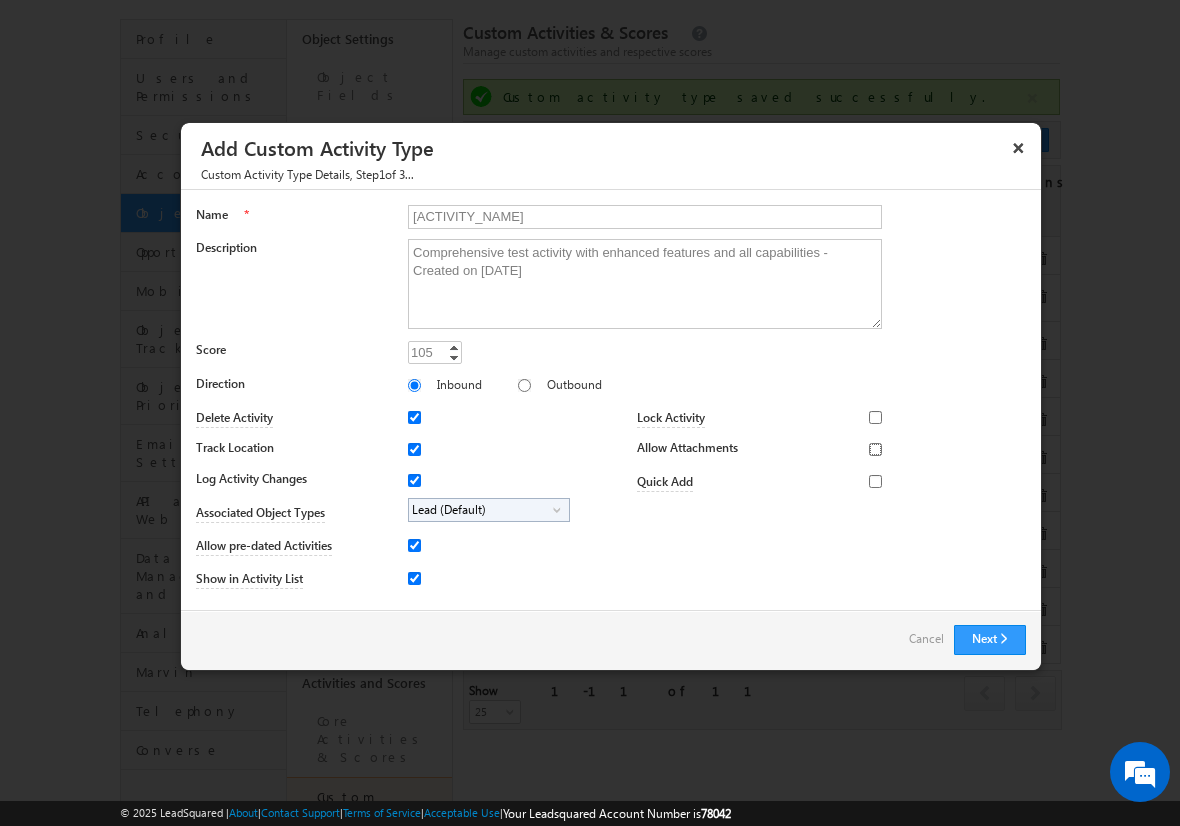 click on "Allow Attachments" at bounding box center (875, 449) 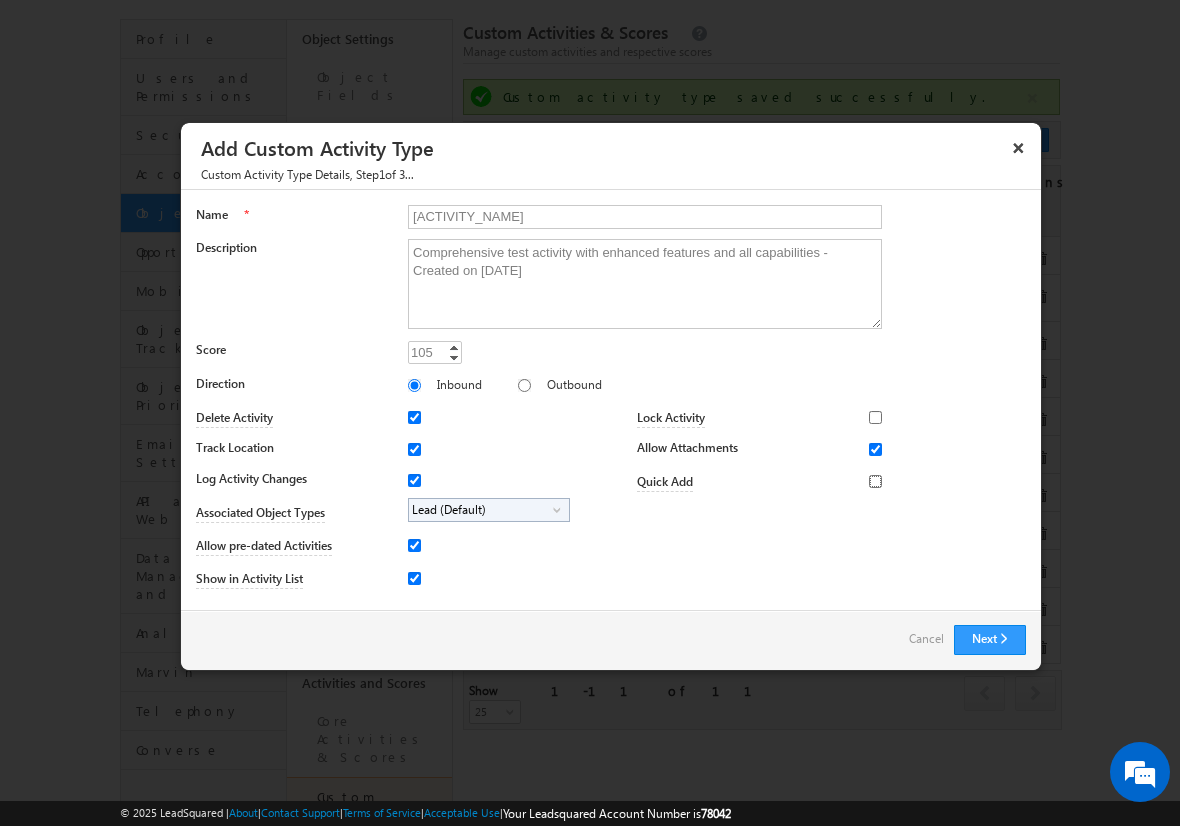 click on "Quick Add" at bounding box center [875, 481] 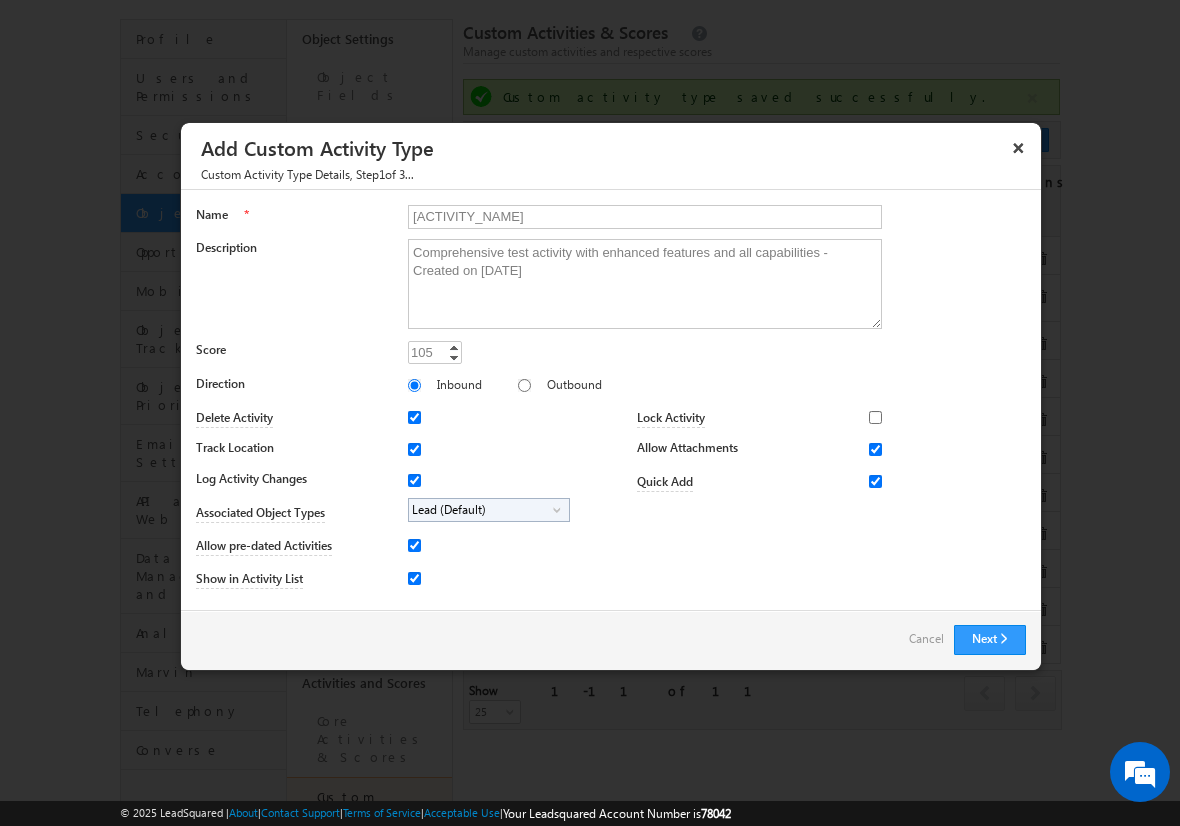 click on "Lead (Default)" at bounding box center [481, 510] 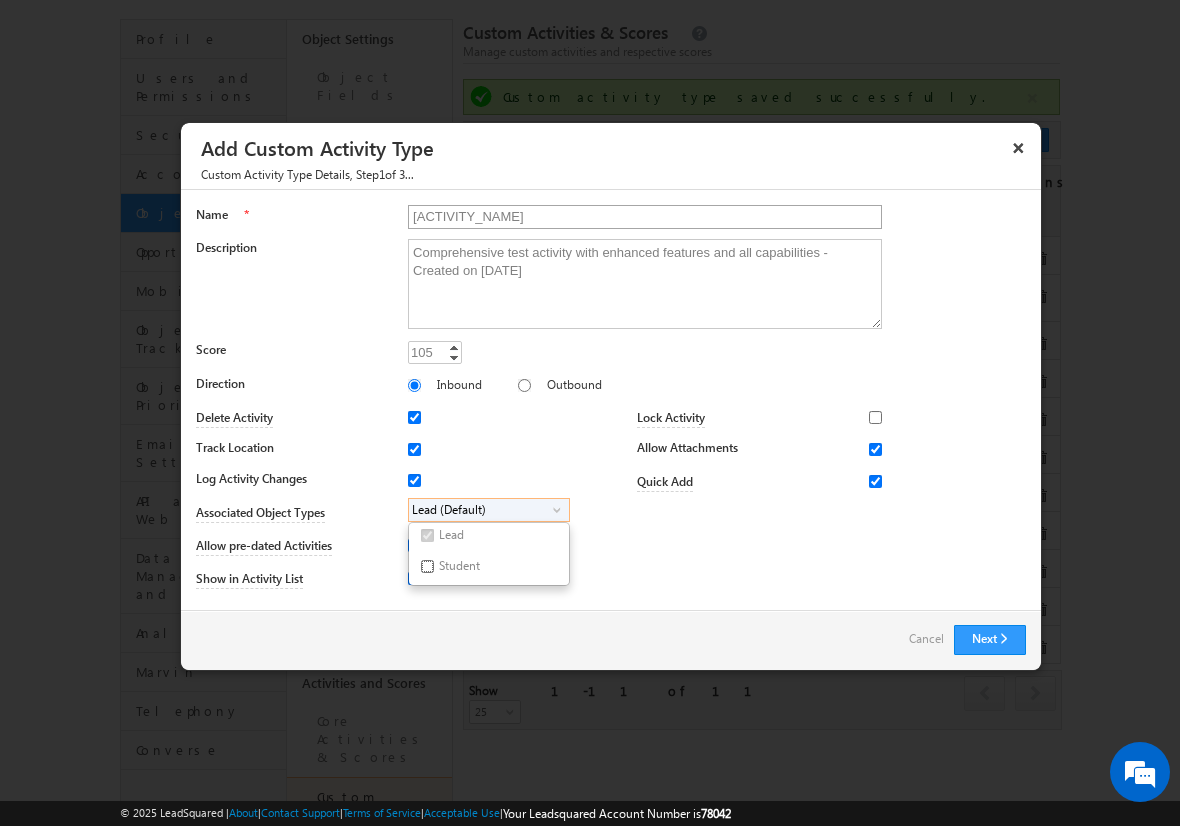 click on "Student" at bounding box center [427, 566] 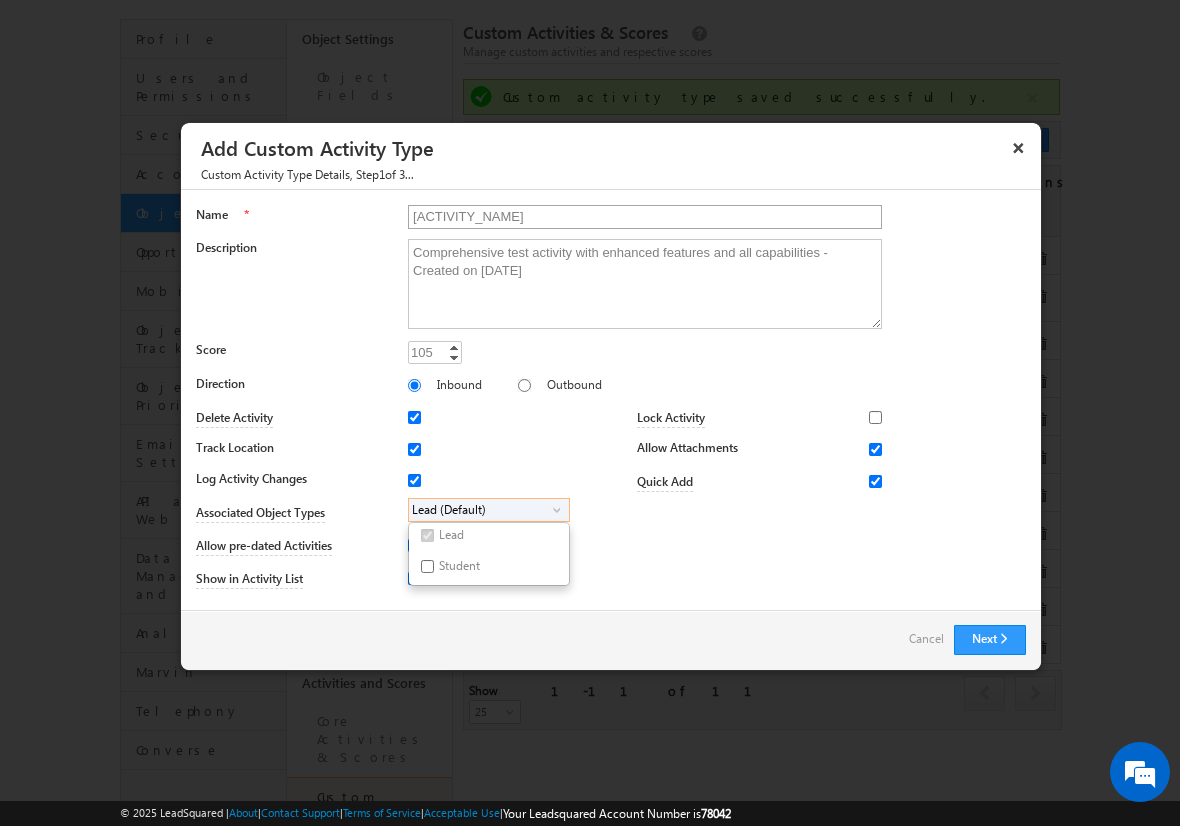 checkbox on "true" 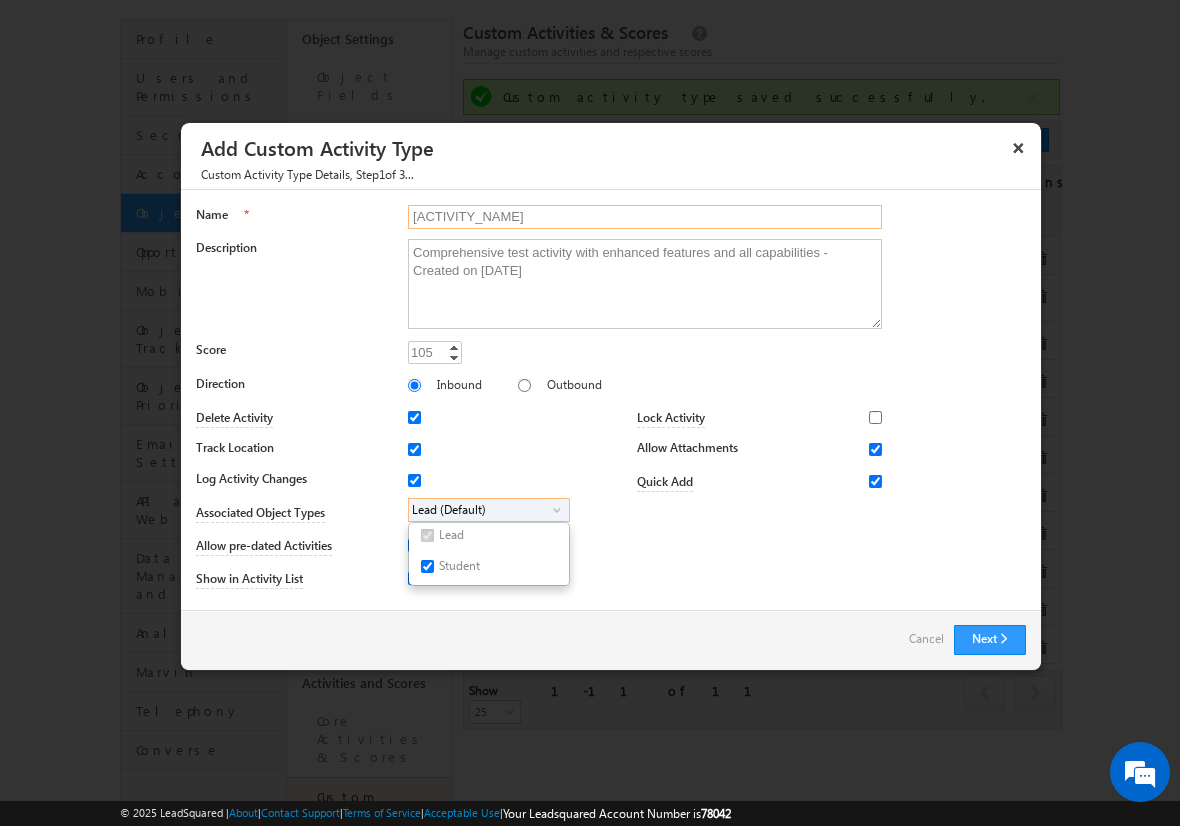 click on "[ACTIVITY_NAME]" at bounding box center (645, 217) 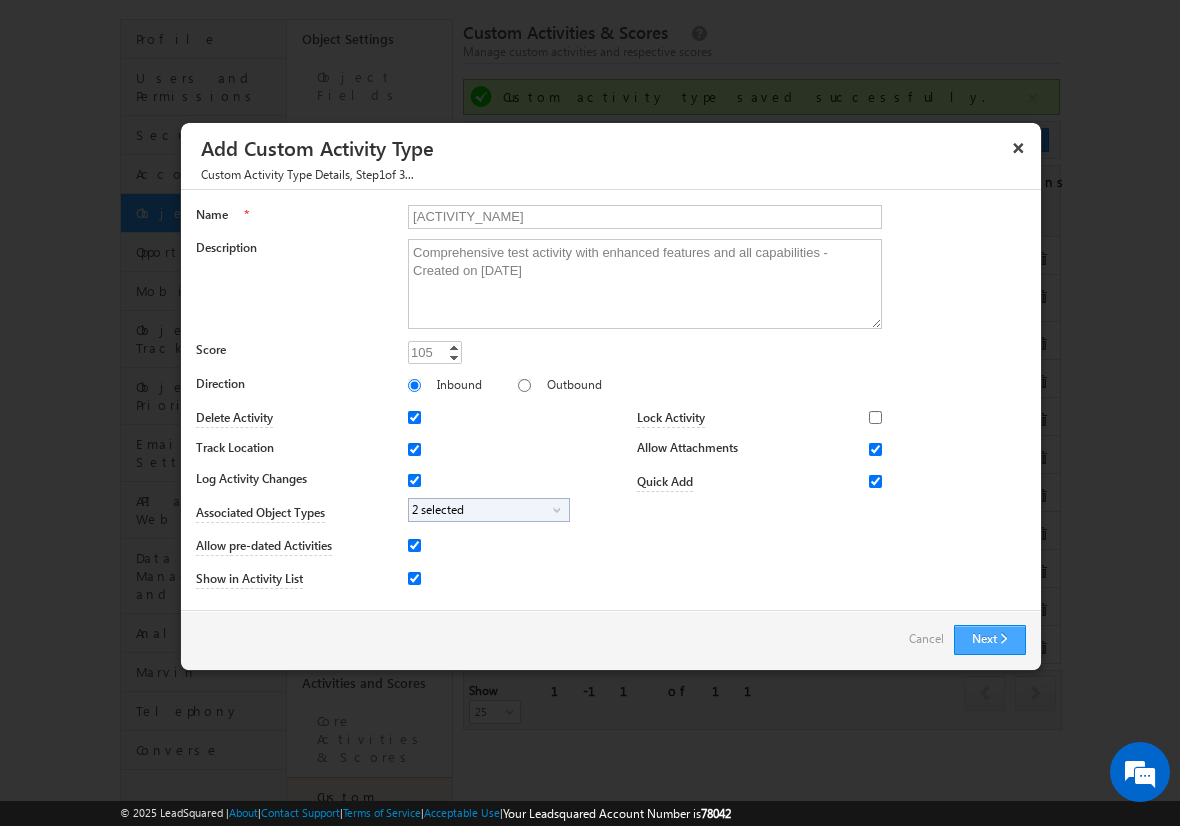 click on "Next" at bounding box center (990, 640) 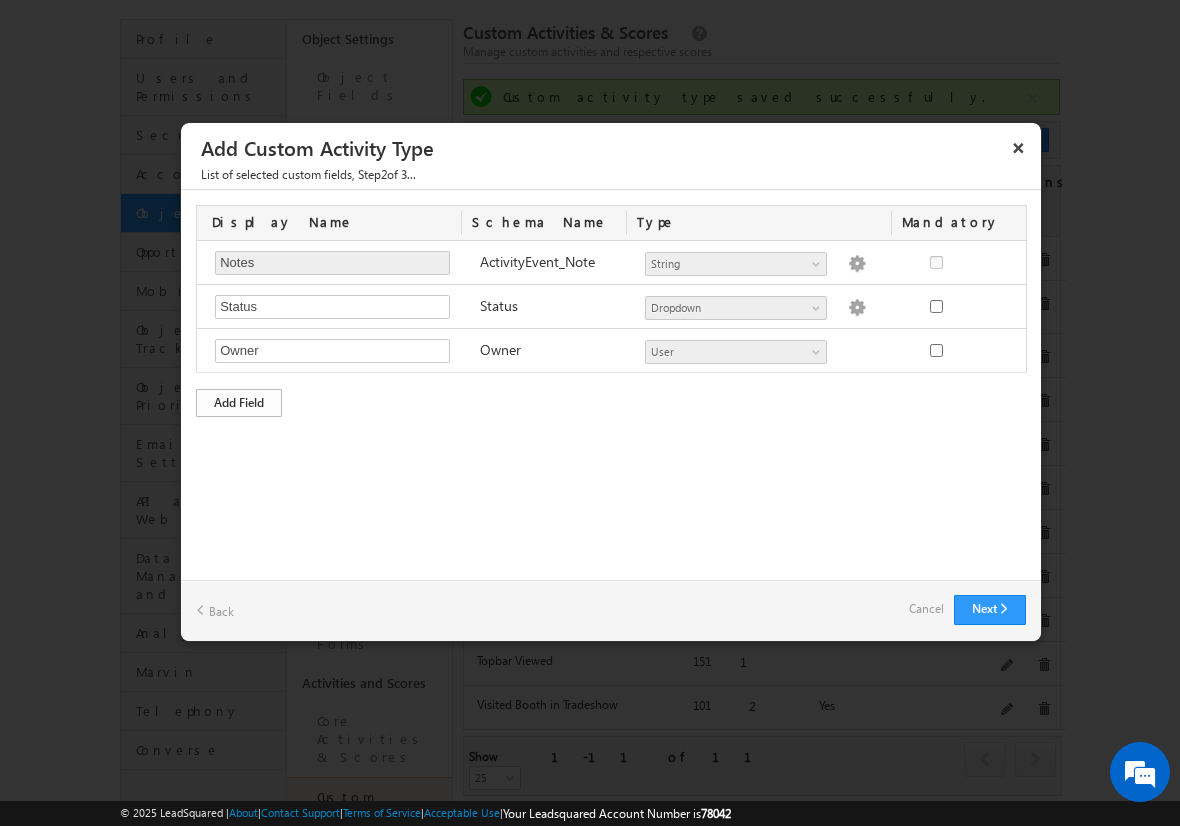 click on "Add Field" at bounding box center (239, 403) 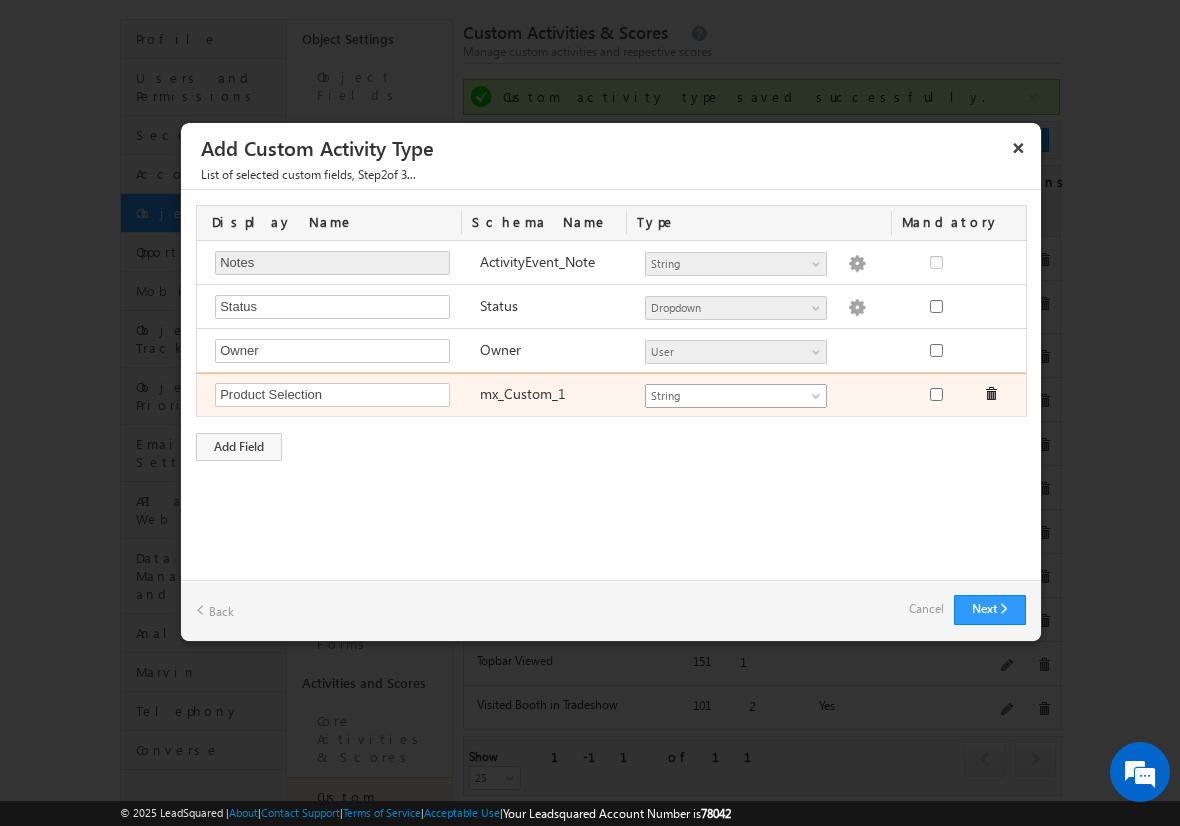type on "Product Selection" 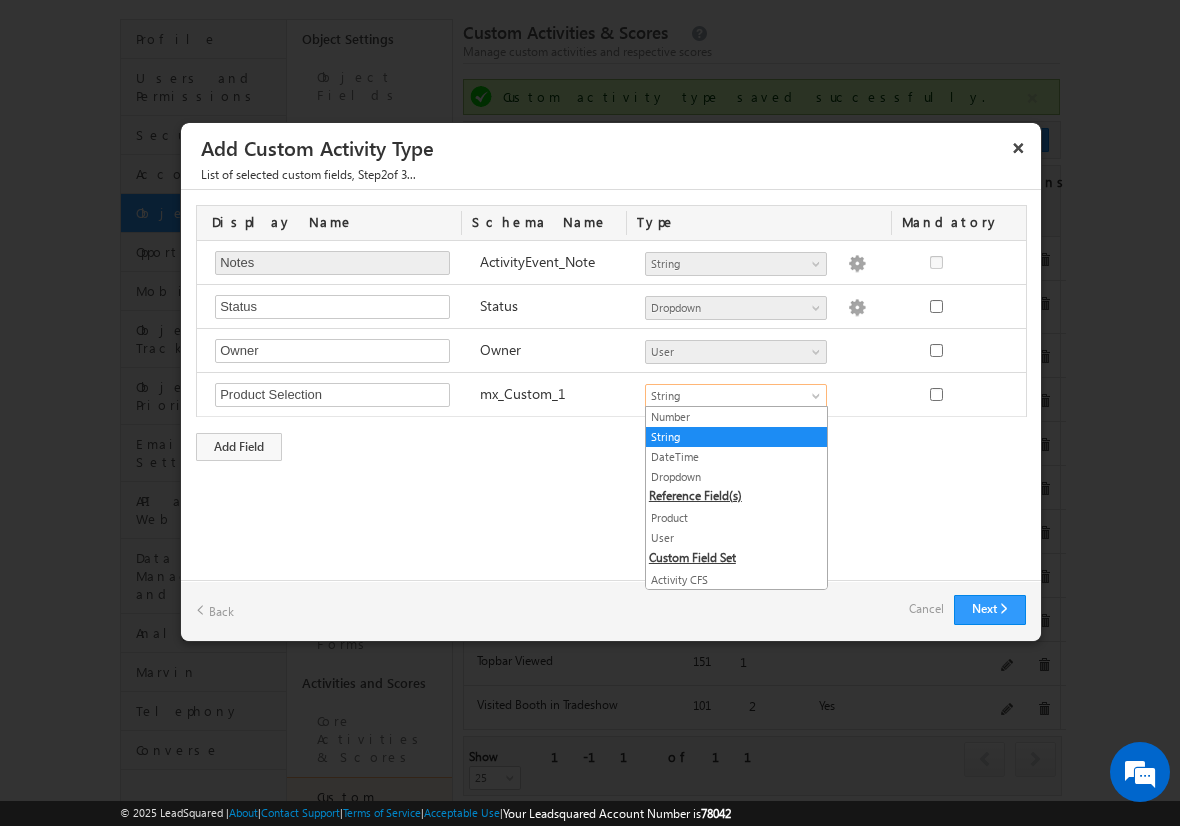 click on "Product" at bounding box center (736, 518) 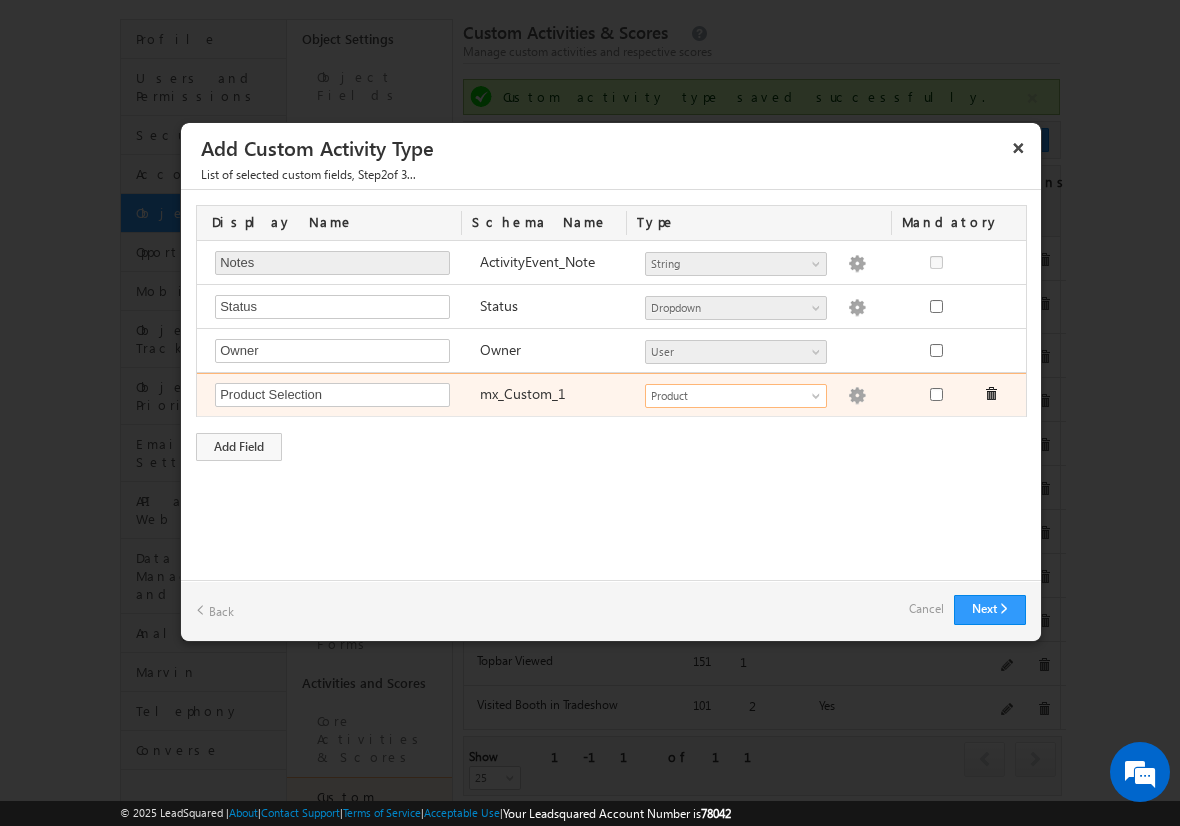 click at bounding box center [857, 396] 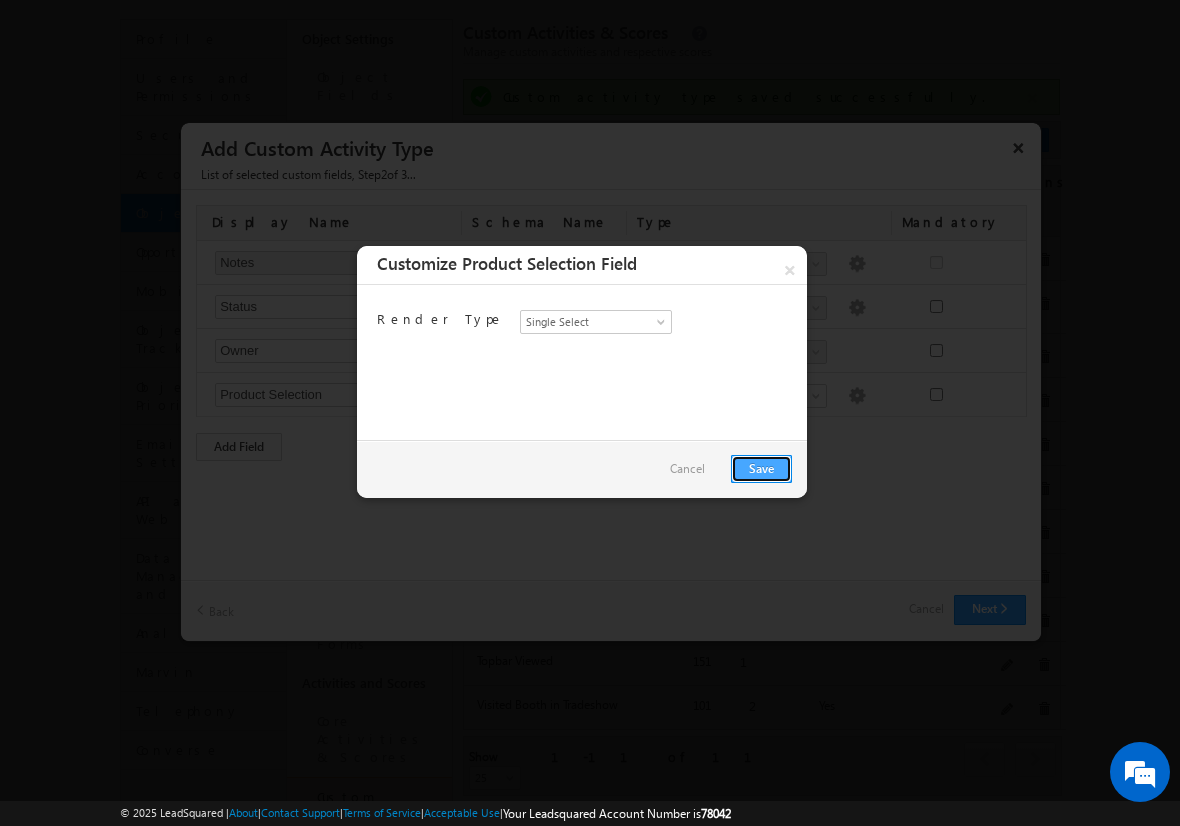 click on "Save" at bounding box center (761, 469) 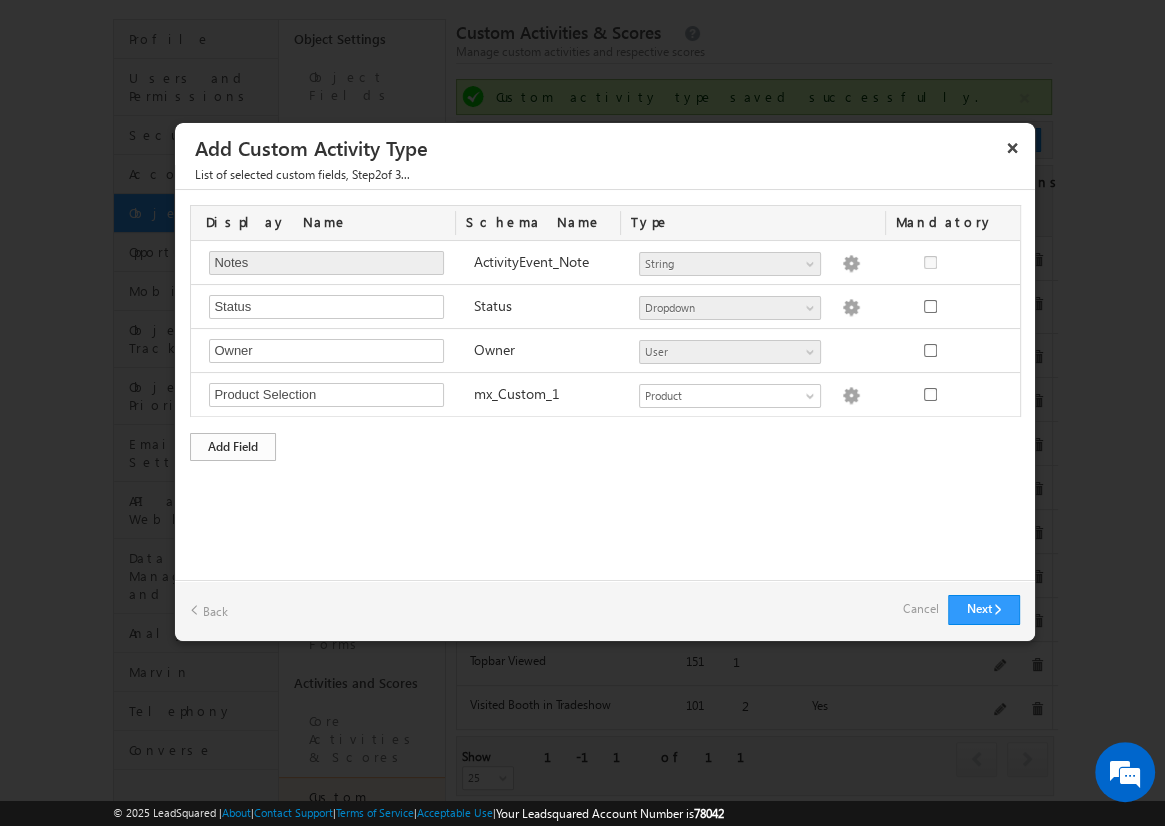 click on "Add Field" at bounding box center [233, 447] 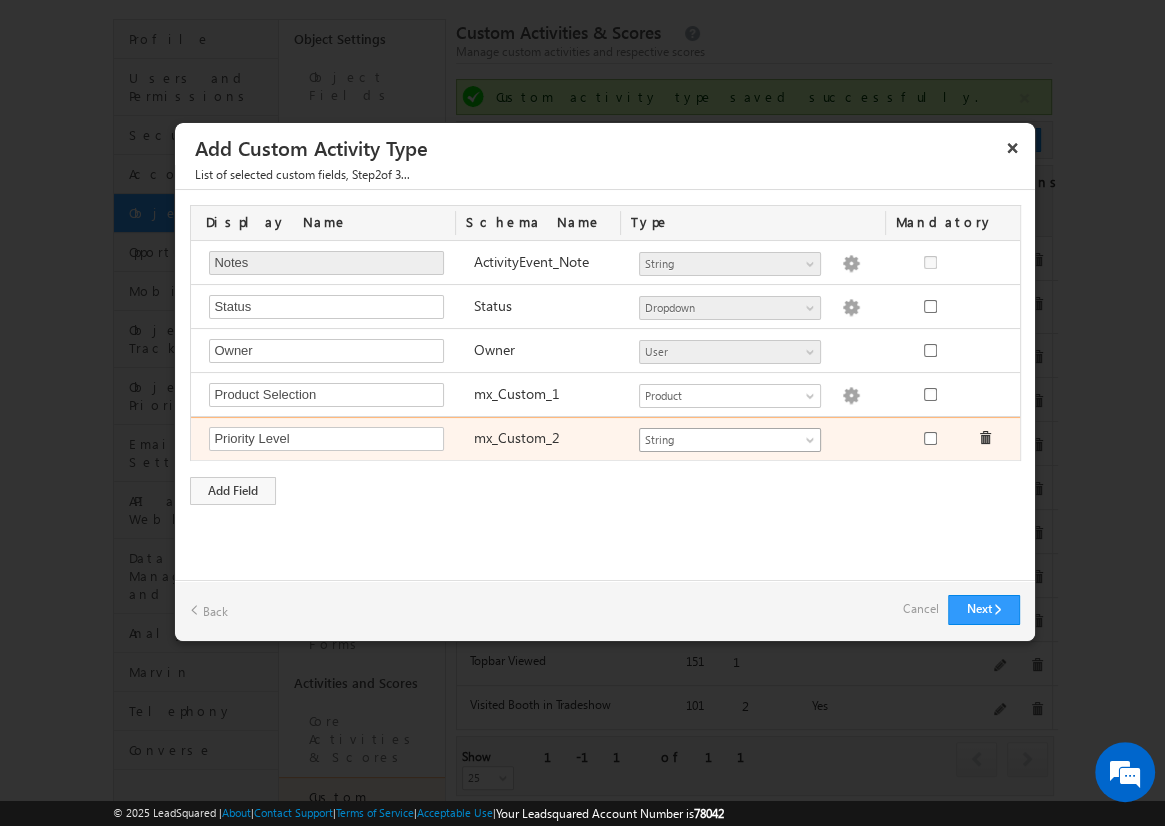 type on "Priority Level" 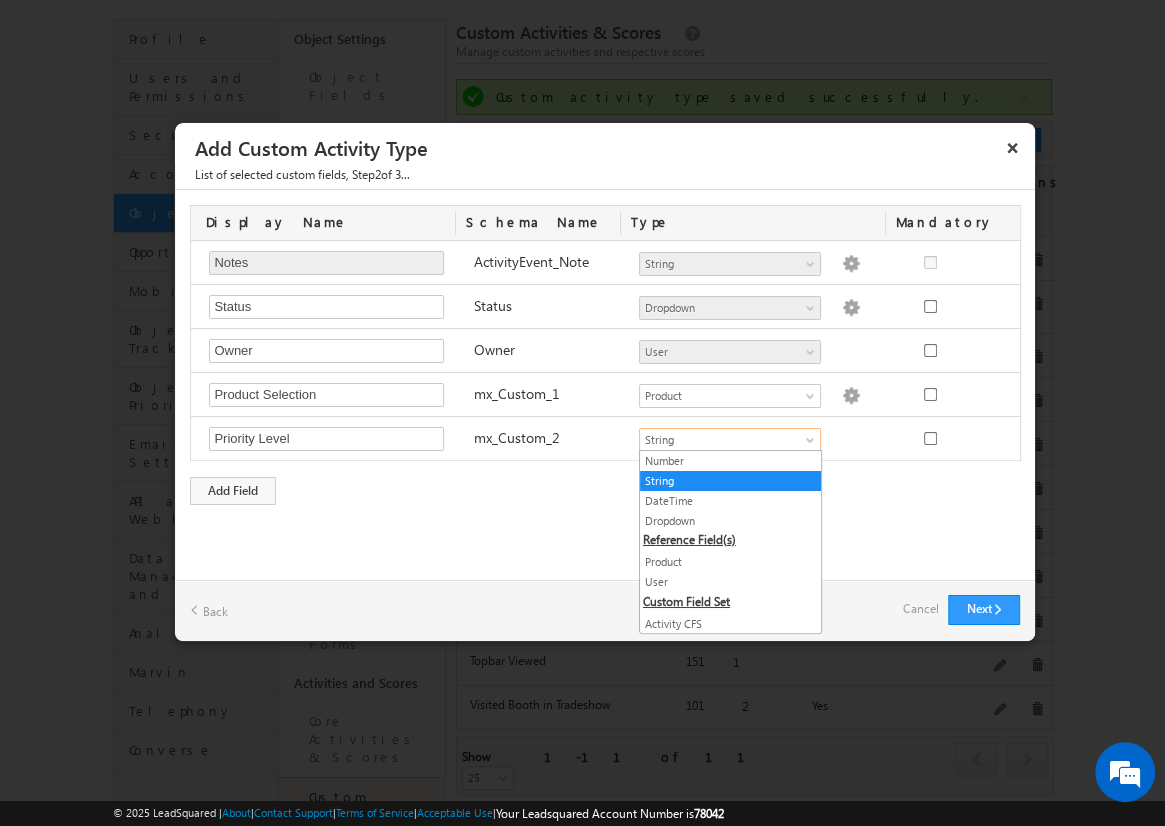 click on "Dropdown" at bounding box center (730, 521) 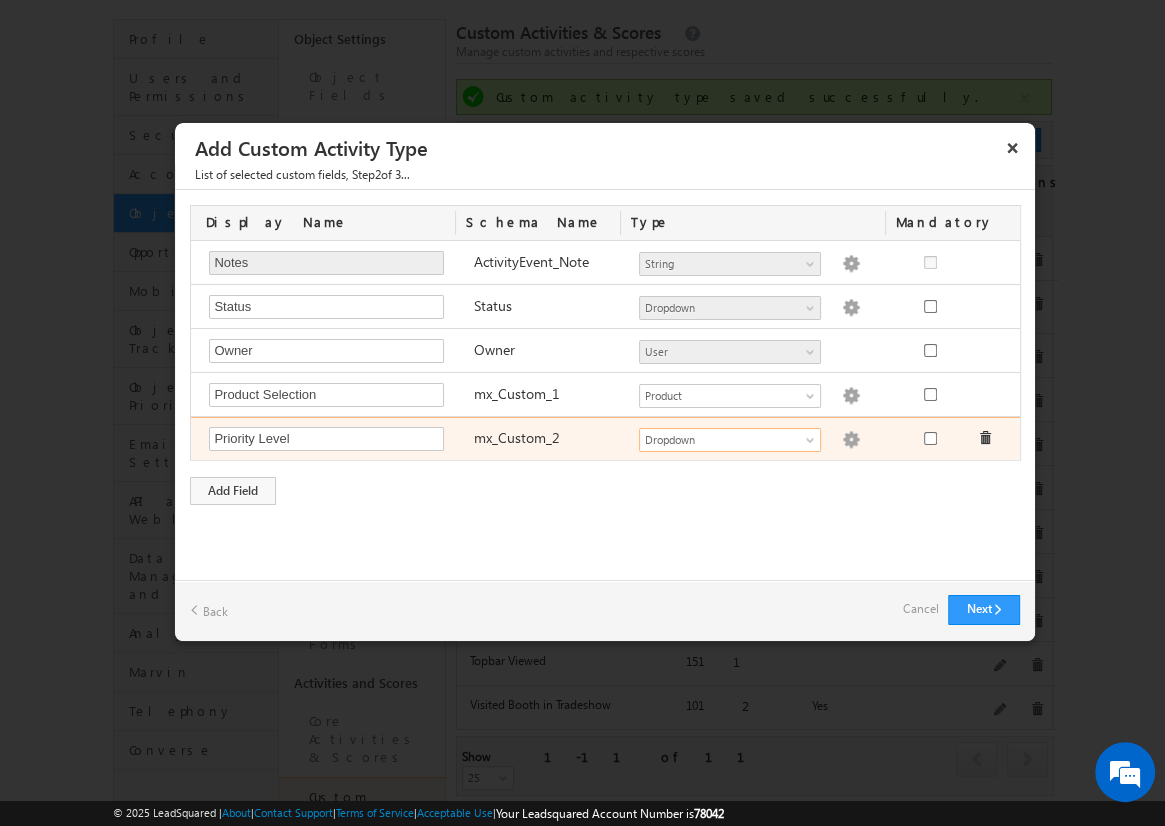 click at bounding box center [851, 440] 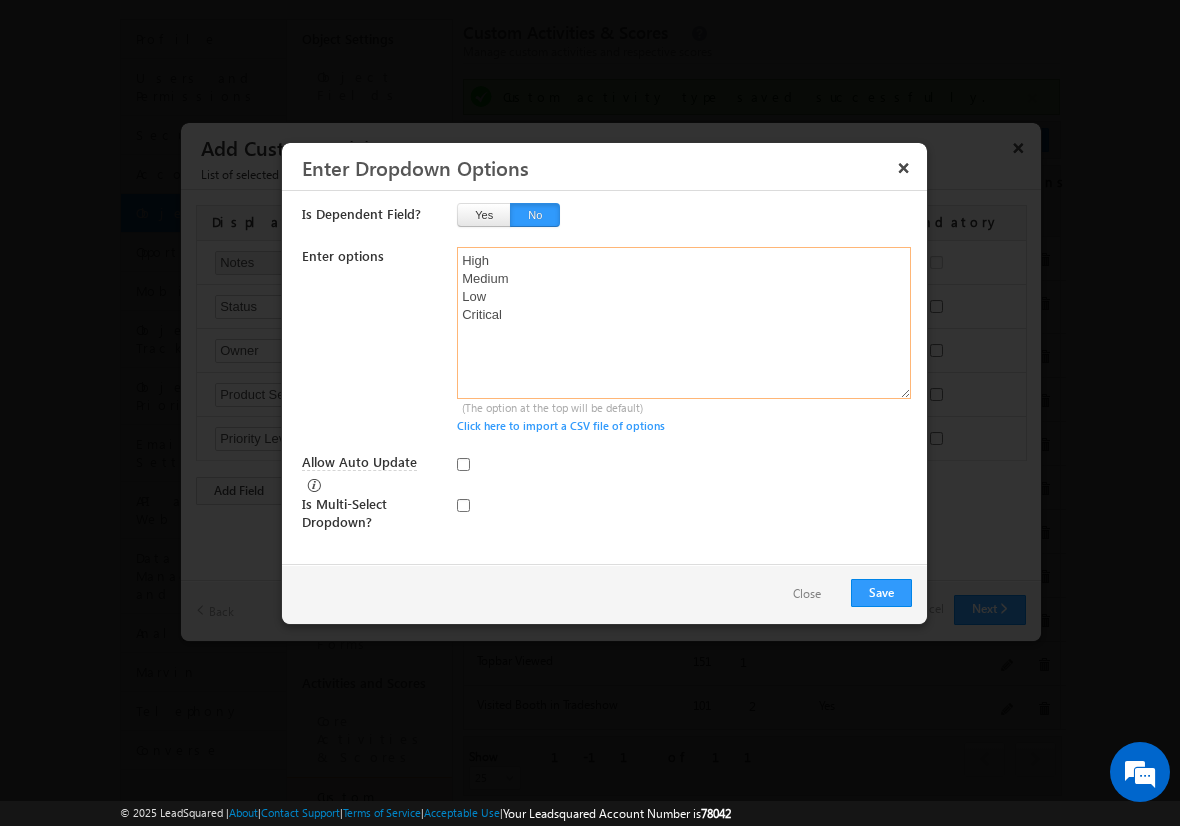 type on "High
Medium
Low
Critical" 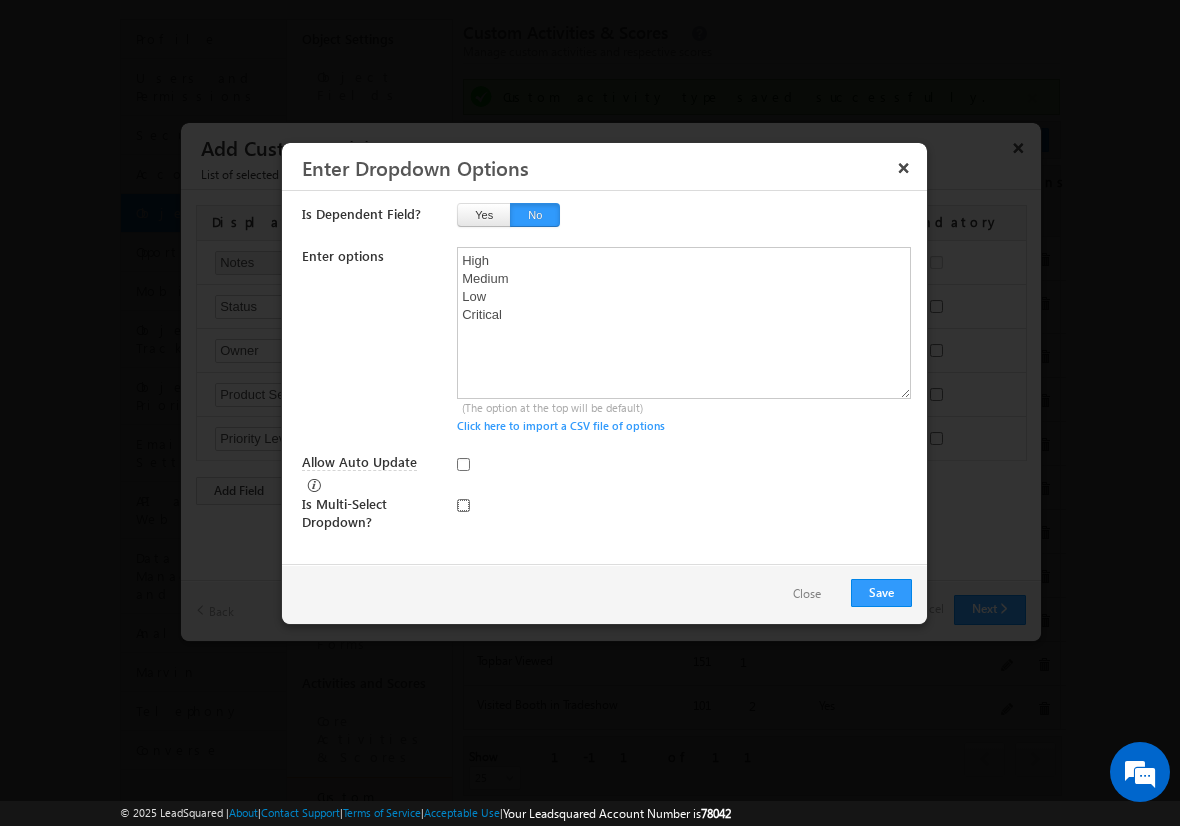 click at bounding box center [463, 505] 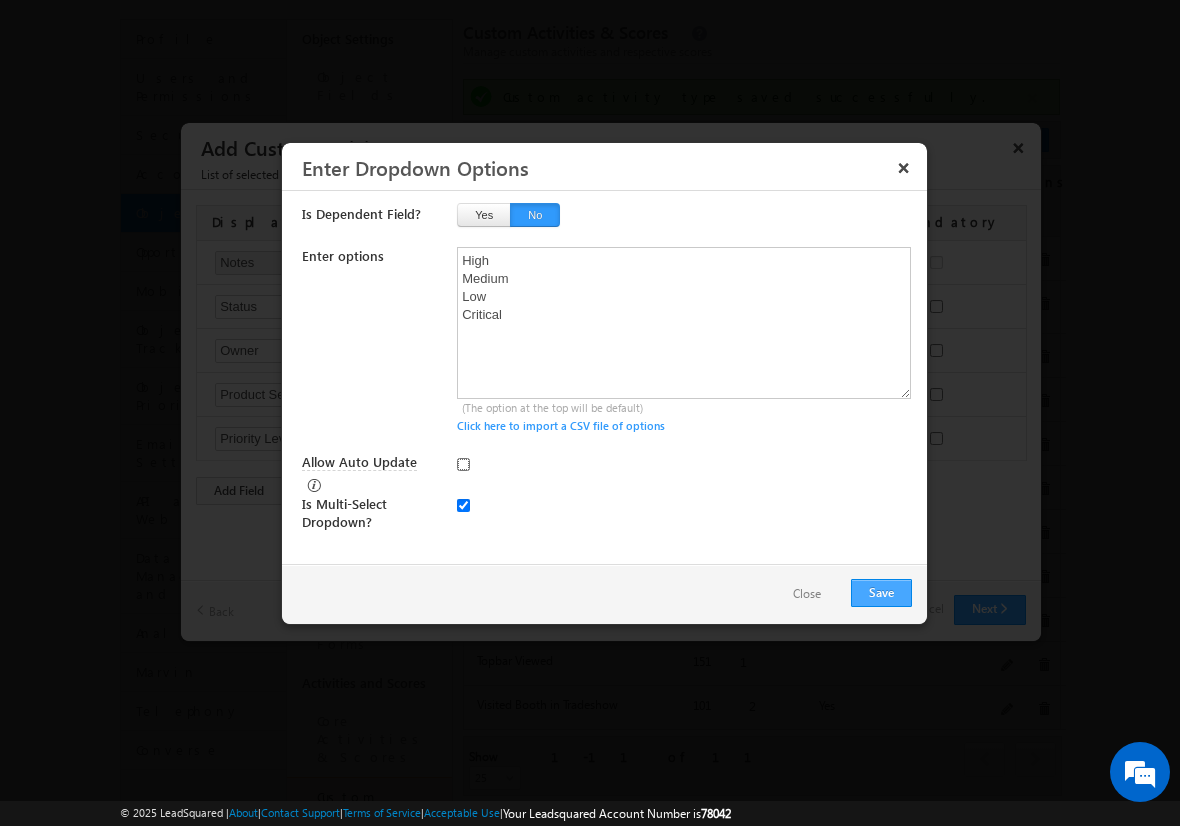 click on "Allow Auto Update" at bounding box center [463, 464] 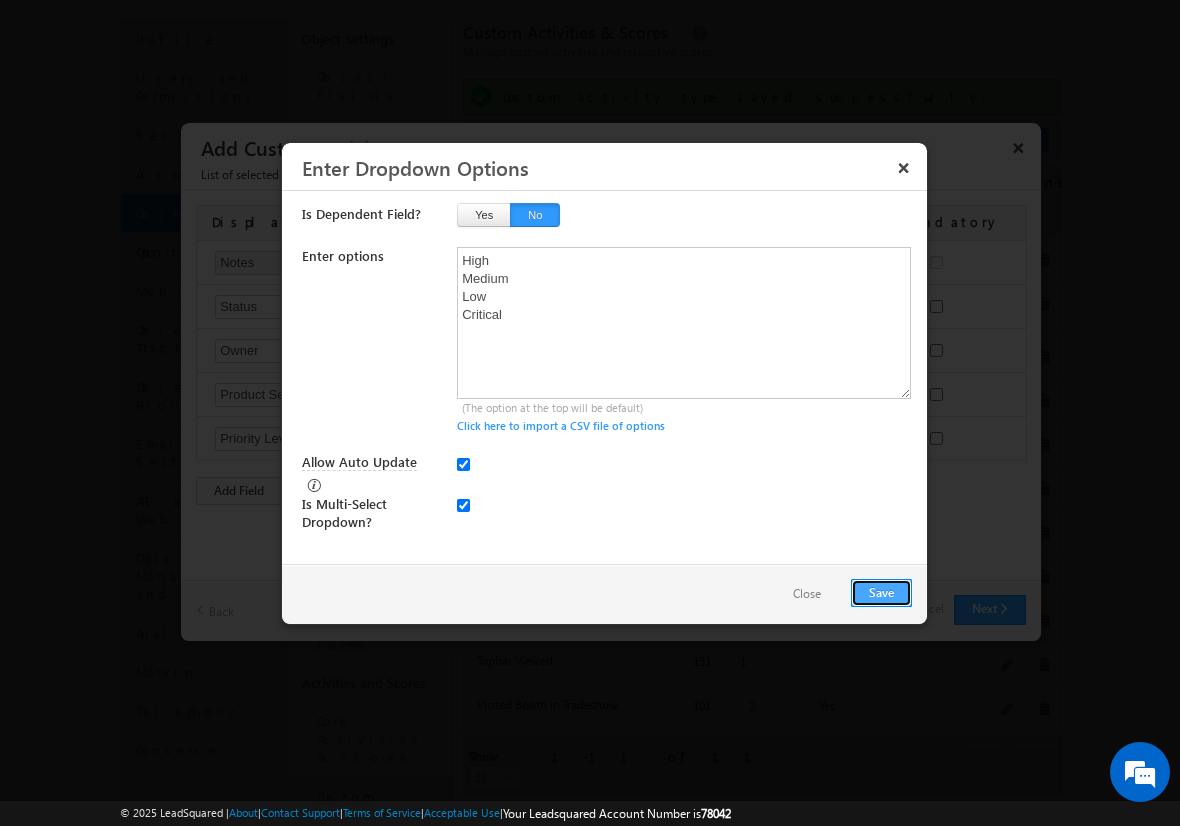 click on "Save" at bounding box center [881, 593] 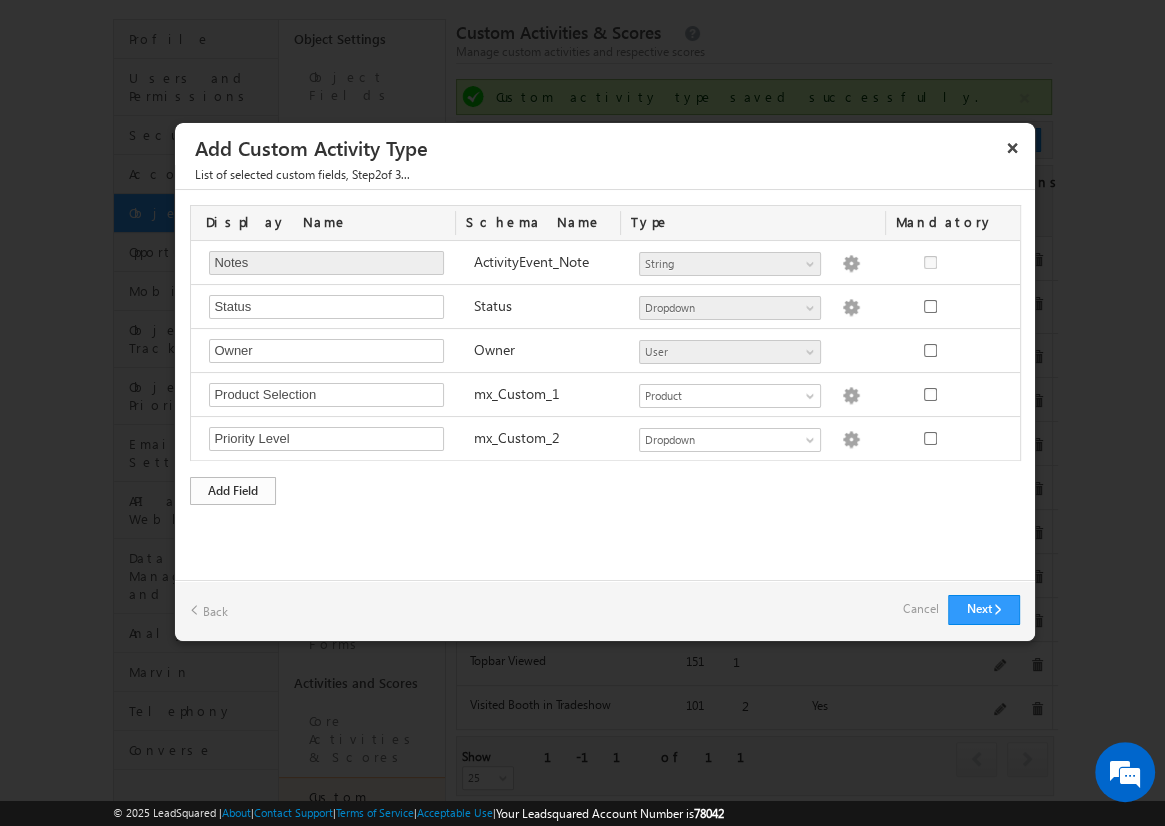 click on "Add Field" at bounding box center [233, 491] 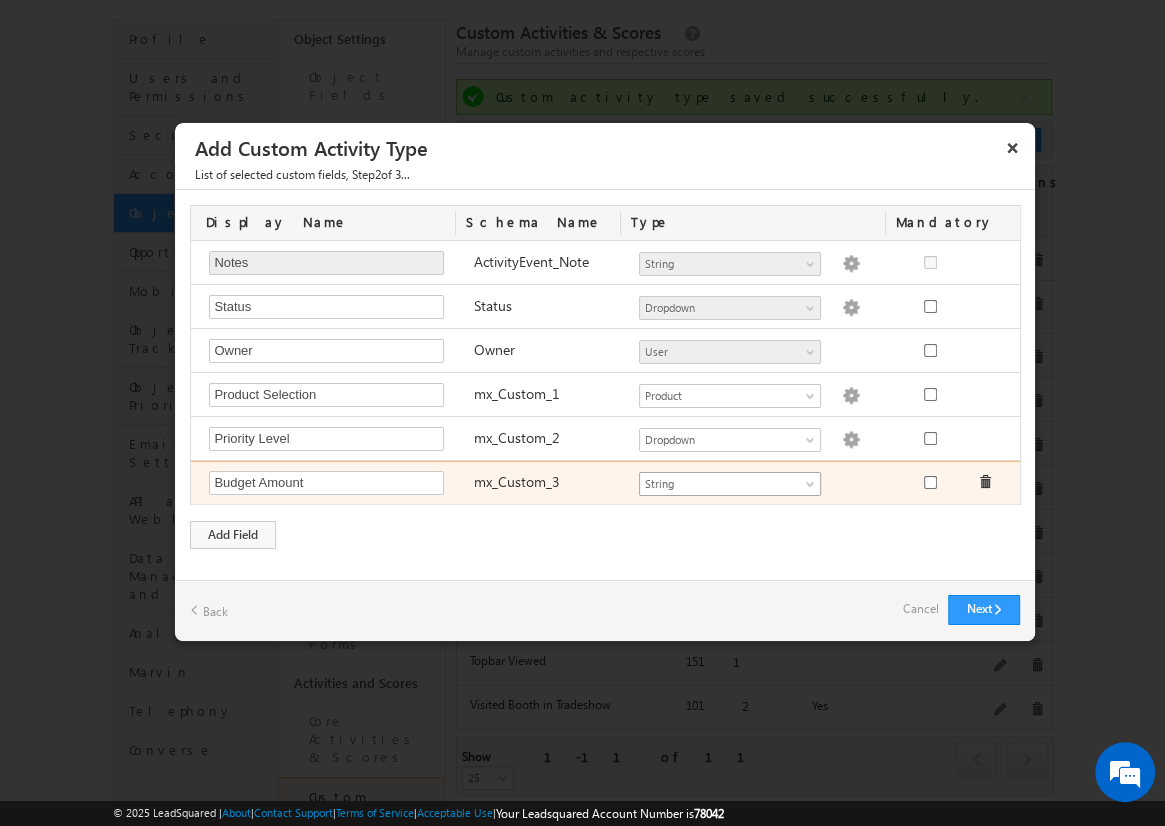 type on "Budget Amount" 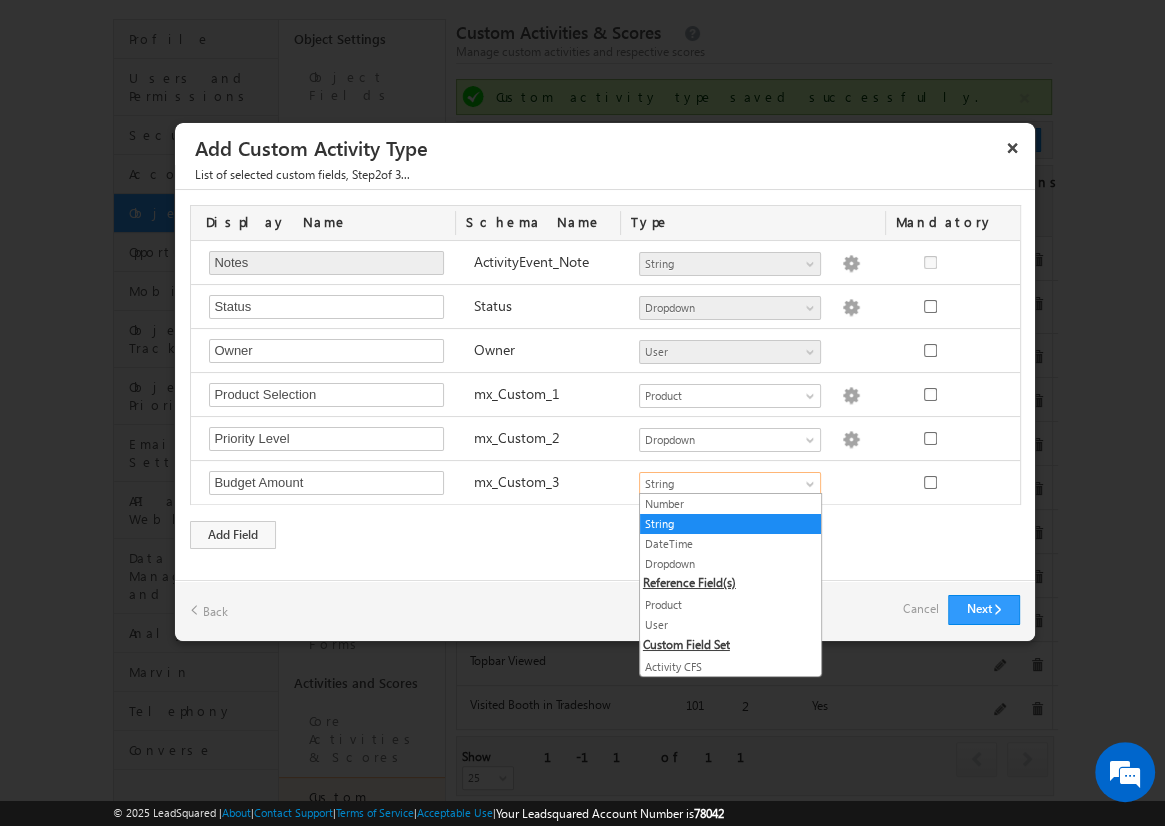 click on "Number" at bounding box center (730, 504) 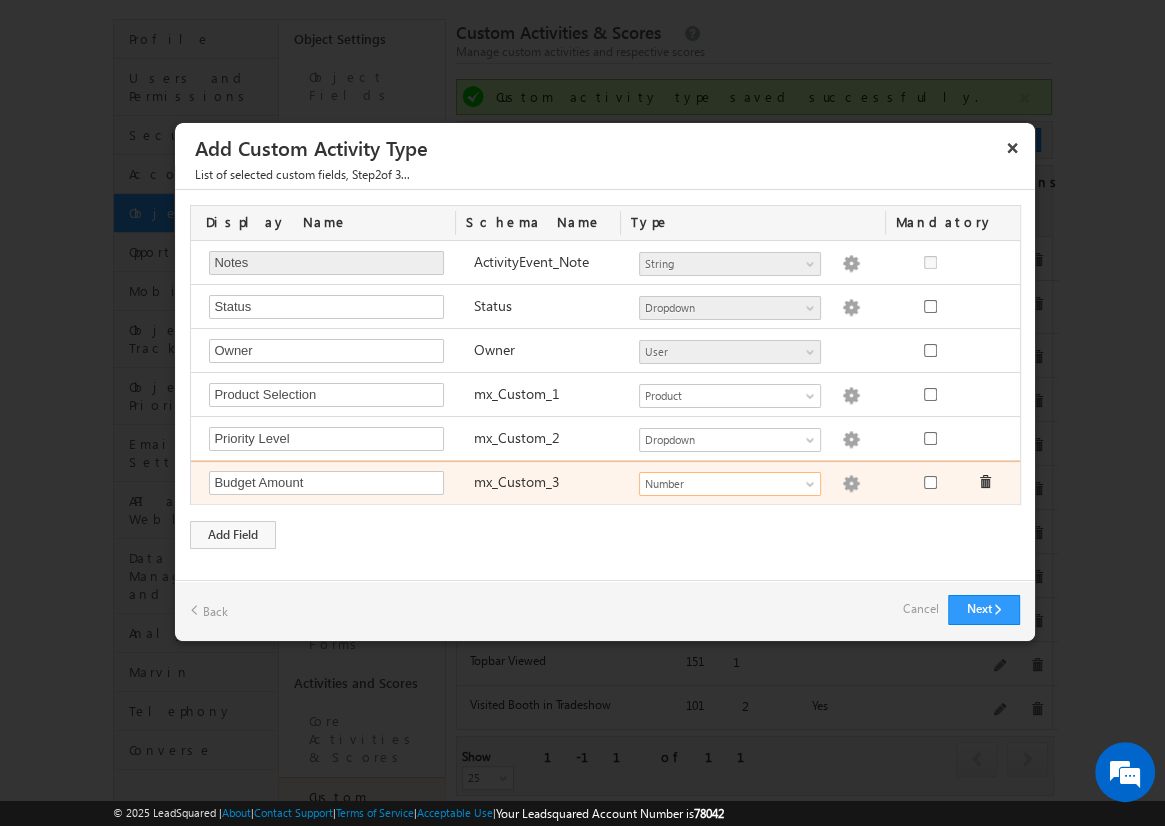 click at bounding box center [851, 484] 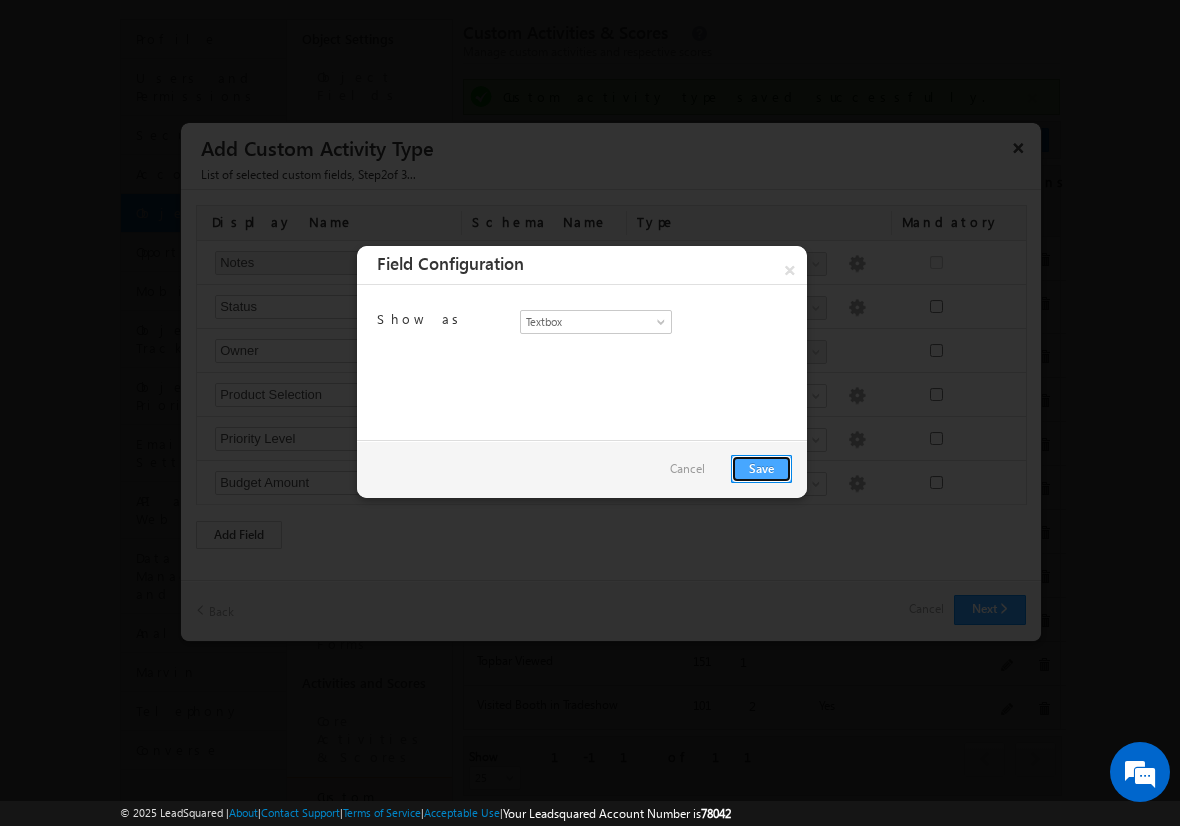 click on "Save" at bounding box center (761, 469) 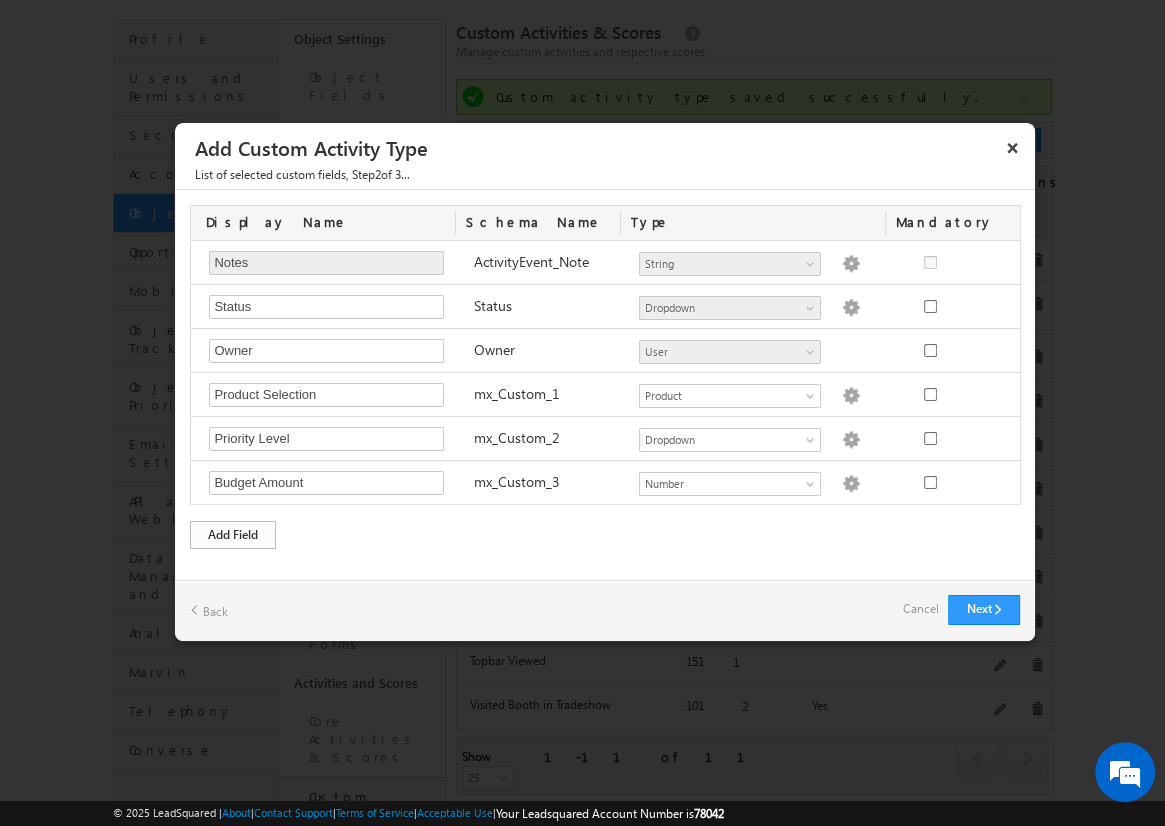 click on "Add Field" at bounding box center (233, 535) 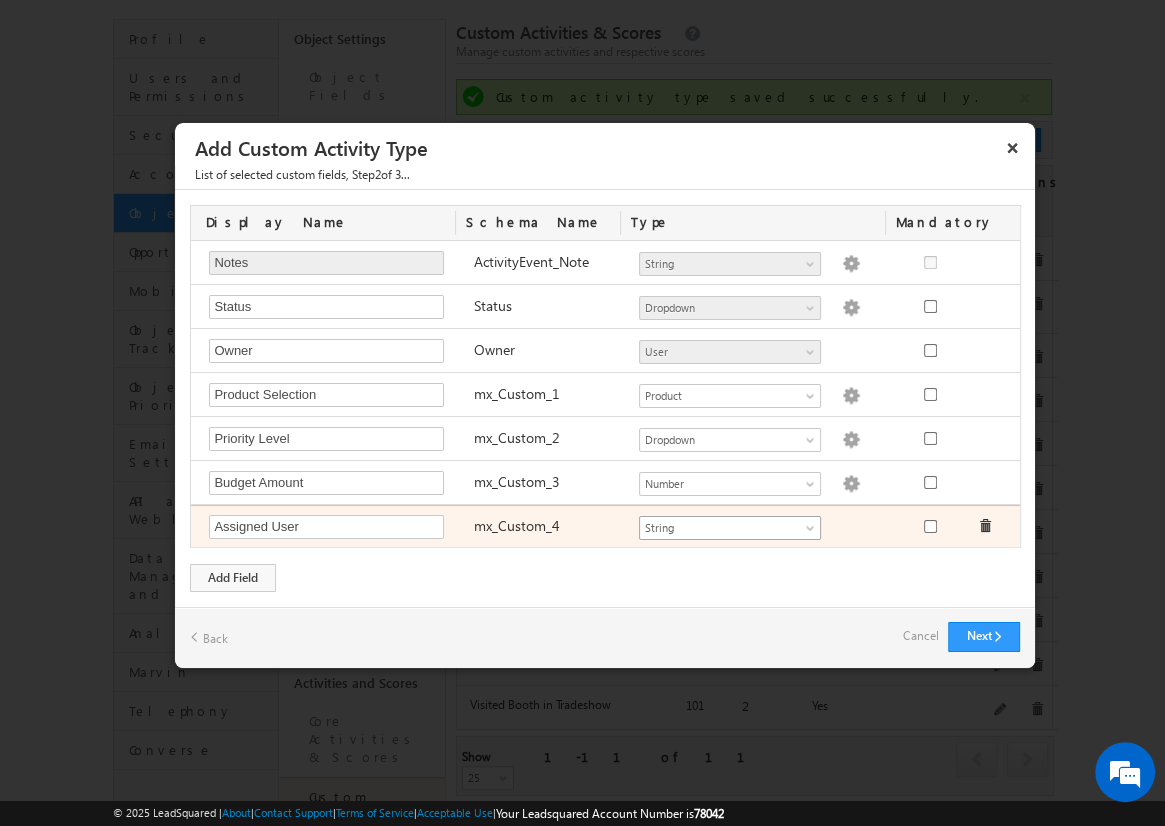 type on "Assigned User" 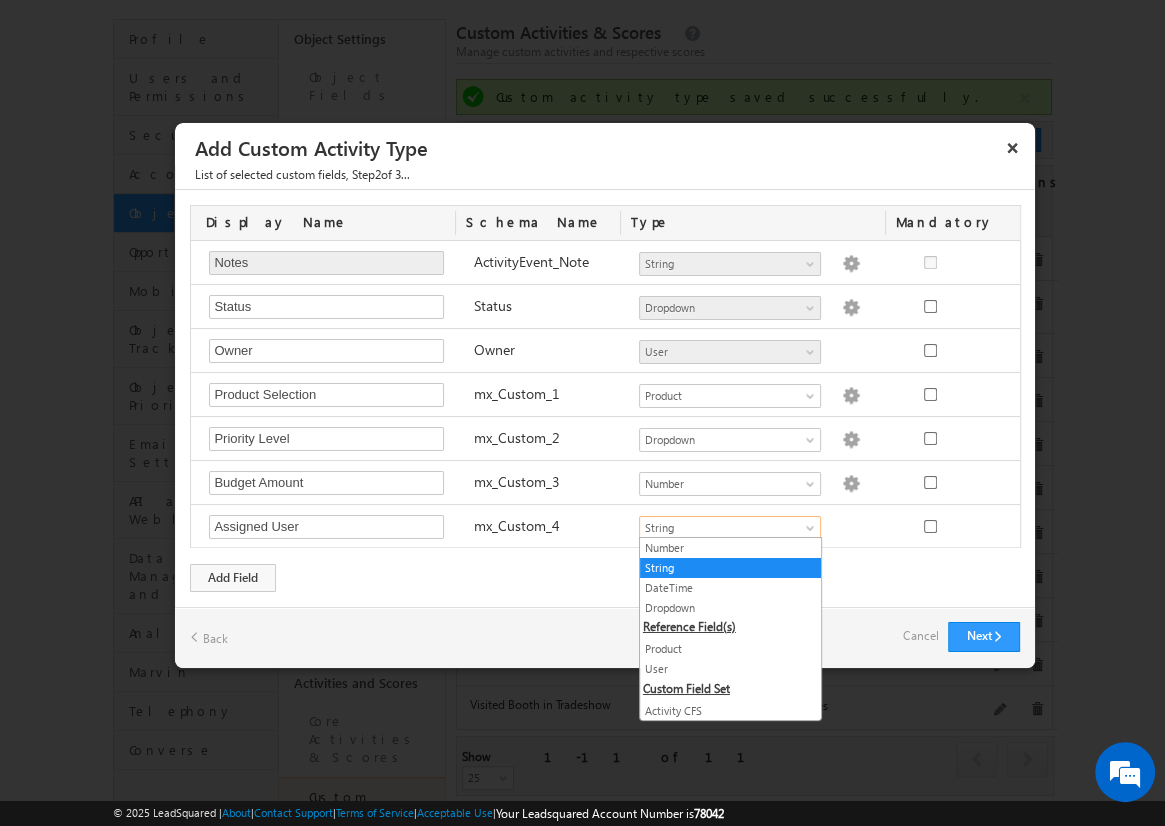 click on "User" at bounding box center [730, 669] 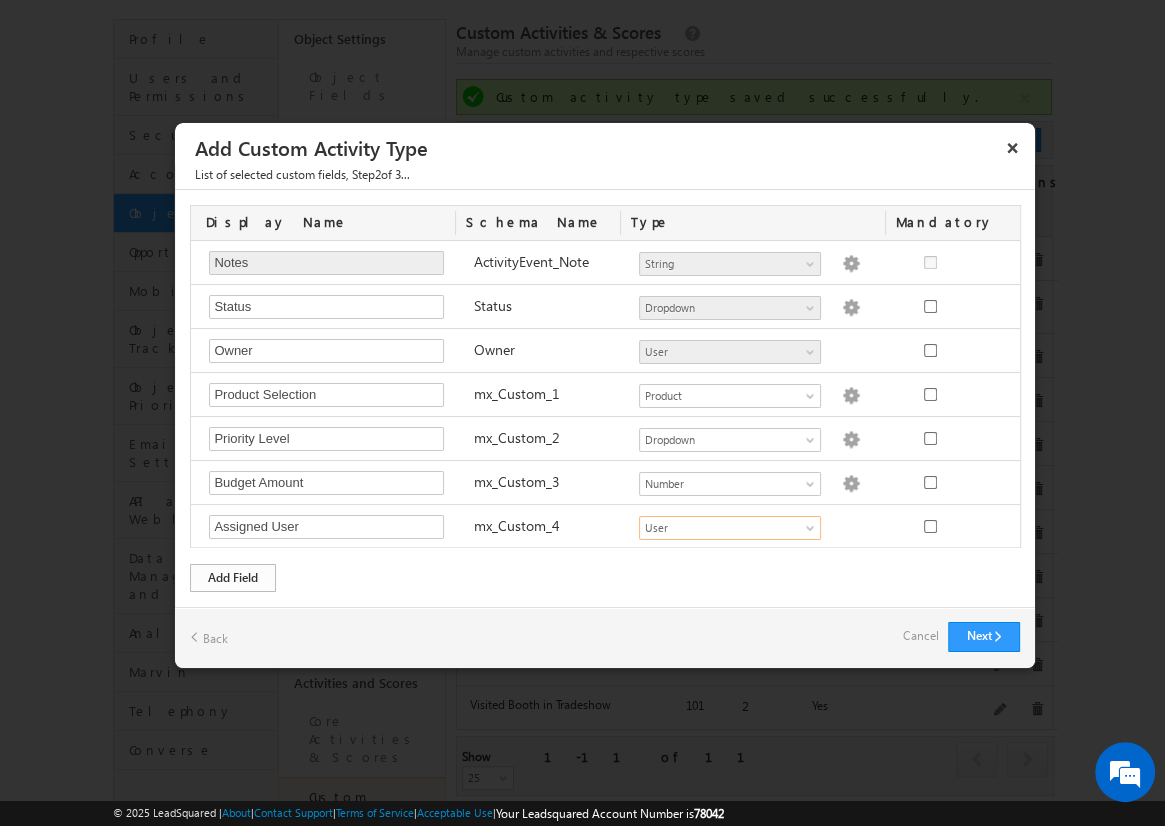 click on "Add Field" at bounding box center [233, 578] 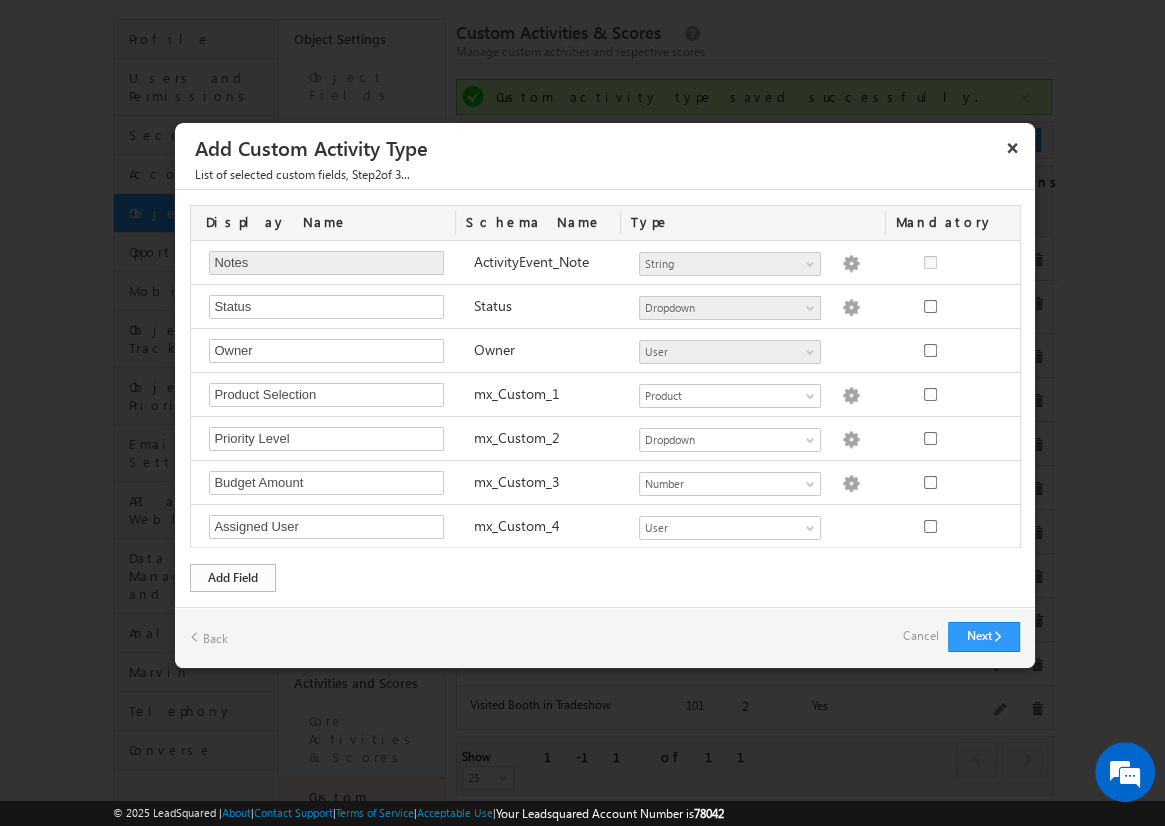 scroll, scrollTop: 41, scrollLeft: 0, axis: vertical 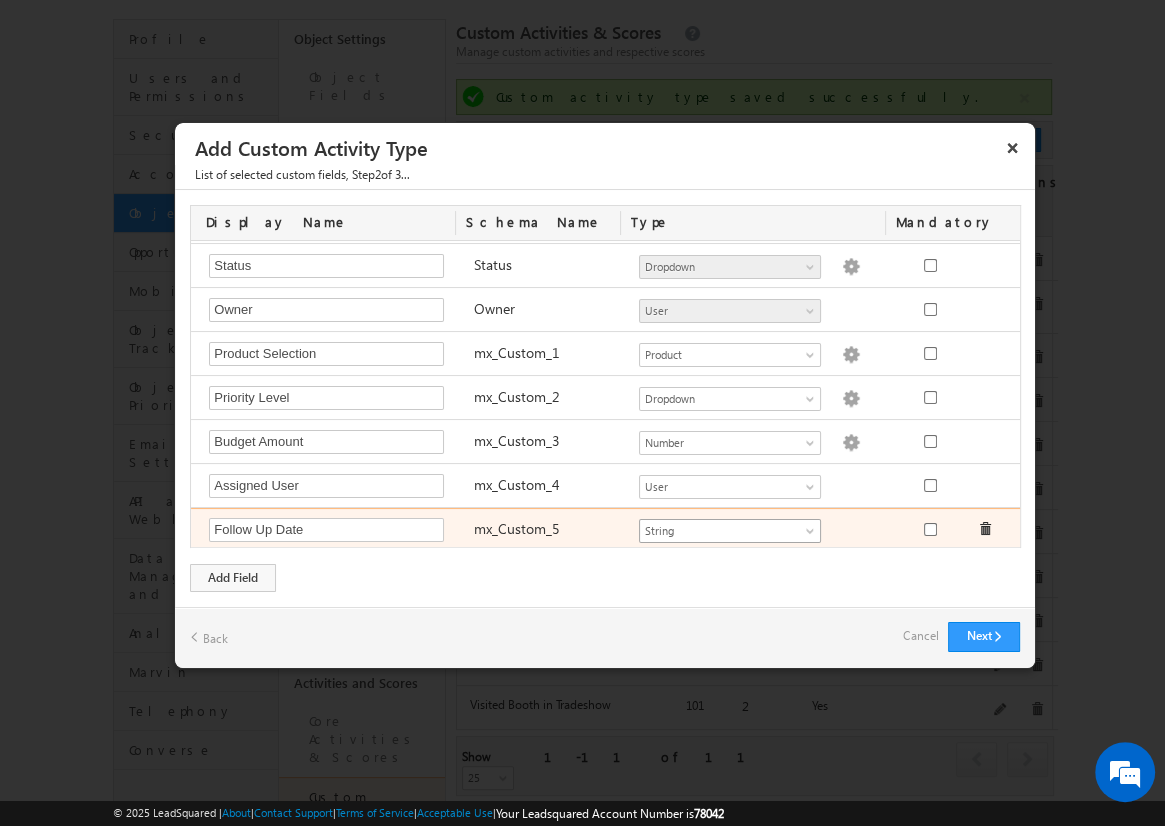 type on "Follow Up Date" 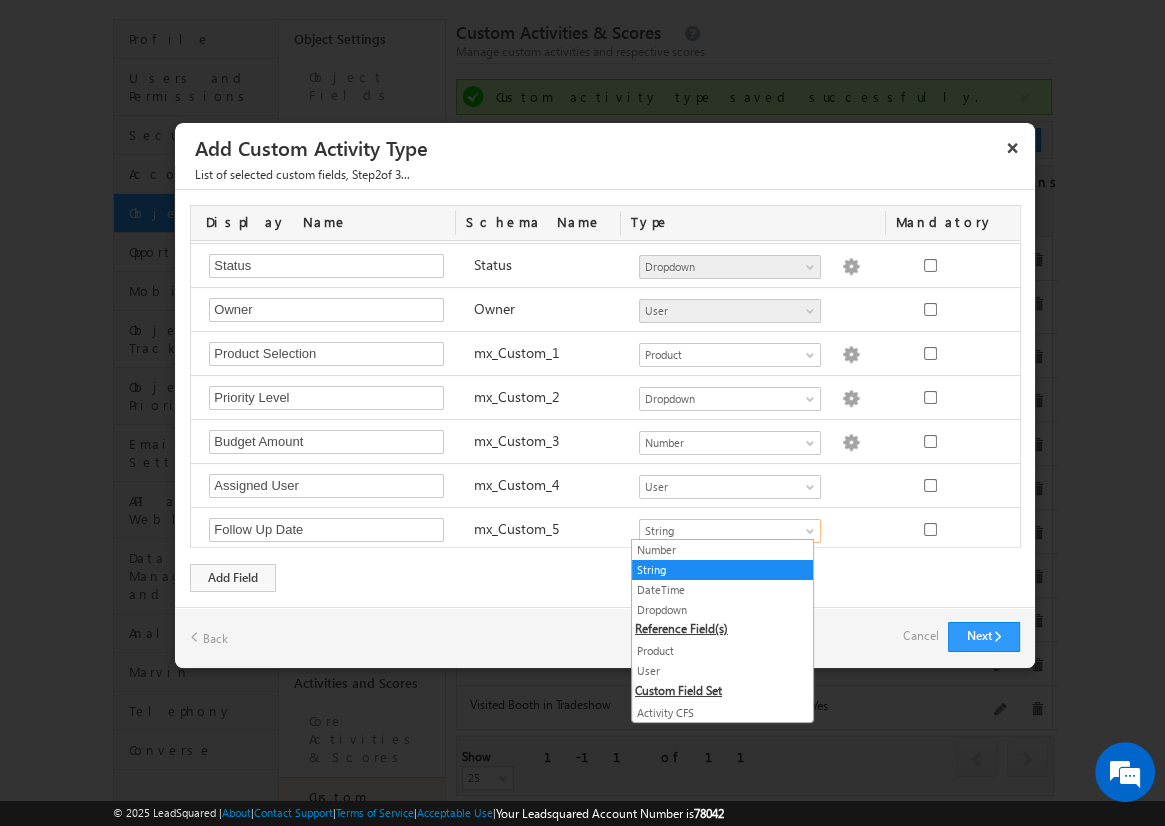 click on "DateTime" at bounding box center (722, 590) 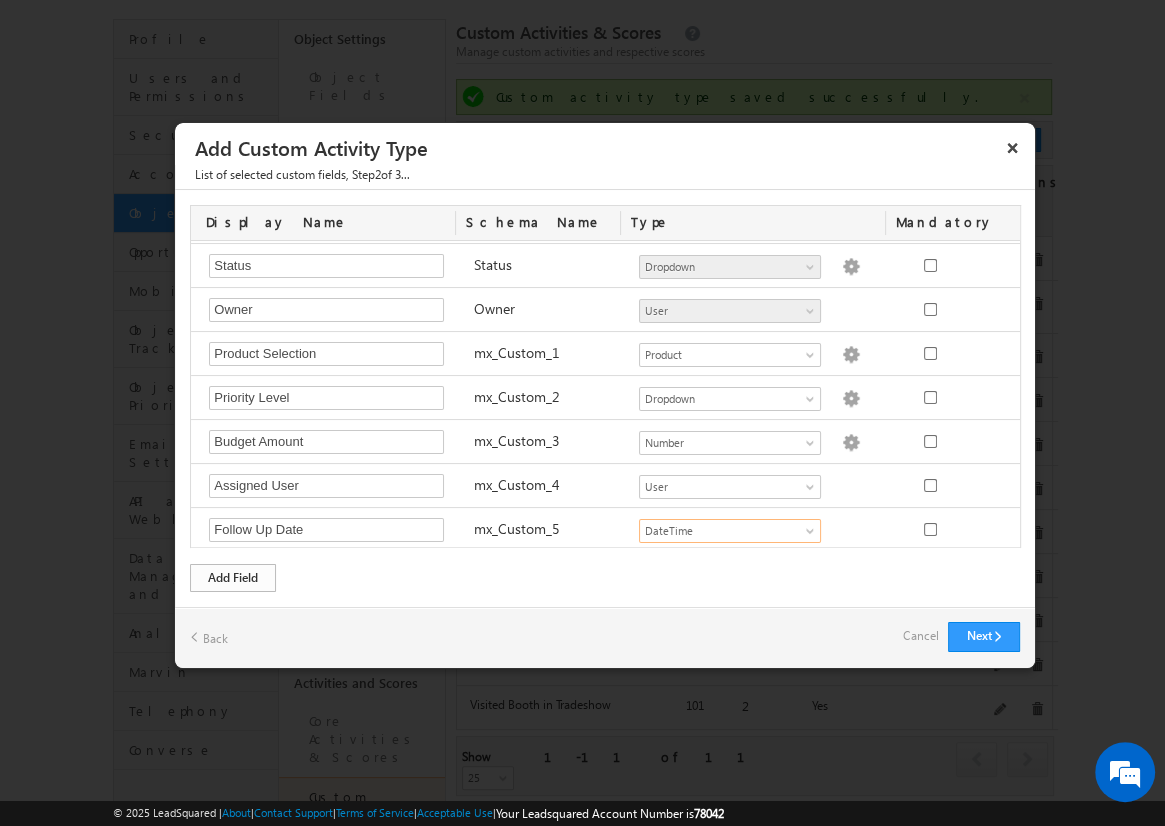 click on "Add Field" at bounding box center [233, 578] 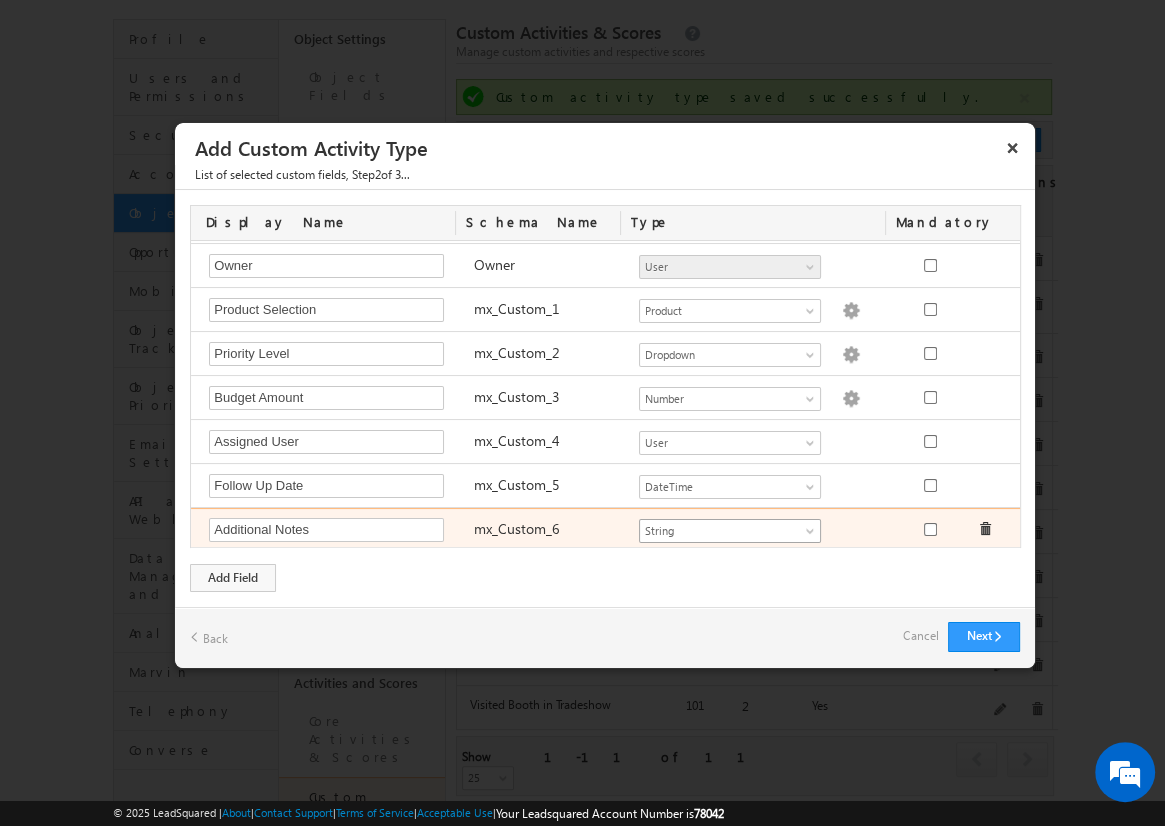 type on "Additional Notes" 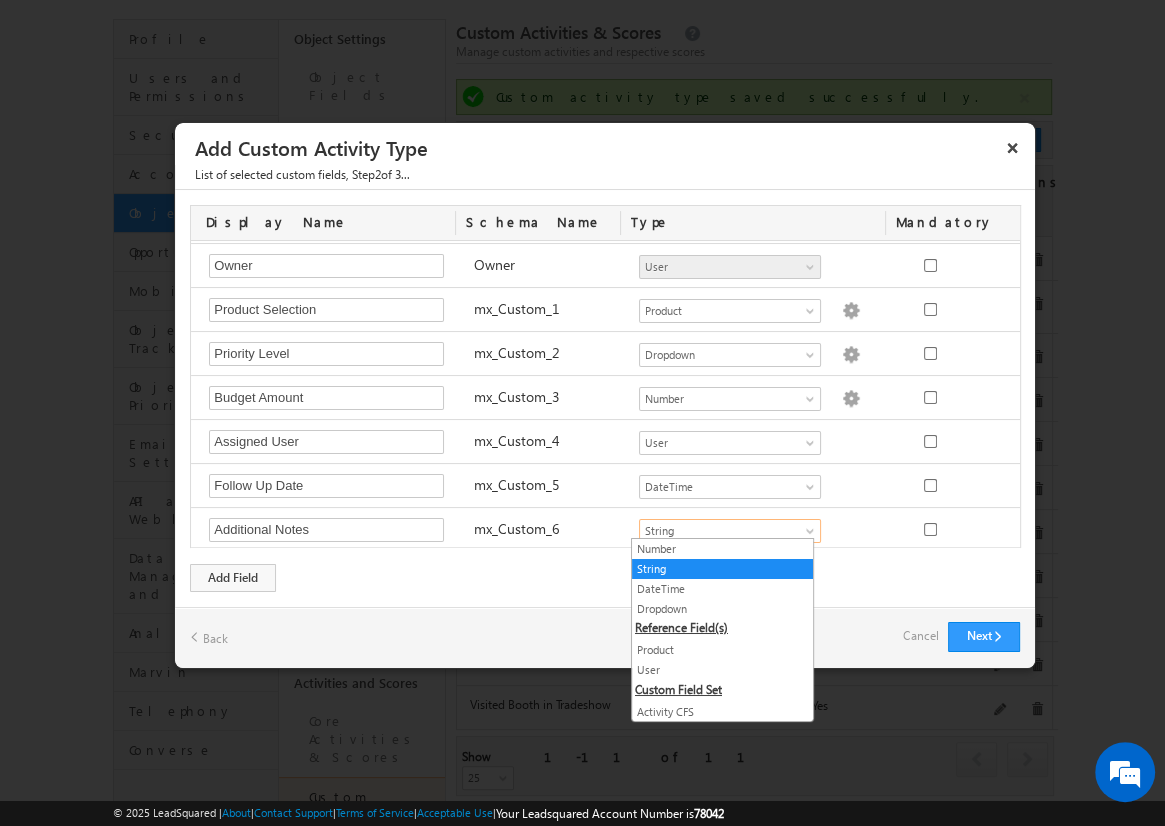 click on "String" at bounding box center (722, 569) 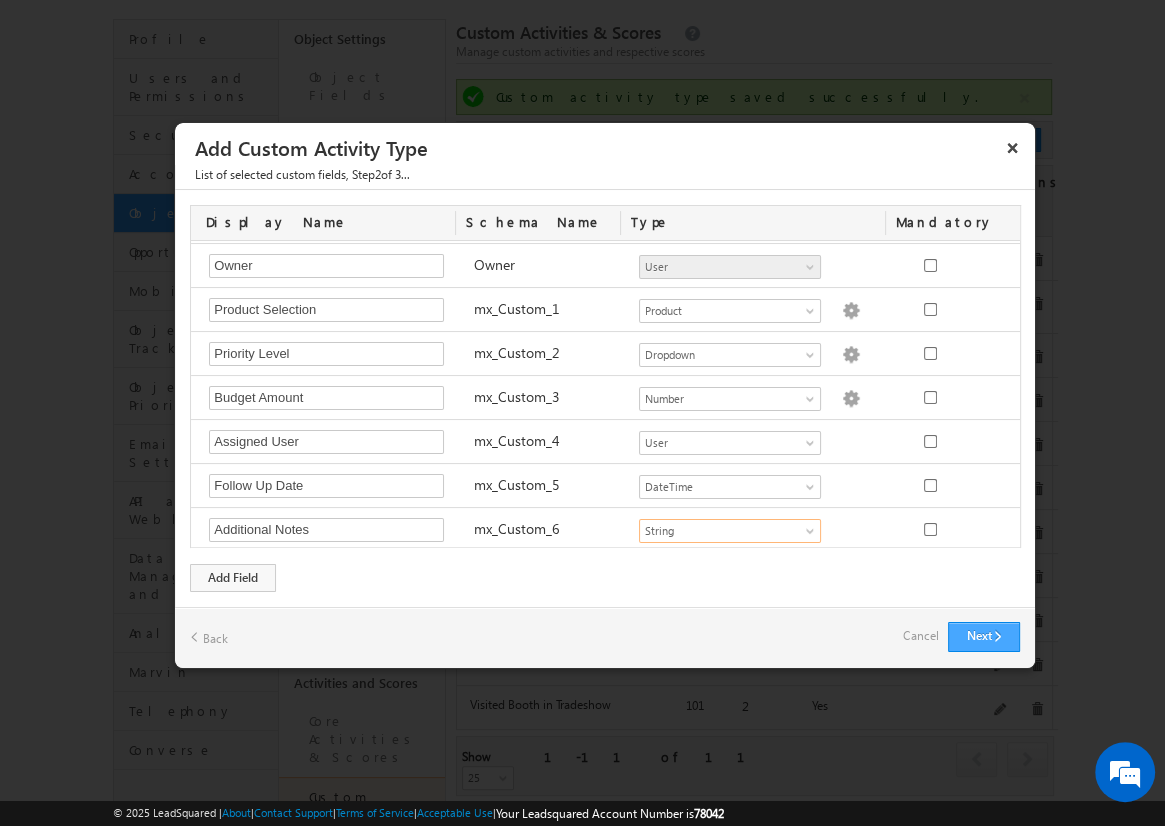 click on "Next" at bounding box center (984, 637) 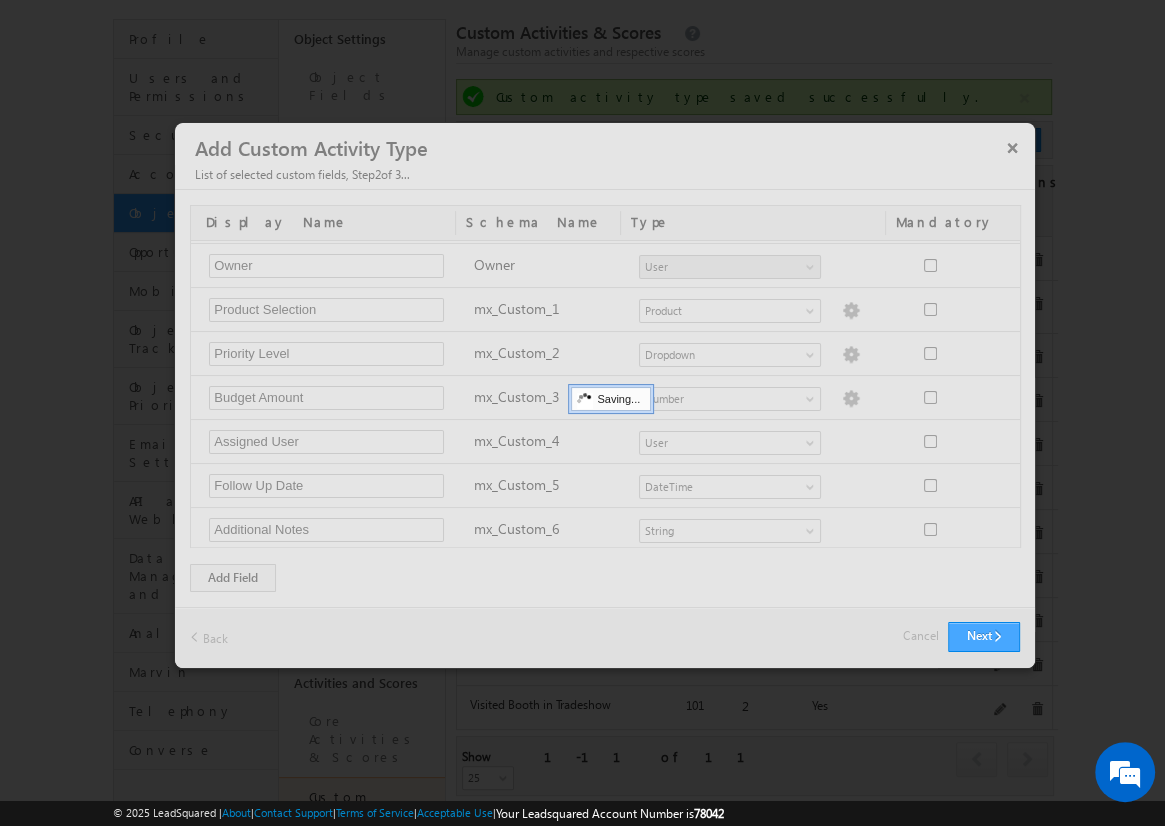 type 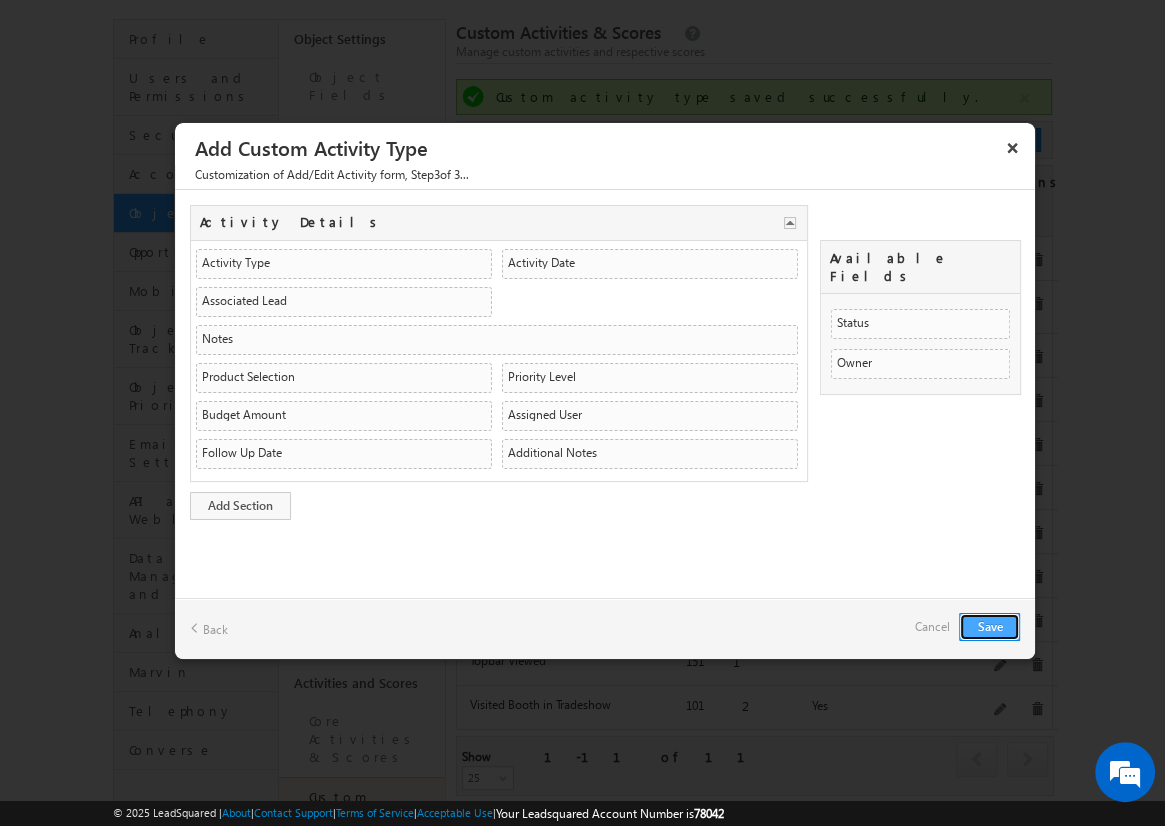 click on "Save" at bounding box center (989, 627) 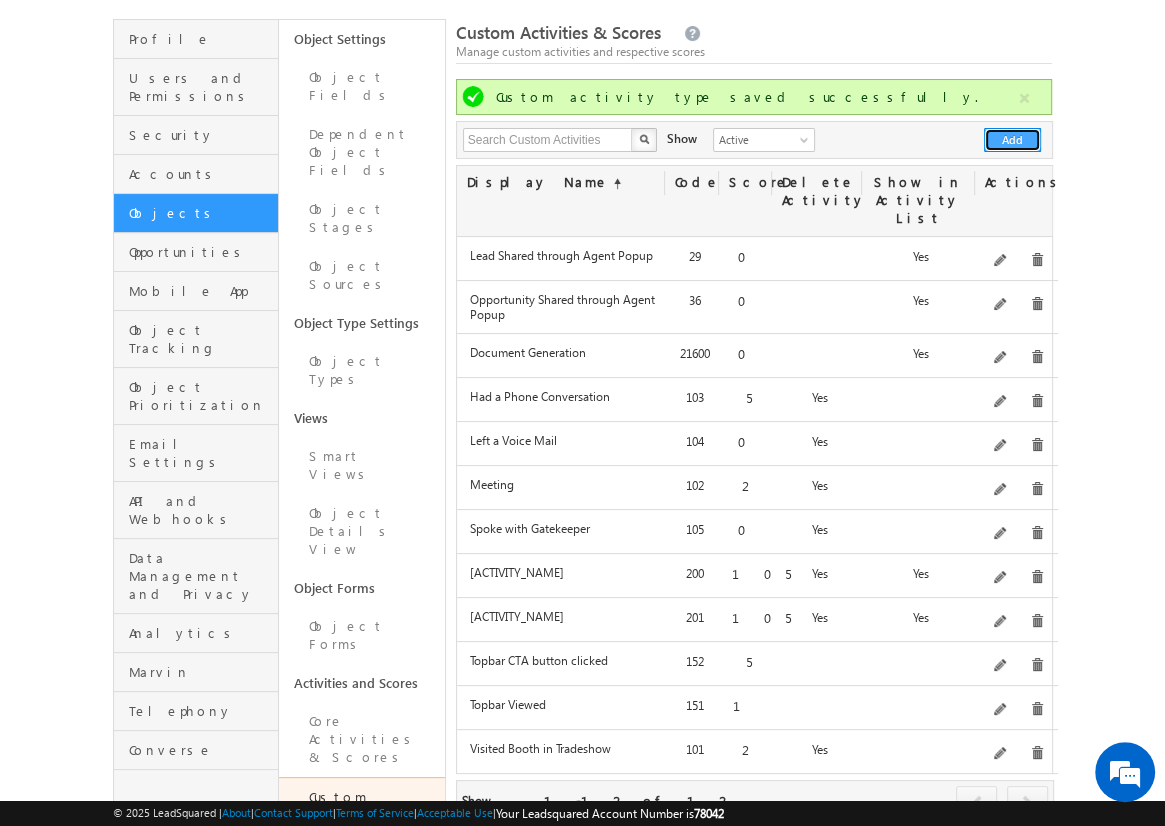click on "Add" at bounding box center [1012, 140] 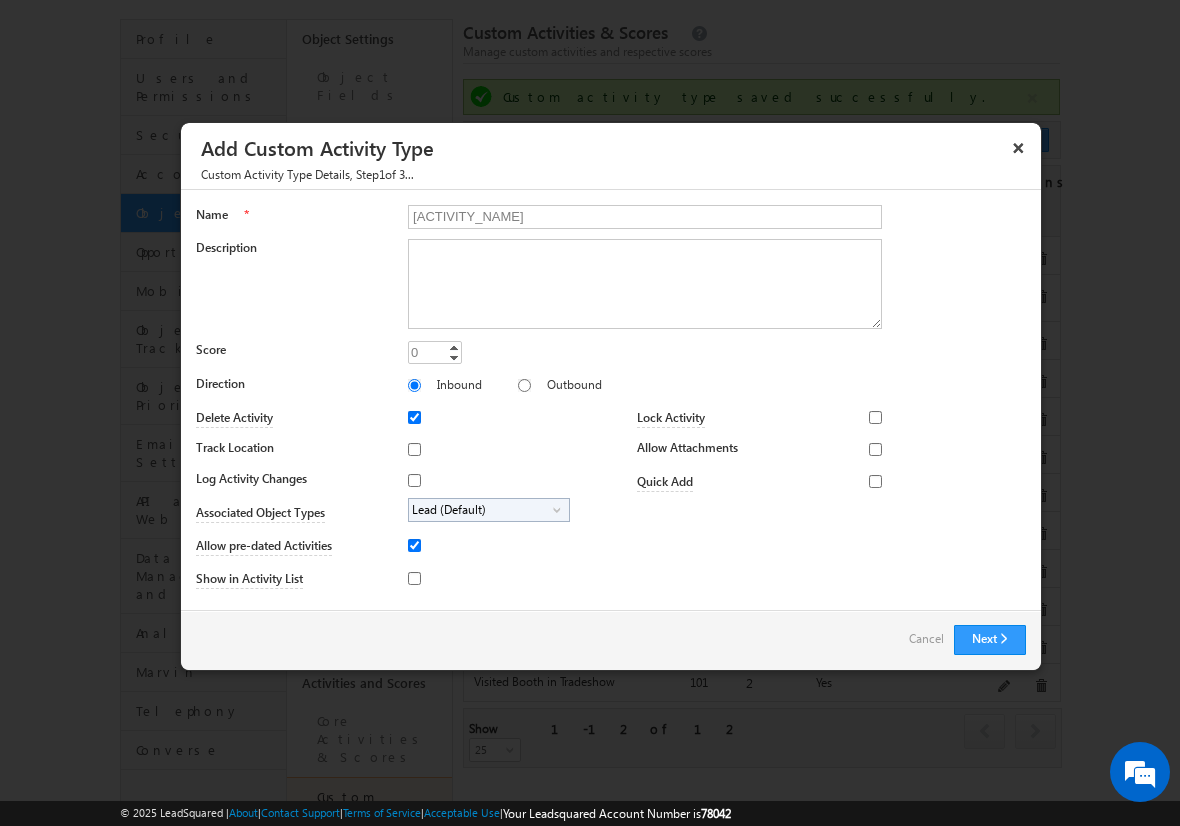 type on "[ACTIVITY_NAME]" 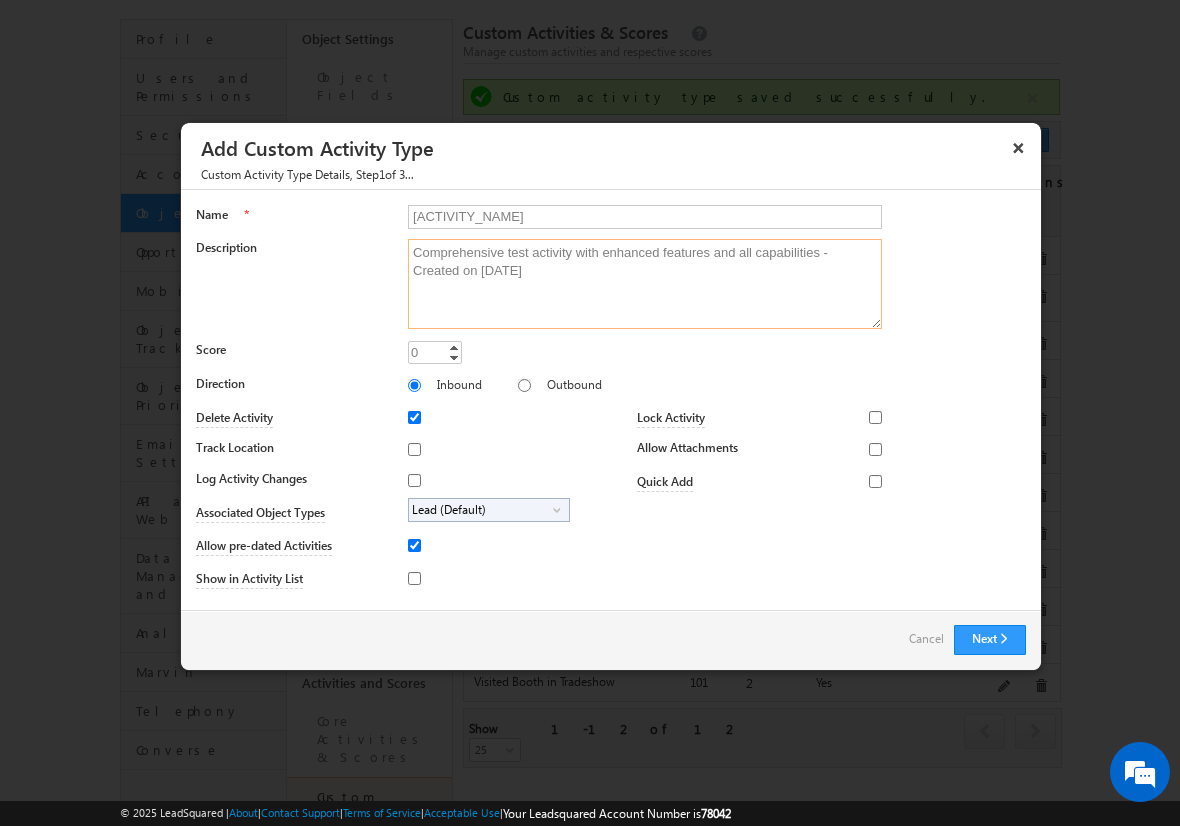 type on "Comprehensive test activity with enhanced features and all capabilities - Created on [DATE]" 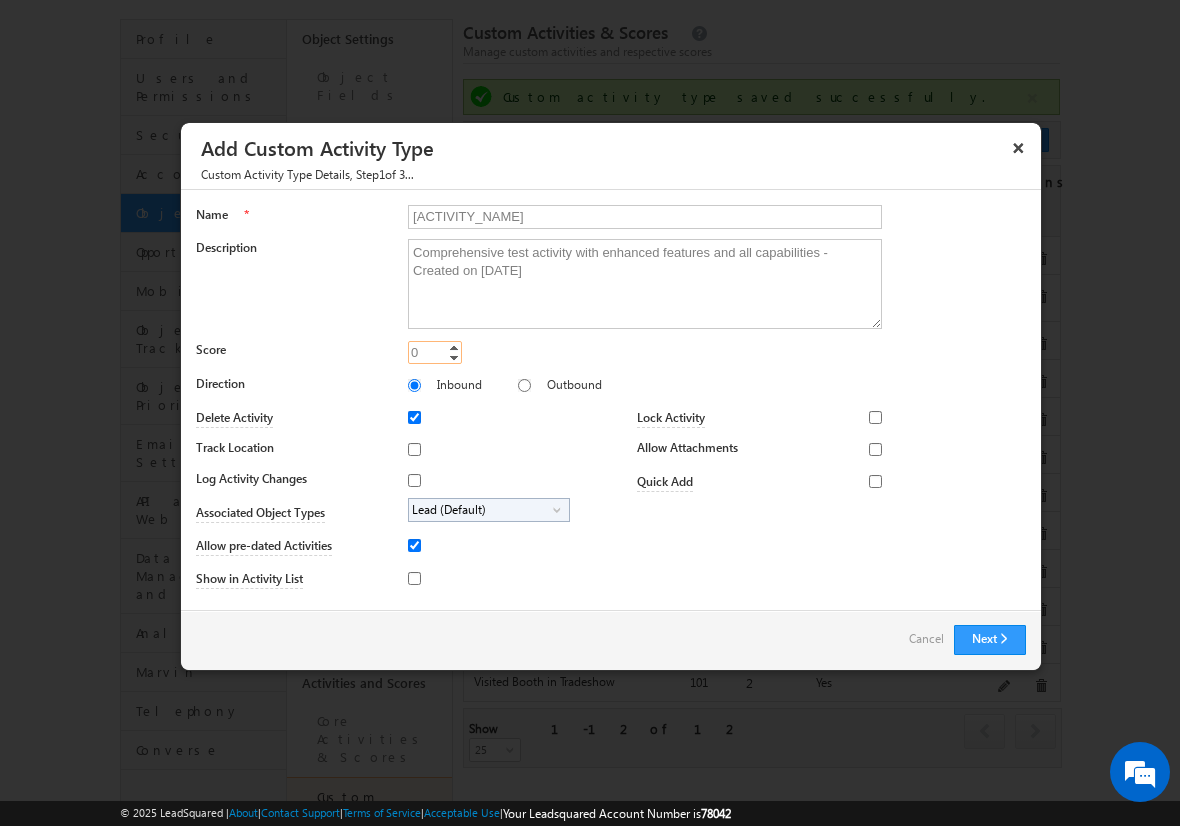 type on "105" 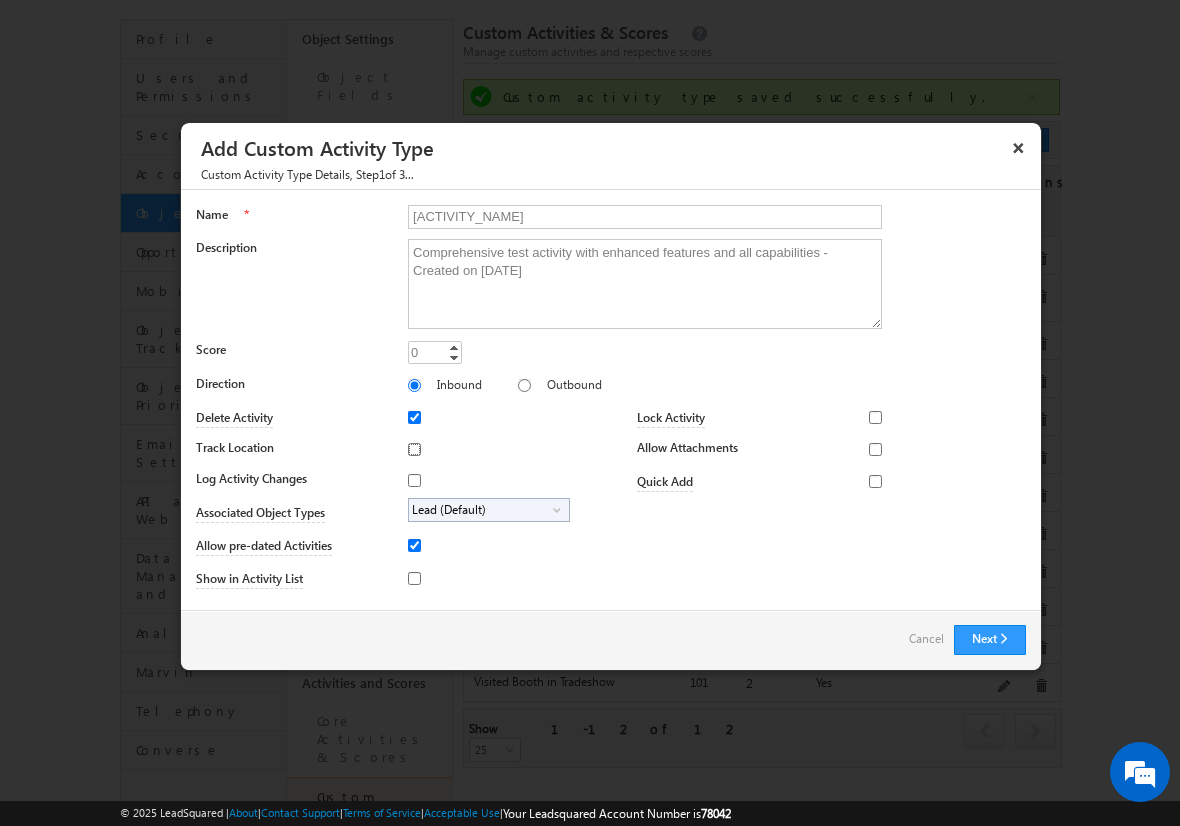 click on "Track Location" at bounding box center (414, 449) 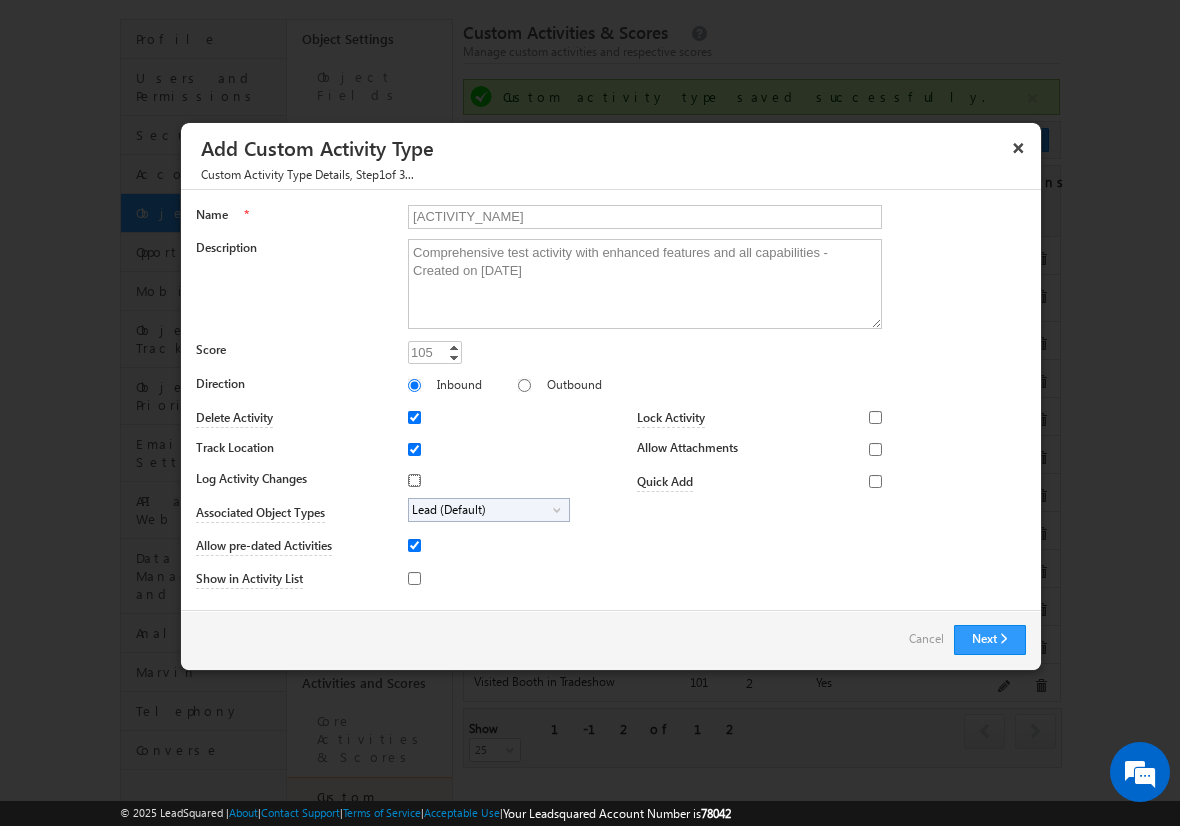 click on "Log Activity Changes" at bounding box center (414, 480) 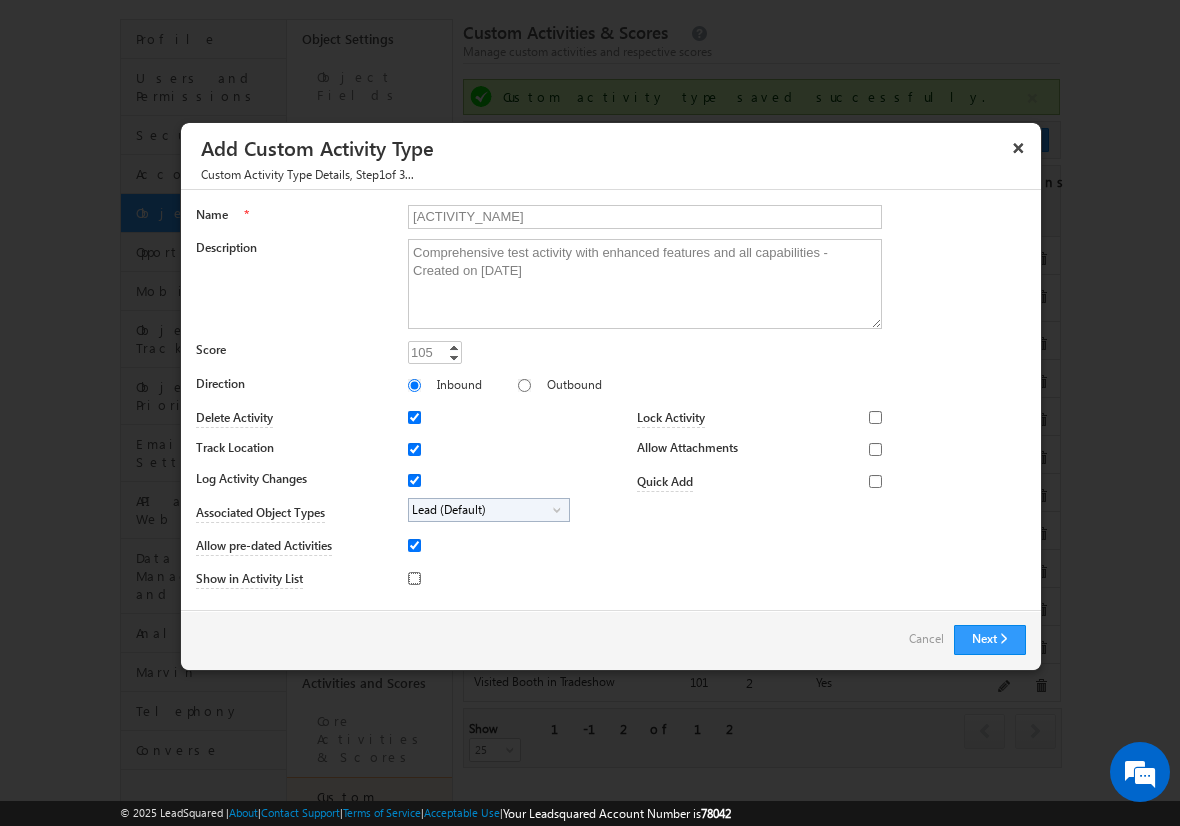 click on "Show in Activity List" at bounding box center (414, 578) 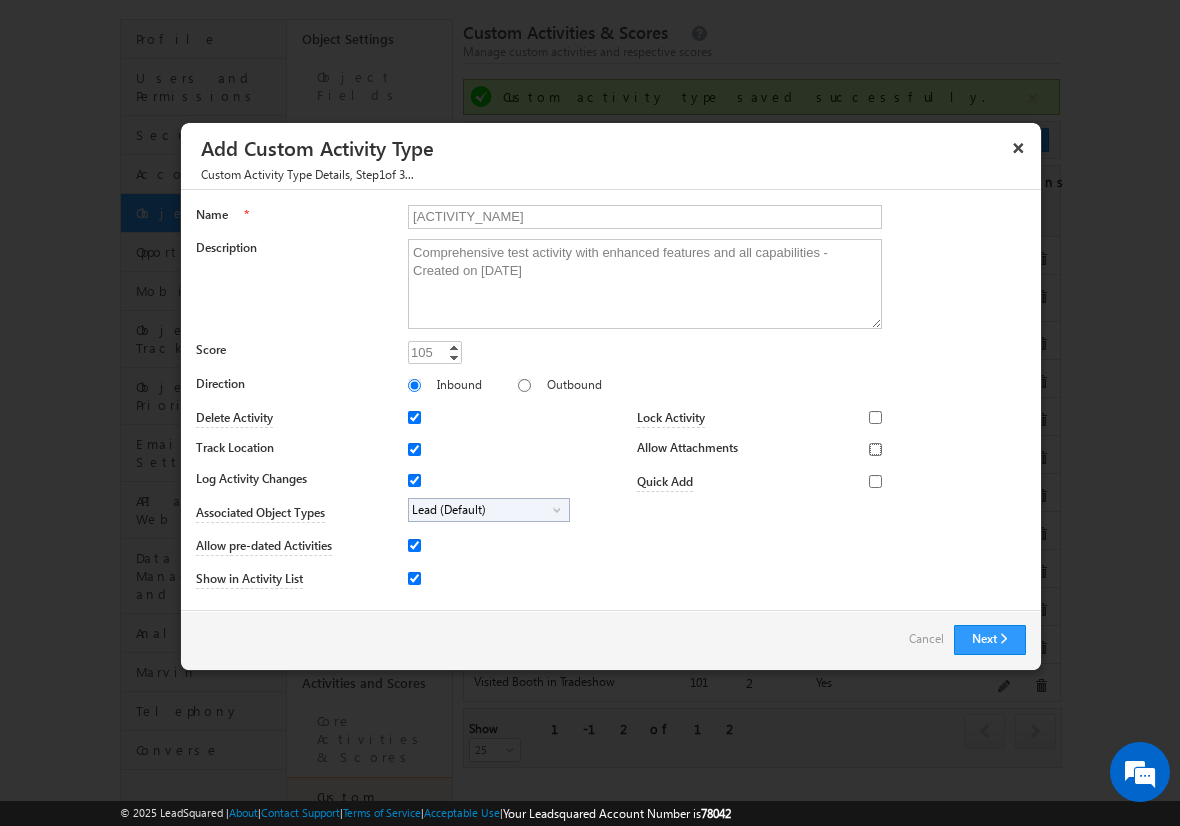click on "Allow Attachments" at bounding box center [875, 449] 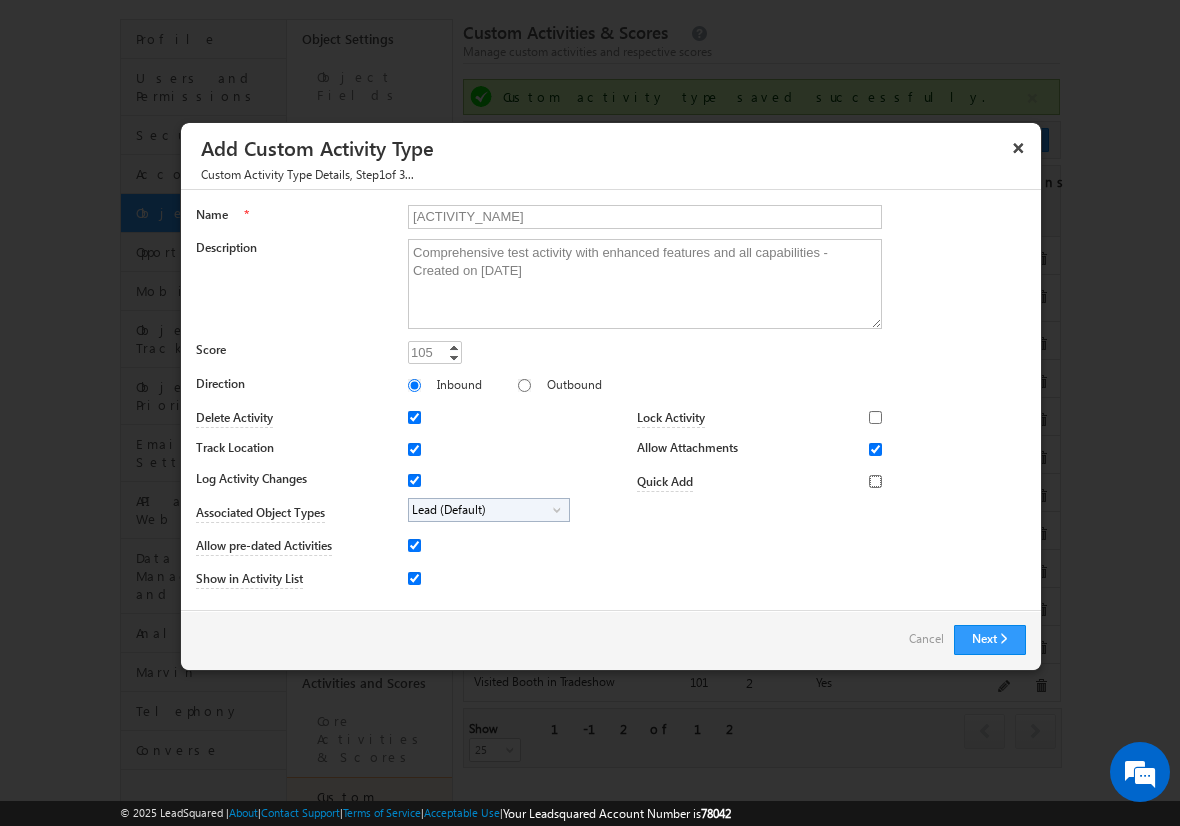 click on "Quick Add" at bounding box center (875, 481) 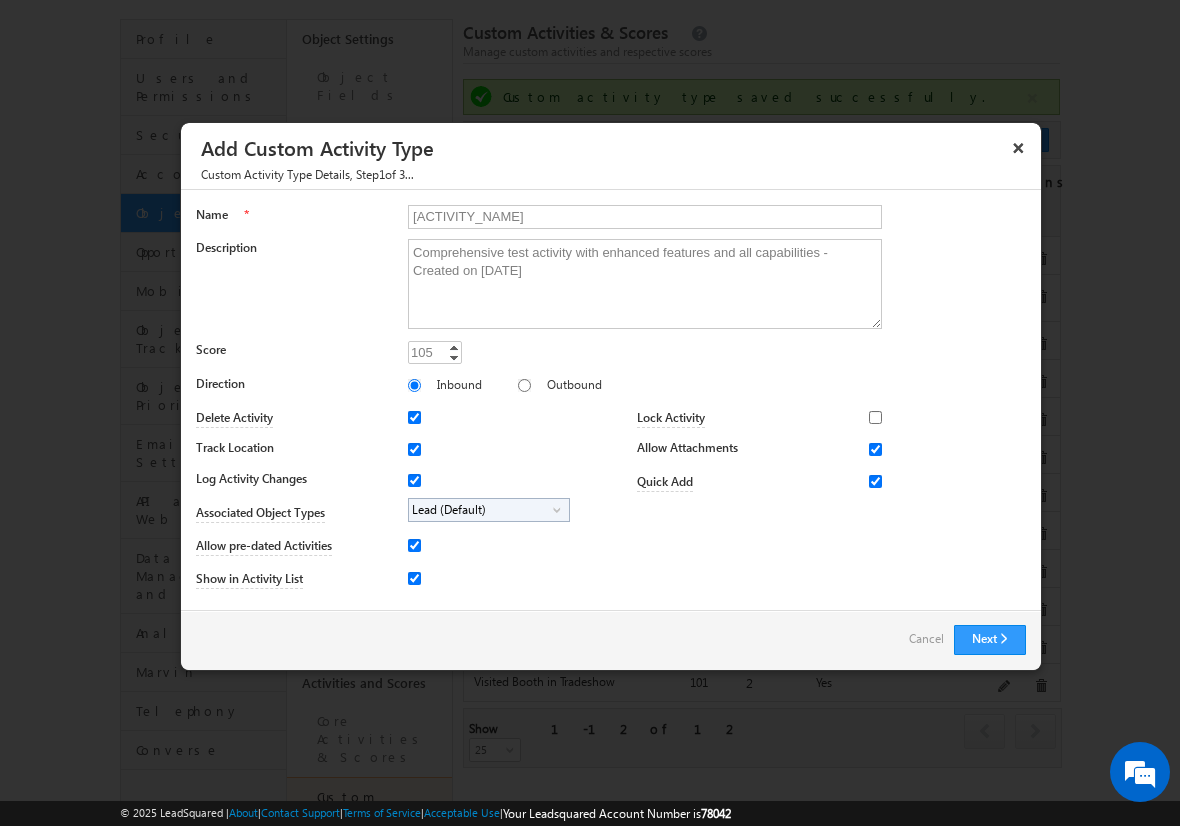 click on "Lead (Default)" at bounding box center [481, 510] 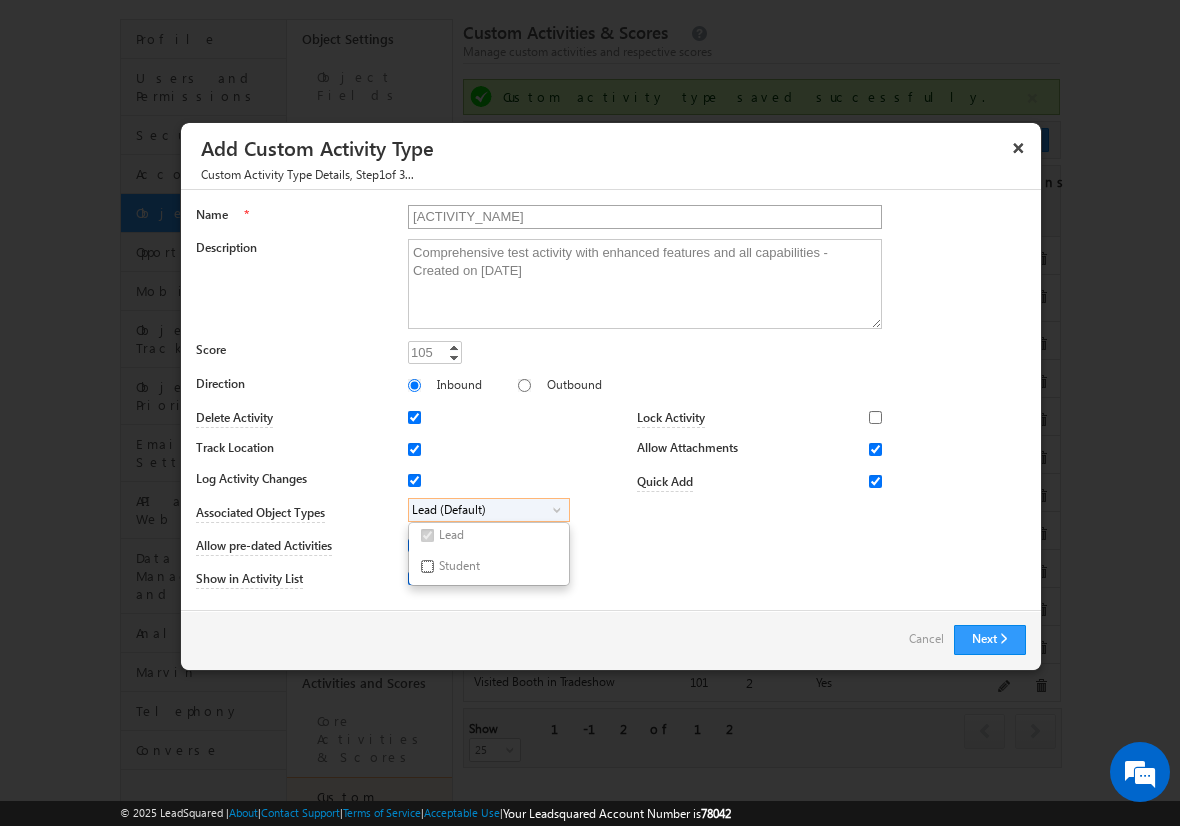 click on "Student" at bounding box center (427, 566) 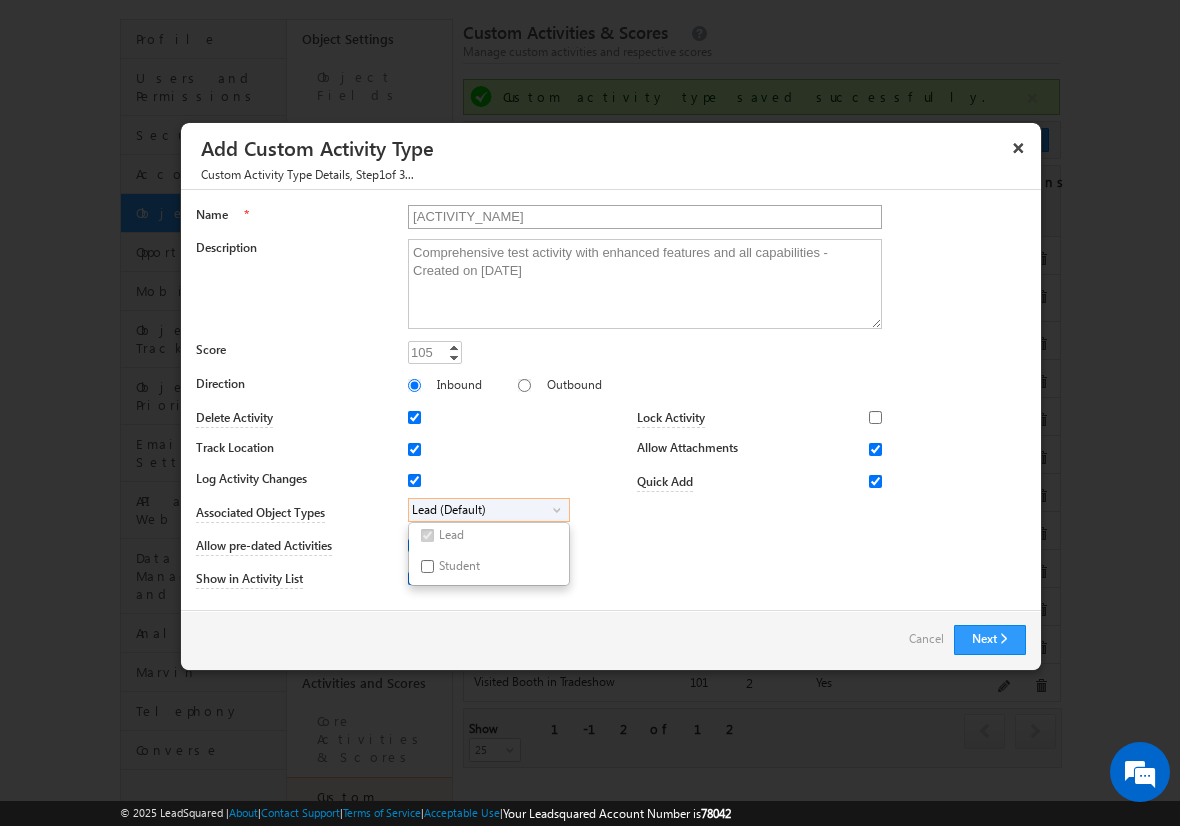 checkbox on "true" 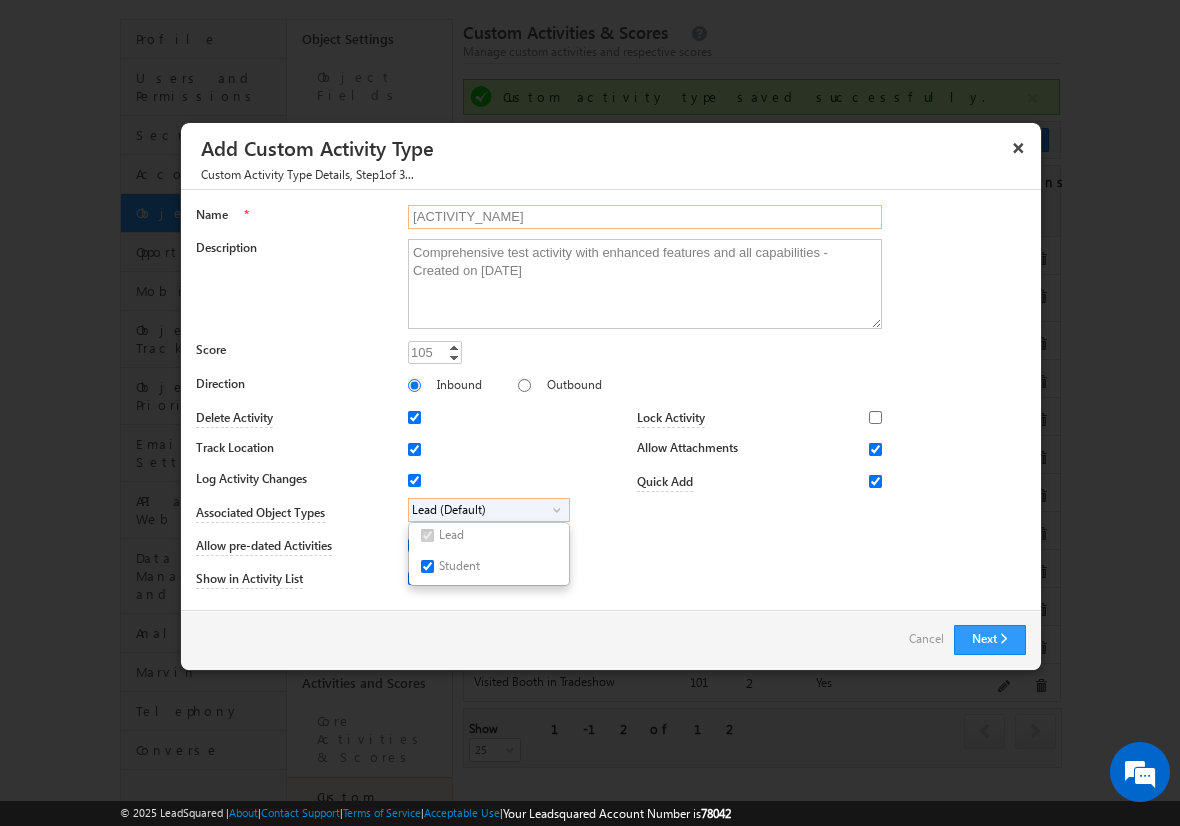 click on "[ACTIVITY_NAME]" at bounding box center [645, 217] 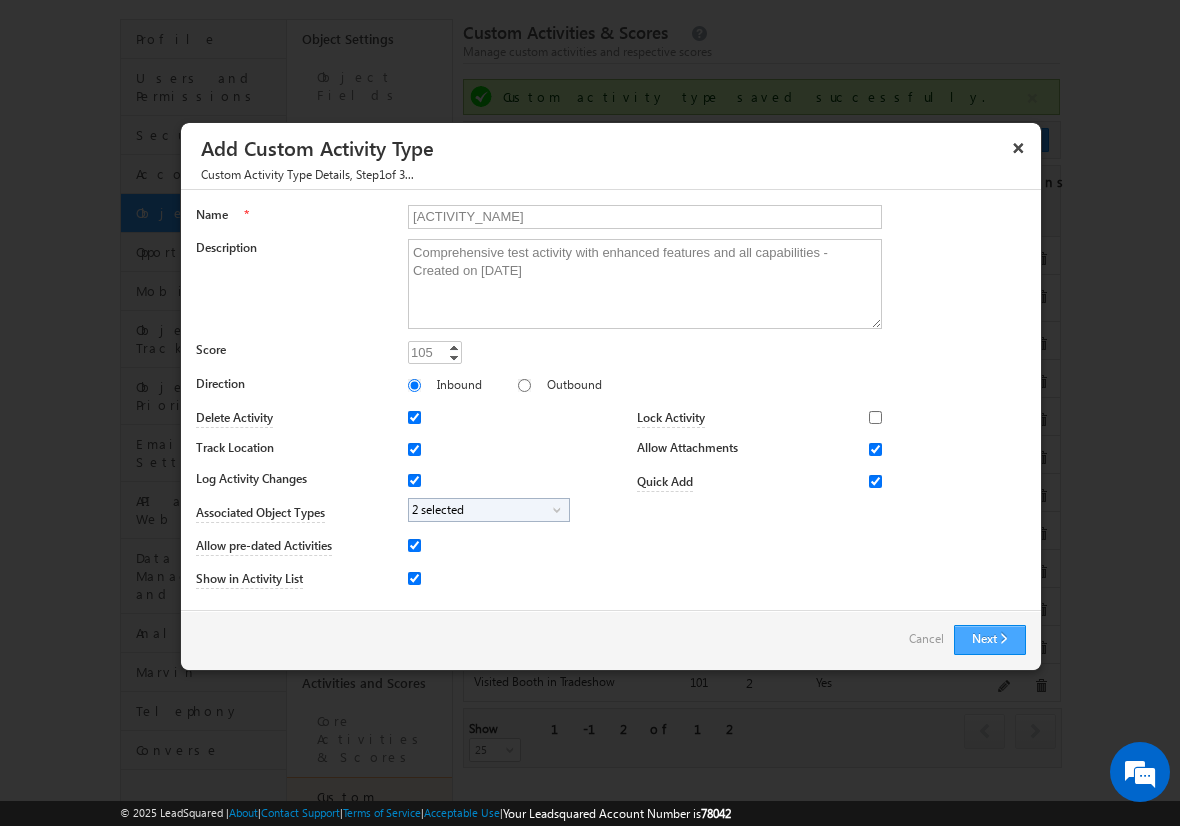 click on "Next" at bounding box center (990, 640) 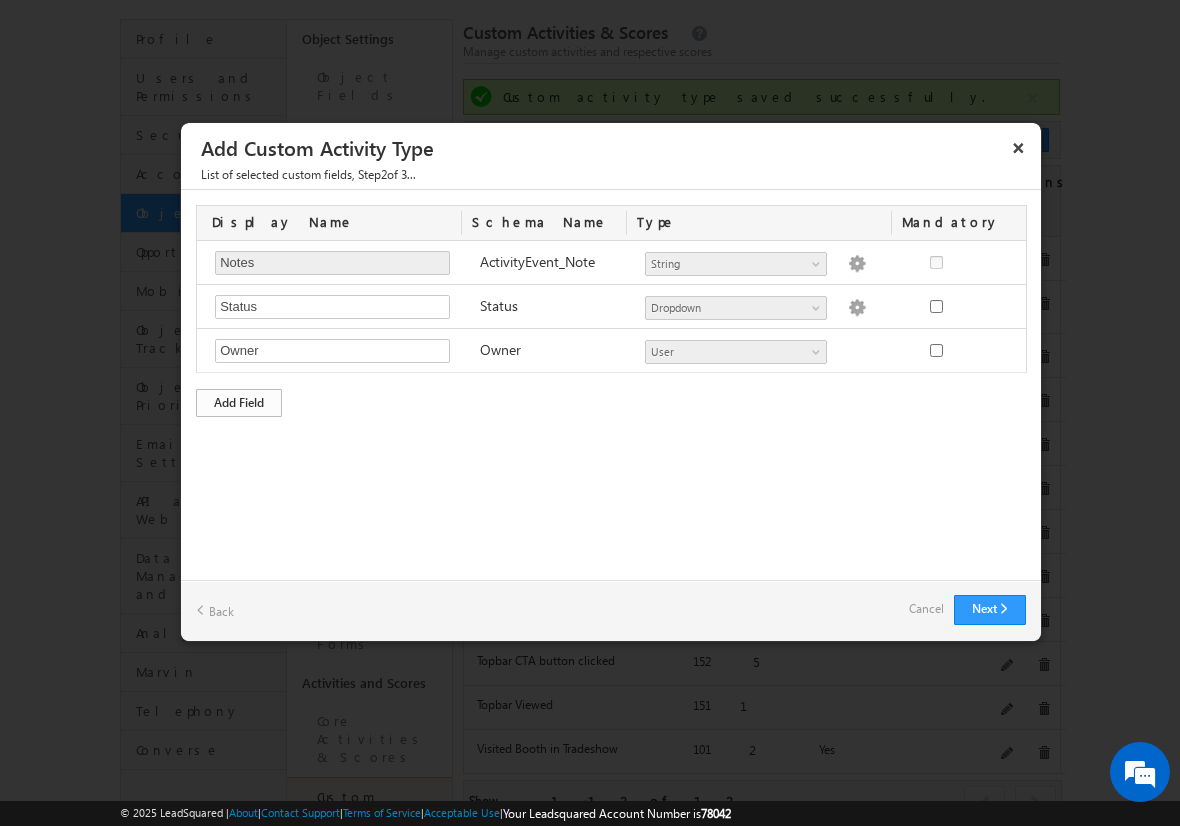 click on "Add Field" at bounding box center [239, 403] 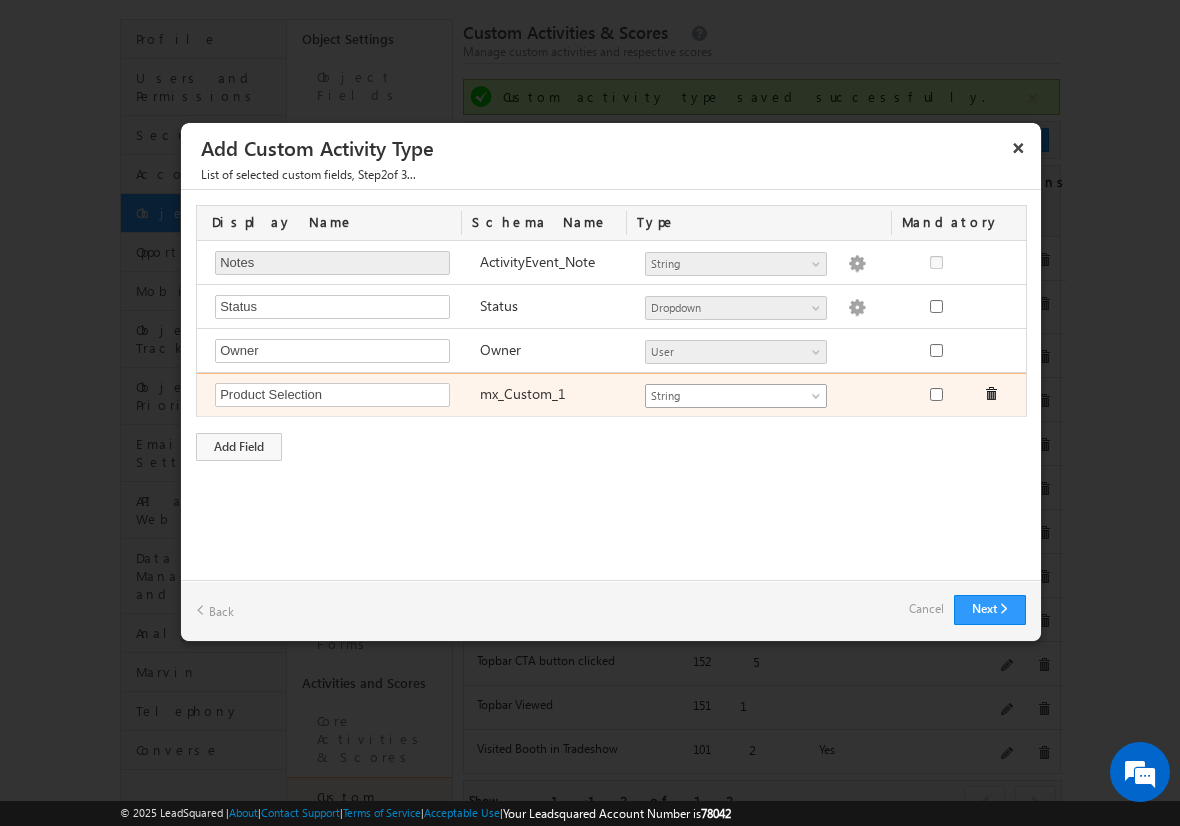 type on "Product Selection" 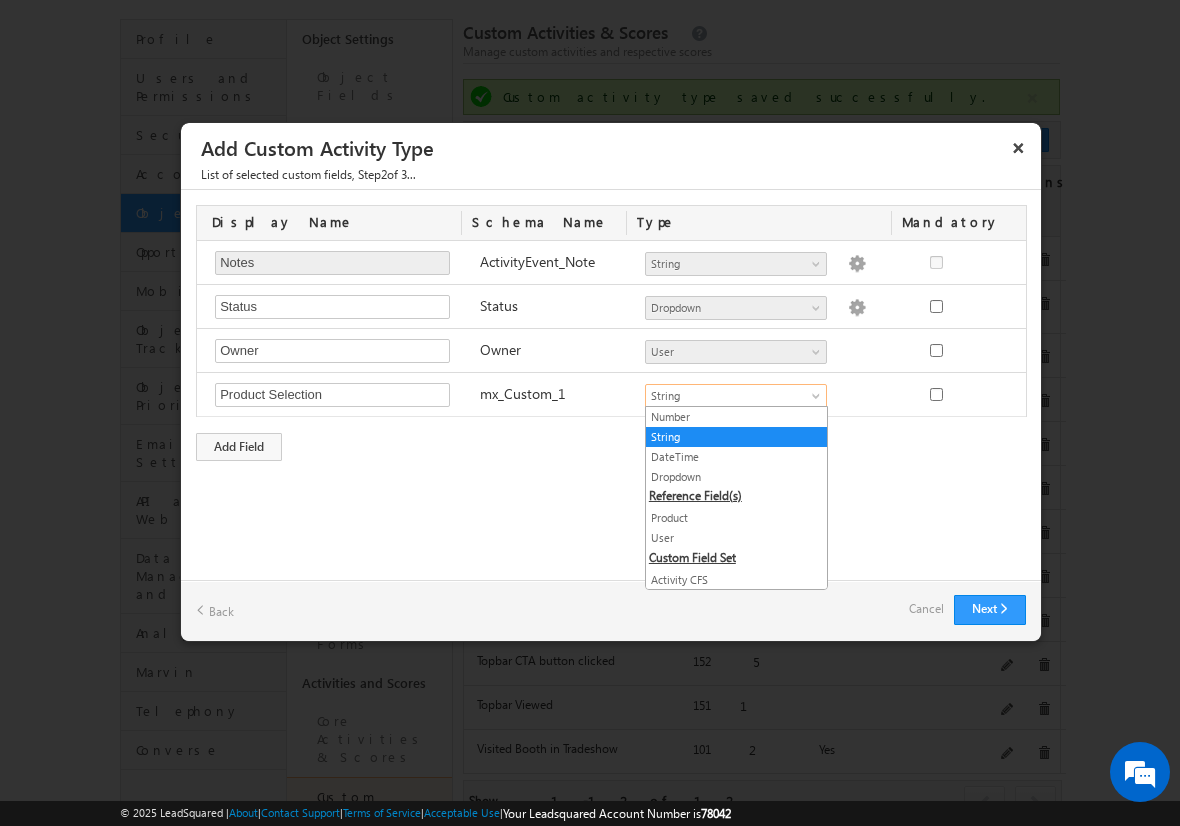 click on "Product" at bounding box center (736, 518) 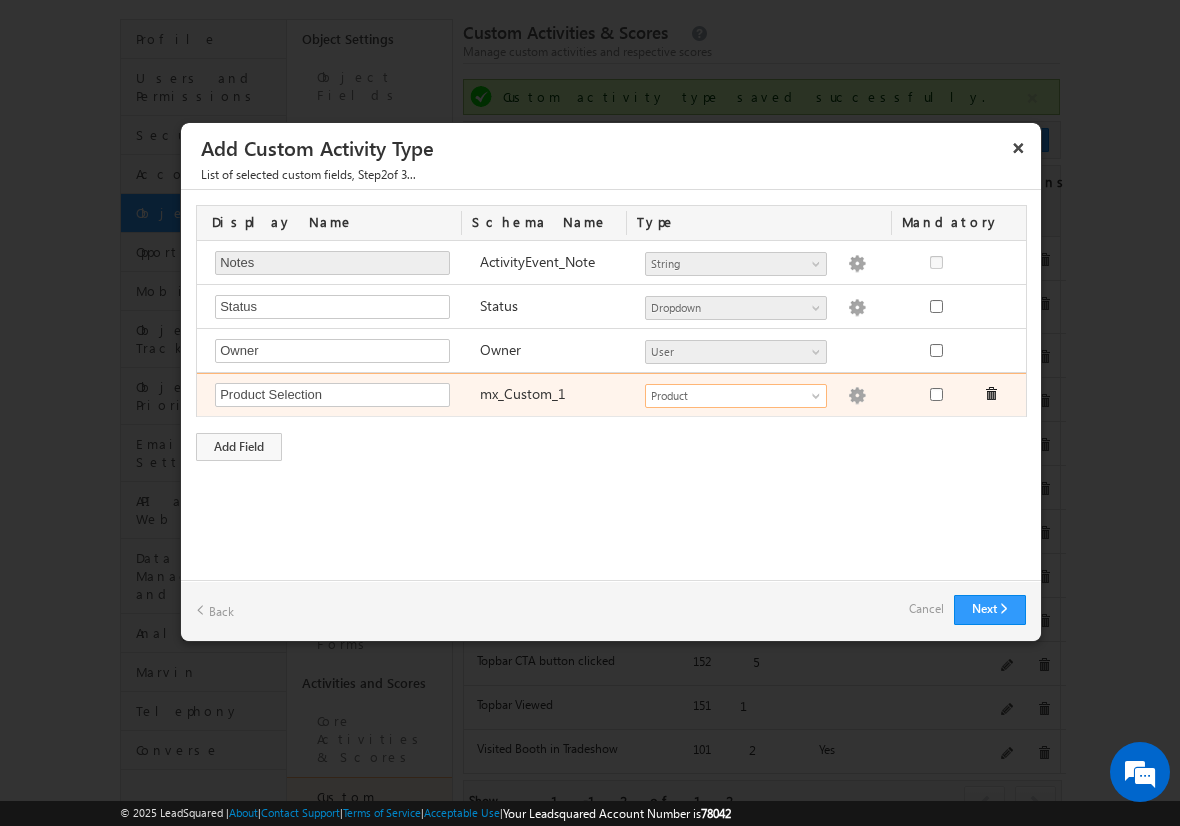 click at bounding box center [857, 396] 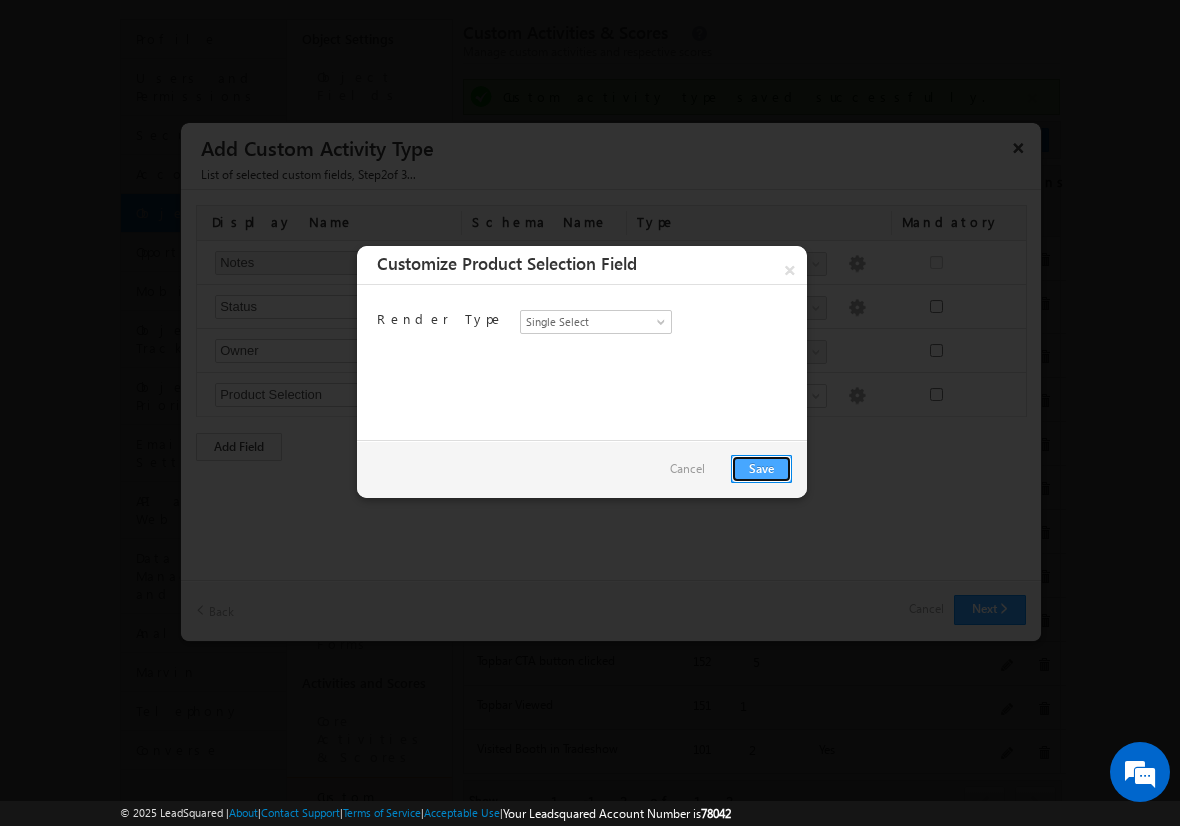 click on "Save" at bounding box center (761, 469) 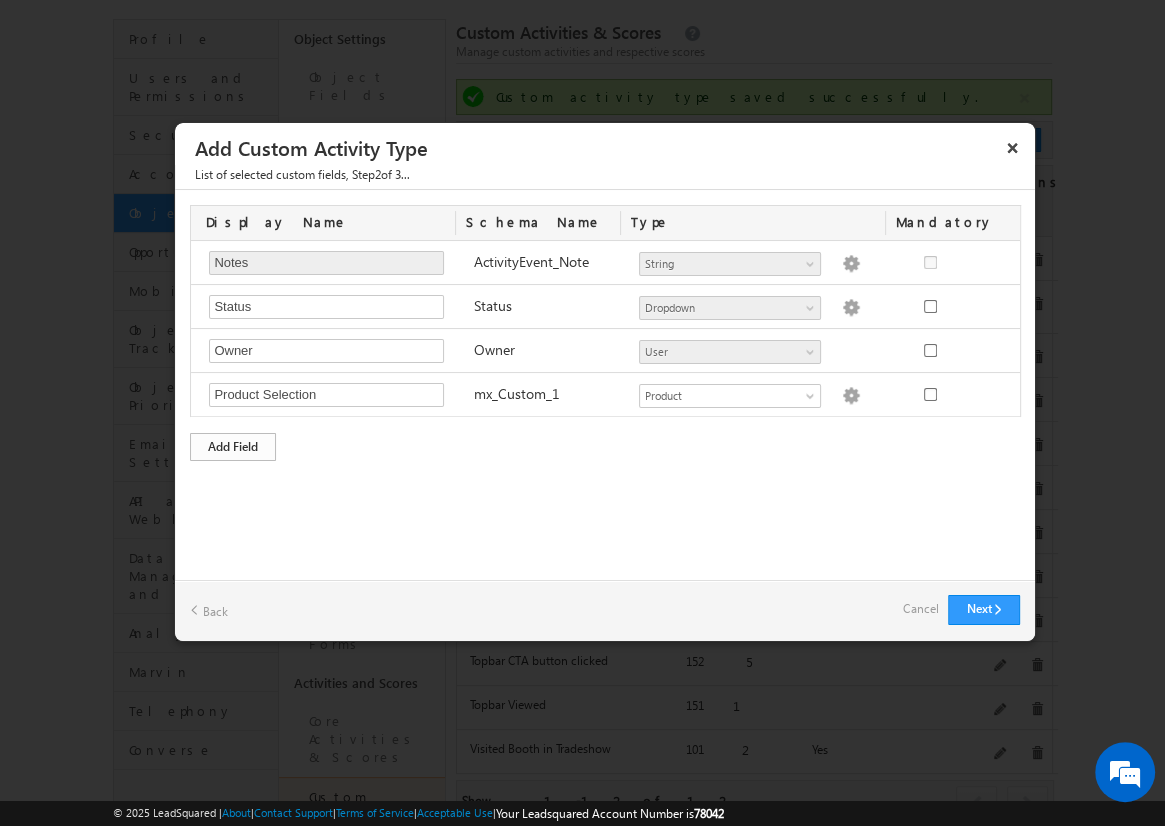 click on "Add Field" at bounding box center (233, 447) 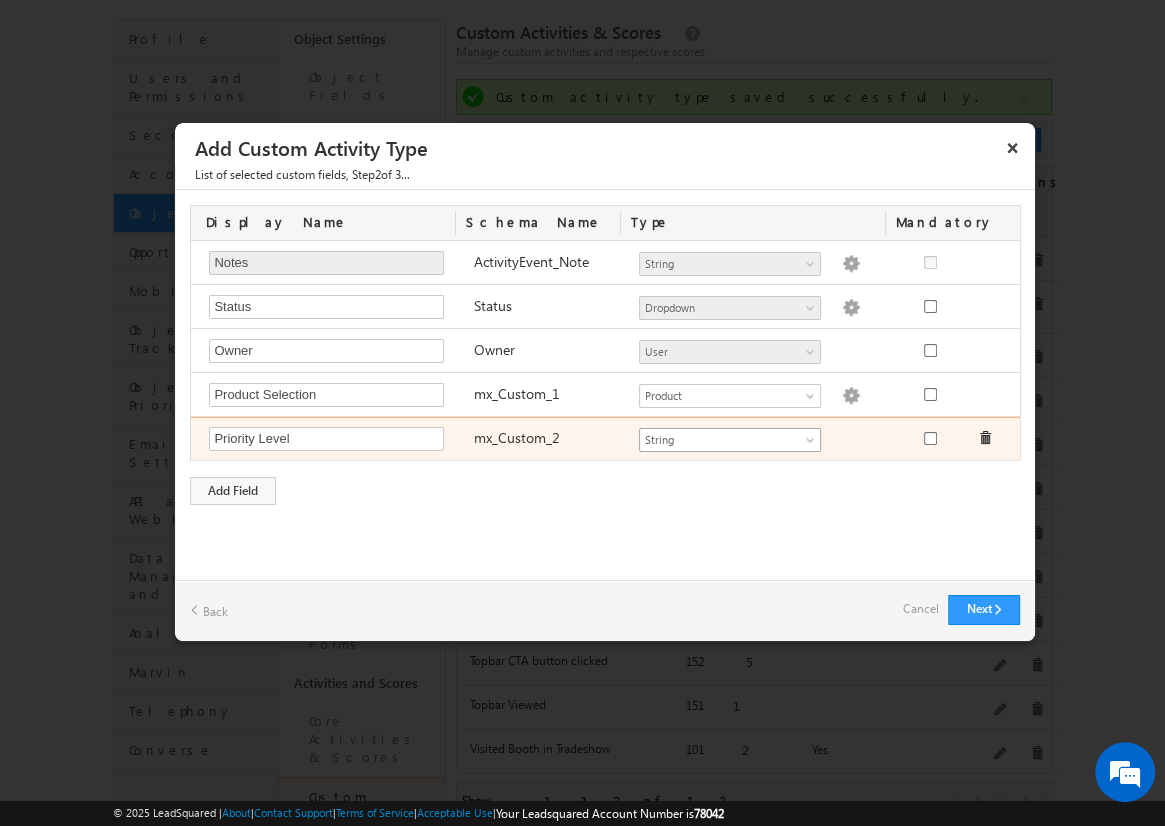type on "Priority Level" 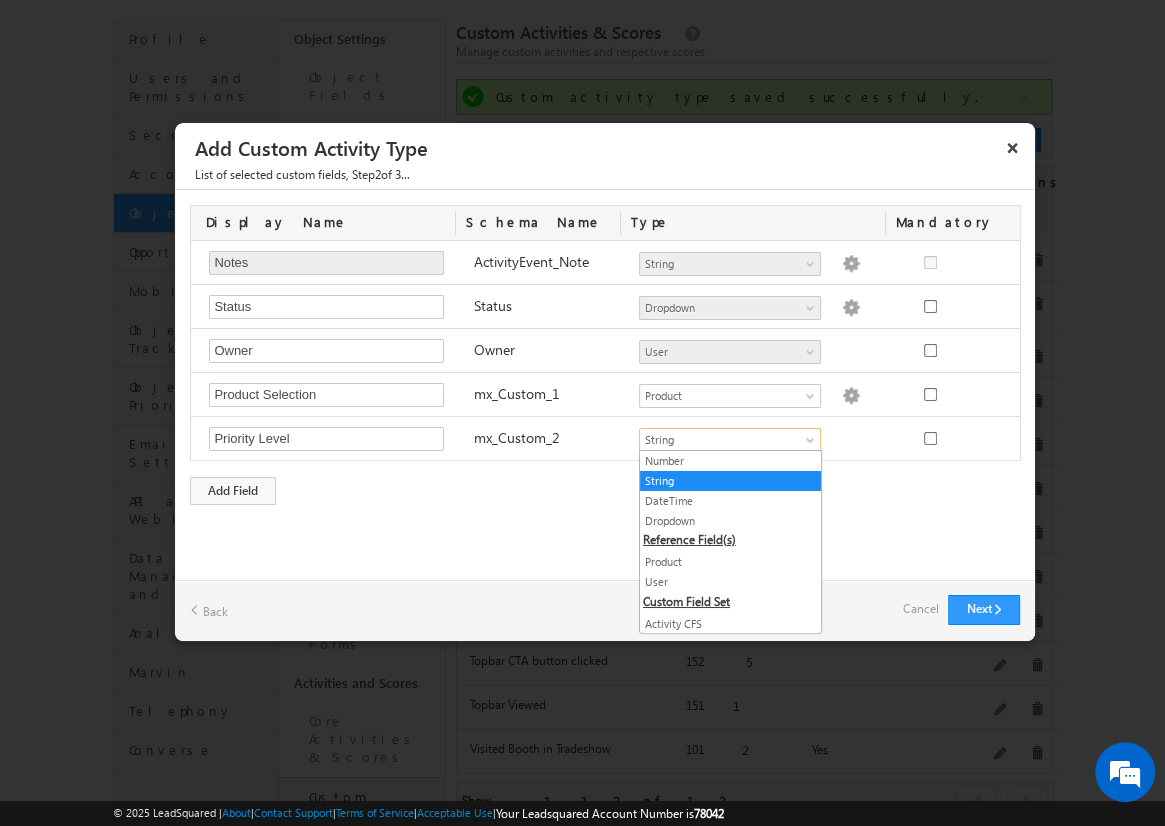 click on "Dropdown" at bounding box center (730, 521) 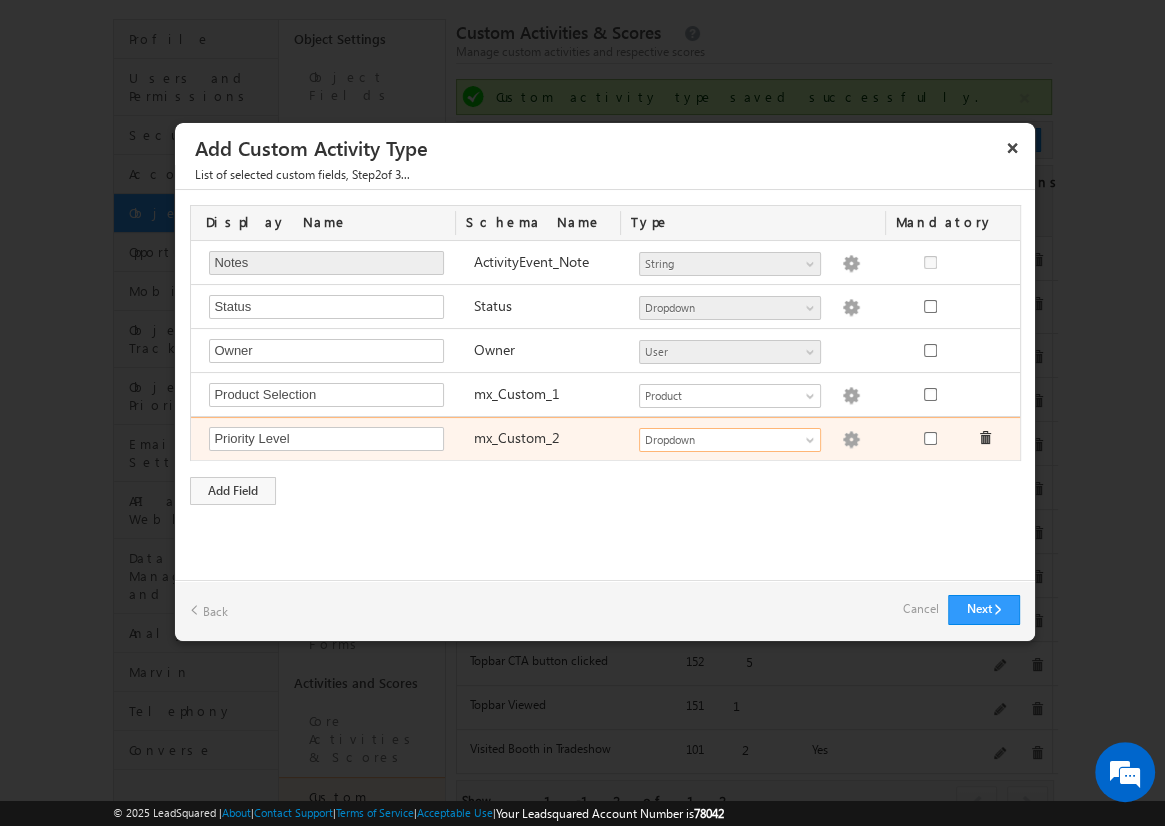 click at bounding box center (851, 440) 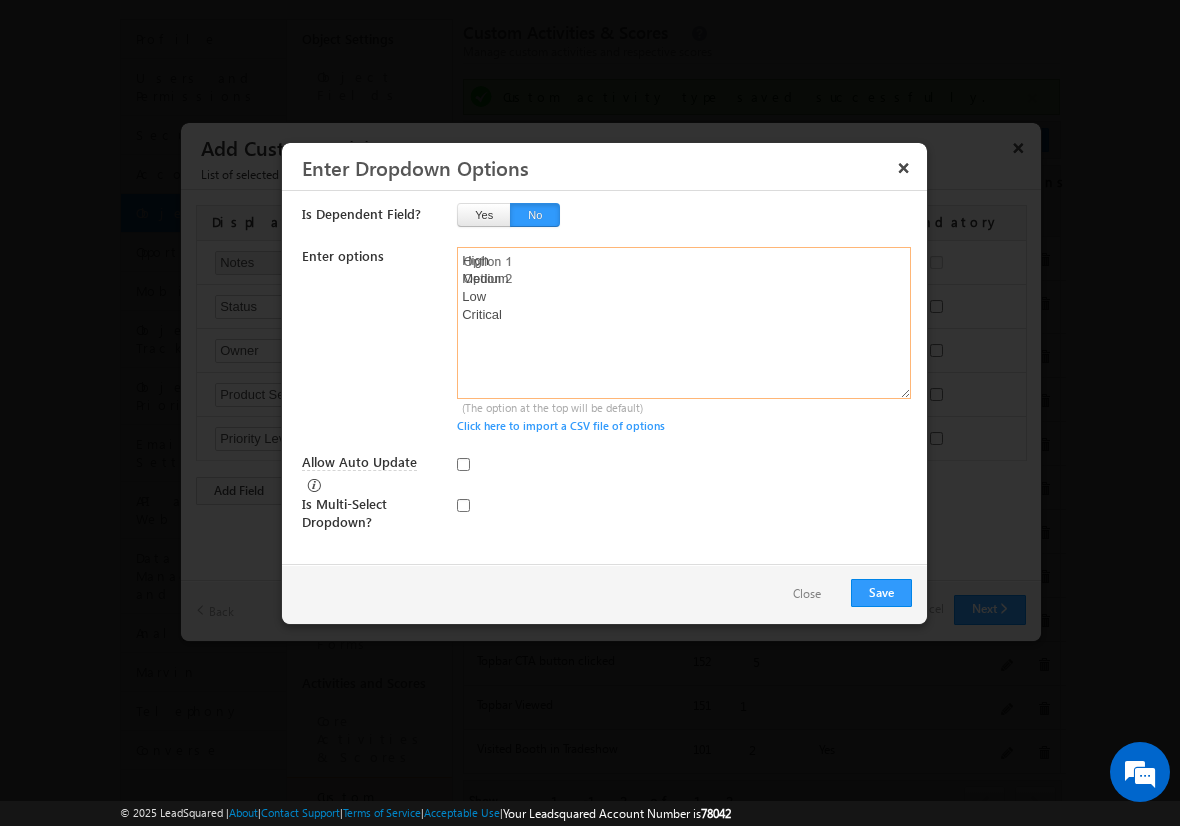 type on "High
Medium
Low
Critical" 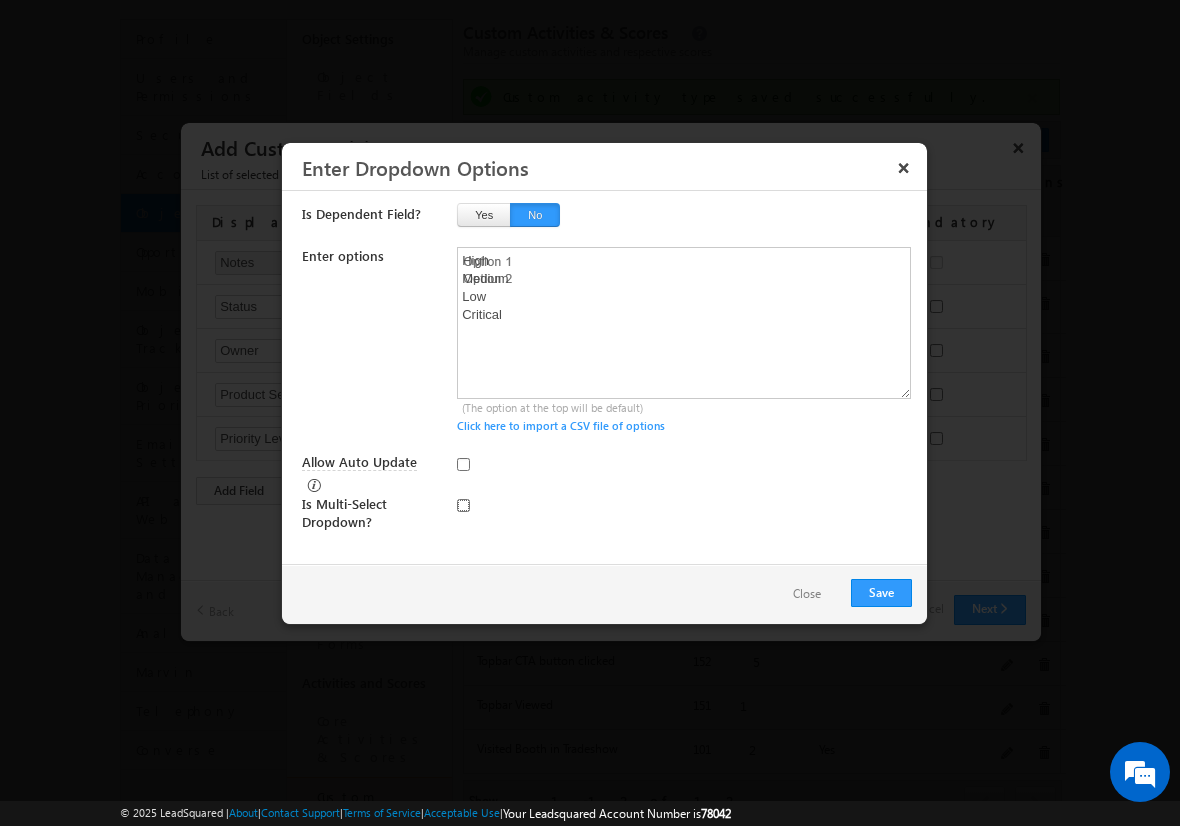 click at bounding box center [463, 505] 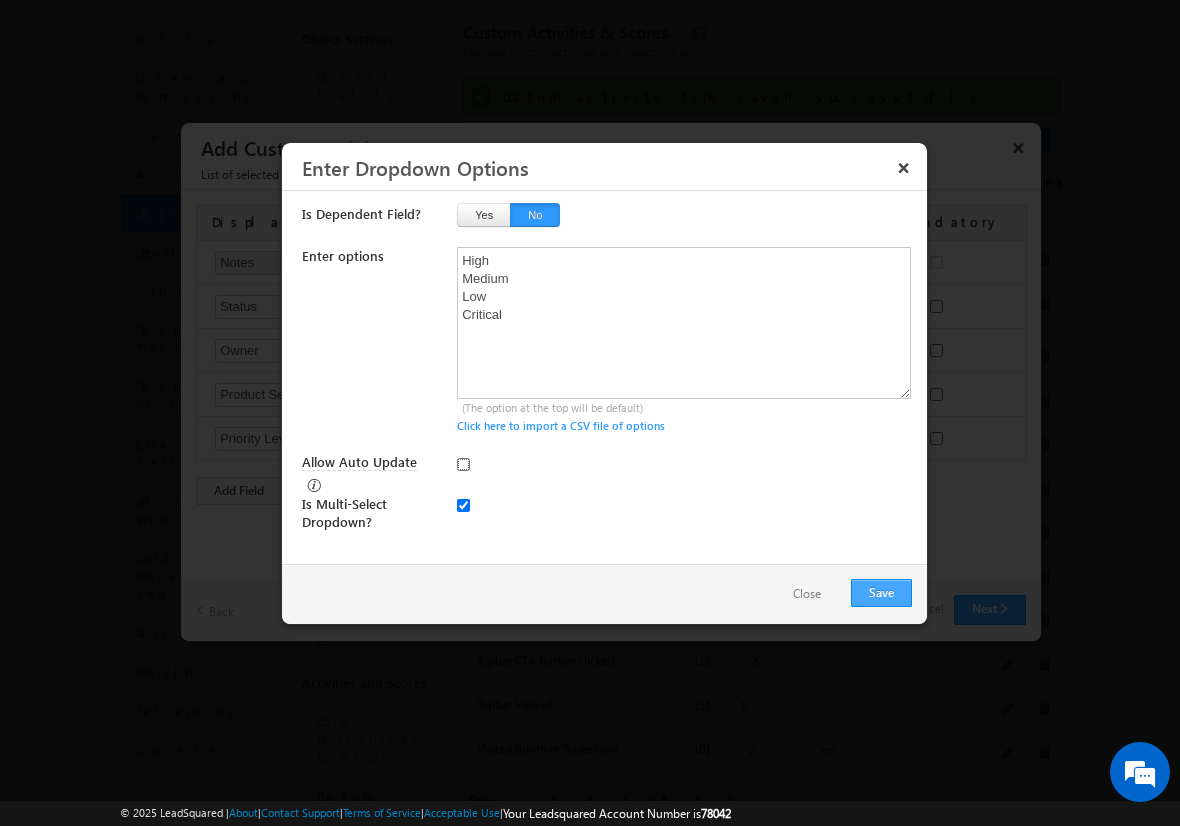 click on "Allow Auto Update" at bounding box center (463, 464) 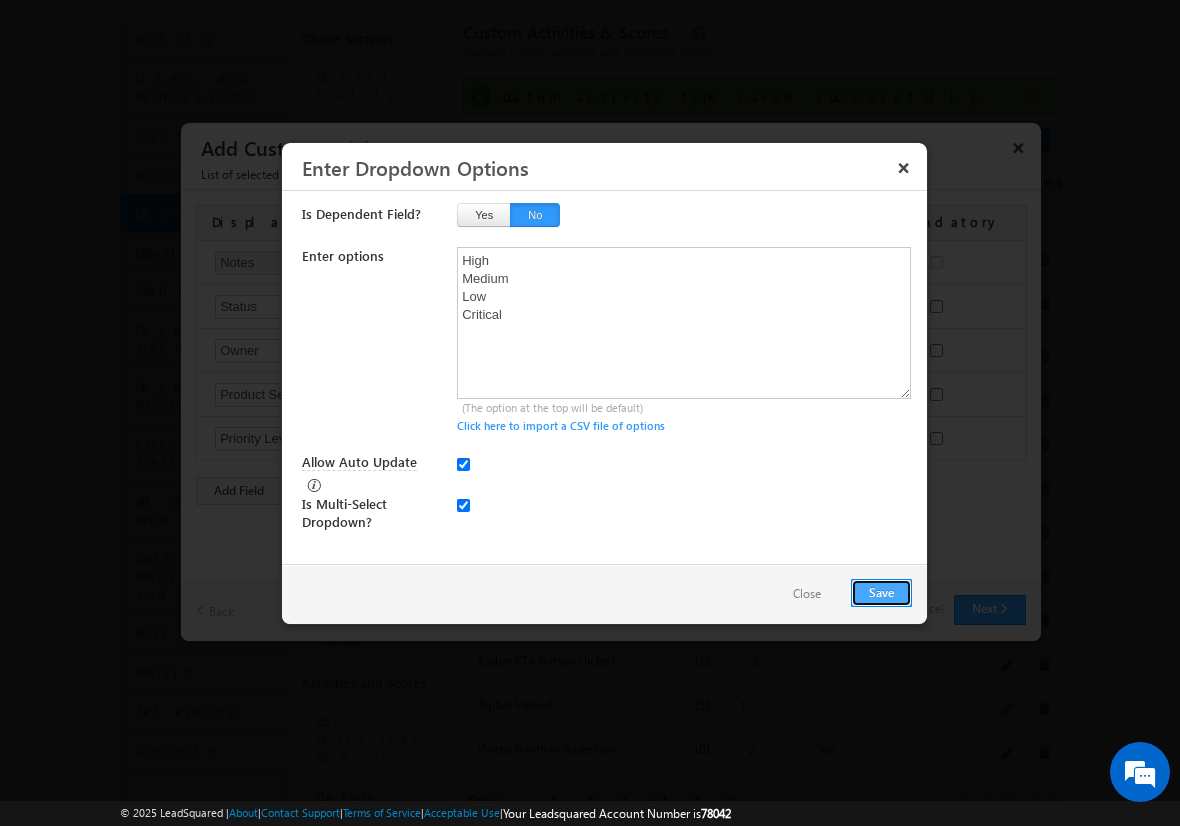 click on "Save" at bounding box center [881, 593] 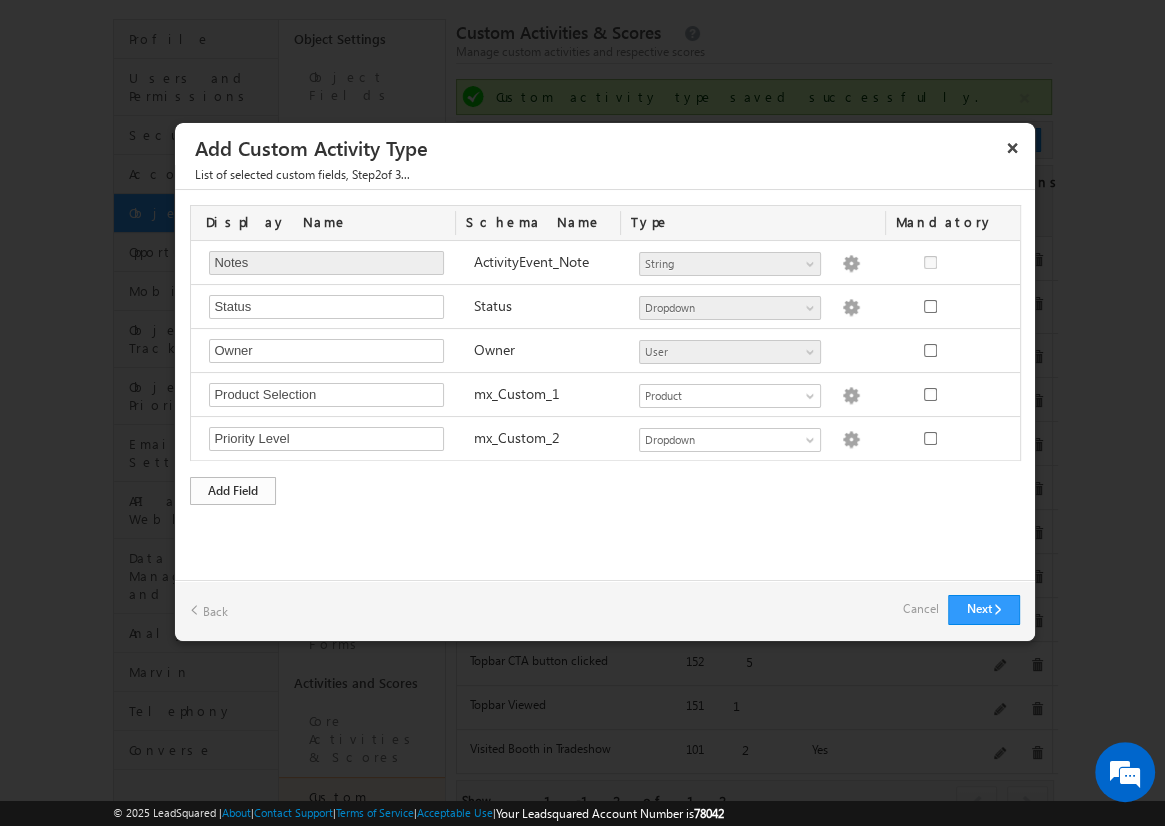 click on "Add Field" at bounding box center (233, 491) 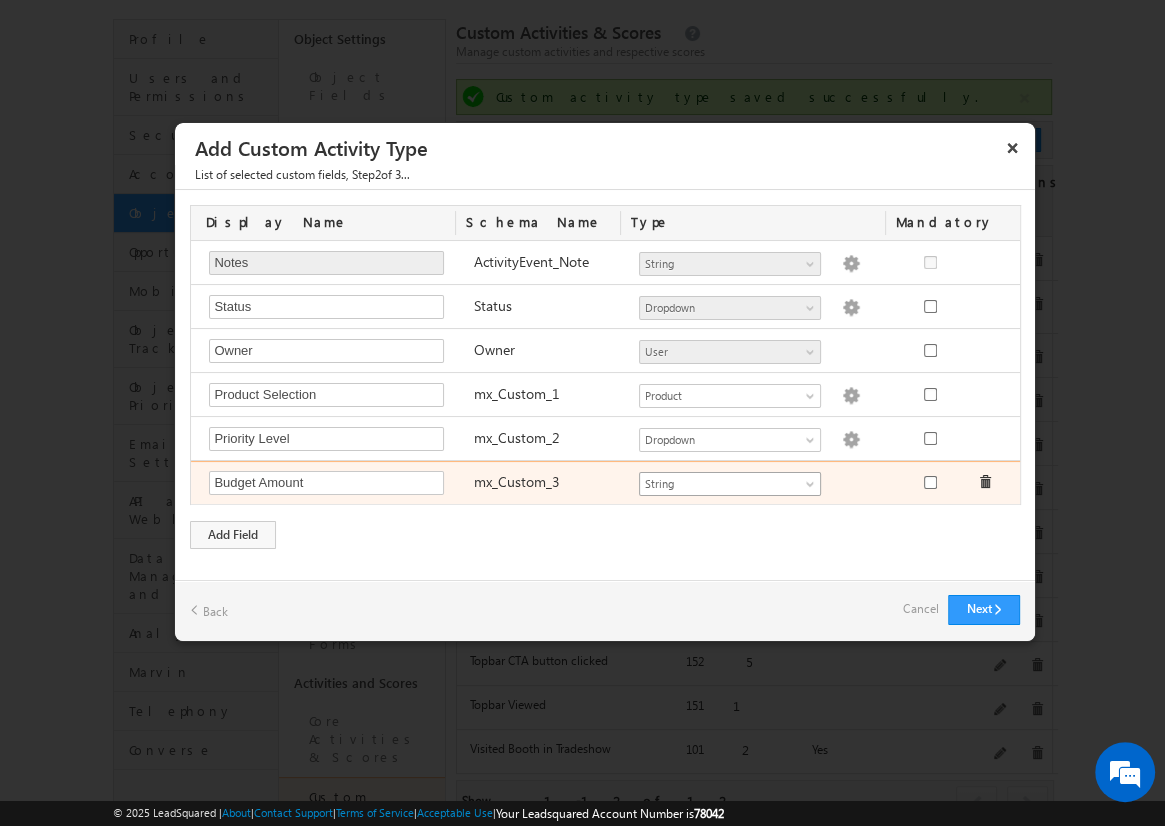 type 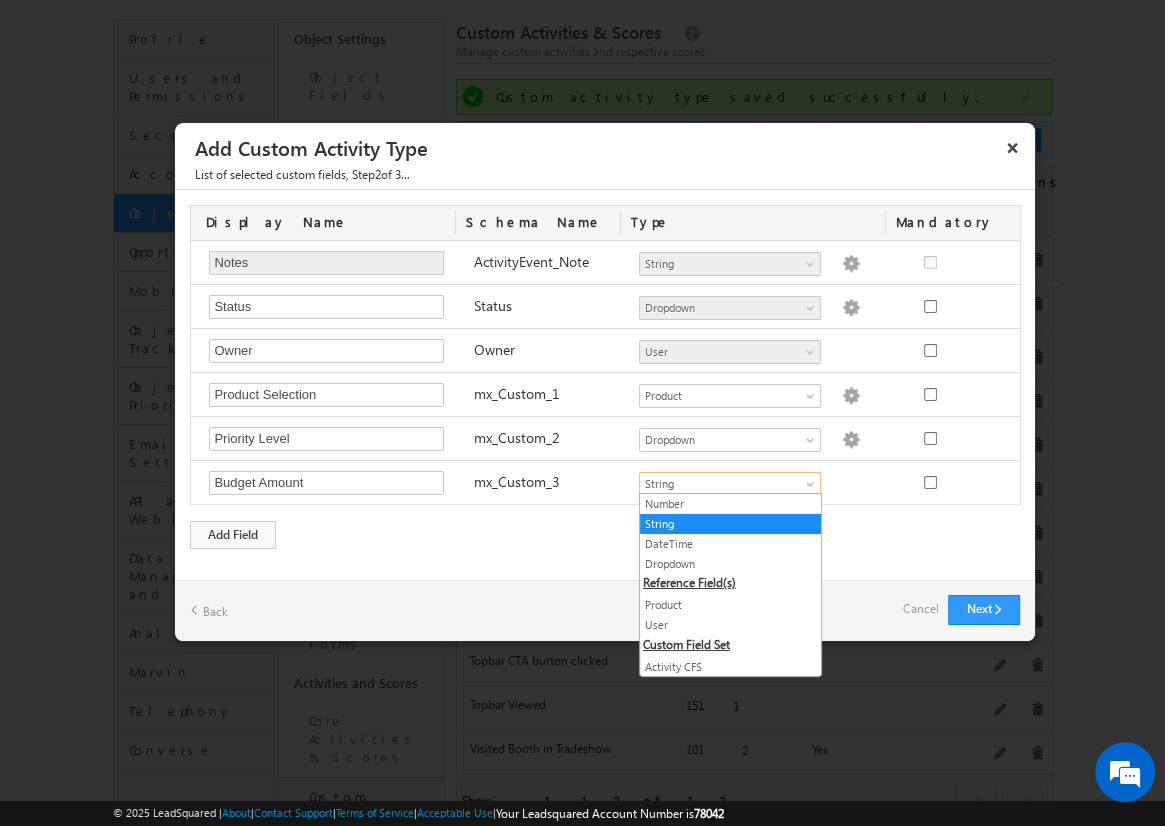 click on "Number" at bounding box center [730, 504] 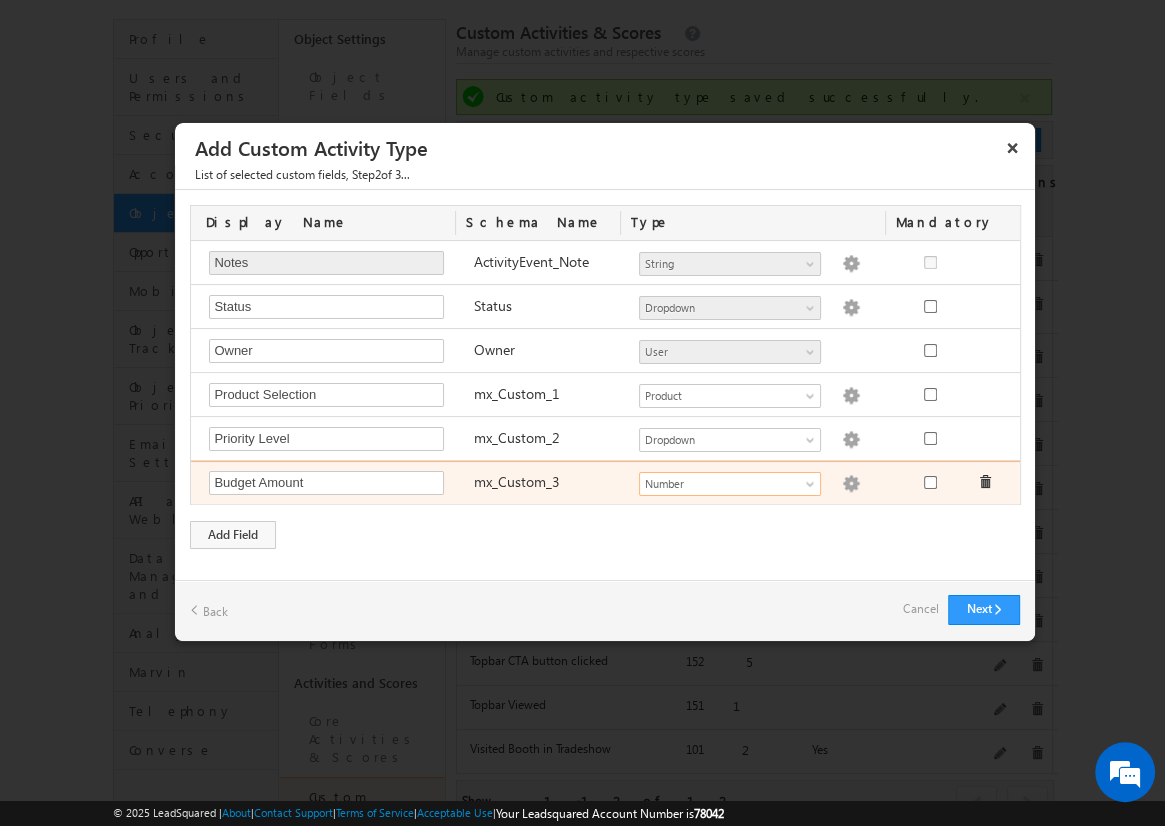 click at bounding box center (851, 484) 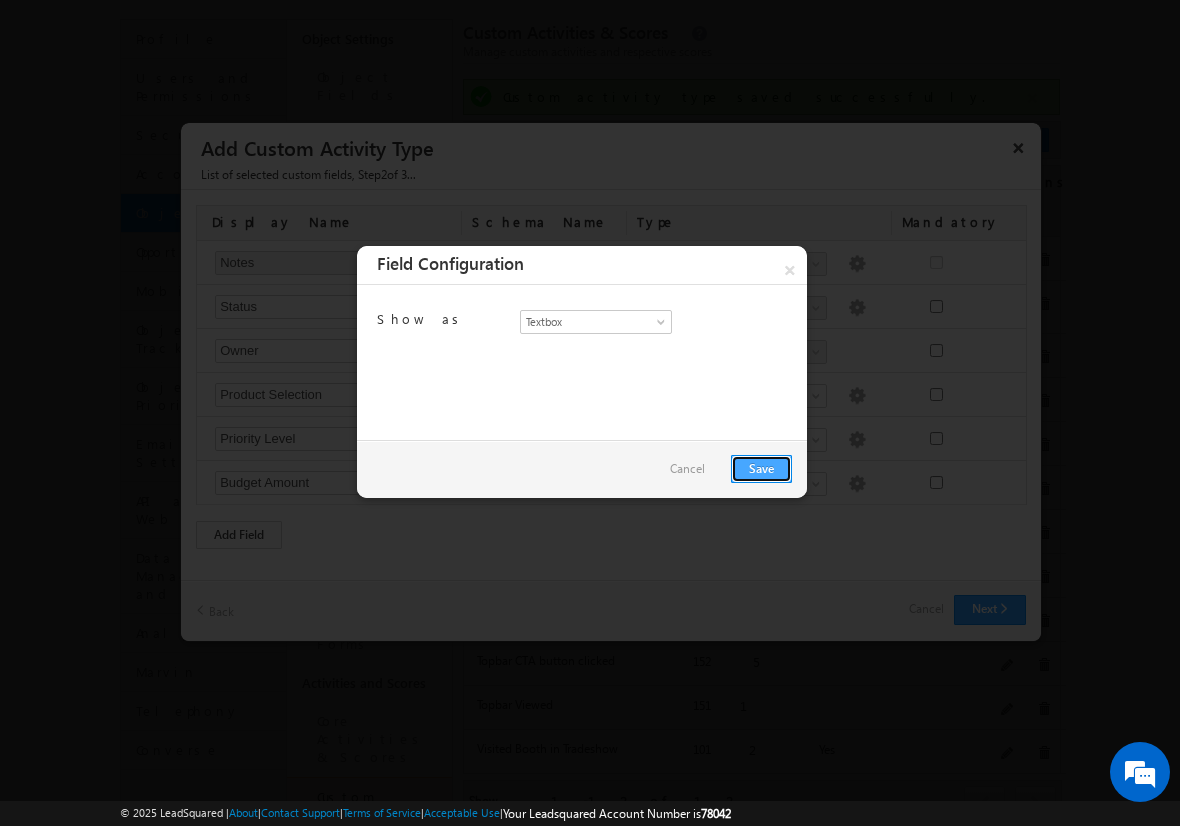 click on "Save" at bounding box center (761, 469) 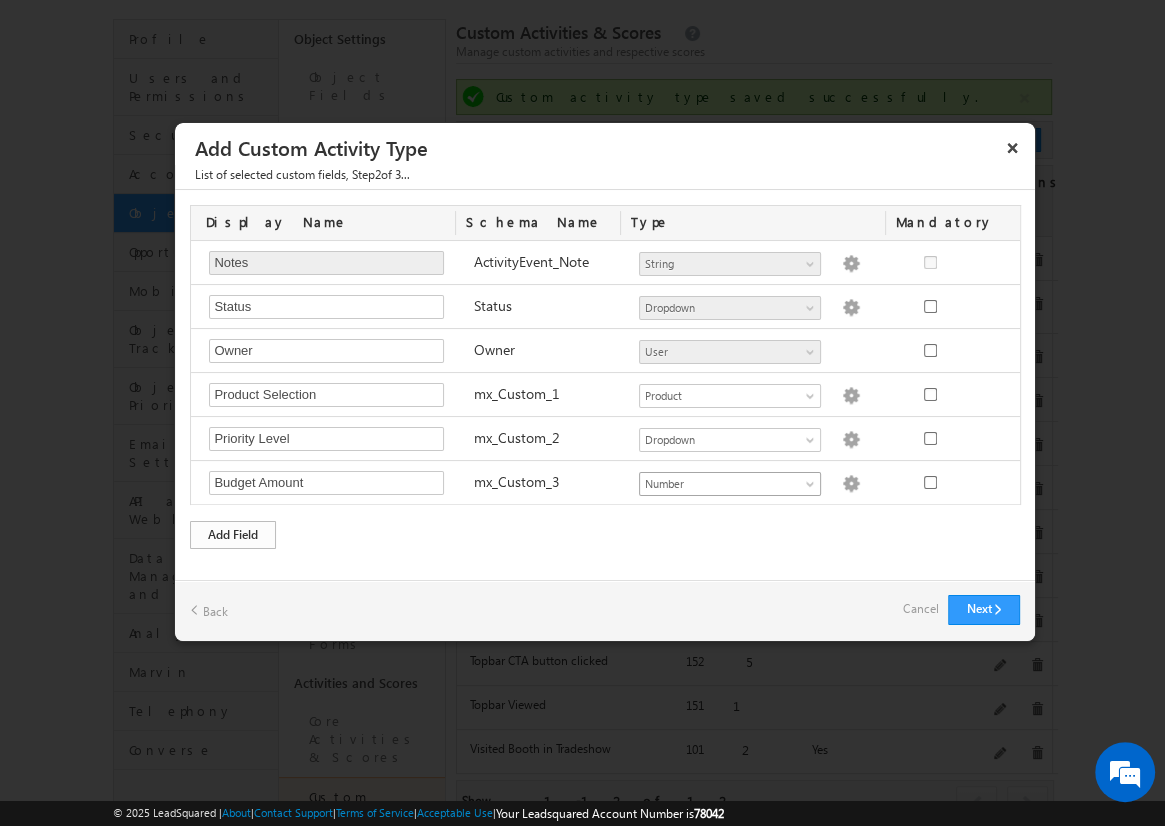 click on "Add Field" at bounding box center (233, 535) 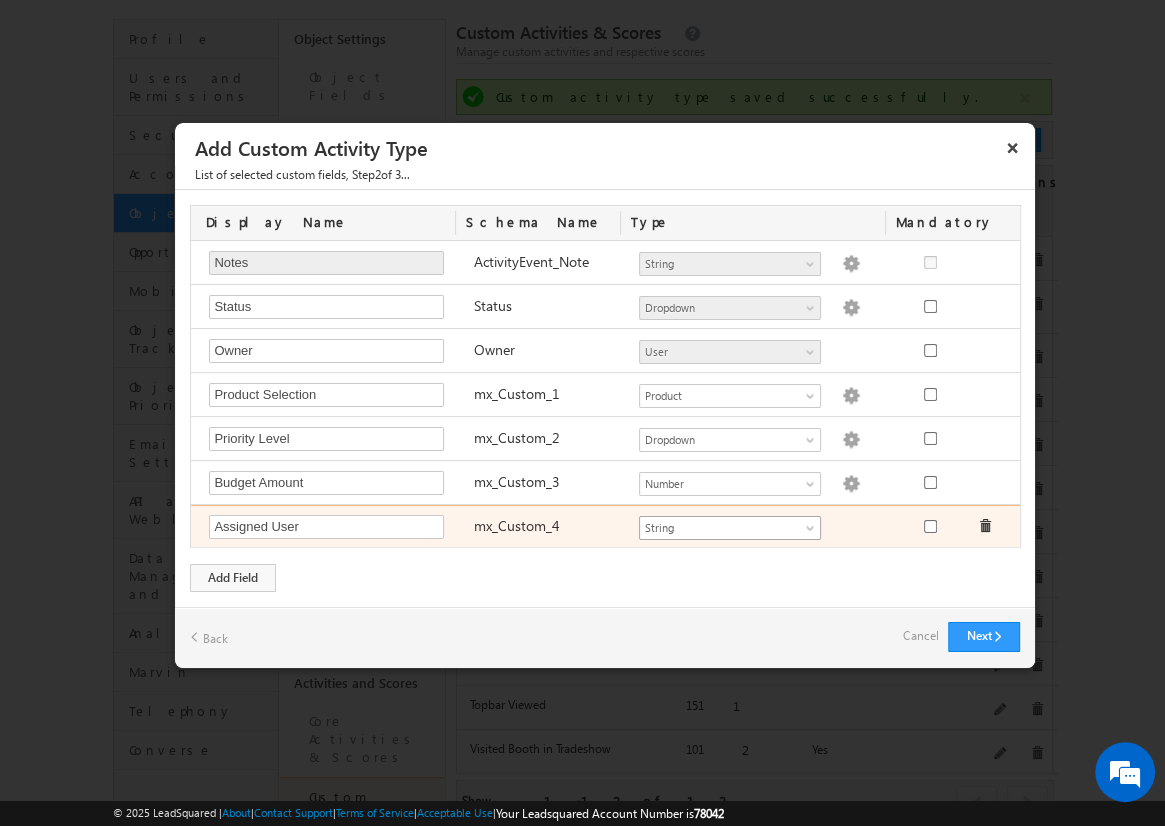 click on "String" at bounding box center (721, 528) 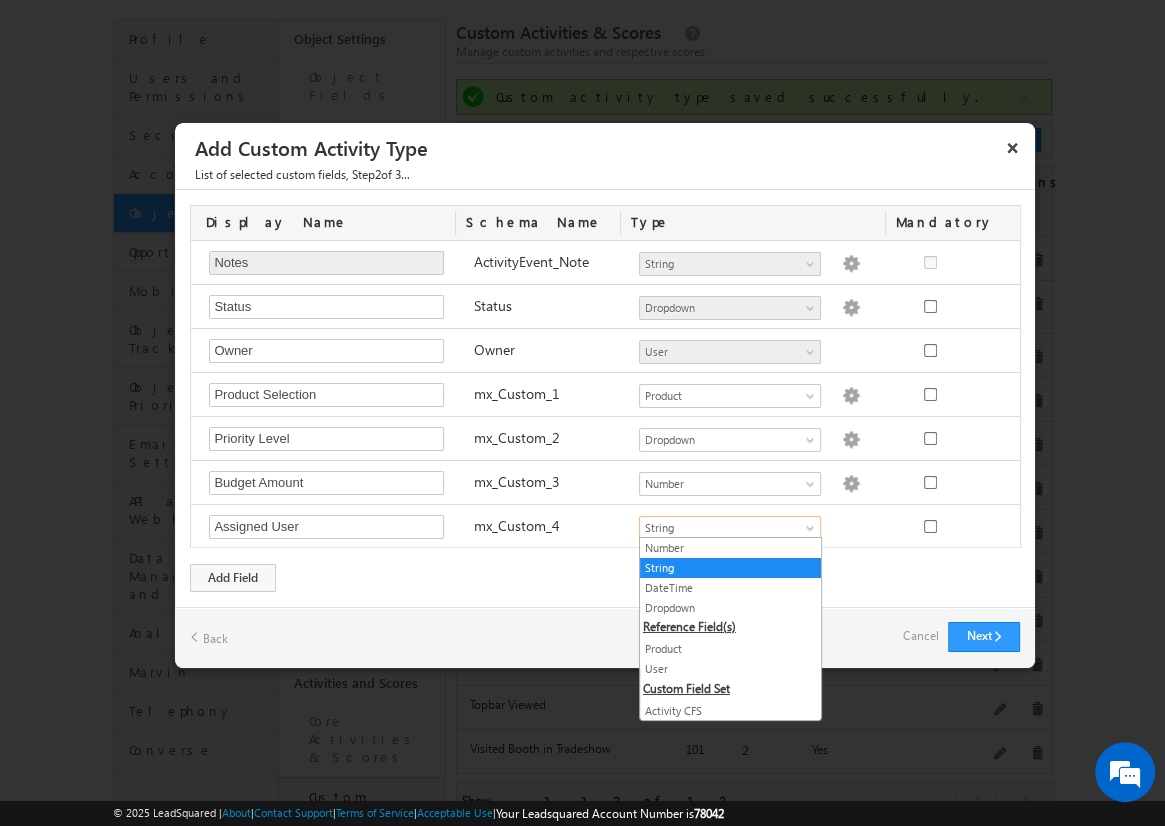 click on "User" at bounding box center (730, 669) 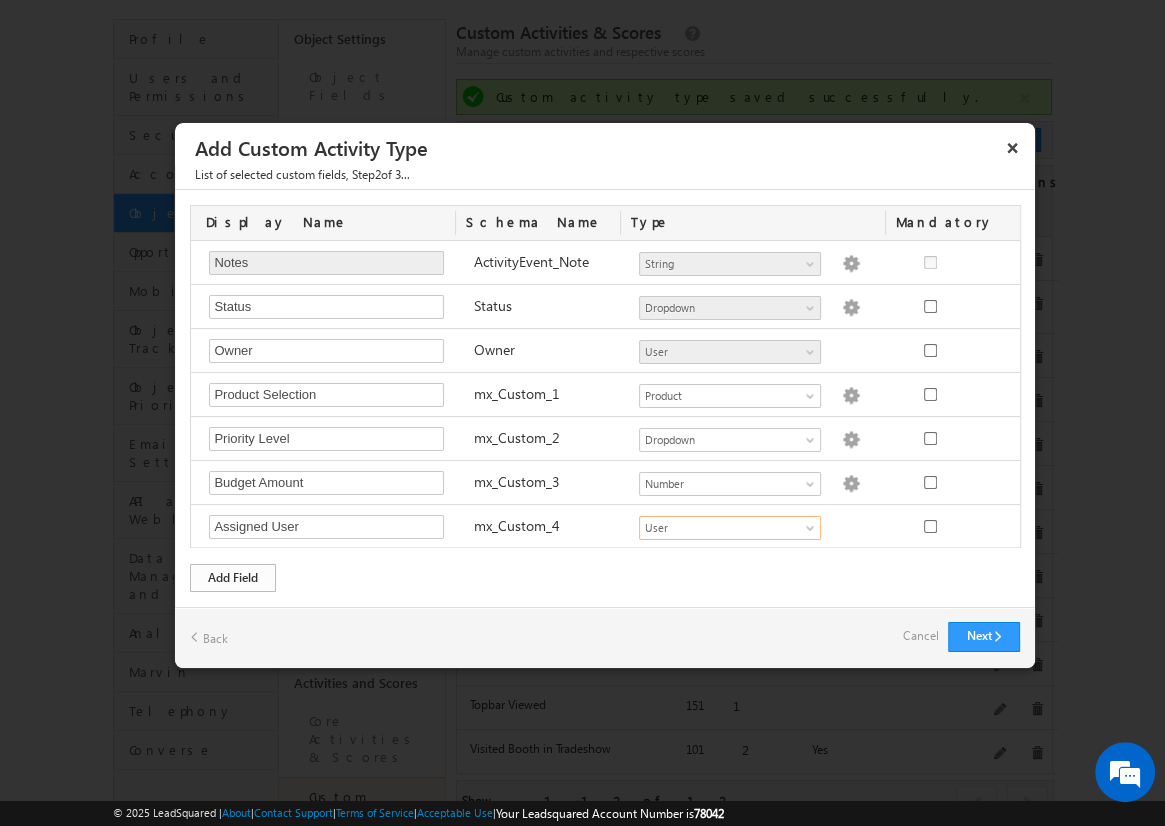 click on "Add Field" at bounding box center [233, 578] 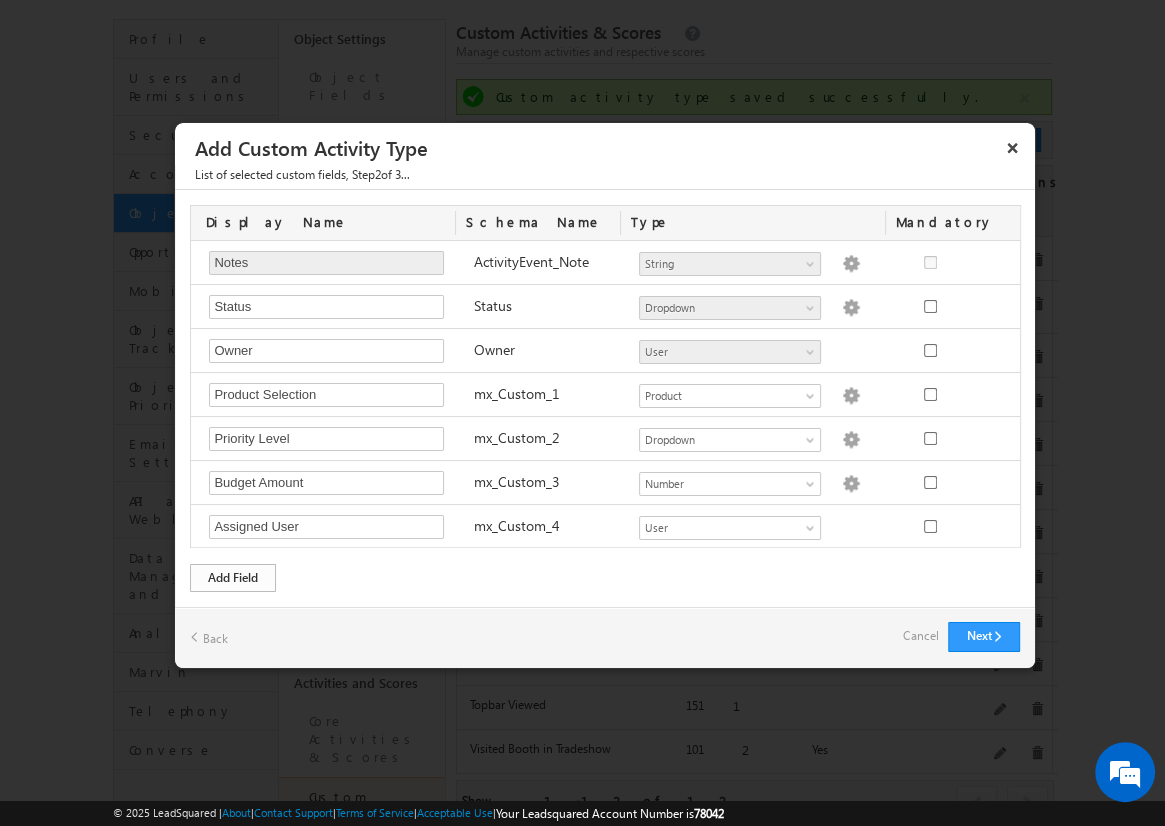 scroll, scrollTop: 41, scrollLeft: 0, axis: vertical 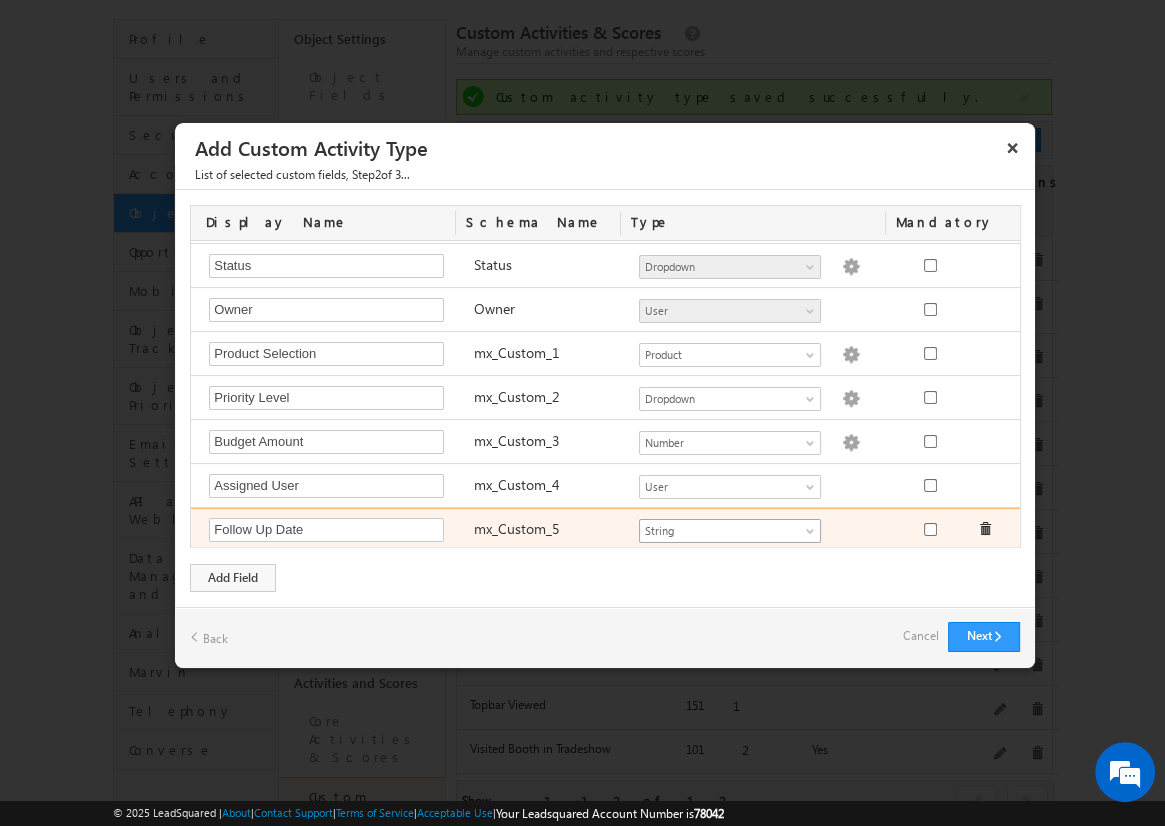 click on "String" at bounding box center (721, 531) 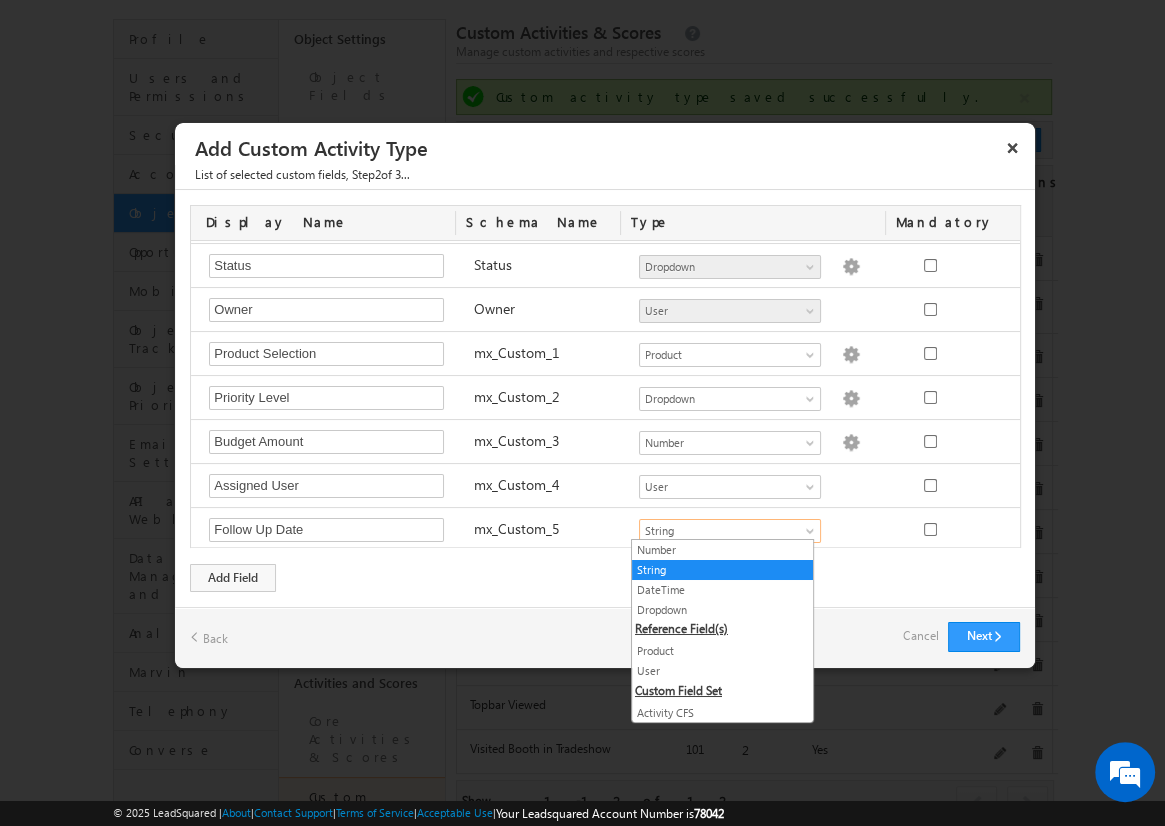 click on "DateTime" at bounding box center [722, 590] 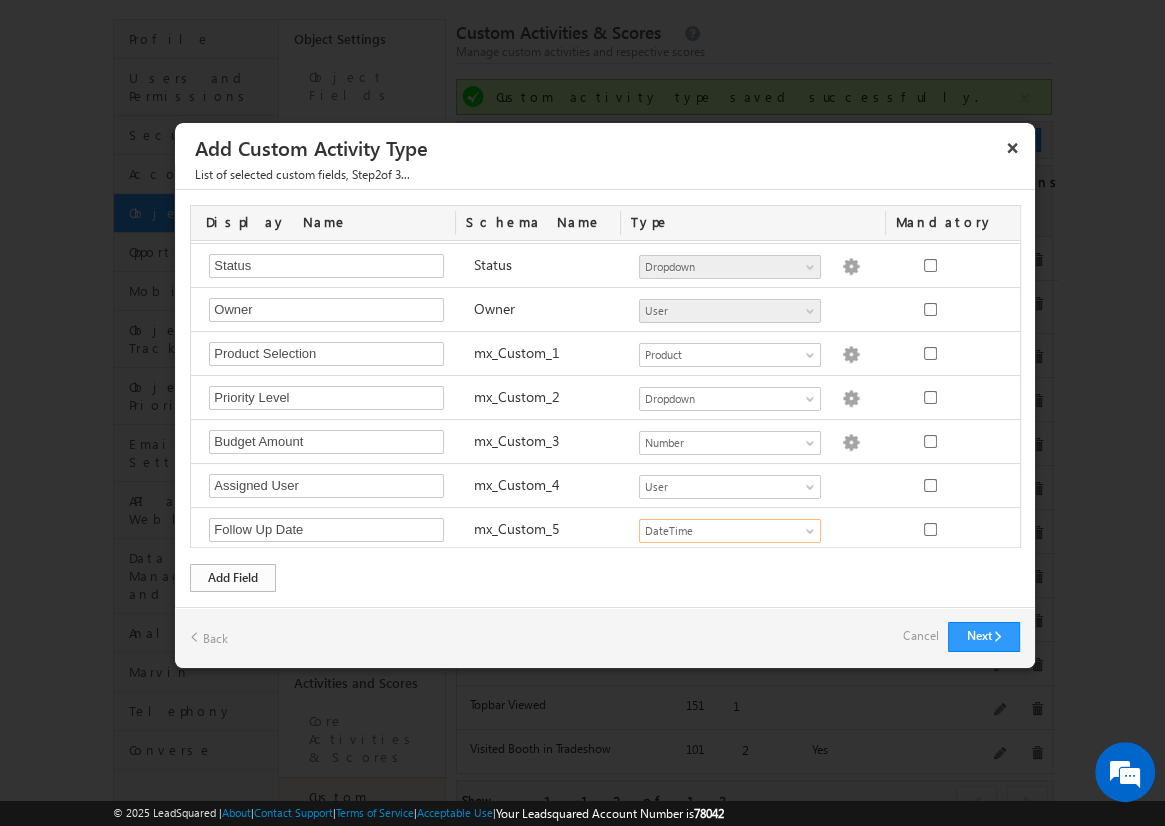 click on "Add Field" at bounding box center [233, 578] 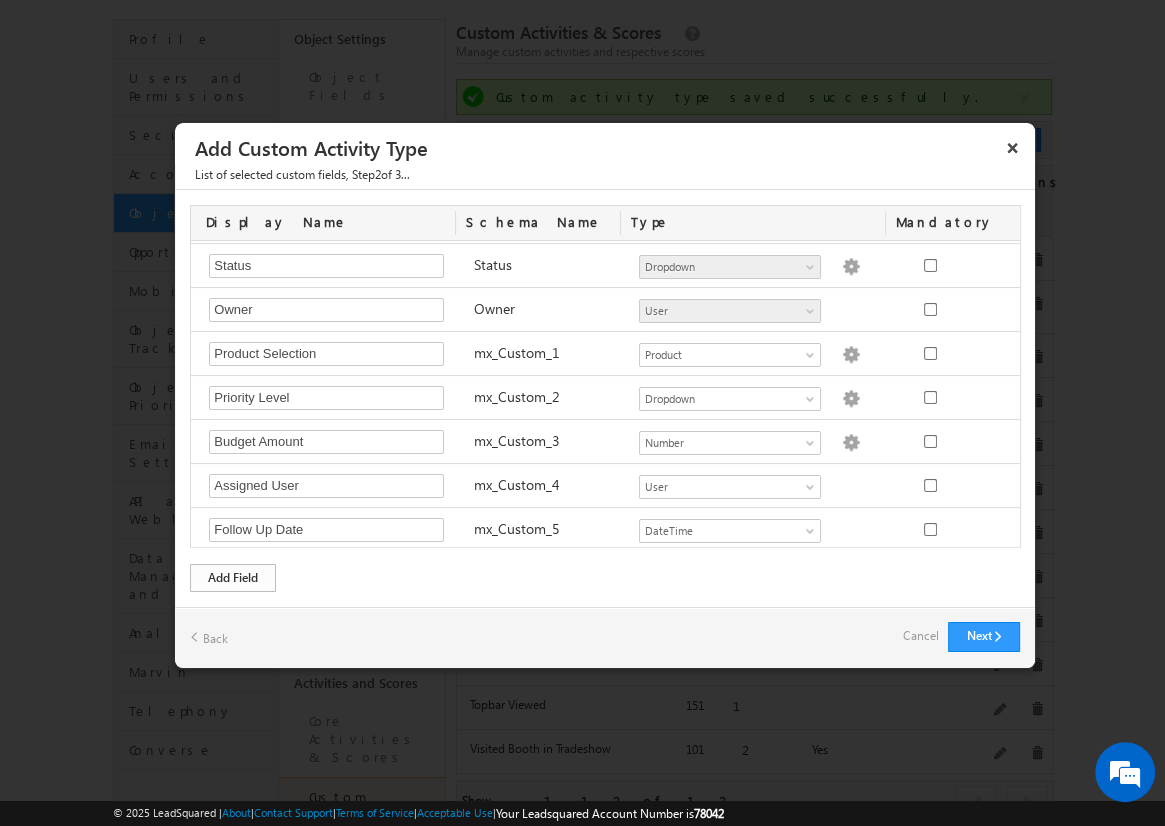 scroll, scrollTop: 85, scrollLeft: 0, axis: vertical 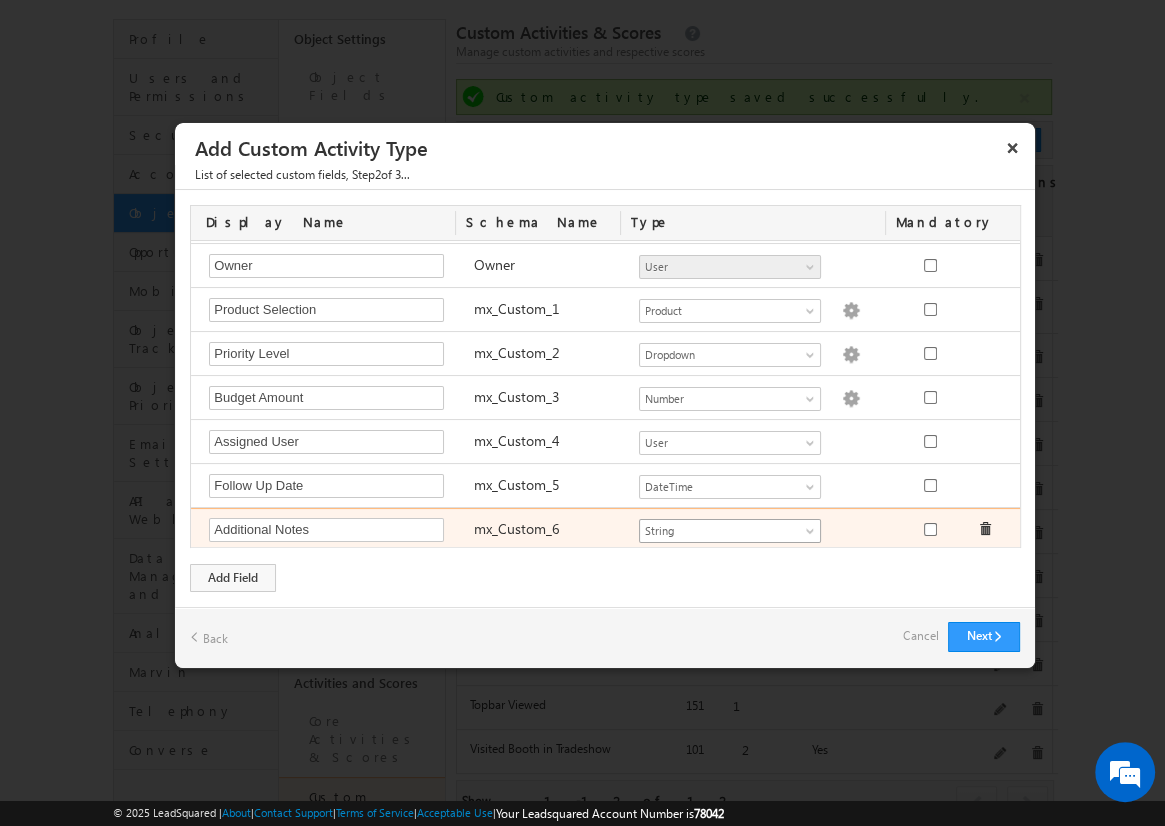 click on "String" at bounding box center [721, 531] 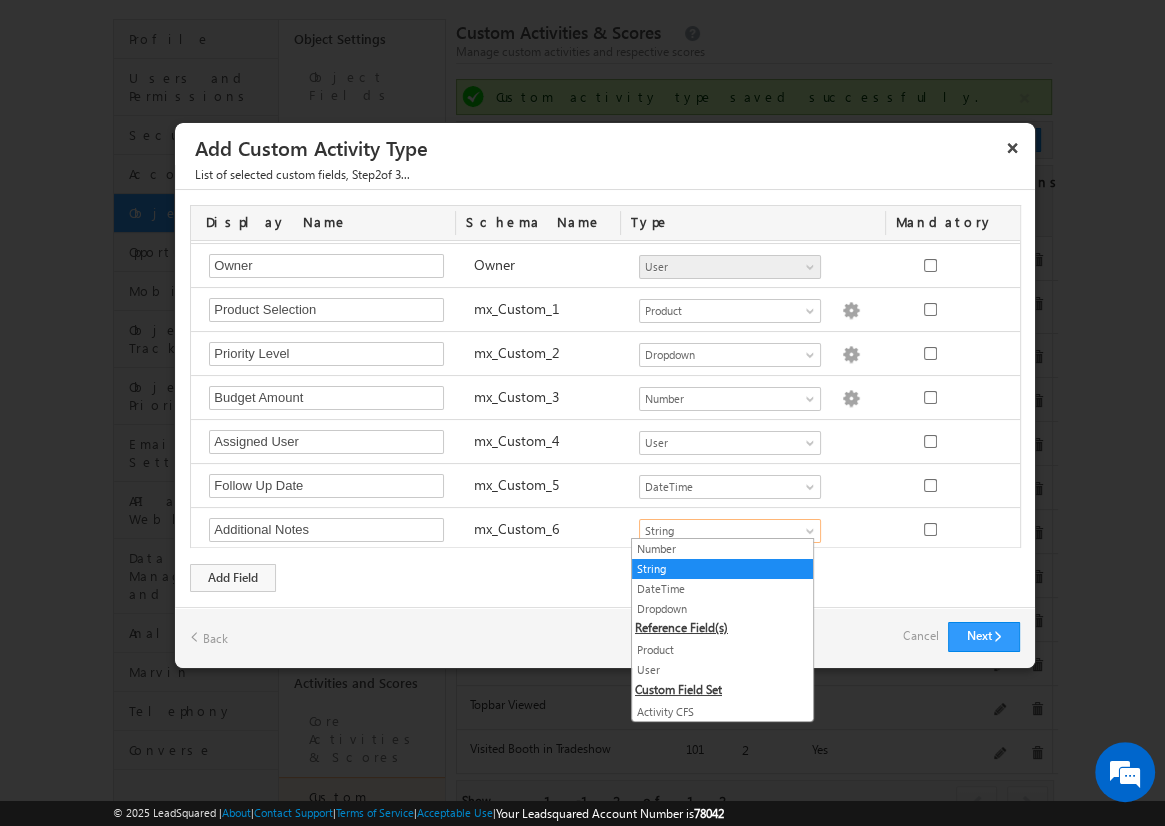 click on "String" at bounding box center [722, 569] 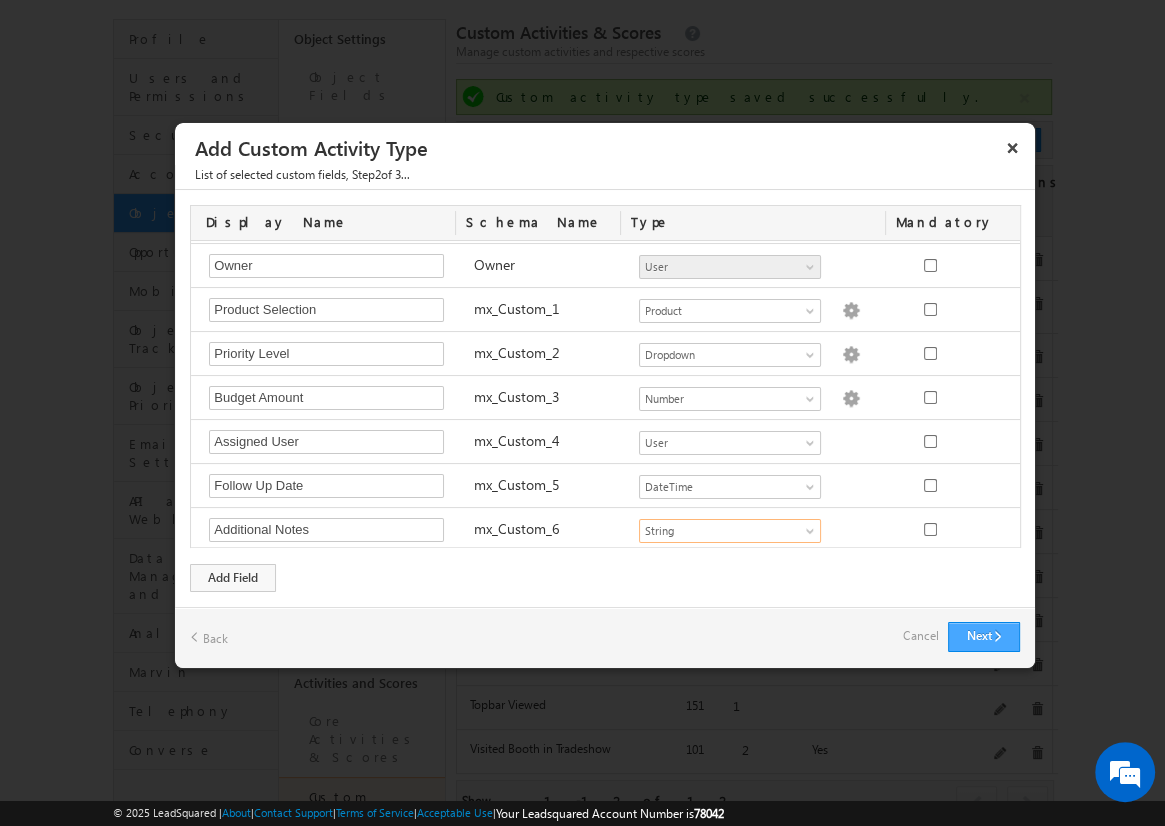 click on "Next" at bounding box center [984, 637] 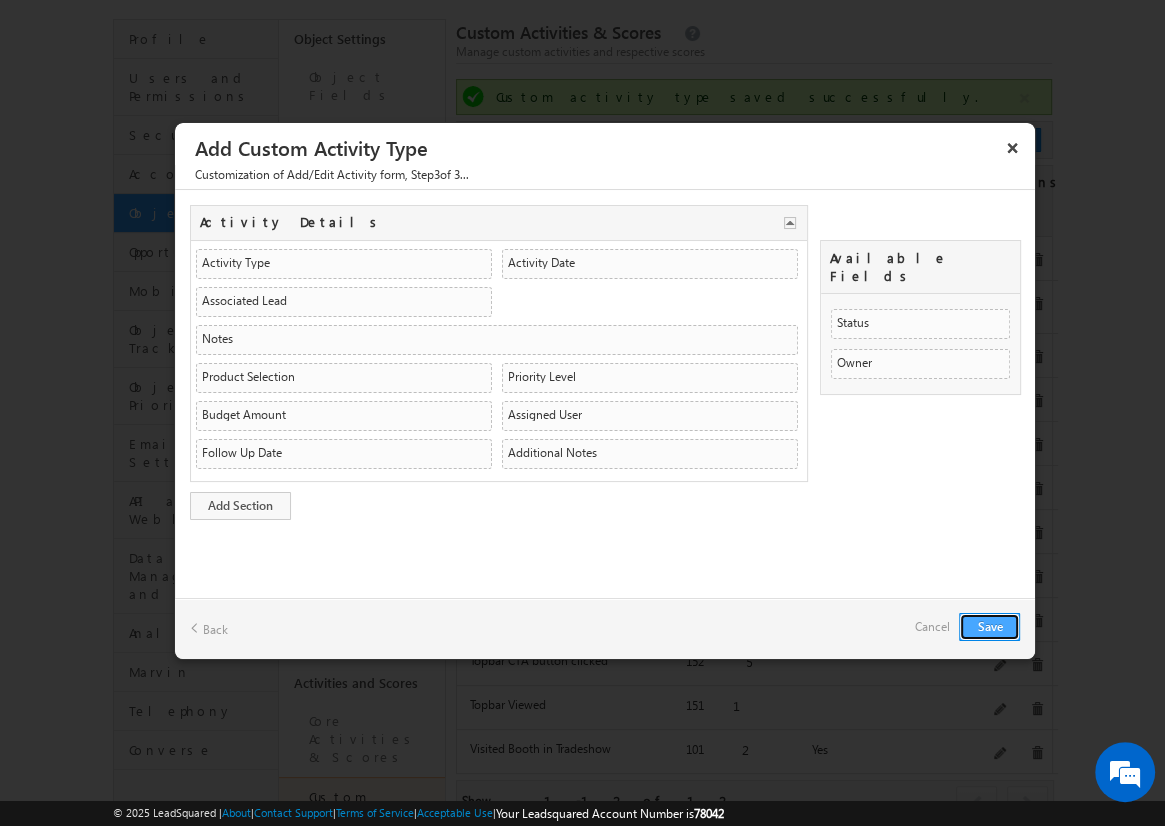 click on "Save" at bounding box center [989, 627] 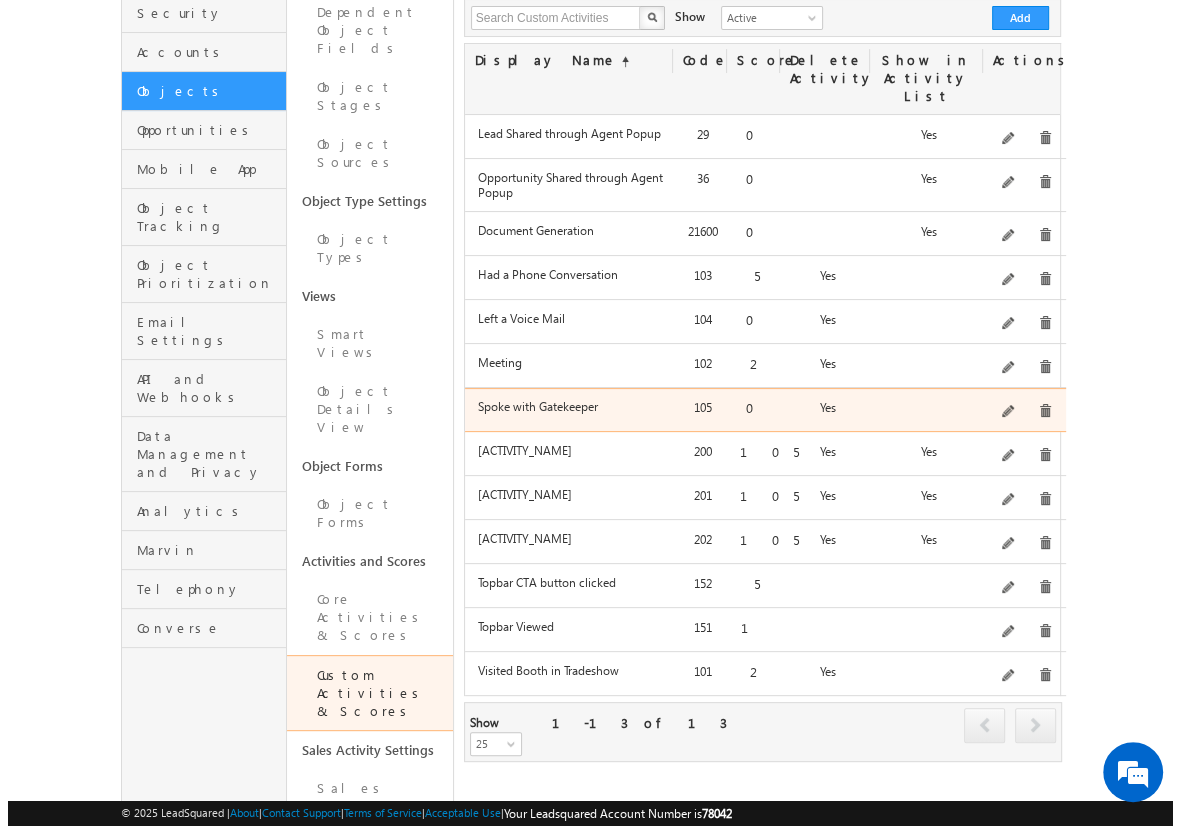 scroll, scrollTop: 243, scrollLeft: 0, axis: vertical 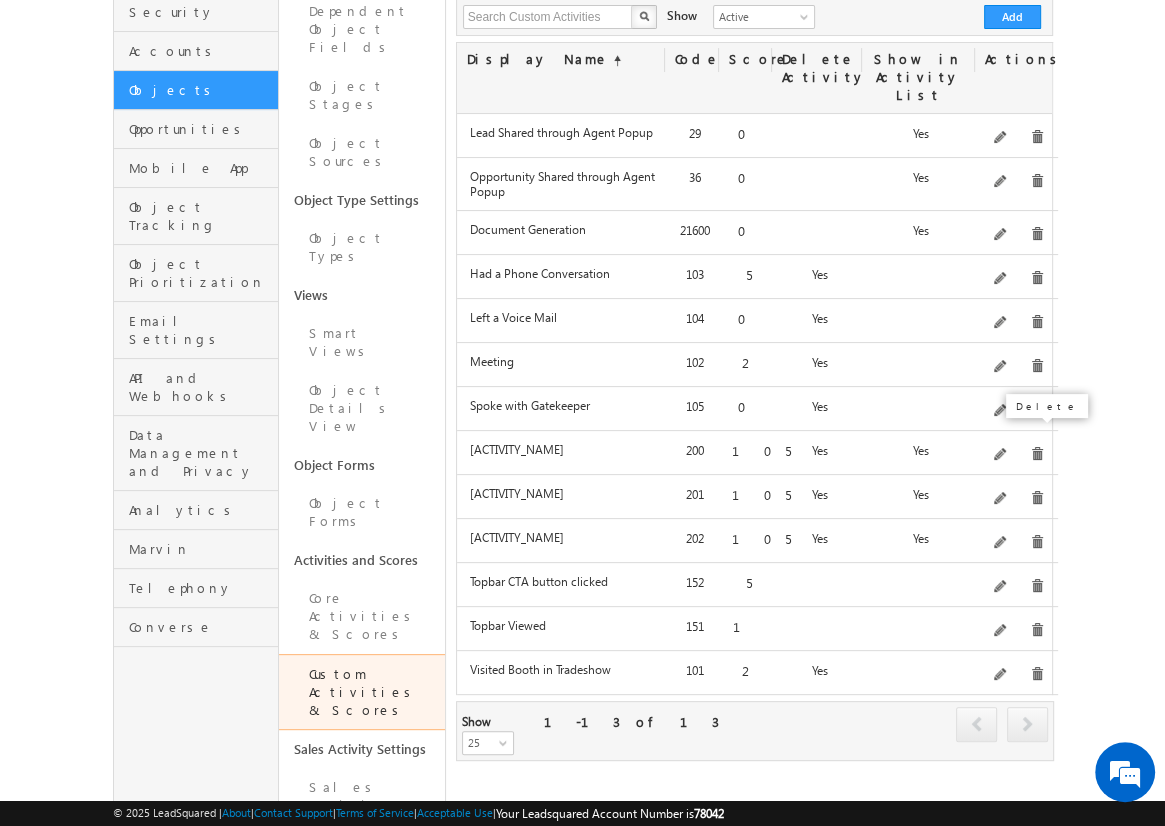 click at bounding box center (1037, 454) 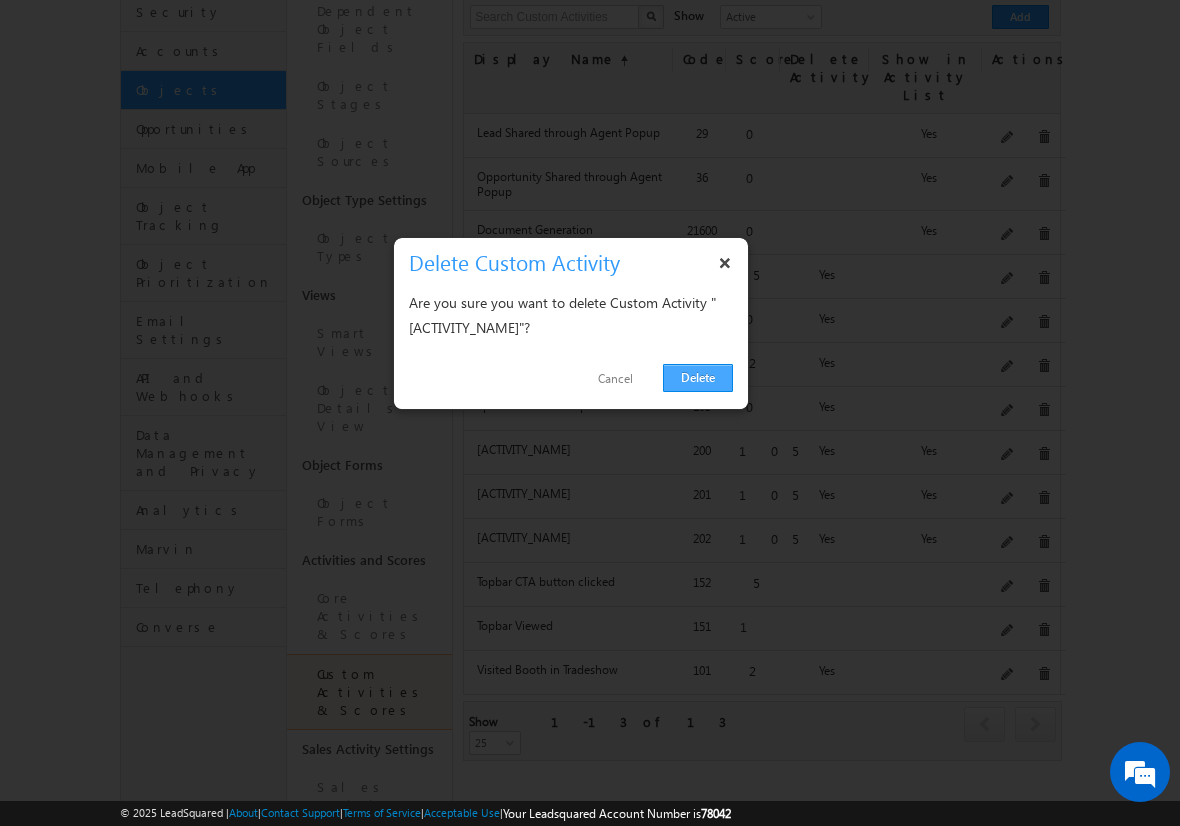 click on "Delete" at bounding box center [698, 378] 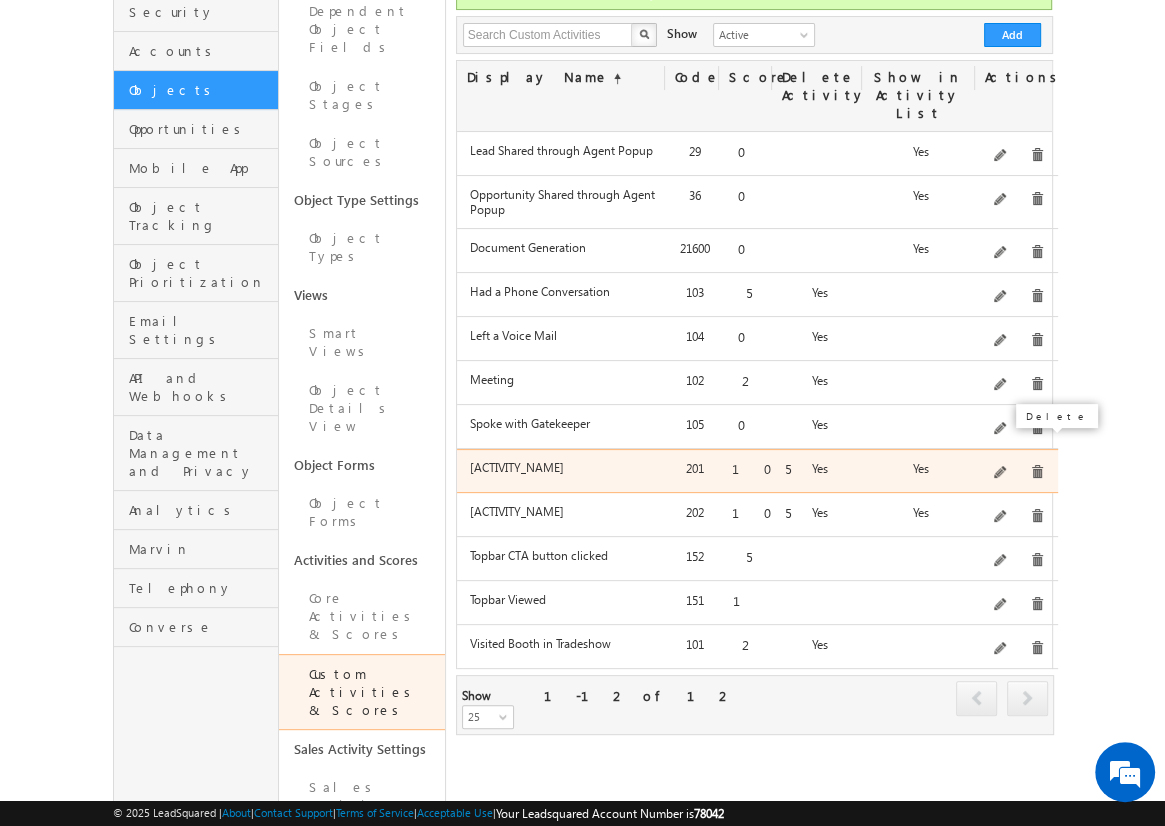 click at bounding box center [1037, 472] 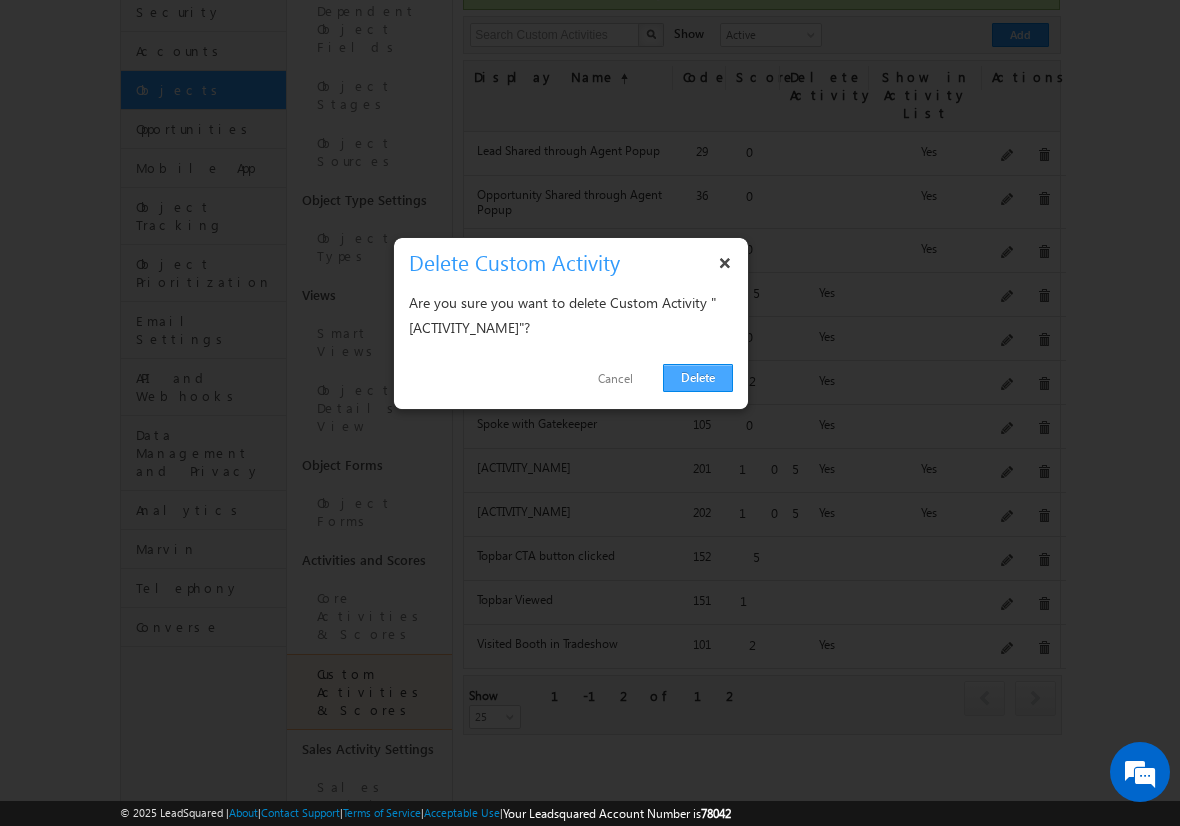 click on "Delete" at bounding box center (698, 378) 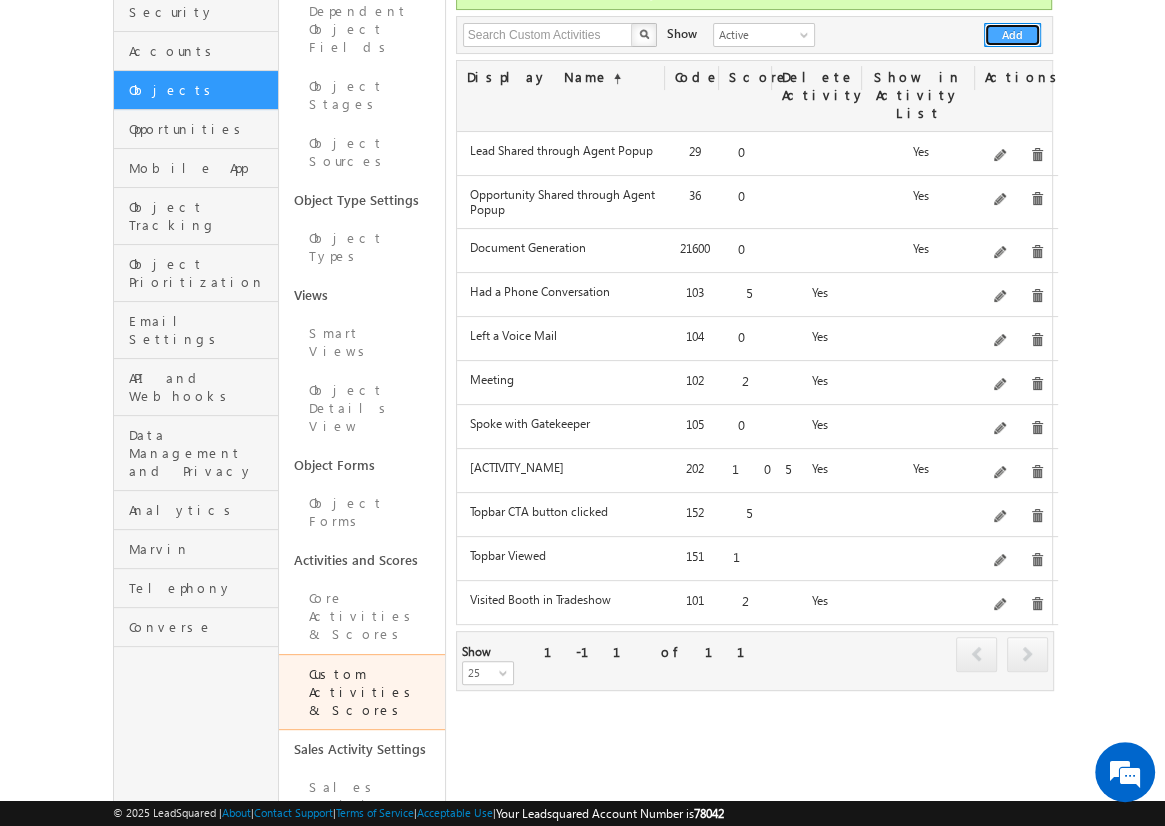 click on "Add" at bounding box center [1012, 35] 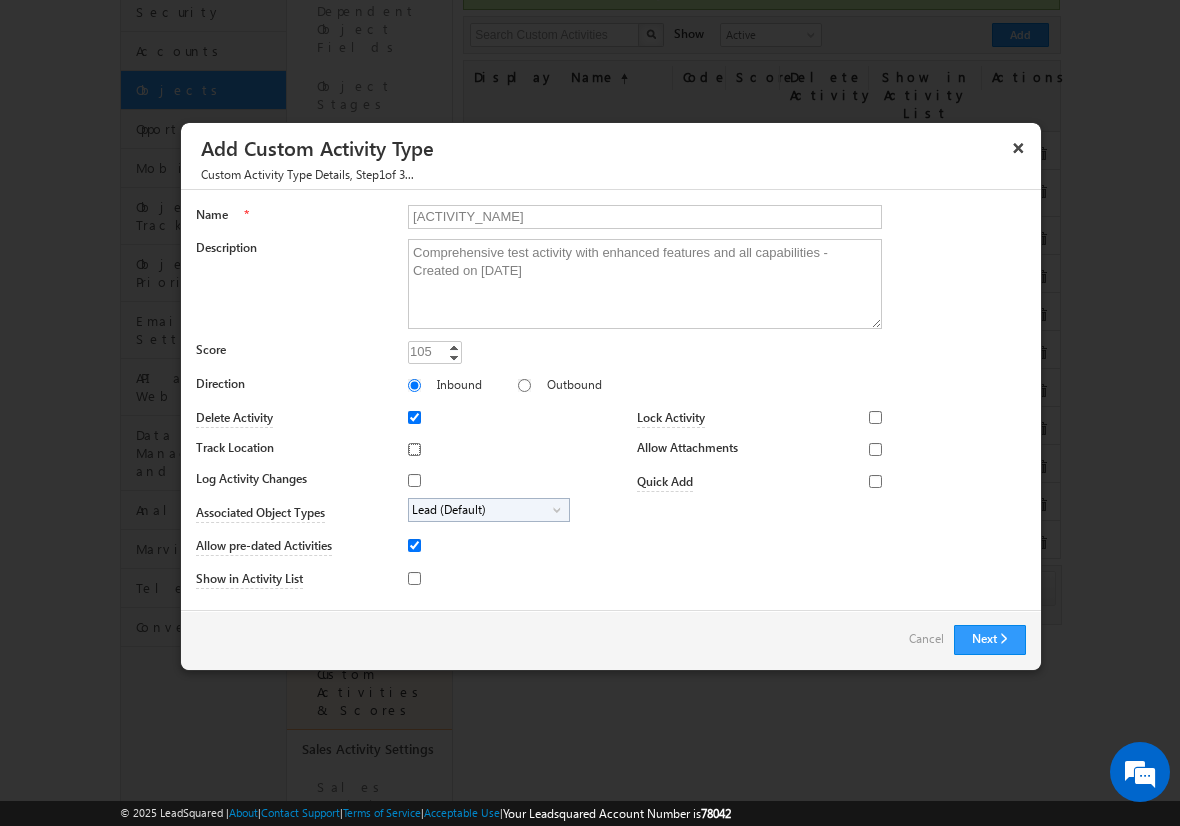 click on "Track Location" at bounding box center [414, 449] 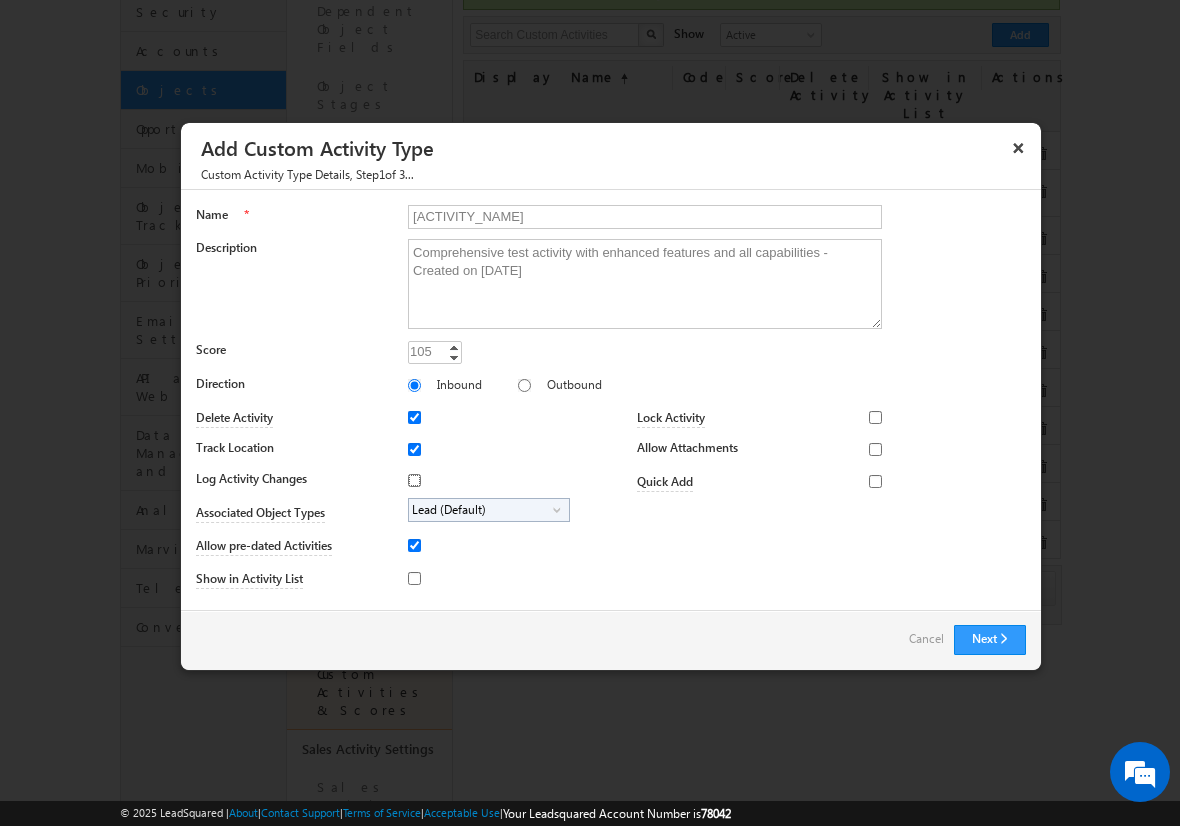 click on "Log Activity Changes" at bounding box center (414, 480) 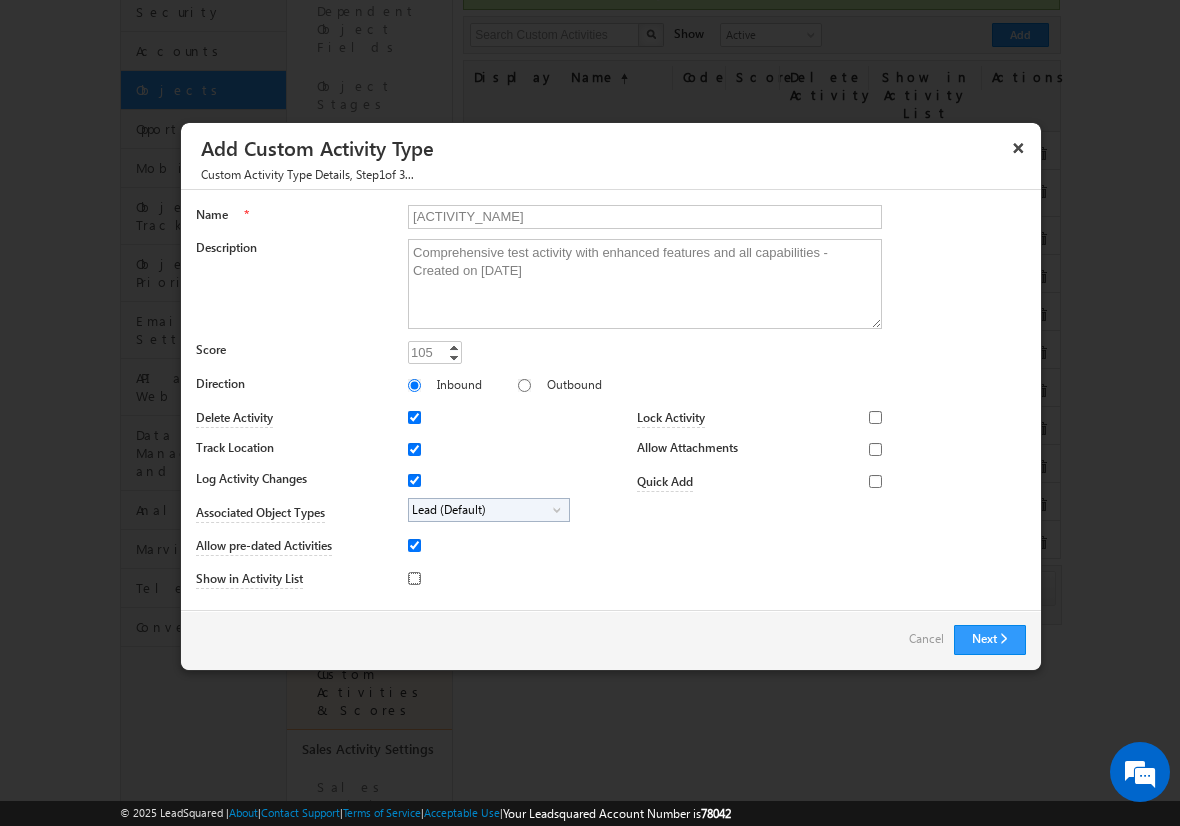 click on "Show in Activity List" at bounding box center (414, 578) 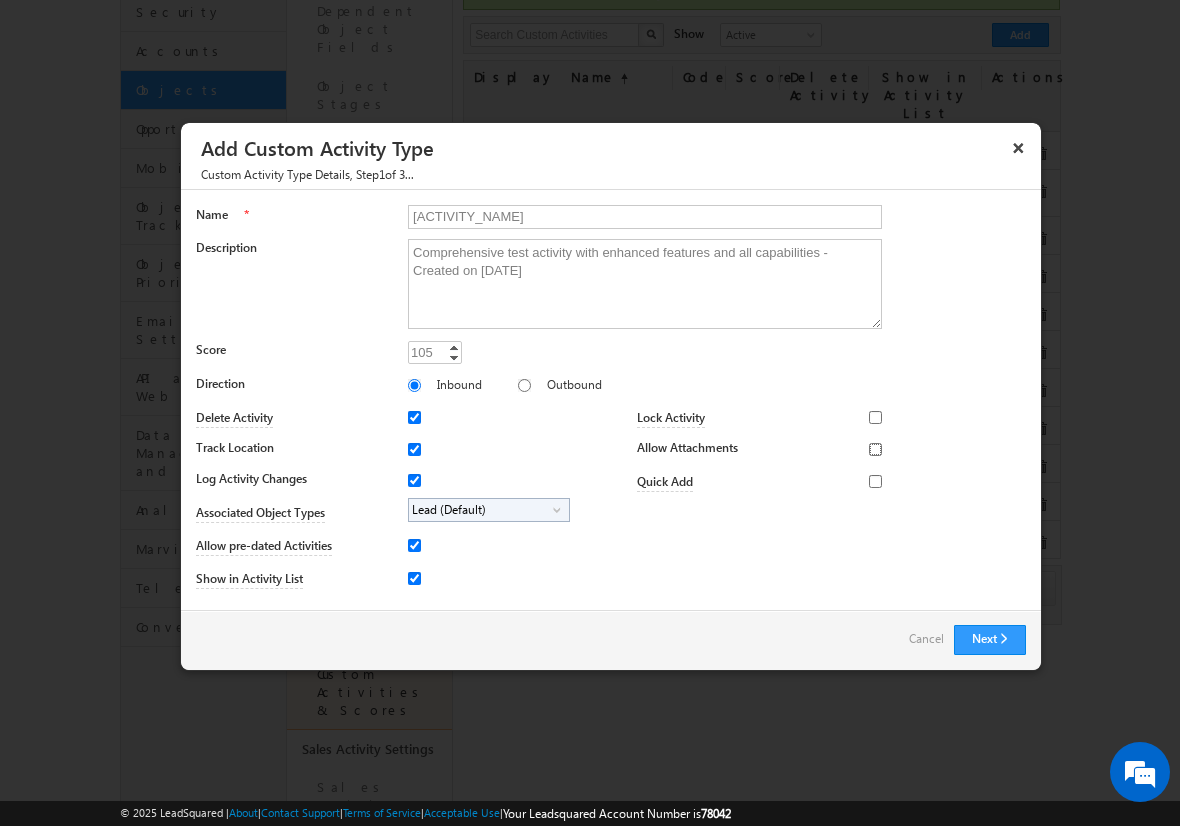 click on "Allow Attachments" at bounding box center (875, 449) 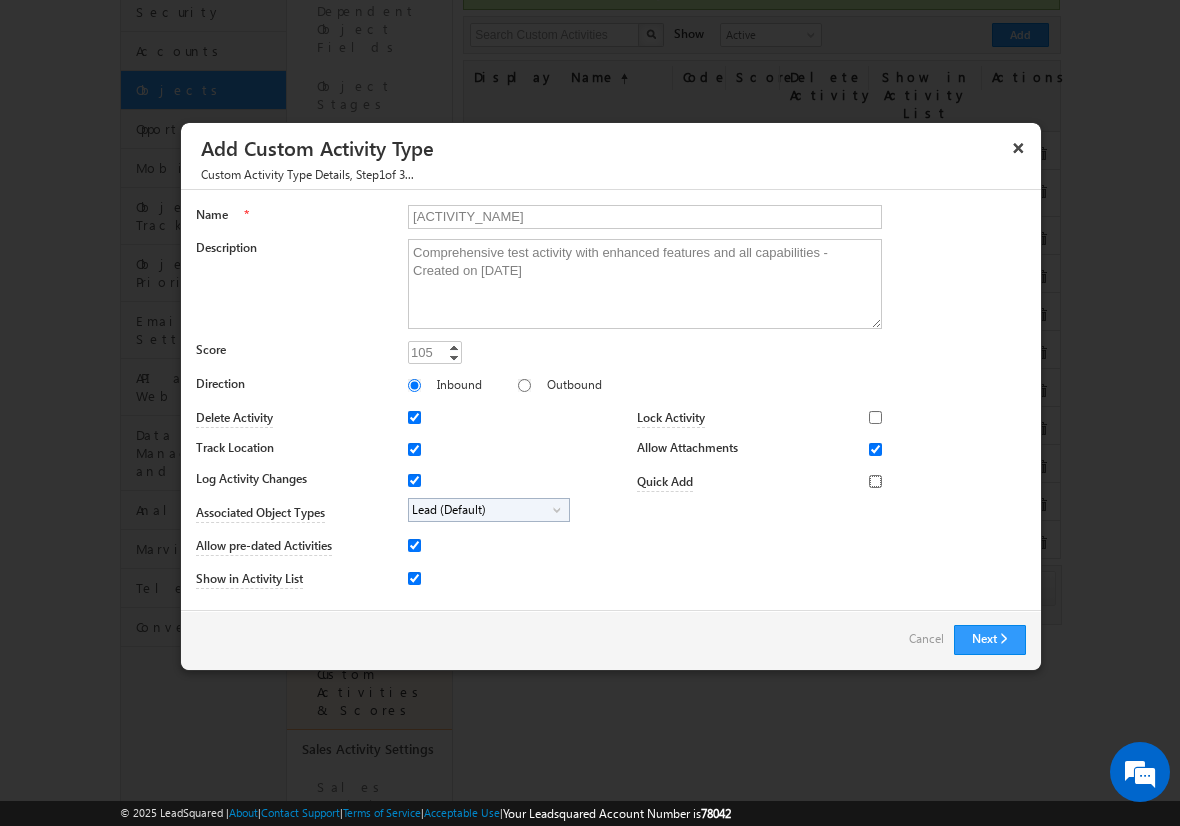click on "Quick Add" at bounding box center (875, 481) 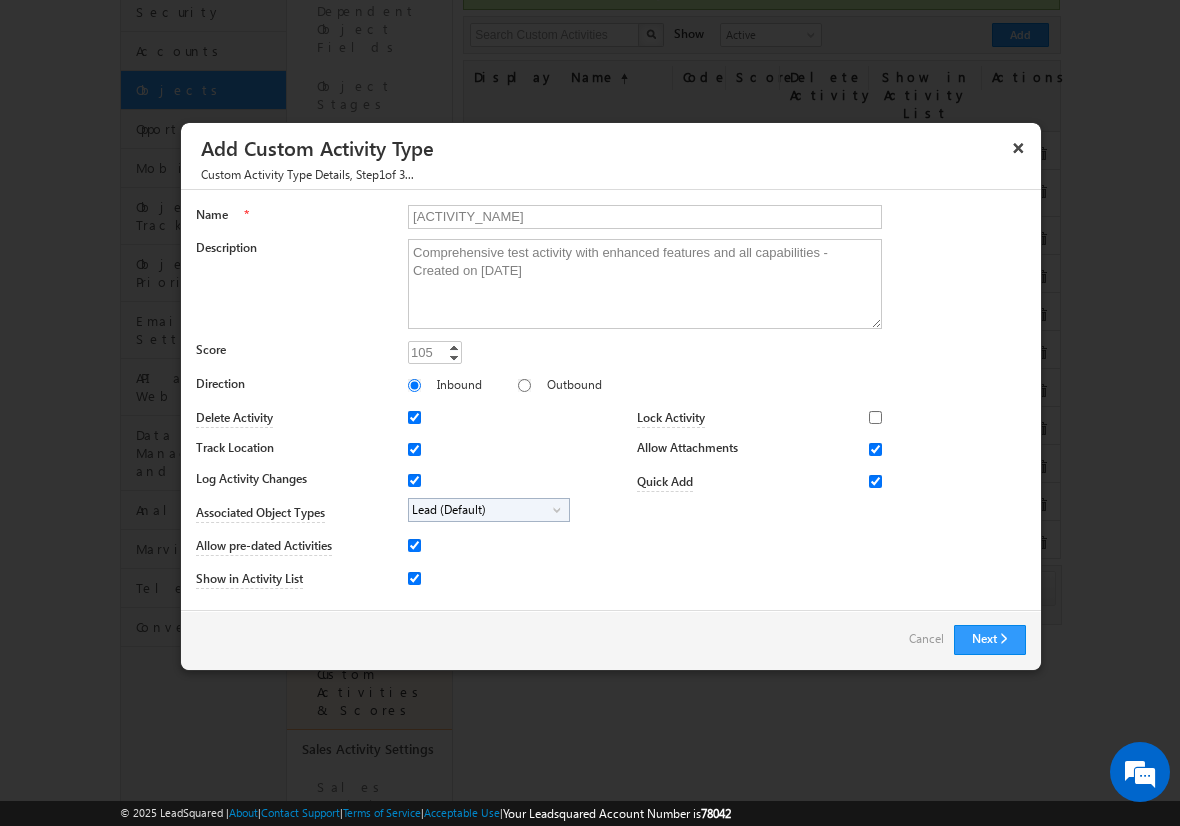click on "Lead (Default)" at bounding box center (481, 510) 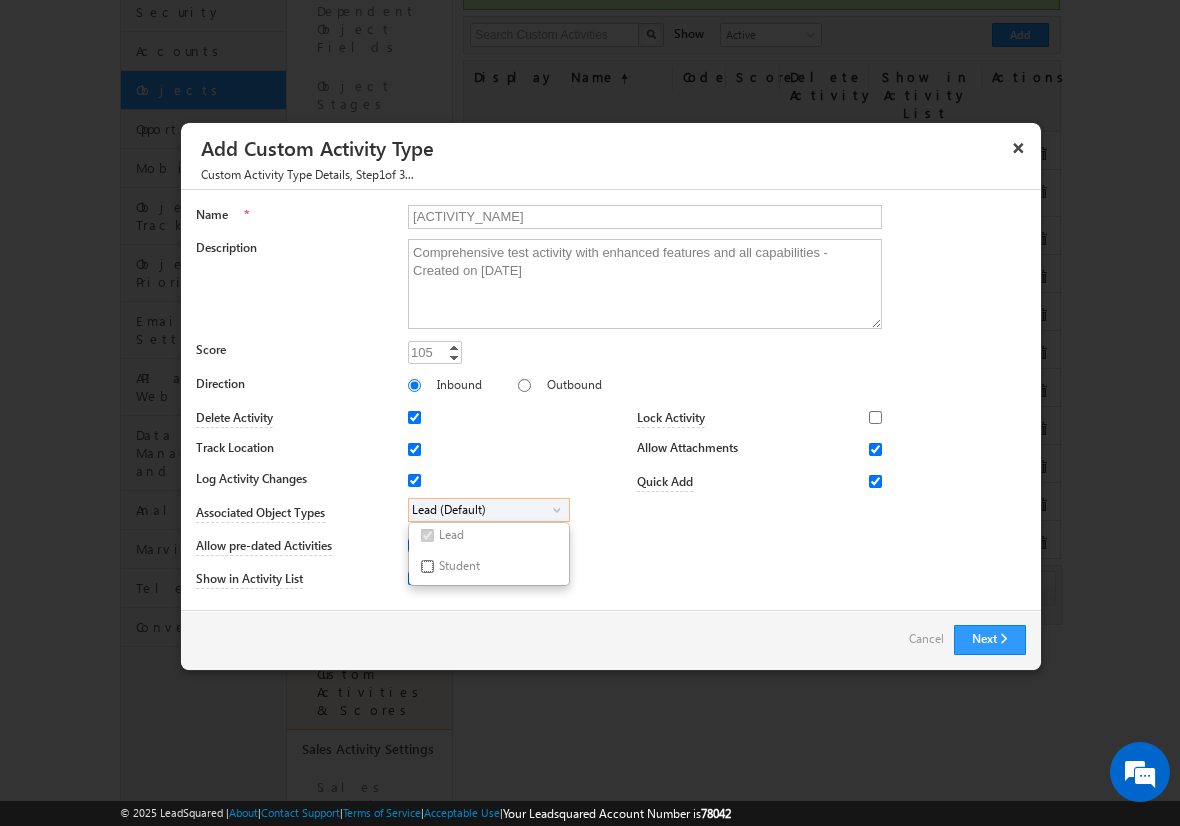 click on "Student" at bounding box center (427, 566) 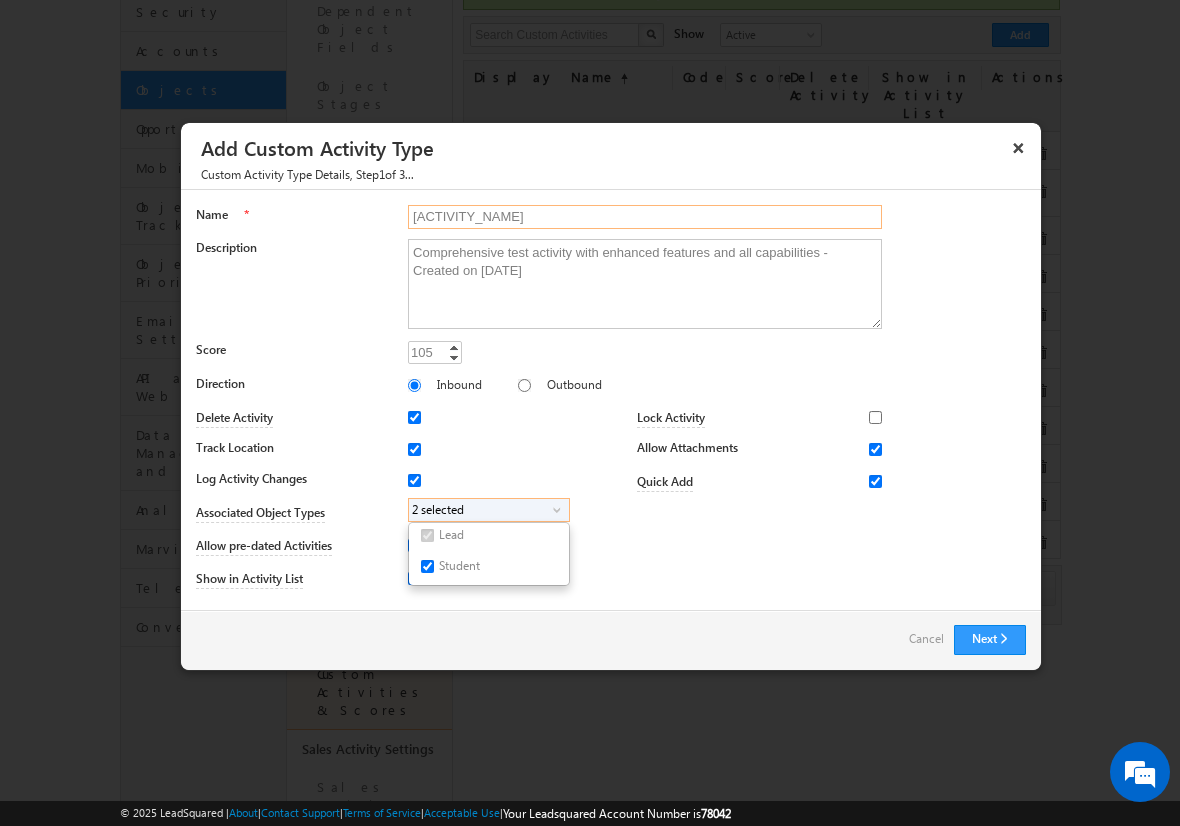 click on "[ACTIVITY_NAME]" at bounding box center (645, 217) 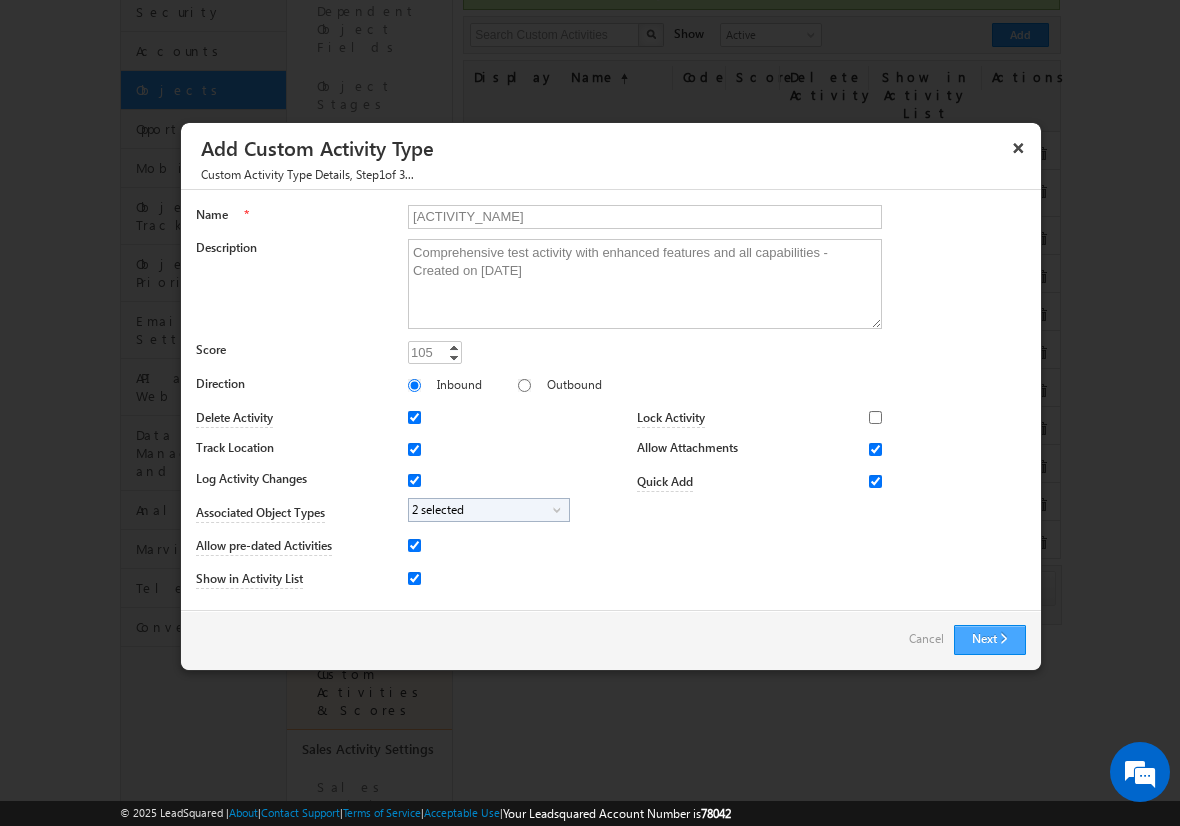 click on "Next" at bounding box center (990, 640) 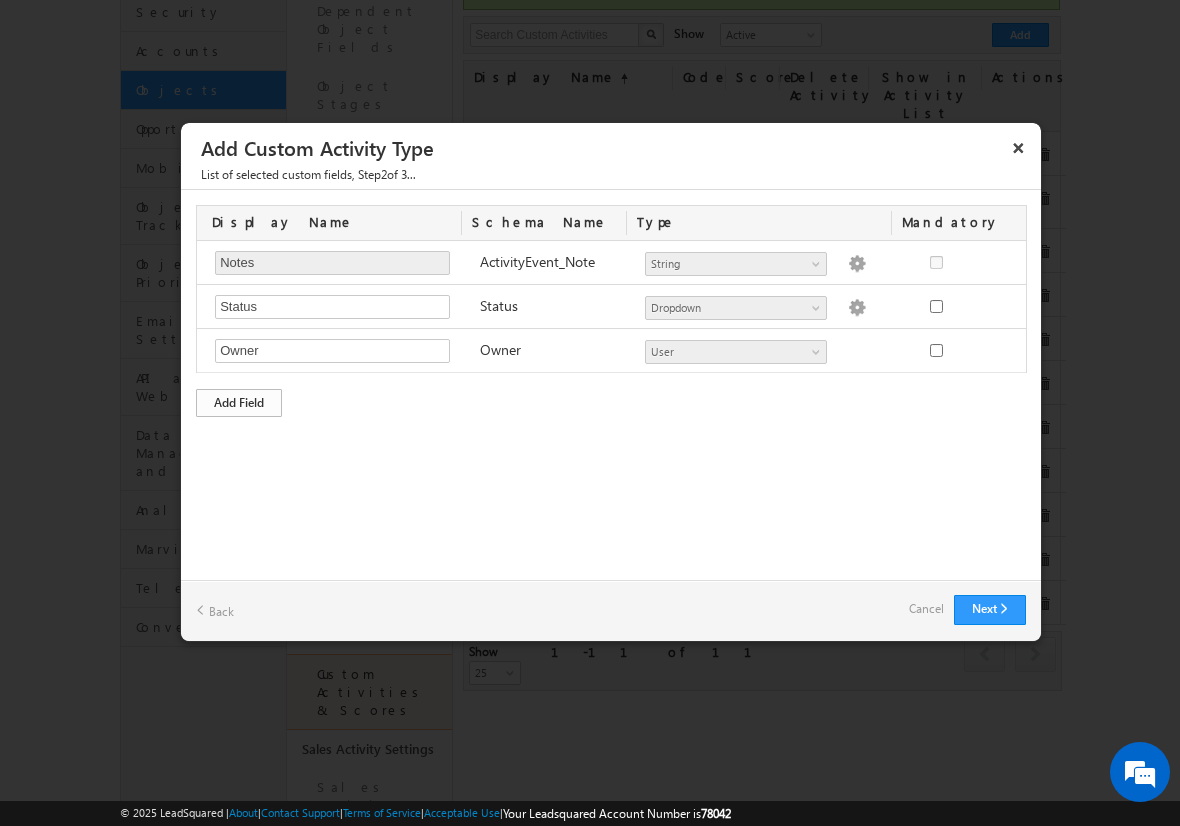 click on "Add Field" at bounding box center [239, 403] 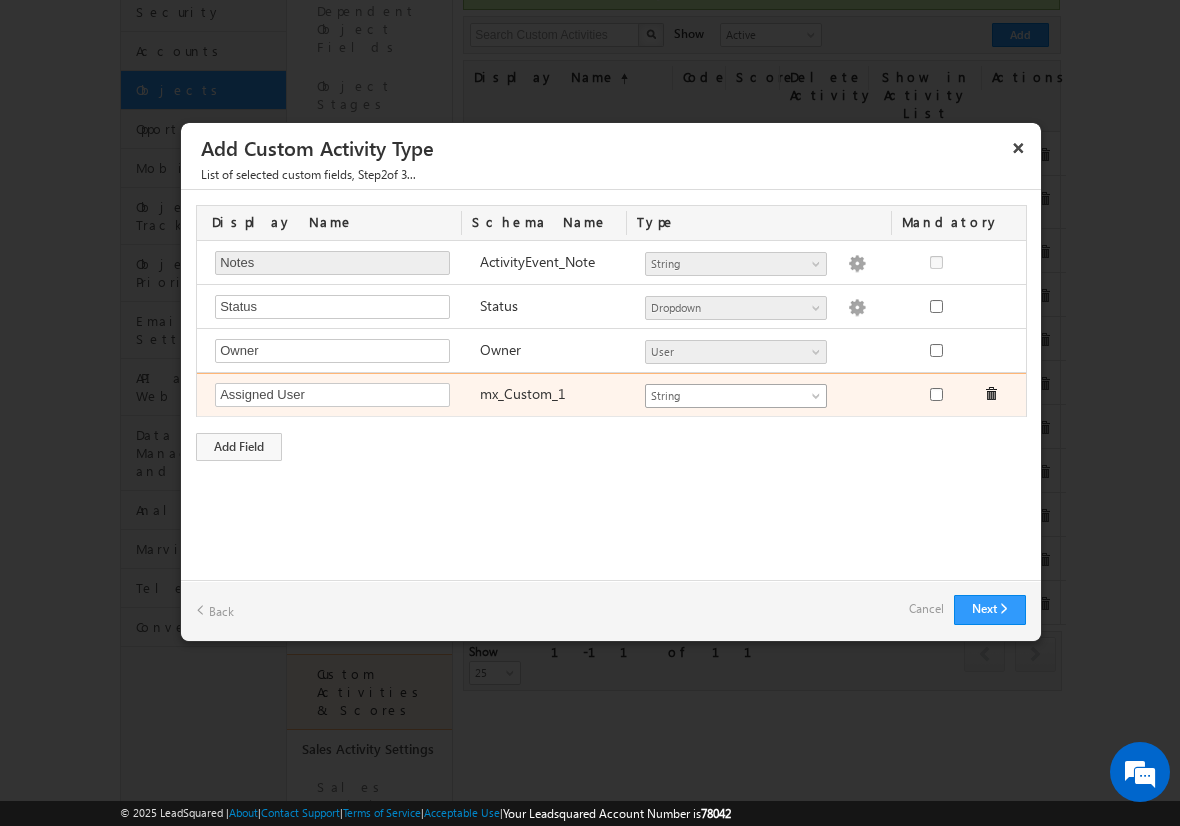 click on "String" at bounding box center (727, 396) 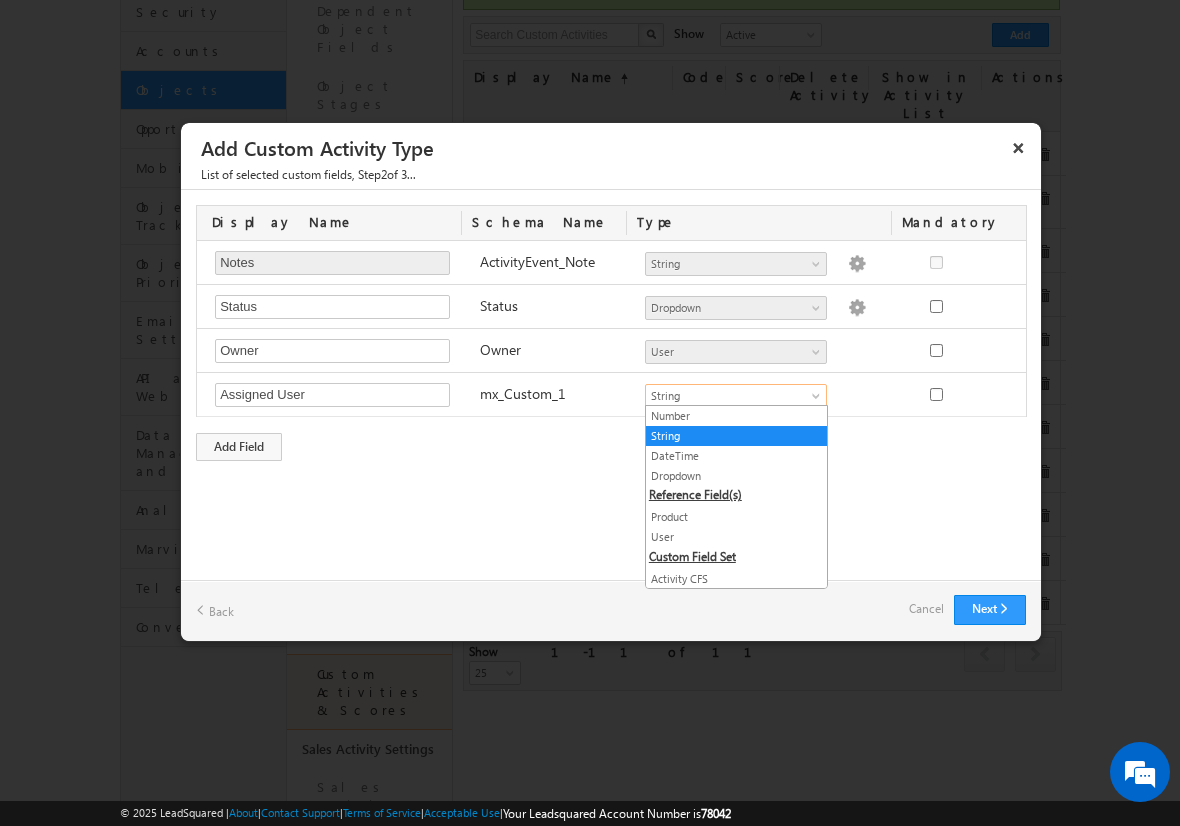 click on "User" at bounding box center [736, 537] 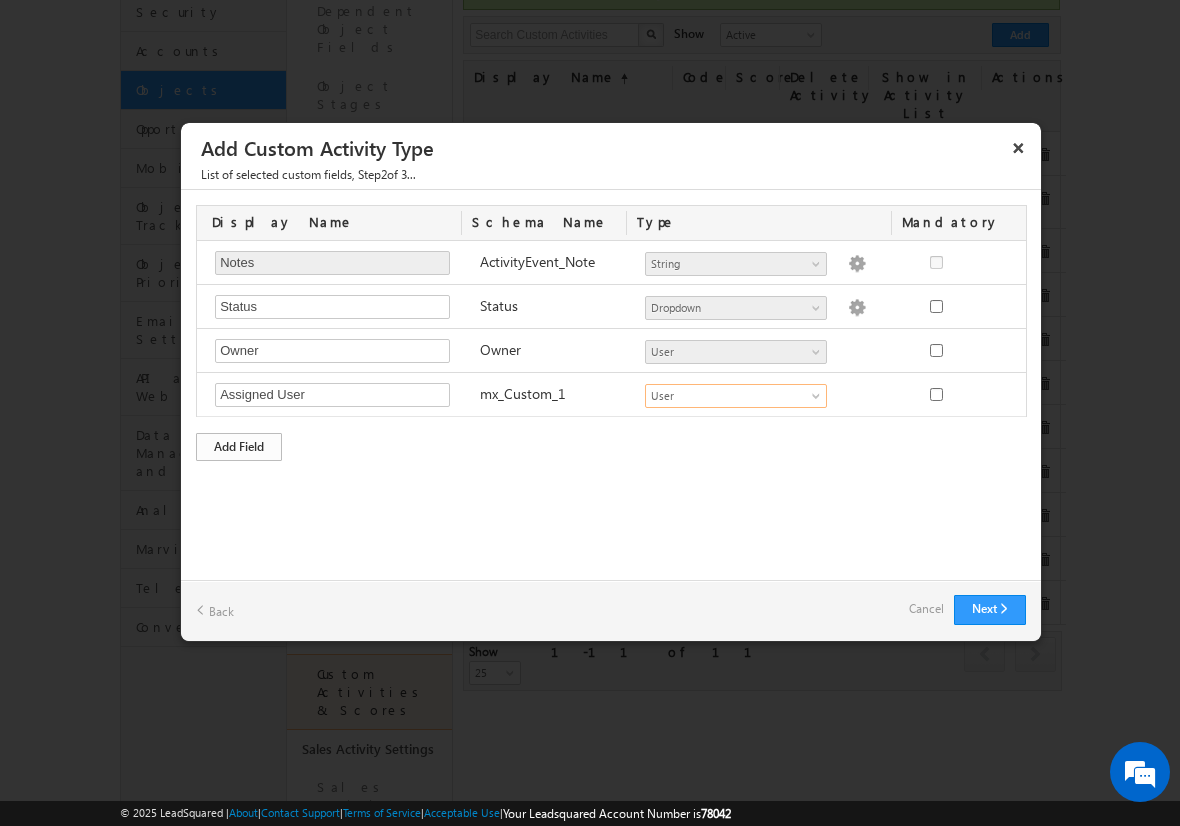 click on "Add Field" at bounding box center [239, 447] 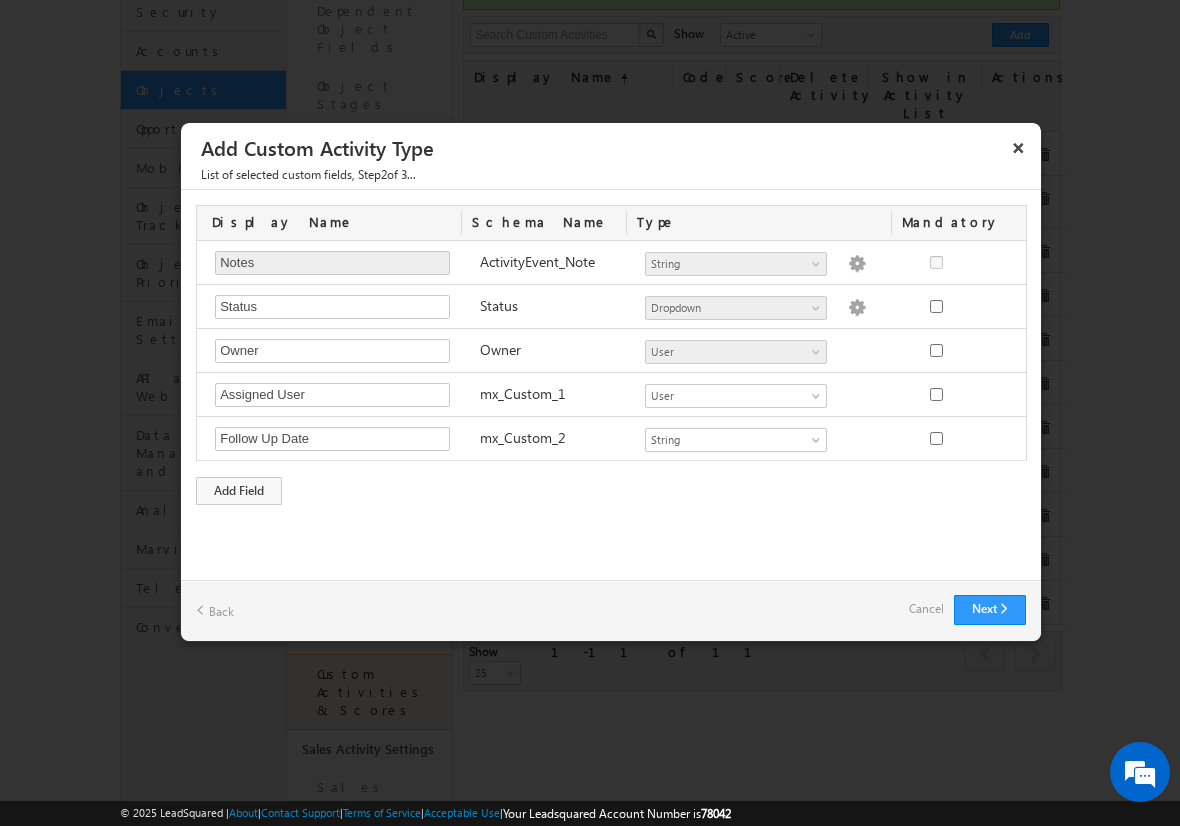 click on "Cancel" at bounding box center (926, 609) 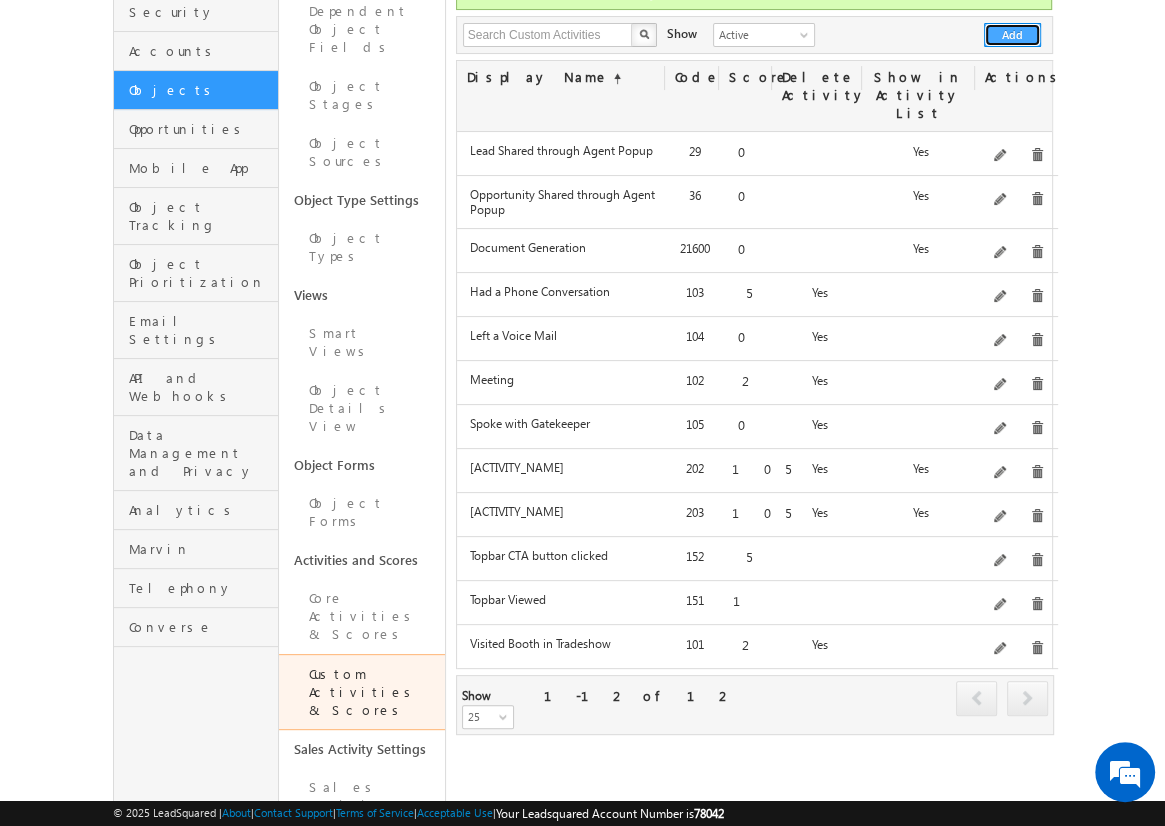 click on "Add" at bounding box center [1012, 35] 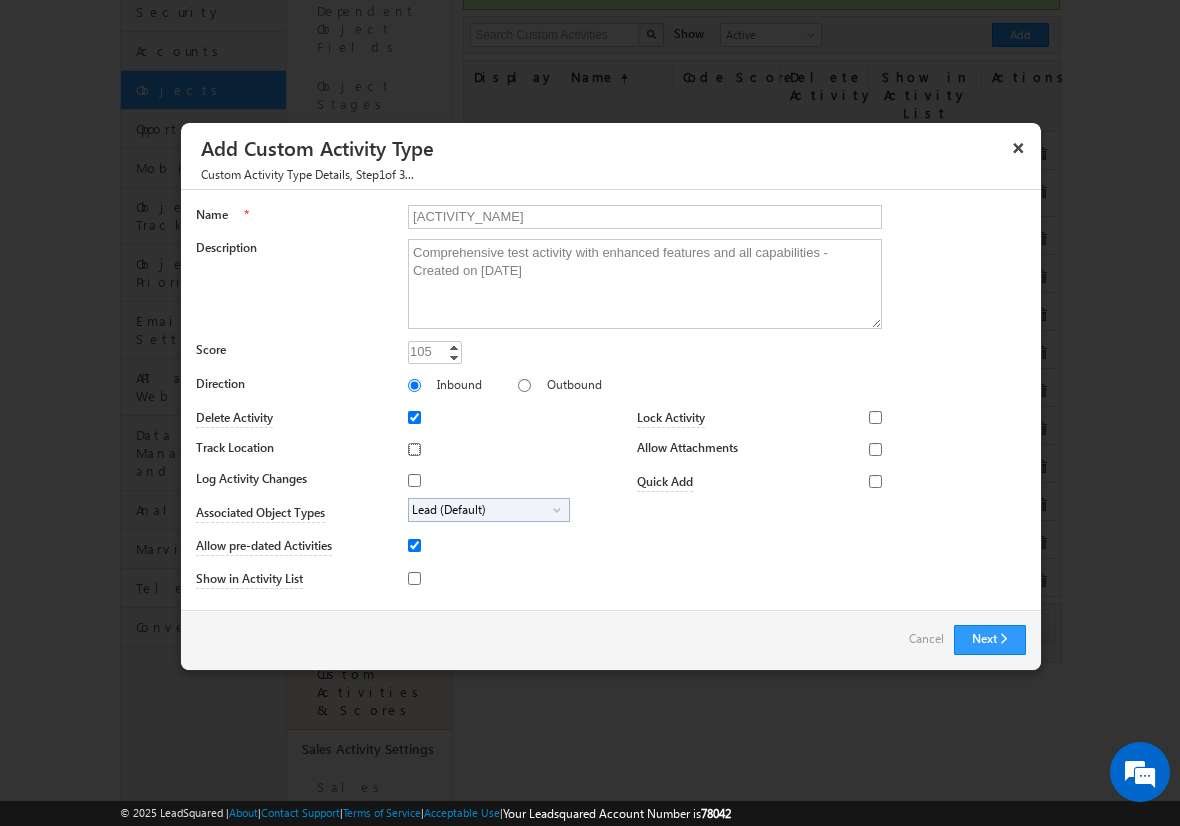 click on "Track Location" at bounding box center [414, 449] 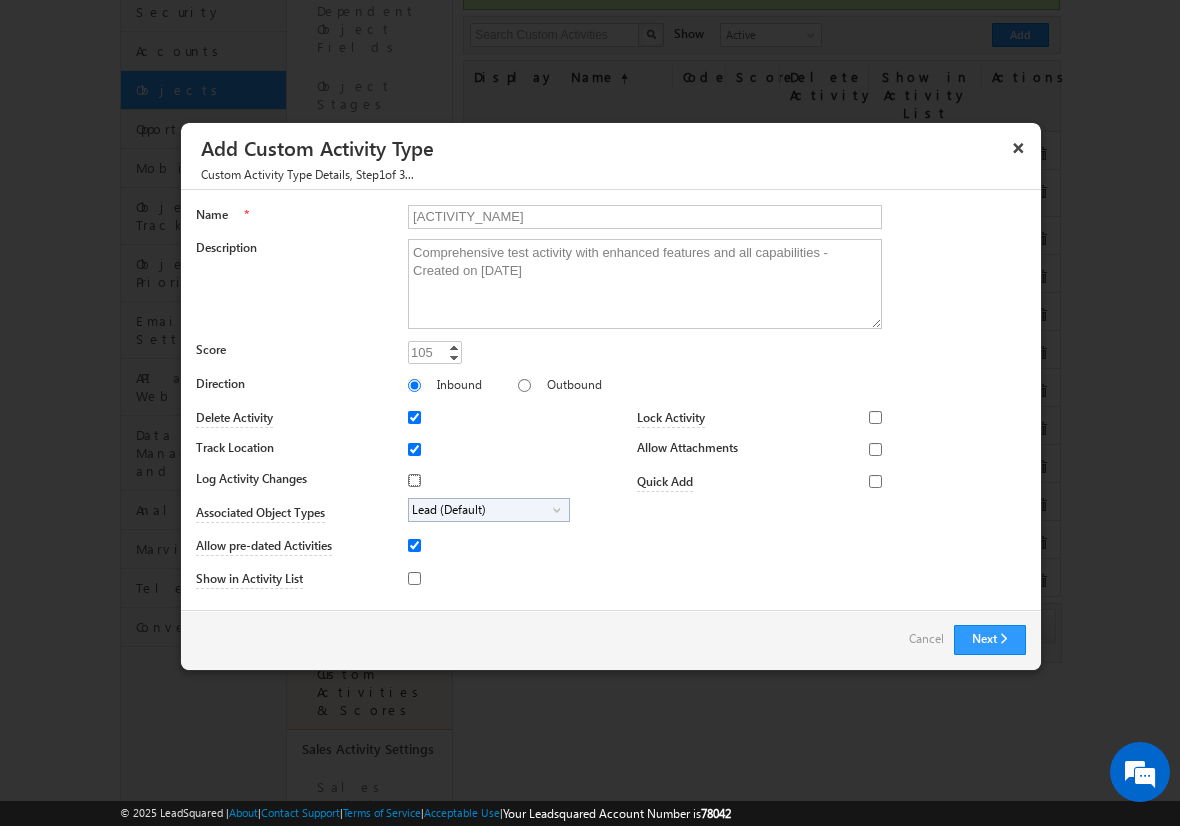 click on "Log Activity Changes" at bounding box center (414, 480) 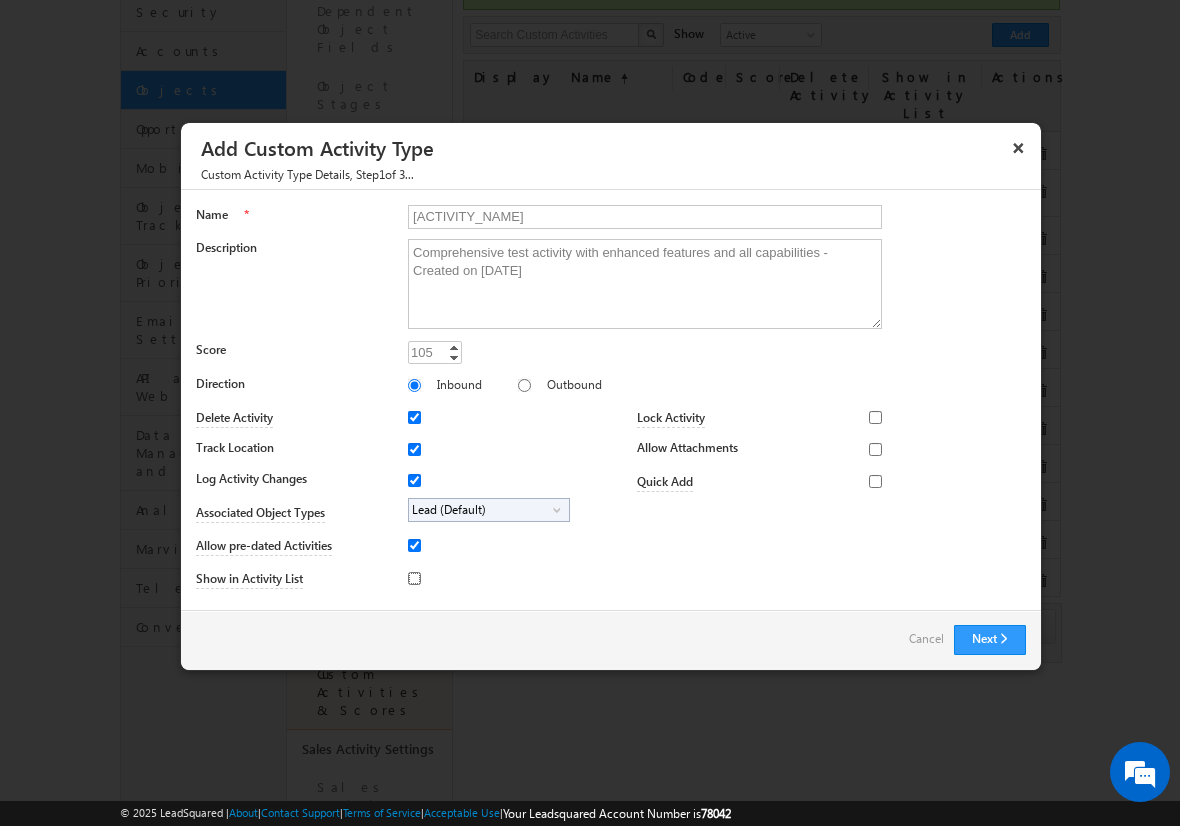 click on "Show in Activity List" at bounding box center (414, 578) 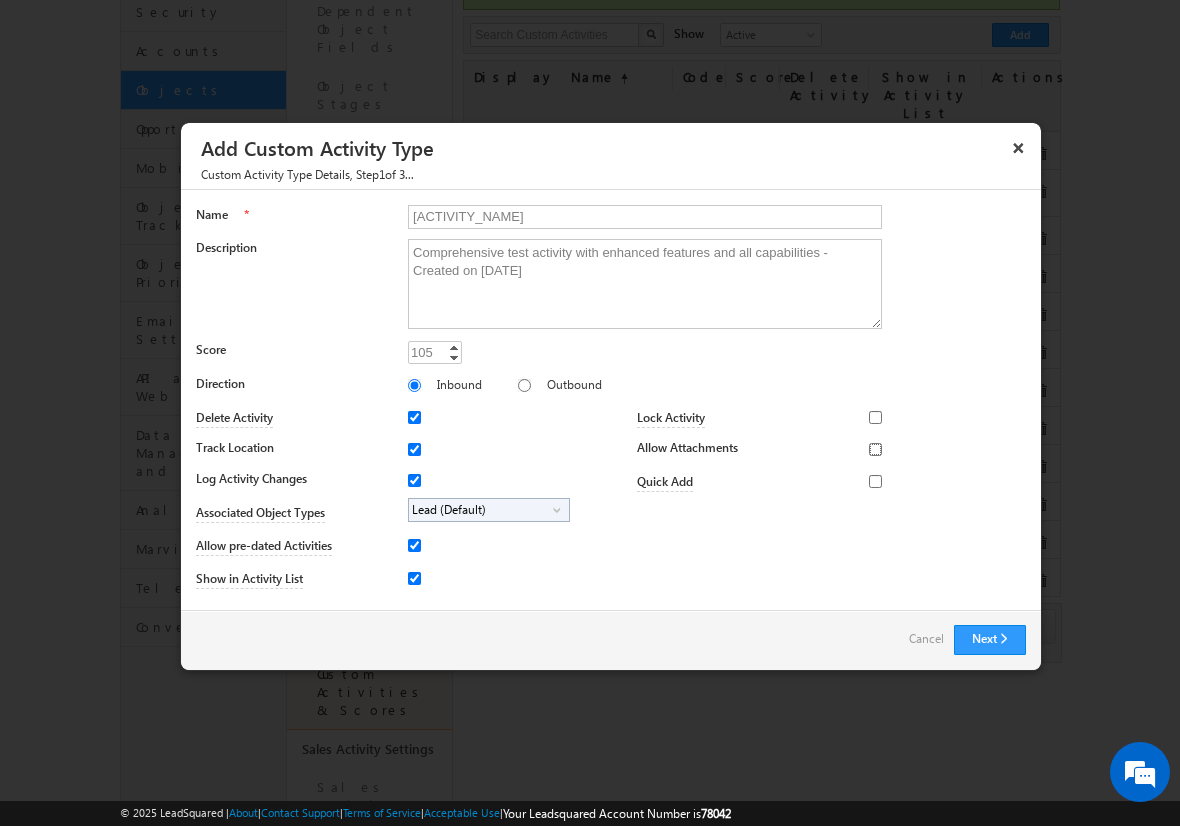 click on "Allow Attachments" at bounding box center (875, 449) 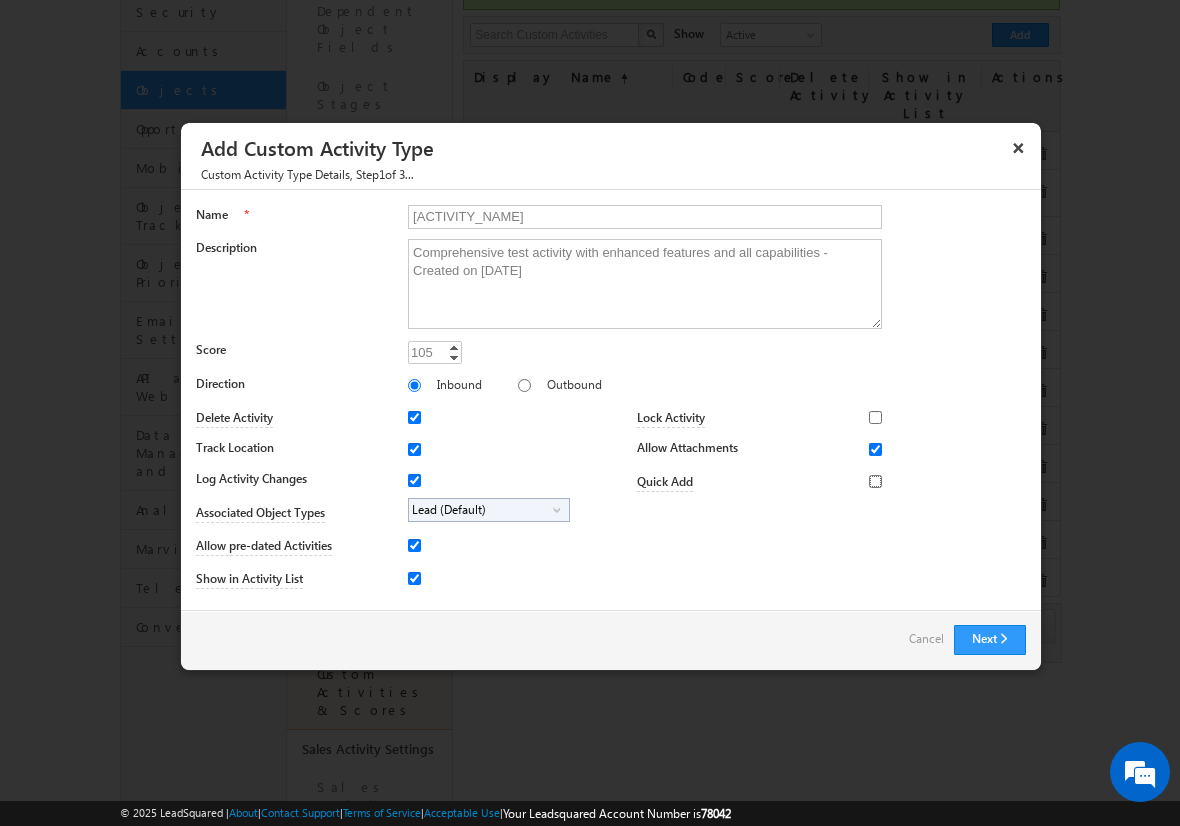 click on "Quick Add" at bounding box center [875, 481] 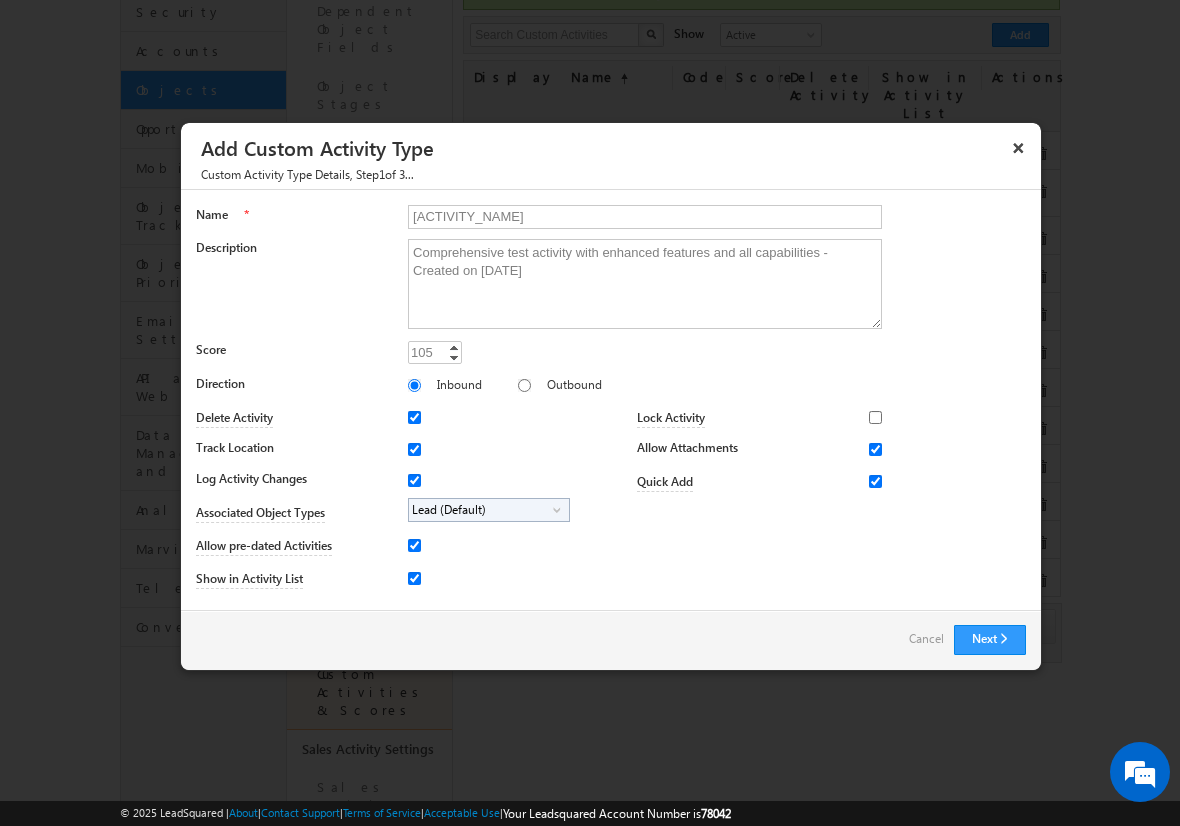 click on "Lead (Default)" at bounding box center [481, 510] 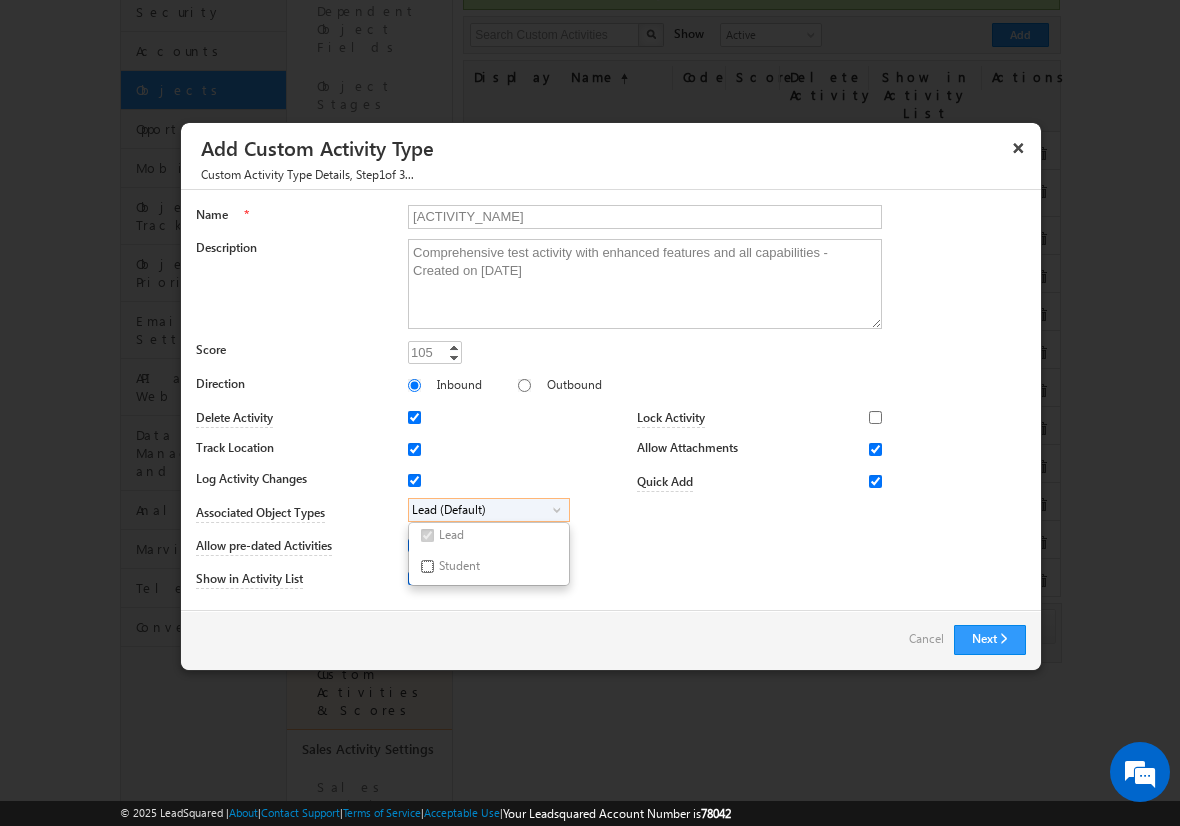 click on "Student" at bounding box center (427, 566) 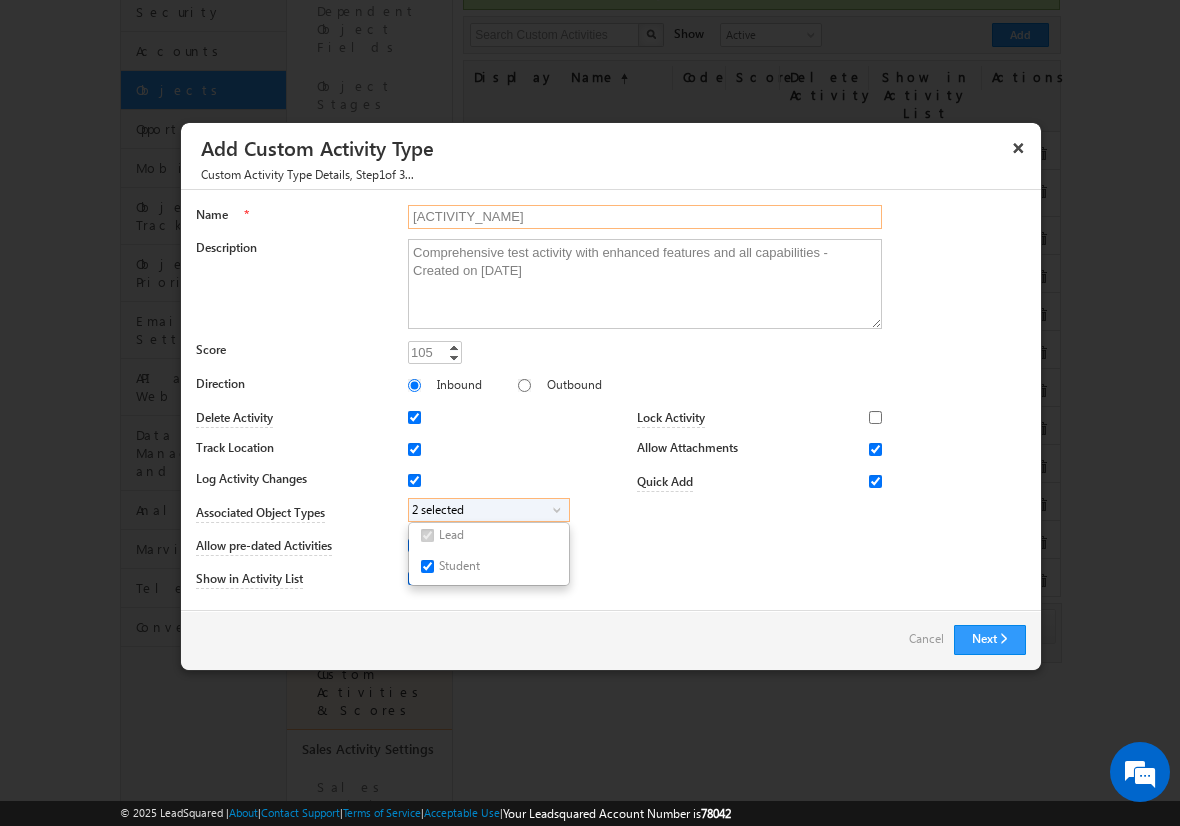 click on "[ACTIVITY_NAME]" at bounding box center (645, 217) 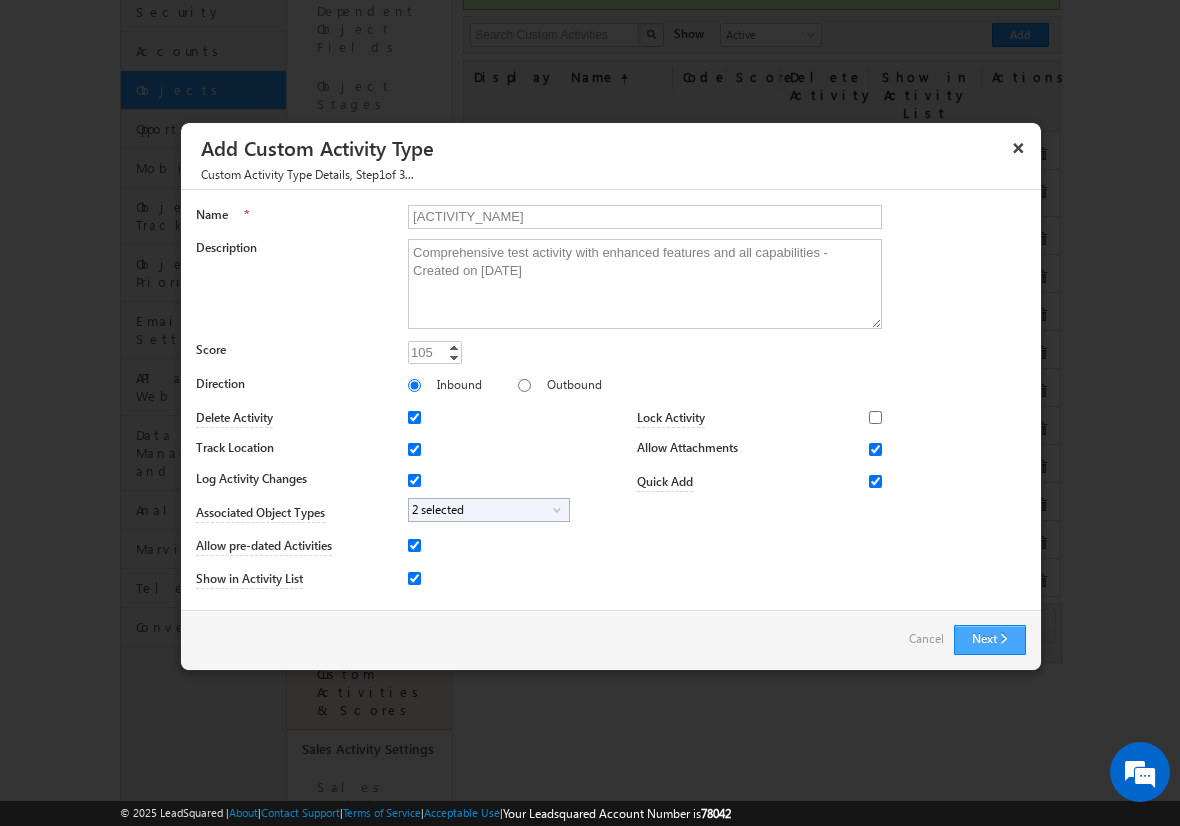 click on "Next" at bounding box center [990, 640] 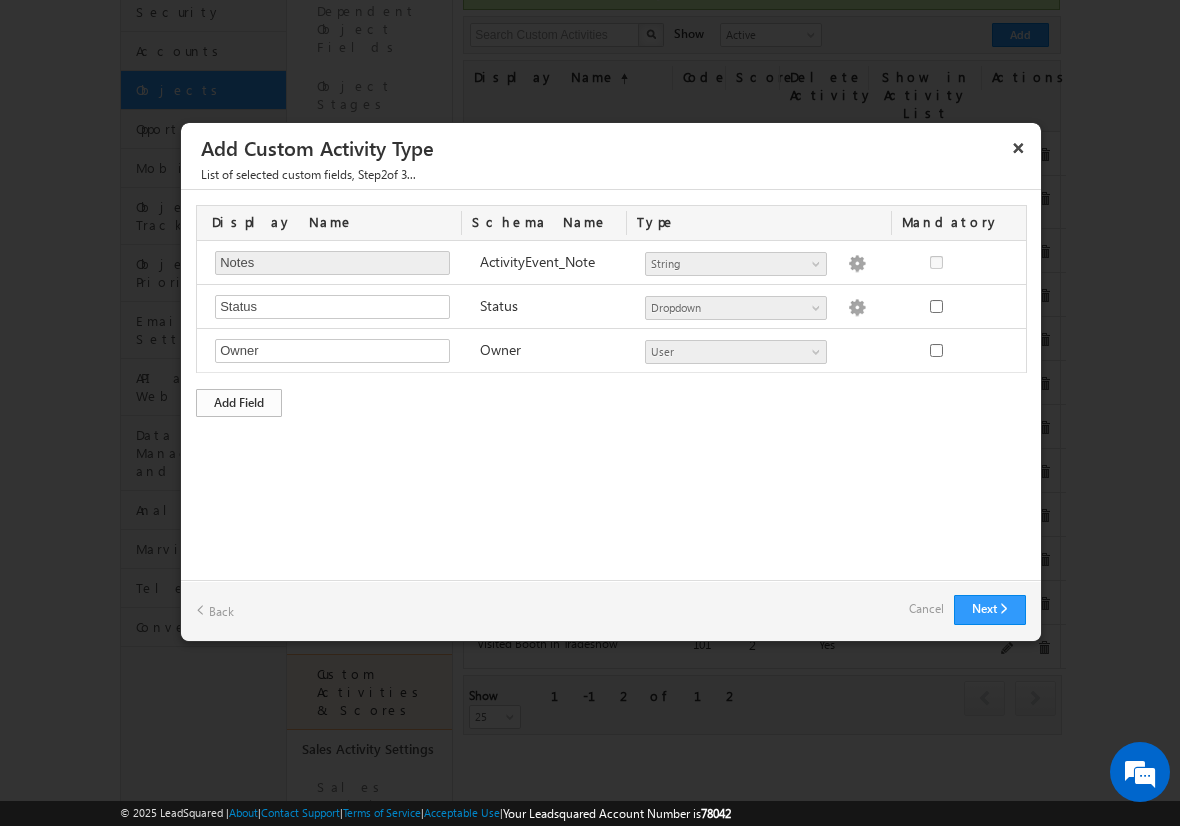 click on "Add Field" at bounding box center [239, 403] 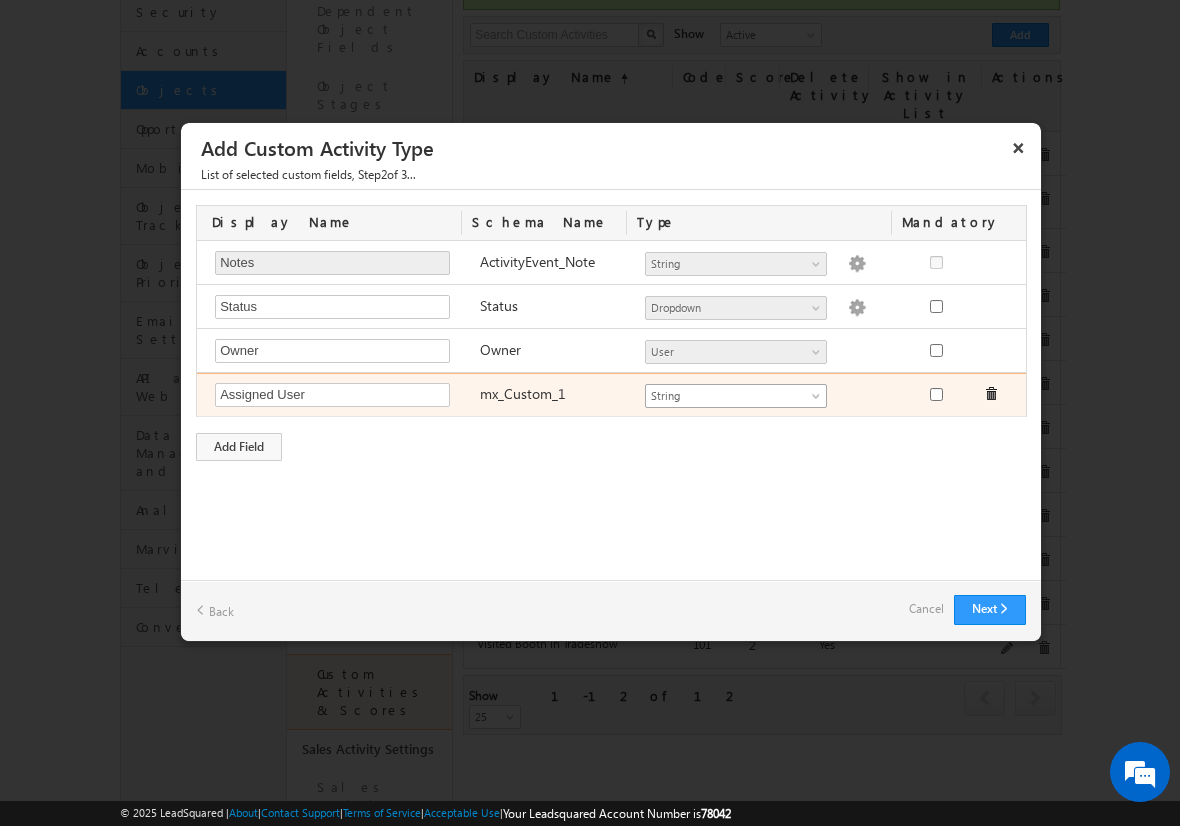 click on "String" at bounding box center [727, 396] 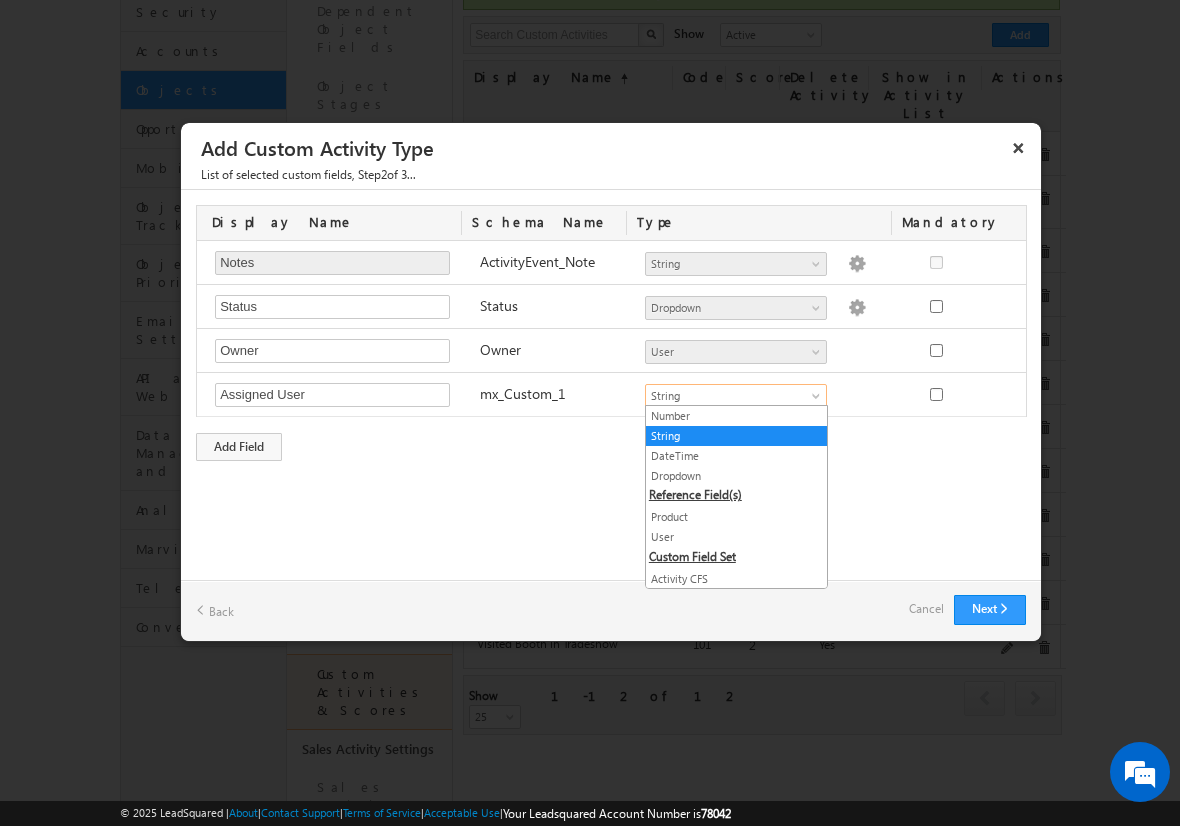 click on "User" at bounding box center (736, 537) 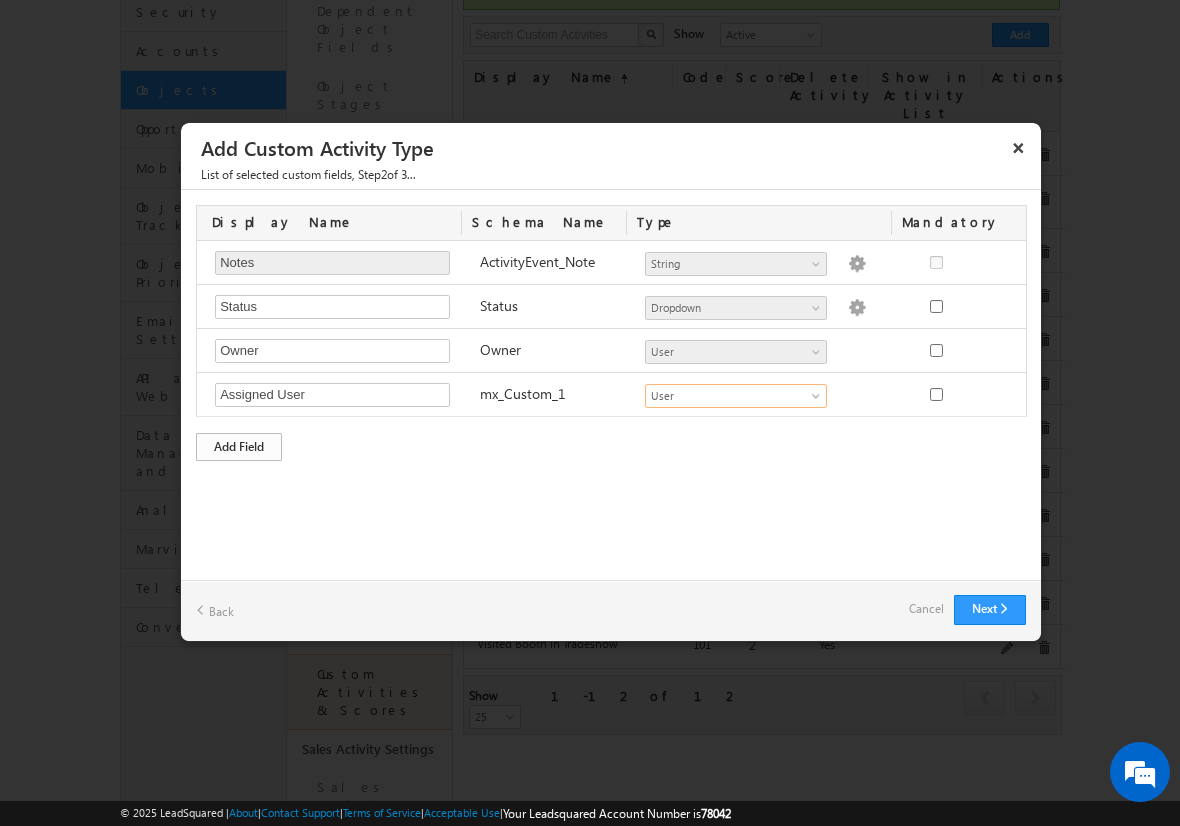 click on "Add Field" at bounding box center [239, 447] 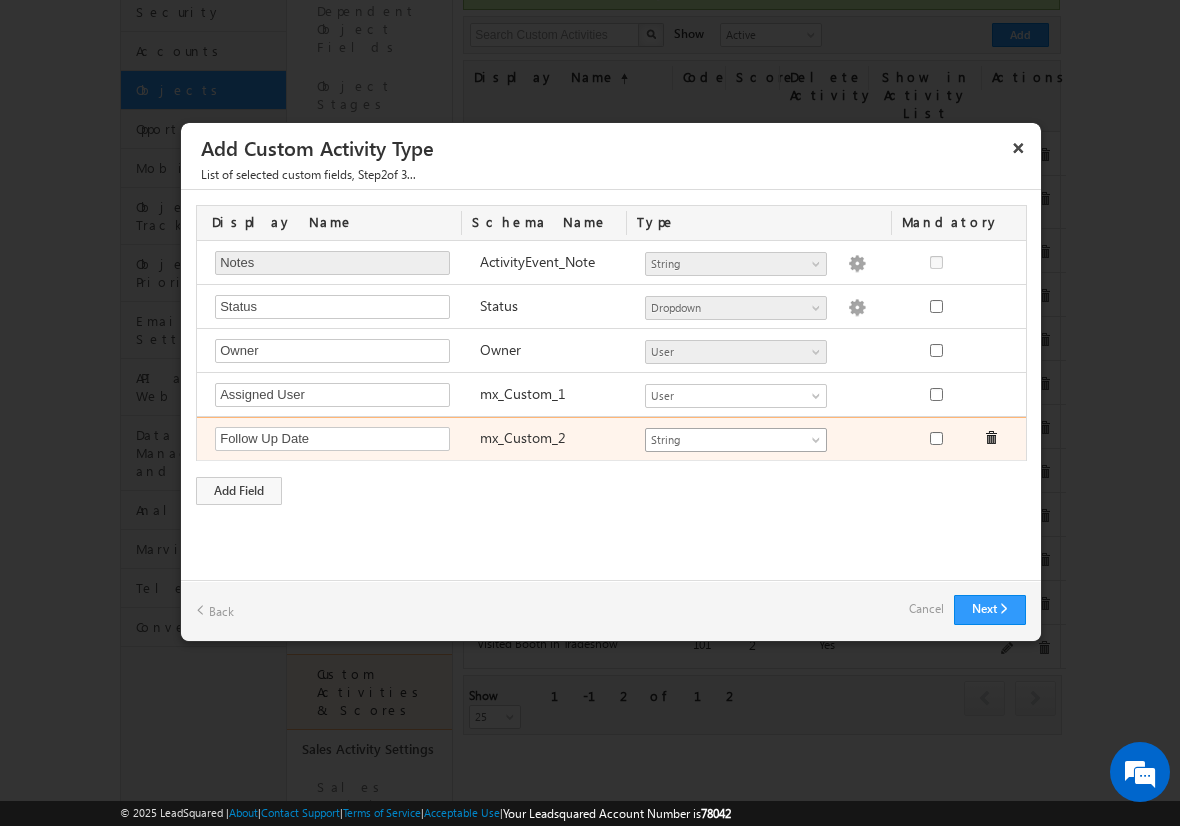 click on "String" at bounding box center (727, 440) 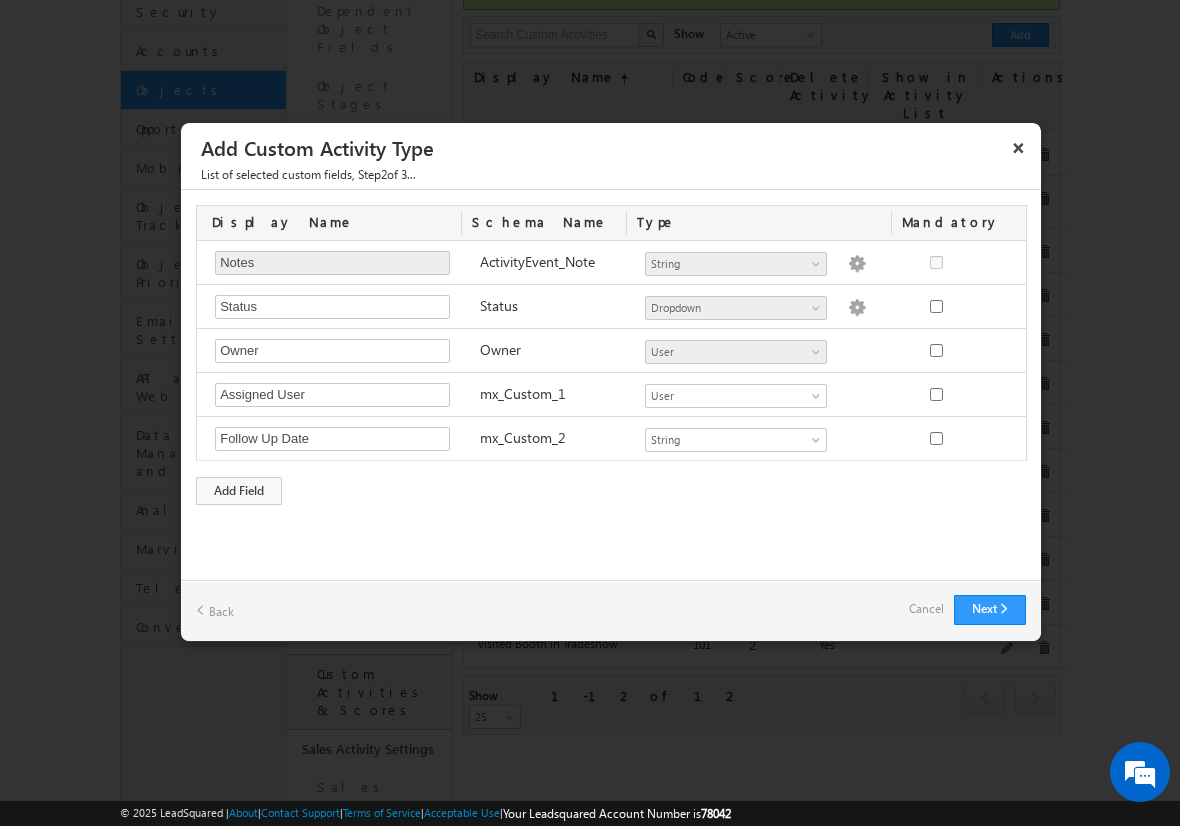 click on "Back" at bounding box center (215, 610) 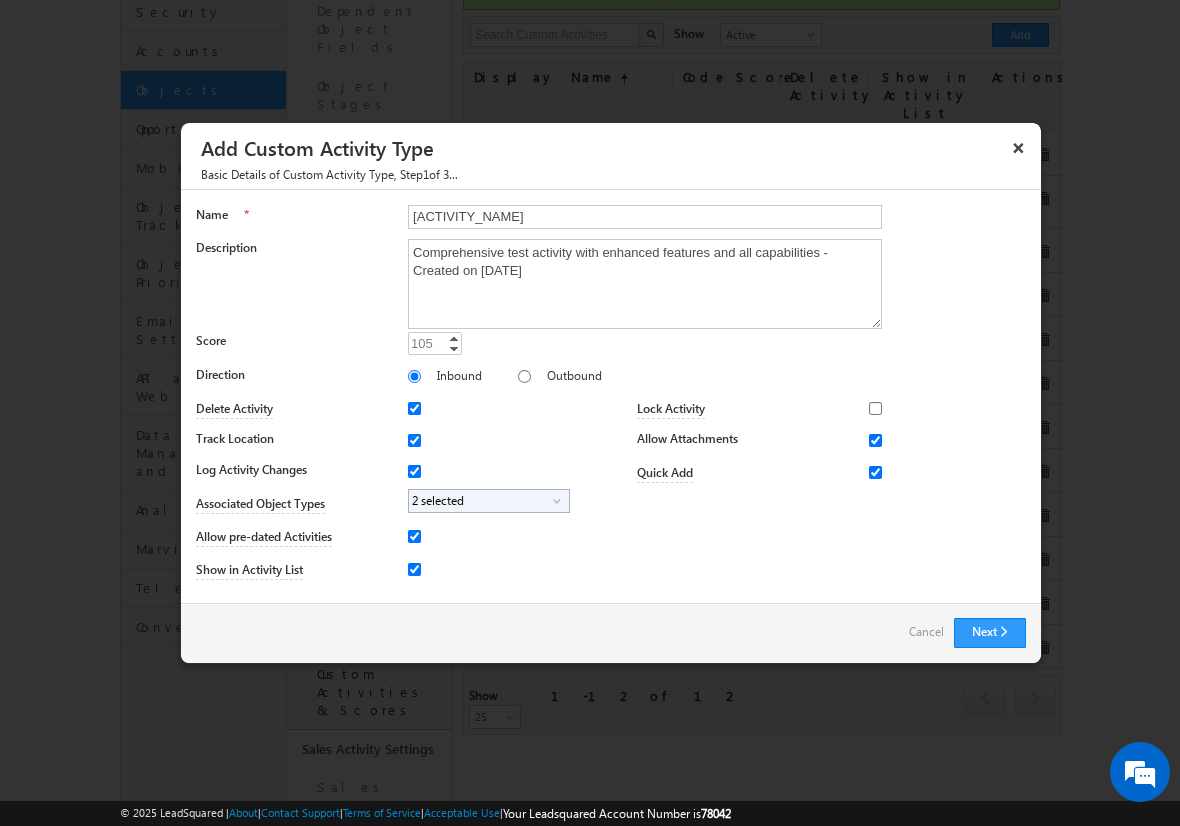 click on "Cancel" at bounding box center [926, 632] 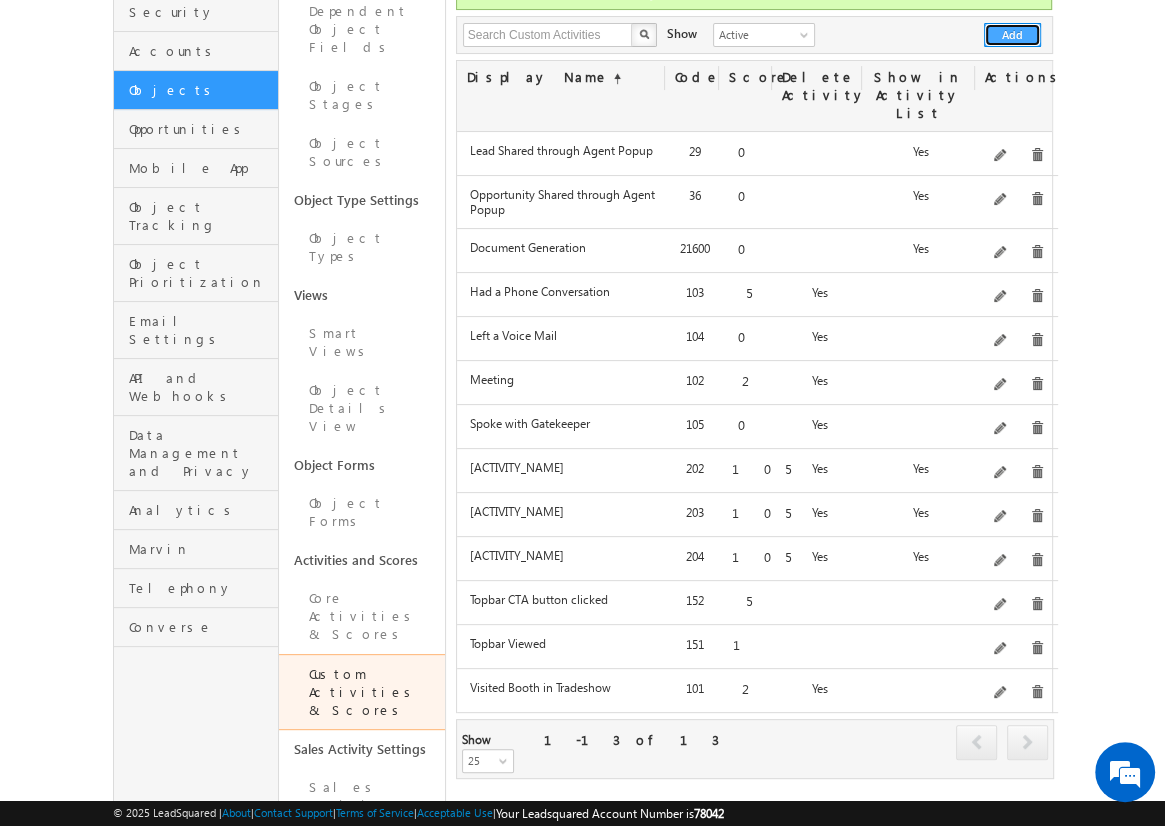 click on "Add" at bounding box center (1012, 35) 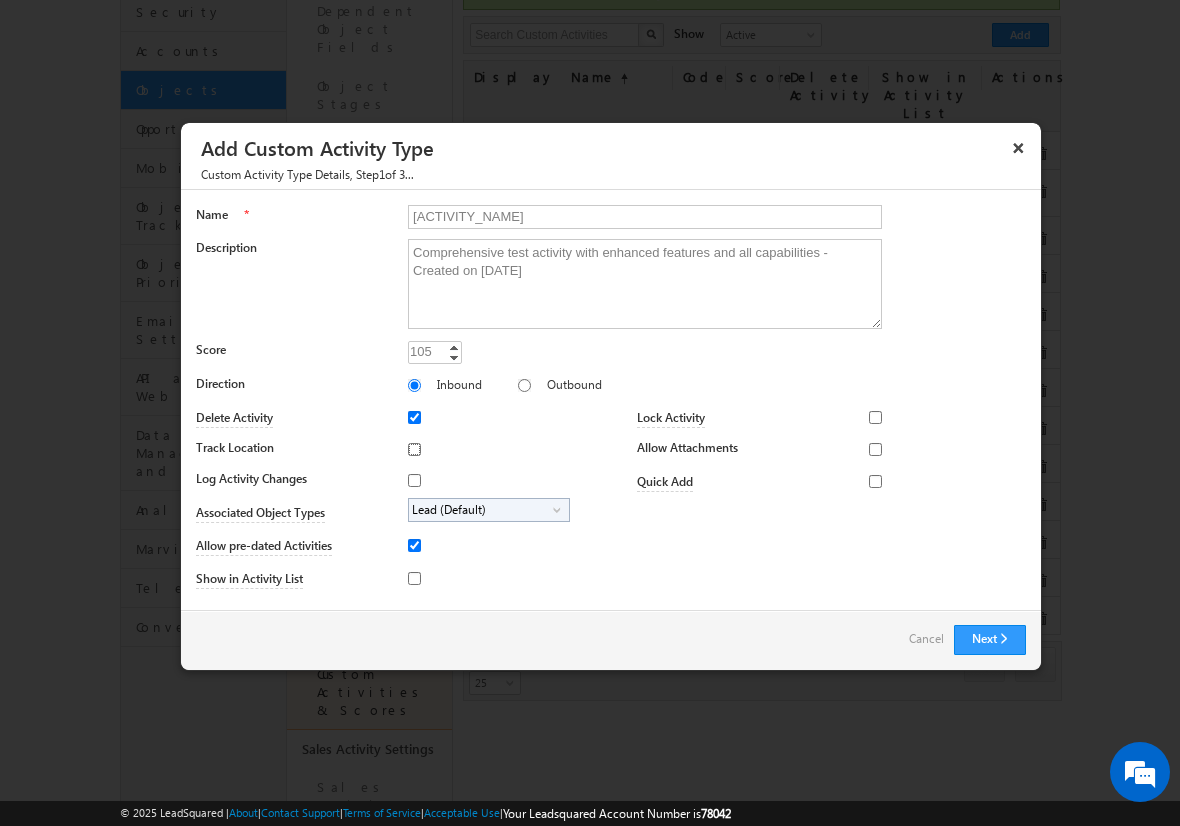 click on "Track Location" at bounding box center [414, 449] 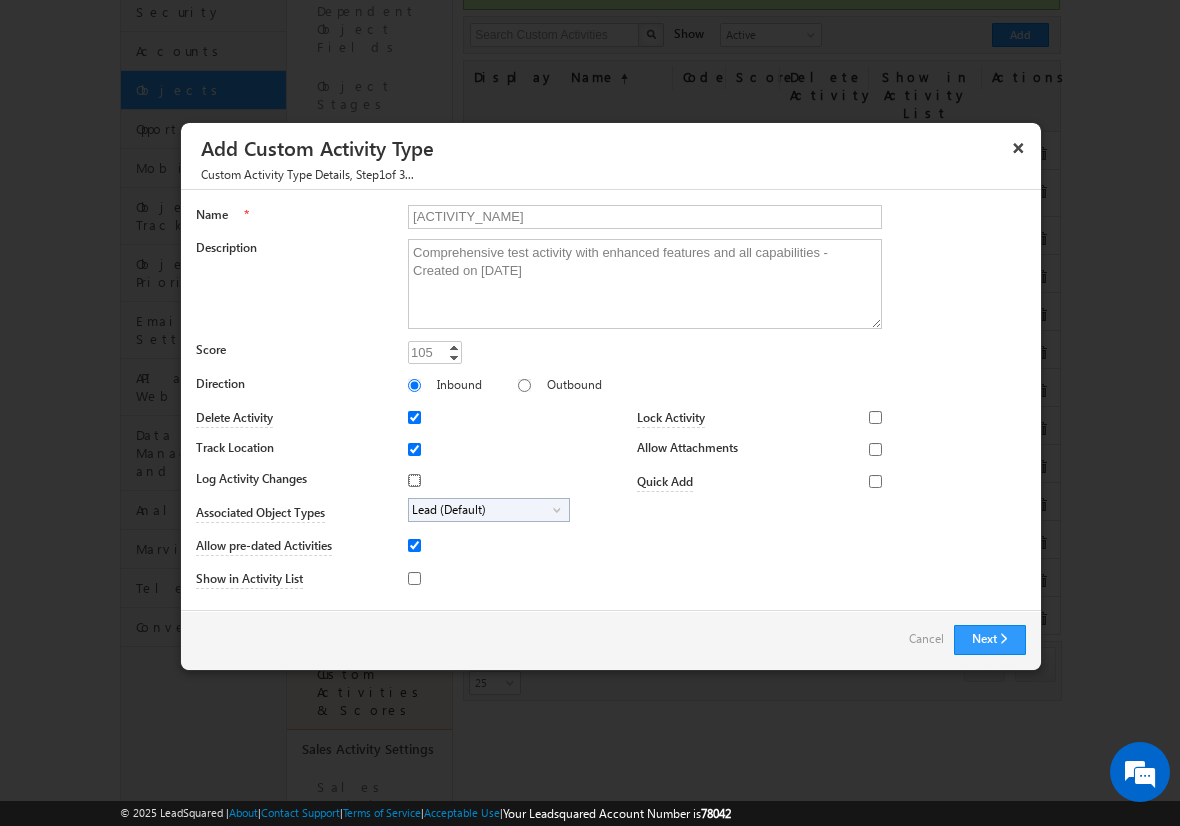 click on "Log Activity Changes" at bounding box center [414, 480] 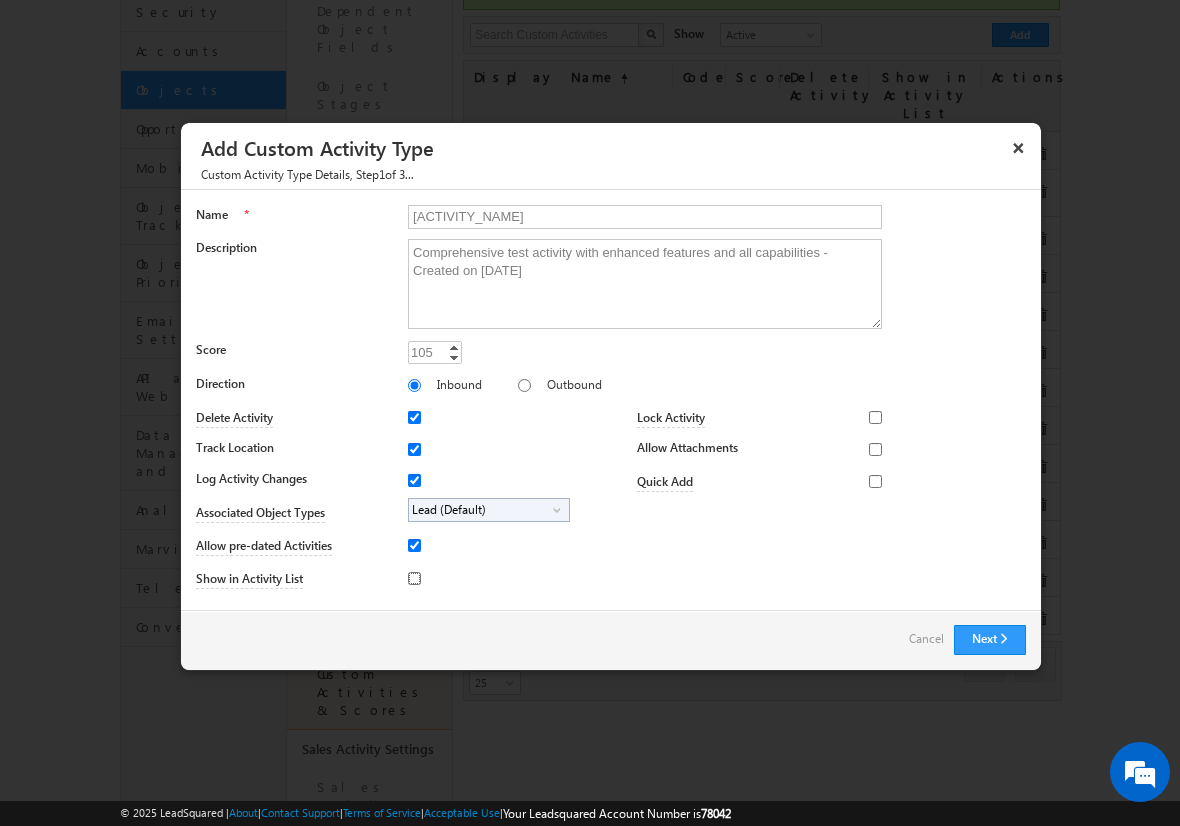 click on "Show in Activity List" at bounding box center [414, 578] 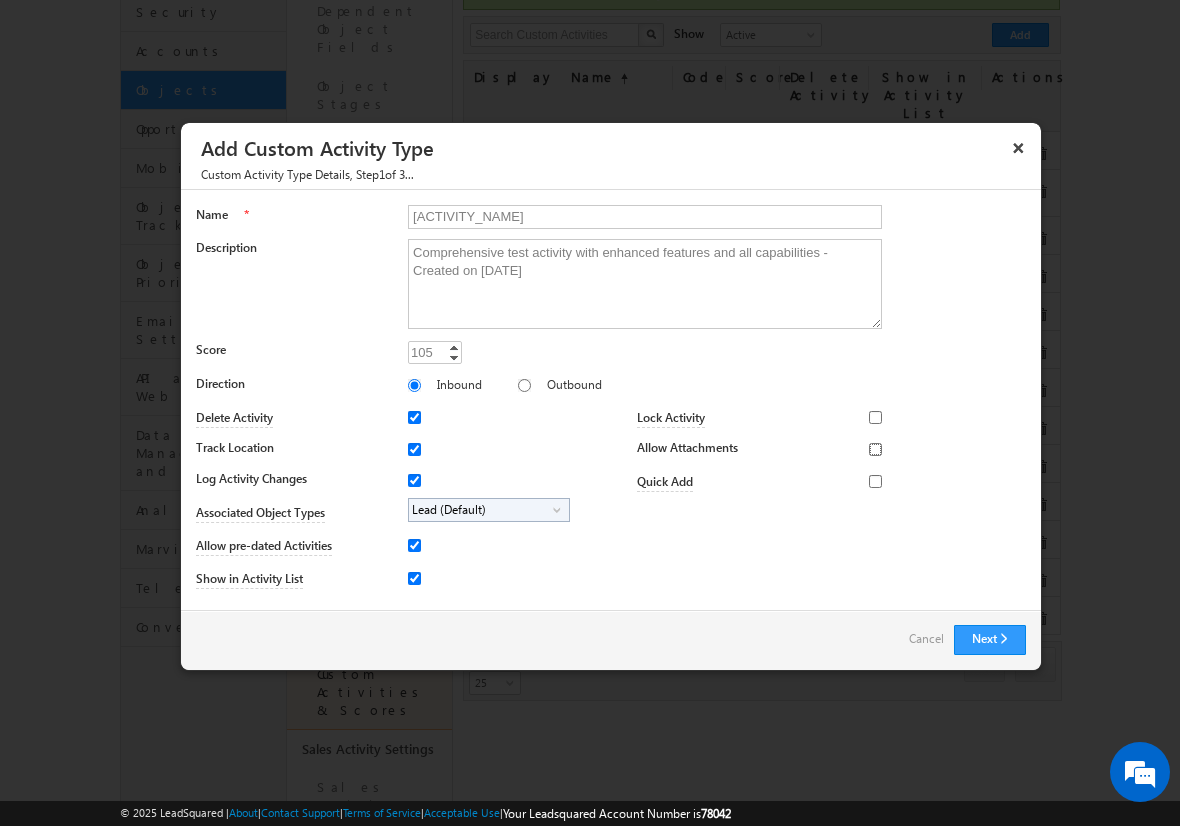 click on "Allow Attachments" at bounding box center [875, 449] 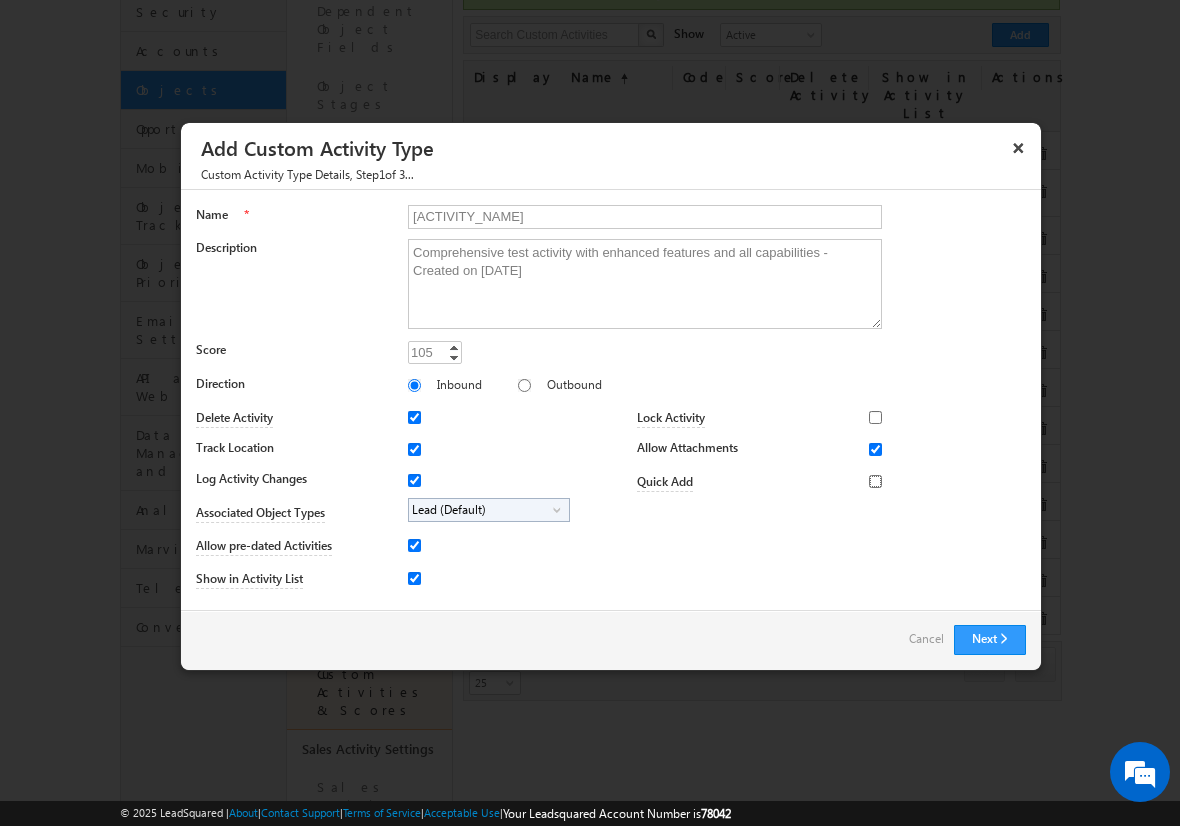 click on "Quick Add" at bounding box center (875, 481) 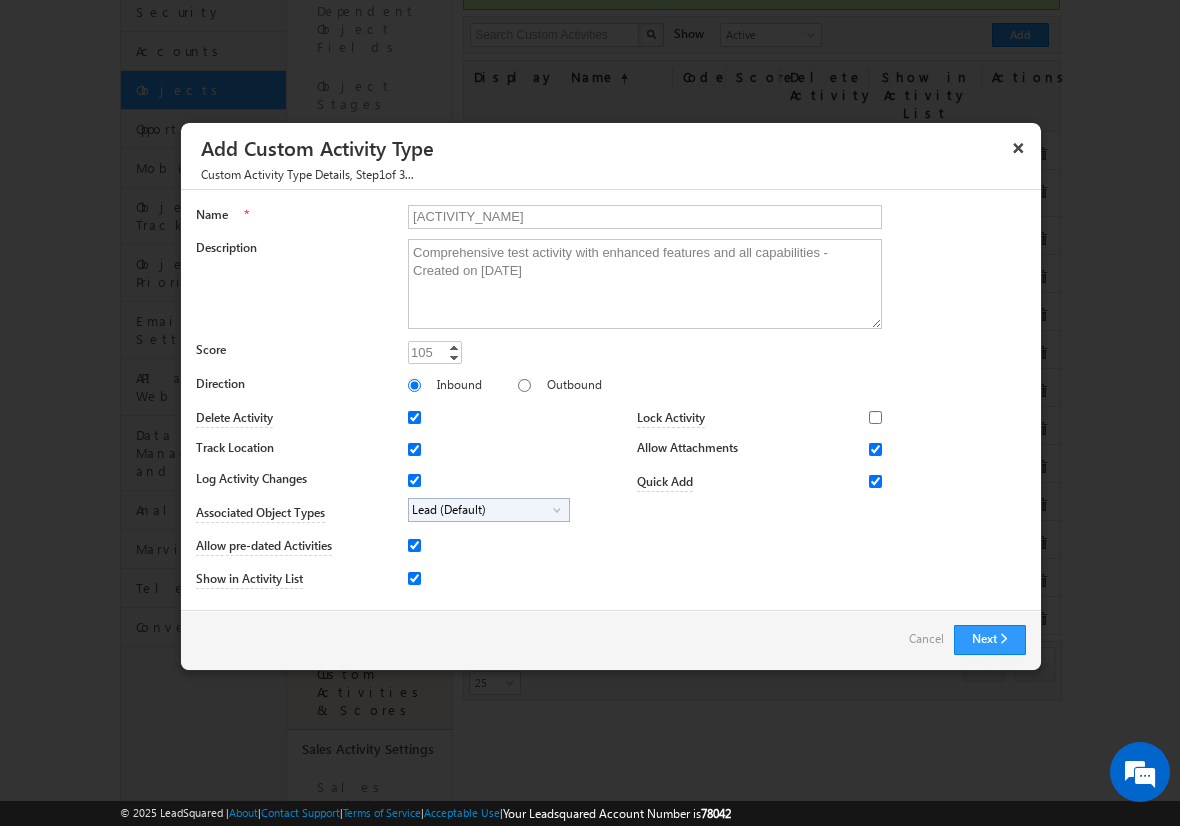 click on "Lead (Default)" at bounding box center (481, 510) 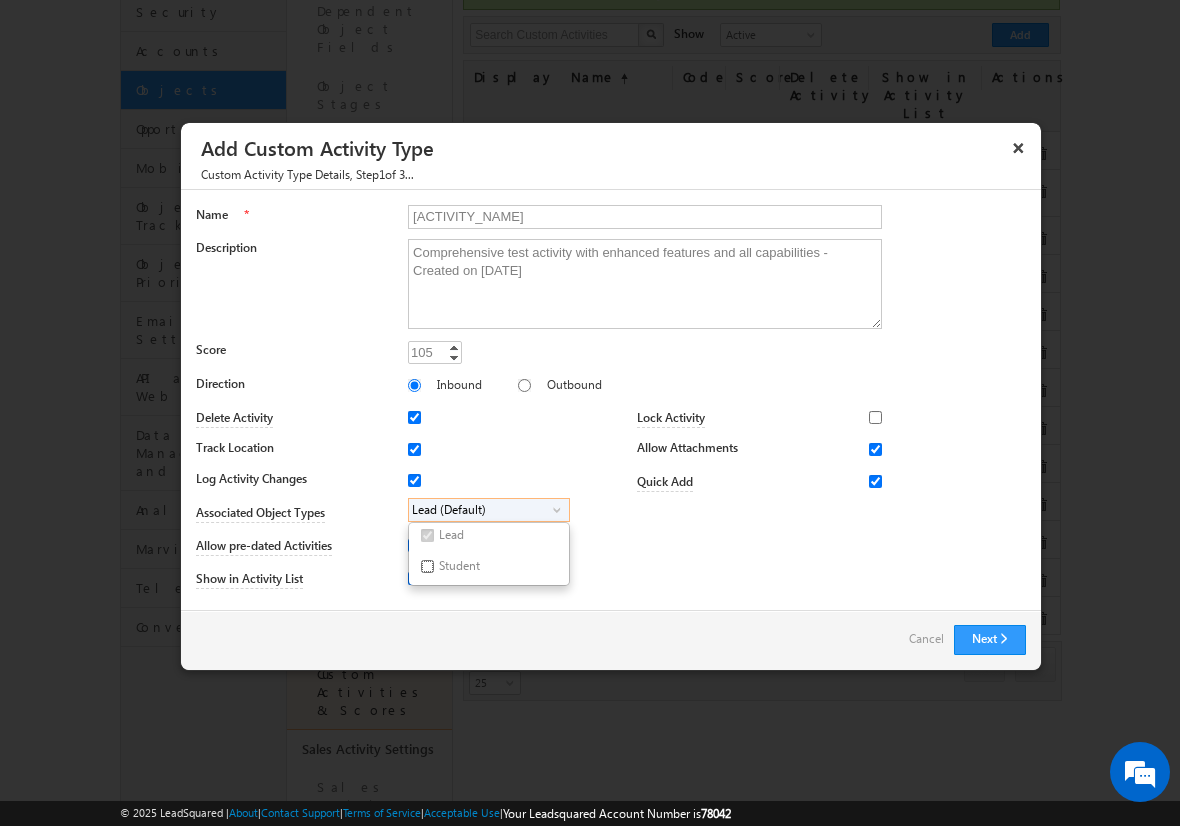 click on "Student" at bounding box center (427, 566) 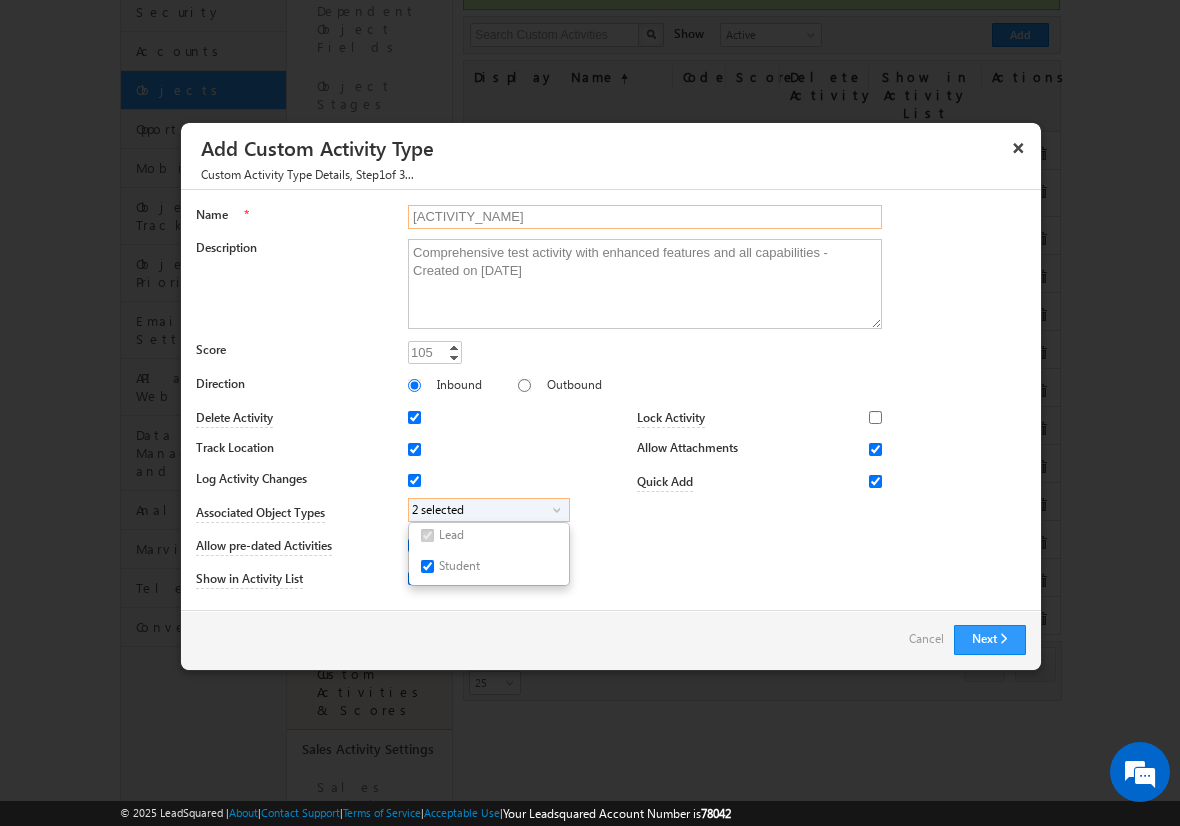 click on "[ACTIVITY_NAME]" at bounding box center [645, 217] 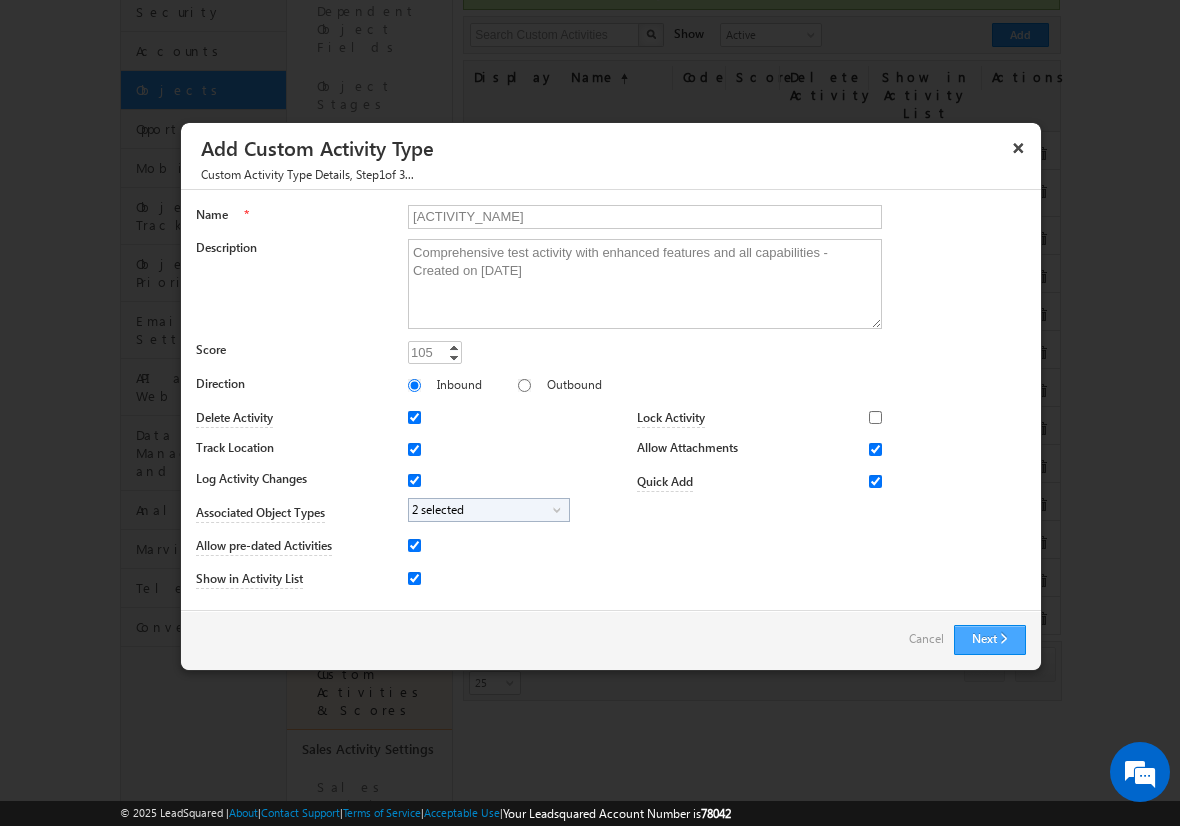 click on "Next" at bounding box center (990, 640) 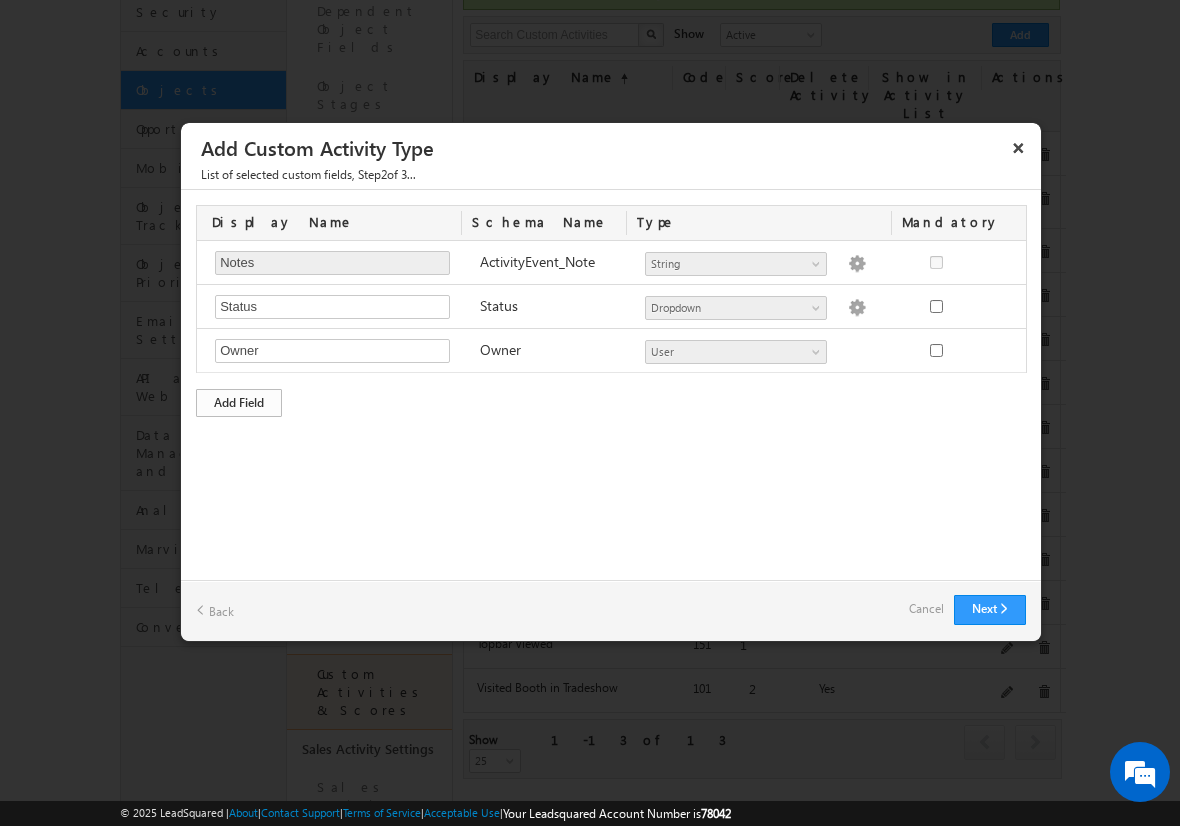 click on "Add Field" at bounding box center (239, 403) 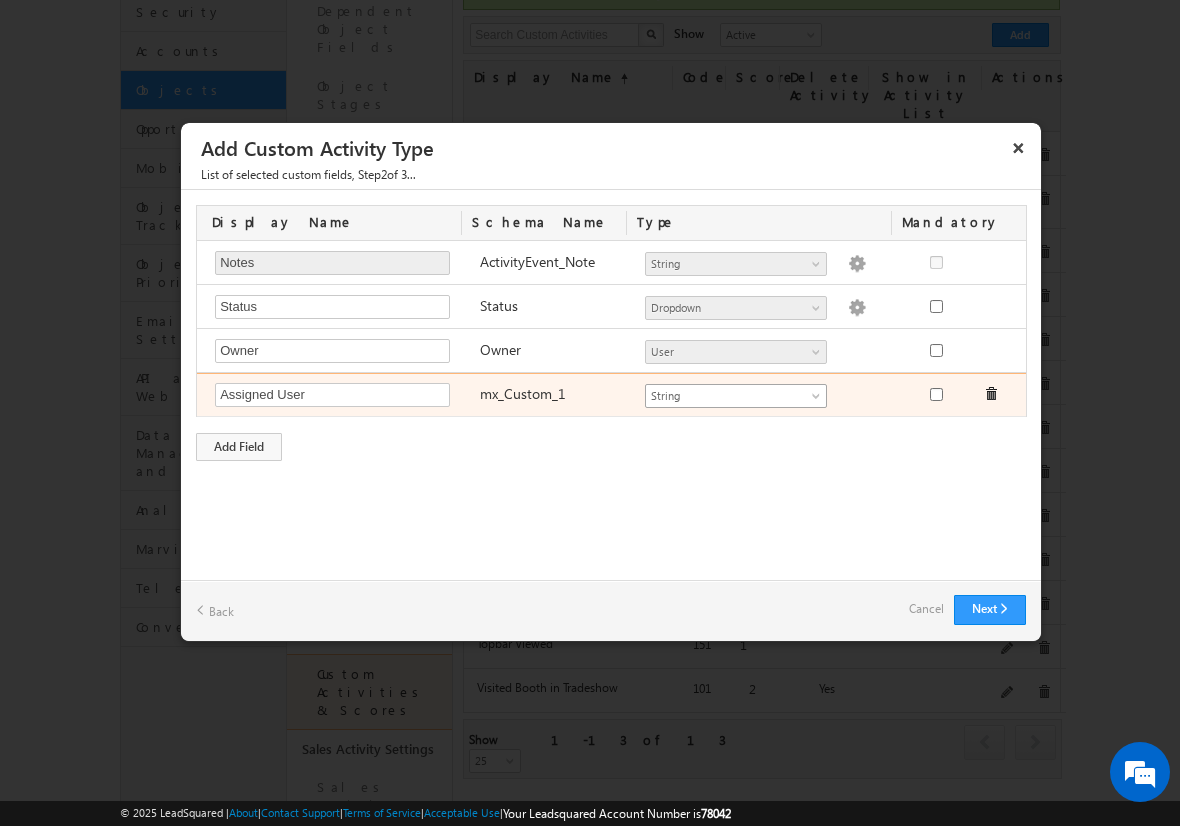 click on "String" at bounding box center (727, 396) 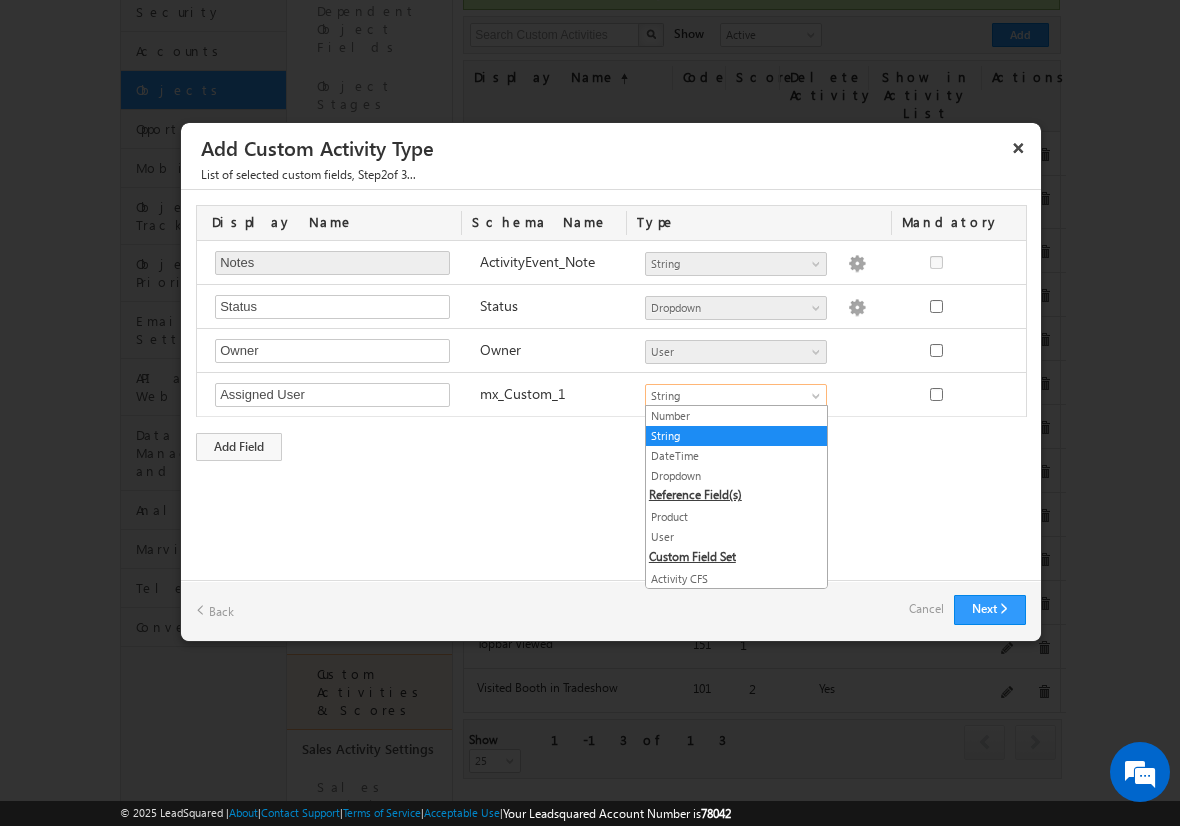 click on "User" at bounding box center (736, 537) 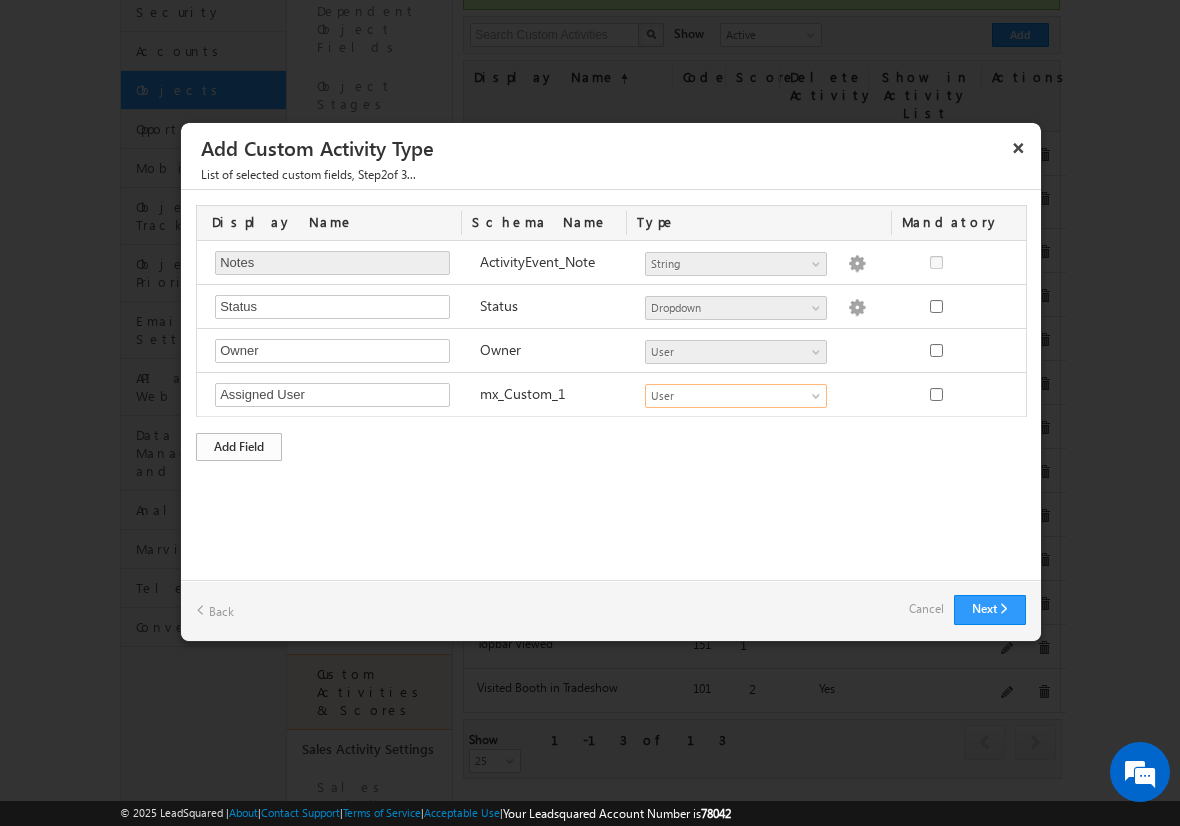 click on "Add Field" at bounding box center [239, 447] 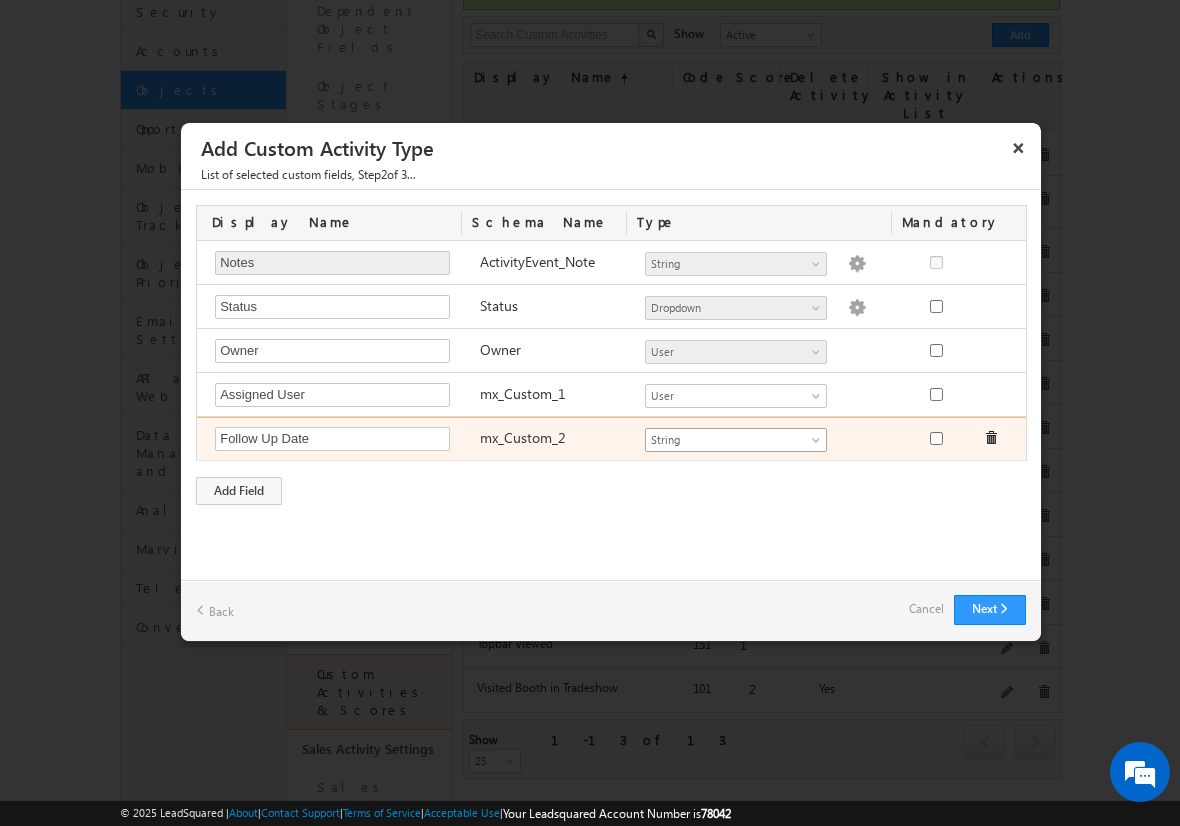click on "String" at bounding box center (727, 440) 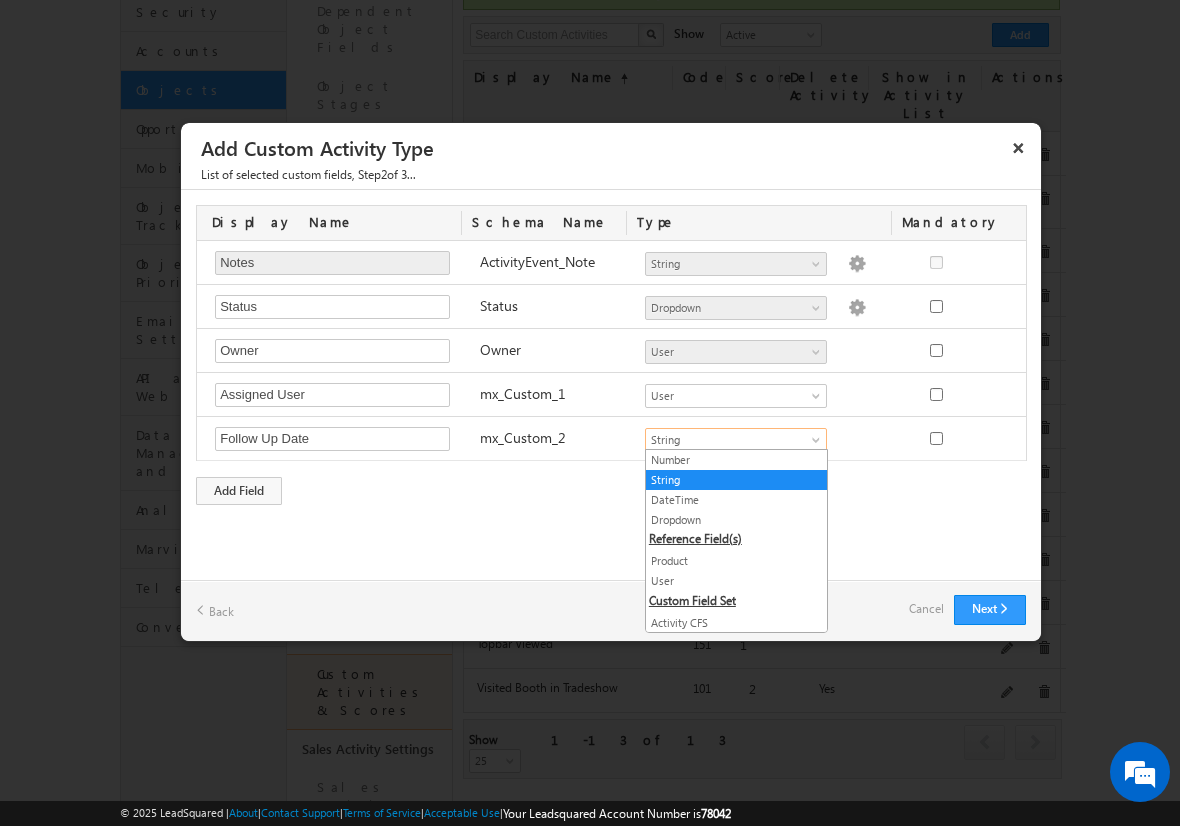 click on "DateTime" at bounding box center (736, 500) 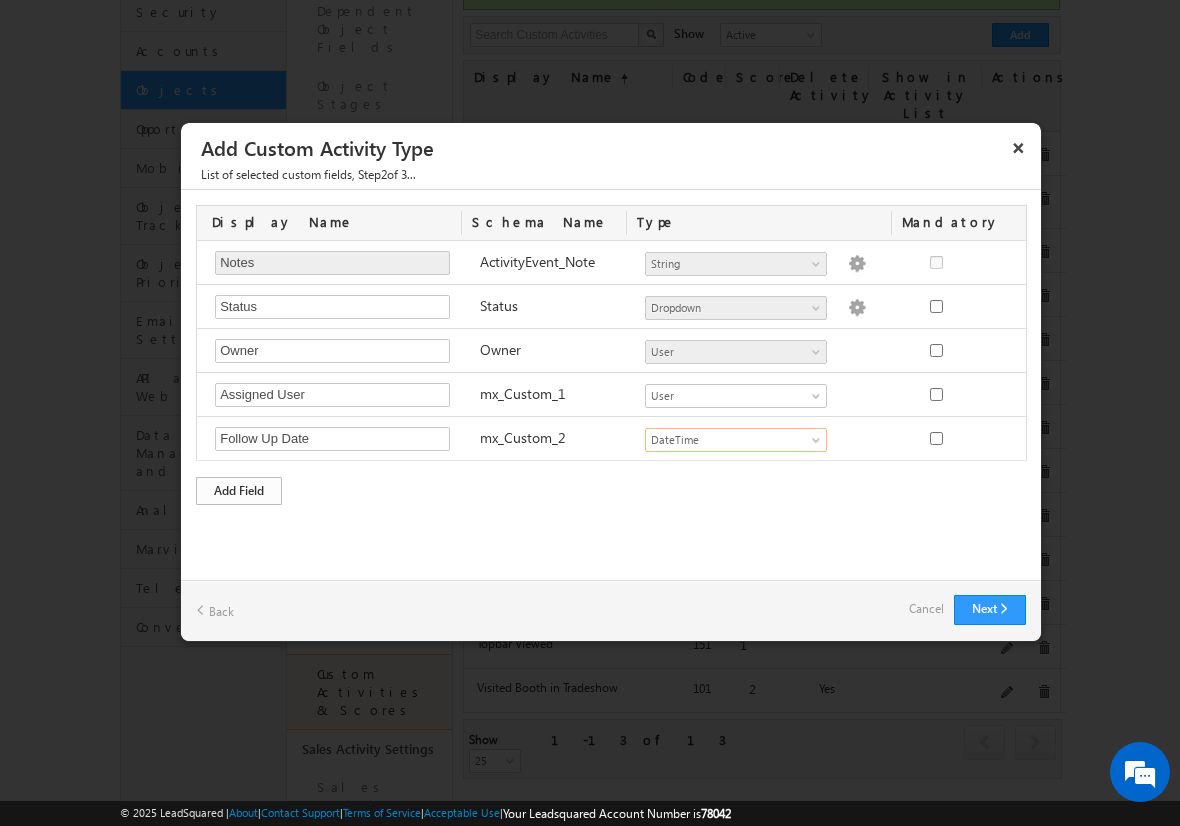 click on "Add Field" at bounding box center [239, 491] 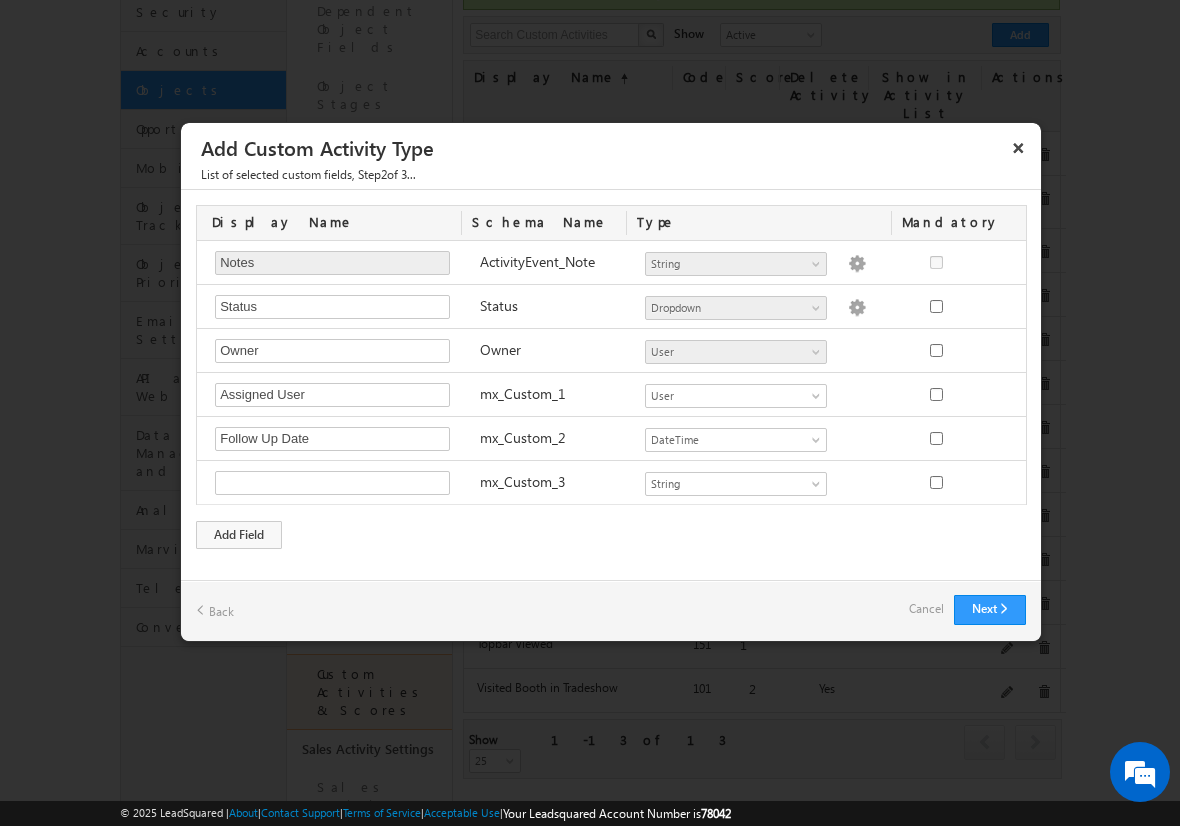 click on "Cancel" at bounding box center [926, 609] 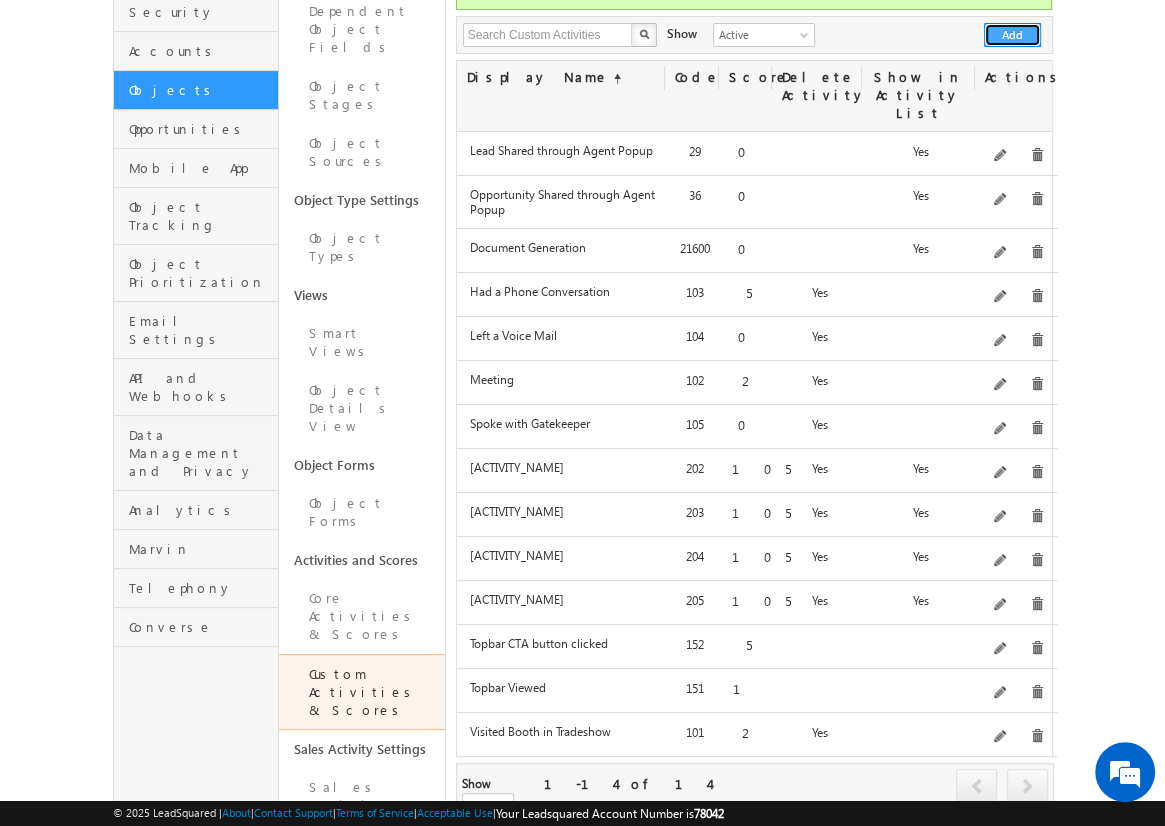 click on "Add" at bounding box center (1012, 35) 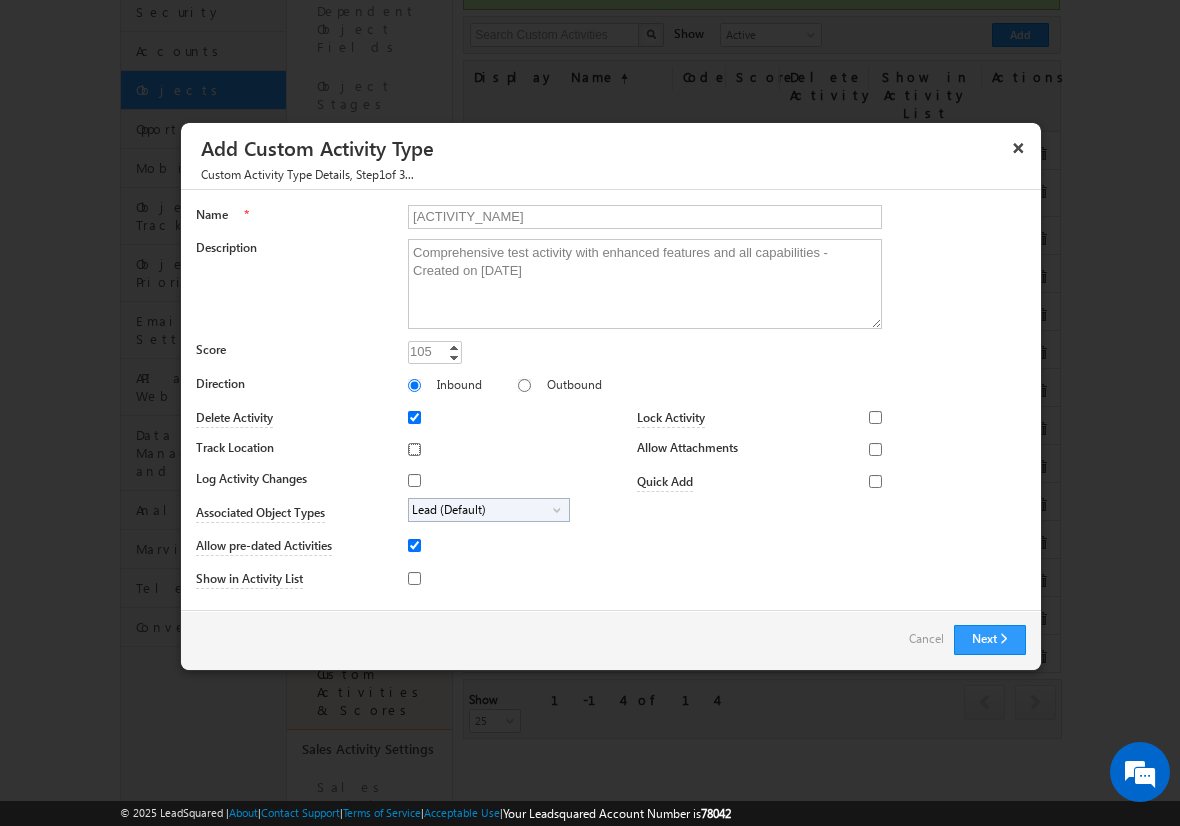click on "Track Location" at bounding box center [414, 449] 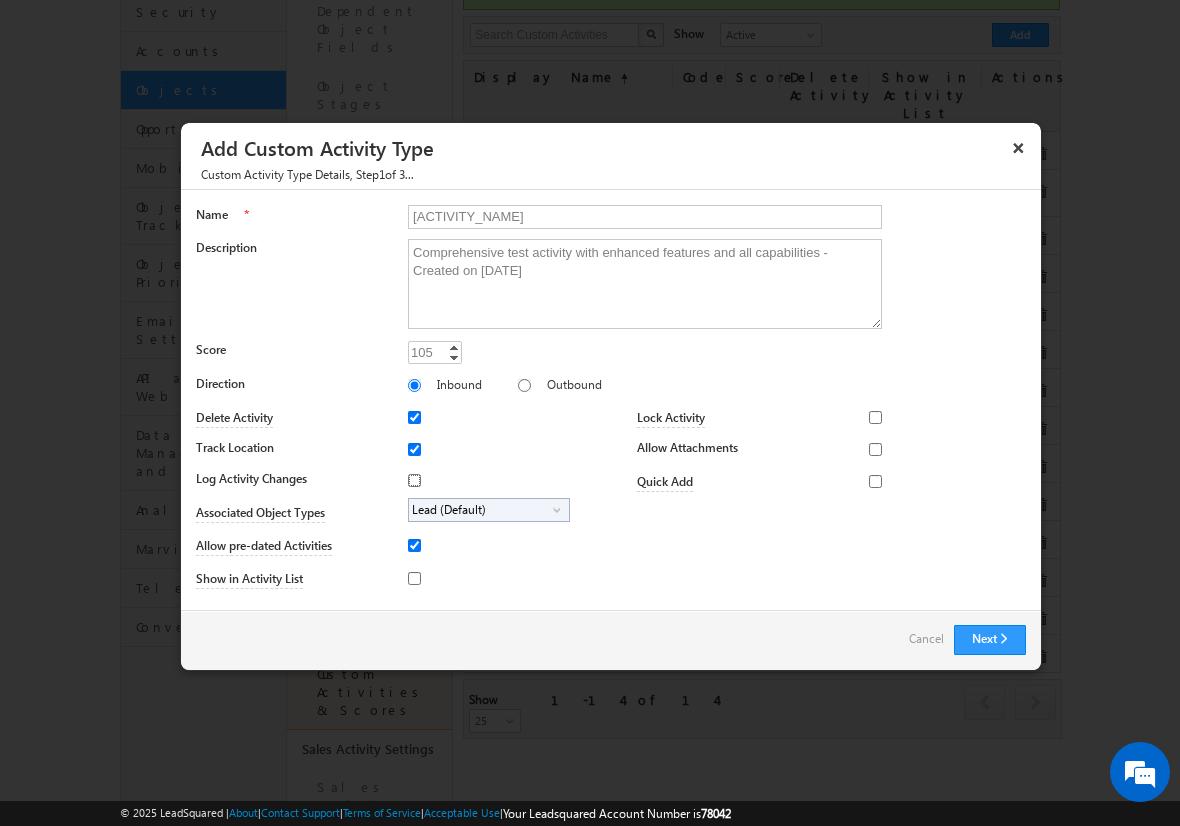 click on "Log Activity Changes" at bounding box center [414, 480] 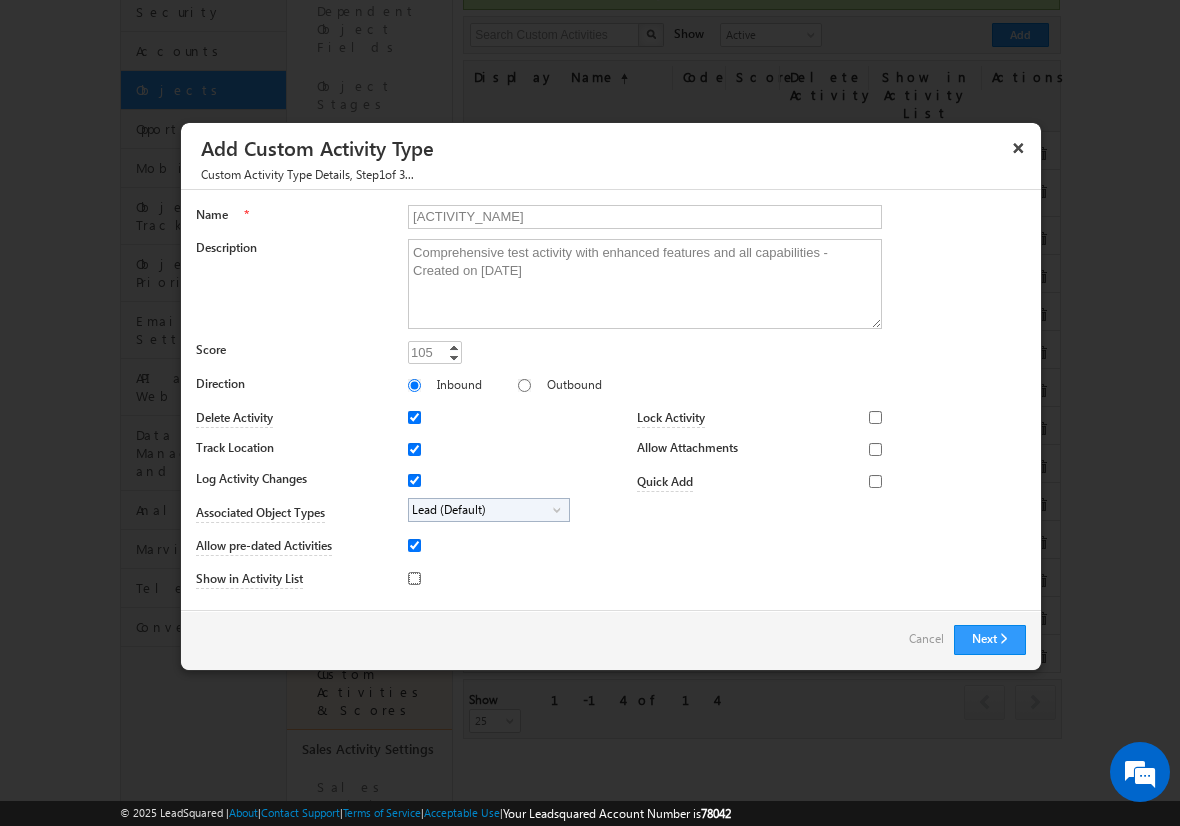 click on "Show in Activity List" at bounding box center [414, 578] 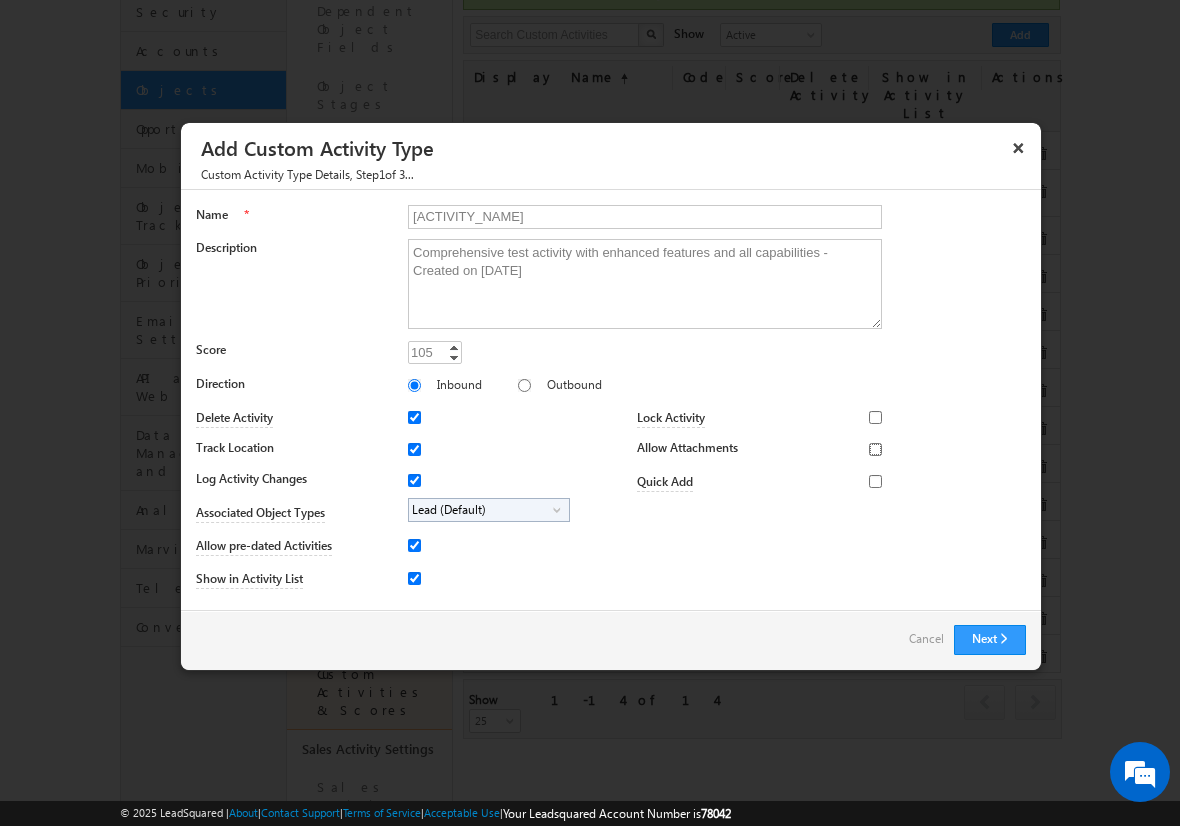 click on "Allow Attachments" at bounding box center (875, 449) 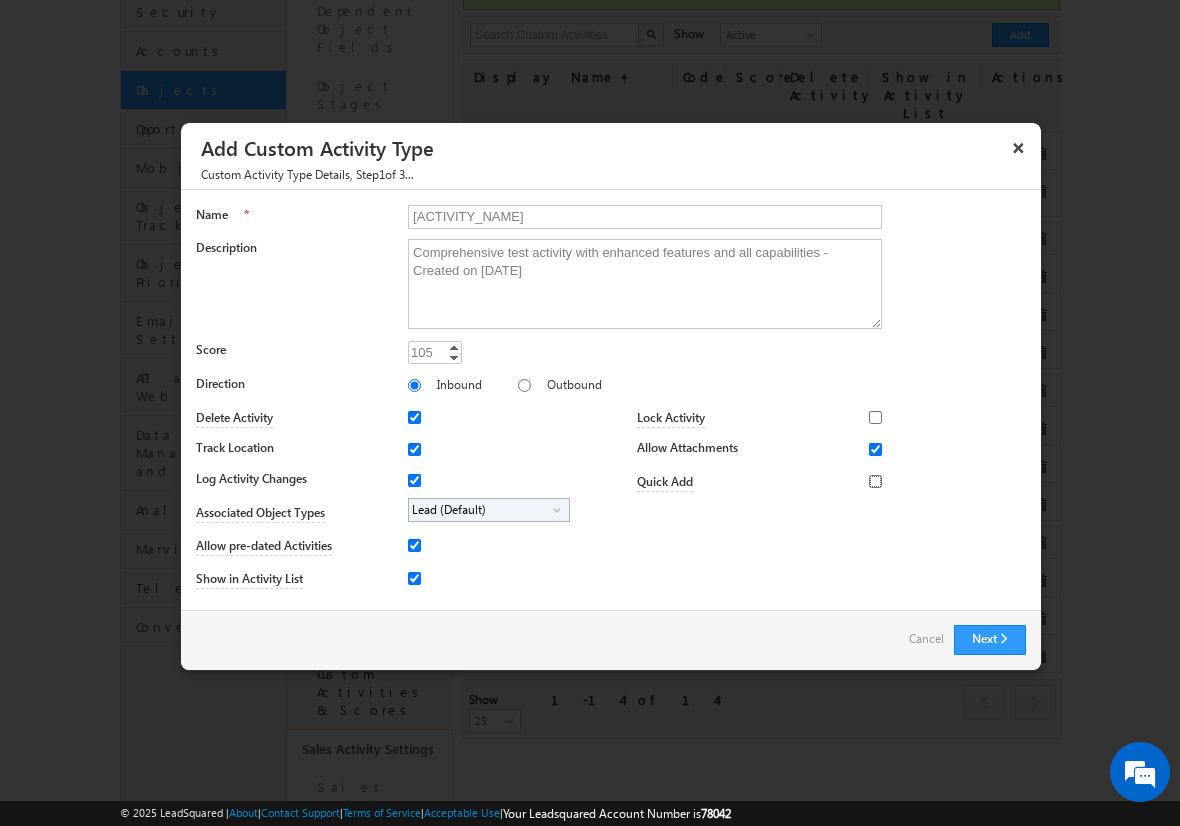 click on "Quick Add" at bounding box center (875, 481) 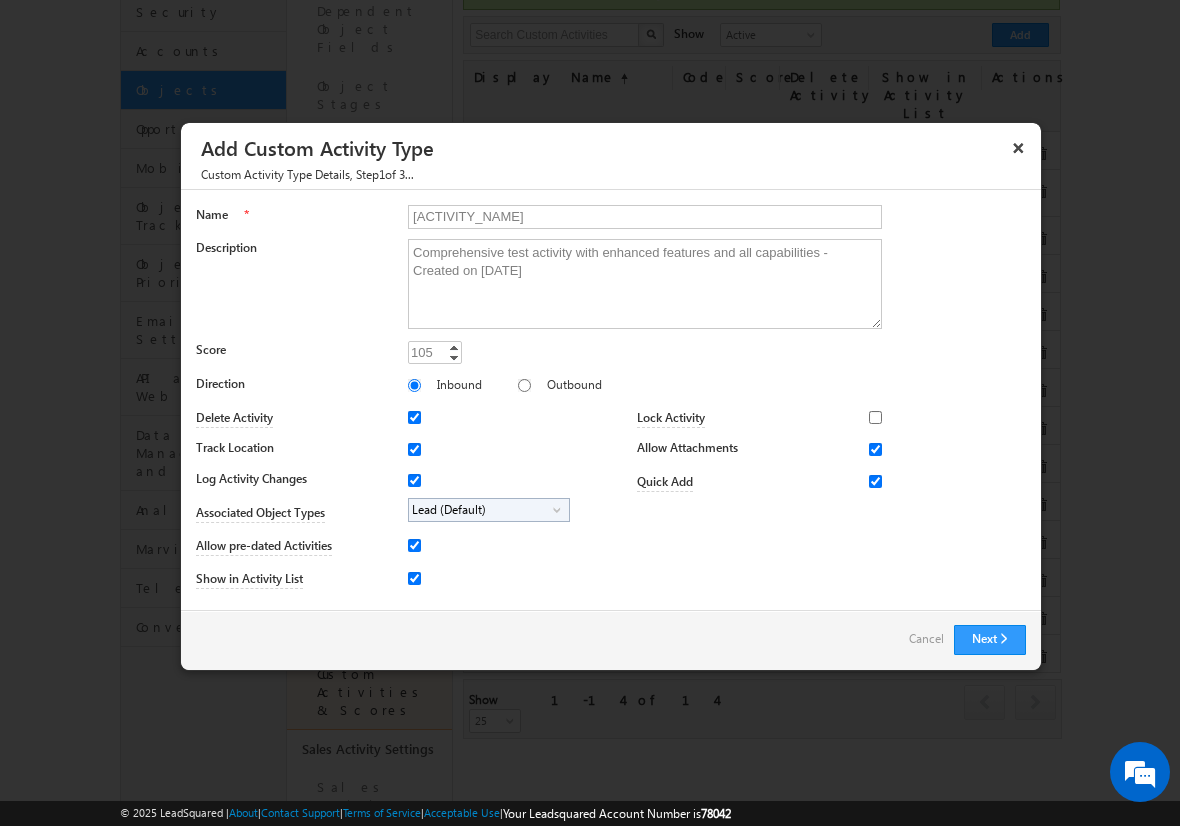 click on "Lead (Default)" at bounding box center (481, 510) 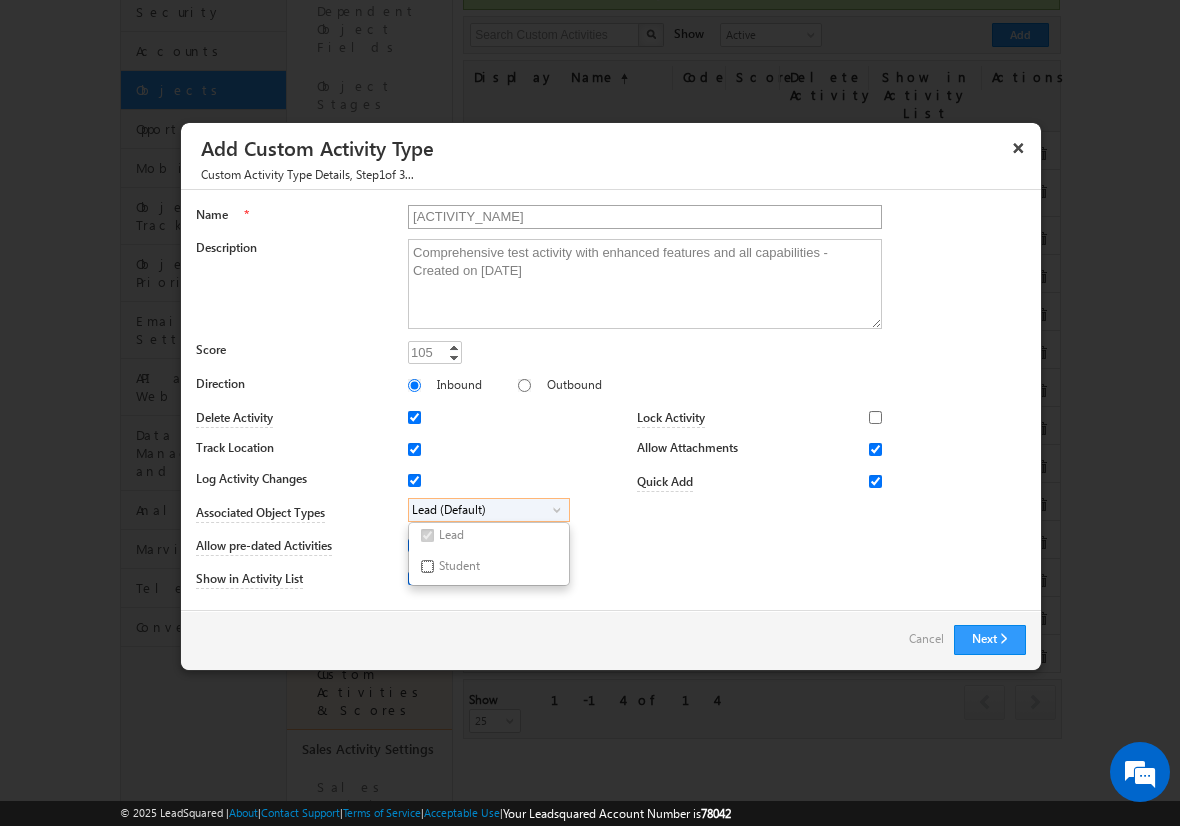click on "Student" at bounding box center [427, 566] 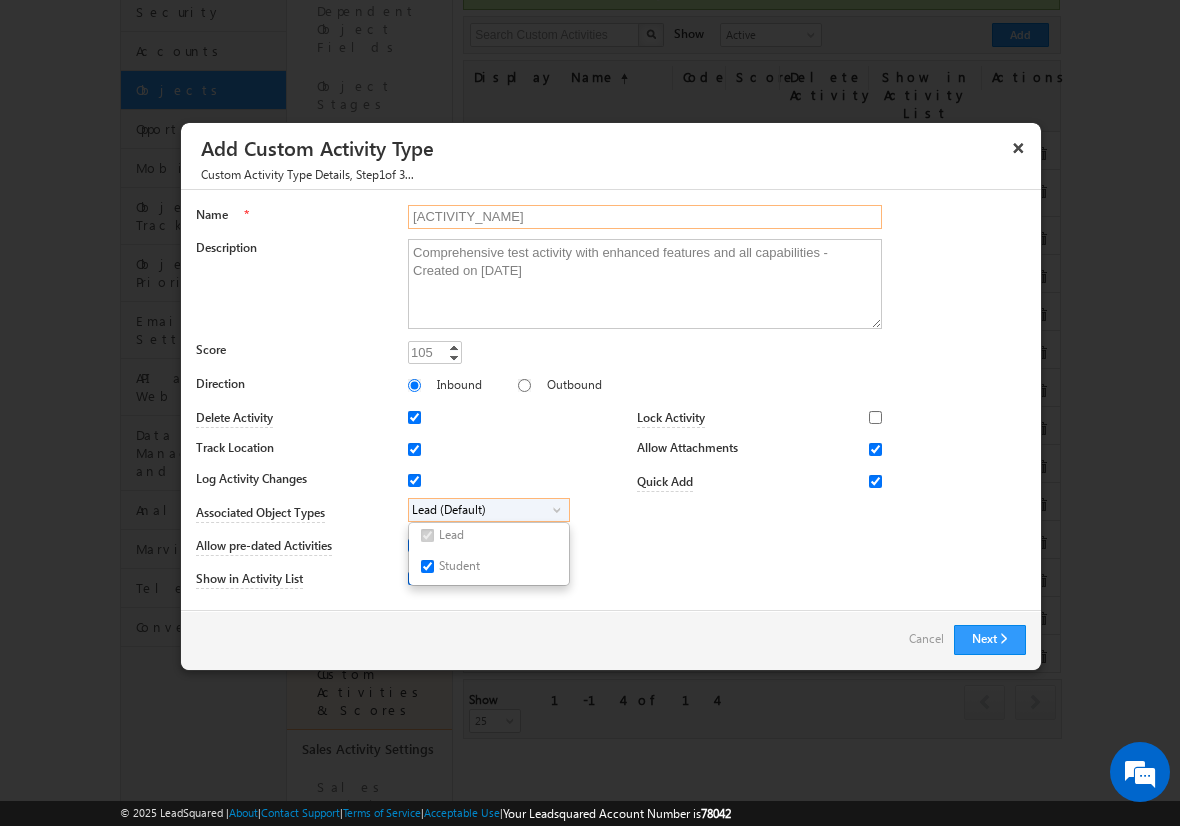 click on "[ACTIVITY_NAME]" at bounding box center [645, 217] 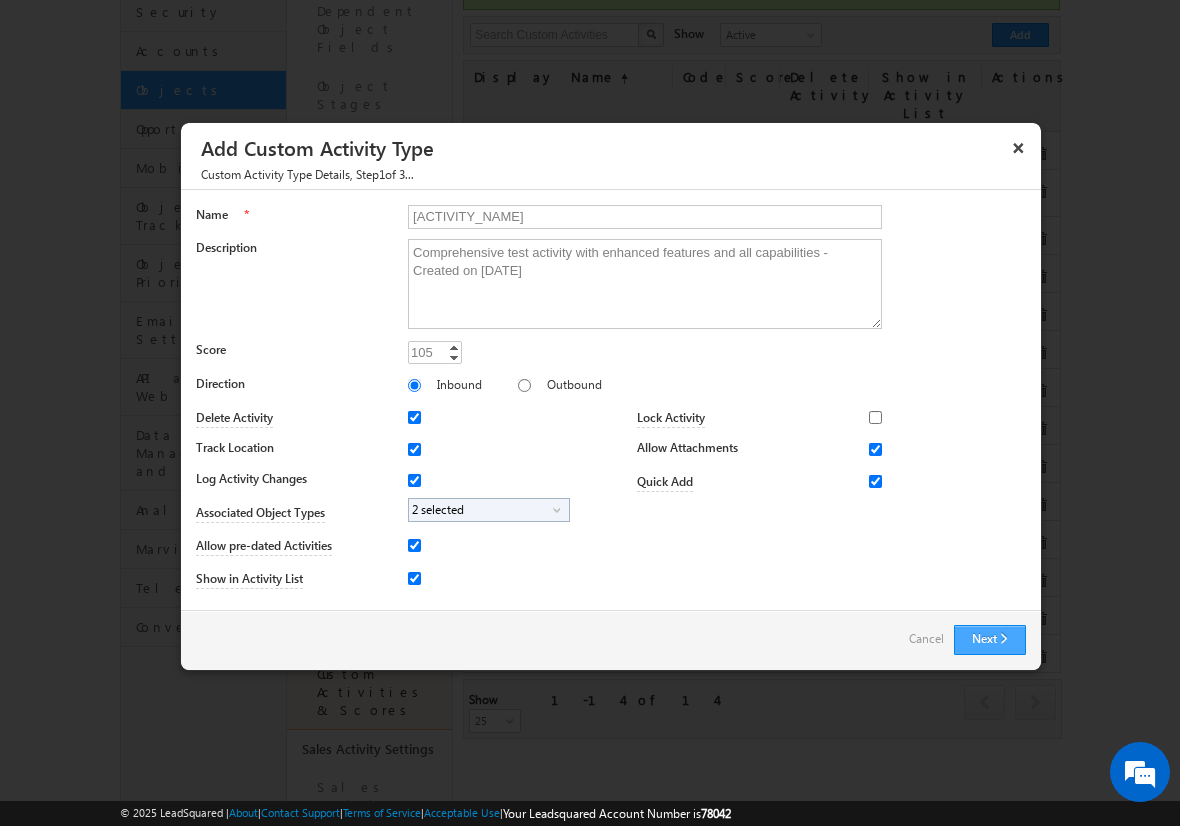 click on "Next" at bounding box center [990, 640] 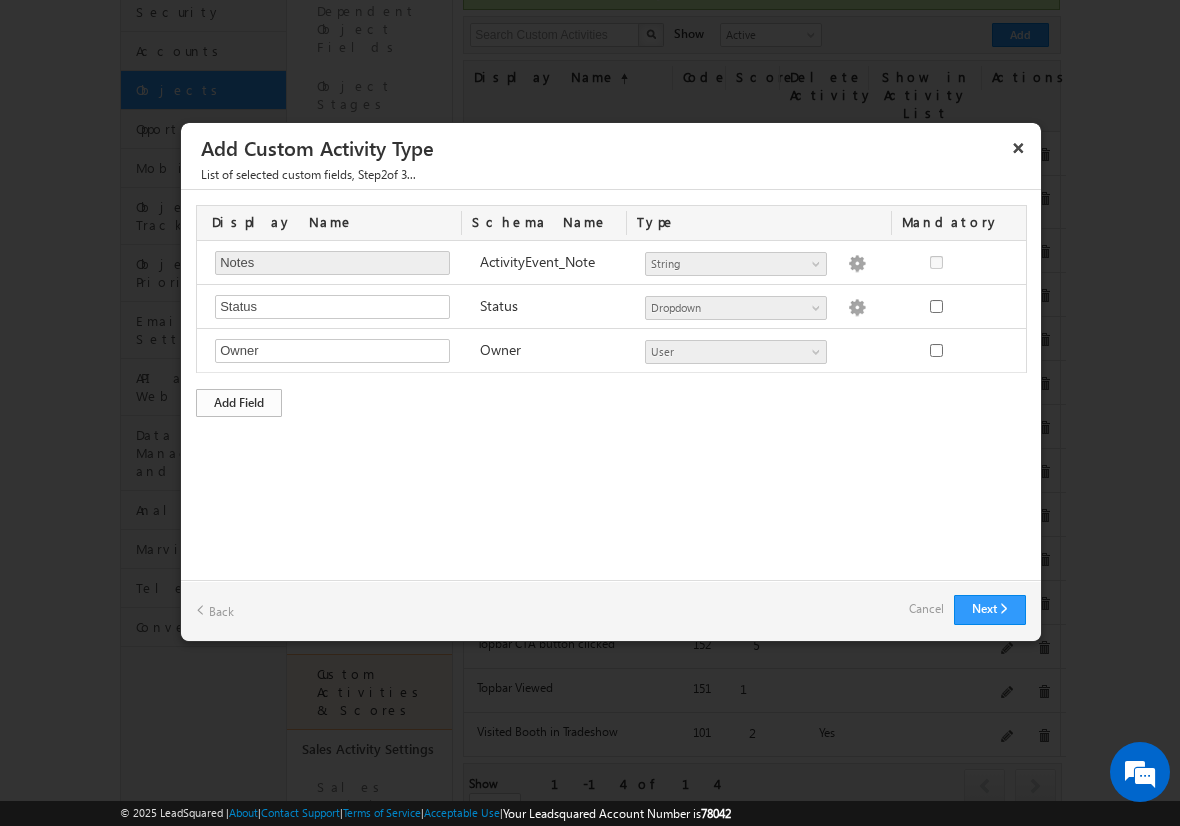 click on "Add Field" at bounding box center [239, 403] 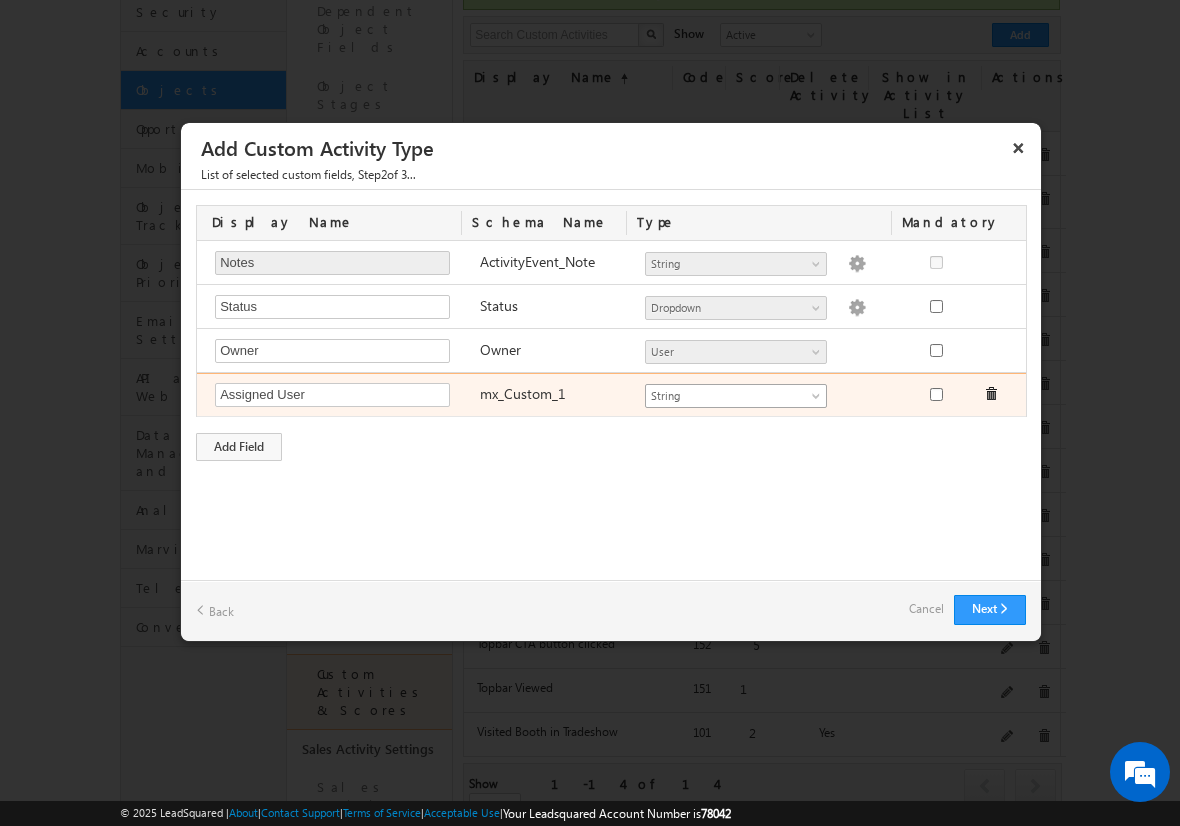 click on "String" at bounding box center [727, 396] 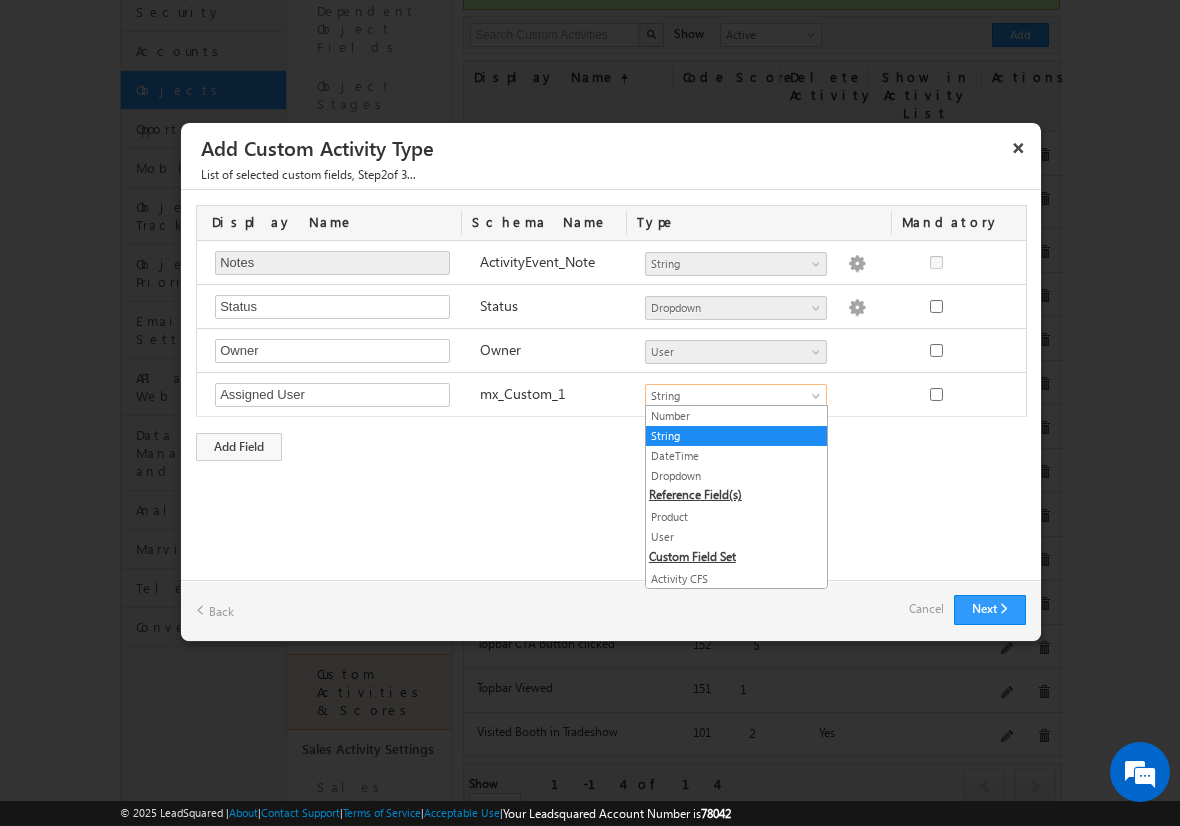 click on "User" at bounding box center (736, 537) 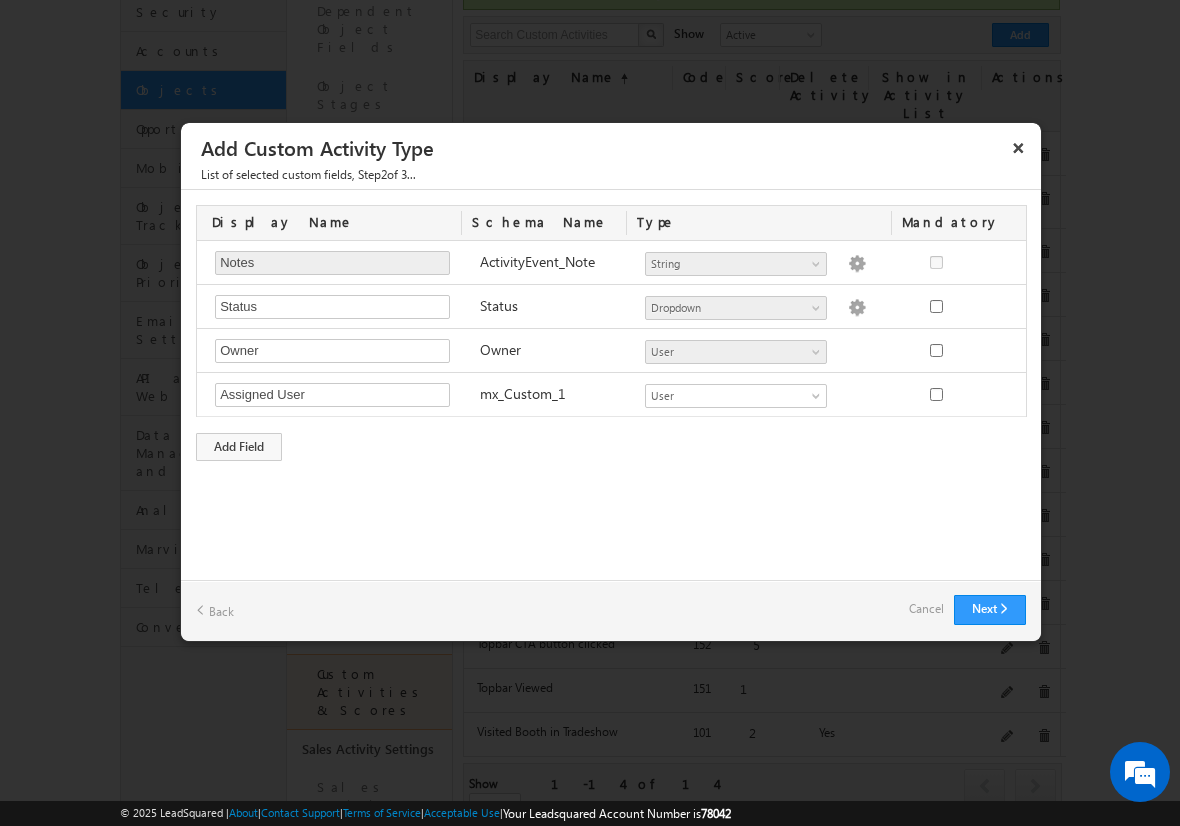 click on "Cancel" at bounding box center (926, 609) 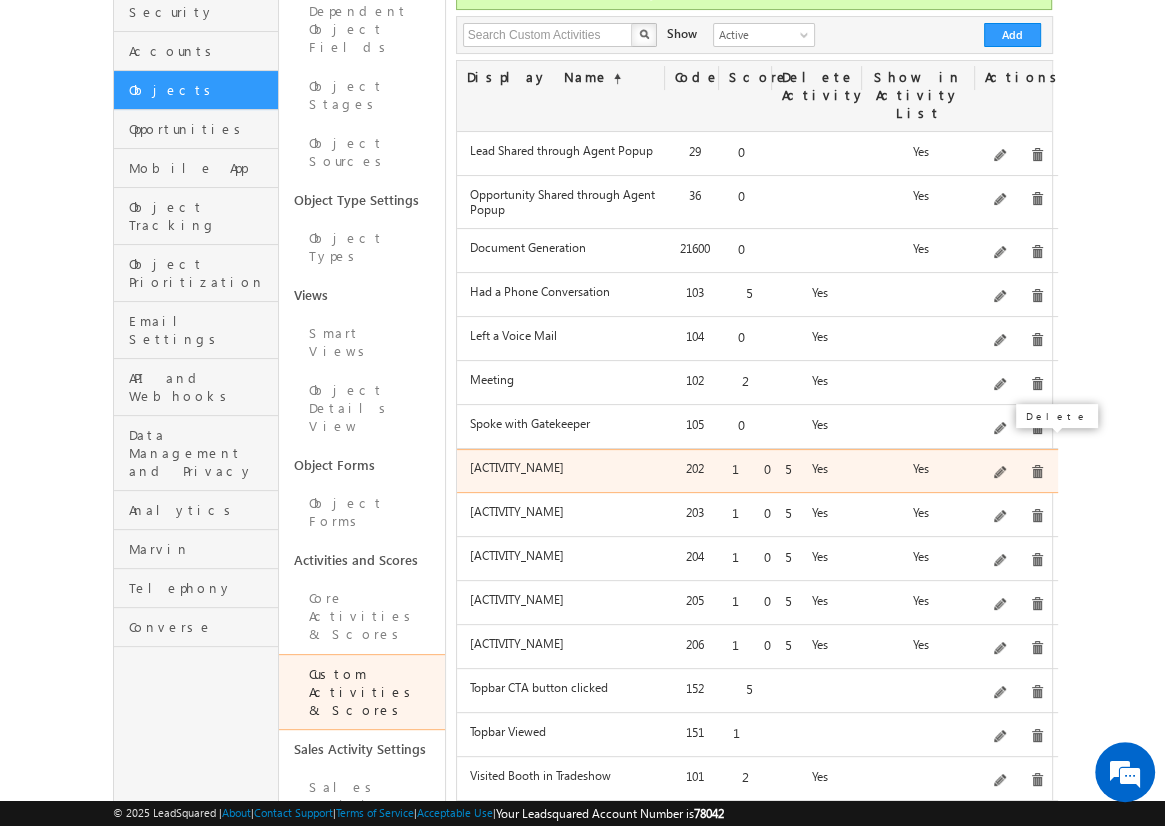 click at bounding box center (1037, 472) 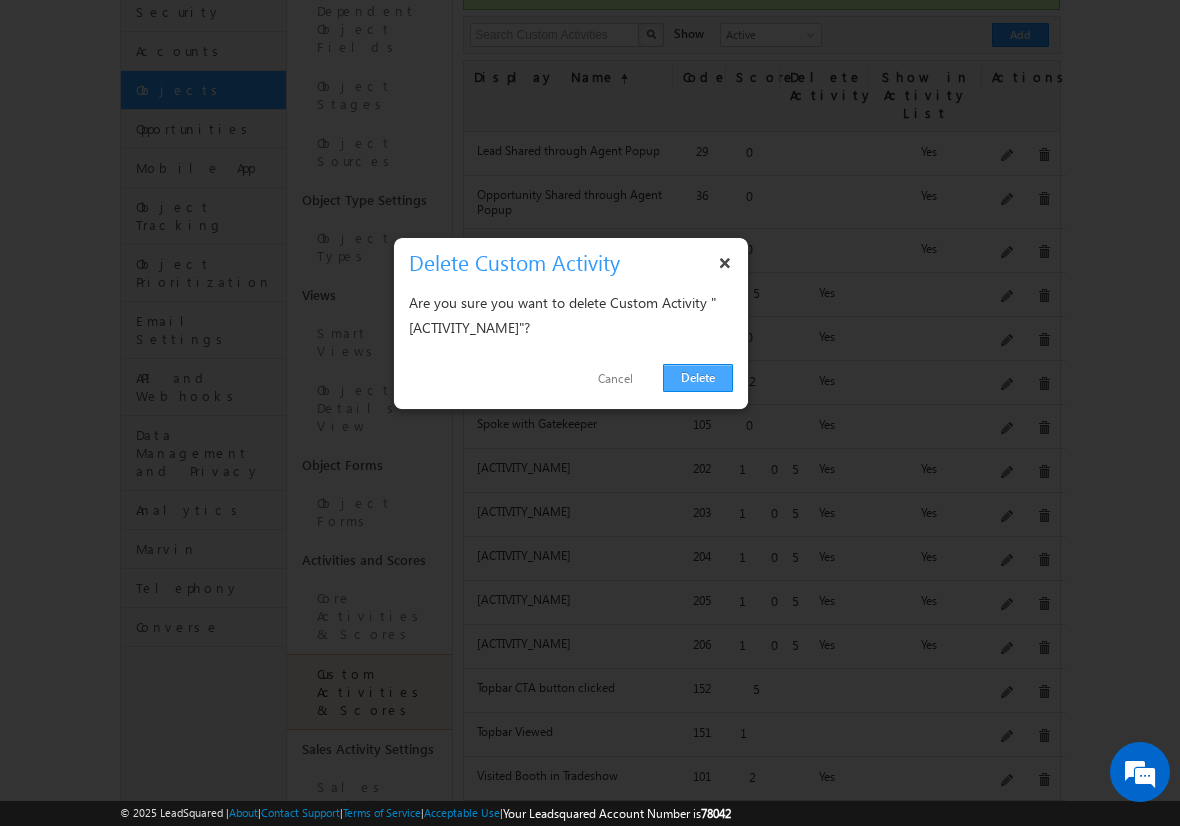 click on "Delete" at bounding box center (698, 378) 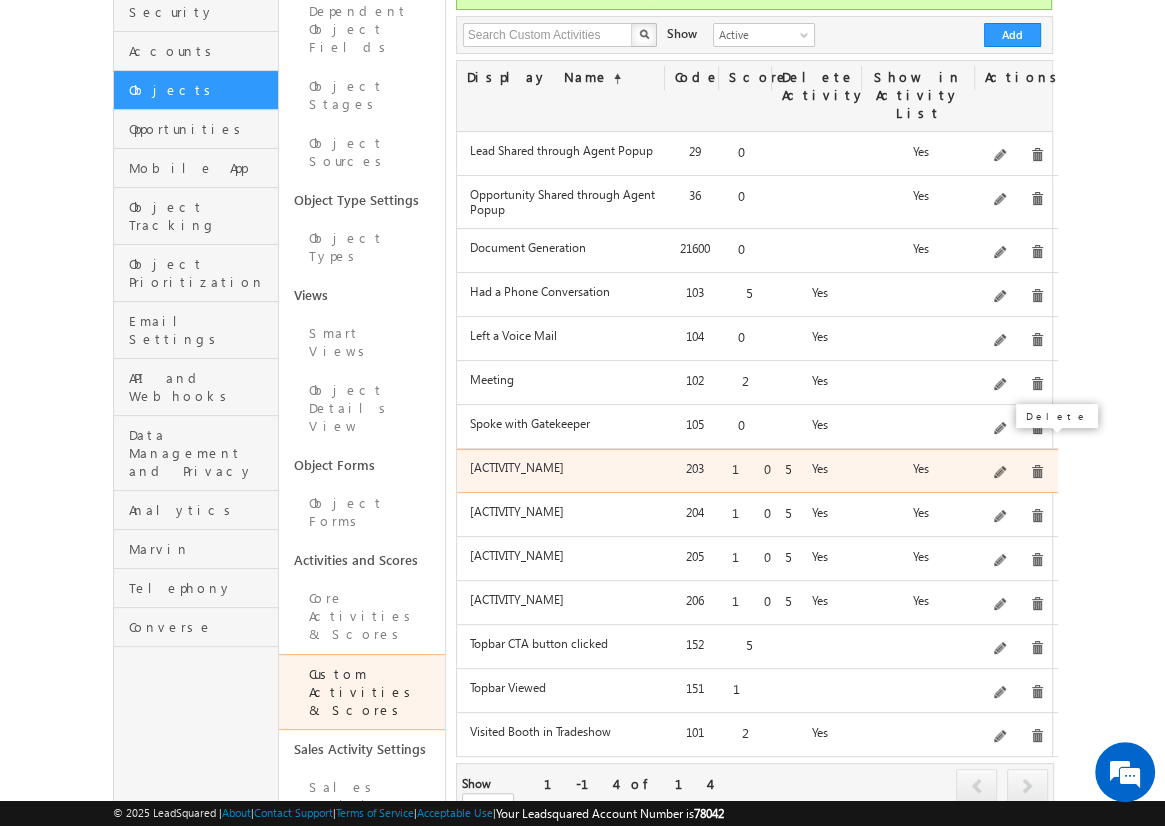 click at bounding box center [1037, 472] 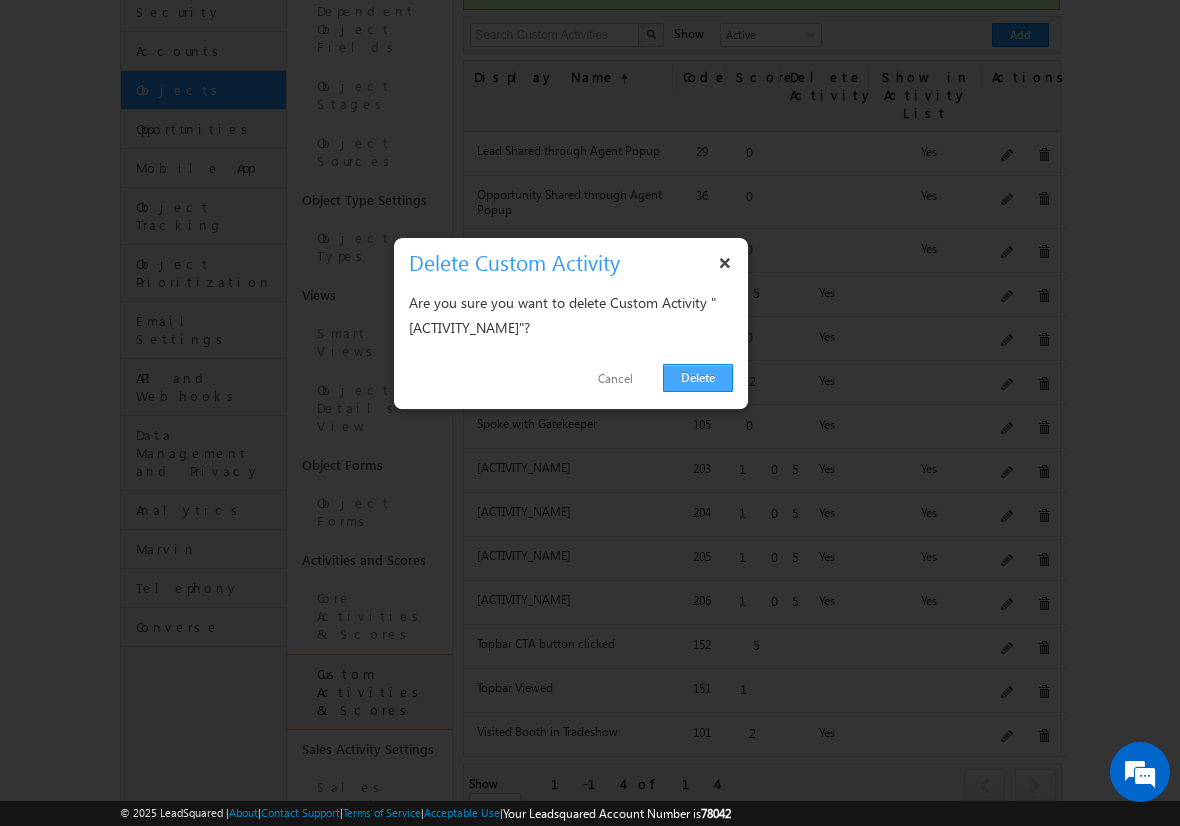 click on "Delete" at bounding box center (698, 378) 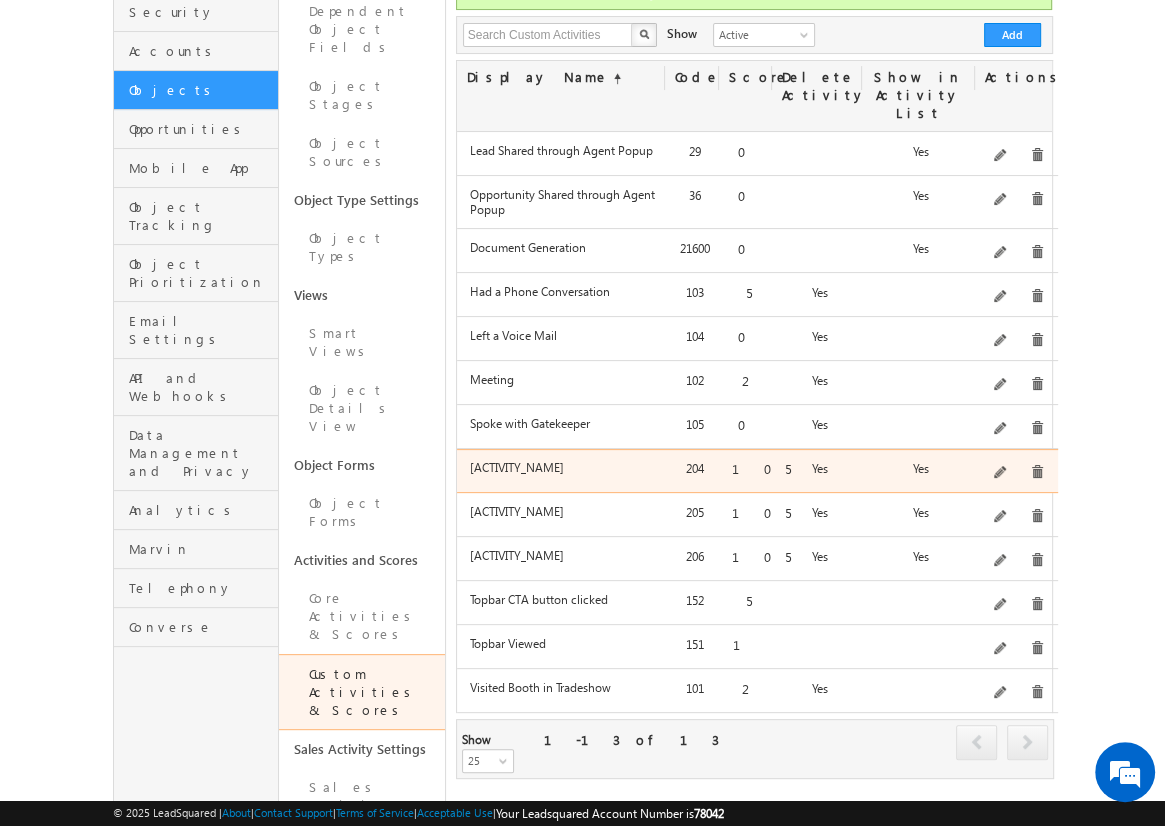 click on "Comprehensive test activity with enhanced features and all capabilities - Created on [DATE]" at bounding box center [1016, 473] 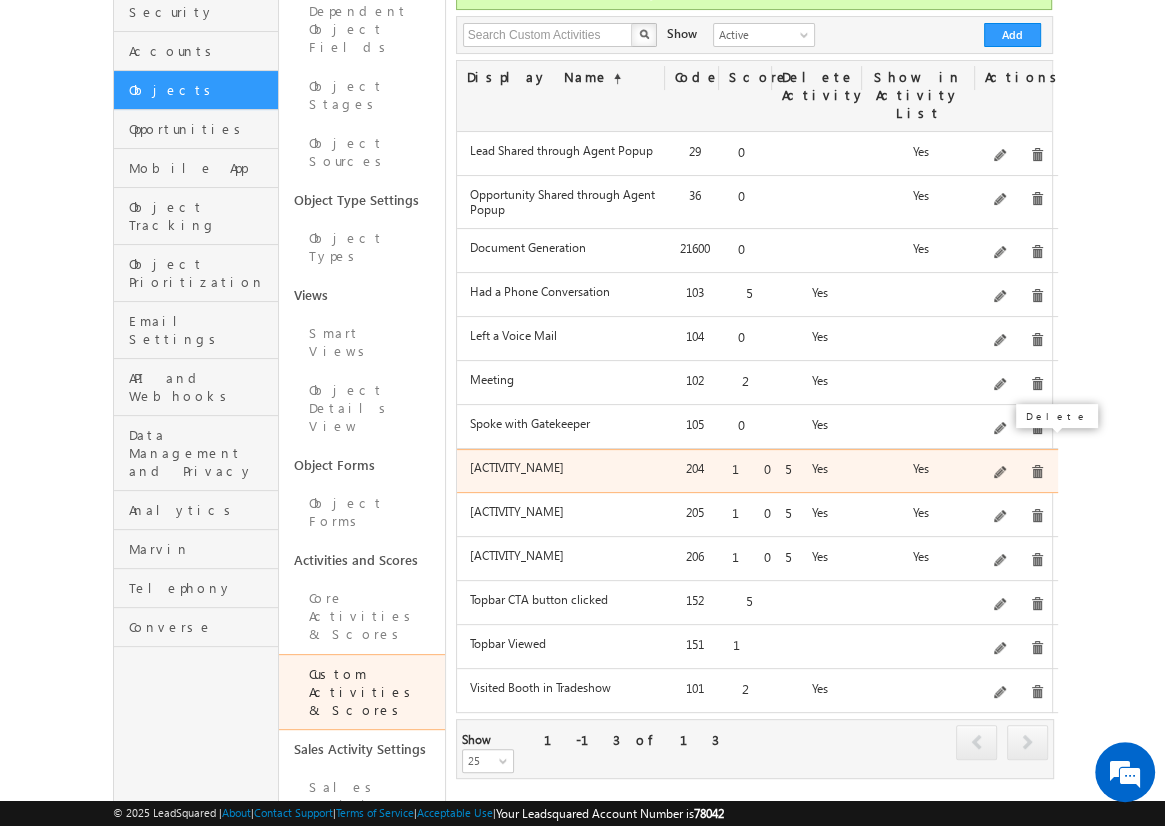 click at bounding box center (1037, 472) 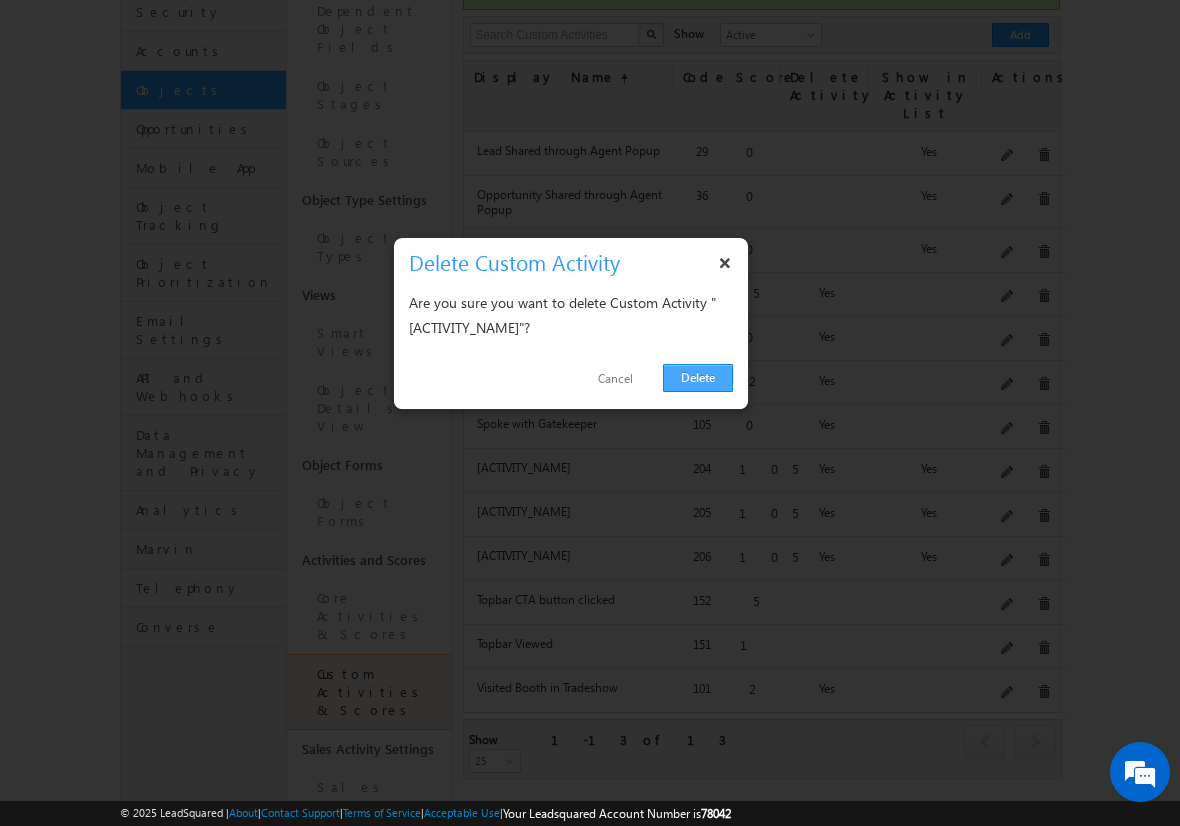 click on "Delete" at bounding box center [698, 378] 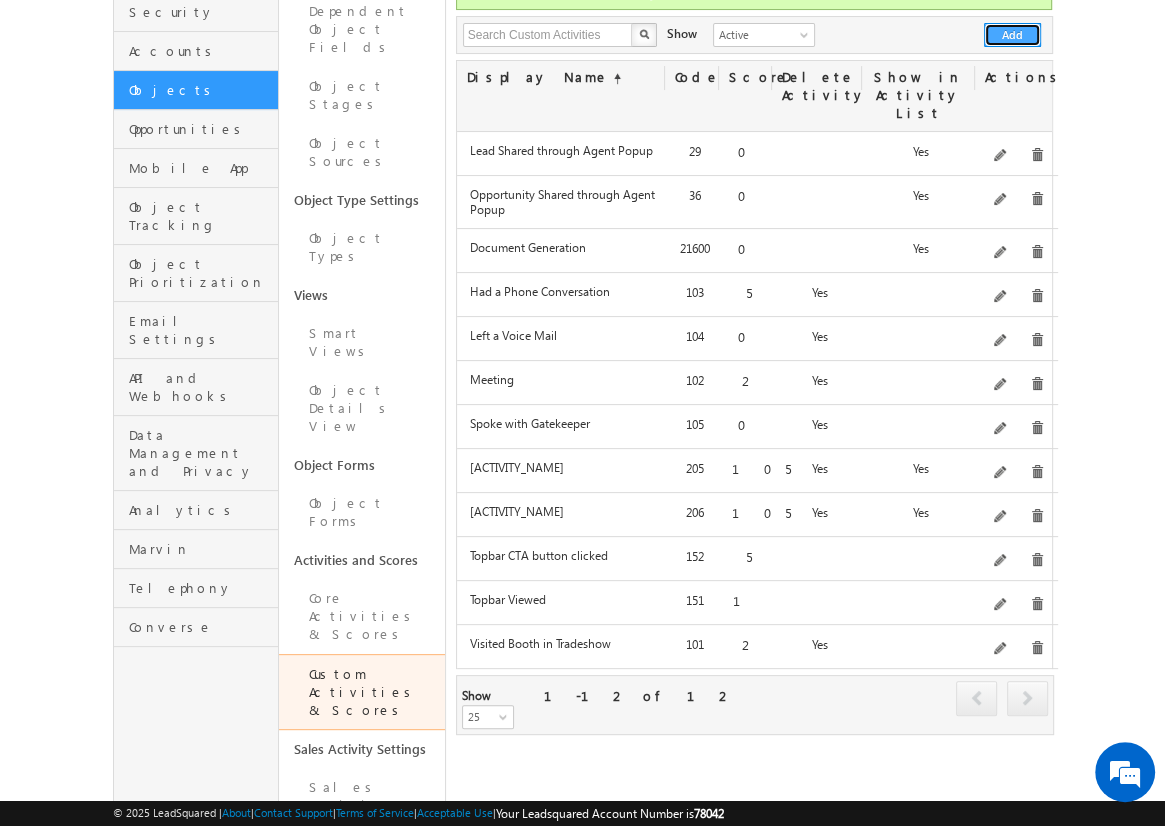 click on "Add" at bounding box center [1012, 35] 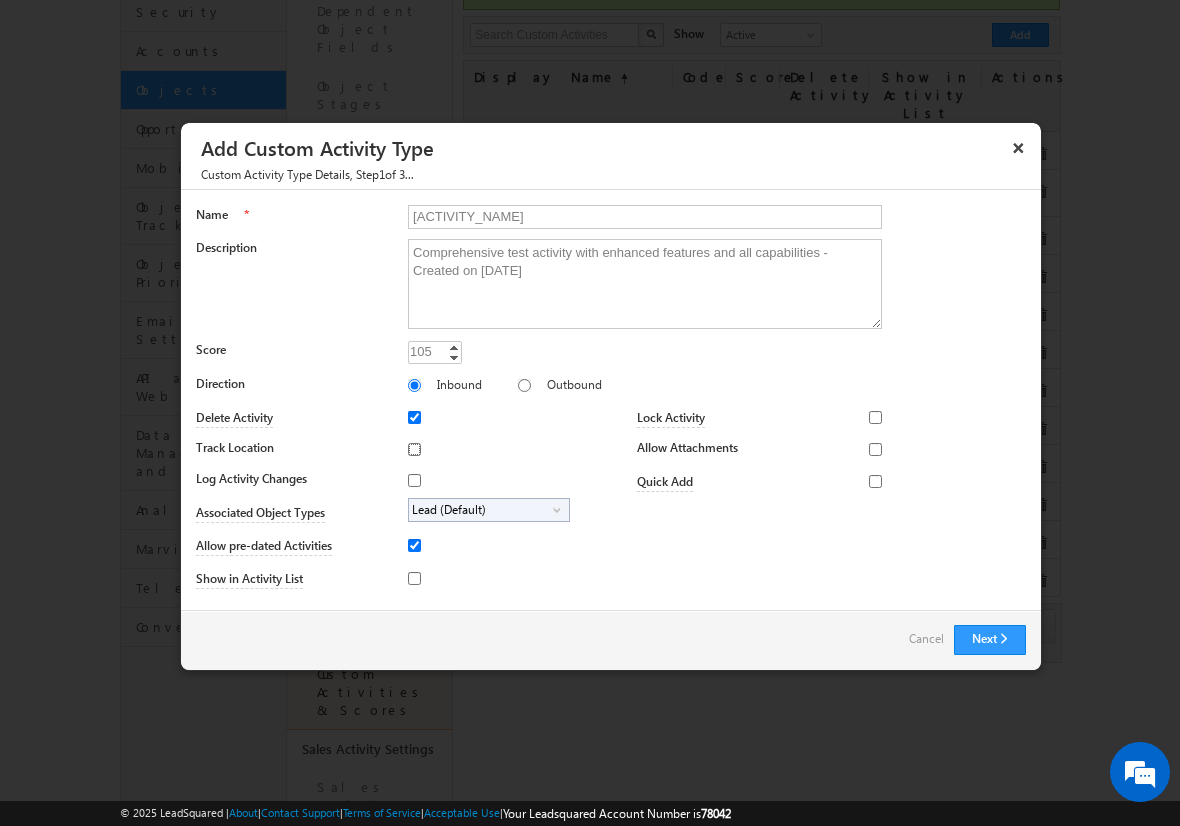 click on "Track Location" at bounding box center (414, 449) 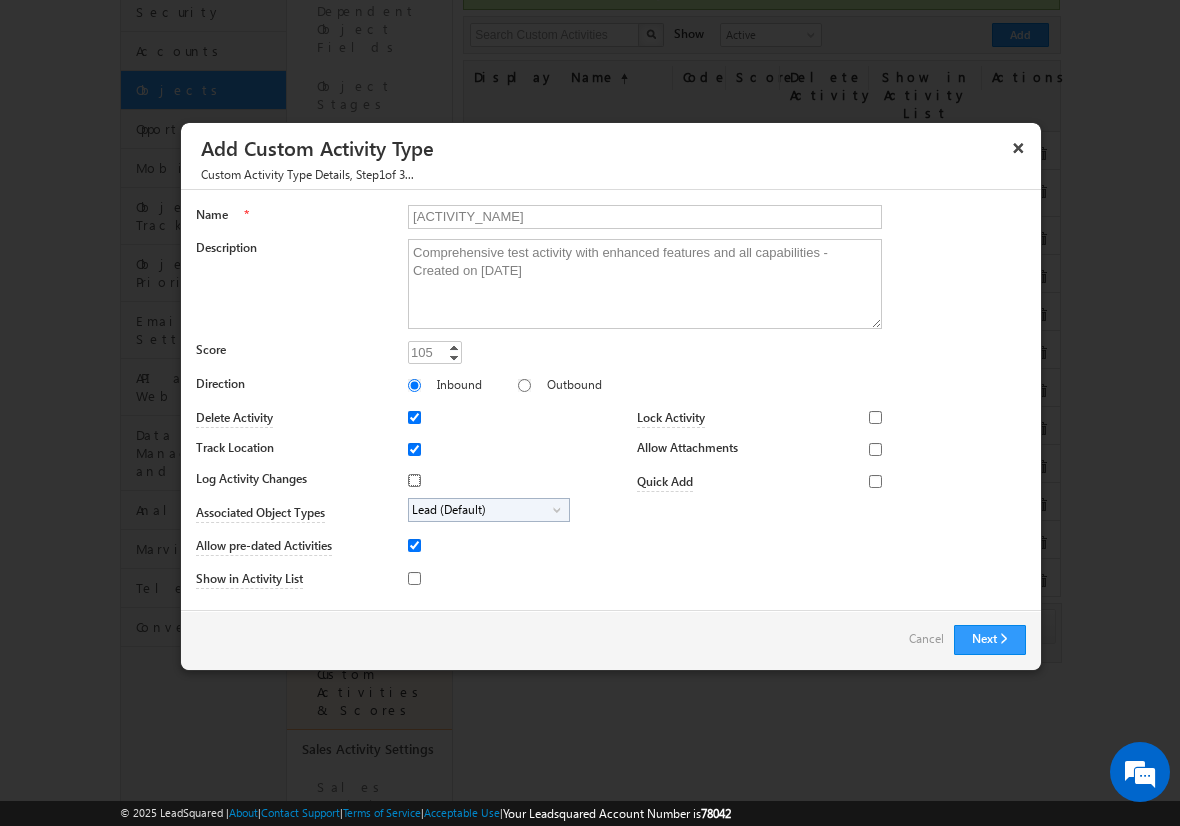 click on "Log Activity Changes" at bounding box center [414, 480] 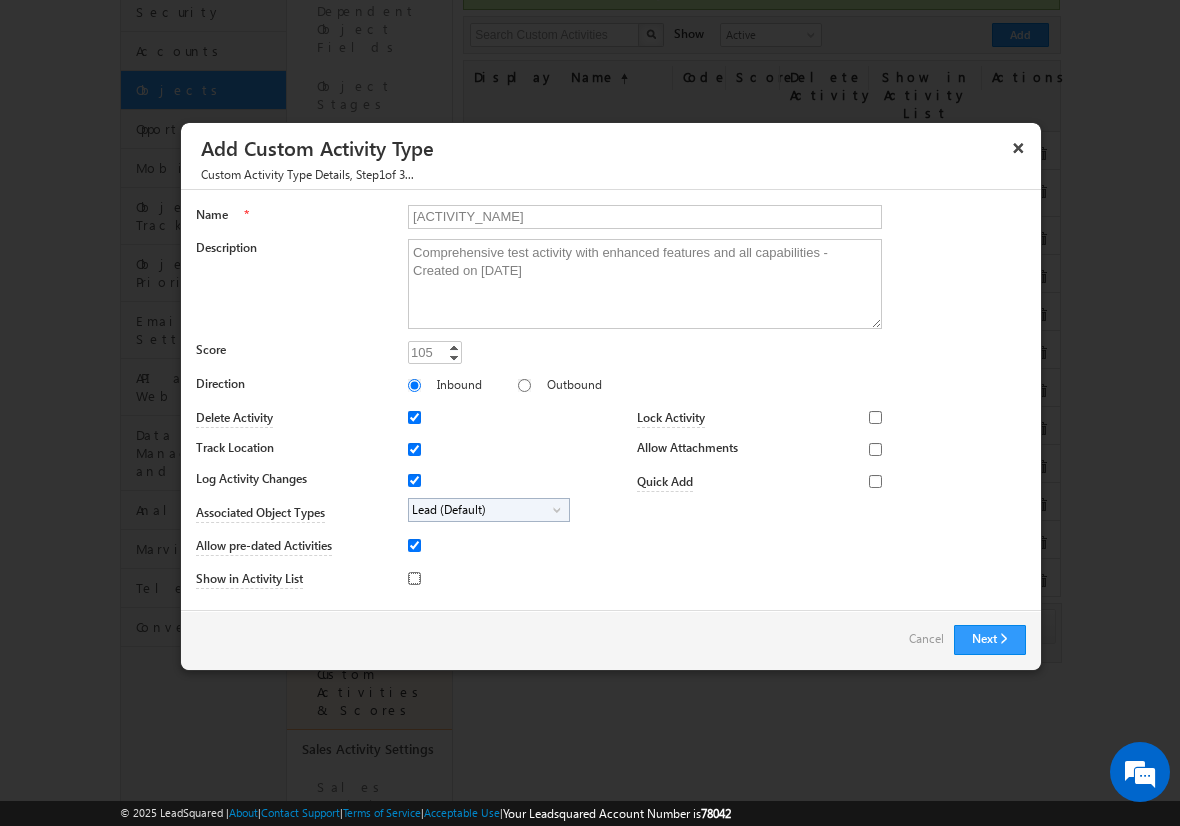 click on "Show in Activity List" at bounding box center (414, 578) 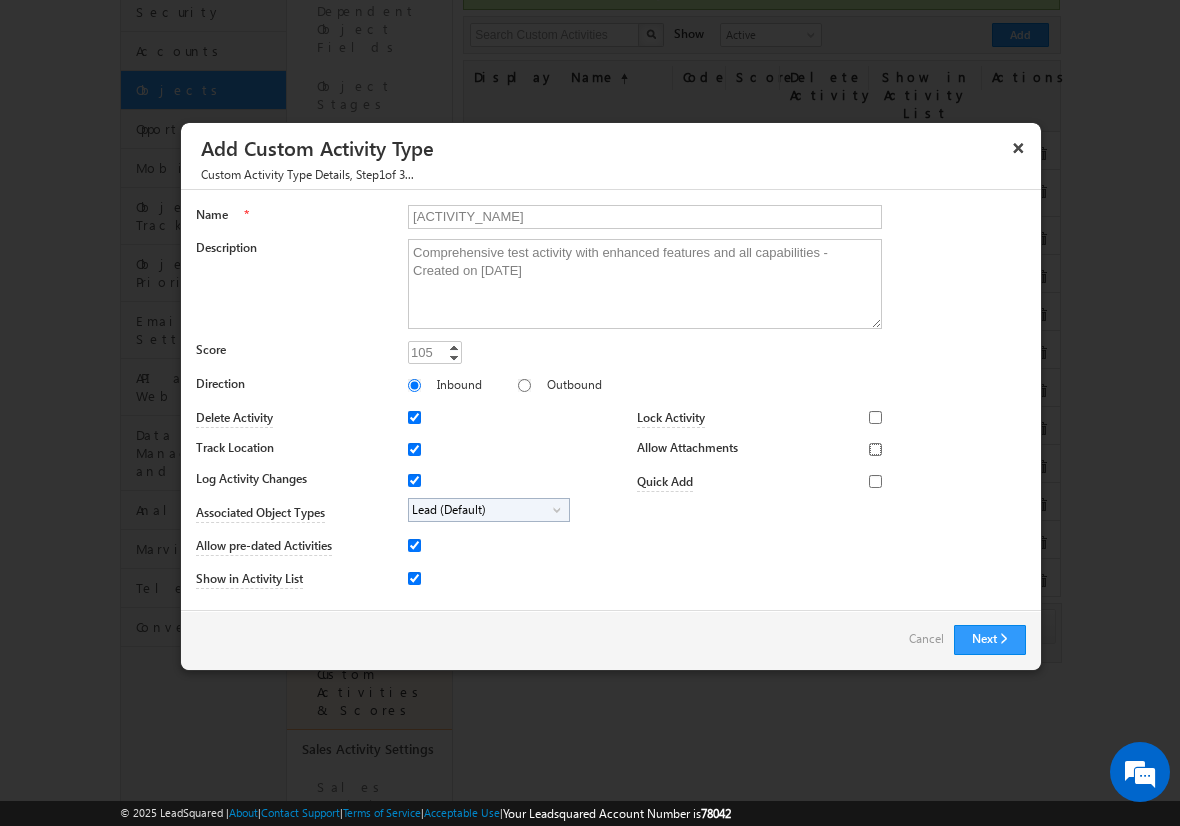 click on "Allow Attachments" at bounding box center [875, 449] 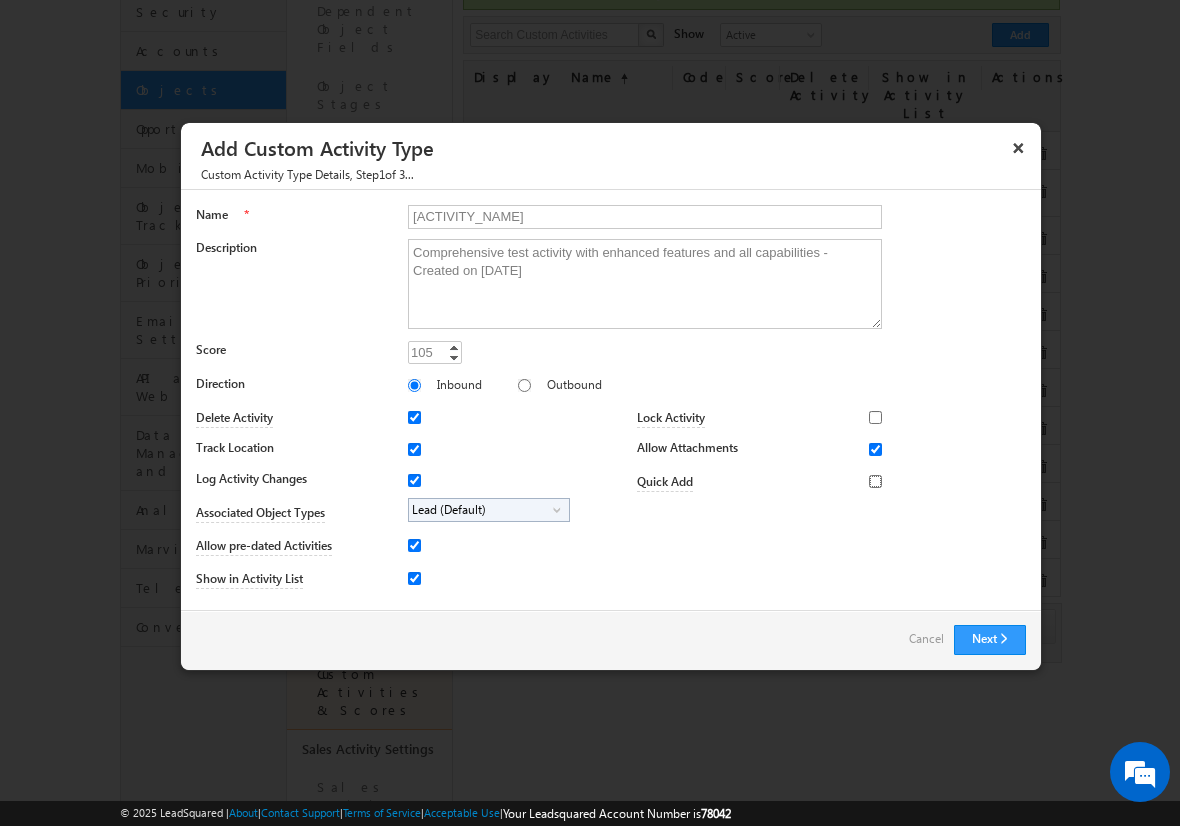 click on "Quick Add" at bounding box center [875, 481] 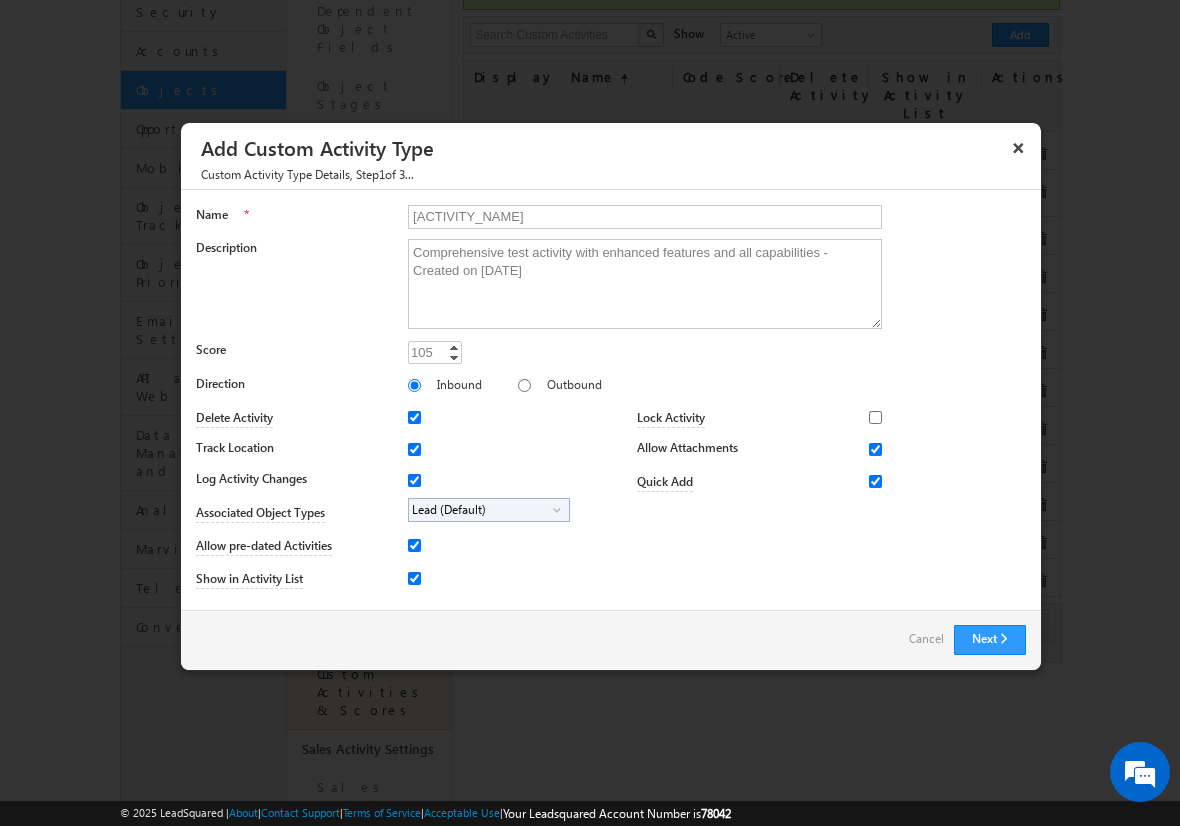 click on "Lead (Default)" at bounding box center [481, 510] 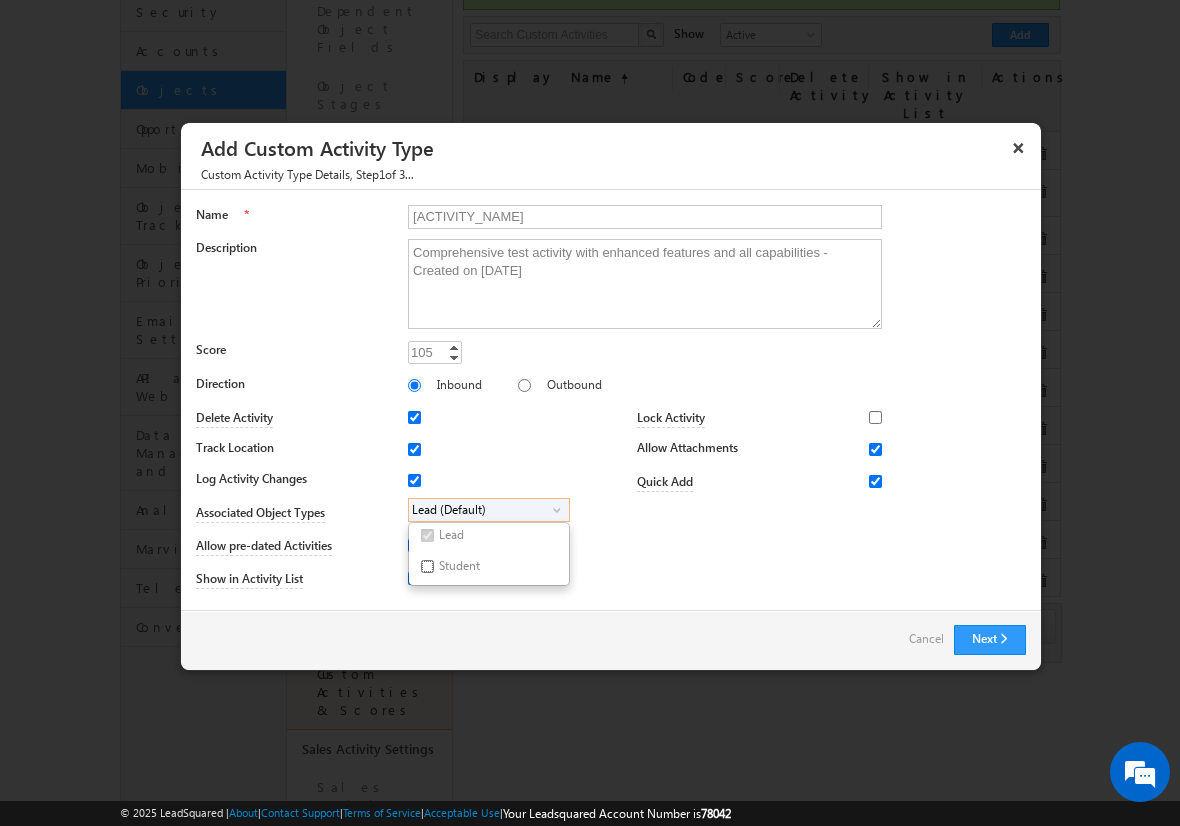 click on "Student" at bounding box center (427, 566) 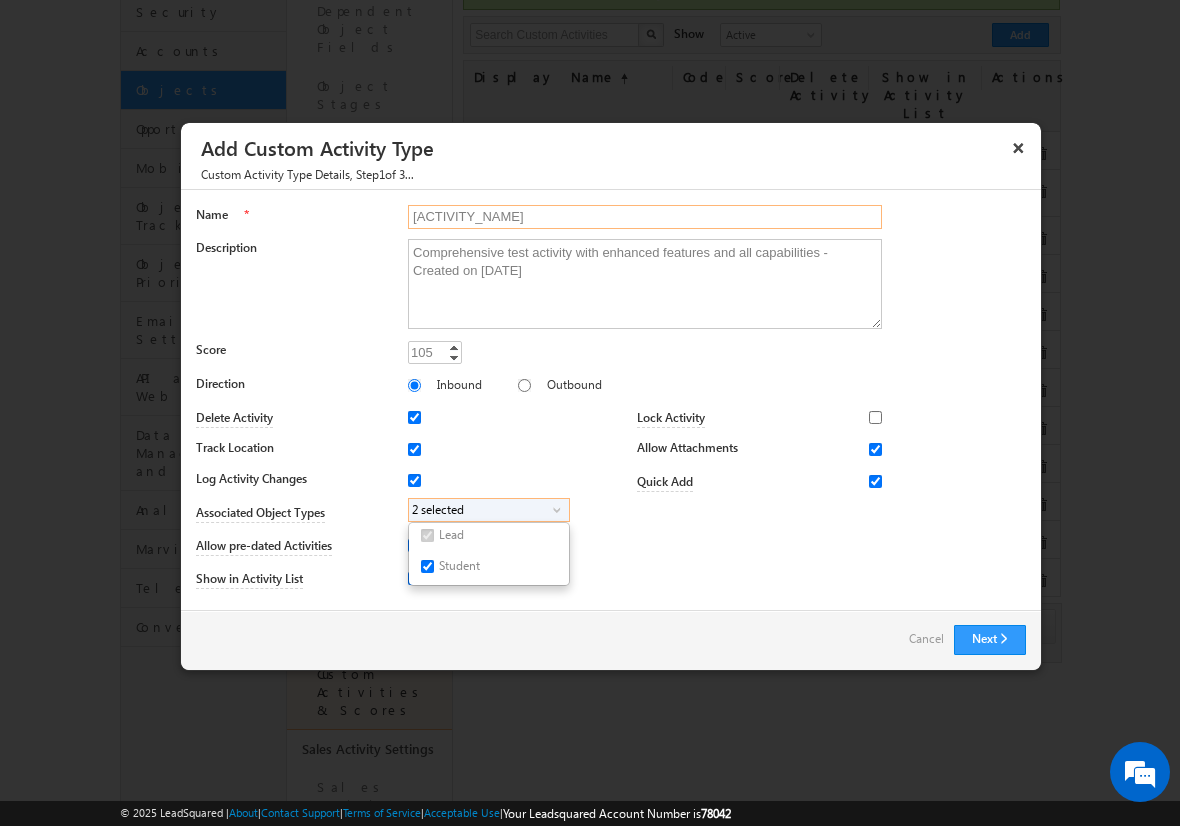 click on "[ACTIVITY_NAME]" at bounding box center (645, 217) 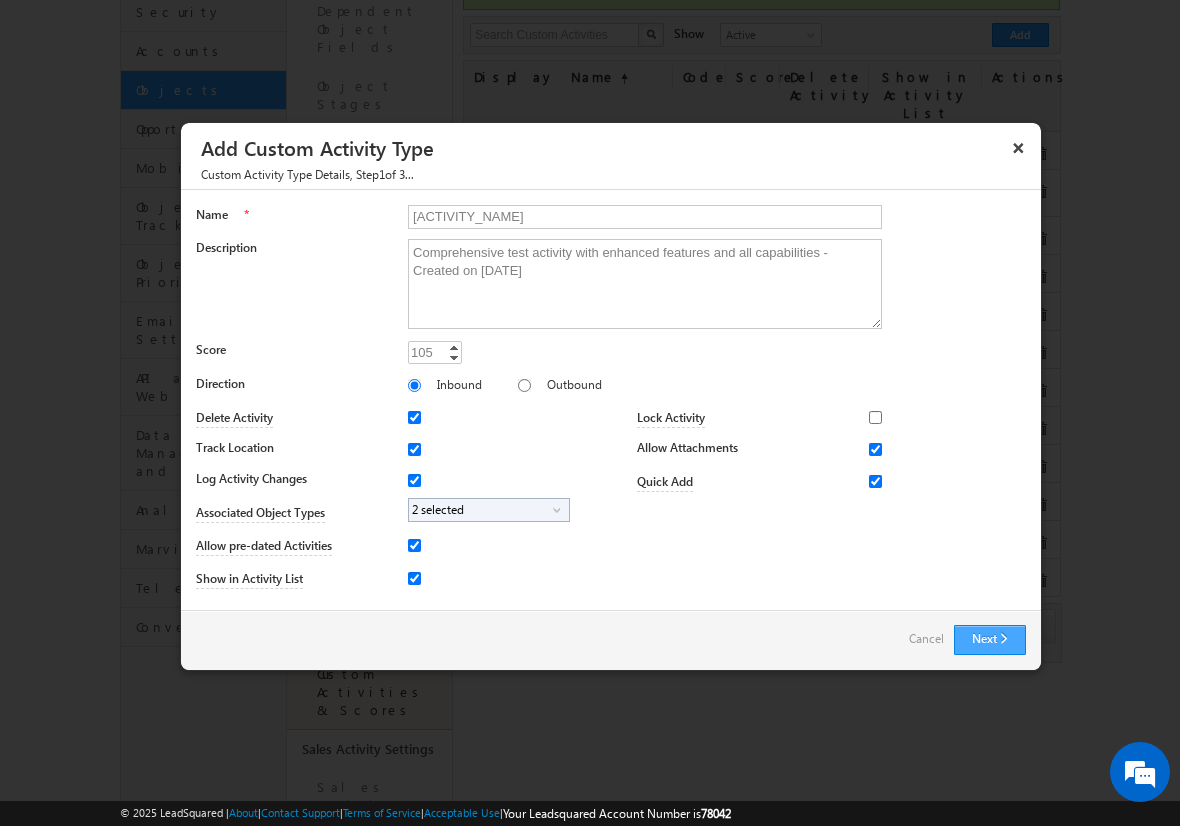 click on "Next" at bounding box center (990, 640) 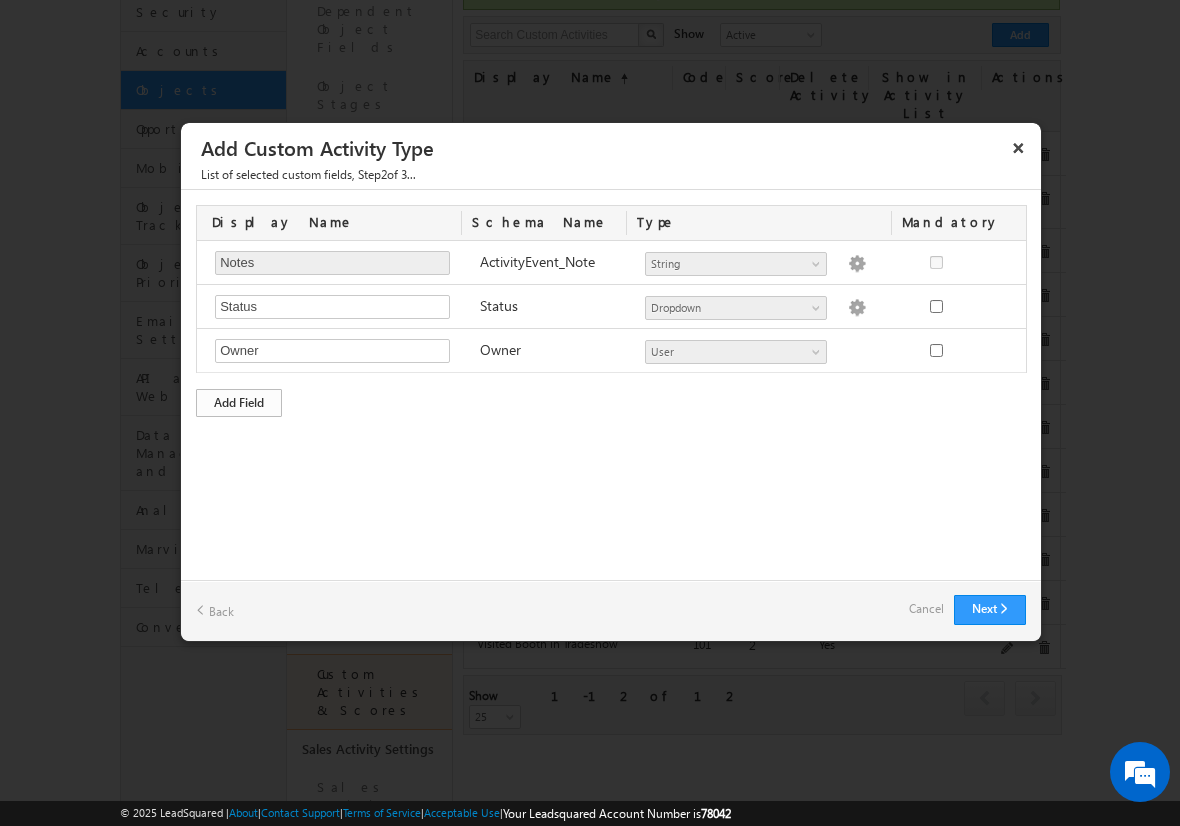 click on "Add Field" at bounding box center (239, 403) 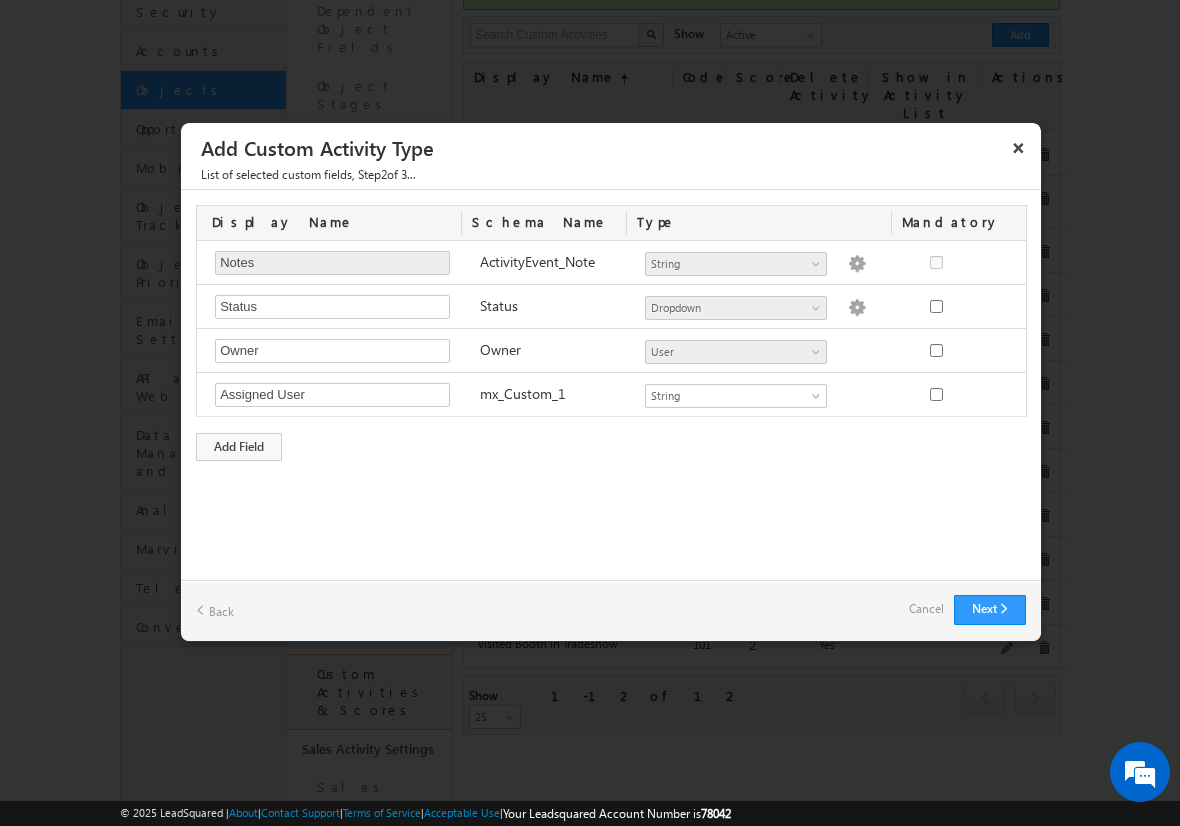 click on "Cancel" at bounding box center [926, 609] 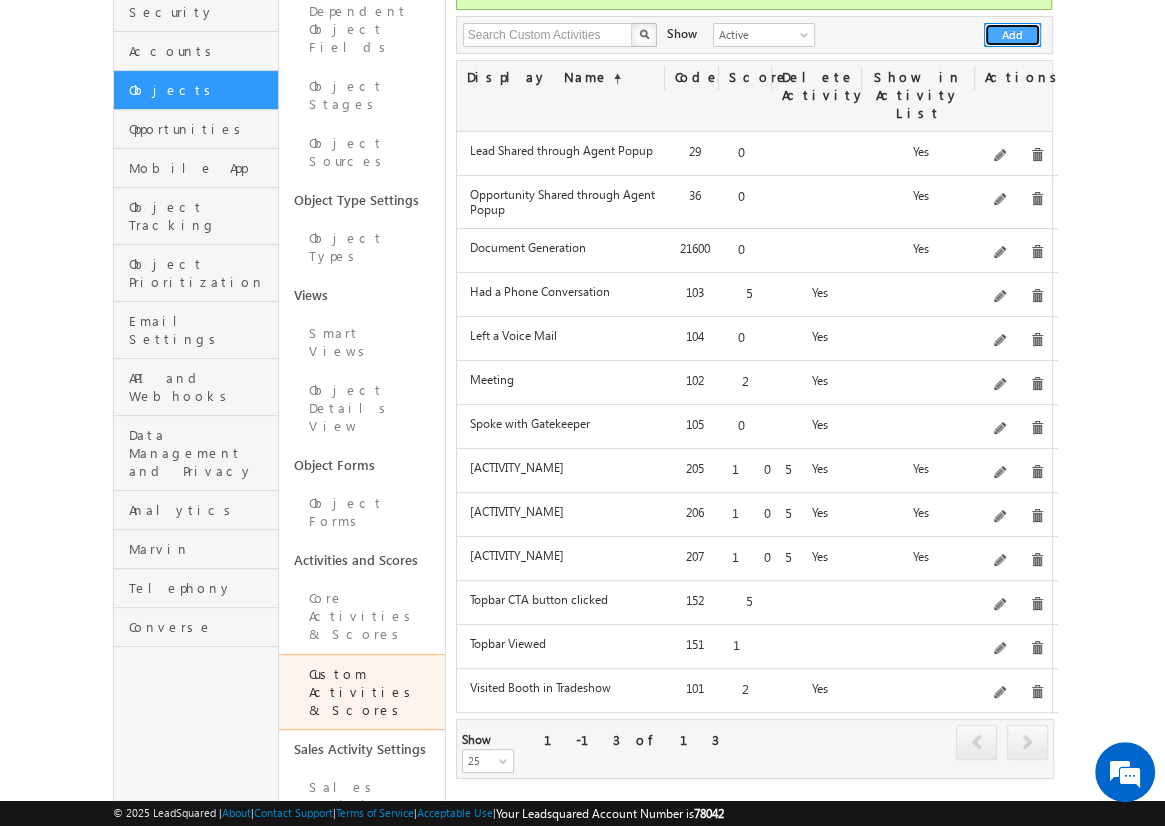 click on "Add" at bounding box center (1012, 35) 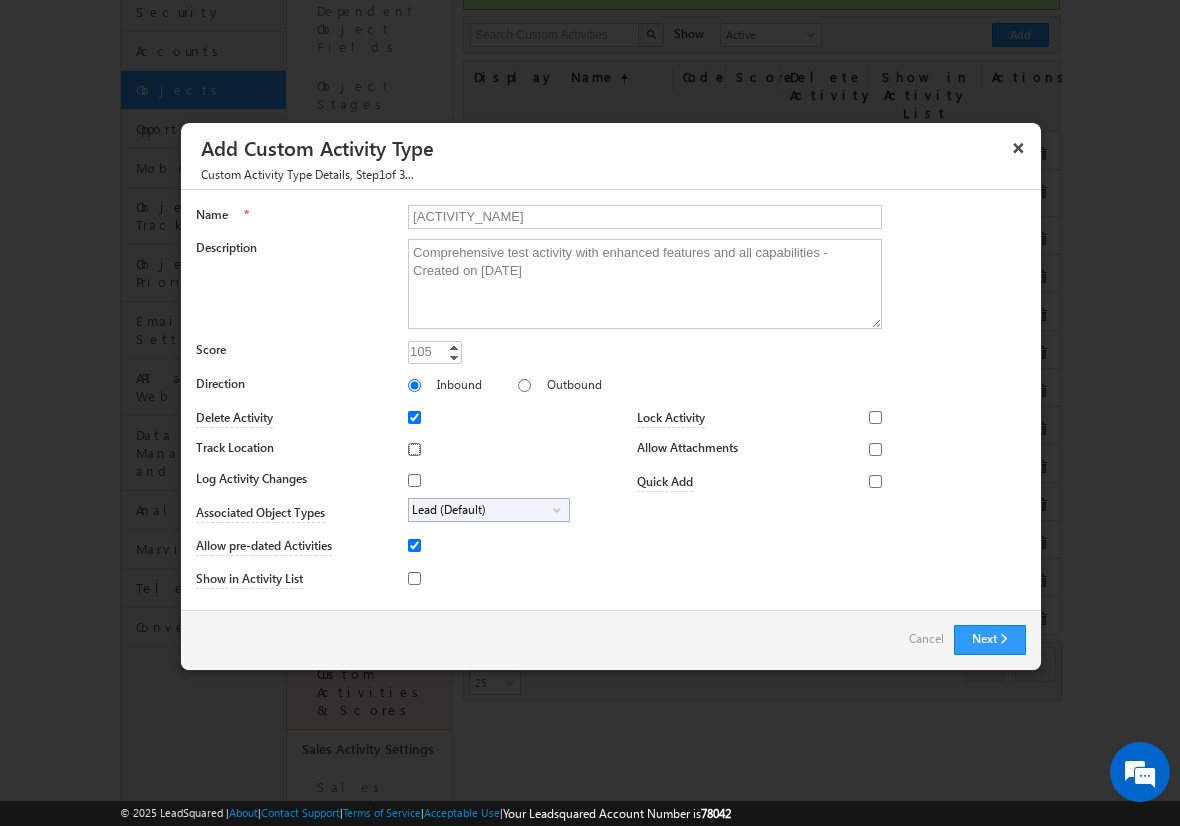 click on "Track Location" at bounding box center [414, 449] 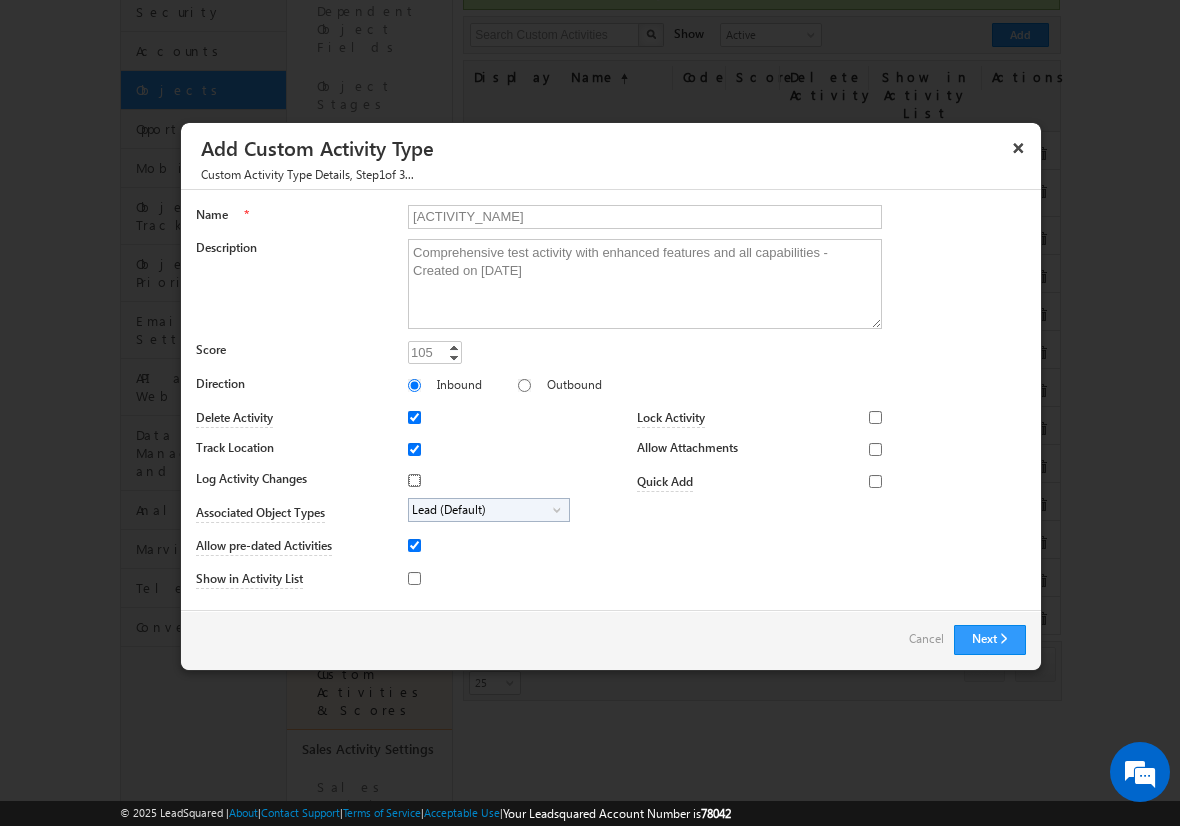 click on "Log Activity Changes" at bounding box center (414, 480) 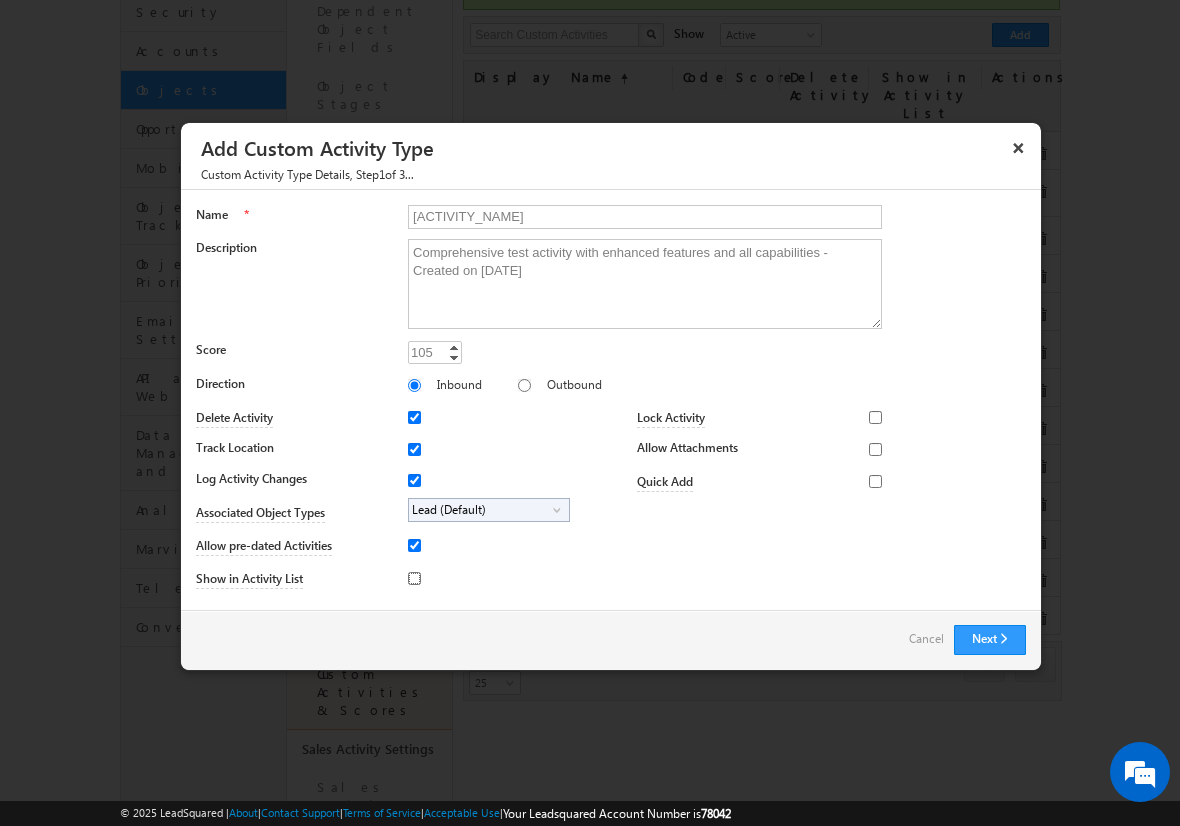 click on "Show in Activity List" at bounding box center (414, 578) 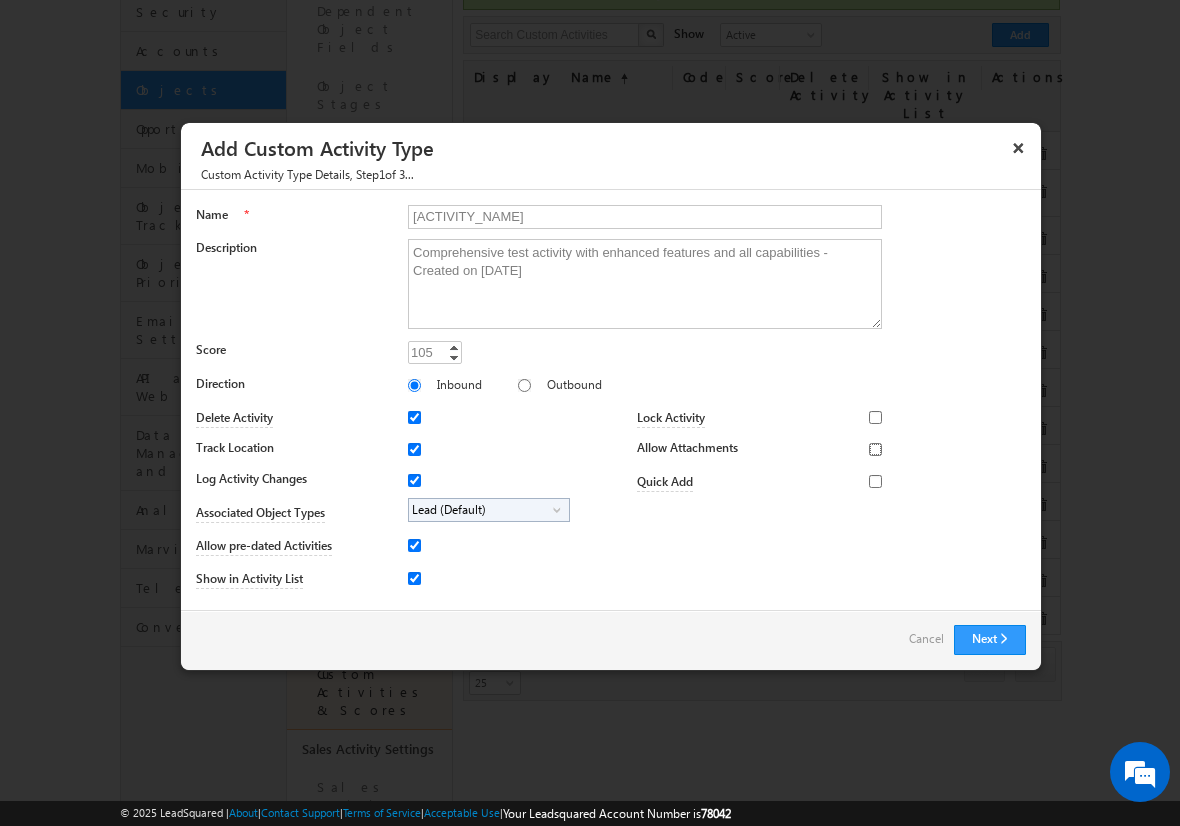 click on "Allow Attachments" at bounding box center [875, 449] 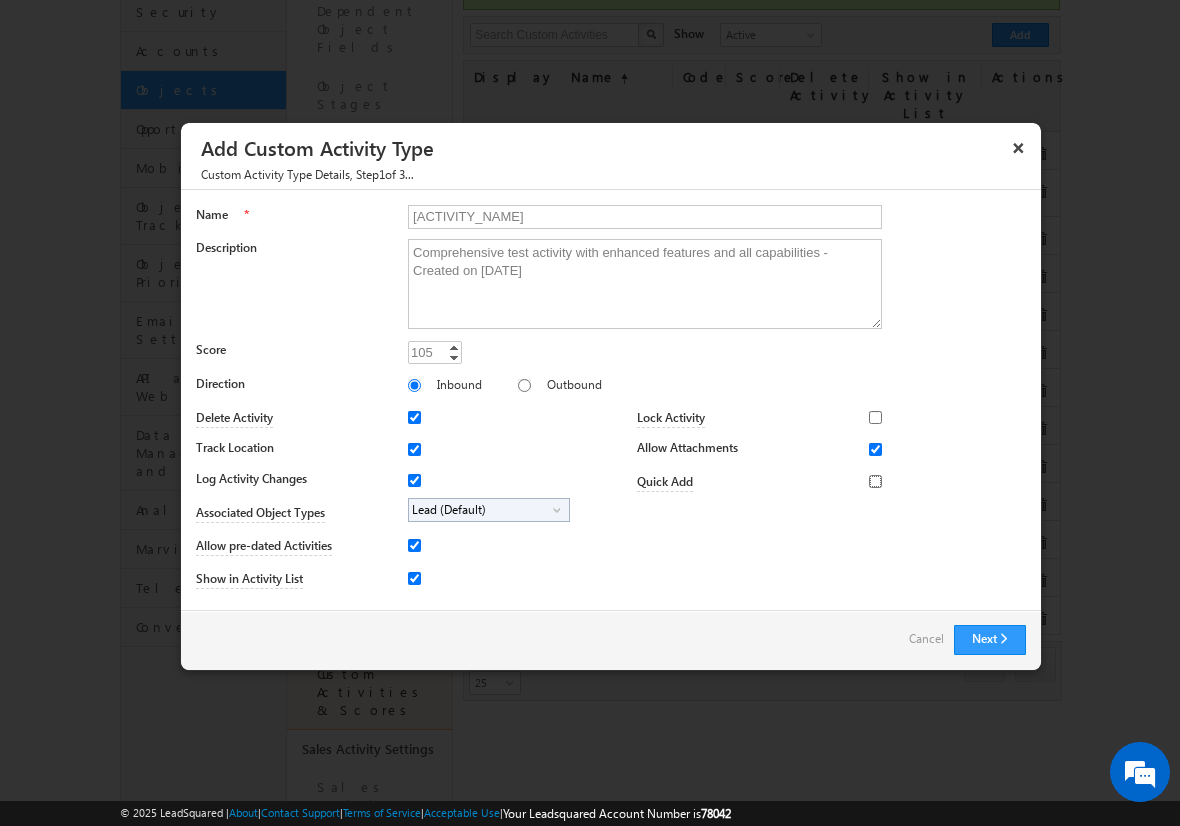 click on "Quick Add" at bounding box center [875, 481] 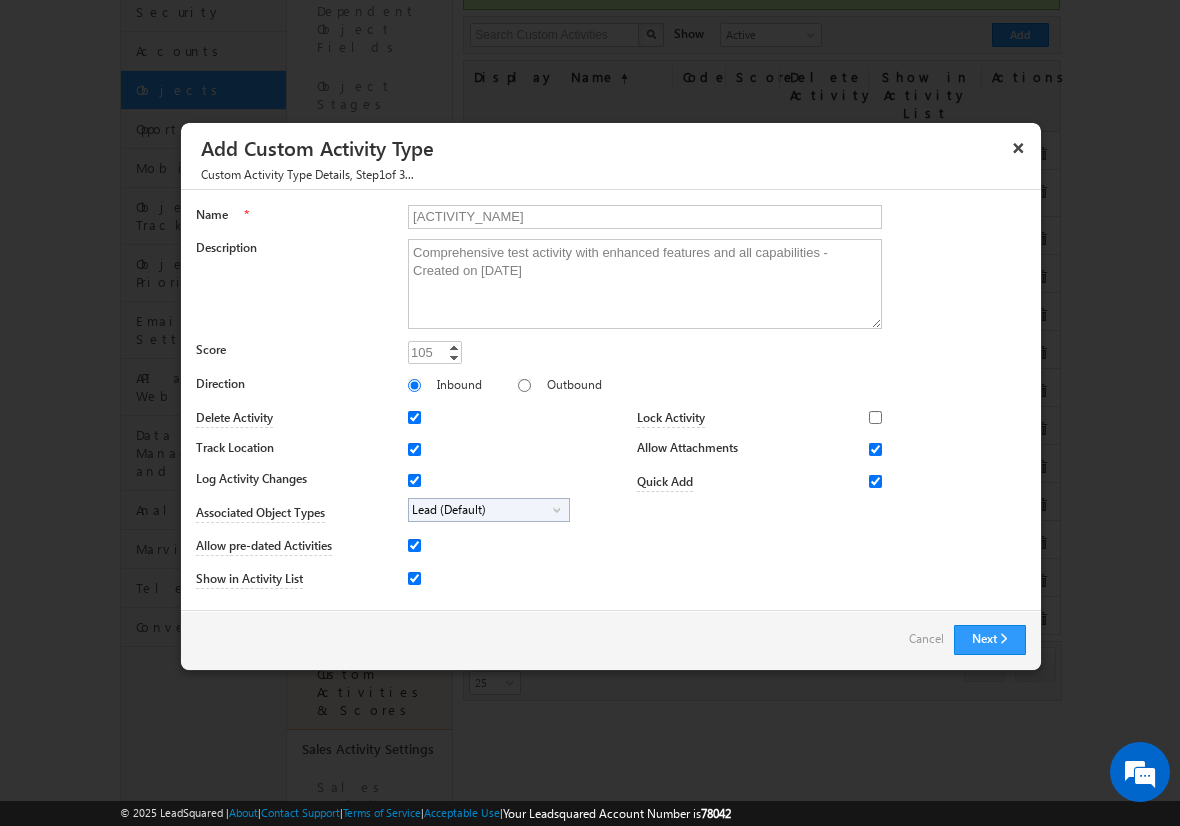 click on "Lead (Default)" at bounding box center (481, 510) 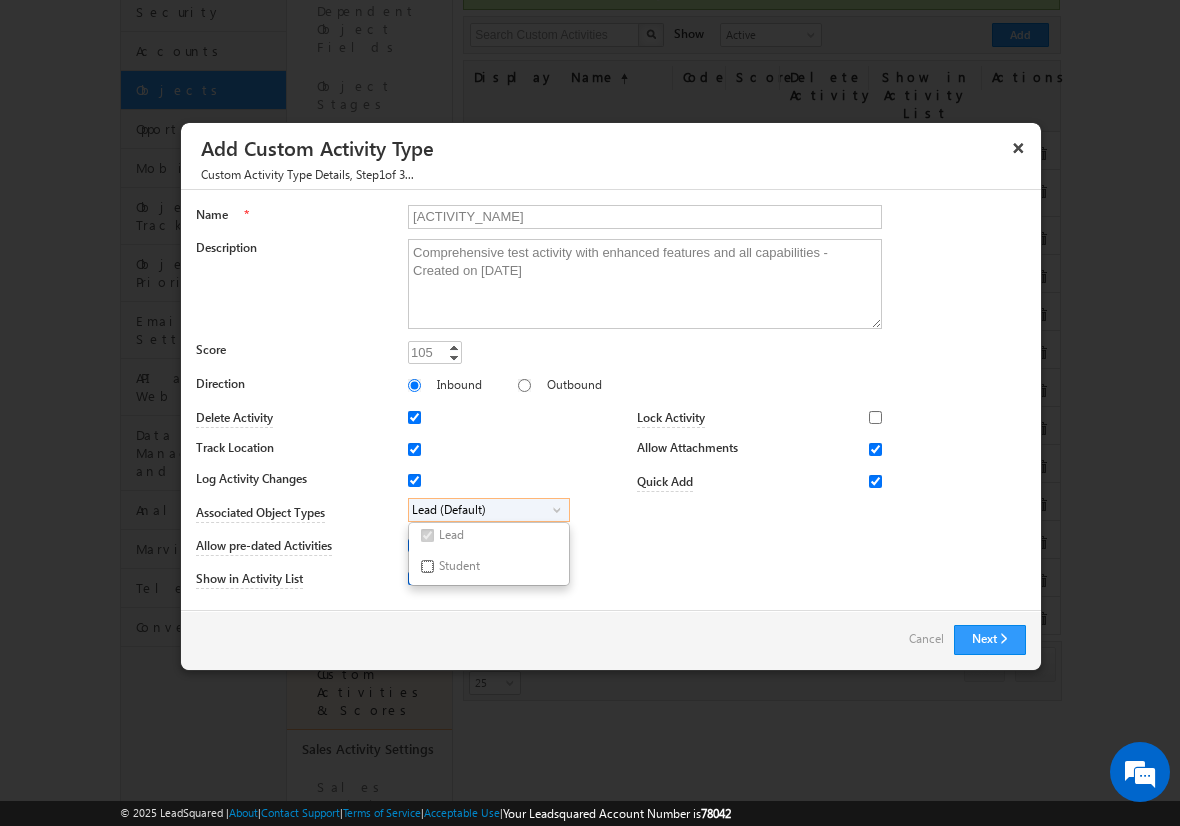 click on "Student" at bounding box center (427, 566) 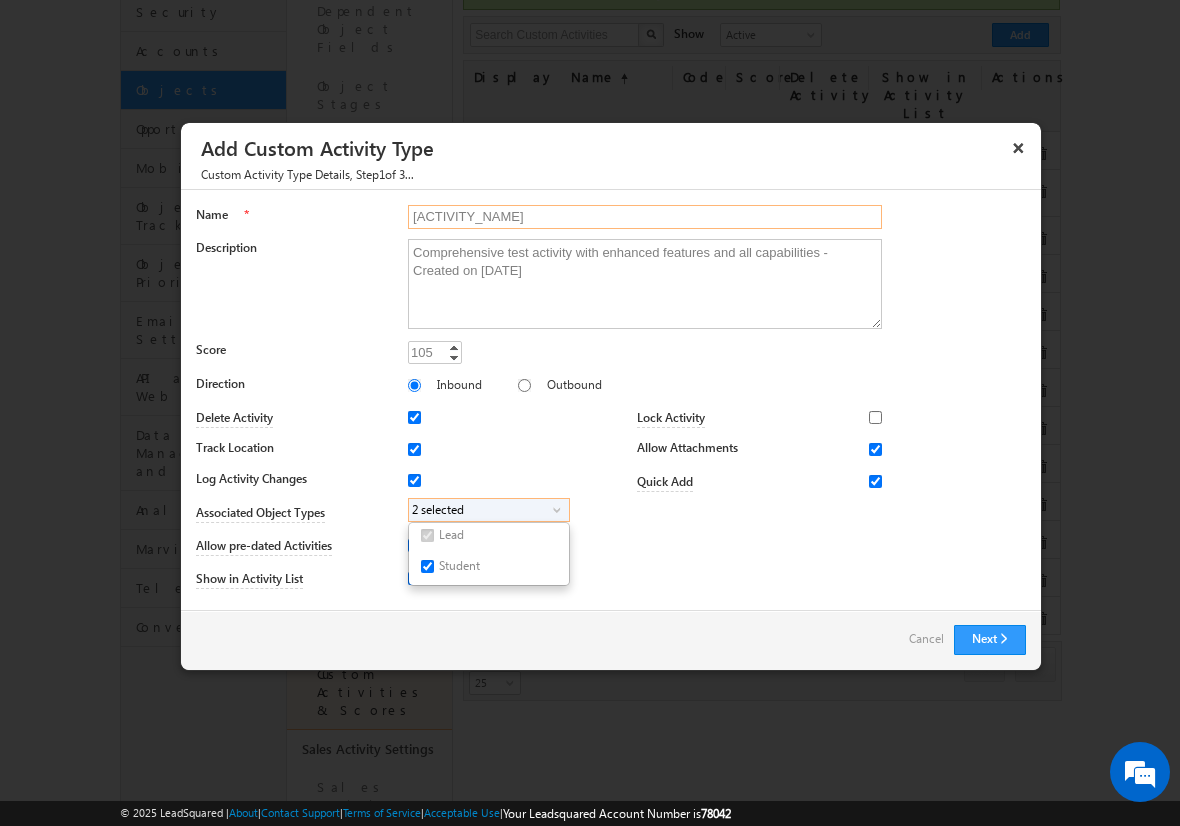 click on "[ACTIVITY_NAME]" at bounding box center [645, 217] 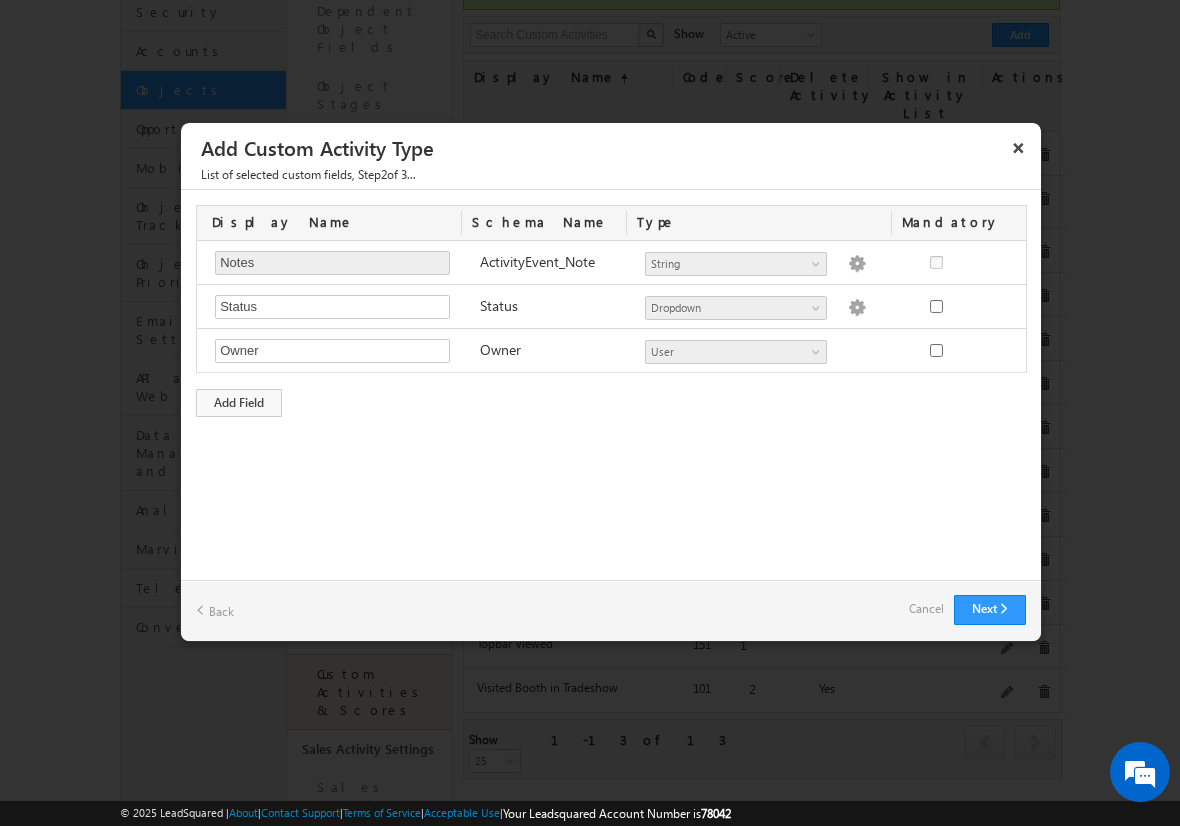 click on "Add Field" at bounding box center (239, 403) 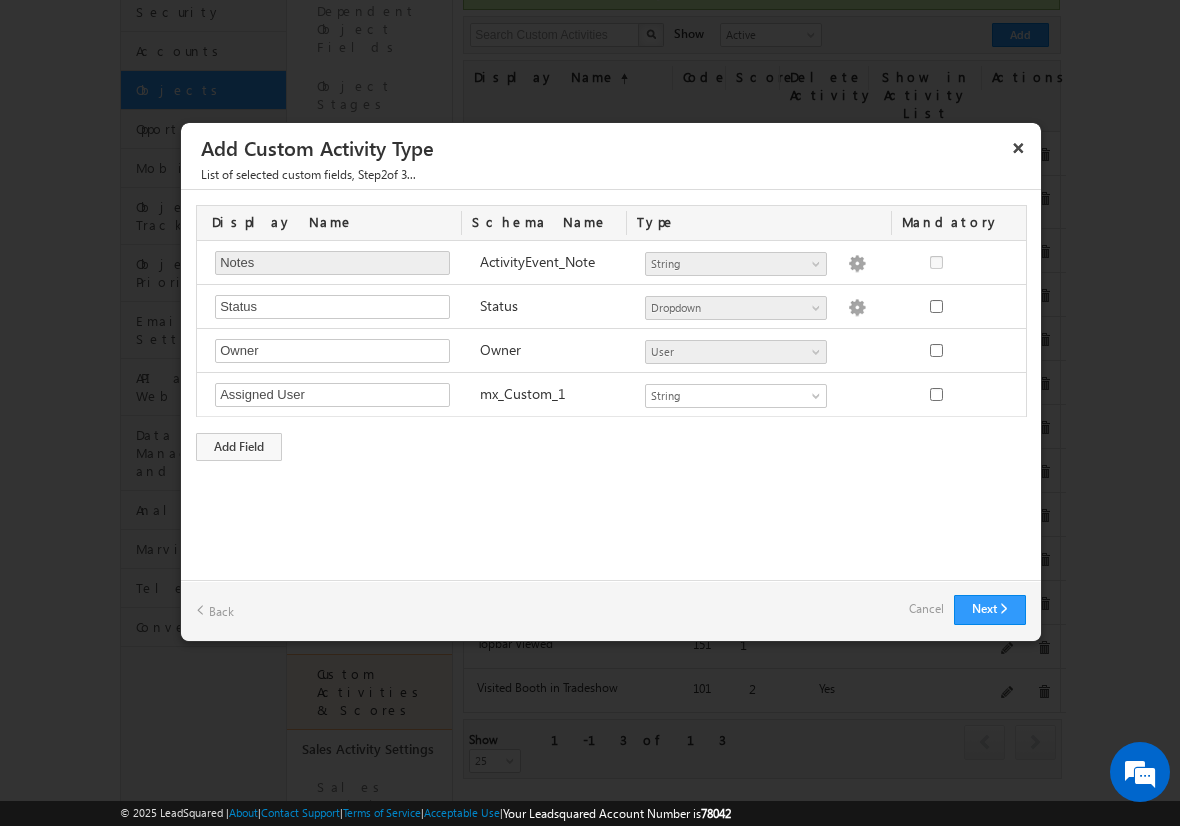 click on "Cancel" at bounding box center (926, 609) 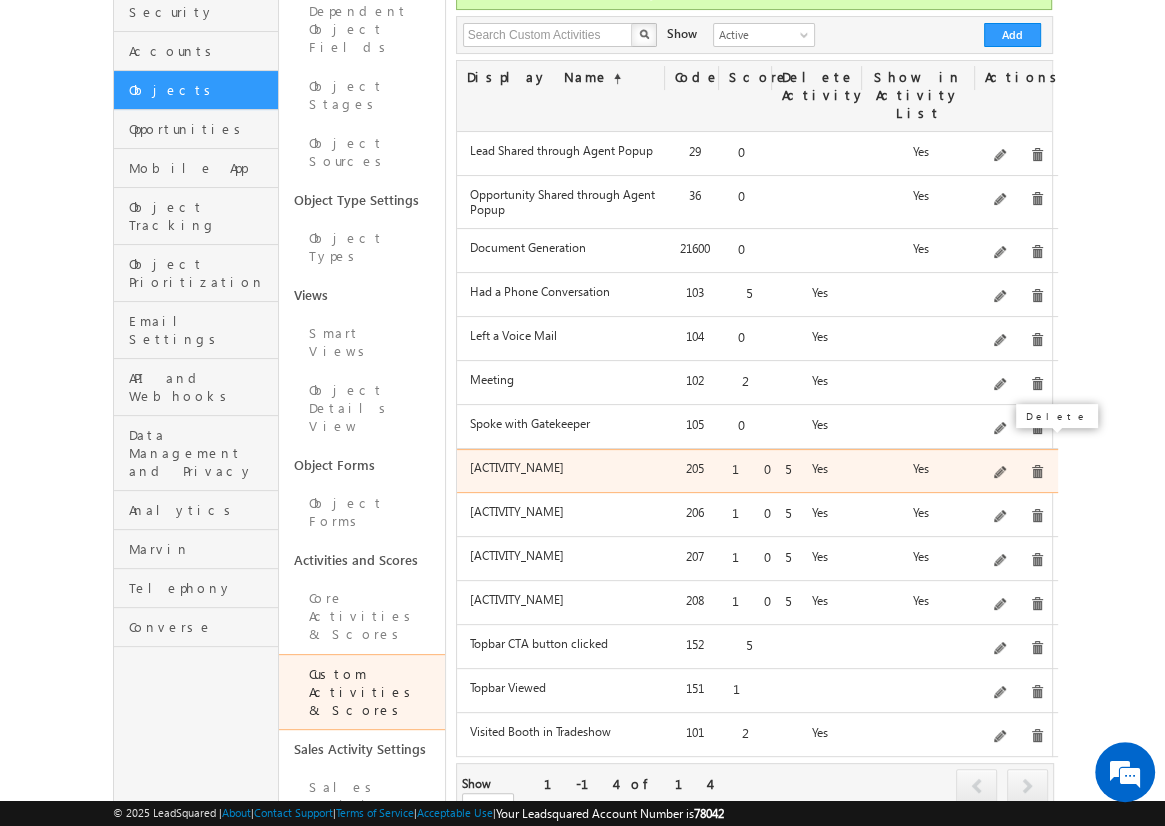 click at bounding box center [1037, 472] 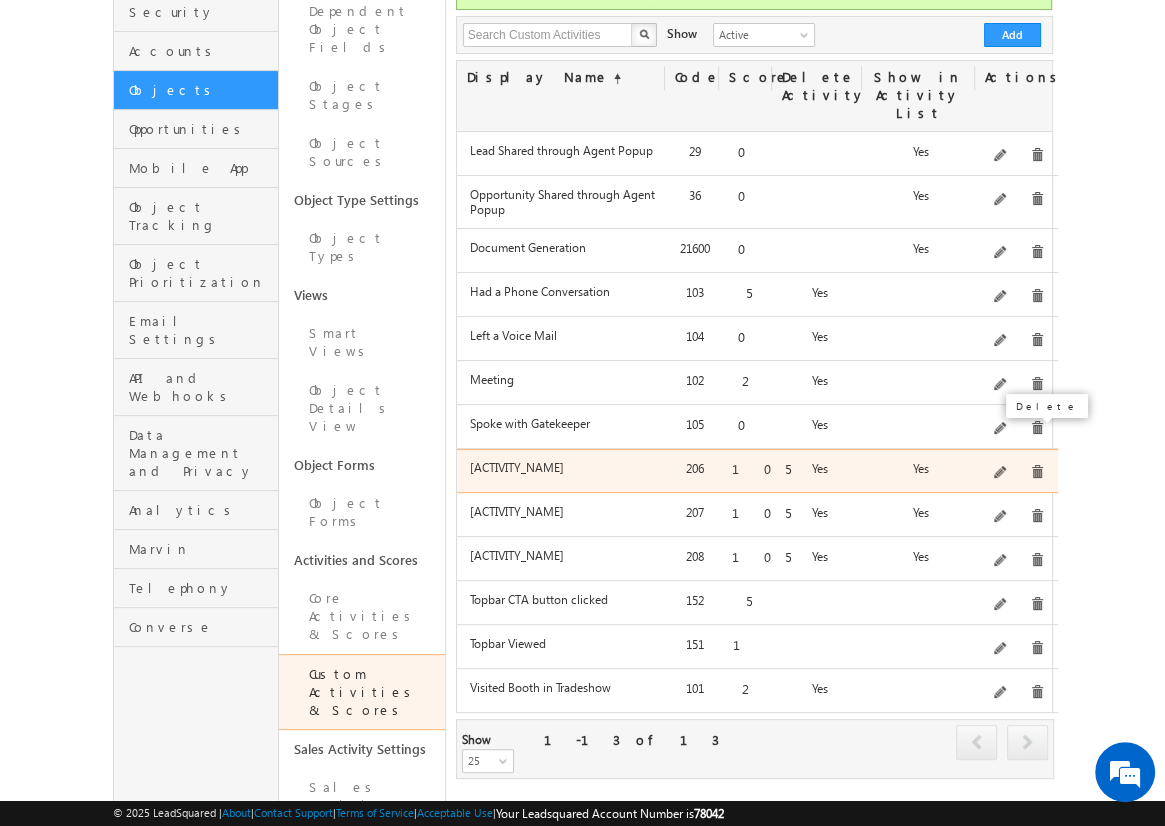 click at bounding box center [1037, 472] 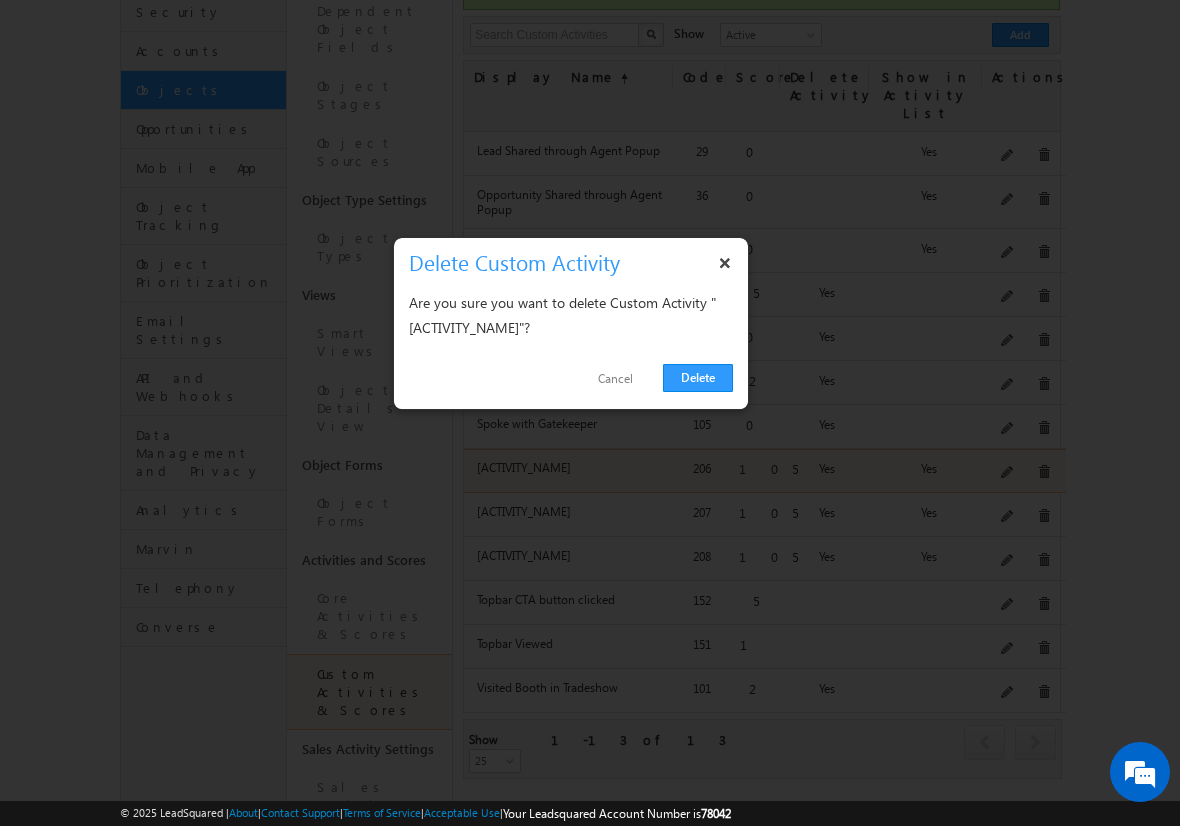 click on "Delete" at bounding box center (698, 378) 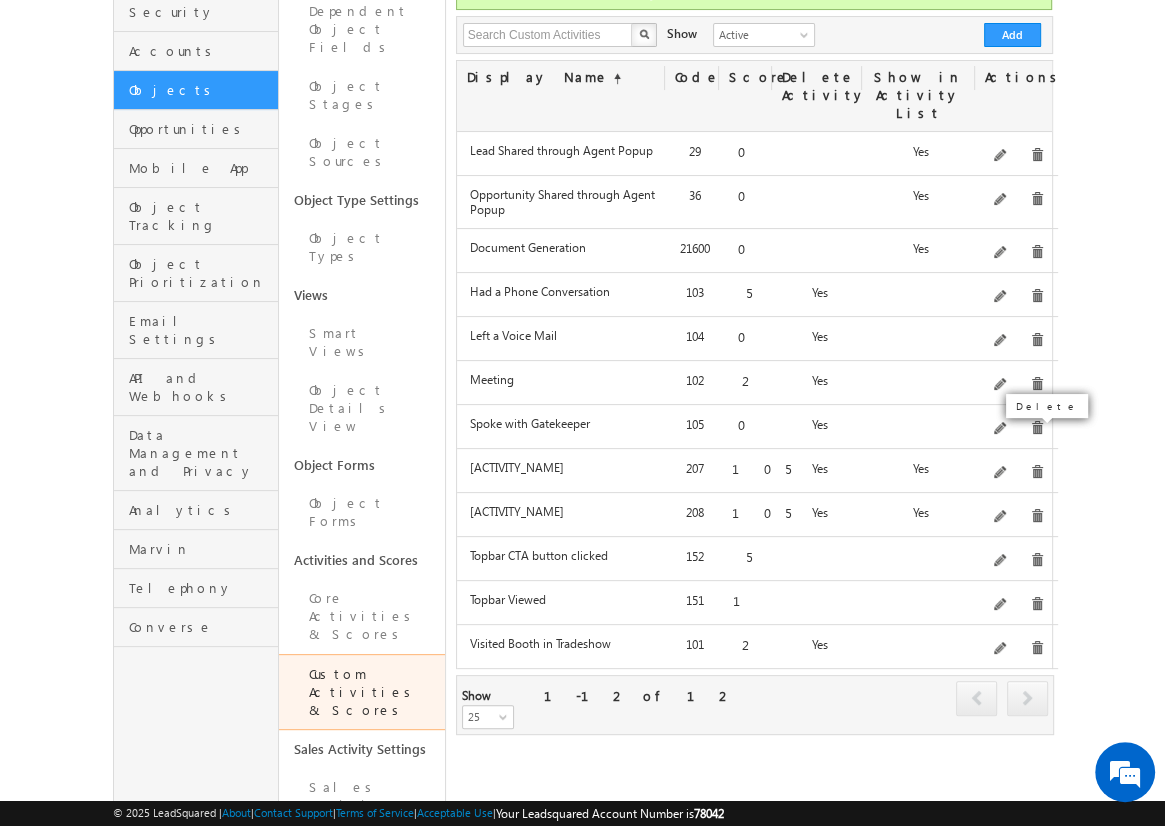 click at bounding box center [1037, 472] 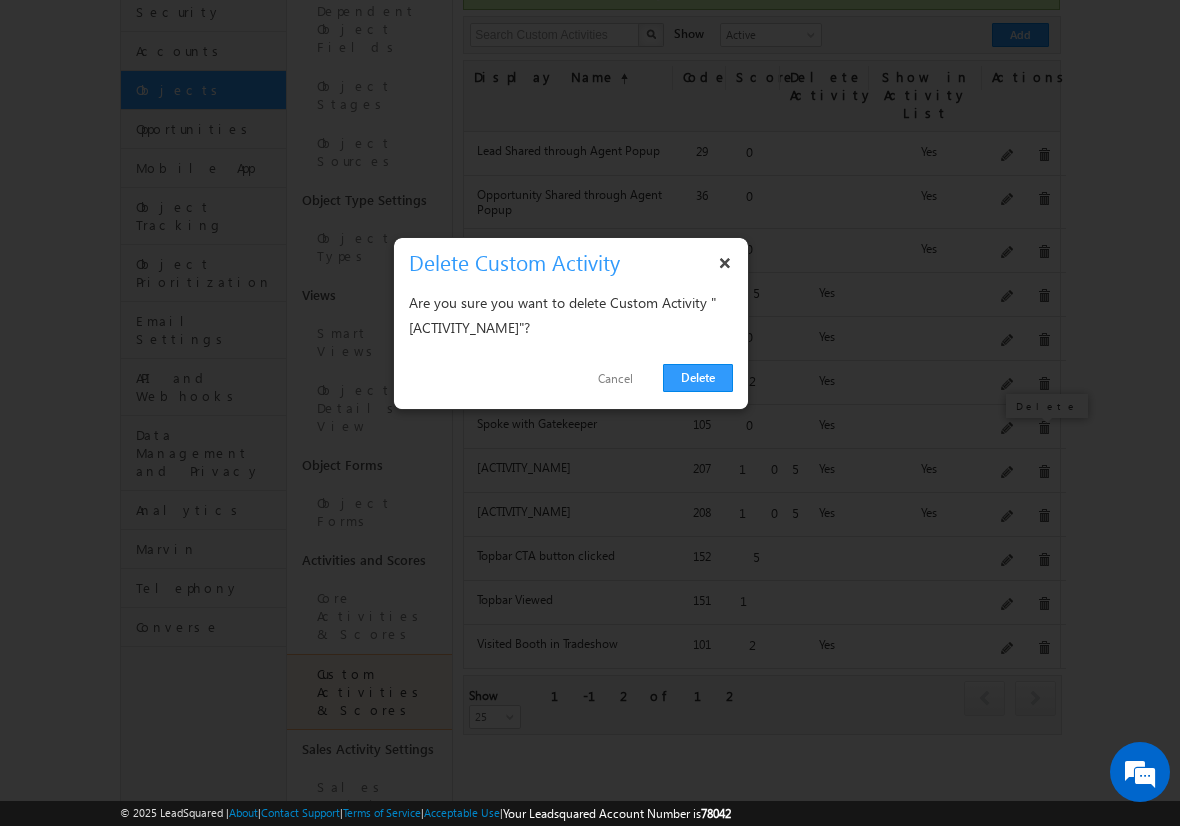 click on "Delete" at bounding box center (698, 378) 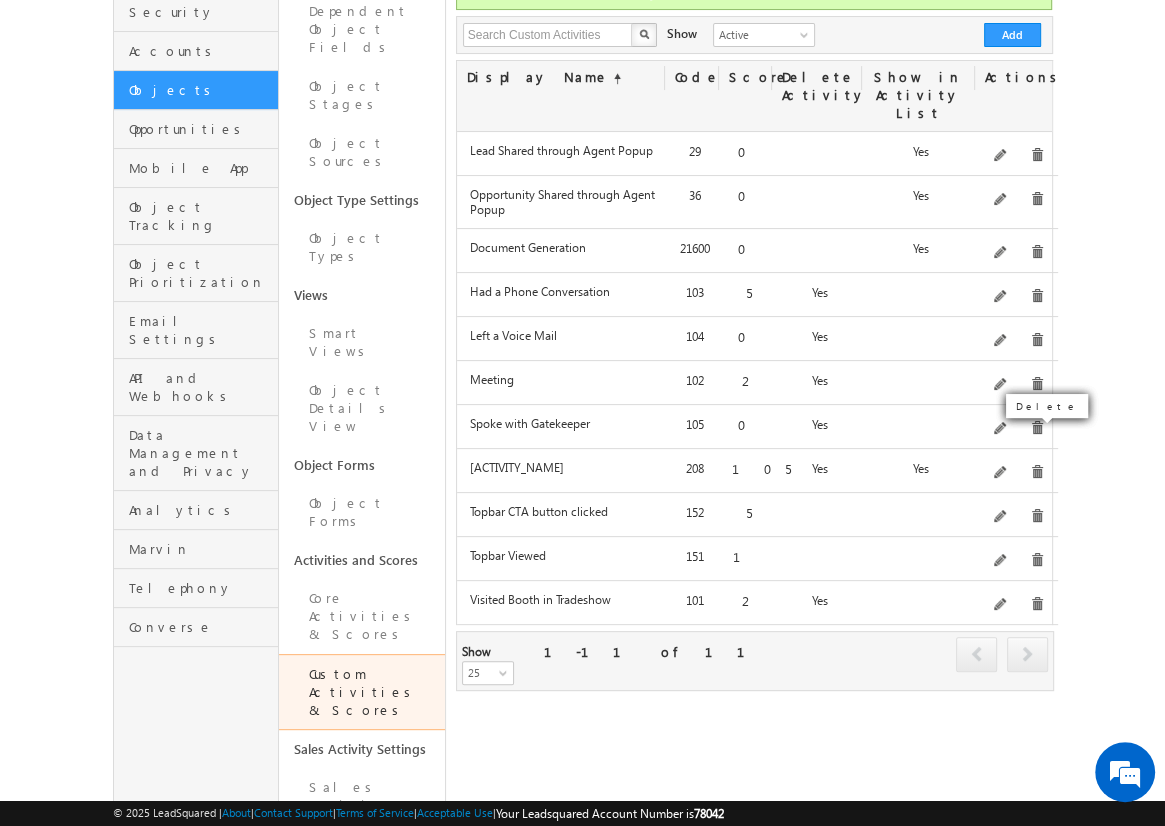 click at bounding box center (1037, 472) 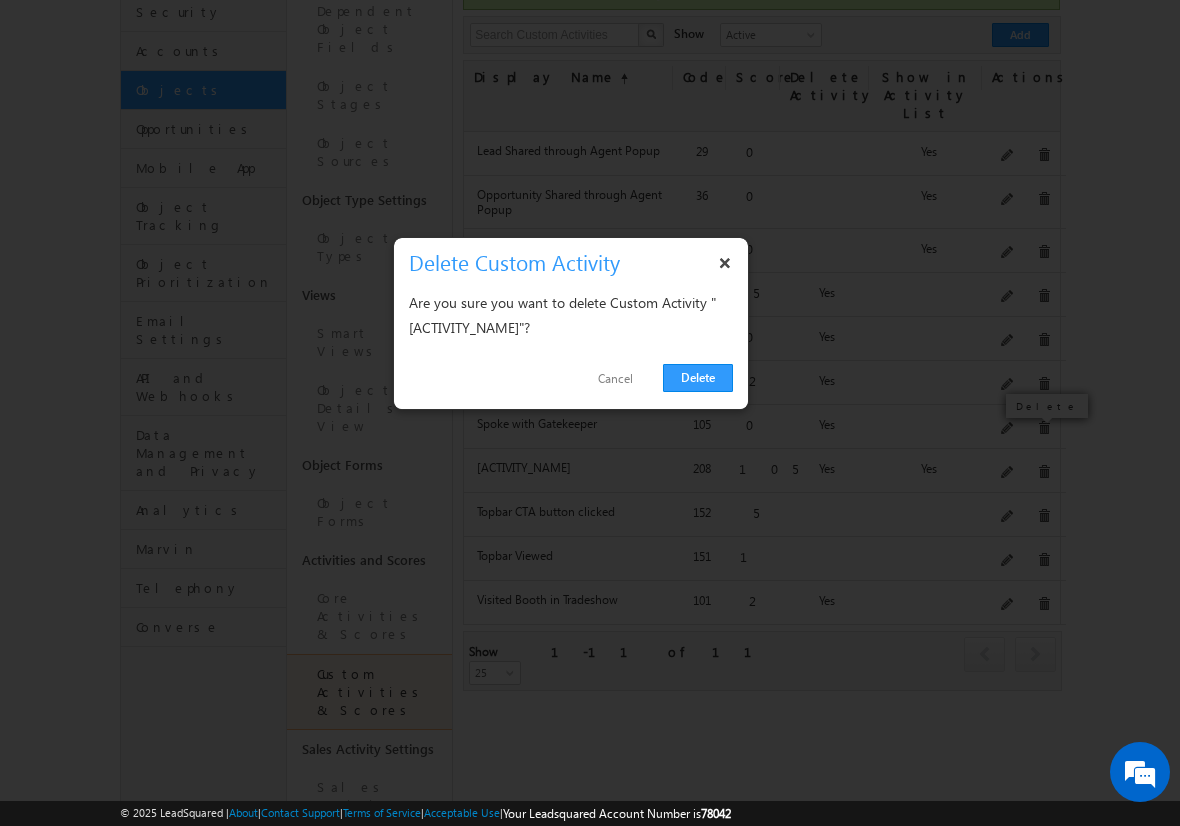 click on "Delete" at bounding box center [698, 378] 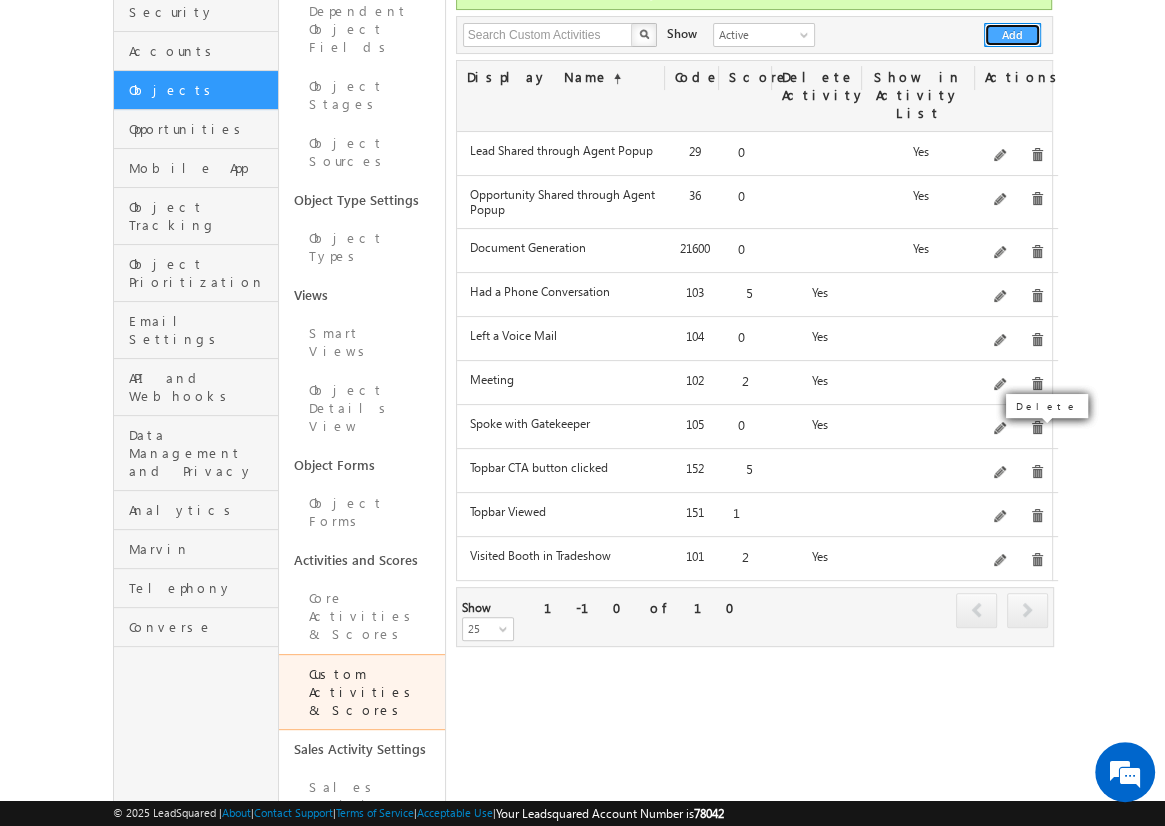 click on "Add" at bounding box center [1012, 35] 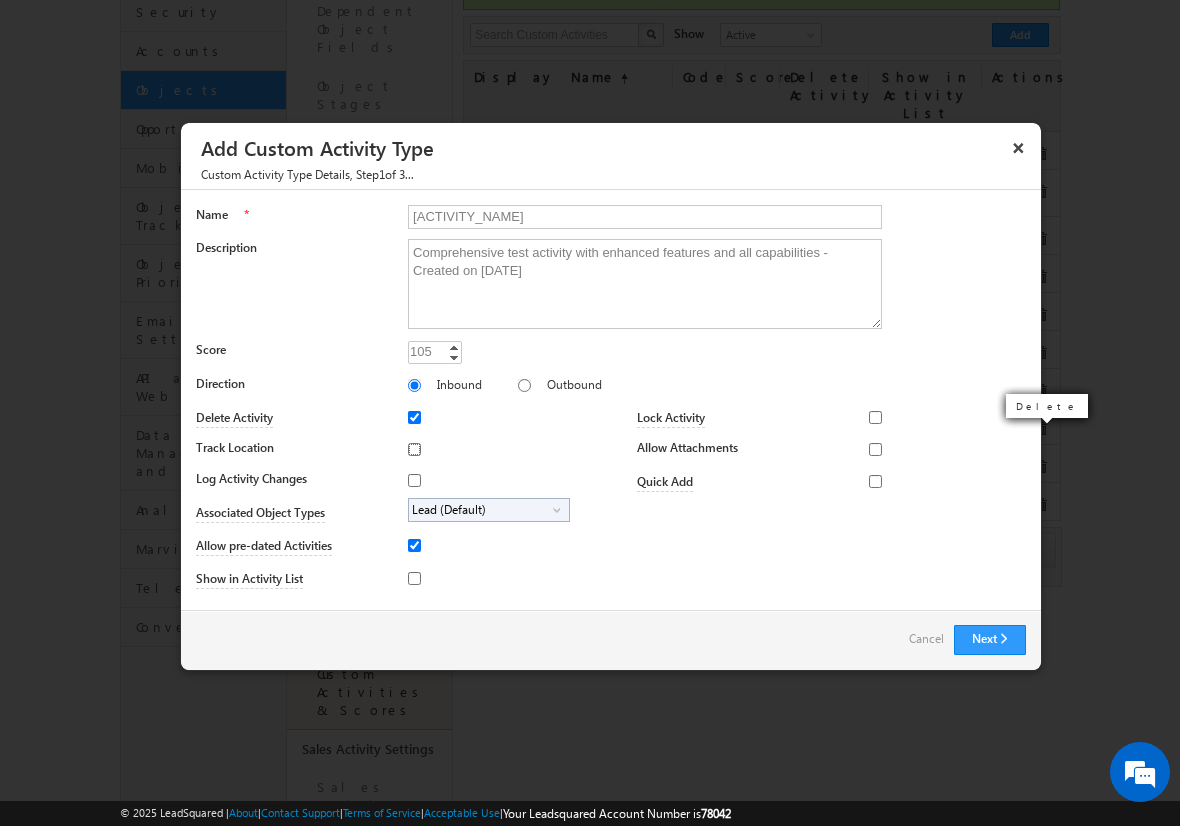 click on "Track Location" at bounding box center [414, 449] 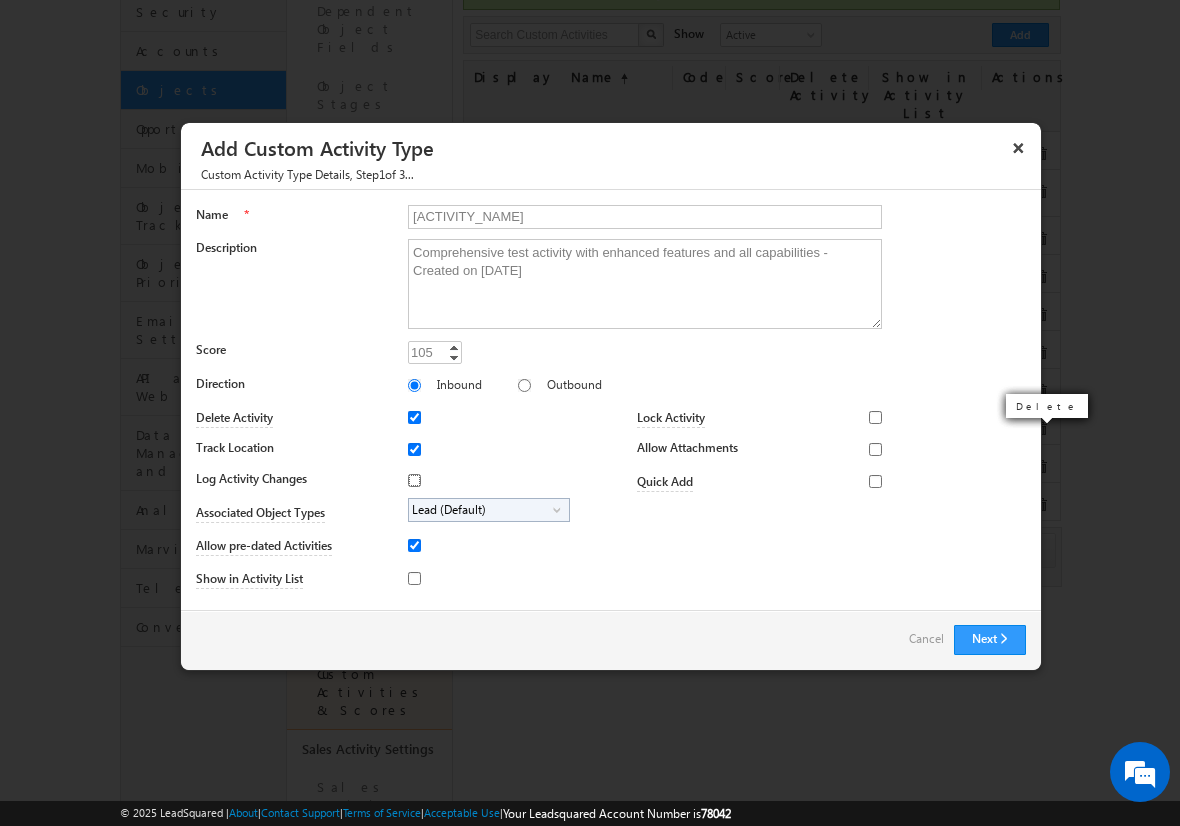 click on "Log Activity Changes" at bounding box center [414, 480] 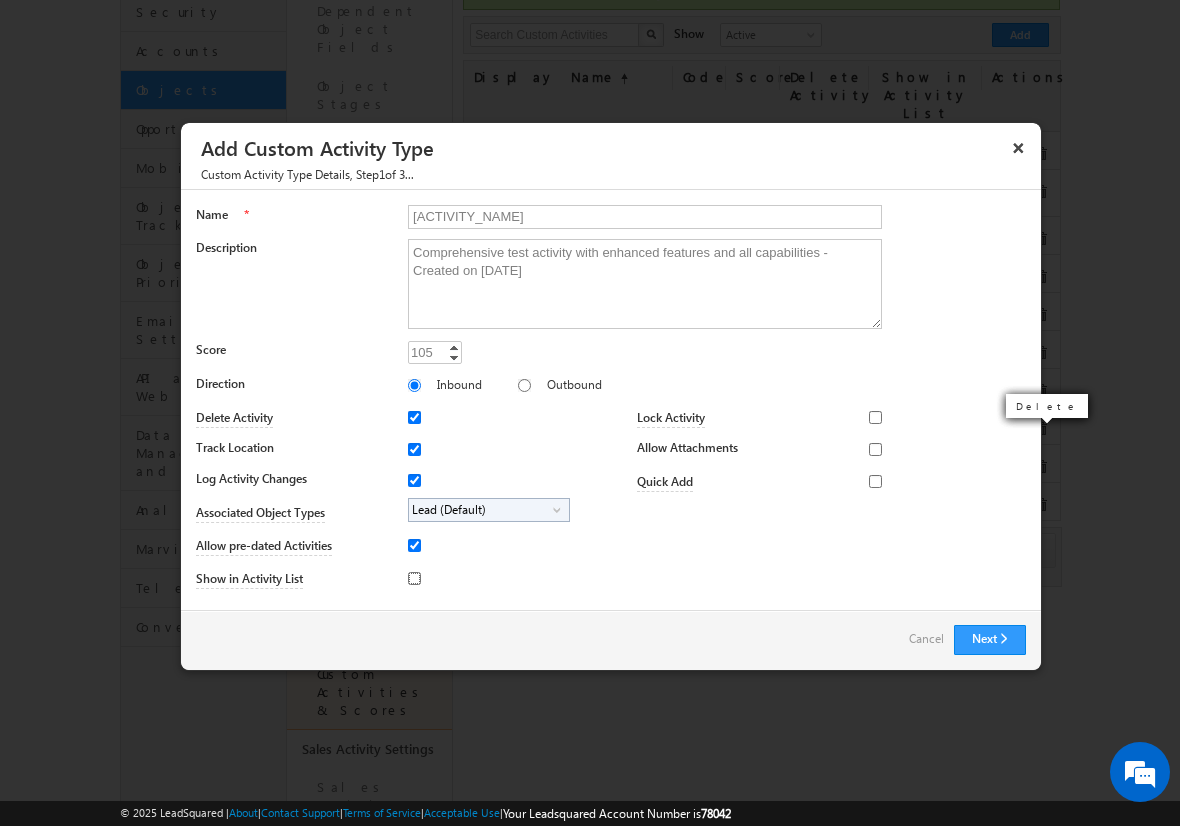 click on "Show in Activity List" at bounding box center [414, 578] 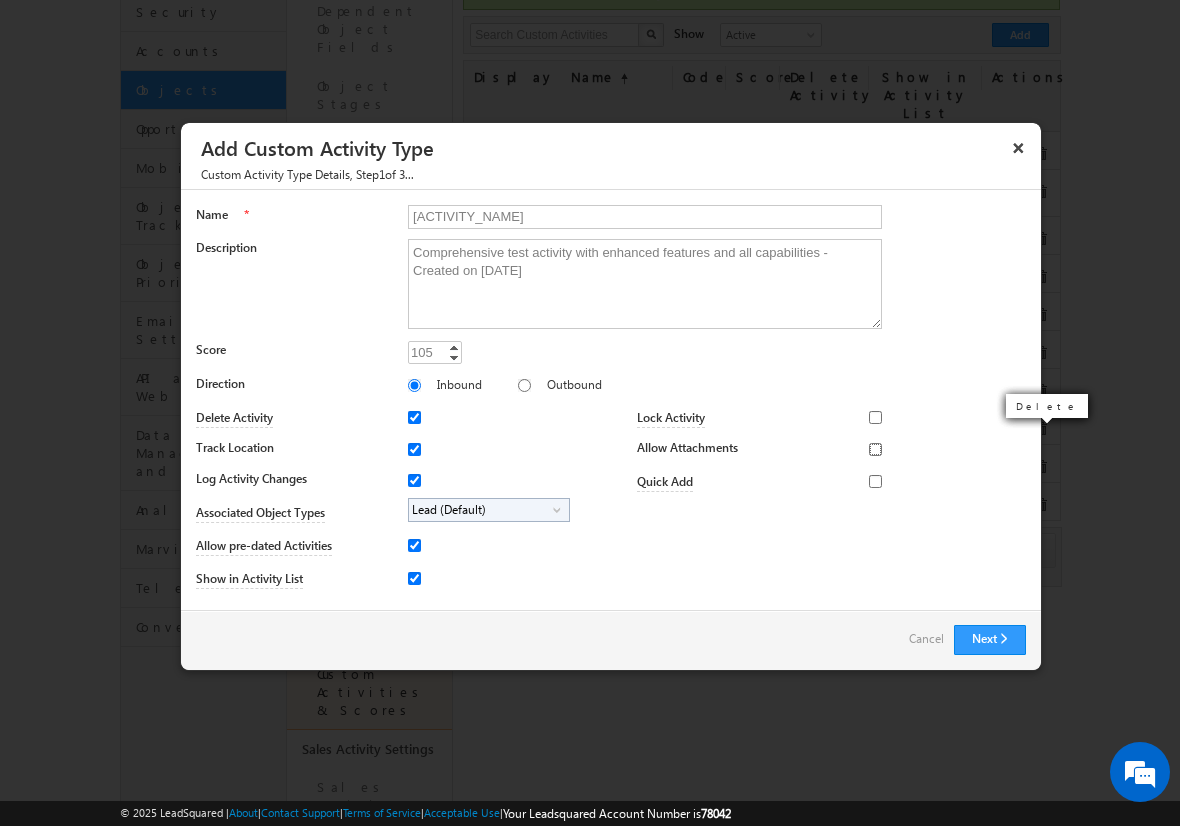 click on "Allow Attachments" at bounding box center [875, 449] 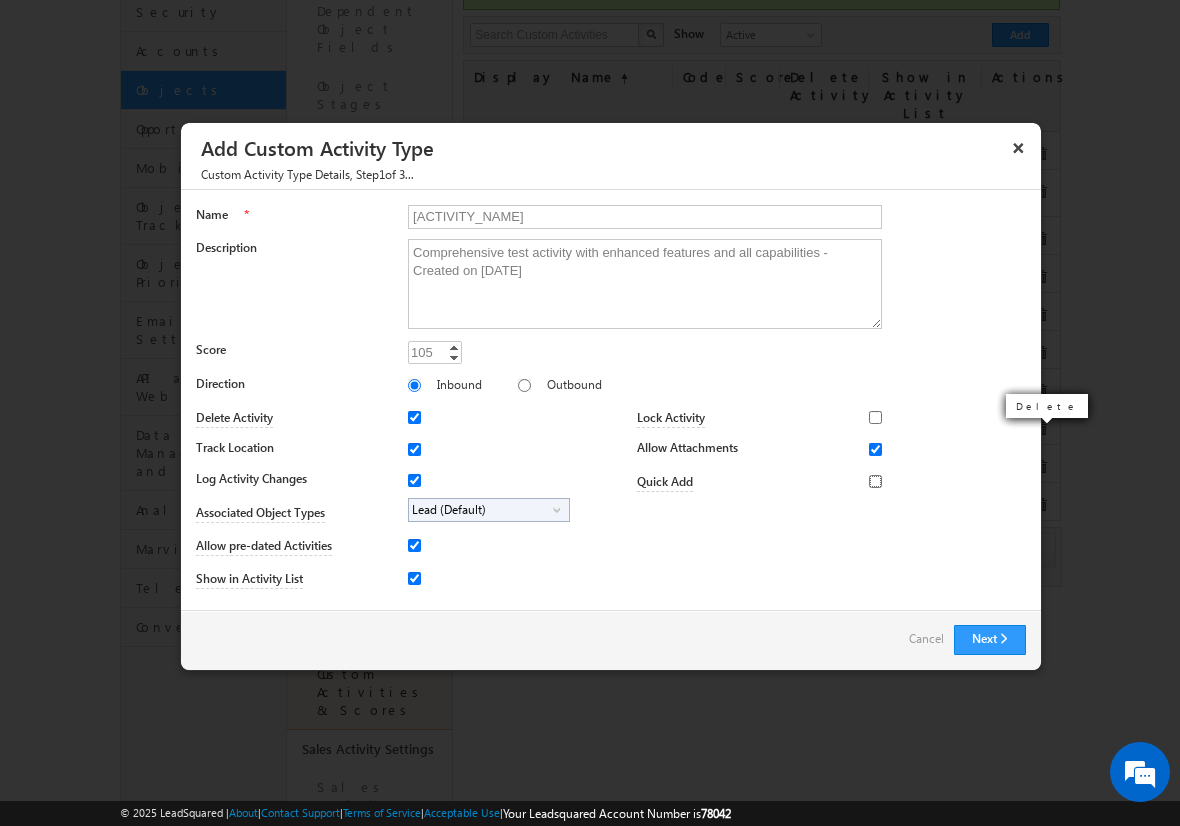 click on "Quick Add" at bounding box center [875, 481] 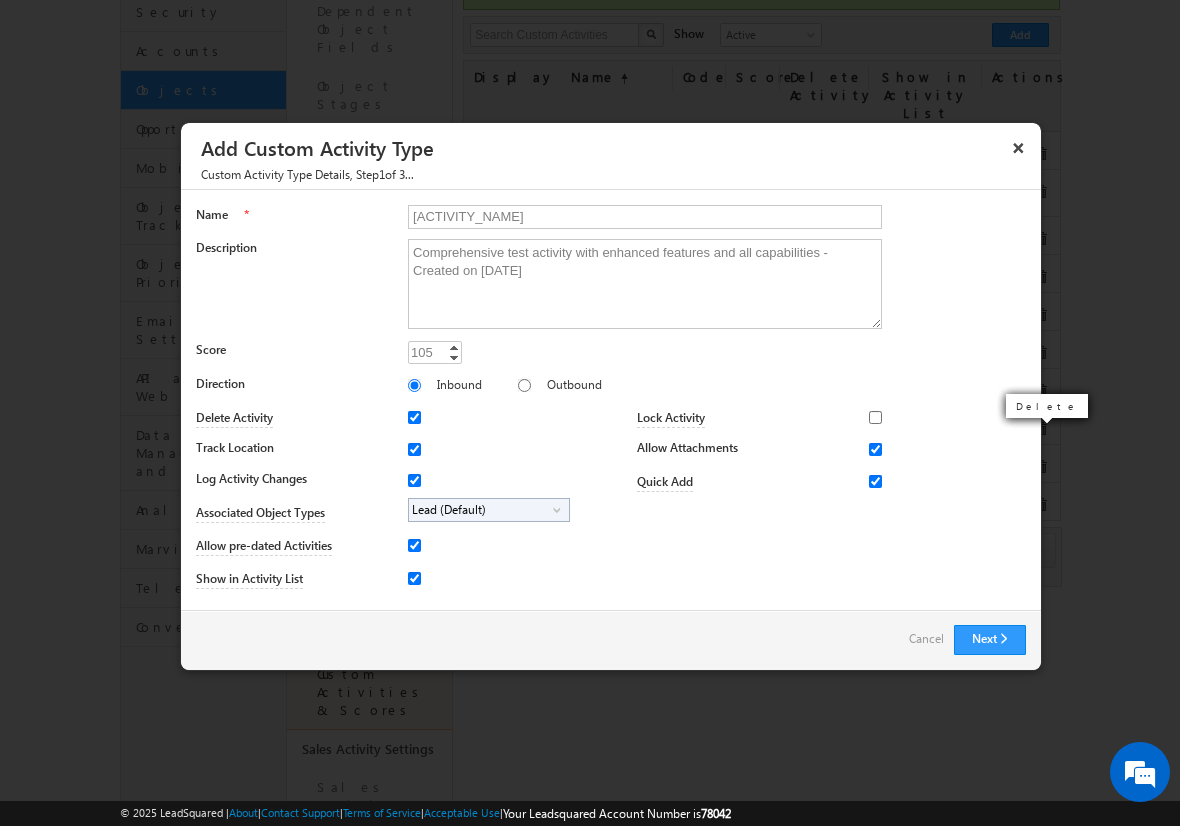 click on "Lead (Default)" at bounding box center [481, 510] 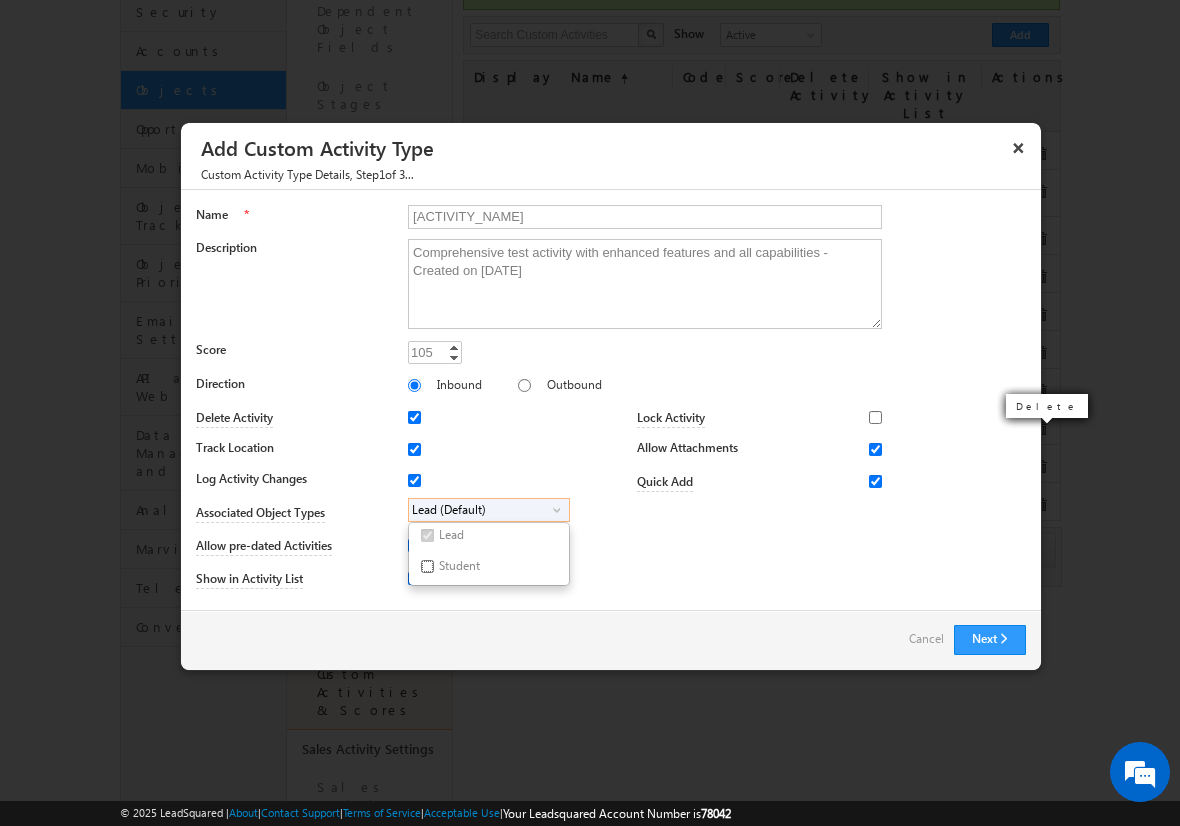 click on "Student" at bounding box center [427, 566] 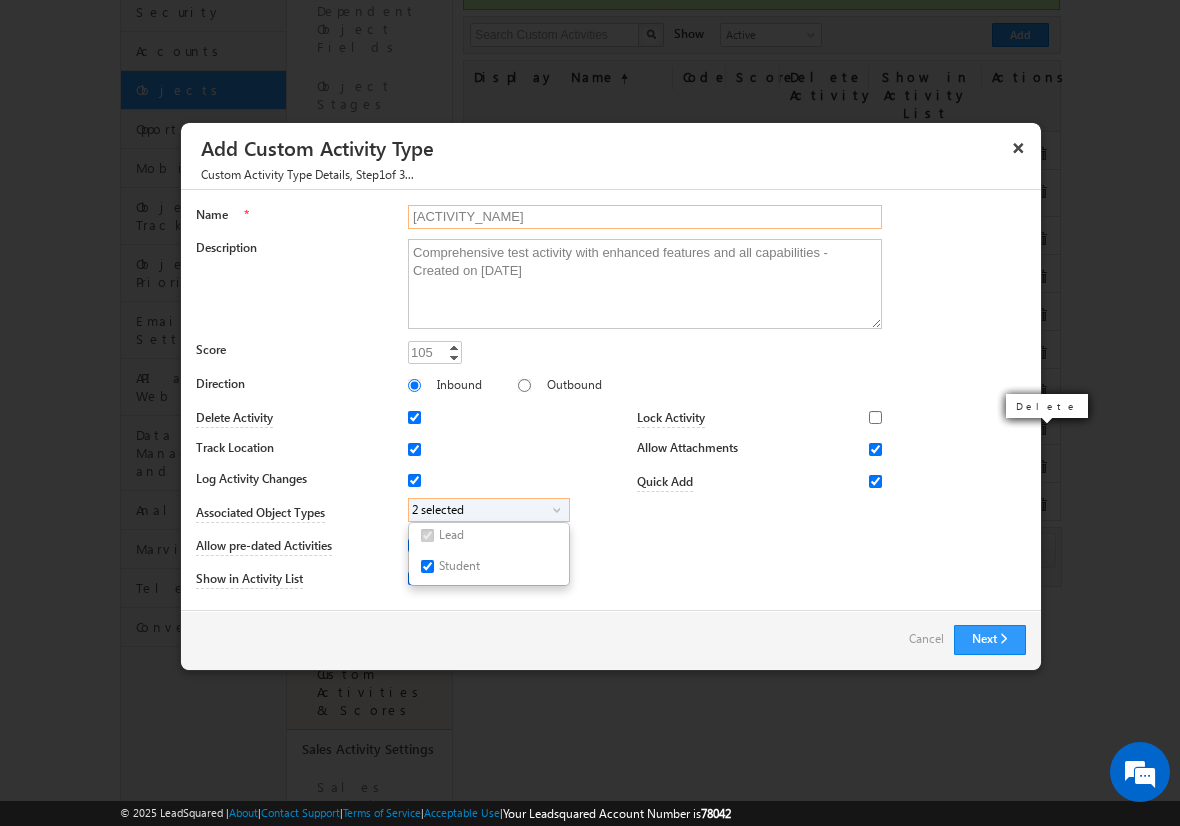 click on "[ACTIVITY_NAME]" at bounding box center [645, 217] 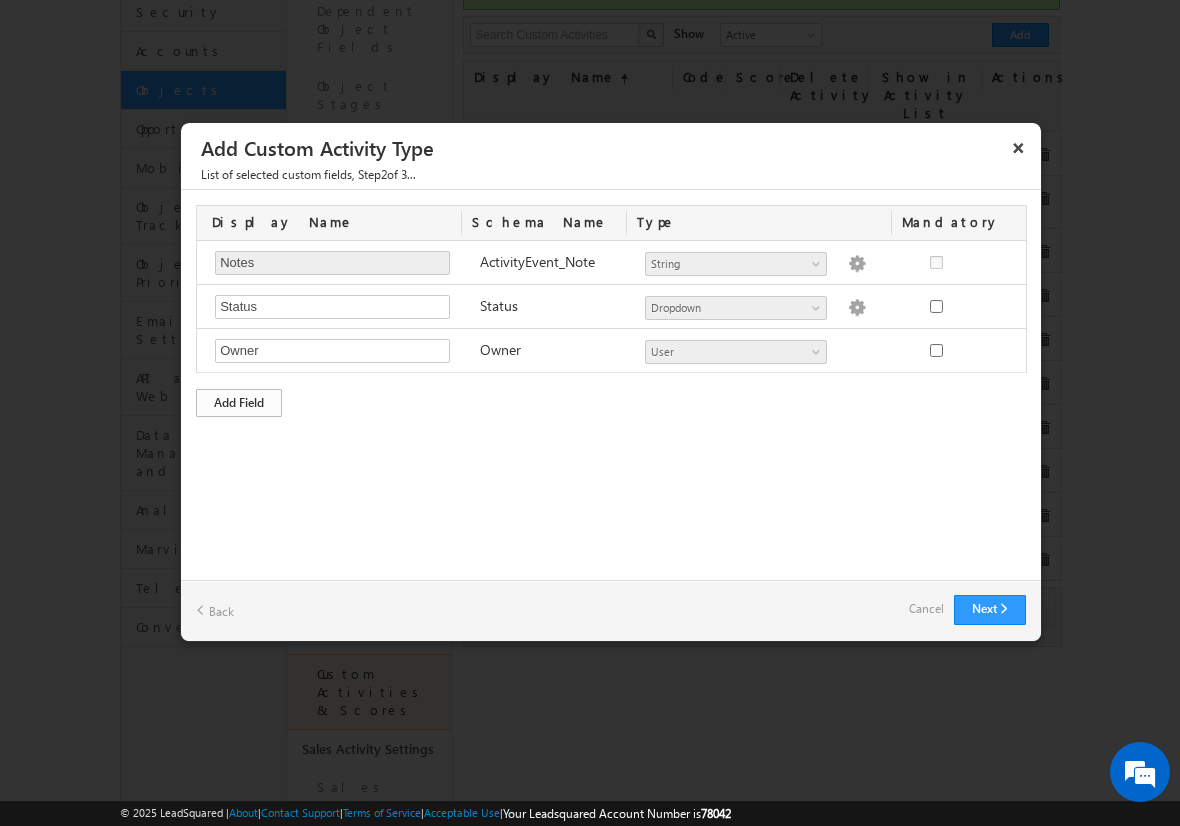 click on "Add Field" at bounding box center (239, 403) 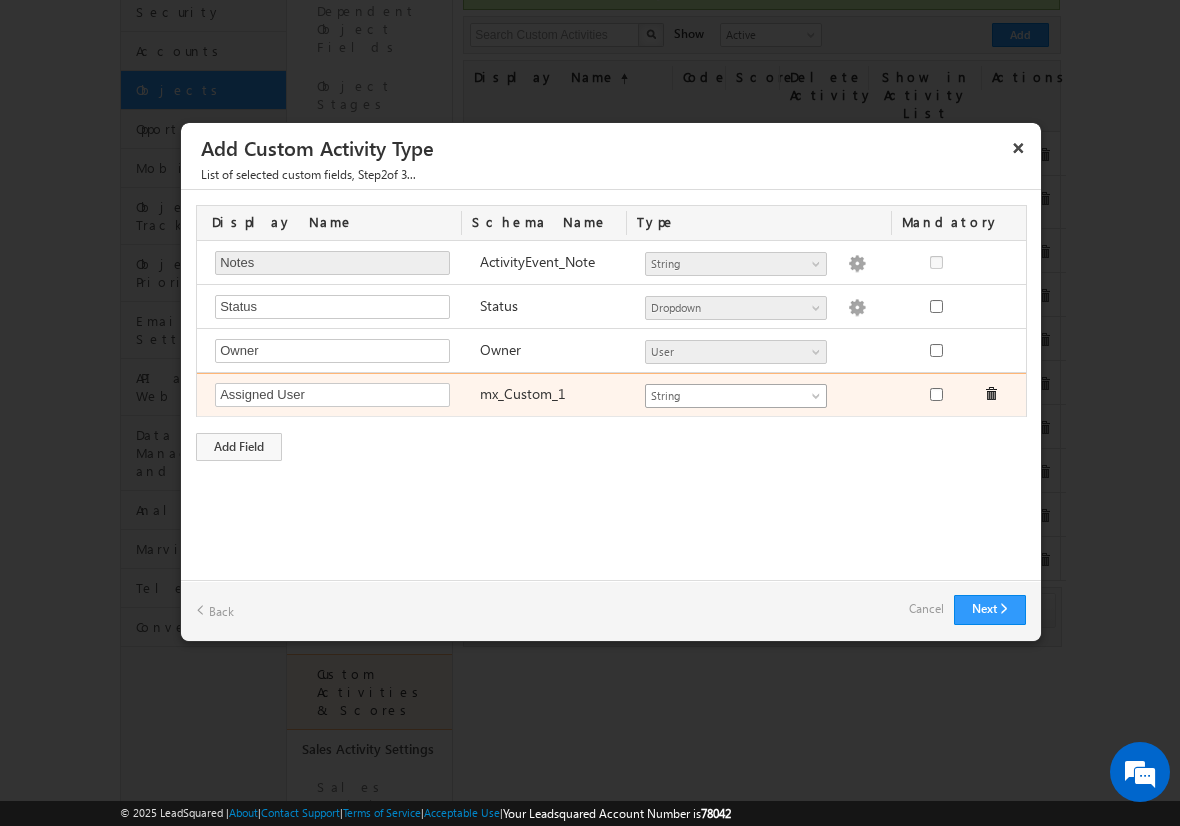 click on "String" at bounding box center (727, 396) 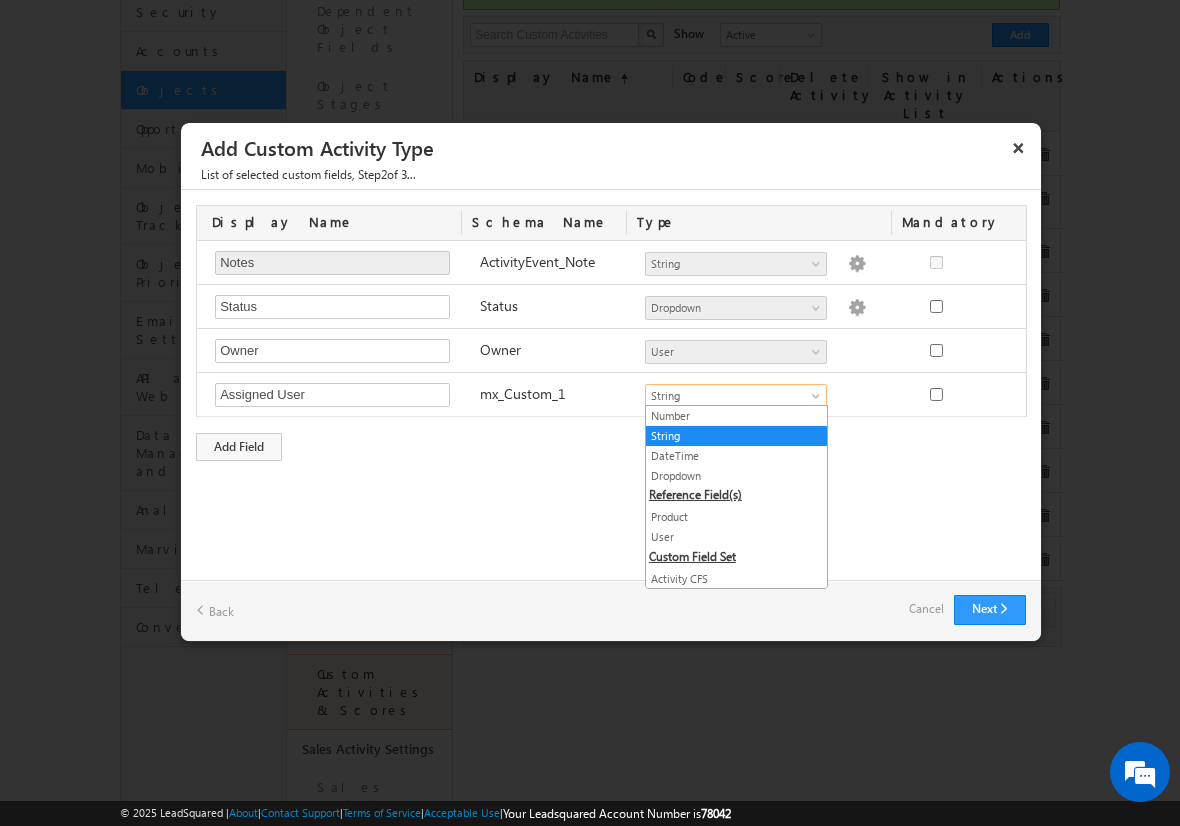 click on "User" at bounding box center (736, 537) 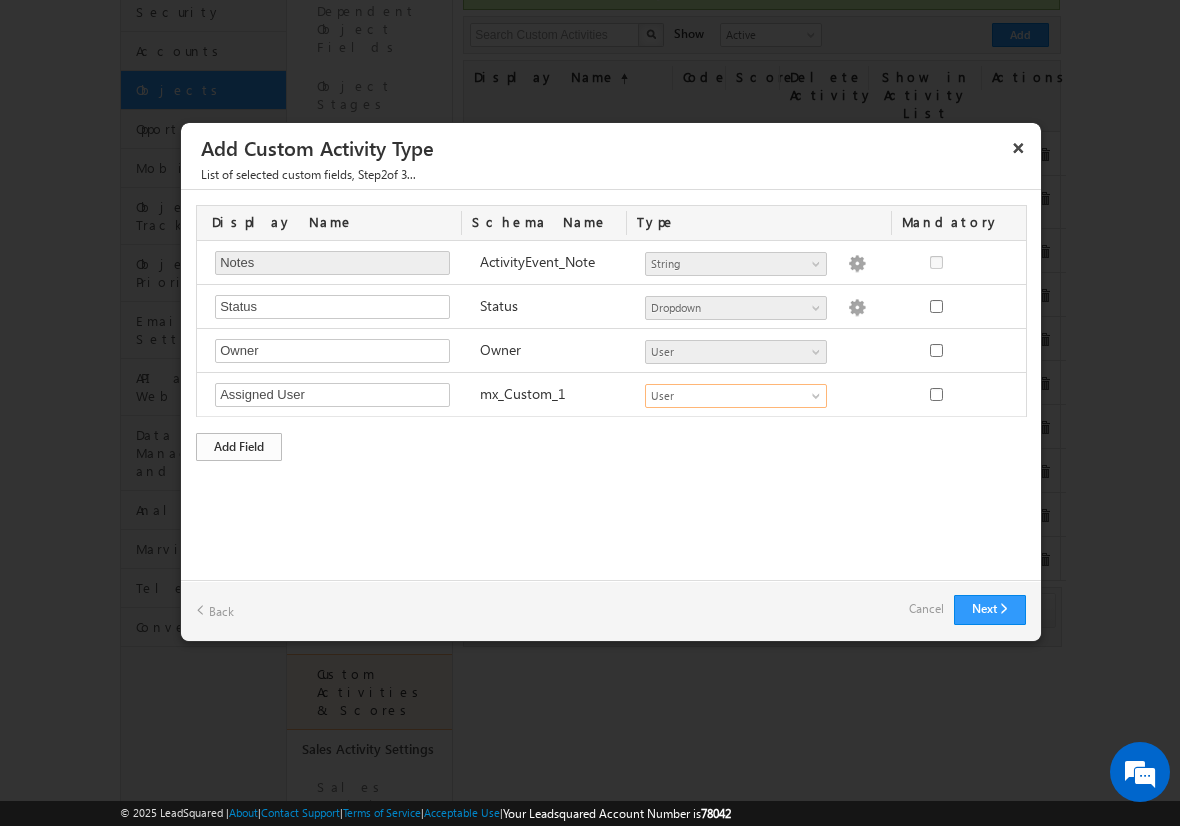click on "Add Field" at bounding box center [239, 447] 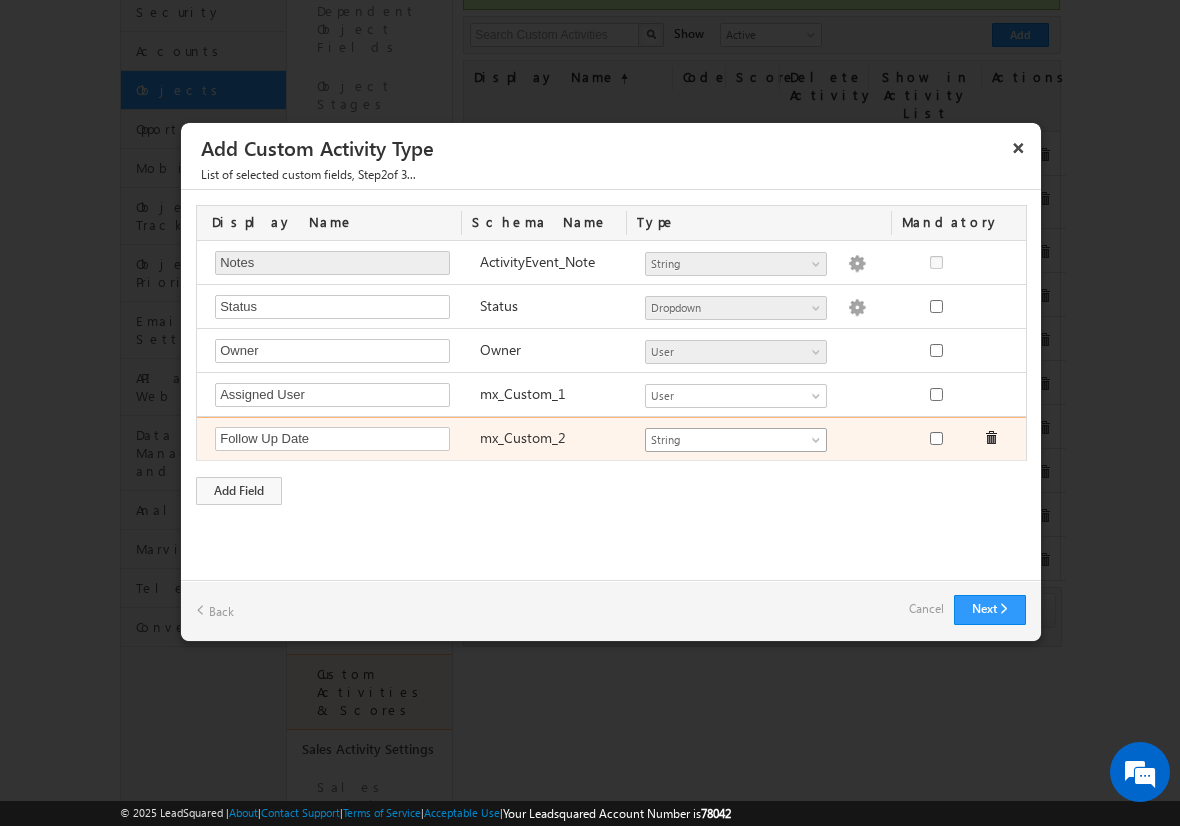 click on "String" at bounding box center (727, 440) 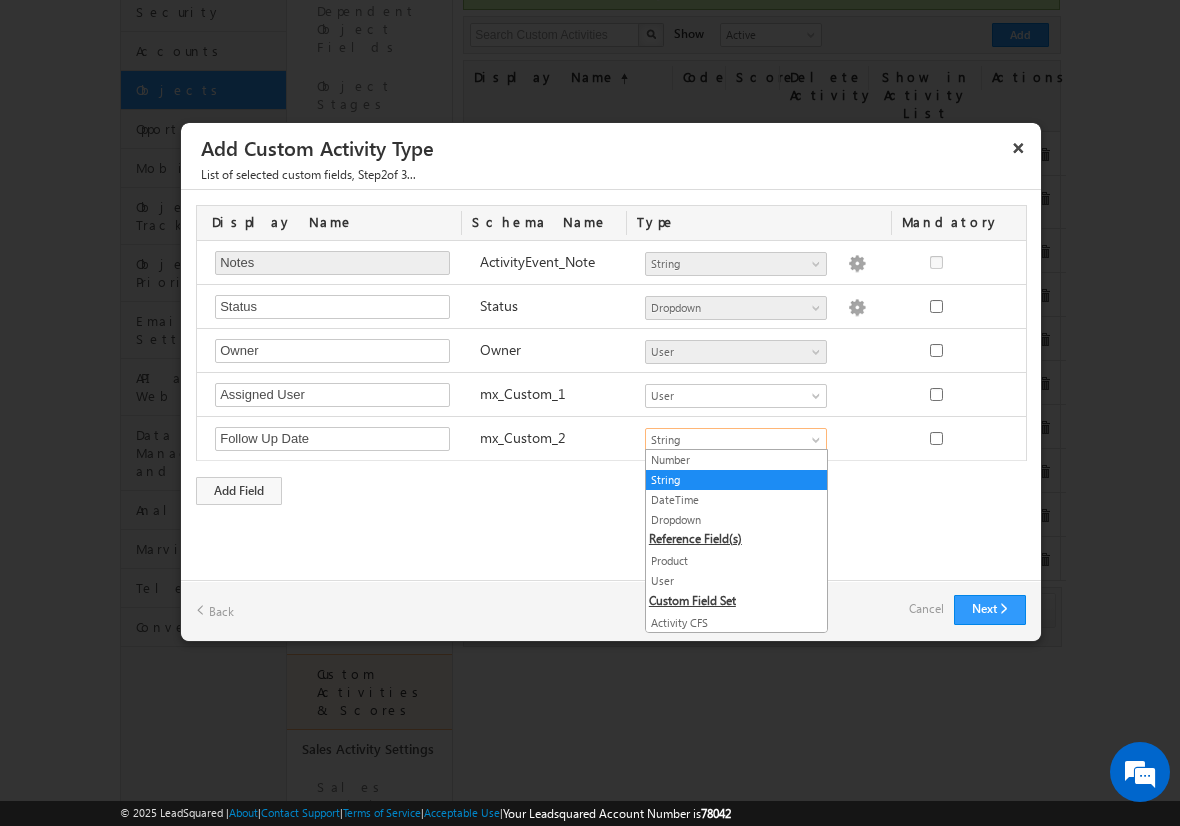 click on "DateTime" at bounding box center (736, 500) 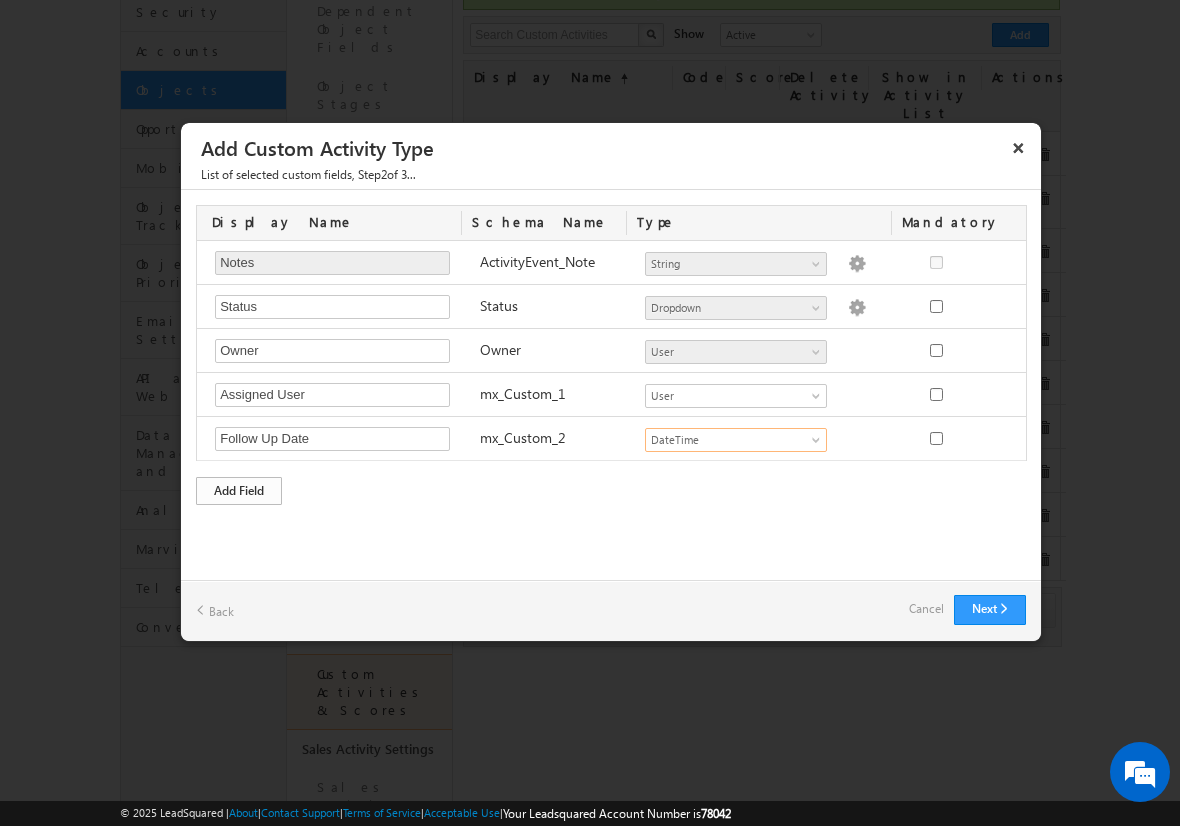 click on "Add Field" at bounding box center [239, 491] 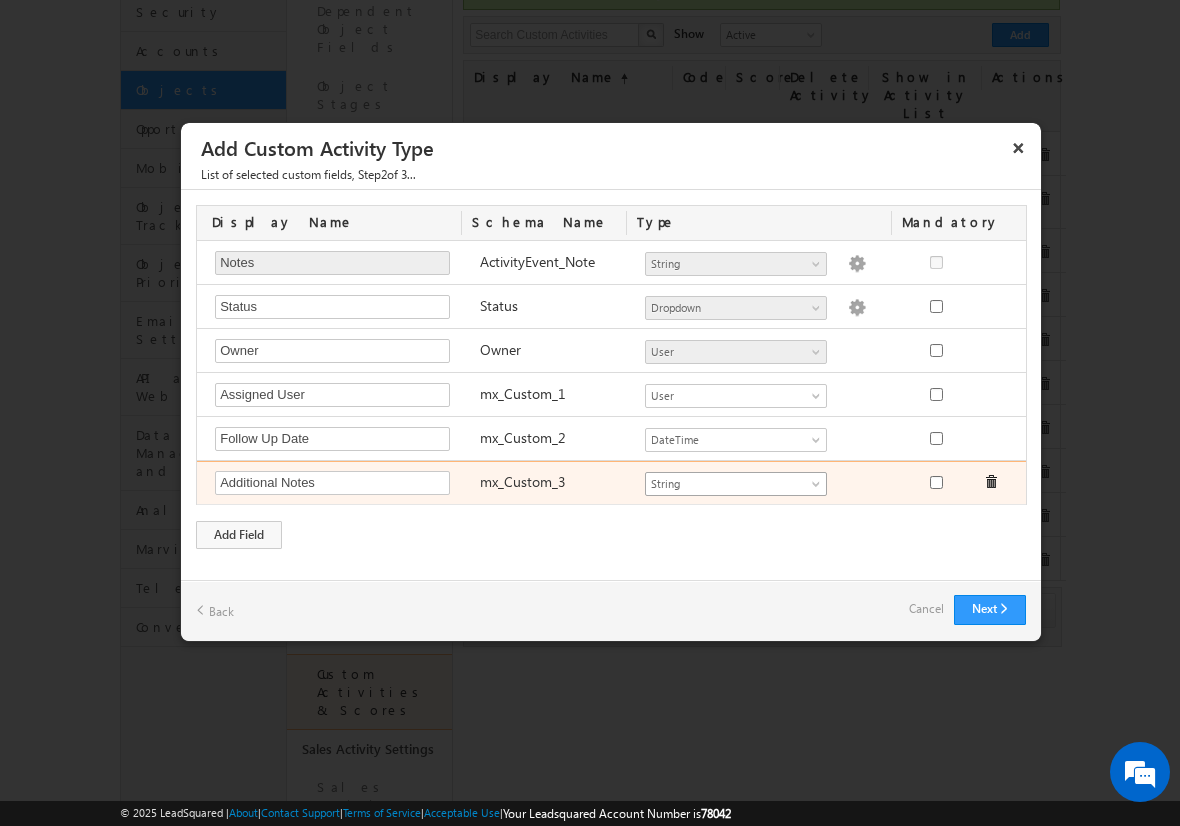 click on "String" at bounding box center (727, 484) 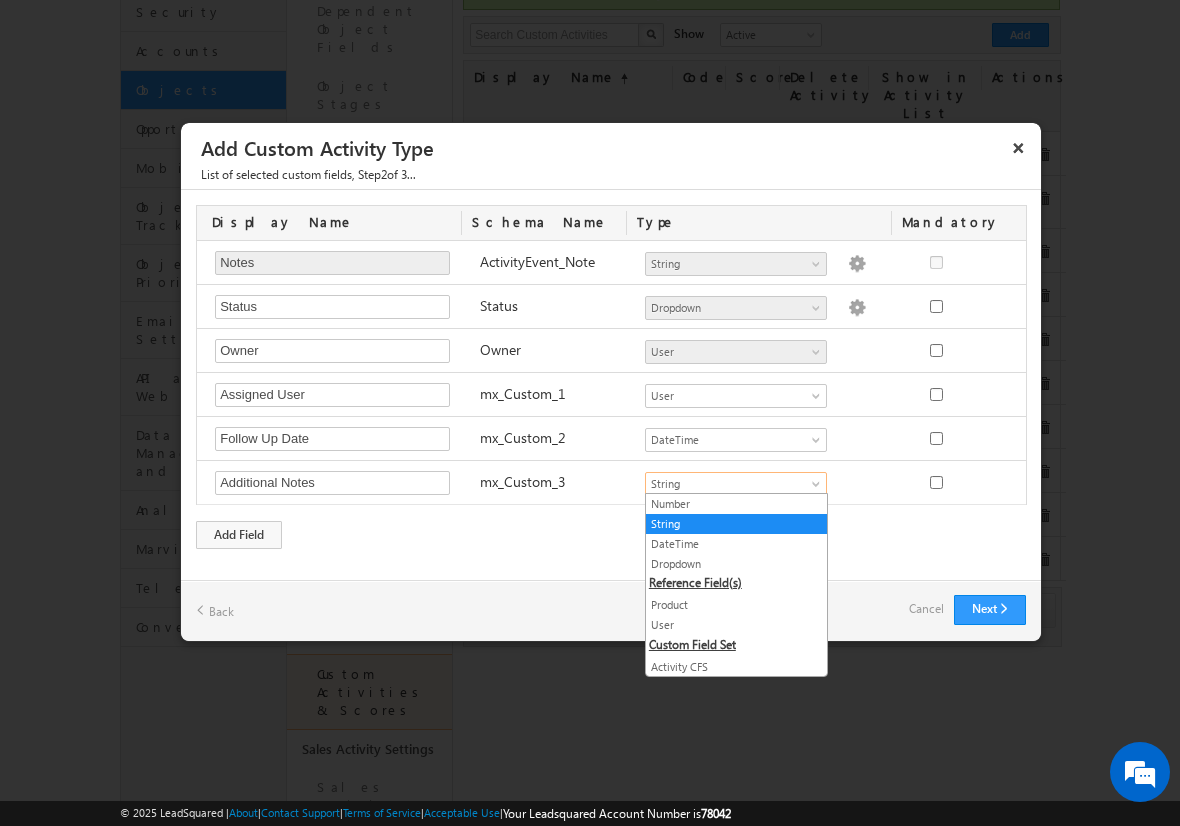 click on "String" at bounding box center (736, 524) 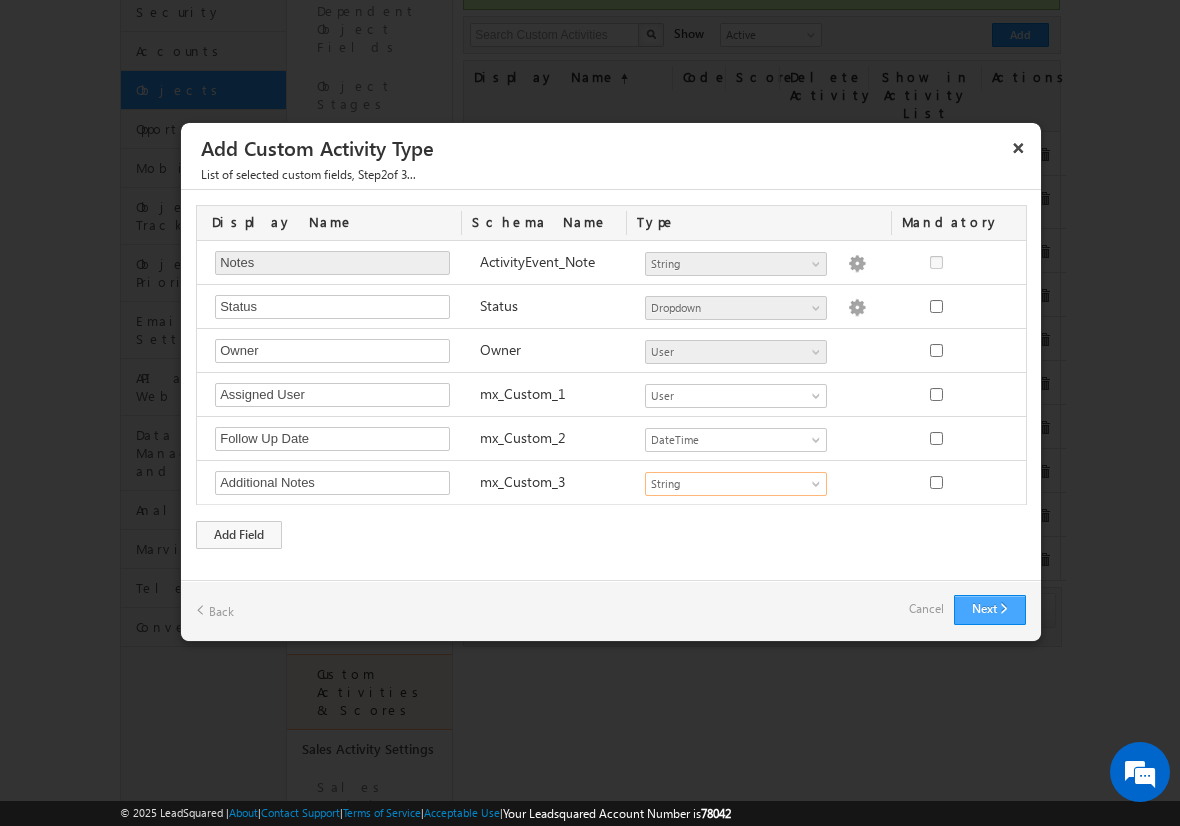 click on "Next" at bounding box center [990, 610] 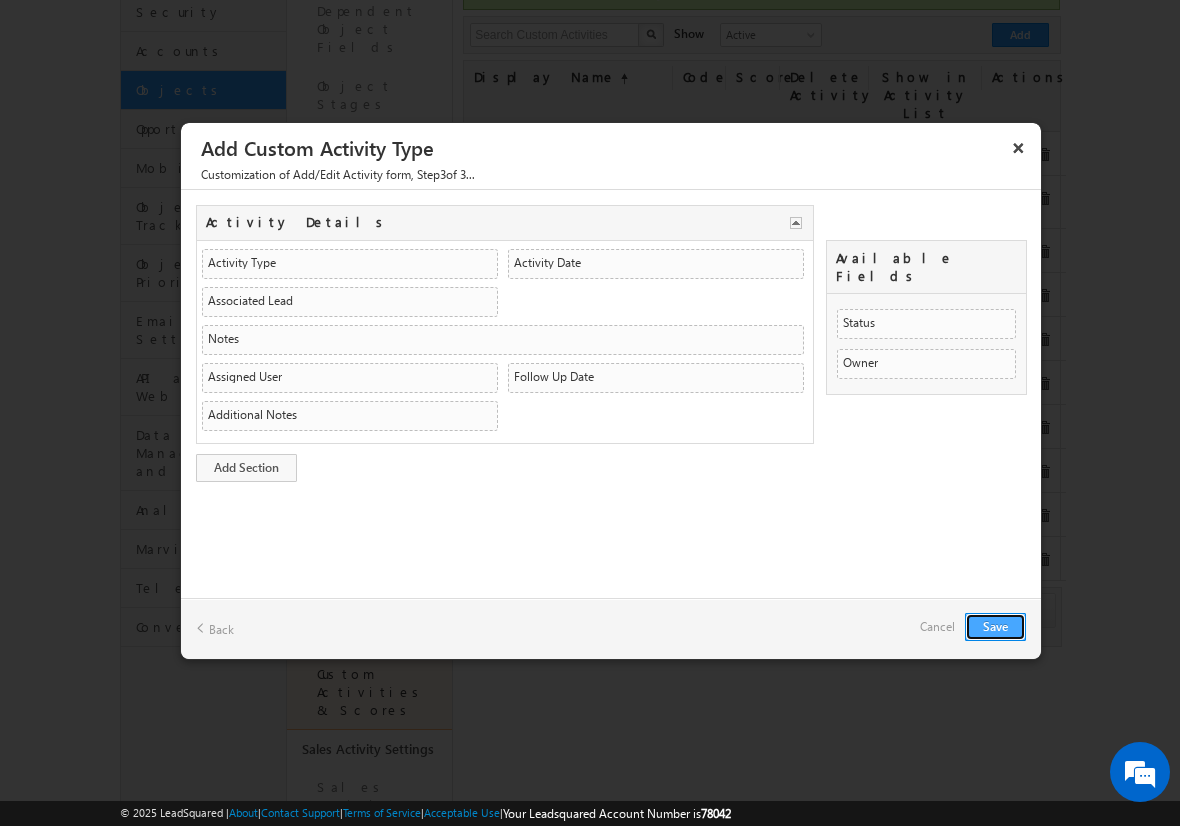 click on "Save" at bounding box center (995, 627) 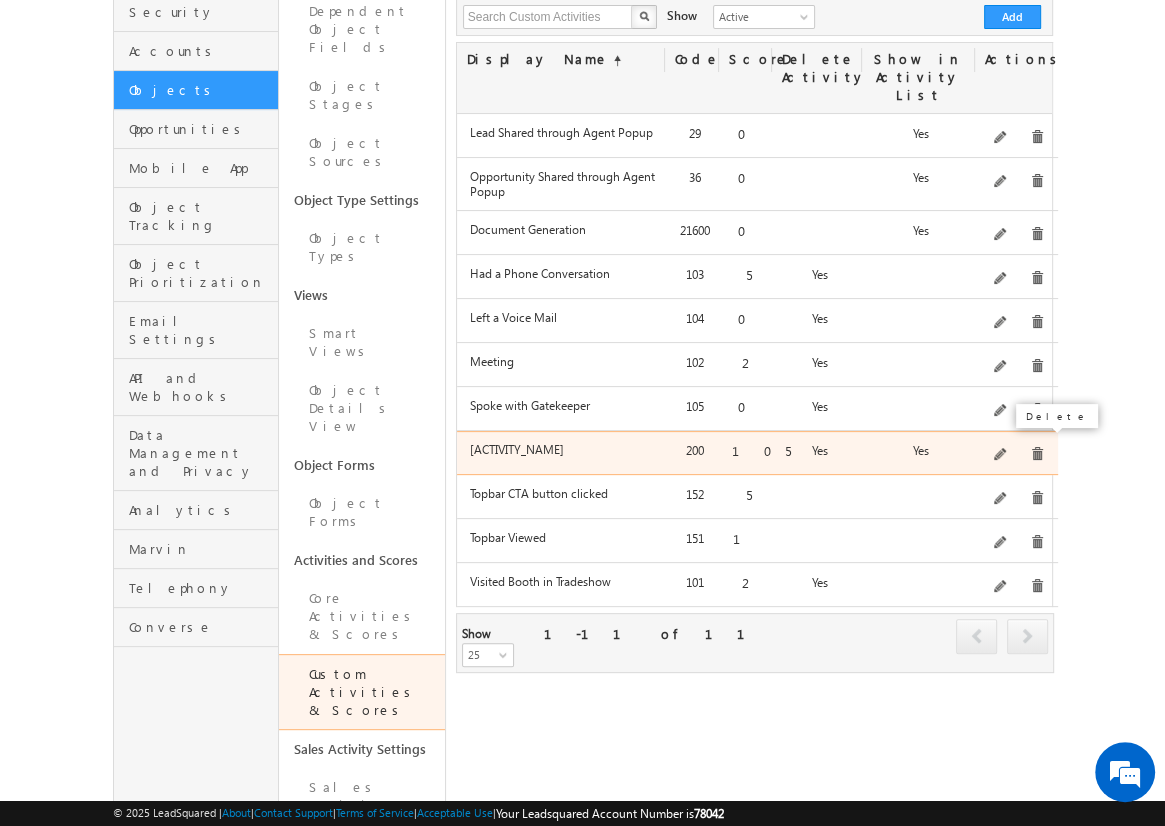 click at bounding box center [1037, 454] 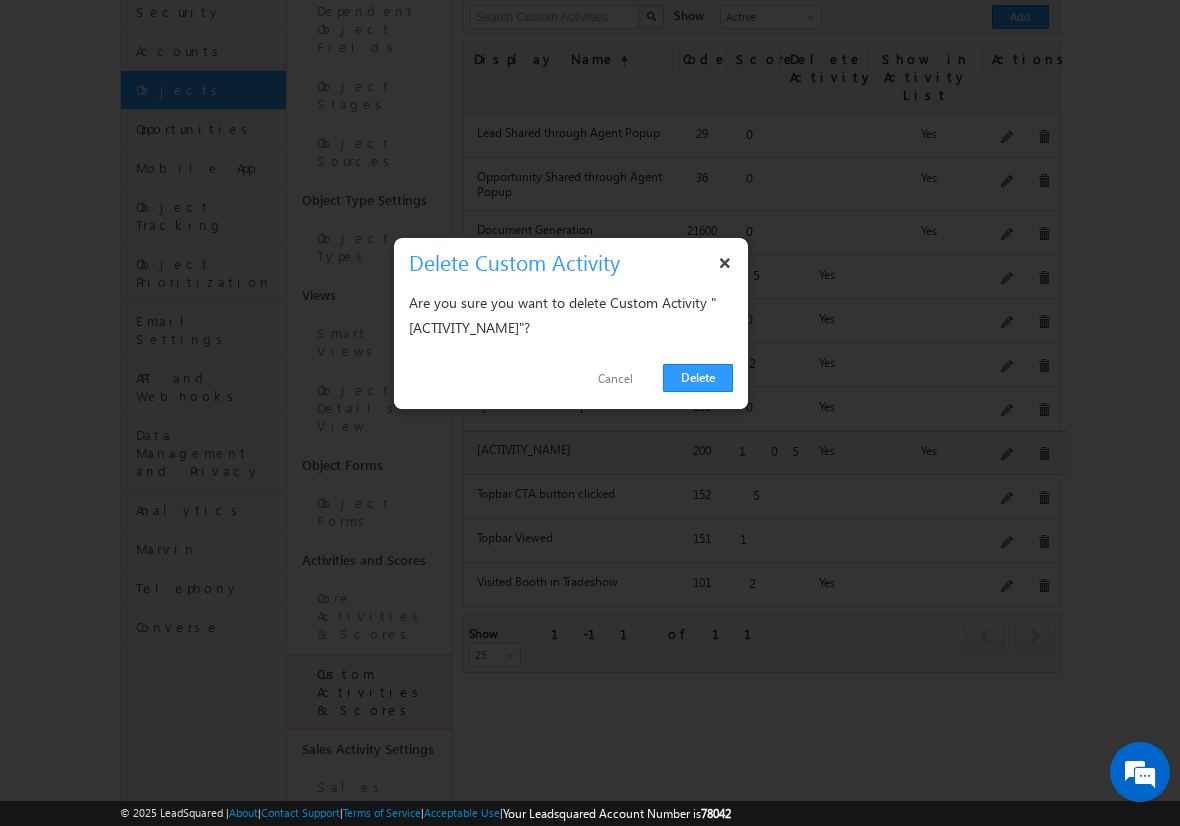 click on "Delete" at bounding box center [698, 378] 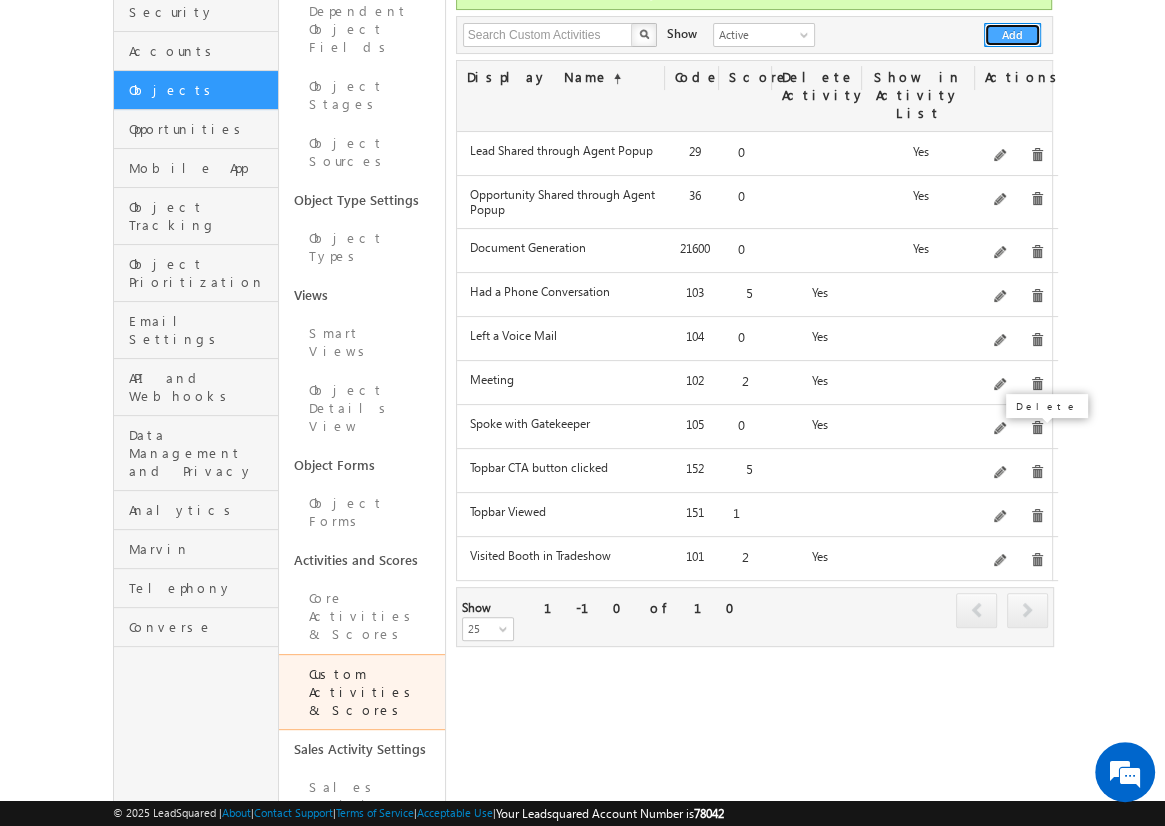 click on "Add" at bounding box center [1012, 35] 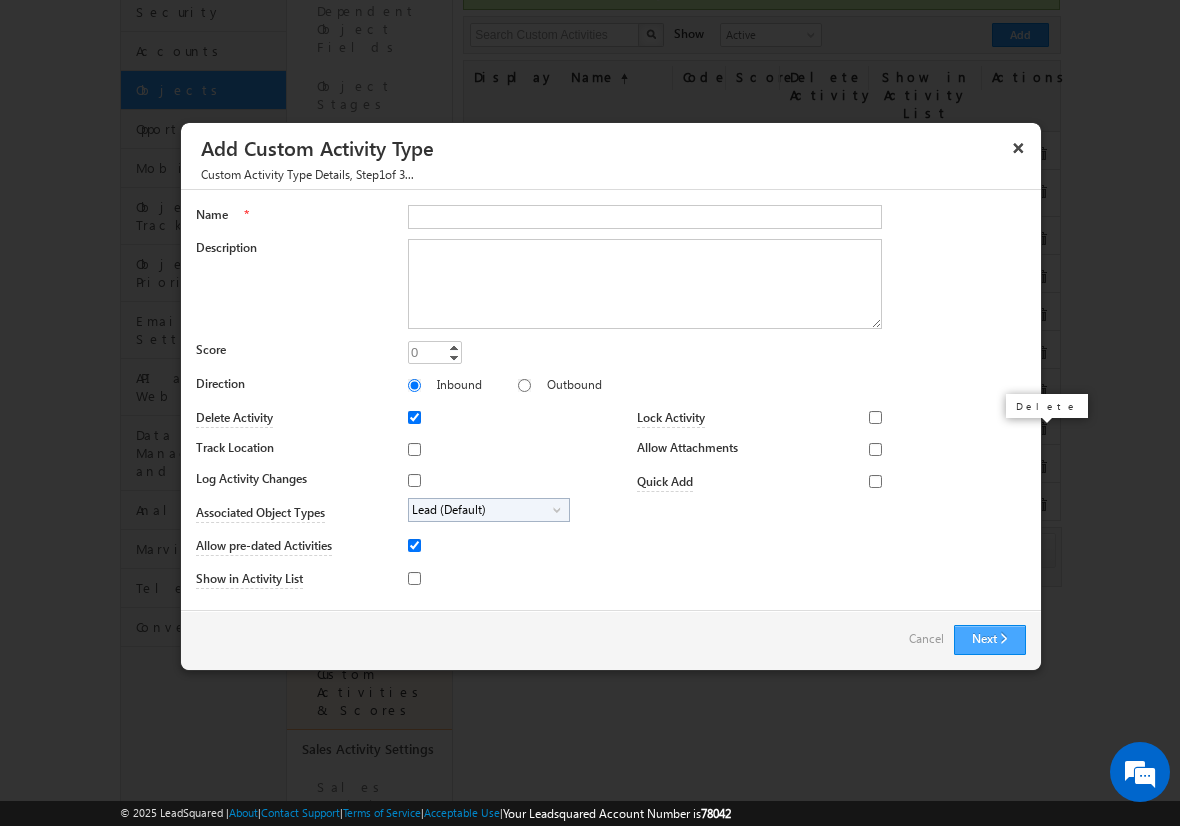 click on "Next" at bounding box center (990, 640) 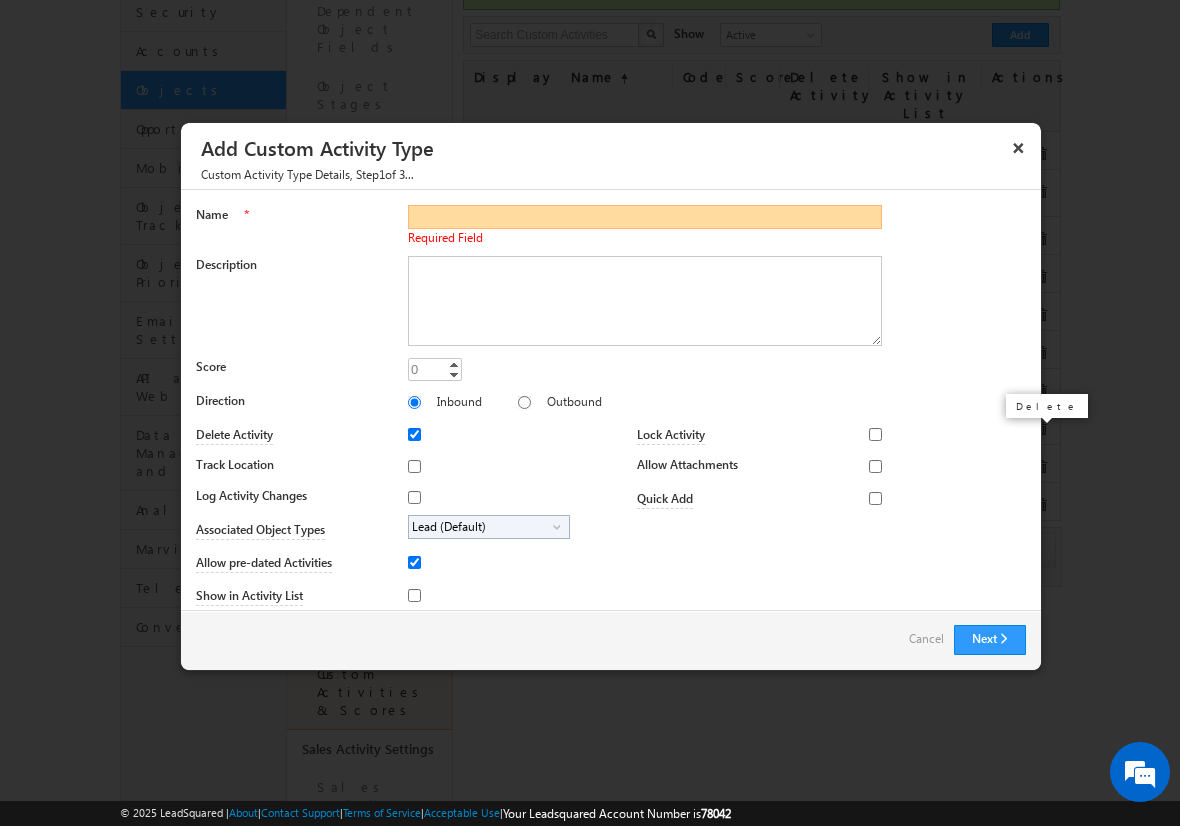 click on "Name" at bounding box center [645, 217] 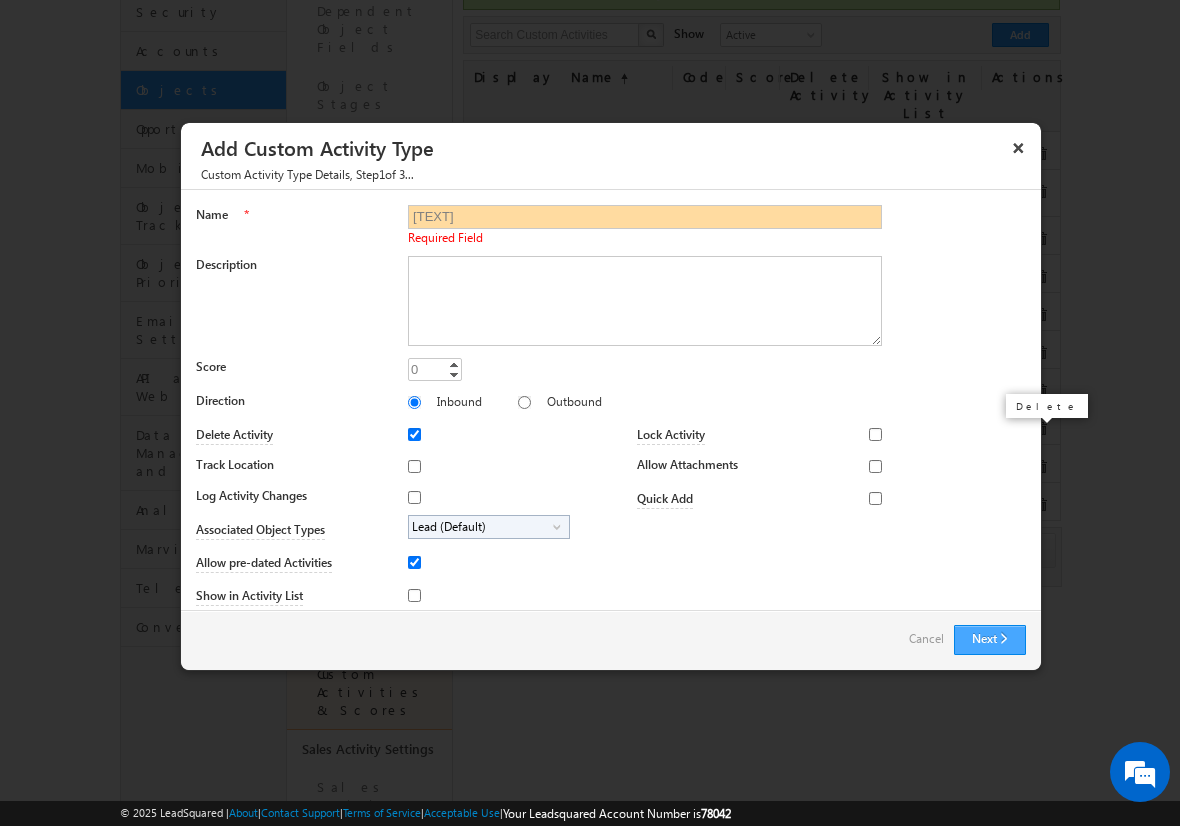 click on "Next" at bounding box center (990, 640) 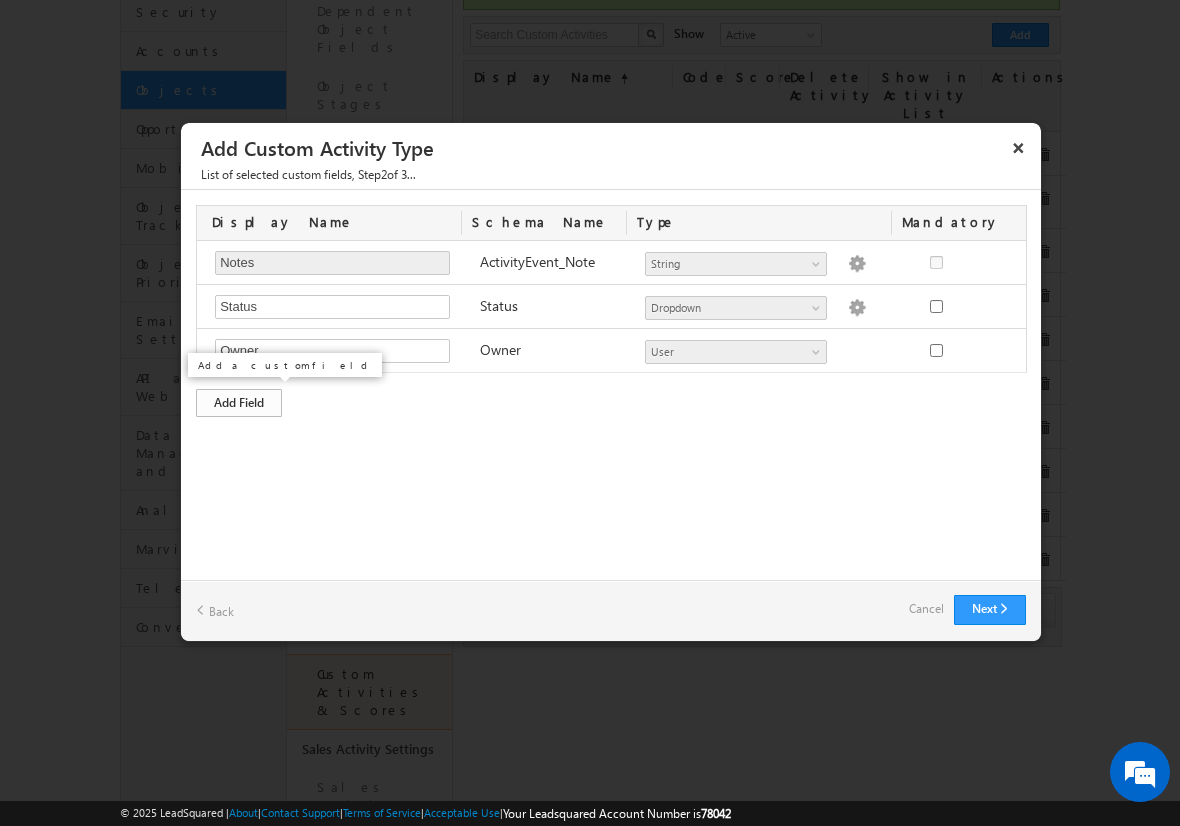 click on "Add Field" at bounding box center [239, 403] 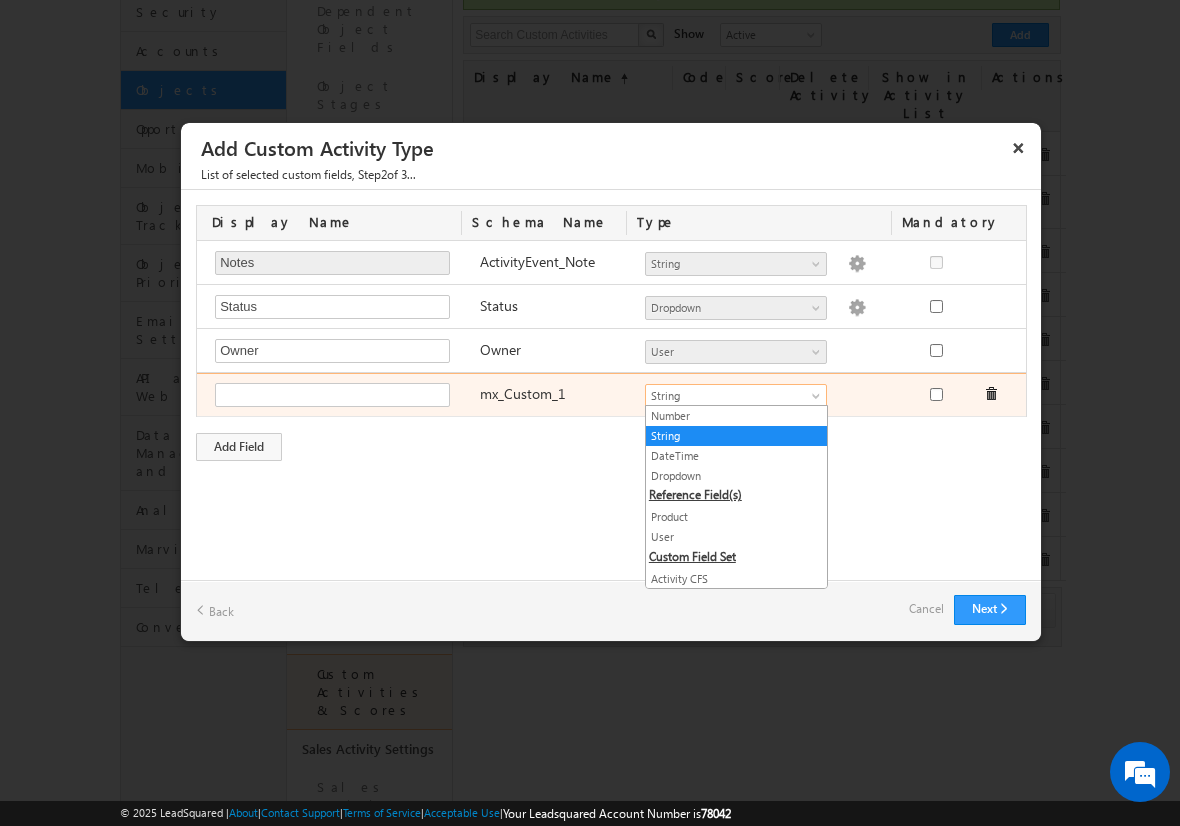 click on "String" at bounding box center (727, 396) 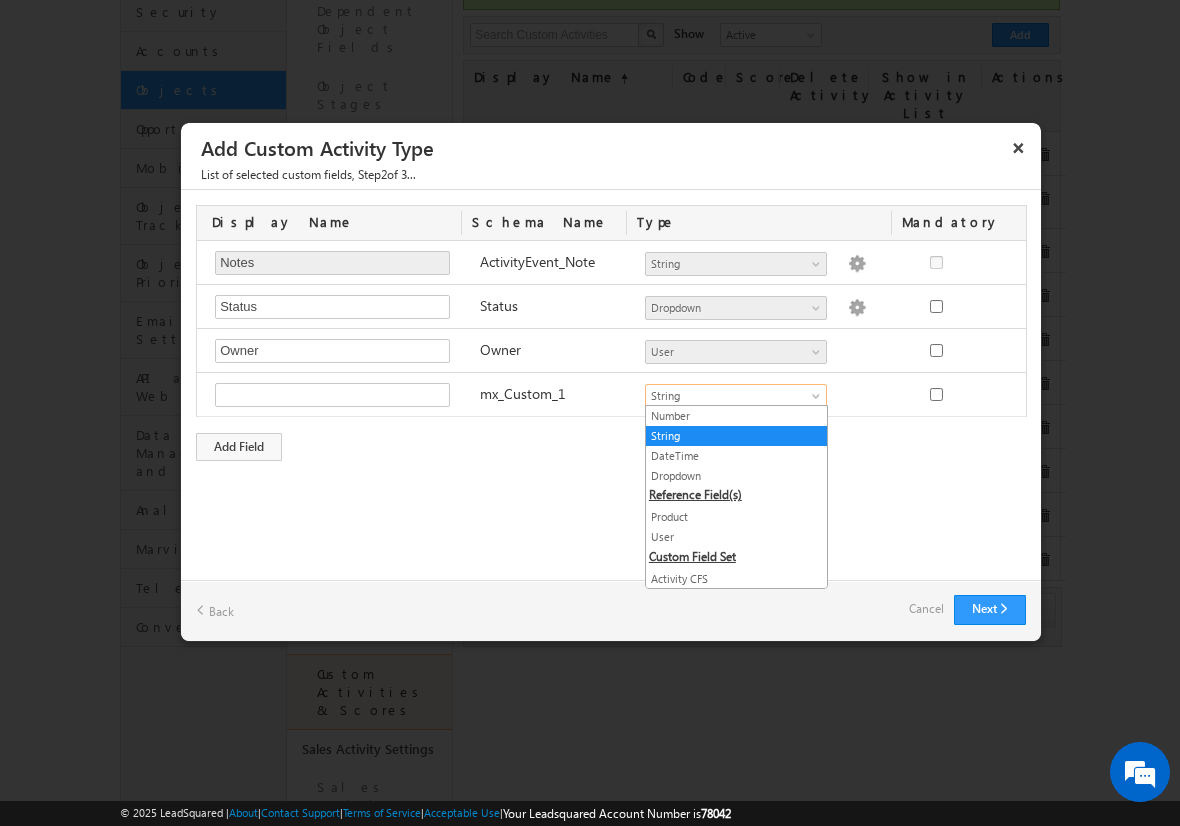 scroll, scrollTop: 96, scrollLeft: 0, axis: vertical 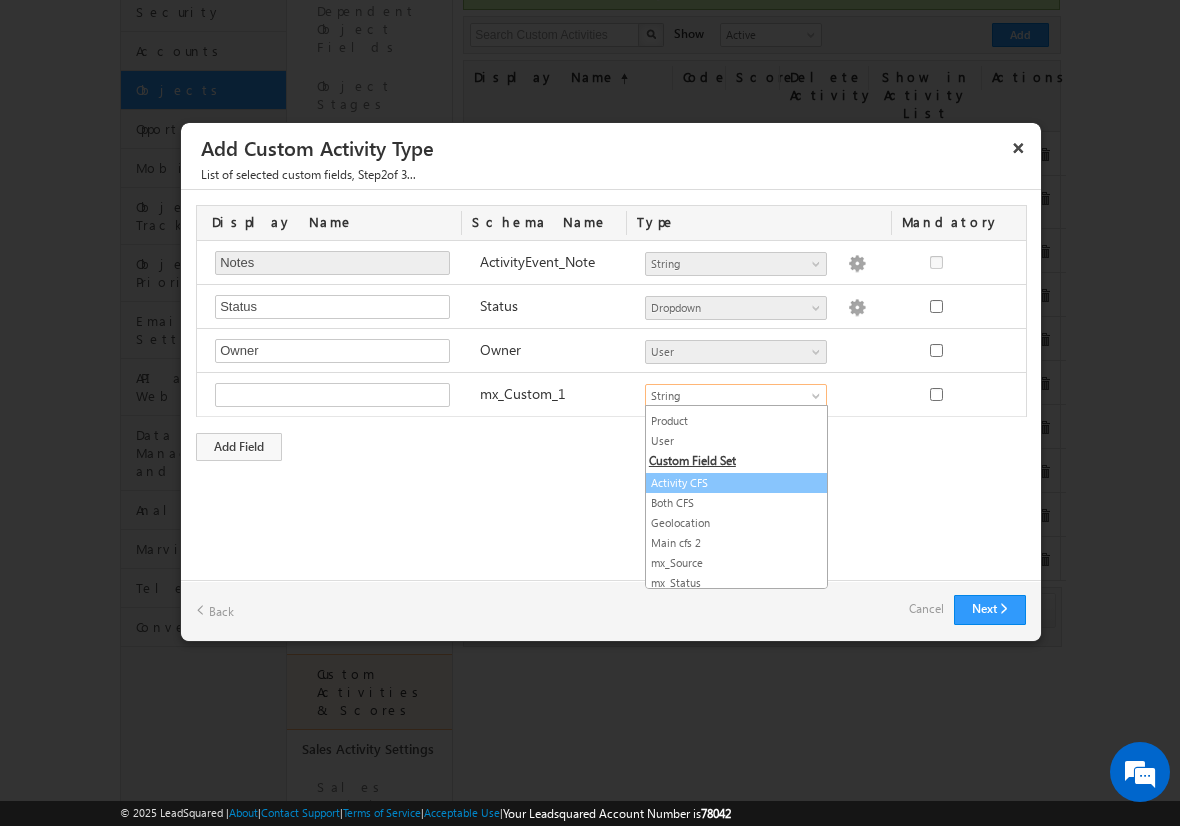 click on "Activity CFS" at bounding box center (736, 483) 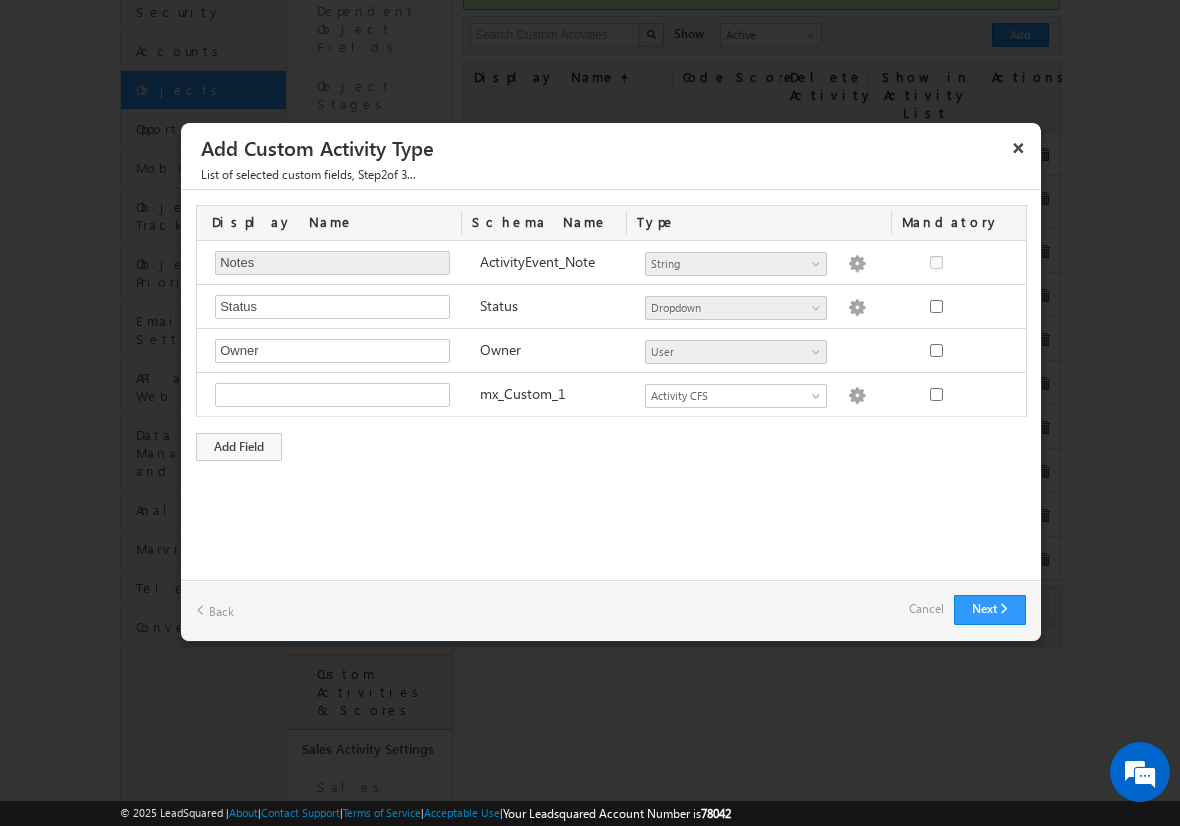 click on "Custom Activity
Additional Fields
Manage Forms
Name
*
[TEXT]
Description
Score
0 0 Increment Decrement
Direction Inbound Outbound" at bounding box center [611, 385] 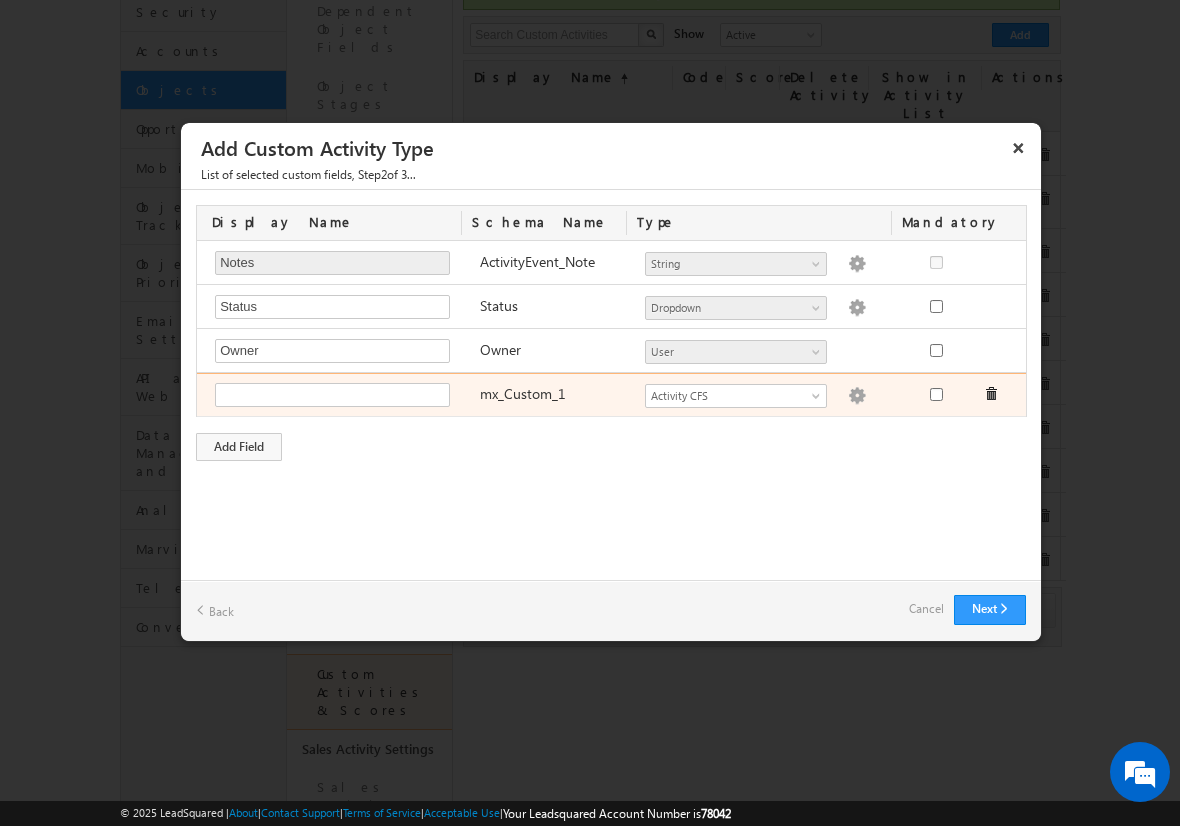 click at bounding box center [857, 396] 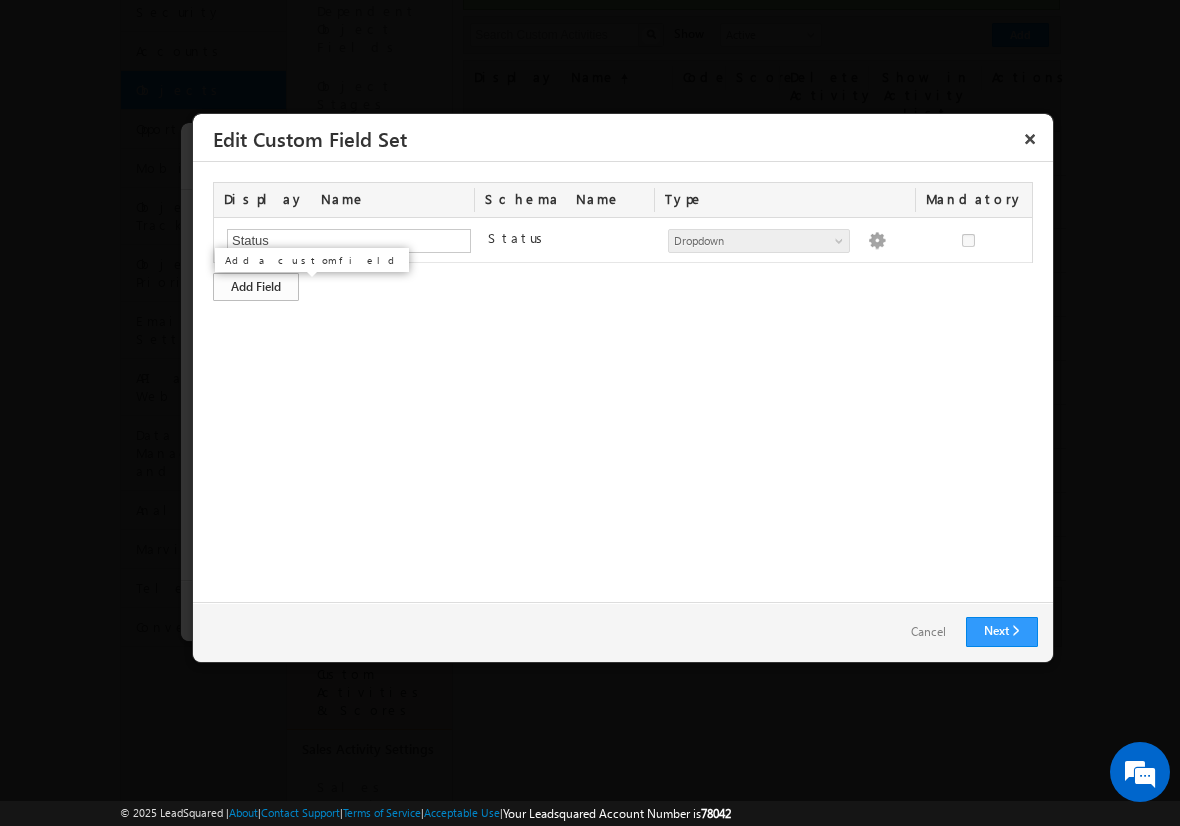 click on "Add Field" at bounding box center (256, 287) 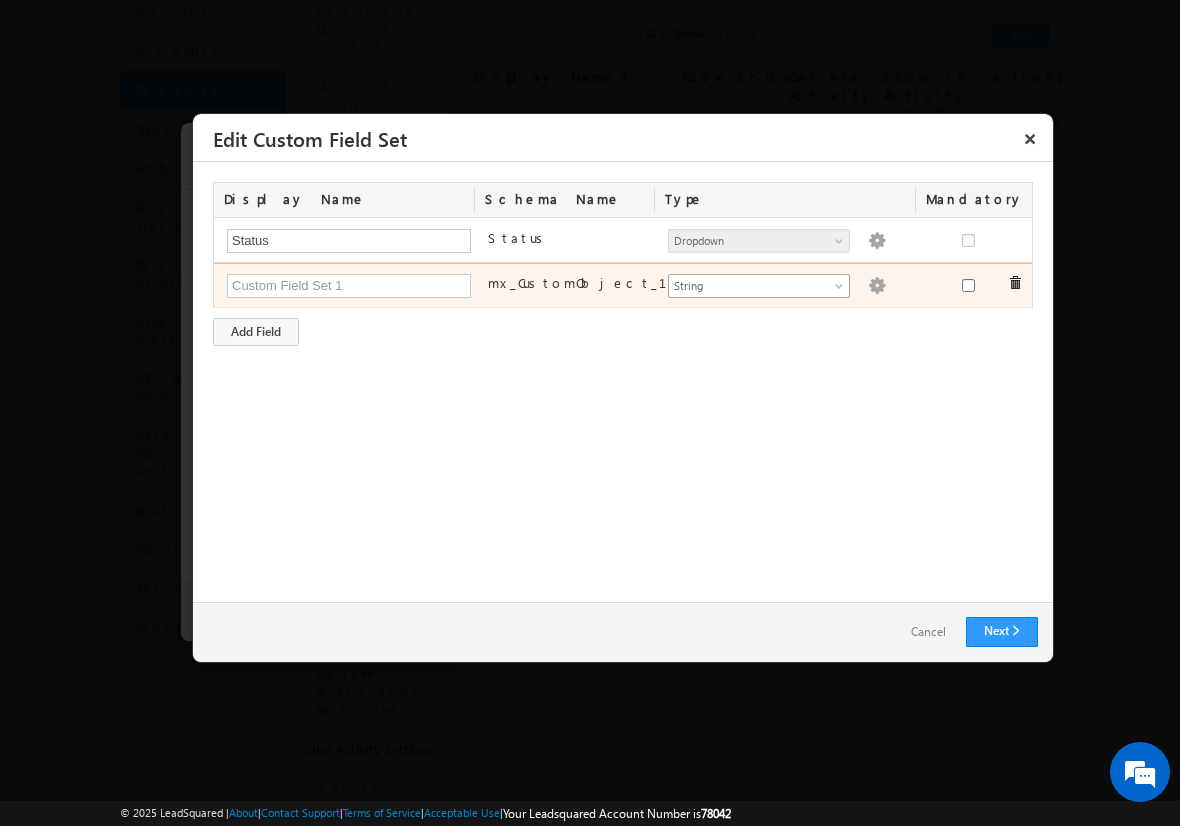 click on "String" at bounding box center (750, 286) 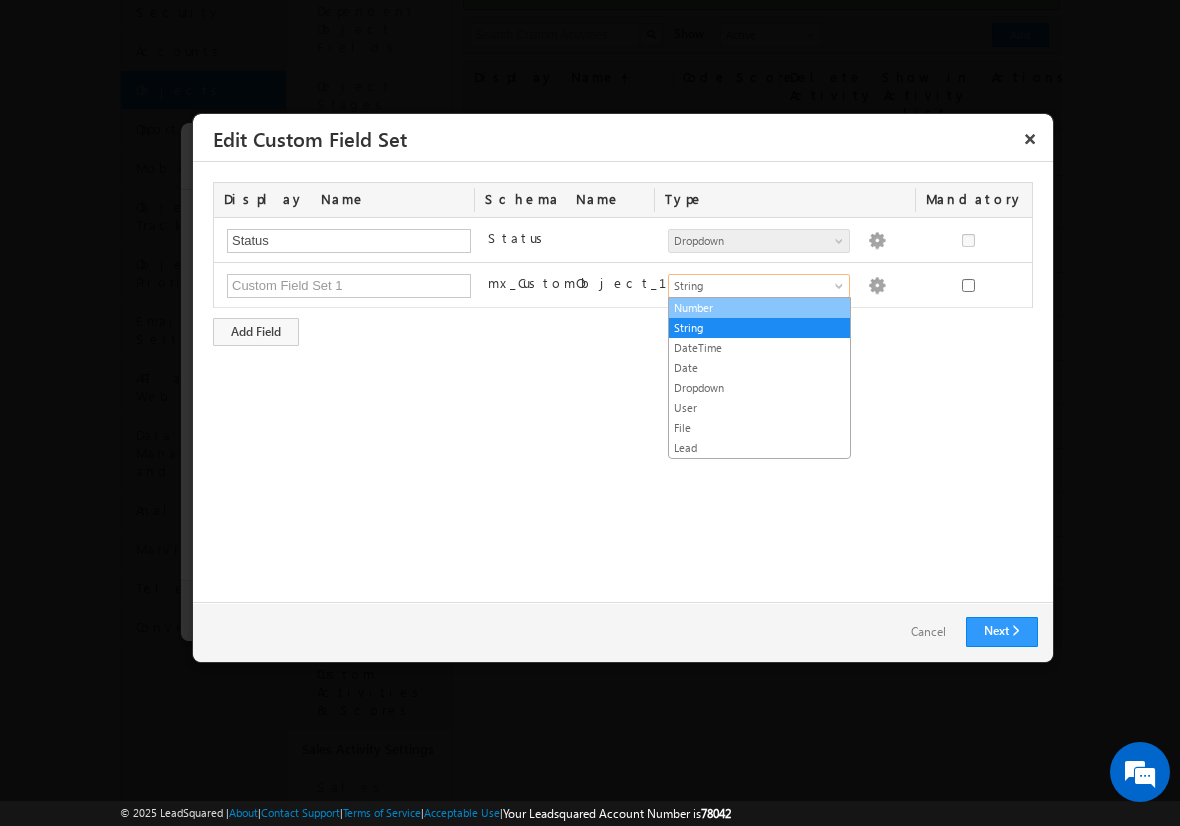 click on "Number" at bounding box center [759, 308] 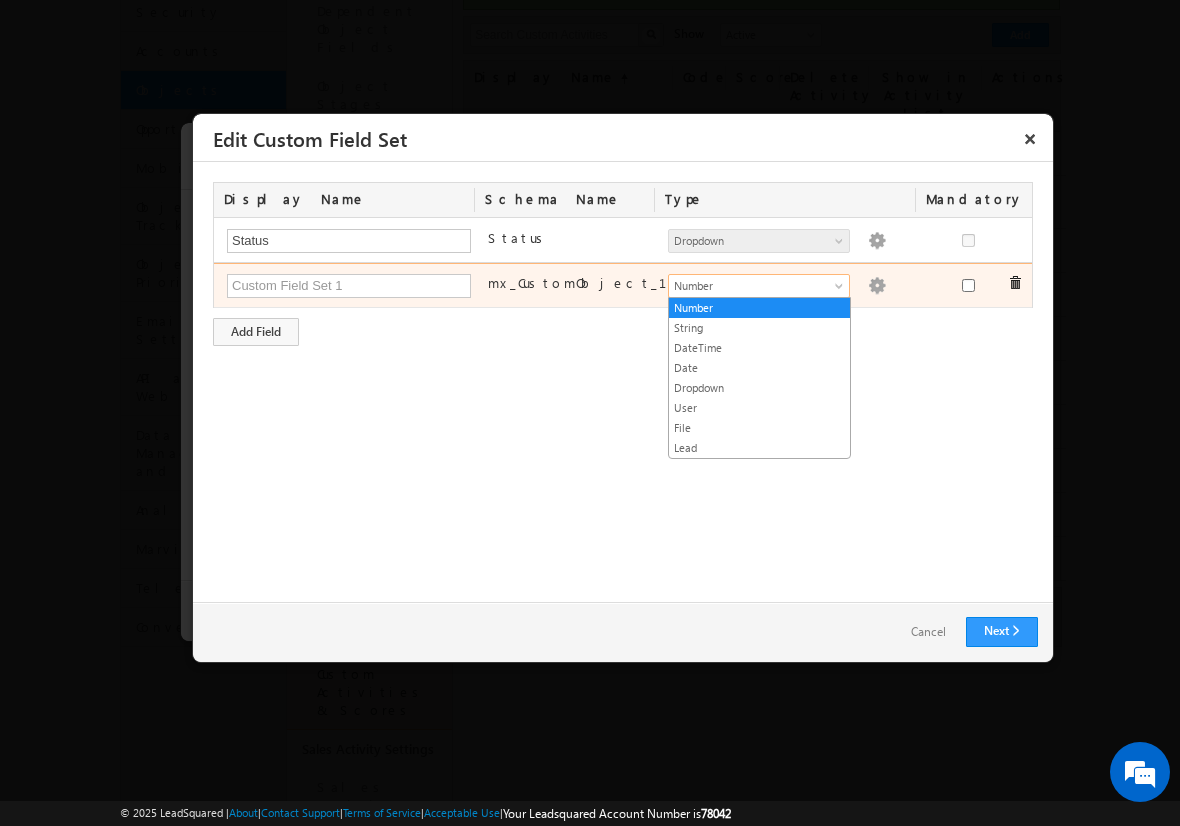 click on "Number" at bounding box center [750, 286] 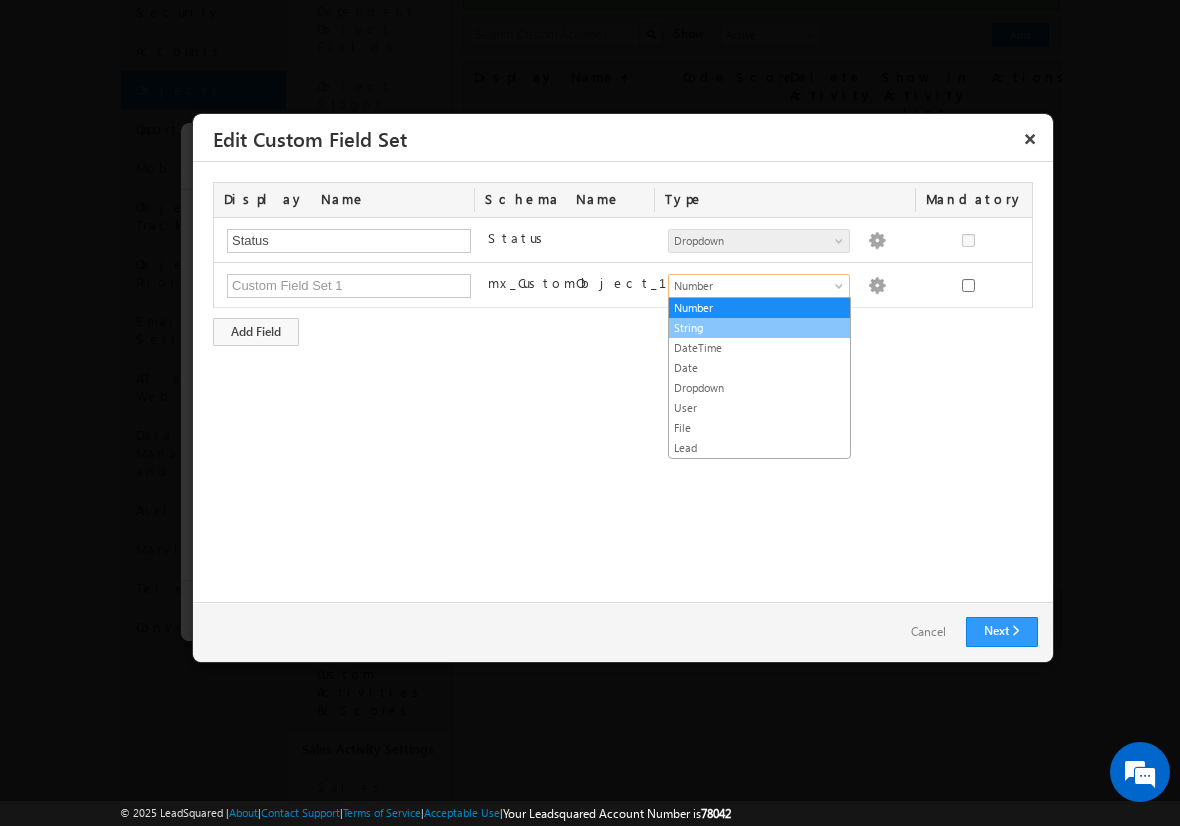 click on "String" at bounding box center [759, 328] 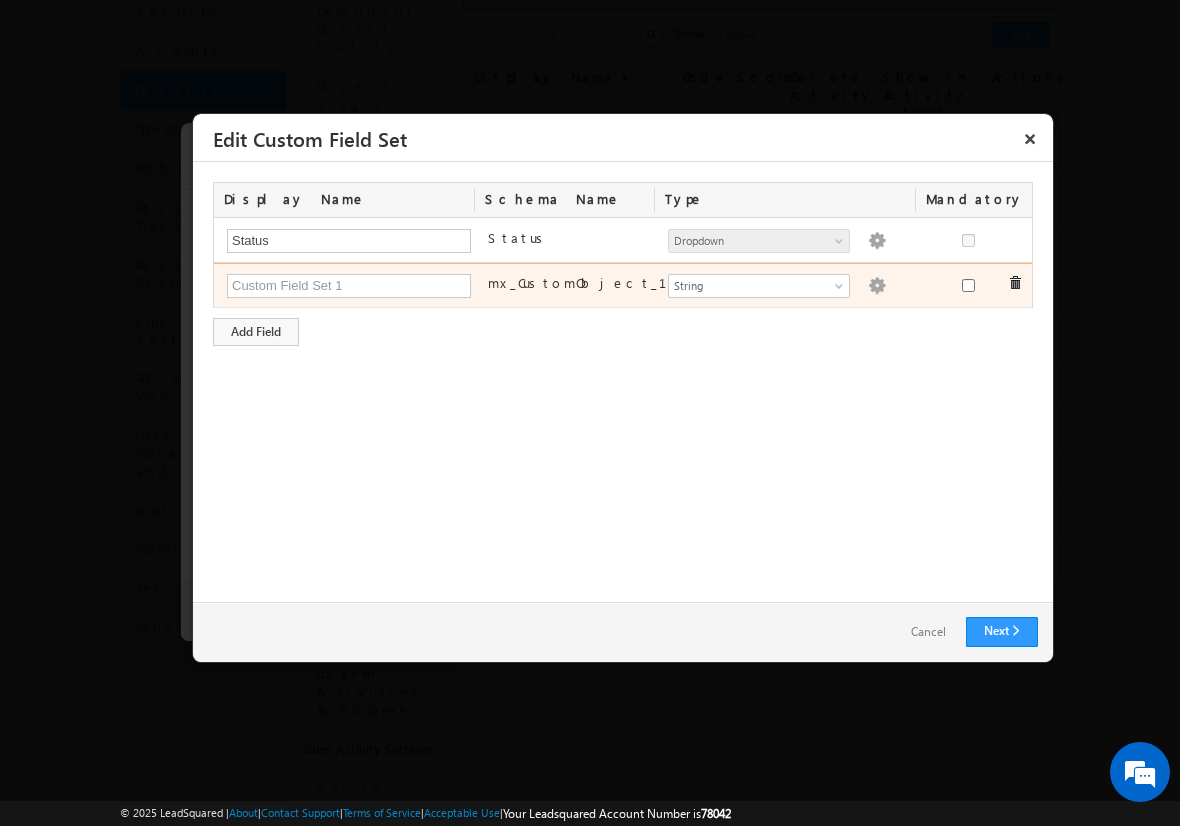 click at bounding box center [877, 286] 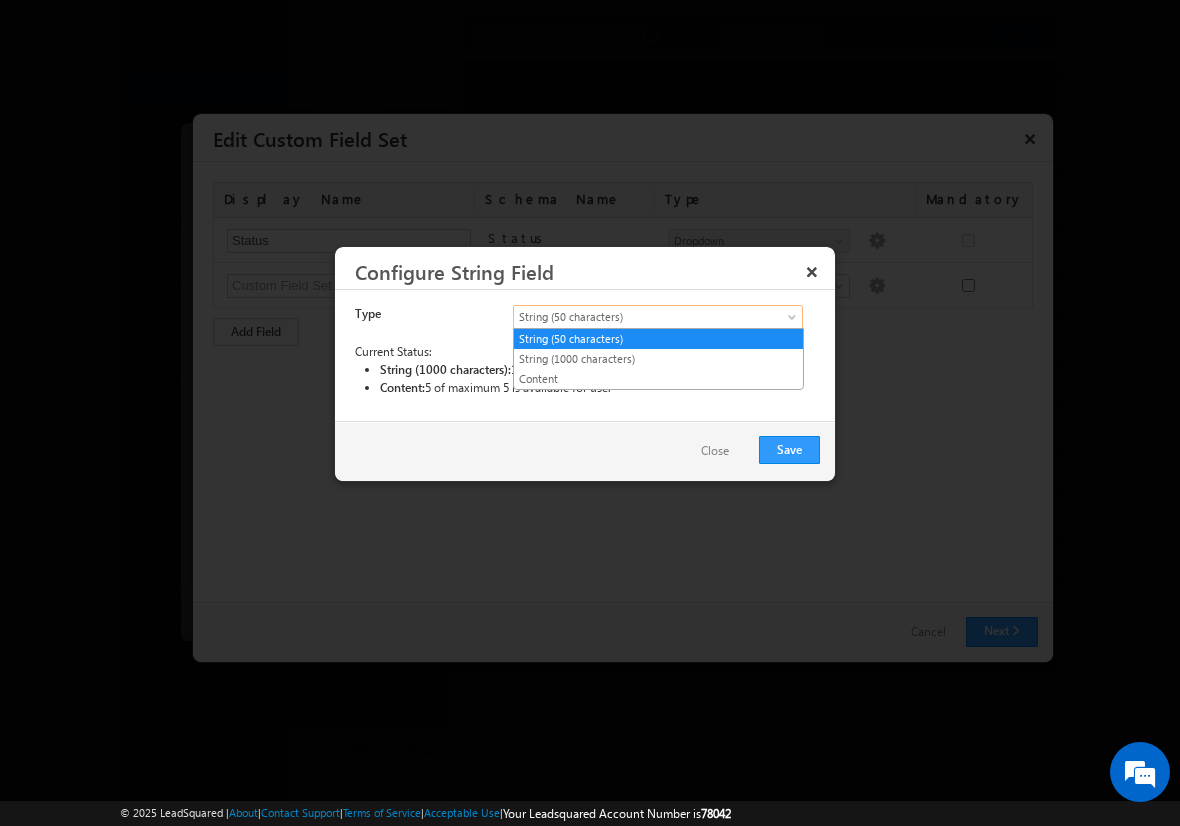 click on "String (50 characters)" at bounding box center [641, 317] 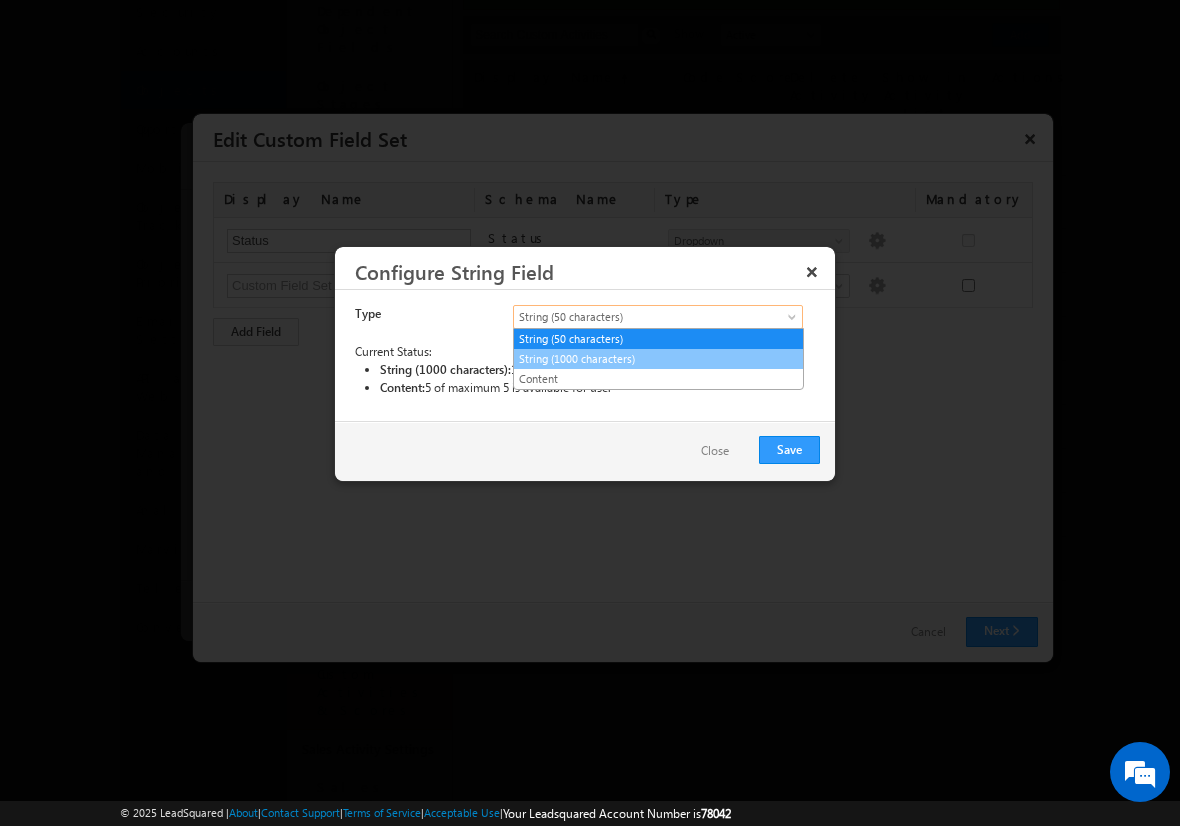 click on "String (1000 characters)" at bounding box center (658, 359) 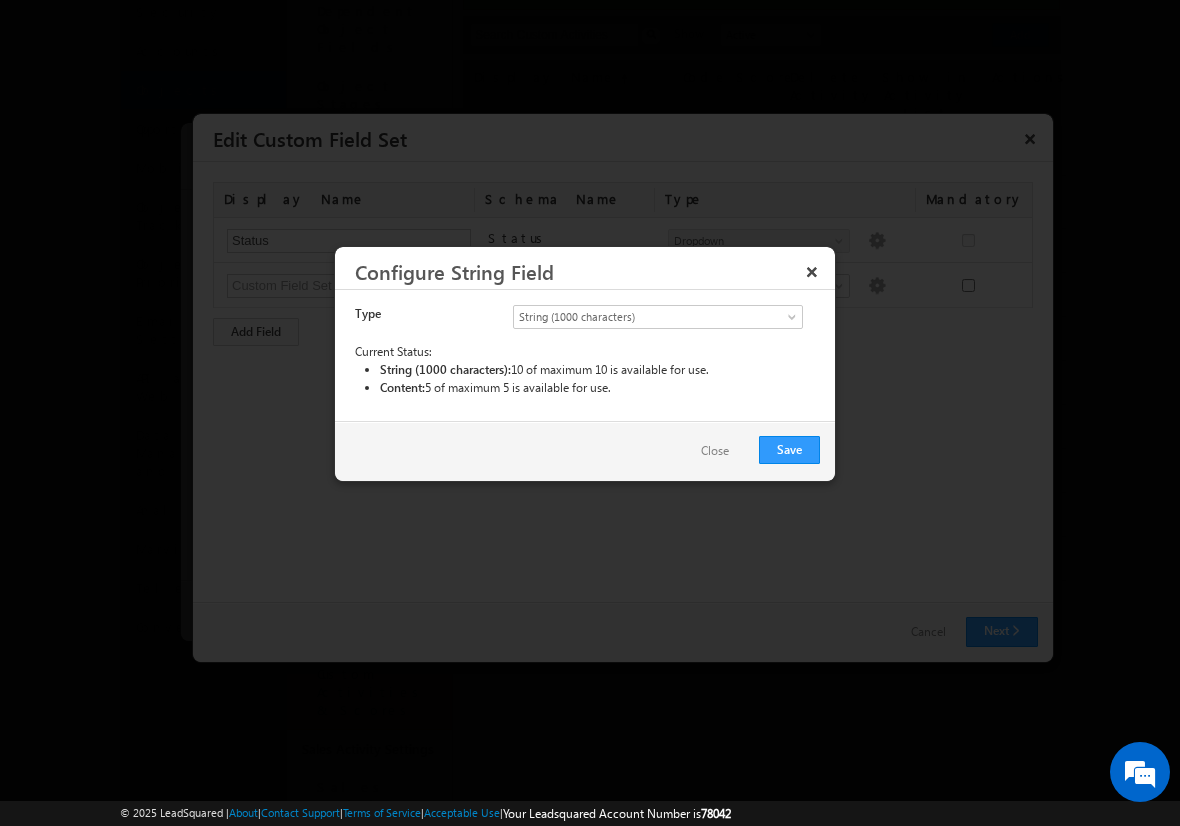 click on "String (50 characters)     String (1000 characters)    Content String (1000 characters)" at bounding box center (646, 319) 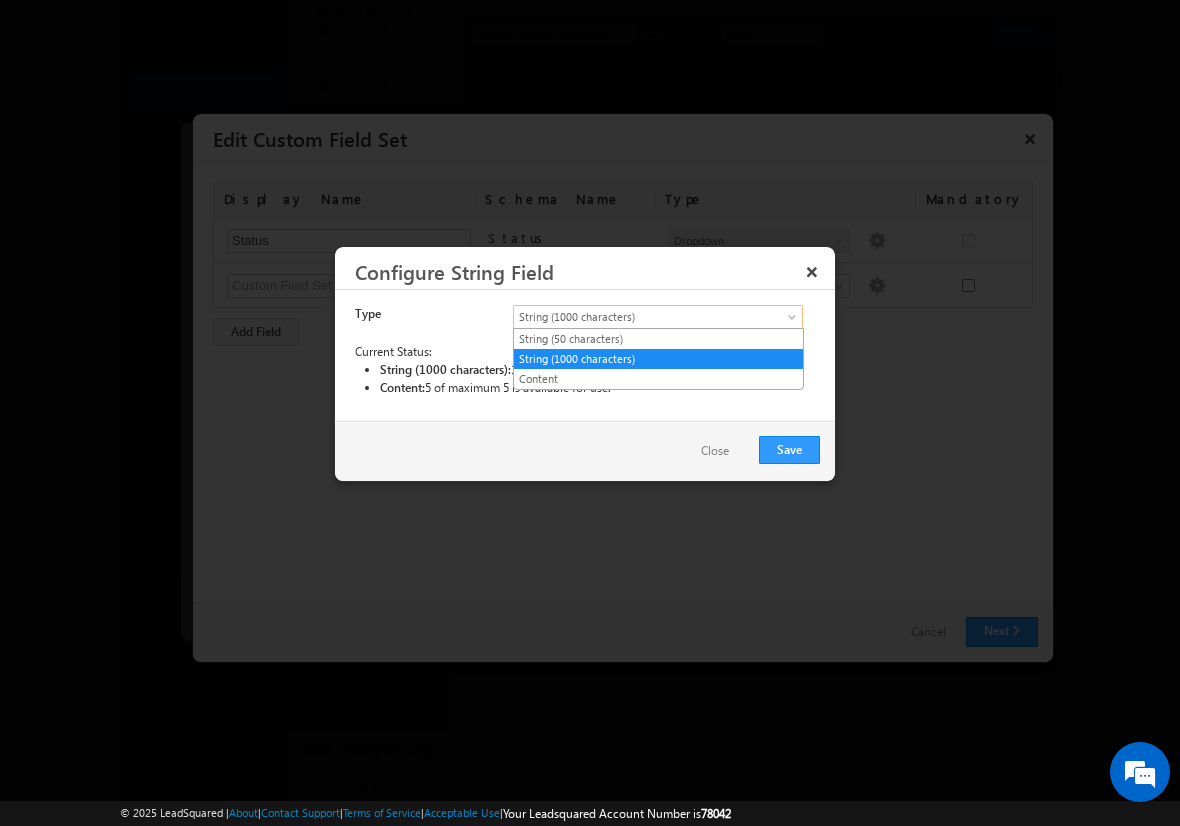 click on "String (1000 characters)" at bounding box center [641, 317] 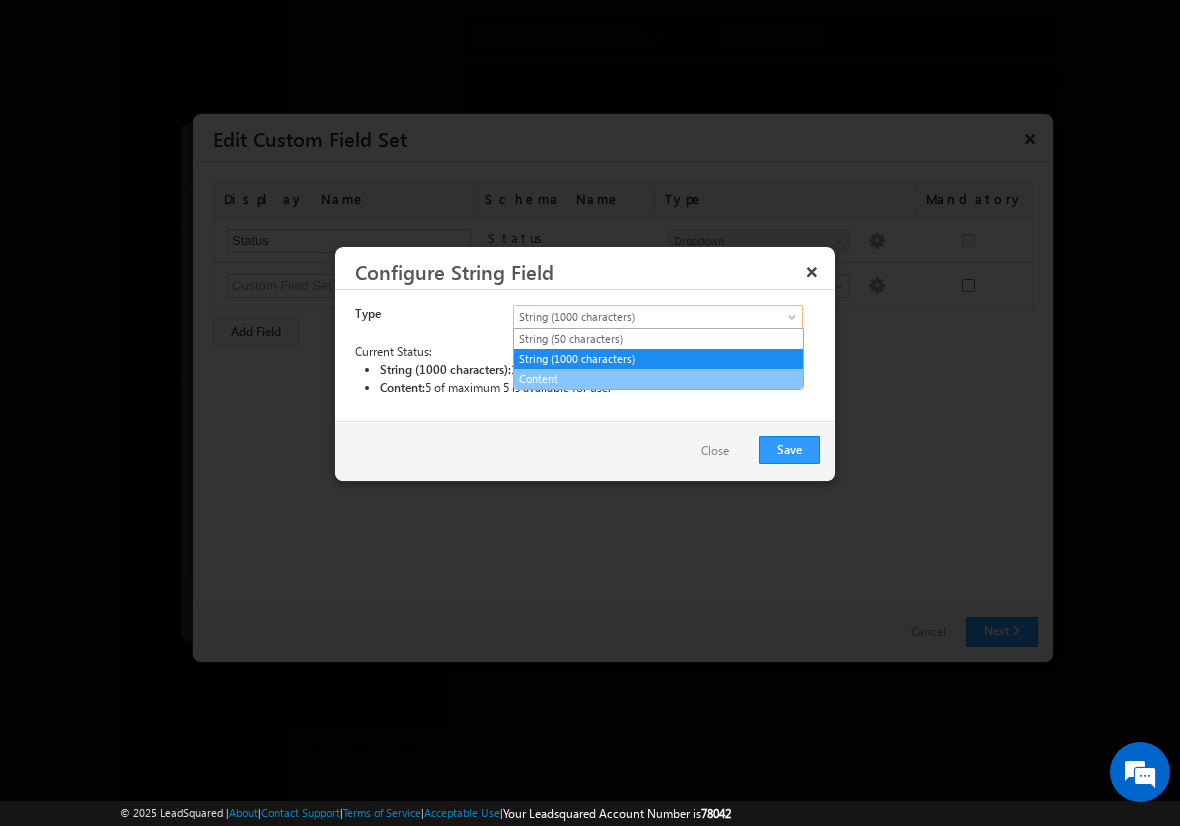 click on "Content" at bounding box center [658, 379] 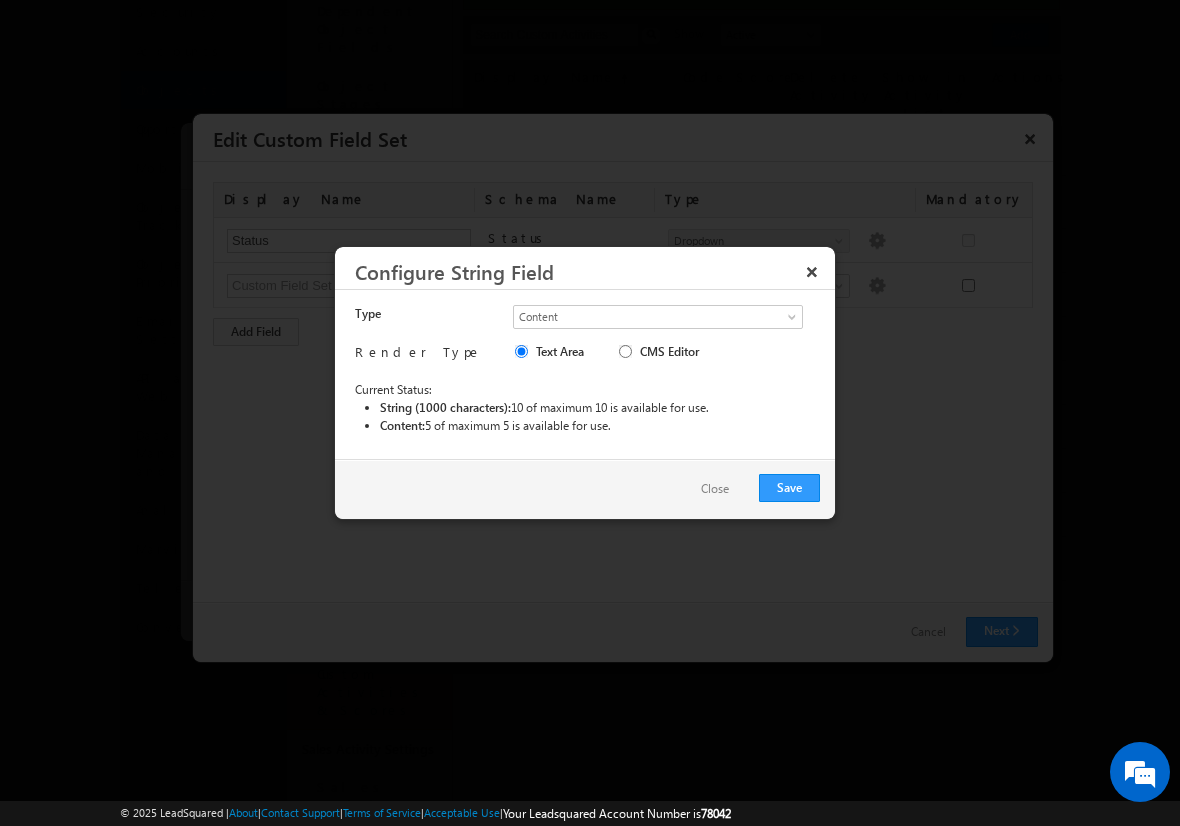 click on "CMS Editor" at bounding box center (671, 354) 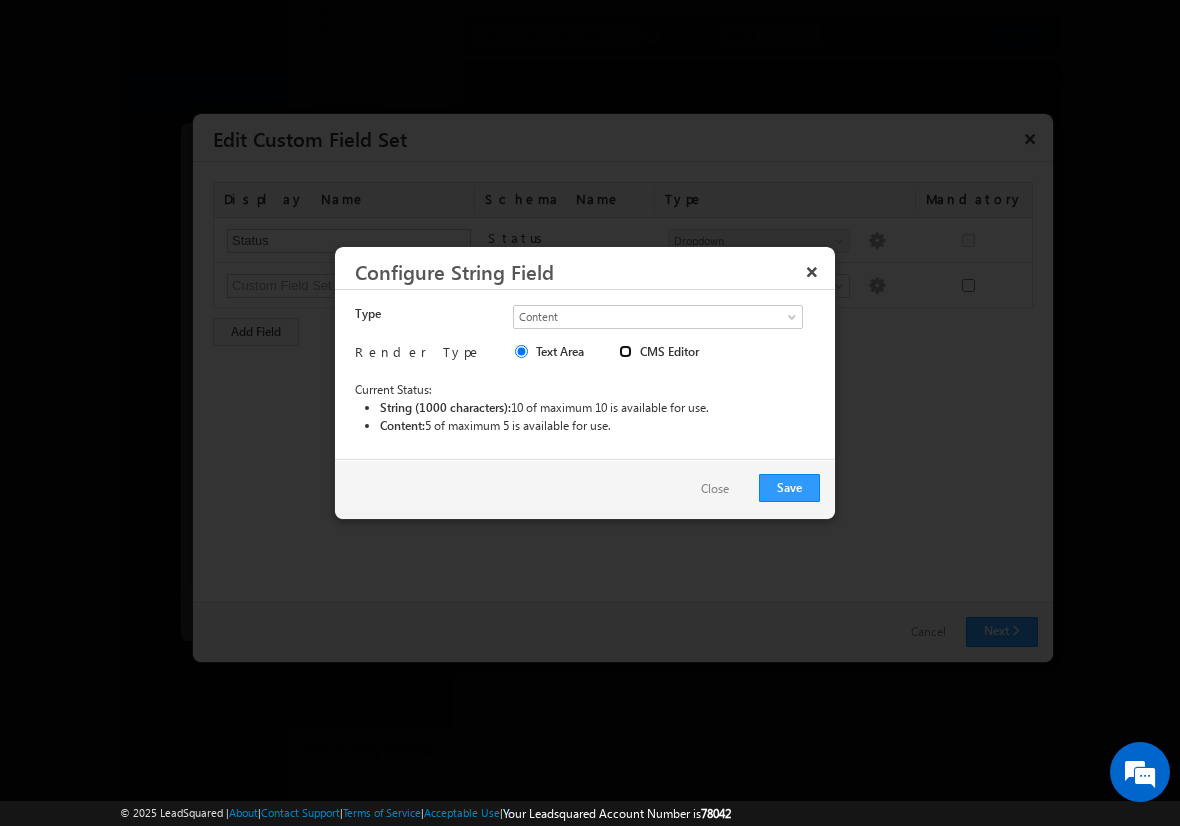 click on "CMS Editor" at bounding box center (625, 351) 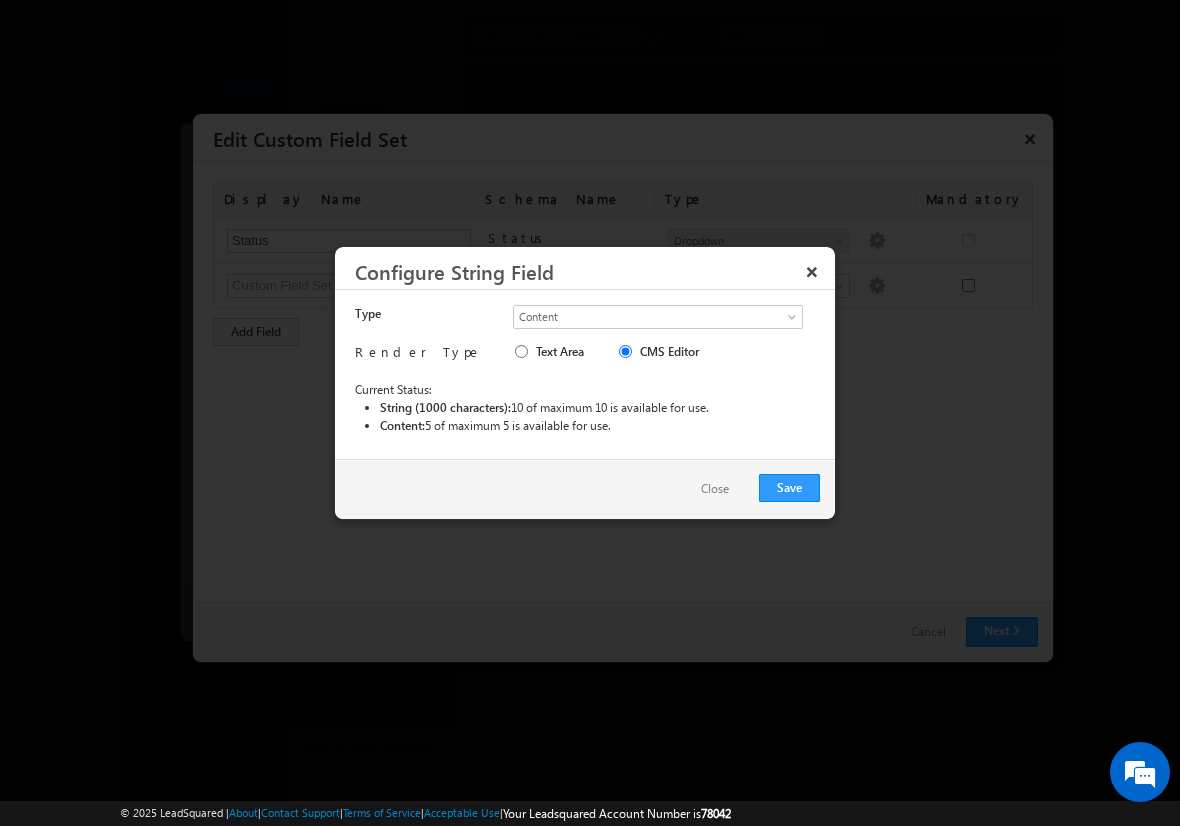 click on "Text Area" at bounding box center [562, 354] 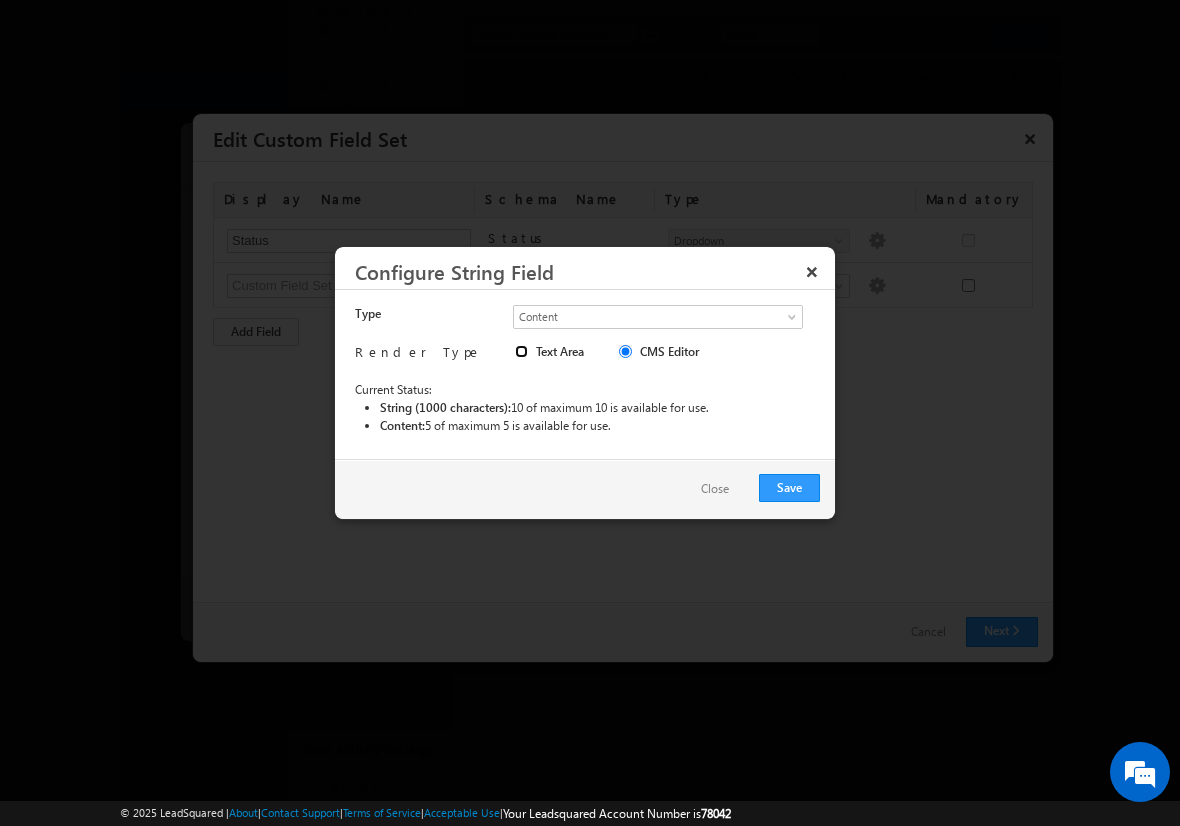 click on "Text Area" at bounding box center (521, 351) 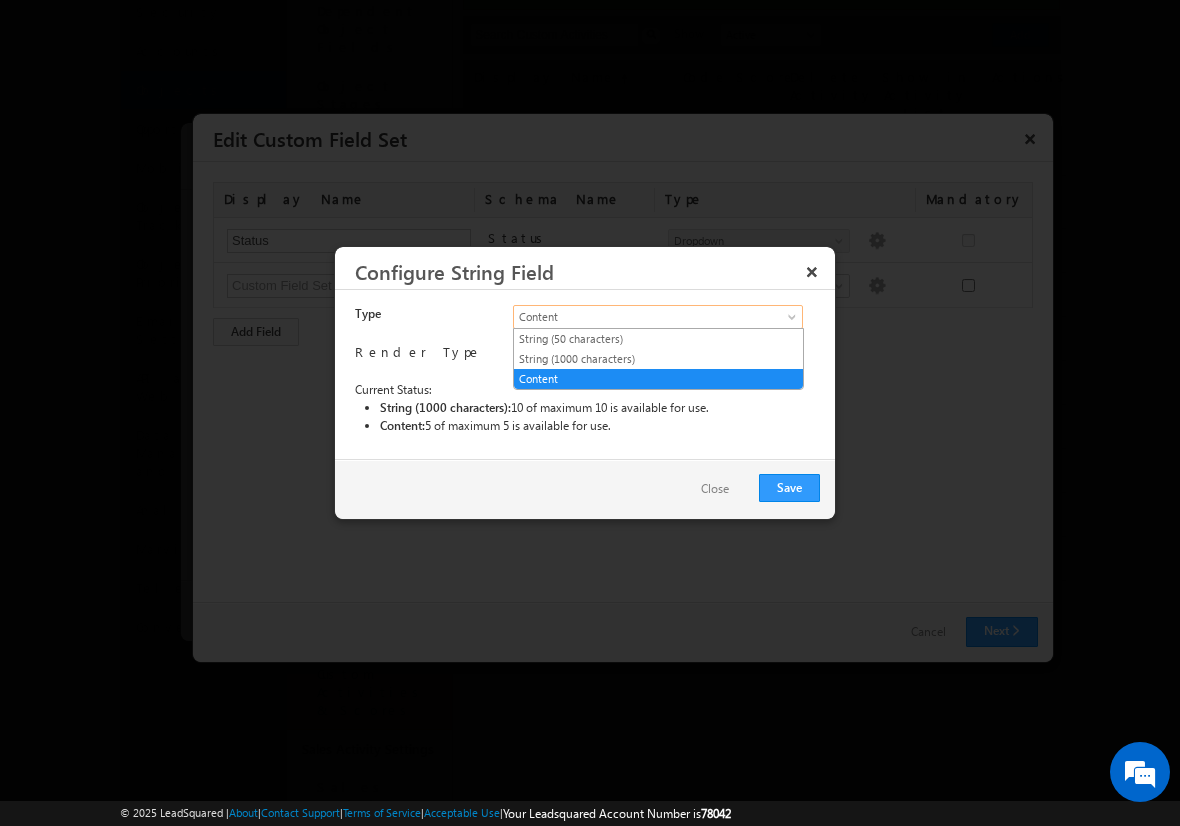 click on "Content" at bounding box center [641, 317] 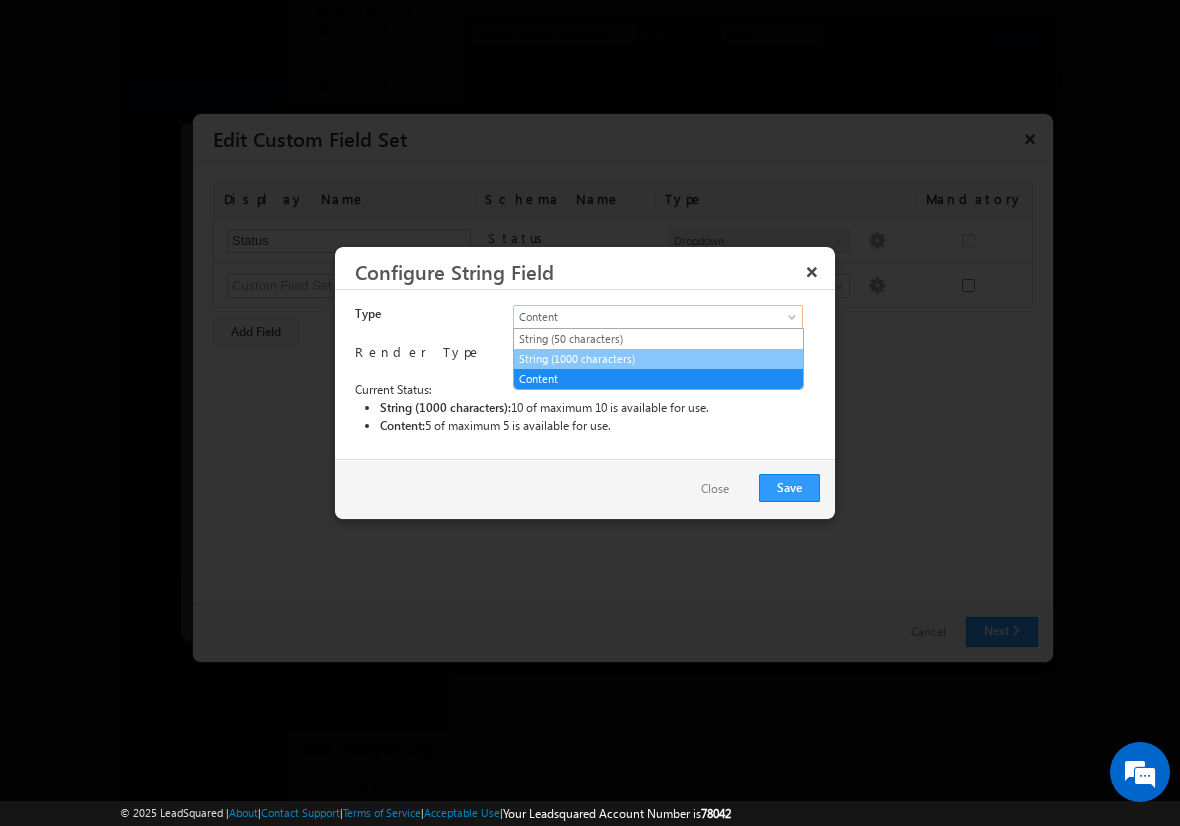 click on "String (1000 characters)" at bounding box center (658, 359) 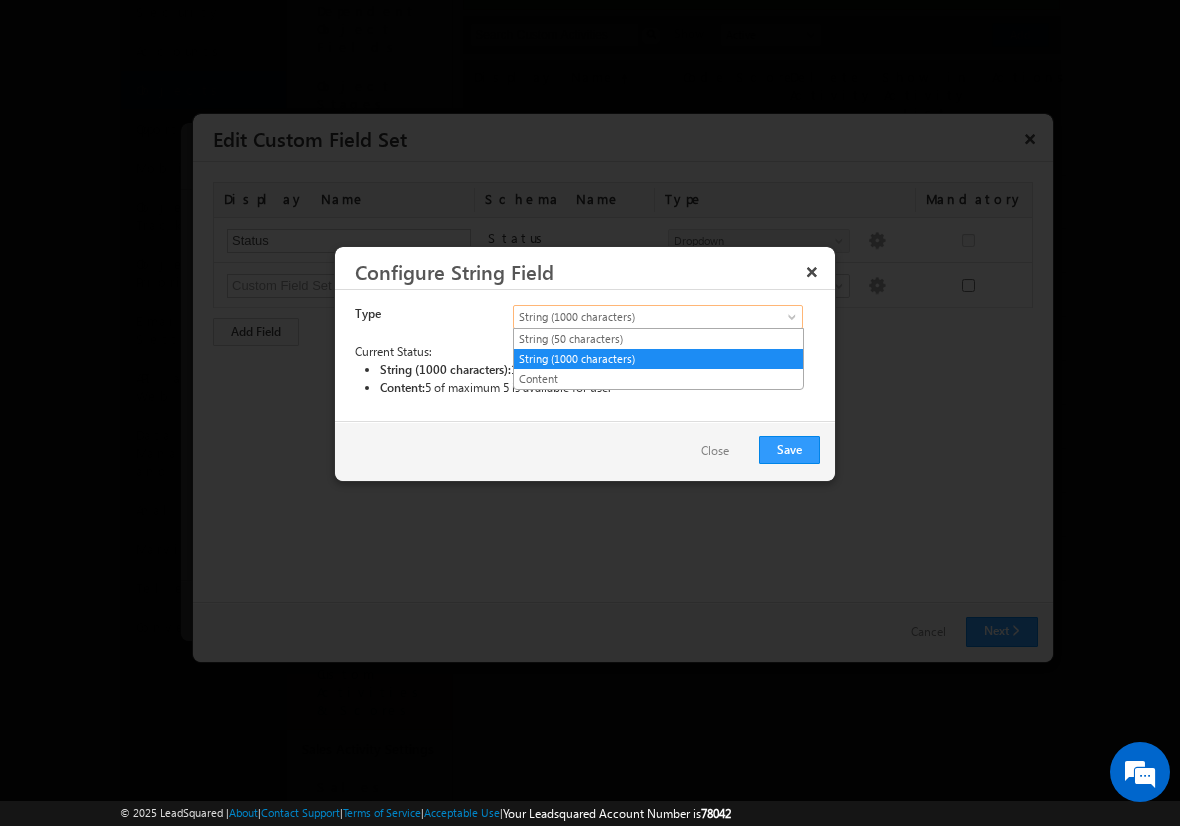 click on "String (1000 characters)" at bounding box center [641, 317] 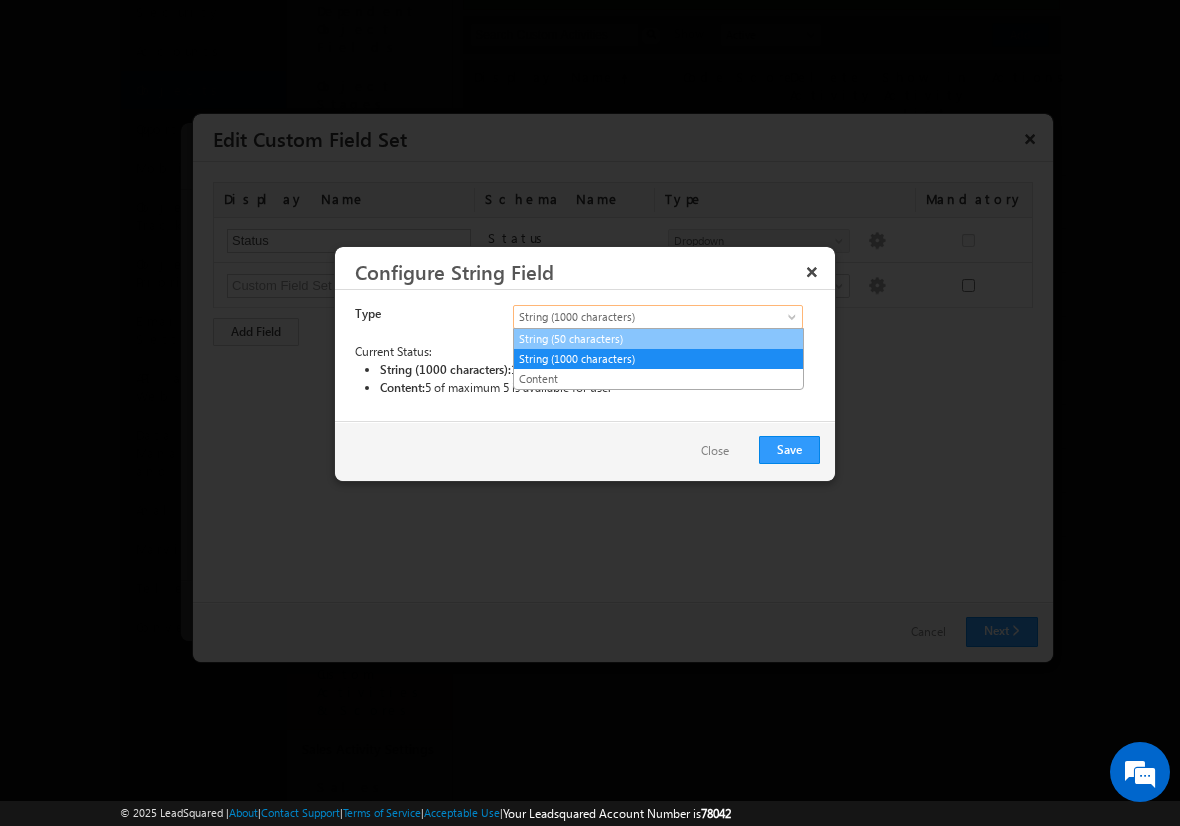 click on "String (50 characters)" at bounding box center [658, 339] 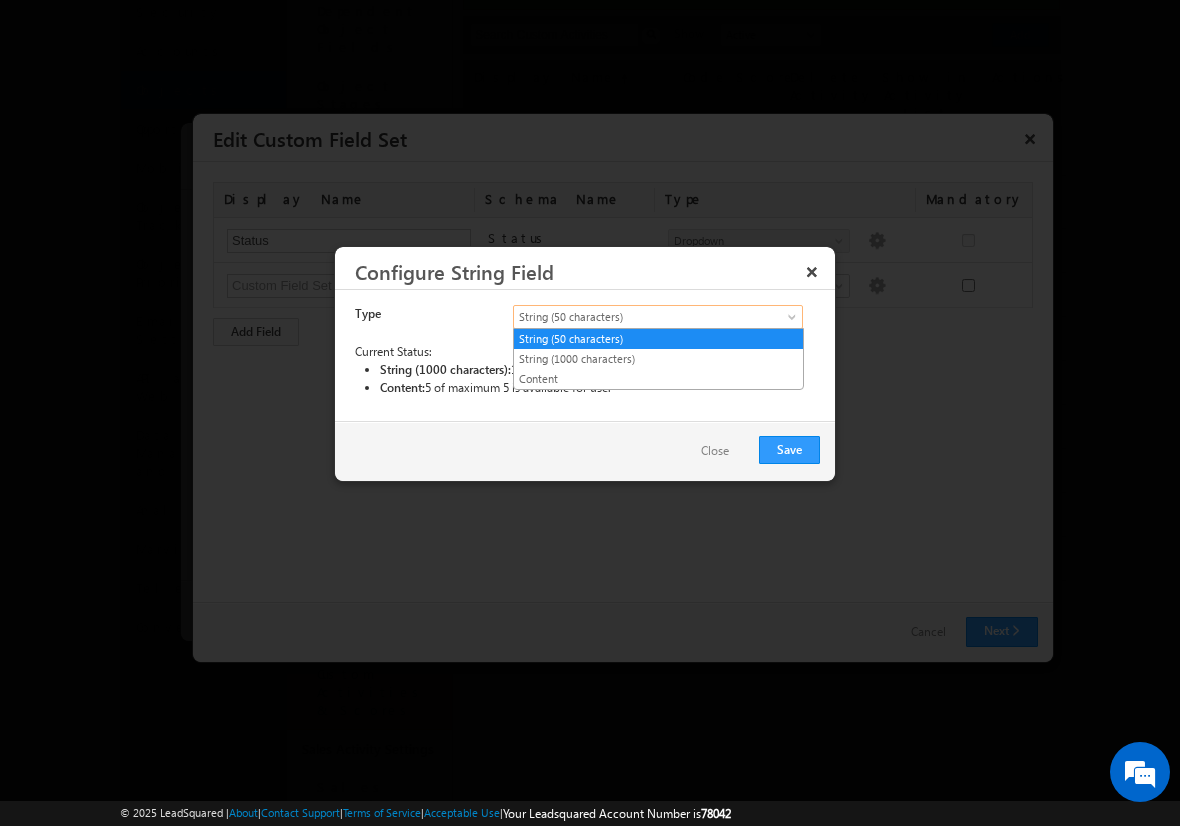 click on "String (50 characters)" at bounding box center (641, 317) 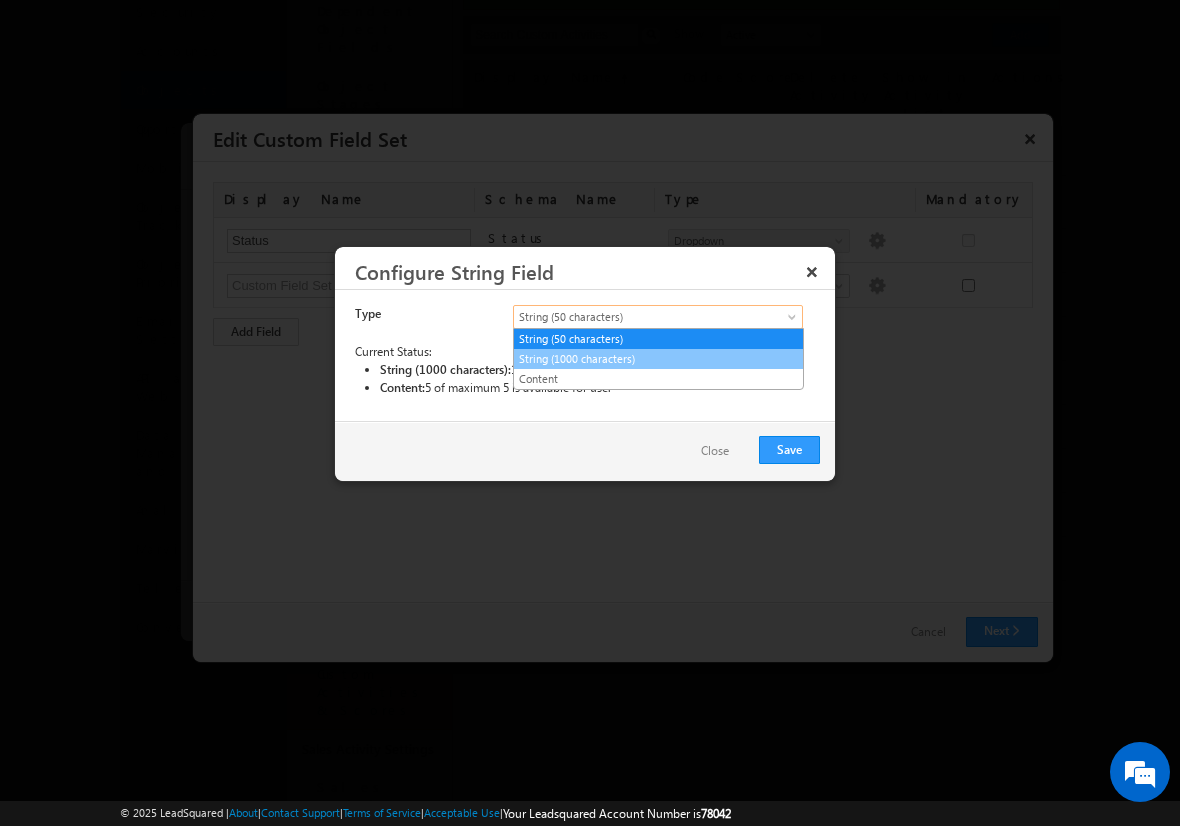 click on "String (1000 characters)" at bounding box center (658, 359) 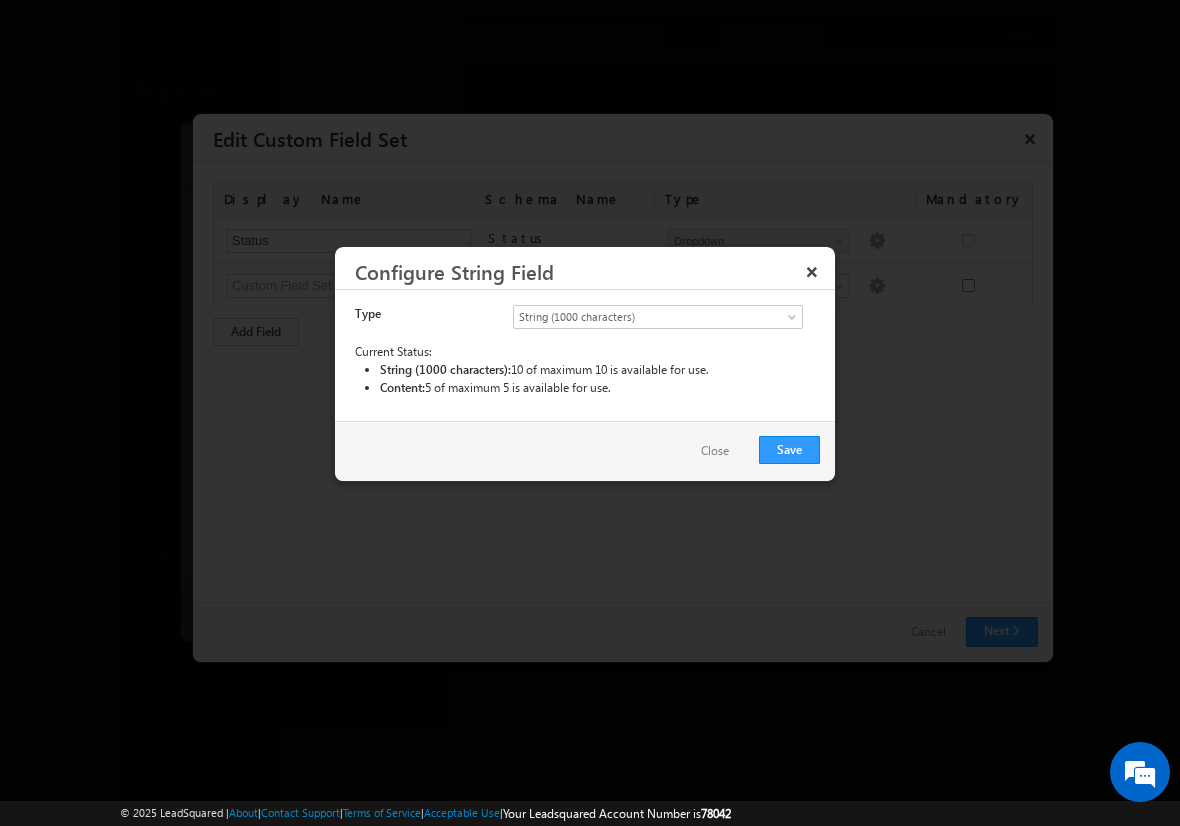 click on "Close" at bounding box center (715, 451) 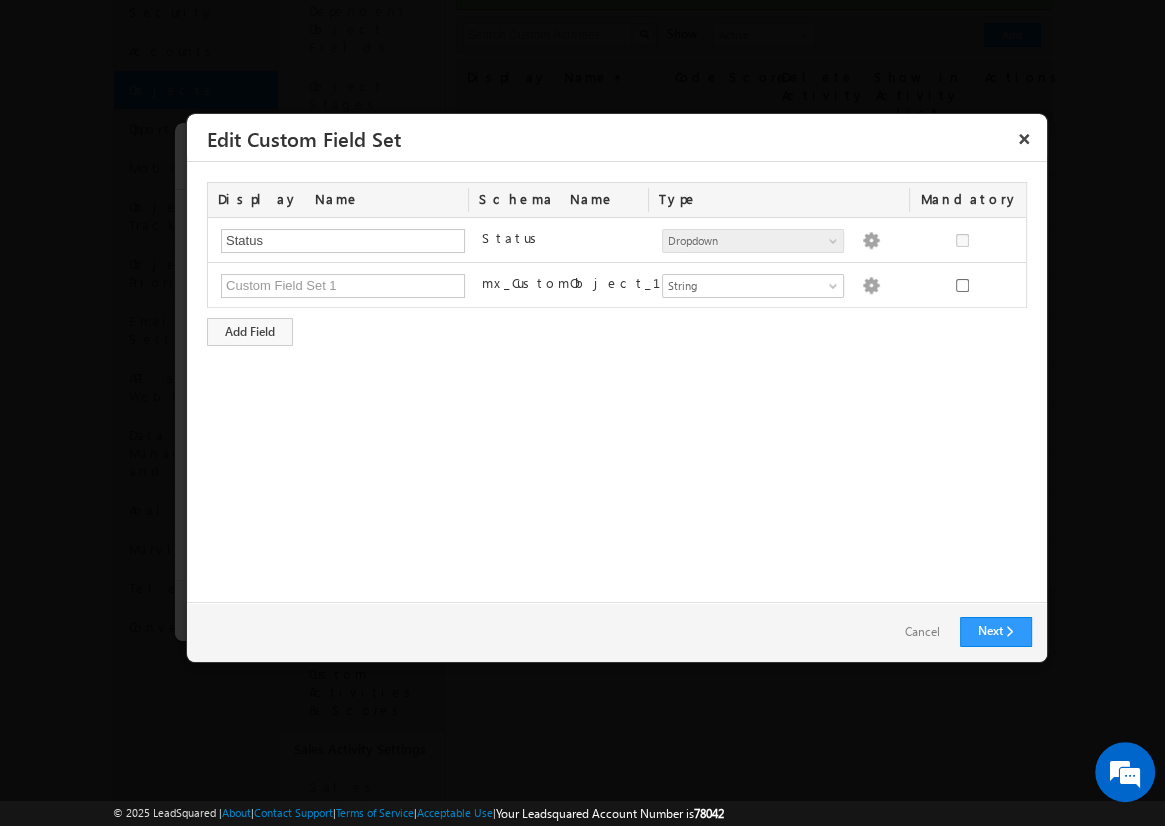 click on "Cancel" at bounding box center (922, 632) 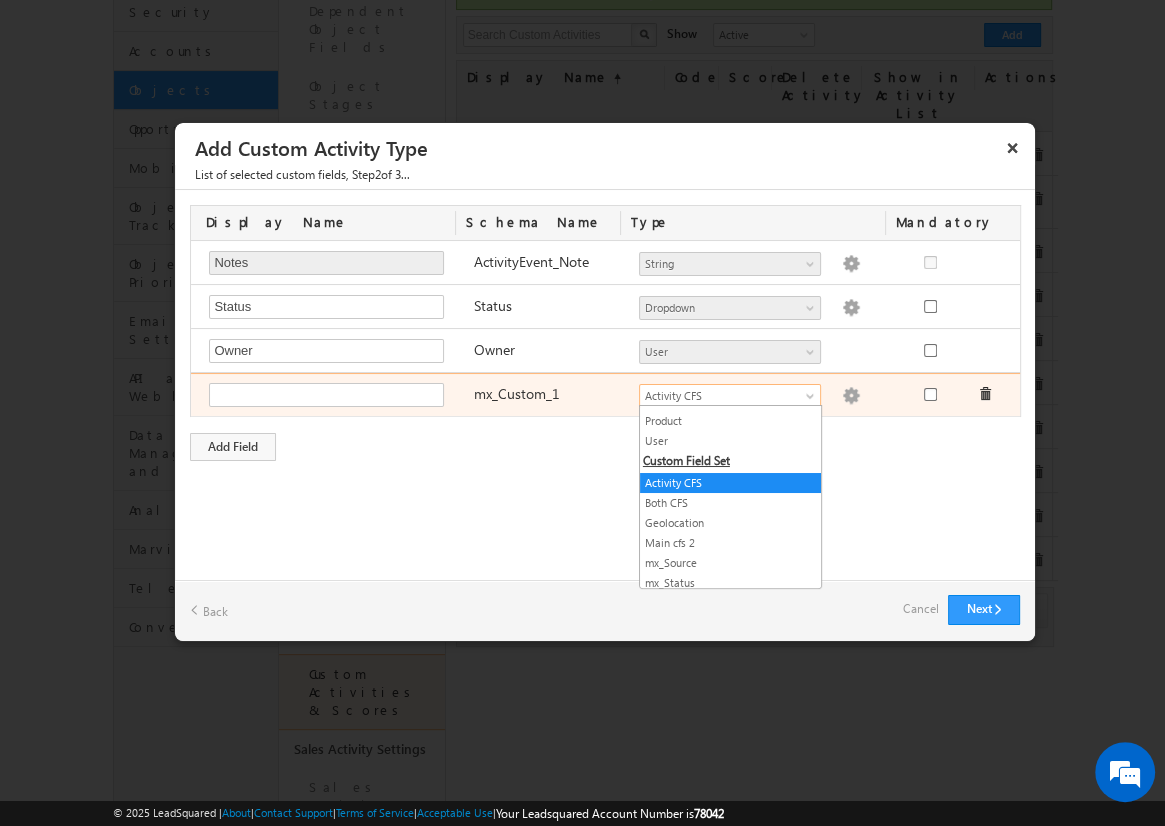 click on "Activity CFS" at bounding box center [721, 396] 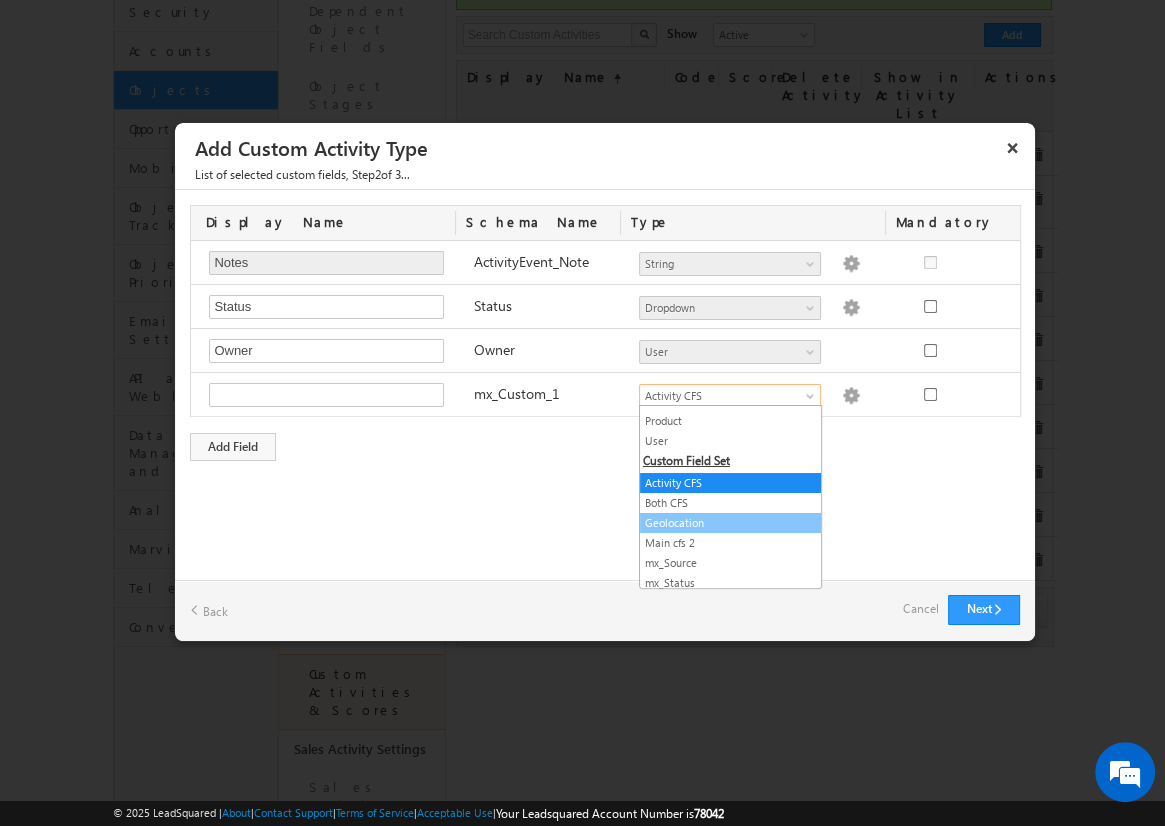 click on "Geolocation" at bounding box center (730, 523) 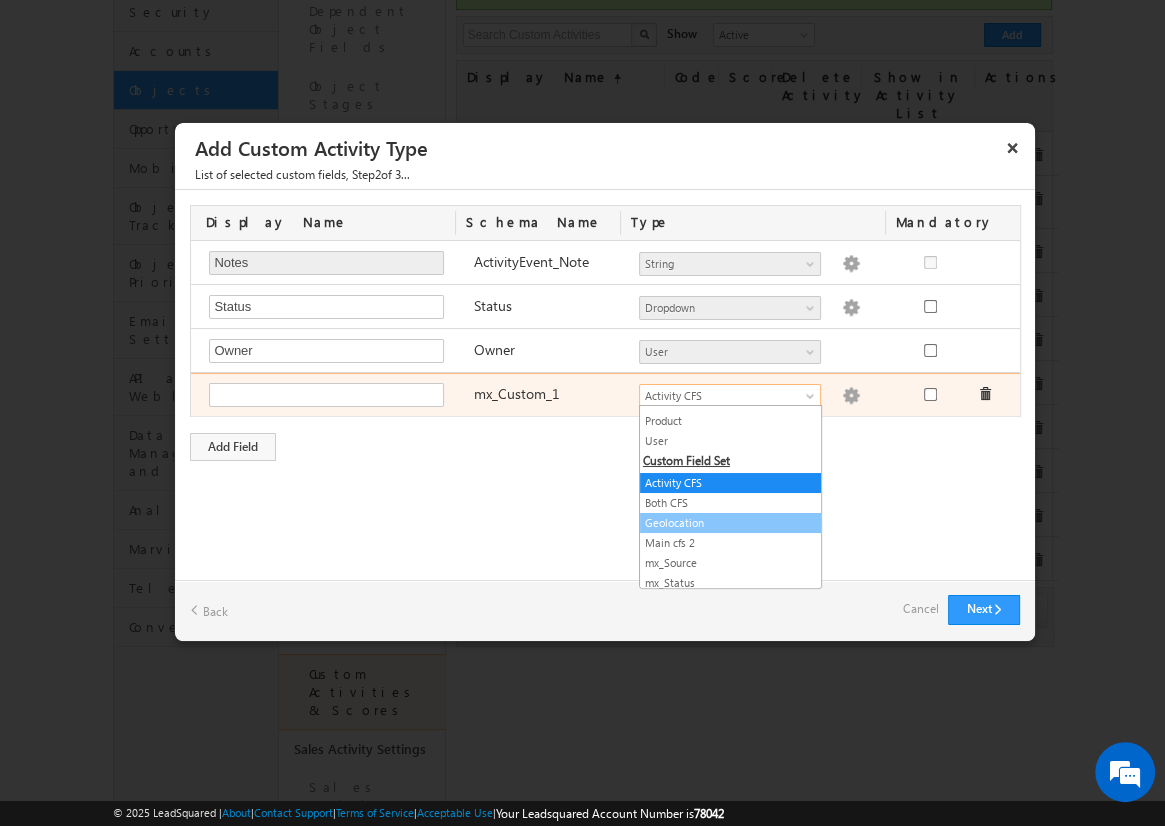 click at bounding box center [851, 396] 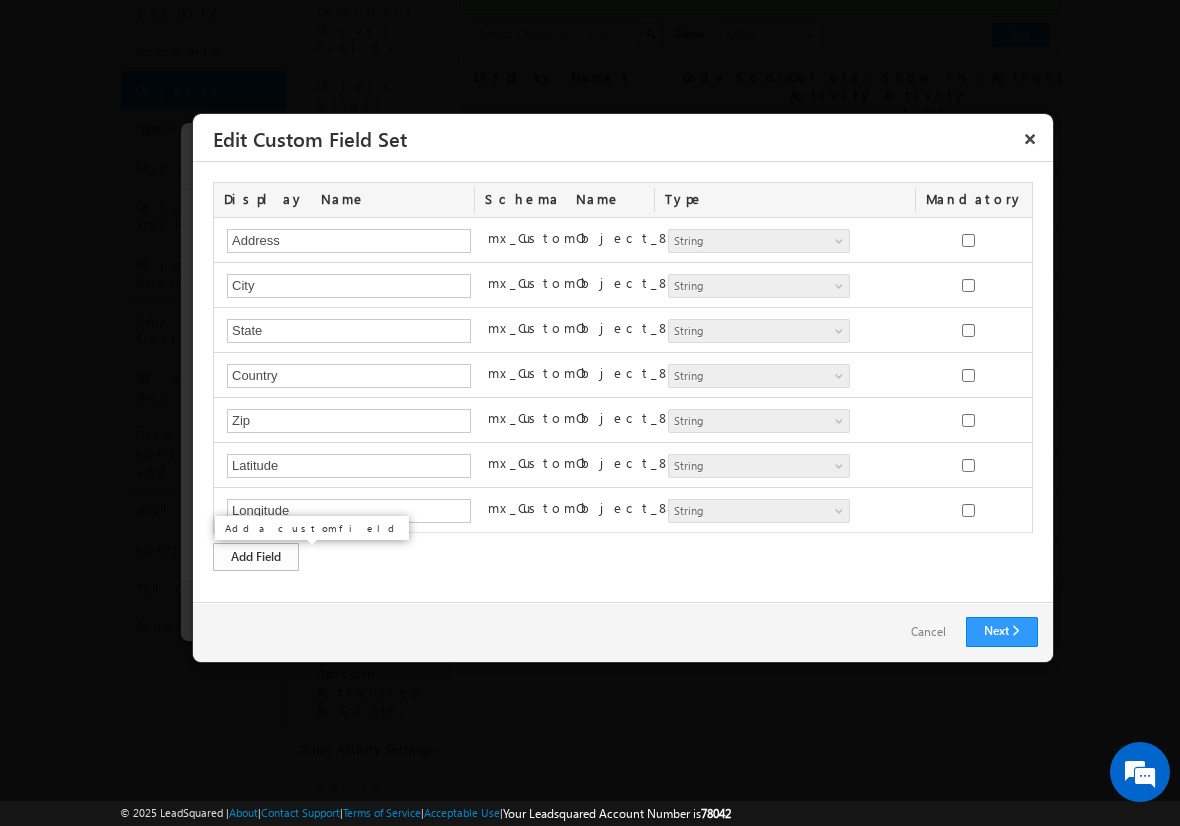 click on "Add Field" at bounding box center [256, 557] 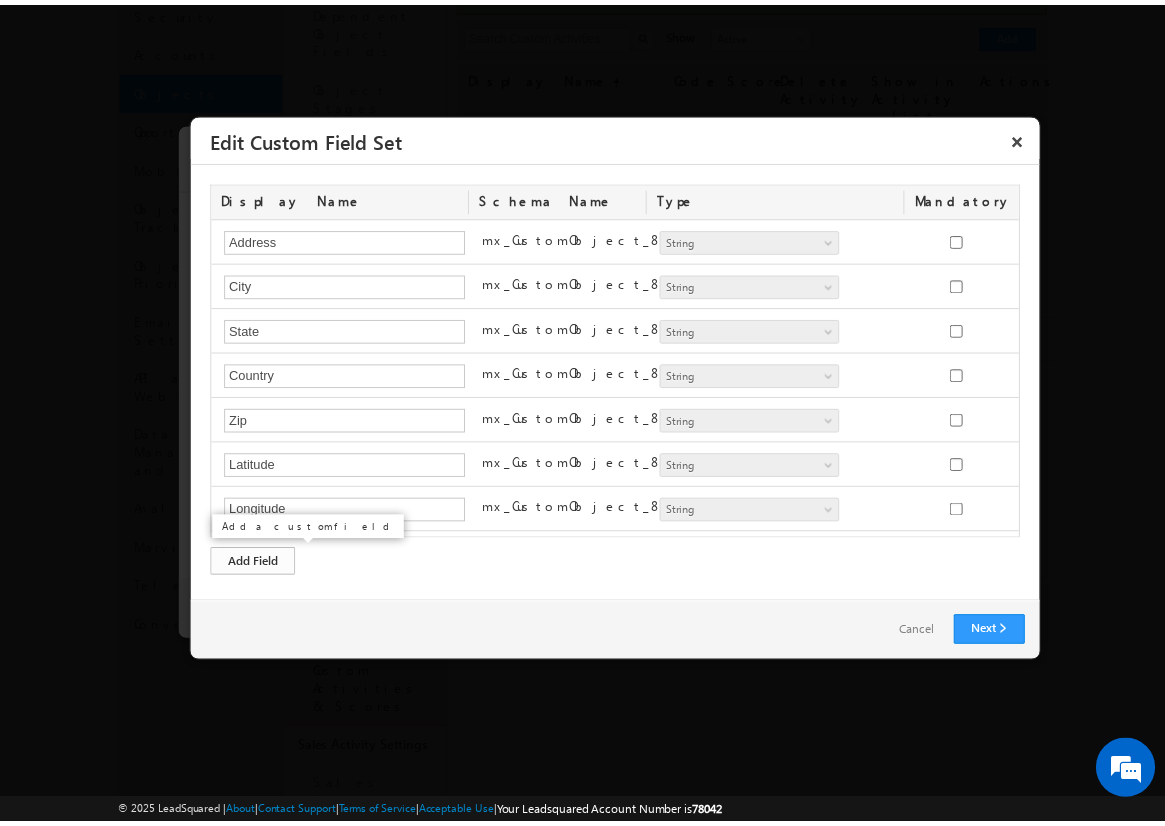 scroll, scrollTop: 36, scrollLeft: 0, axis: vertical 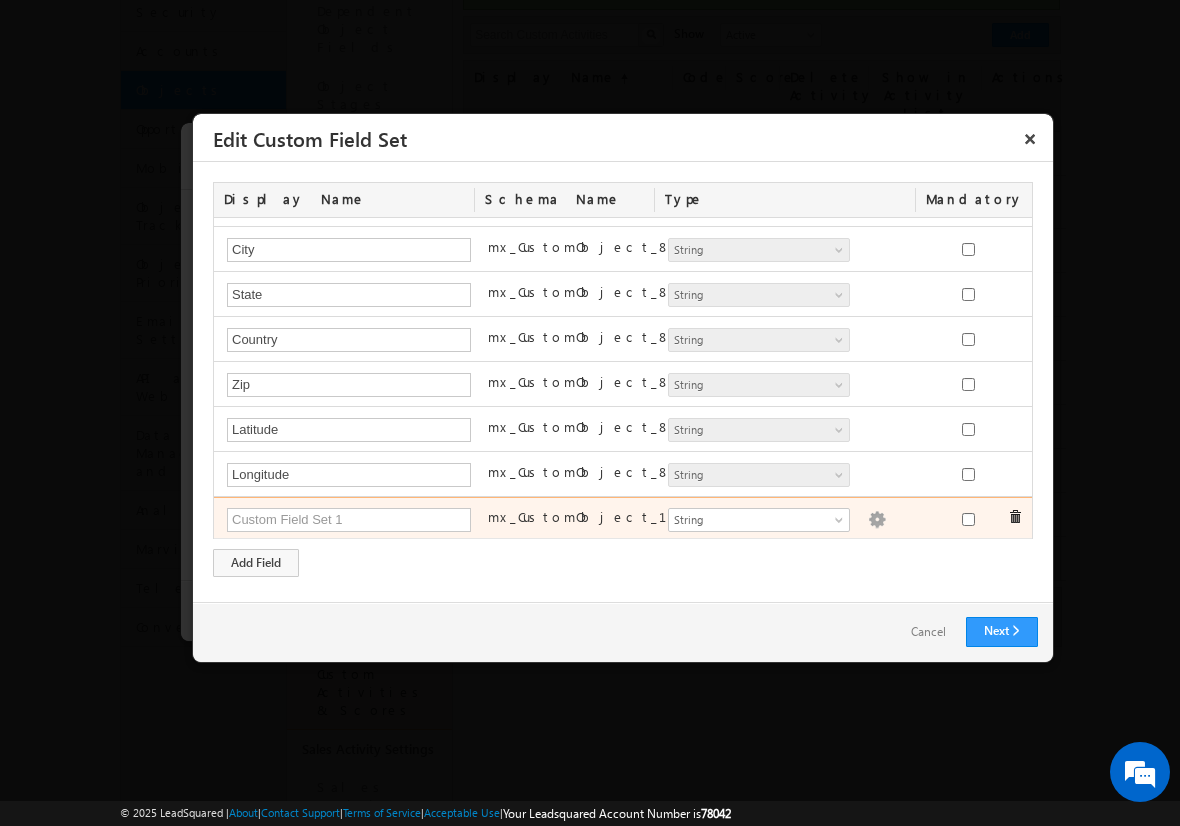 click at bounding box center (877, 520) 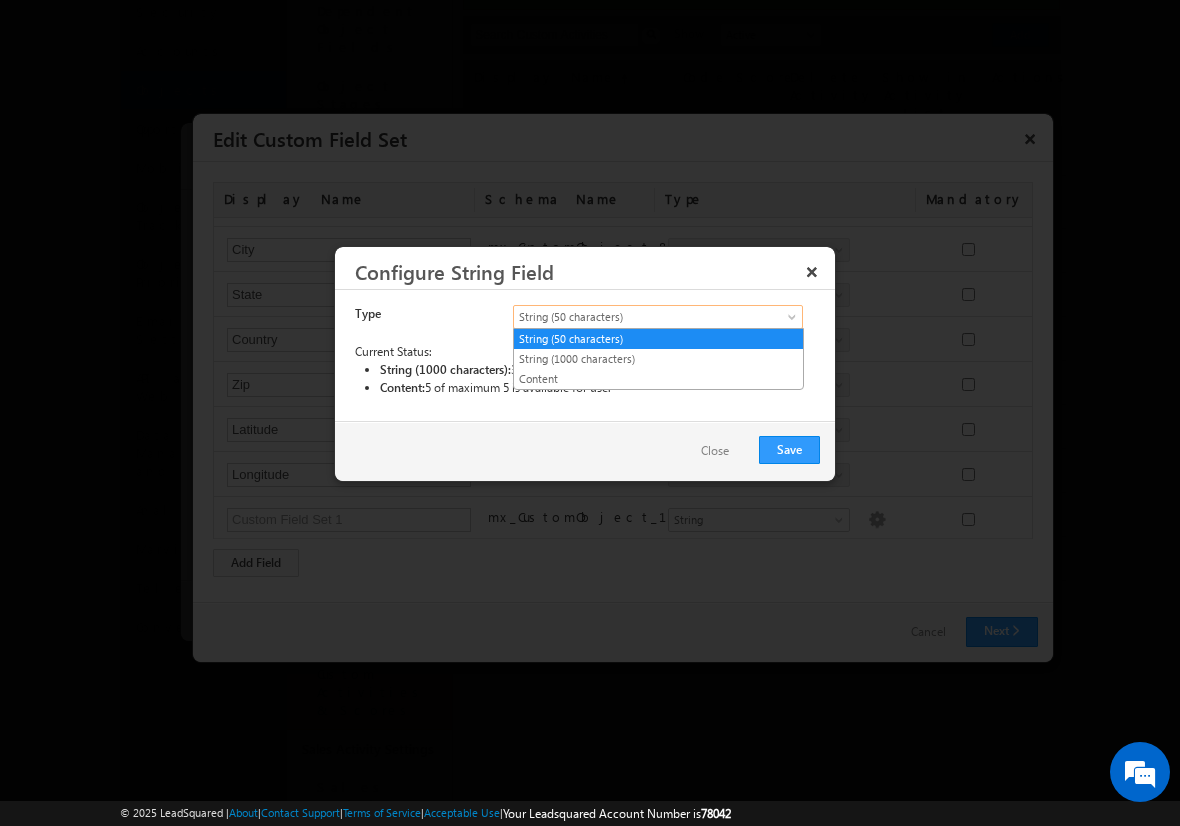 click on "String (50 characters)" at bounding box center (641, 317) 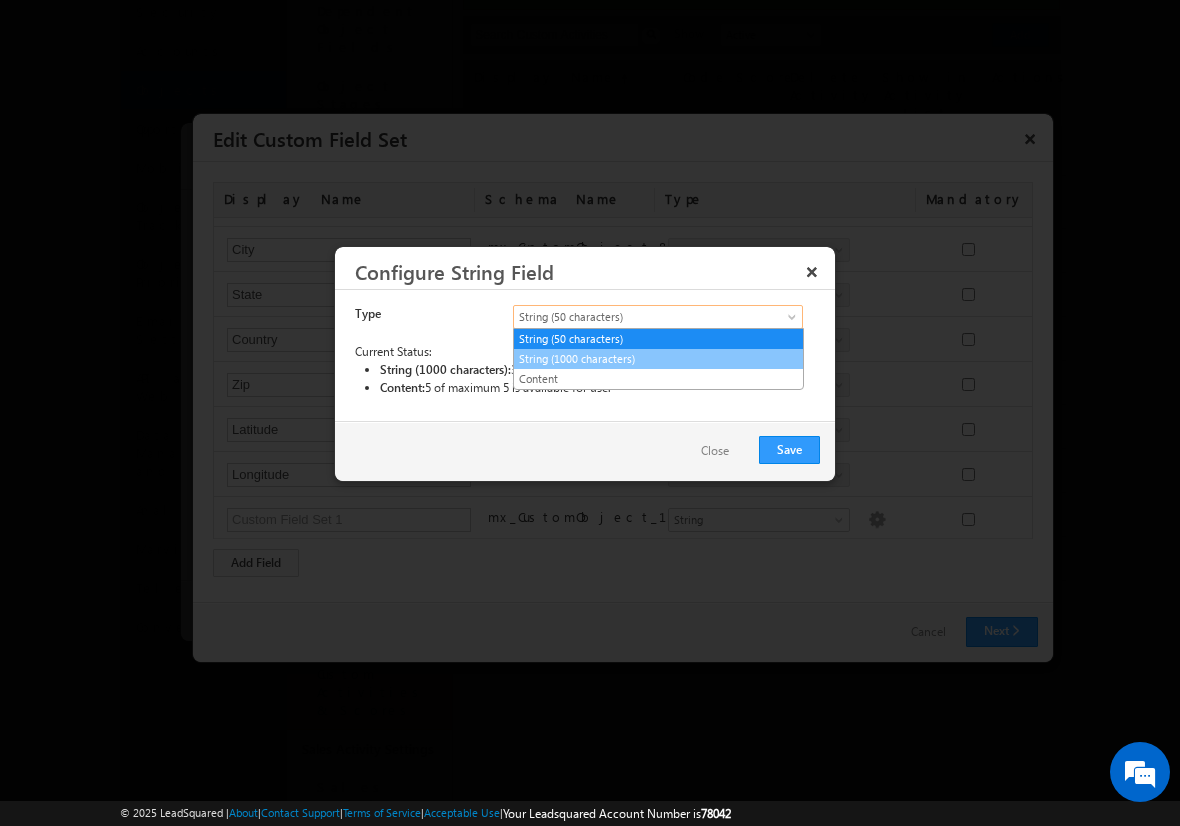 click on "String (1000 characters)" at bounding box center (658, 359) 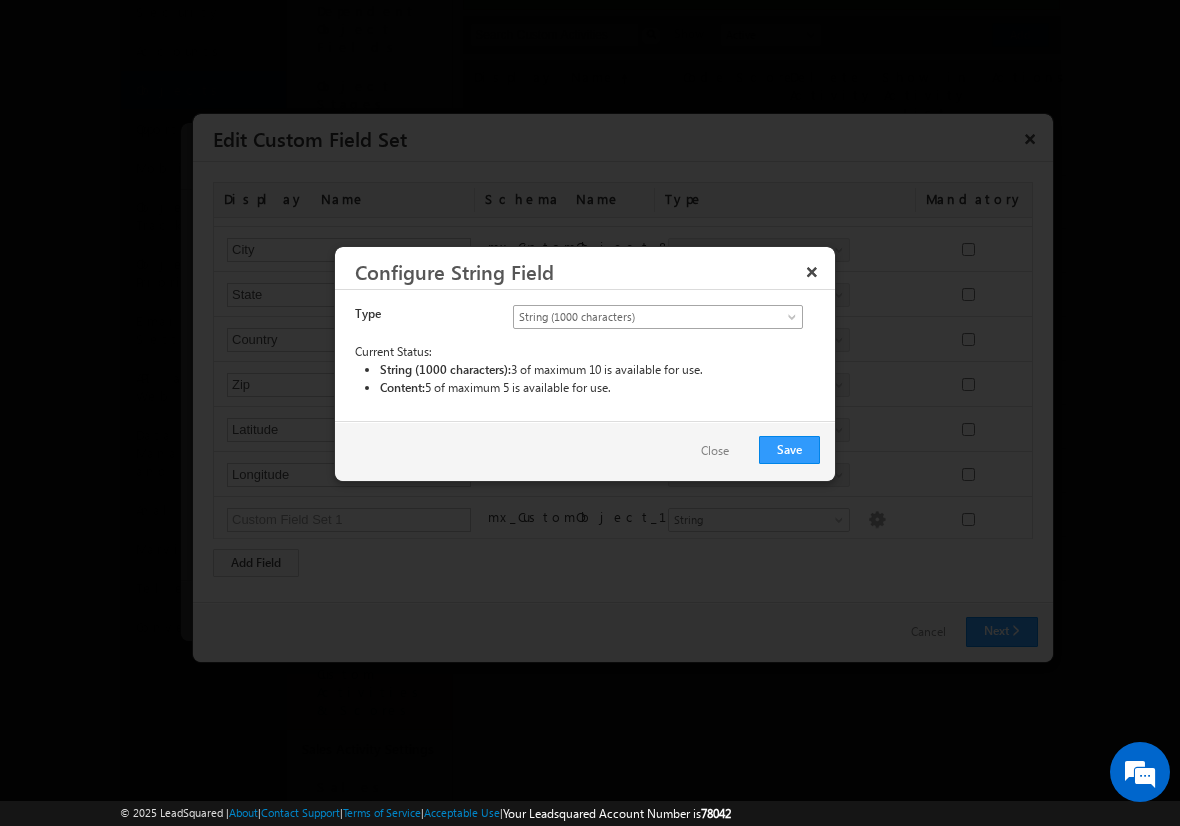 click on "String (1000 characters)" at bounding box center (641, 317) 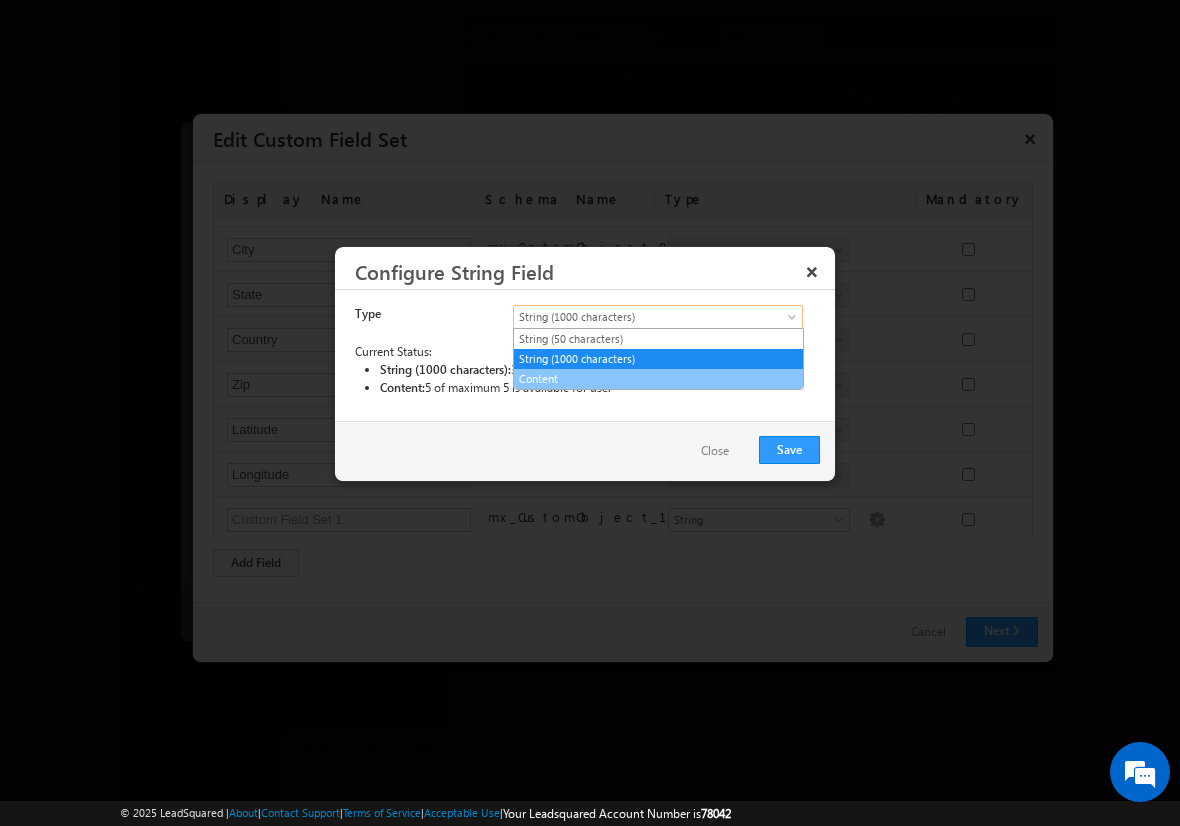 click on "Content" at bounding box center [658, 379] 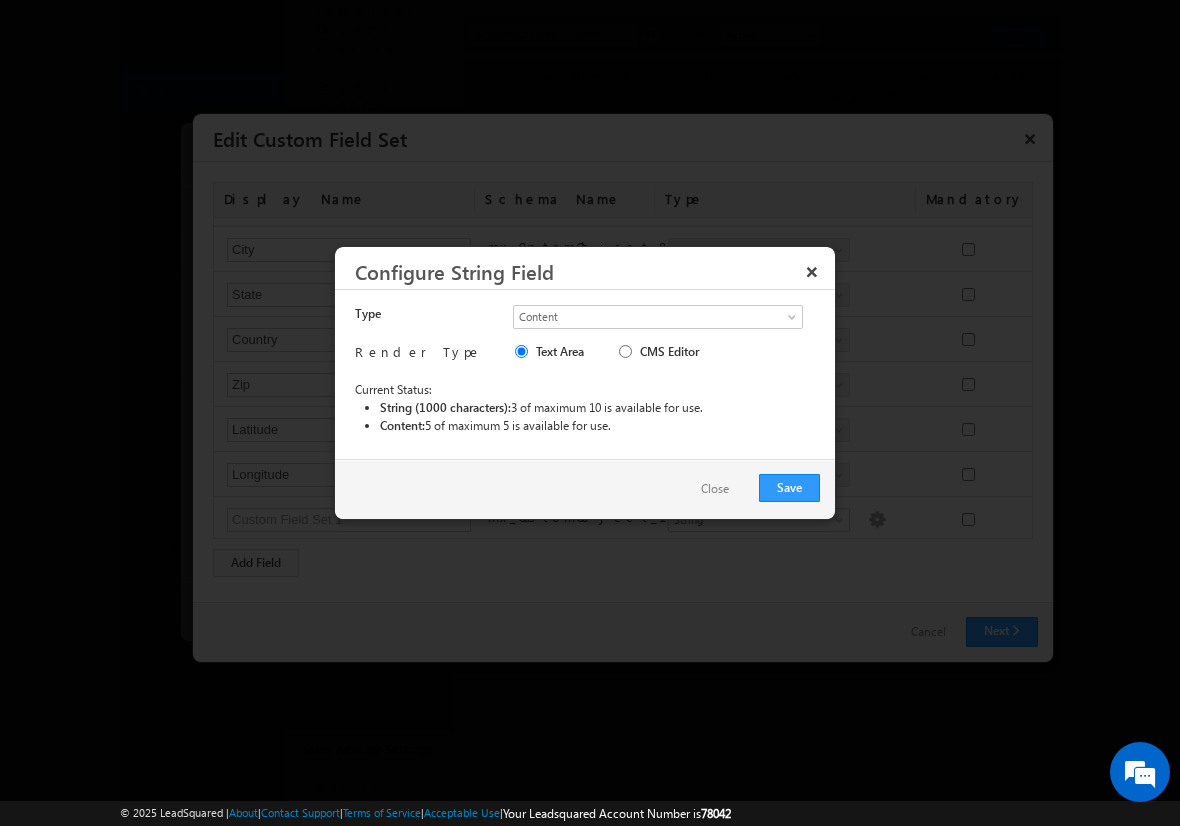 click on "Close" at bounding box center [715, 489] 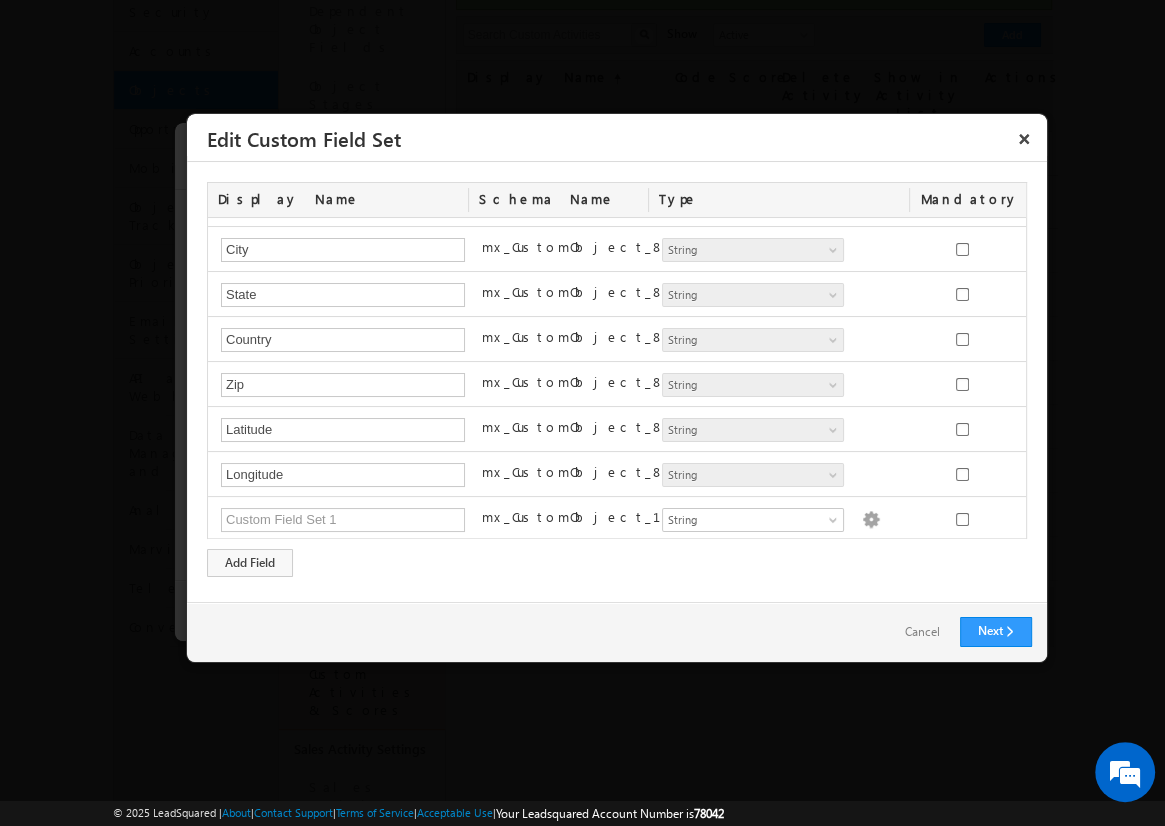 click on "Cancel" at bounding box center (922, 632) 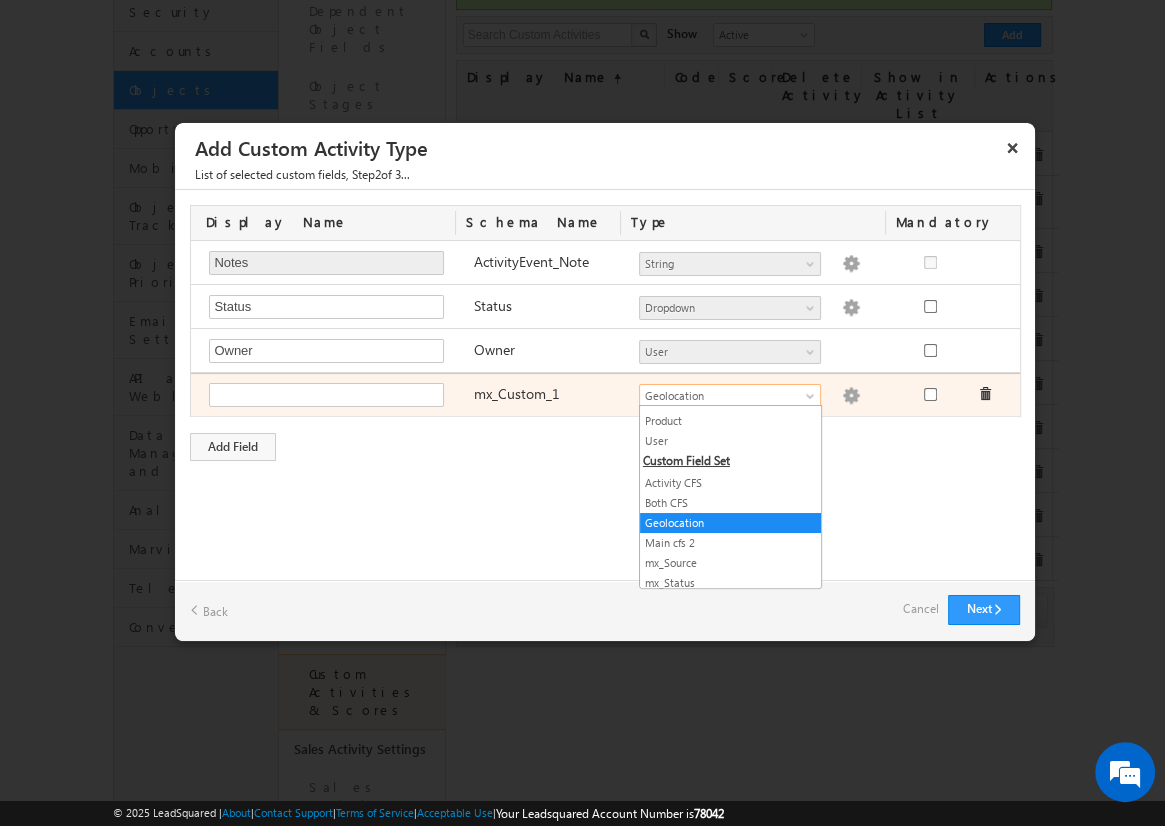 click on "Geolocation" at bounding box center (721, 396) 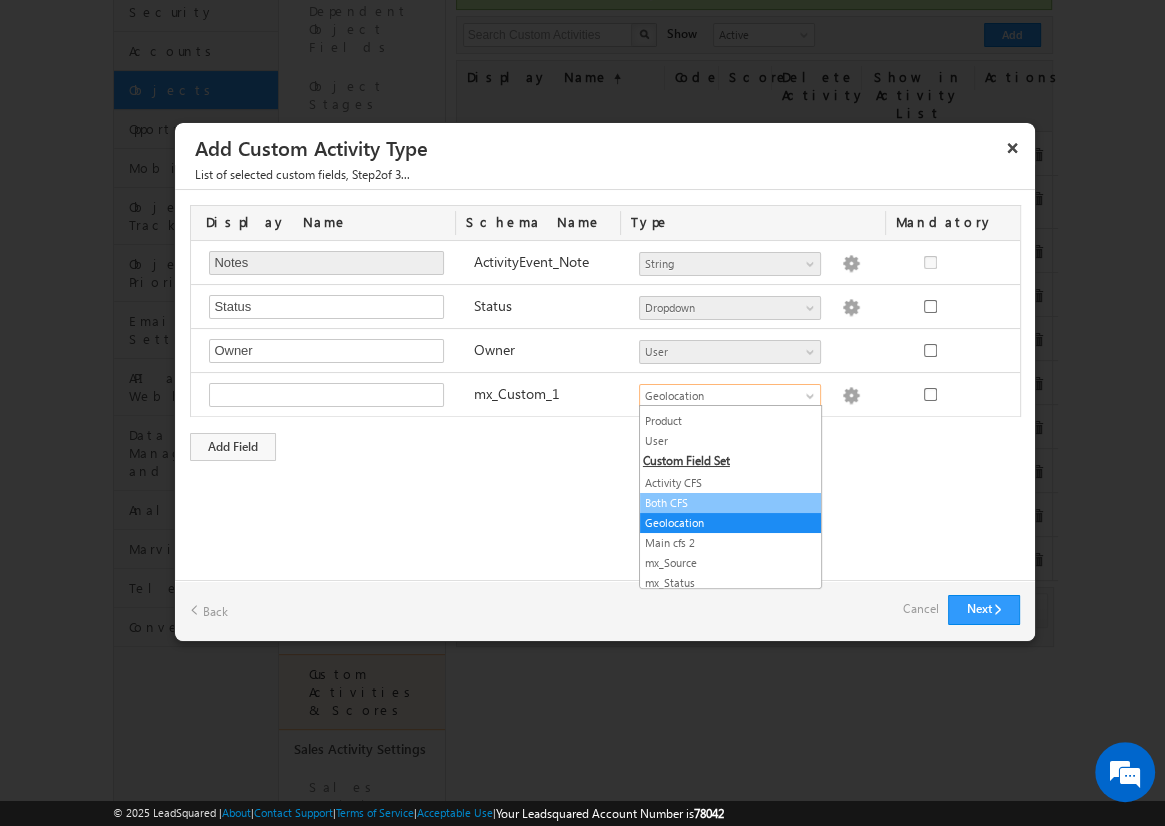 scroll, scrollTop: 326, scrollLeft: 0, axis: vertical 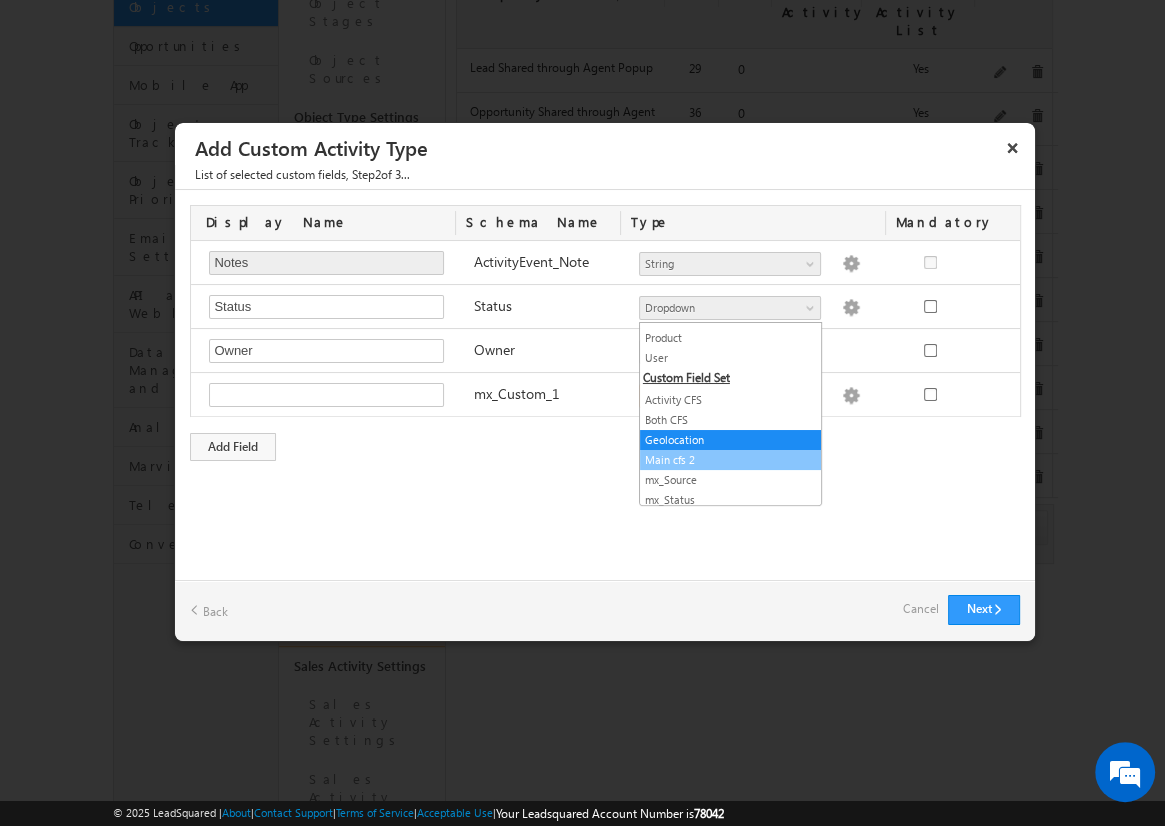 click on "Main cfs 2" at bounding box center (730, 460) 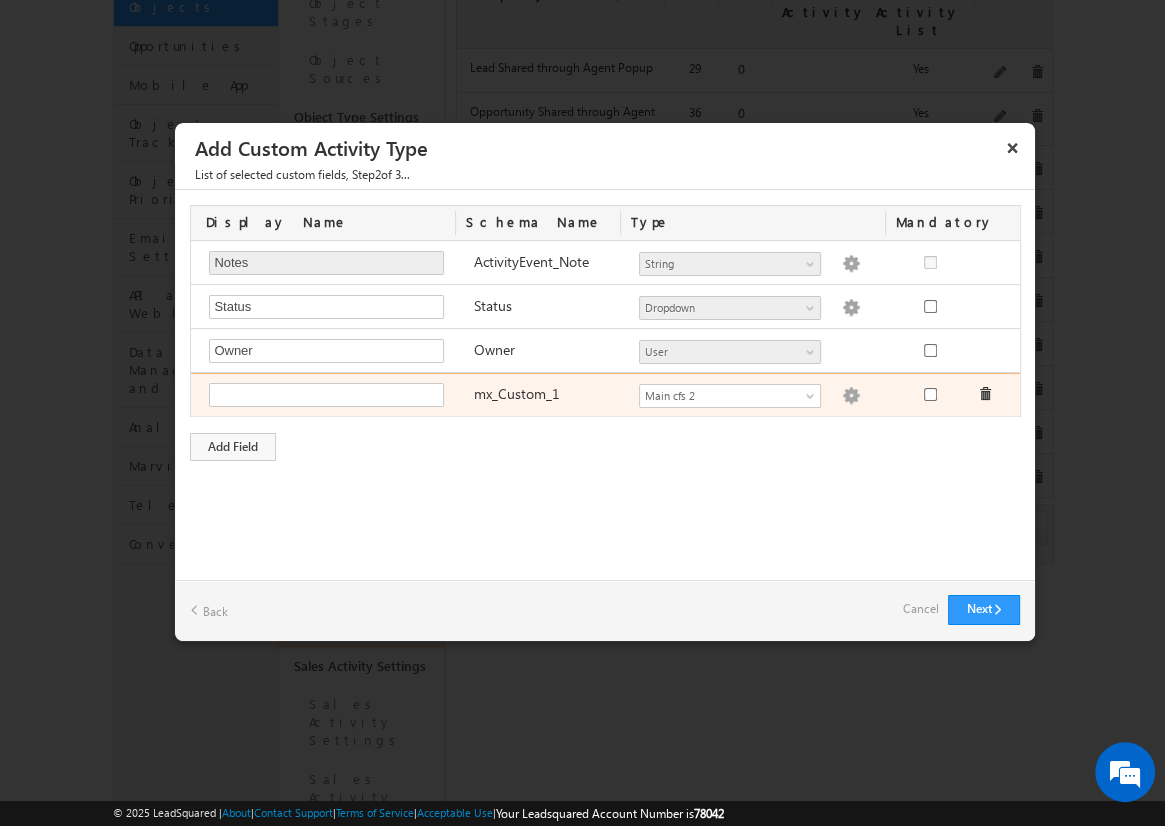 click at bounding box center (851, 396) 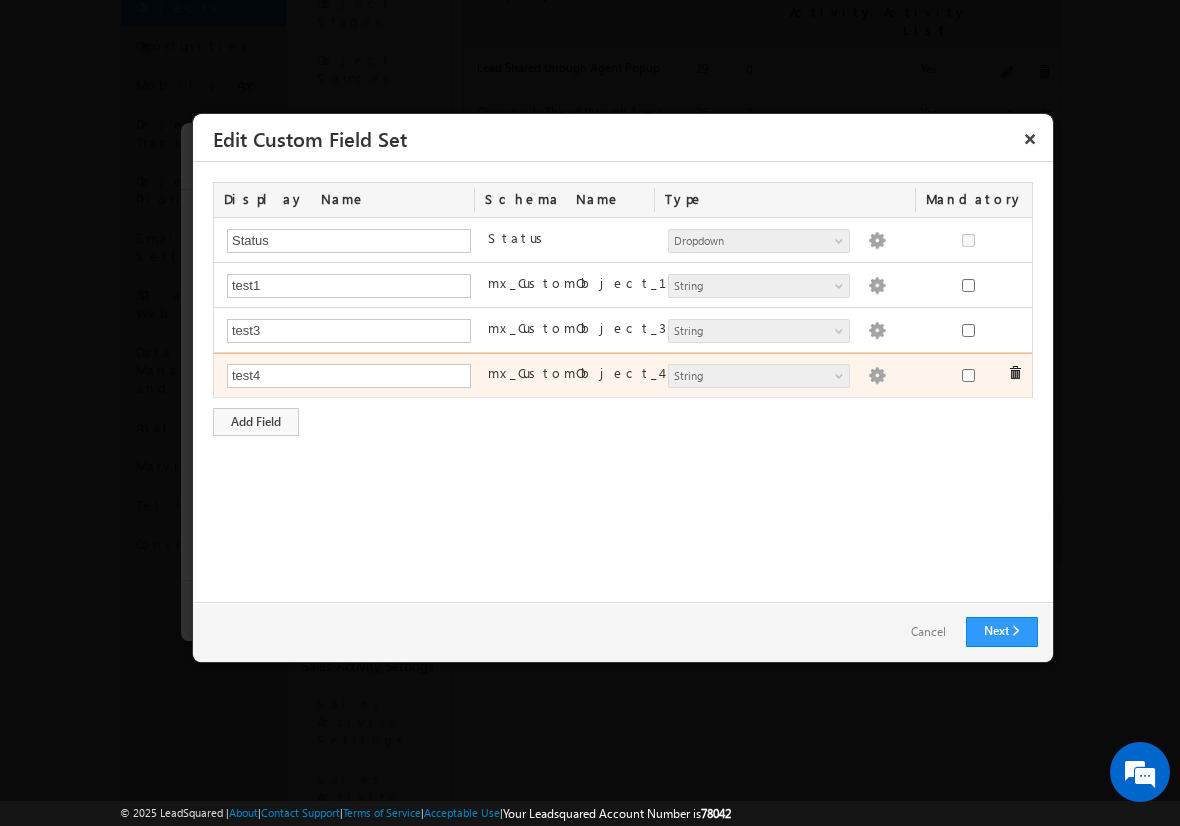 click at bounding box center (877, 376) 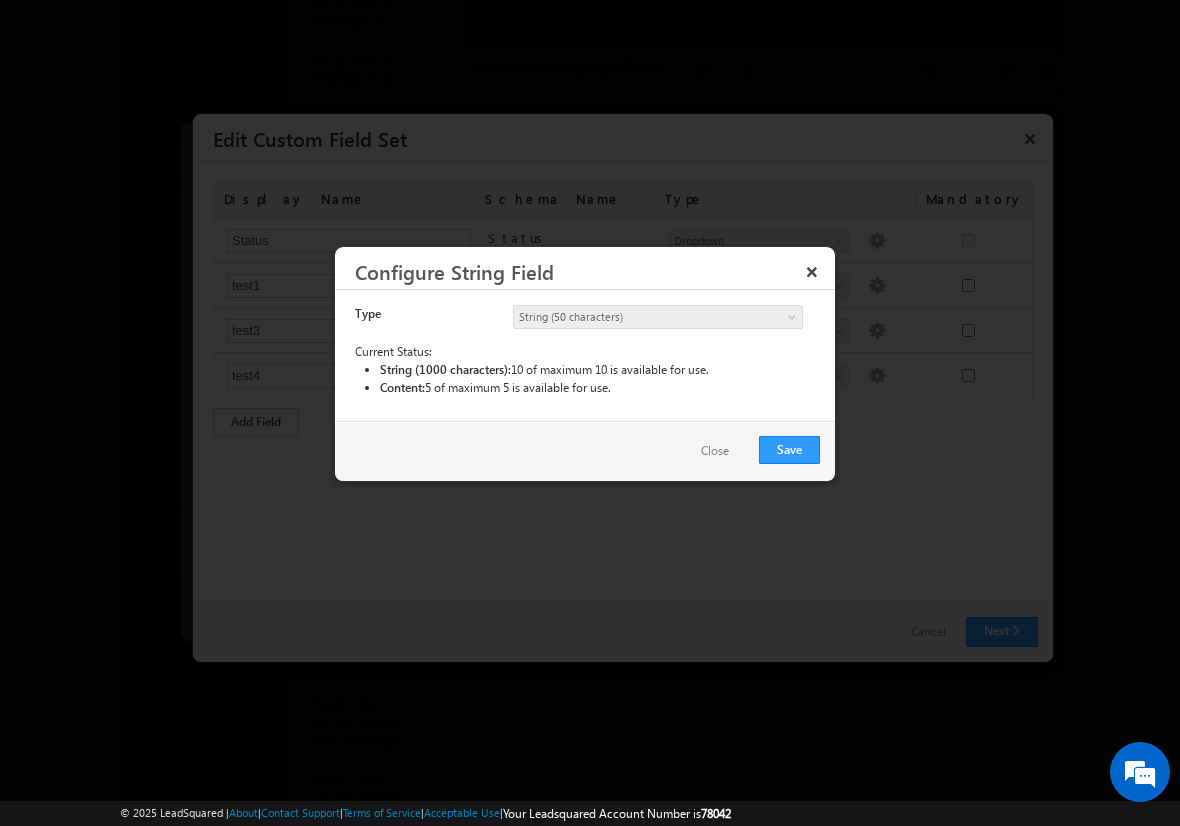 click on "Close" at bounding box center [715, 451] 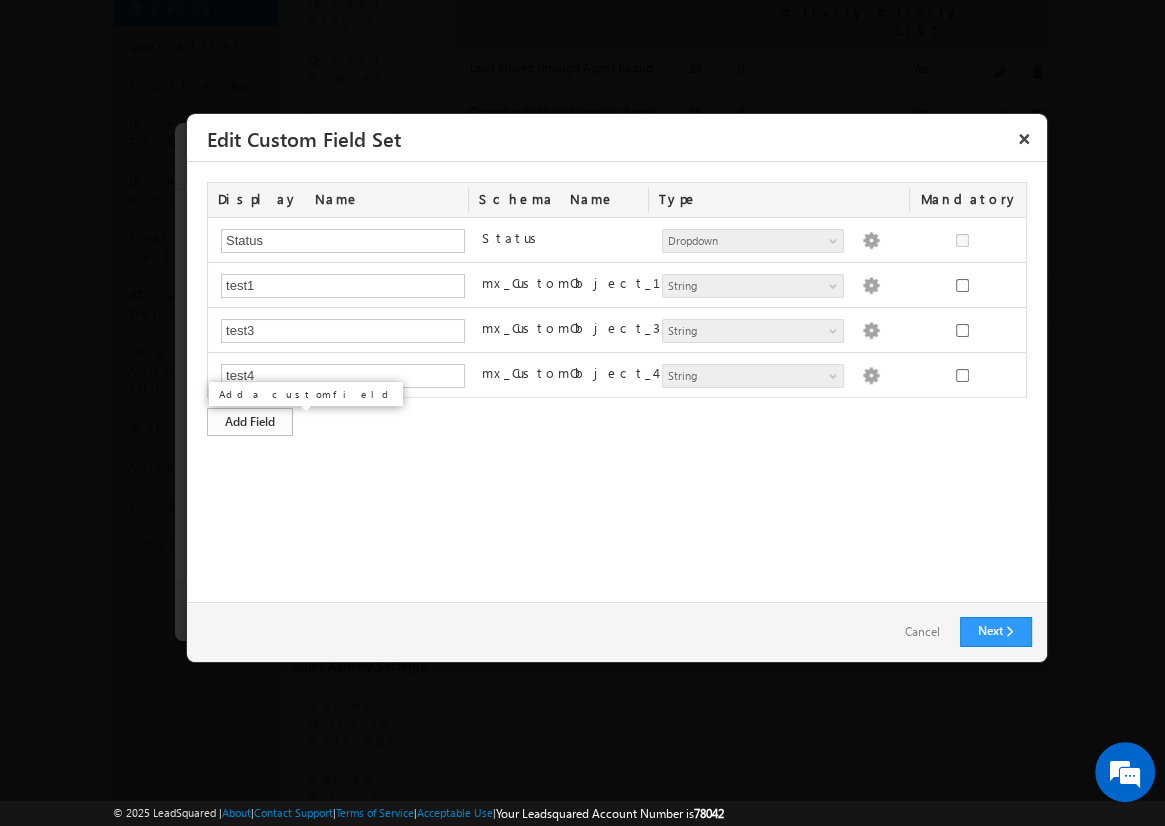 click on "Add Field" at bounding box center (250, 422) 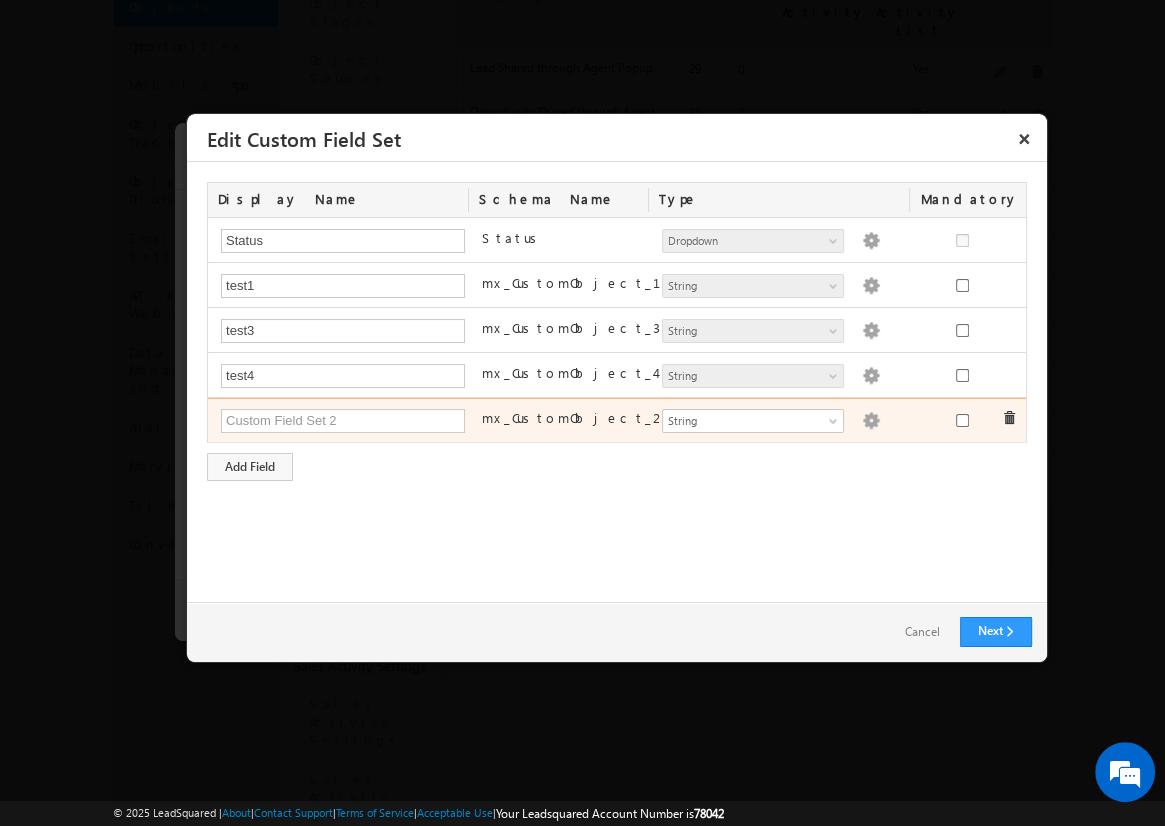 click at bounding box center (871, 421) 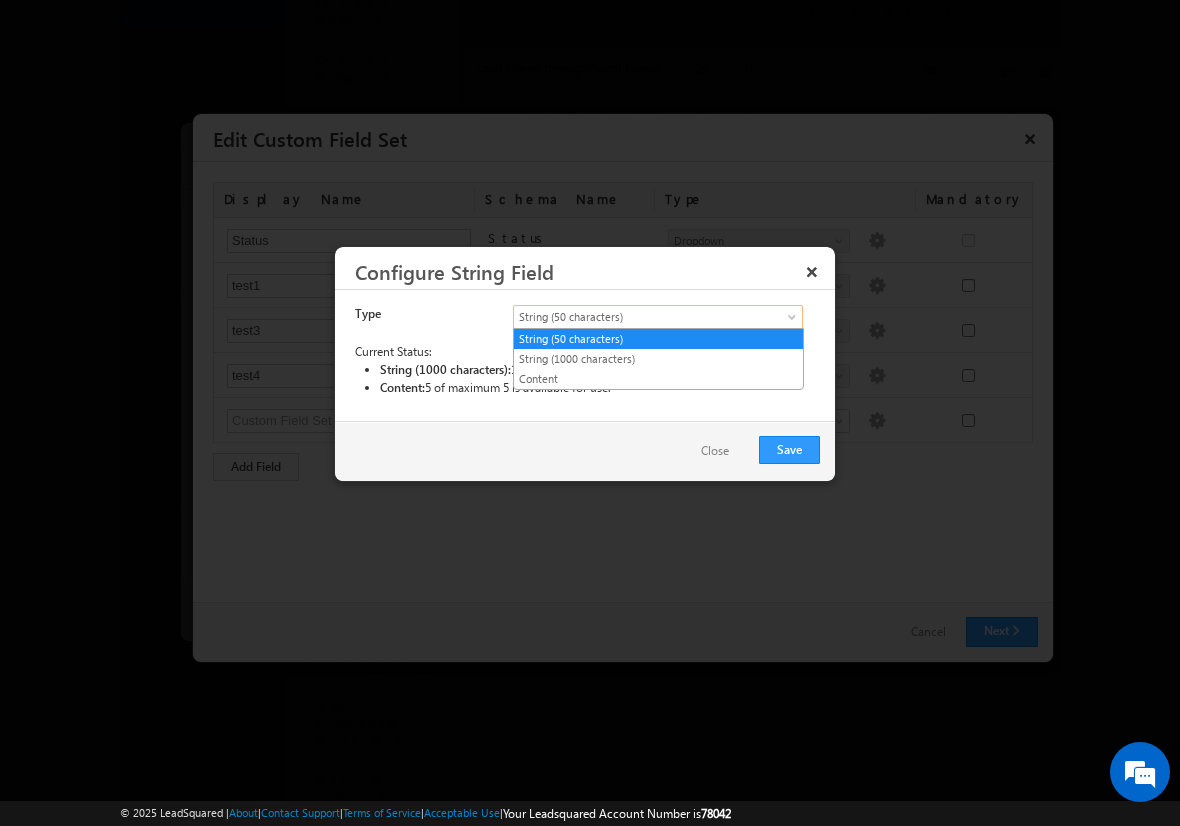 click on "String (50 characters)" at bounding box center [641, 317] 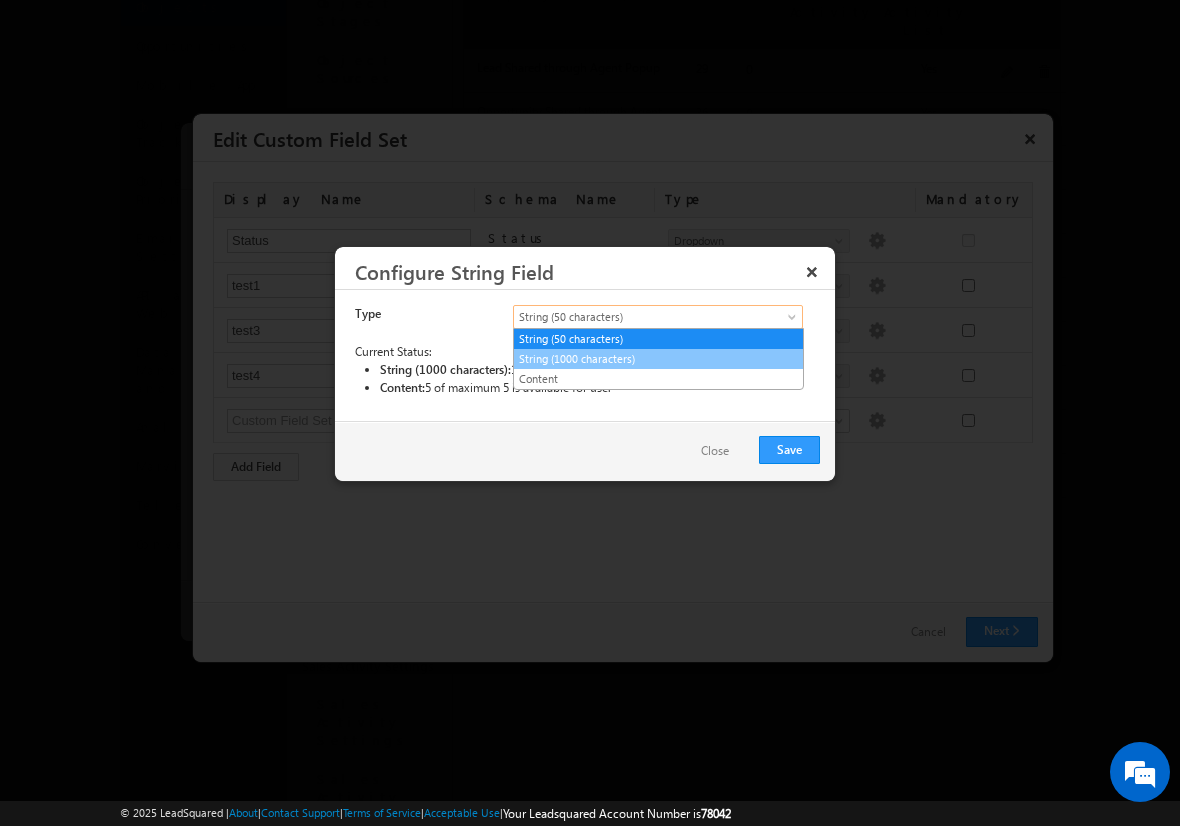 click on "String (1000 characters)" at bounding box center [658, 359] 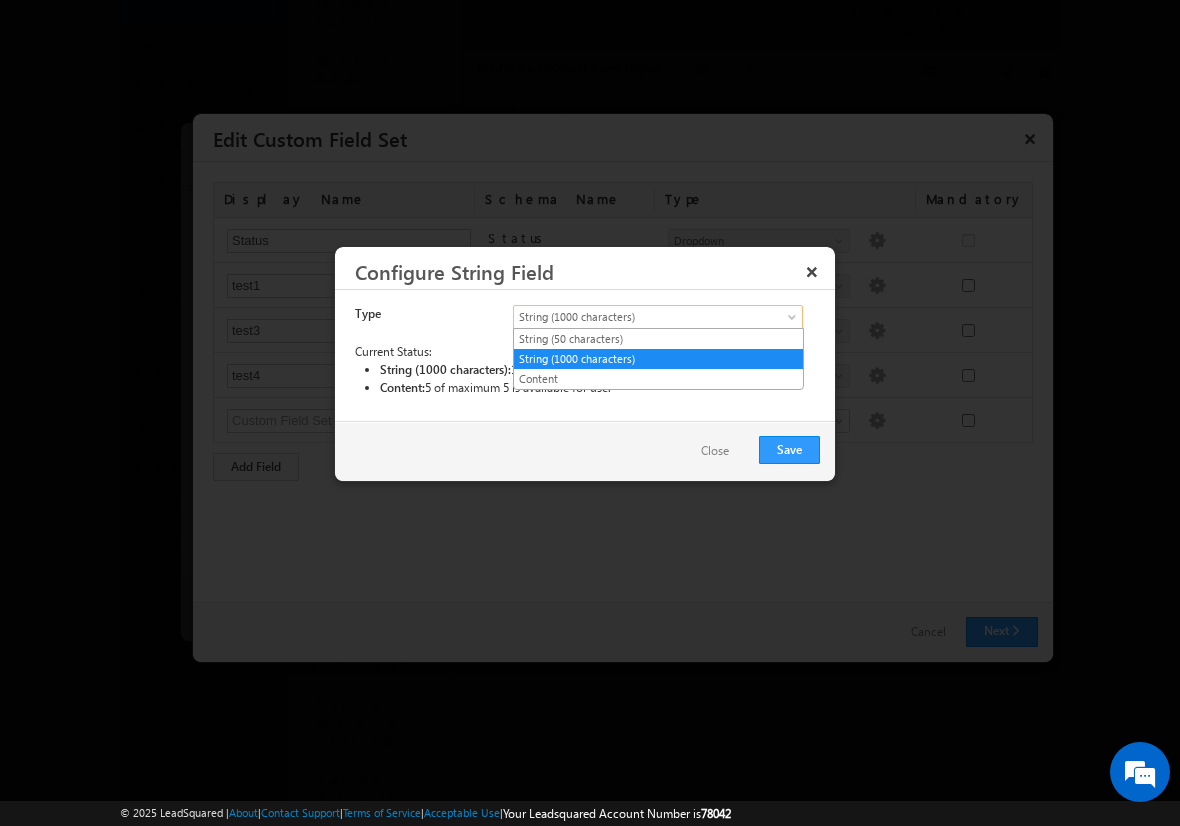 click on "String (1000 characters)" at bounding box center (641, 317) 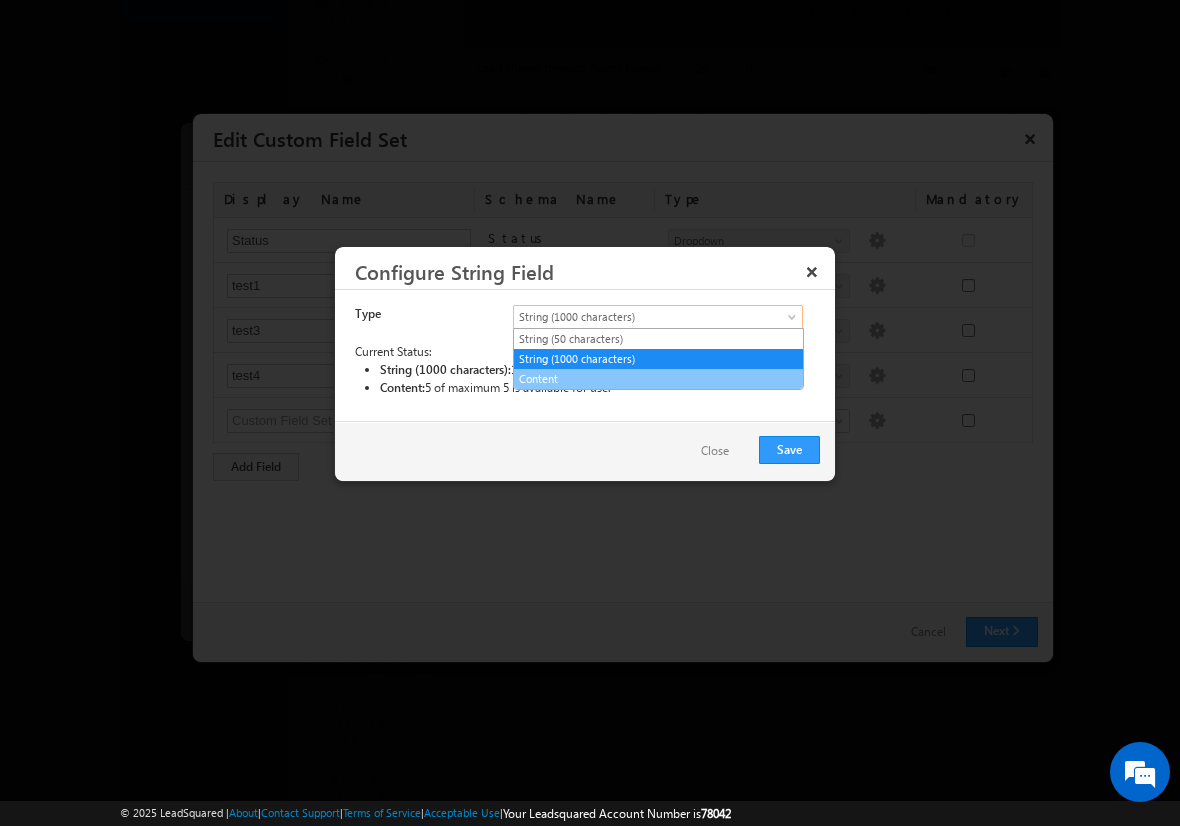 click on "Content" at bounding box center (658, 379) 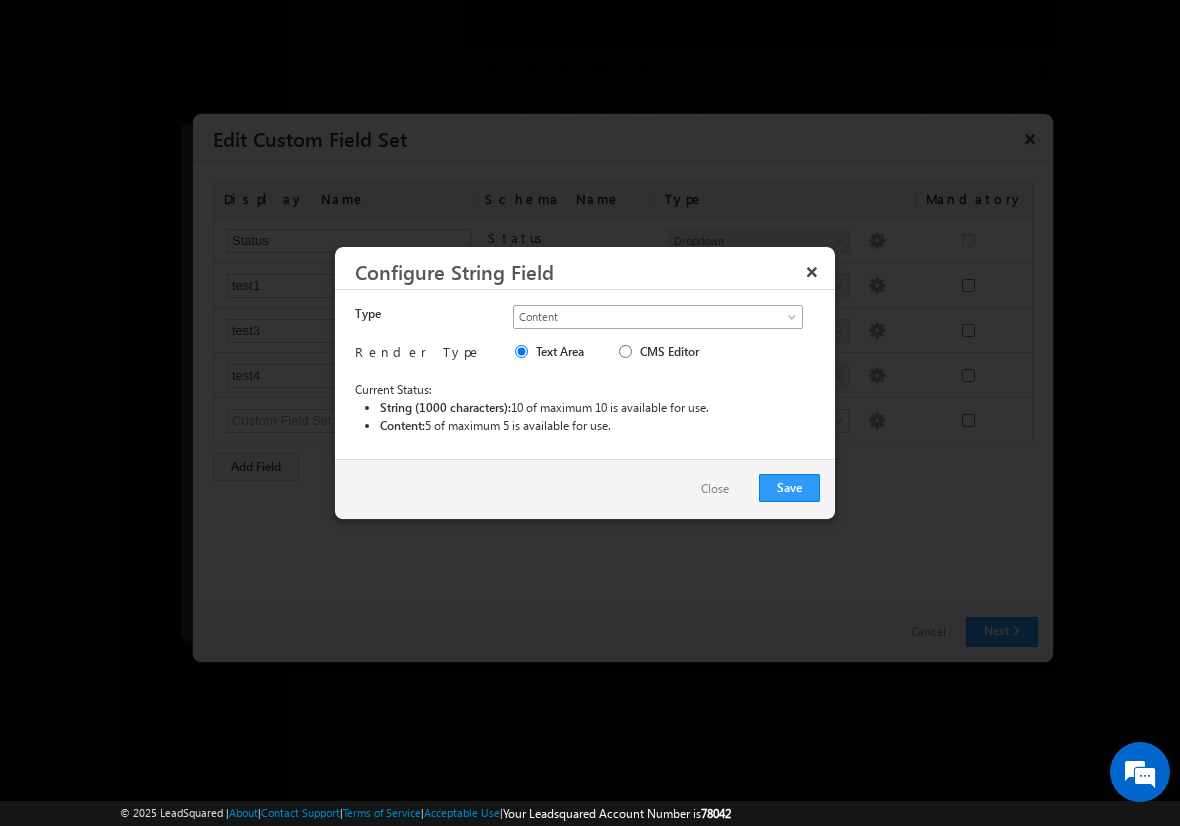 click on "Content" at bounding box center (641, 317) 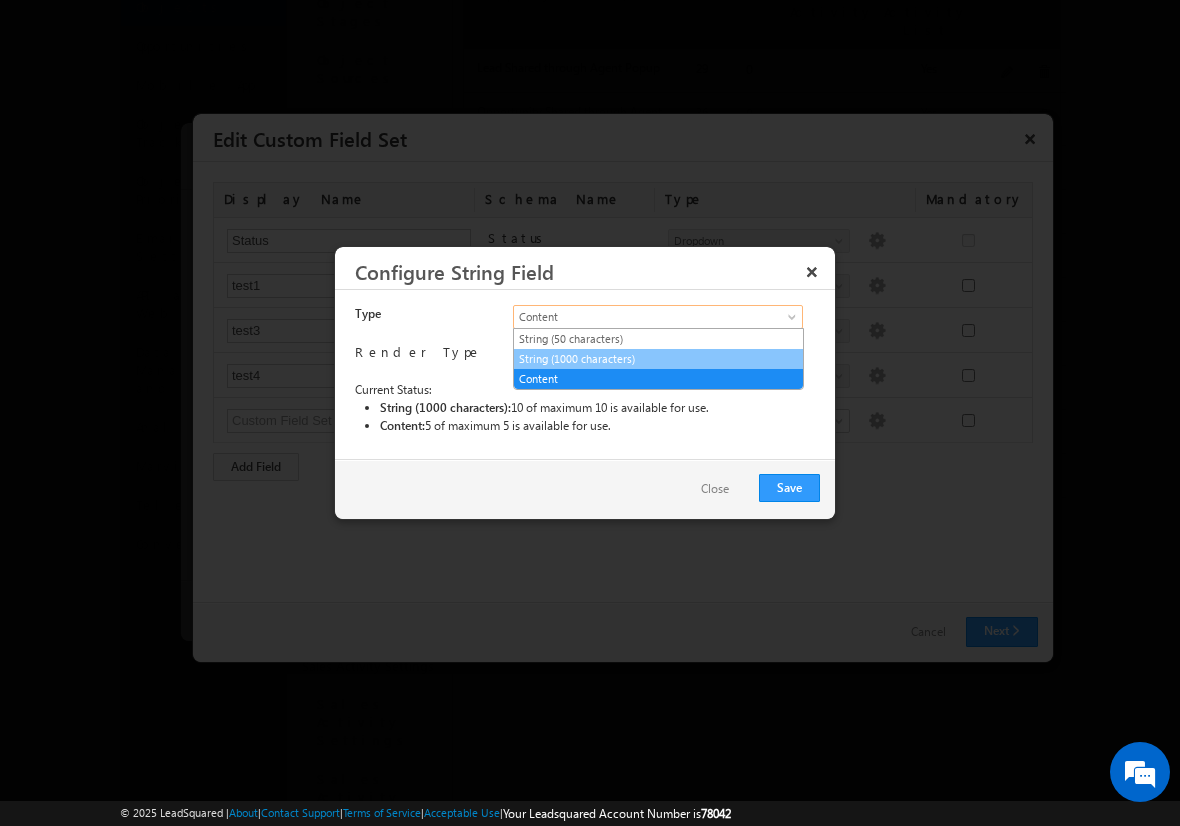 click on "String (1000 characters)" at bounding box center (658, 359) 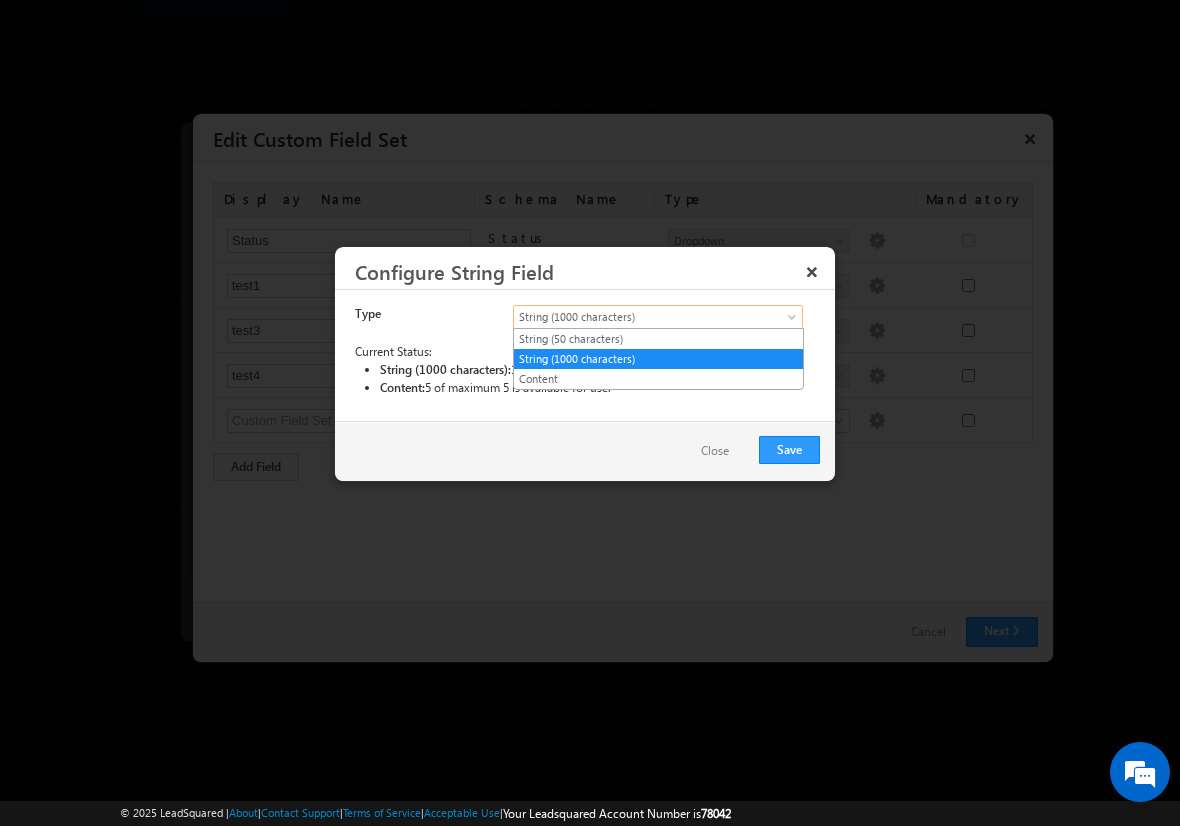 click on "String (1000 characters)" at bounding box center [641, 317] 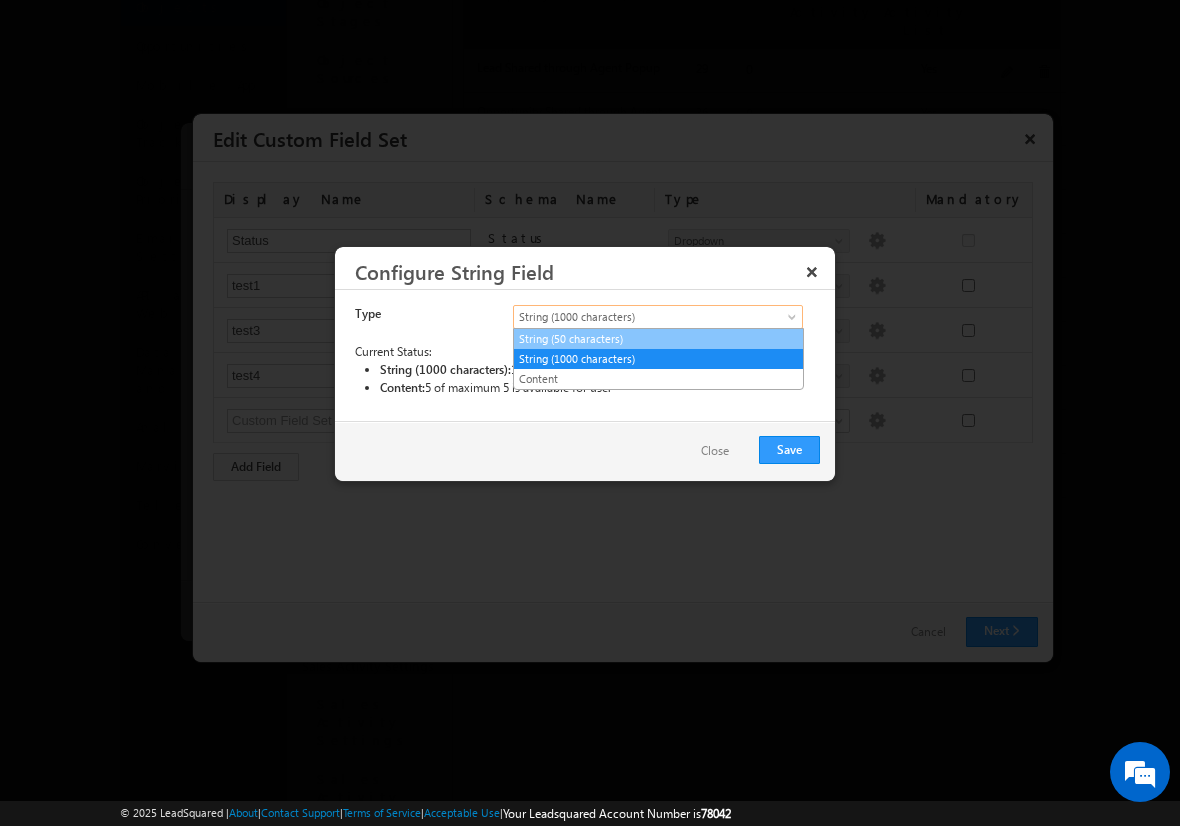 click on "String (50 characters)" at bounding box center (658, 339) 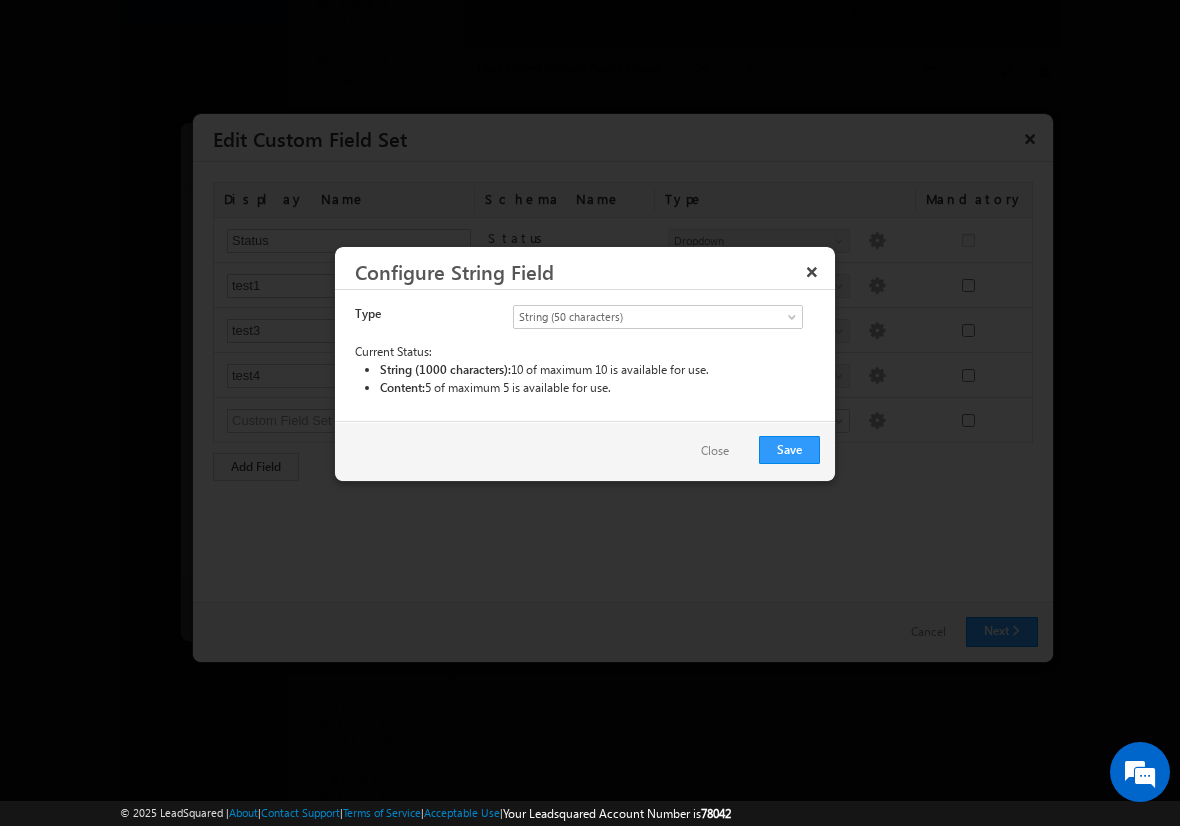 click on "String (50 characters)     String (1000 characters)    Content  String (50 characters)" at bounding box center (646, 319) 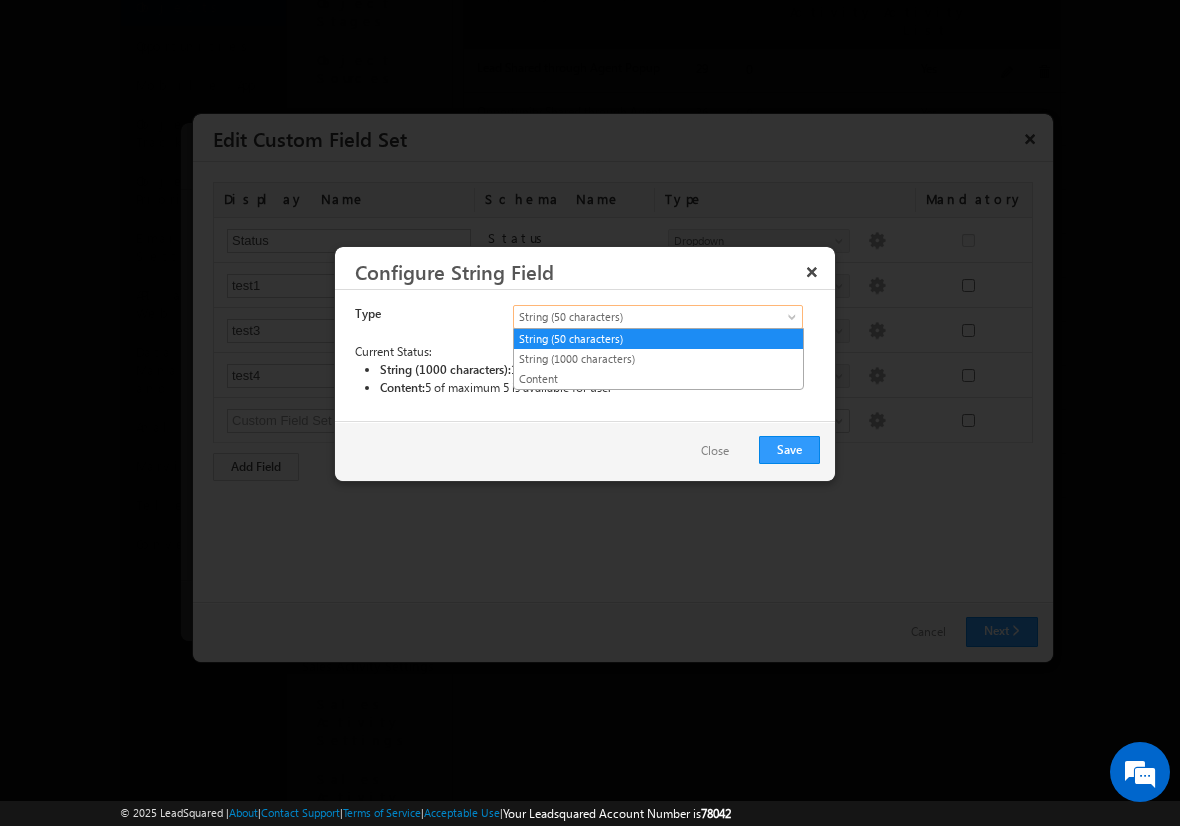click on "String (50 characters)" at bounding box center (641, 317) 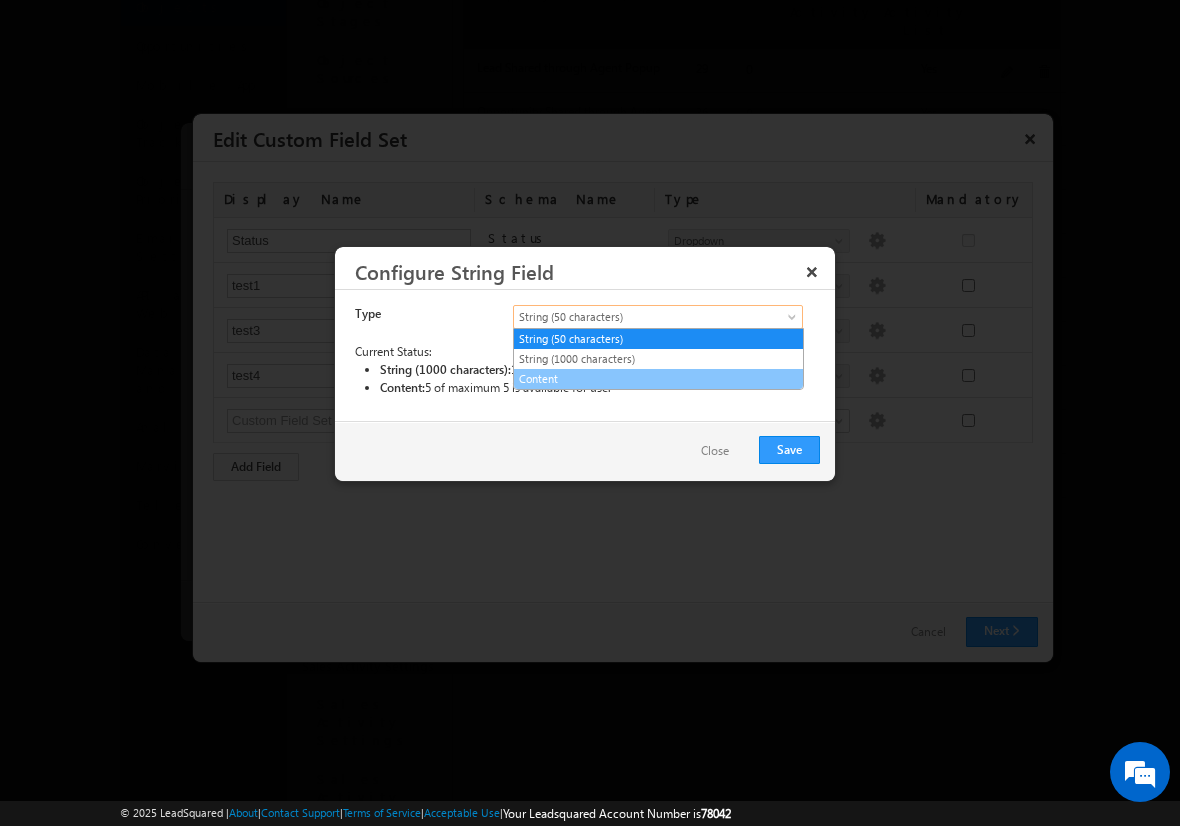 click on "Content" at bounding box center [658, 379] 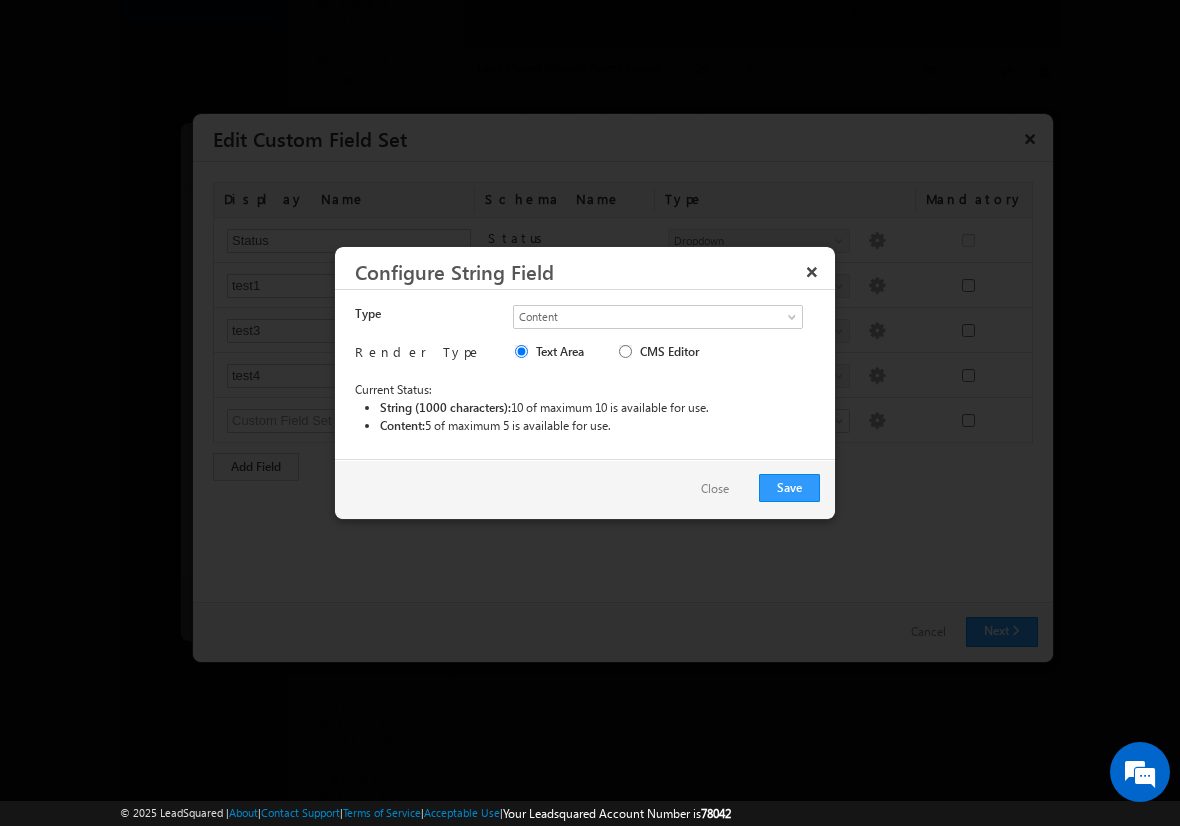 click on "CMS Editor" at bounding box center (671, 354) 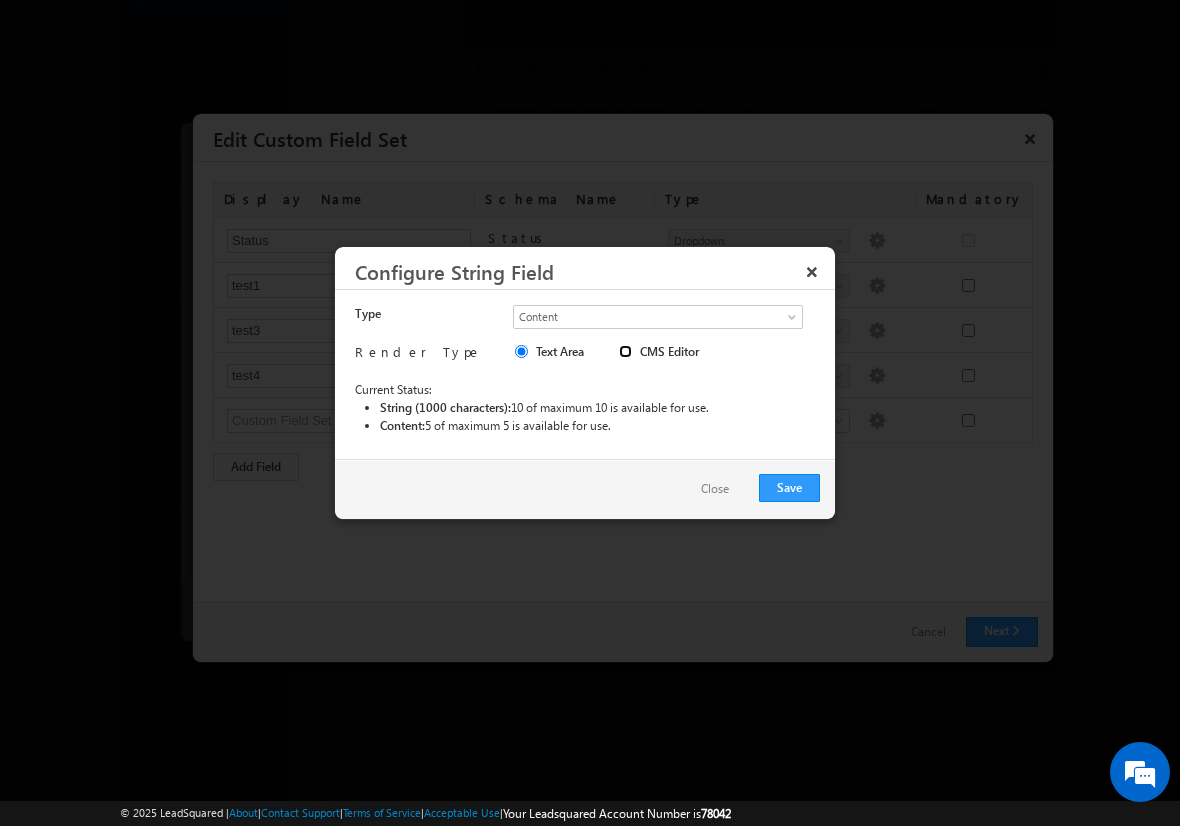 click on "CMS Editor" at bounding box center (625, 351) 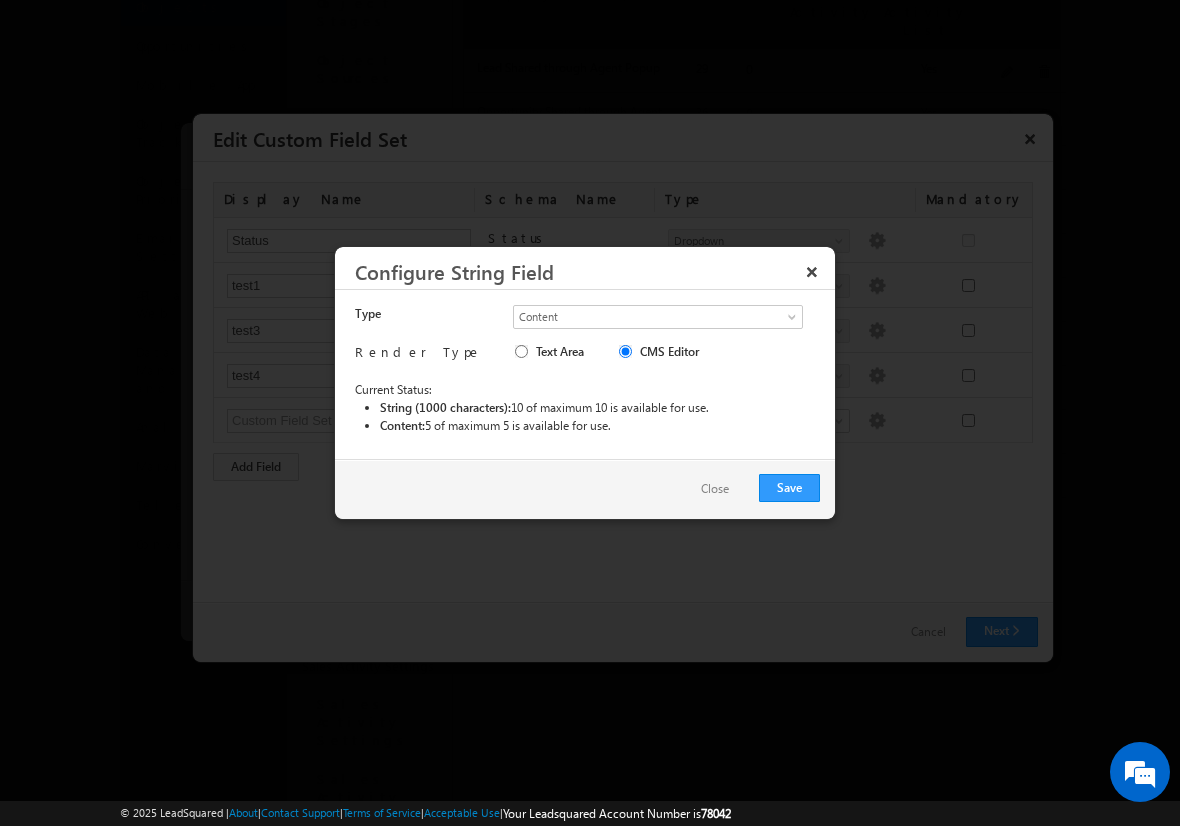 click on "Text Area" at bounding box center (562, 354) 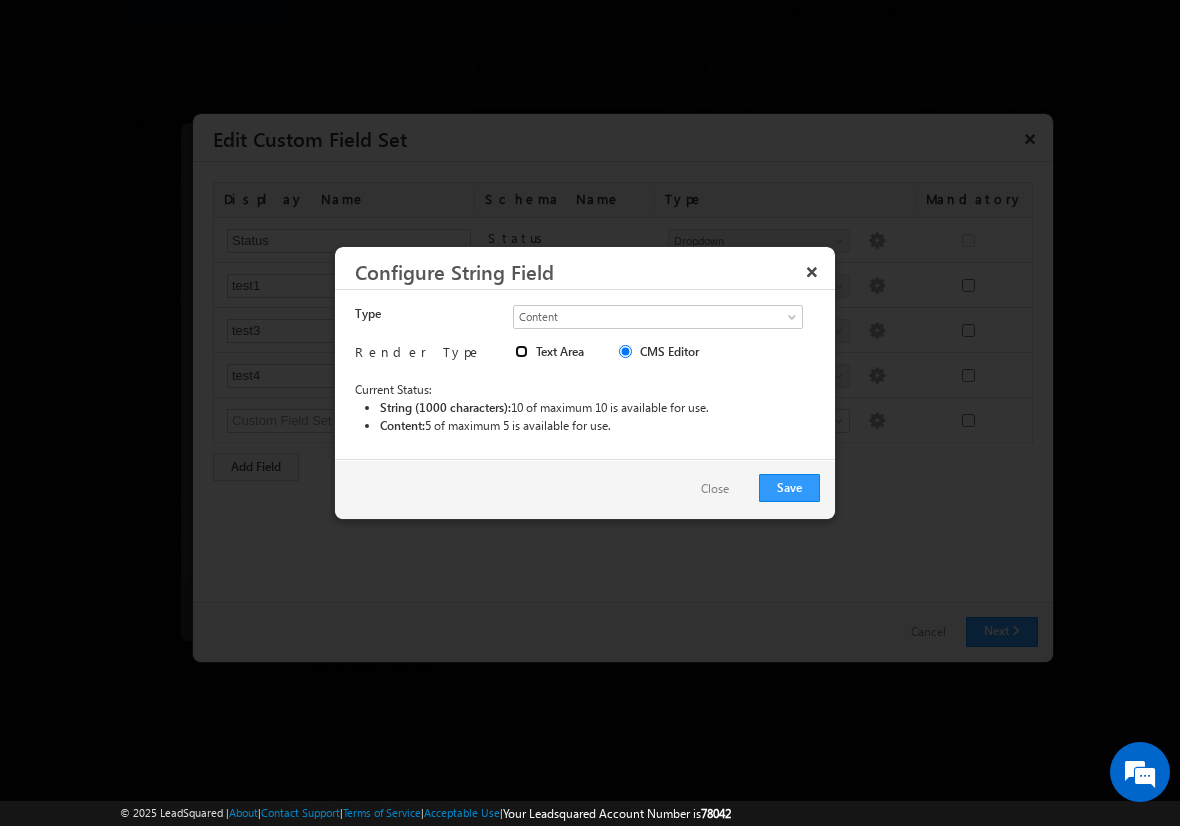 click on "Text Area" at bounding box center [521, 351] 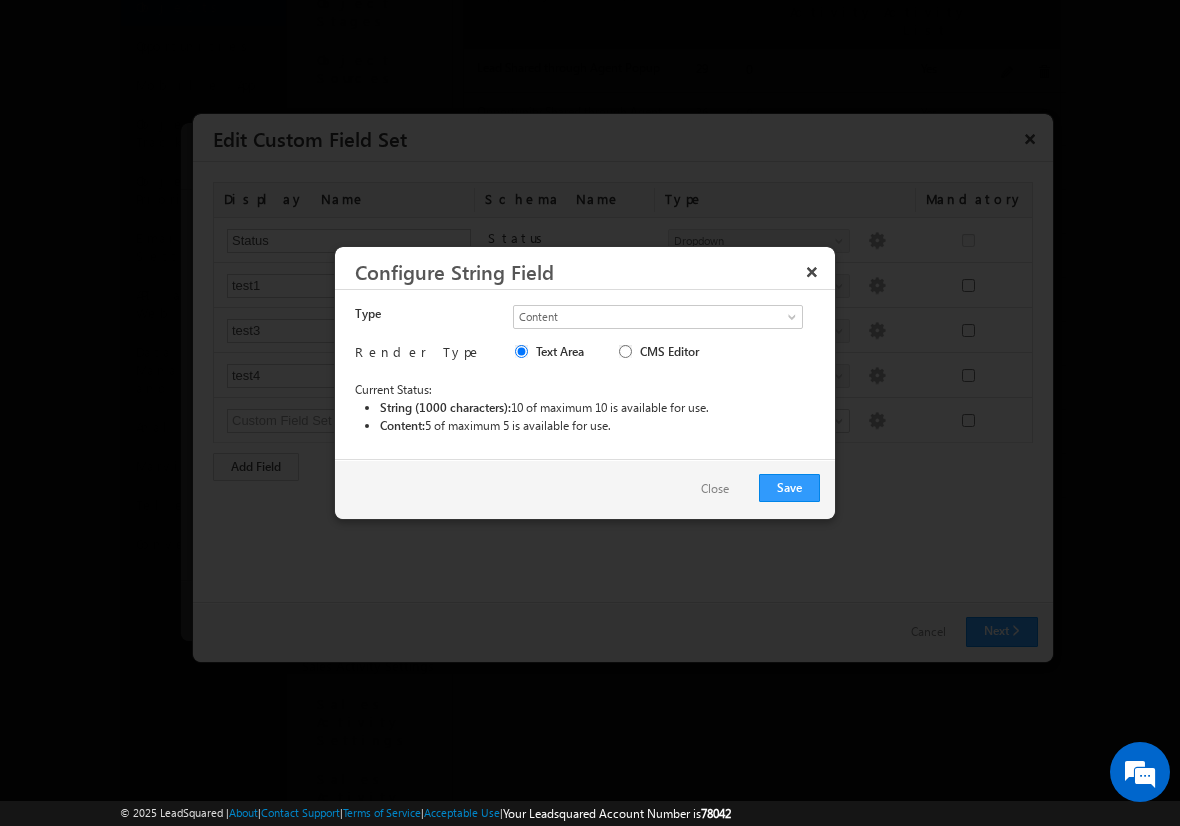 click on "Close" at bounding box center [715, 489] 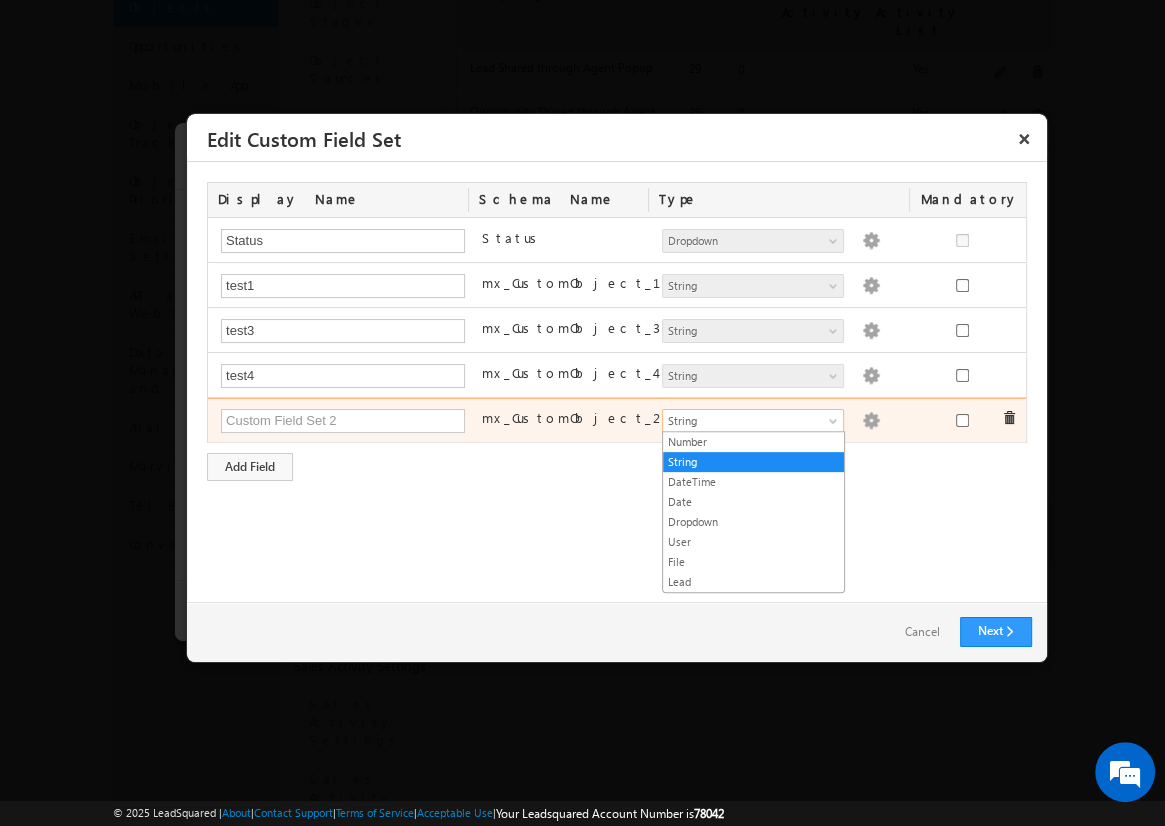 click on "String" at bounding box center [744, 421] 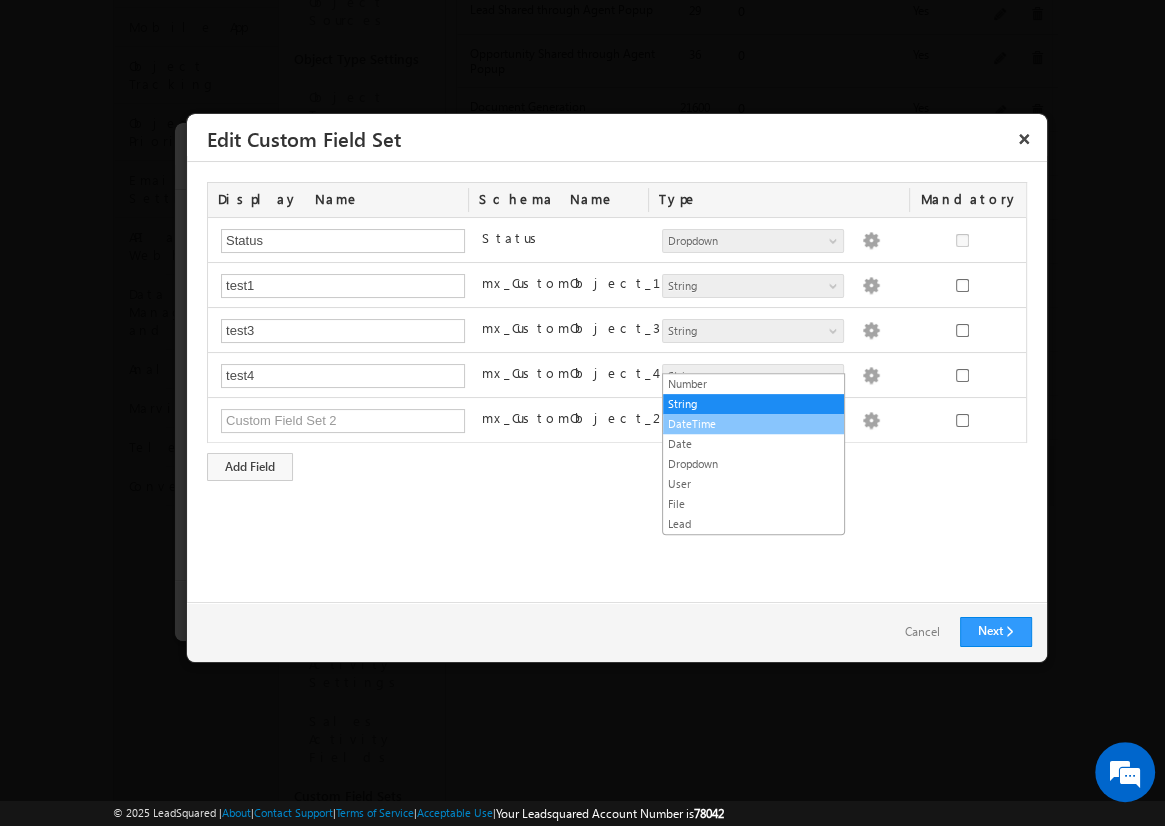 scroll, scrollTop: 384, scrollLeft: 0, axis: vertical 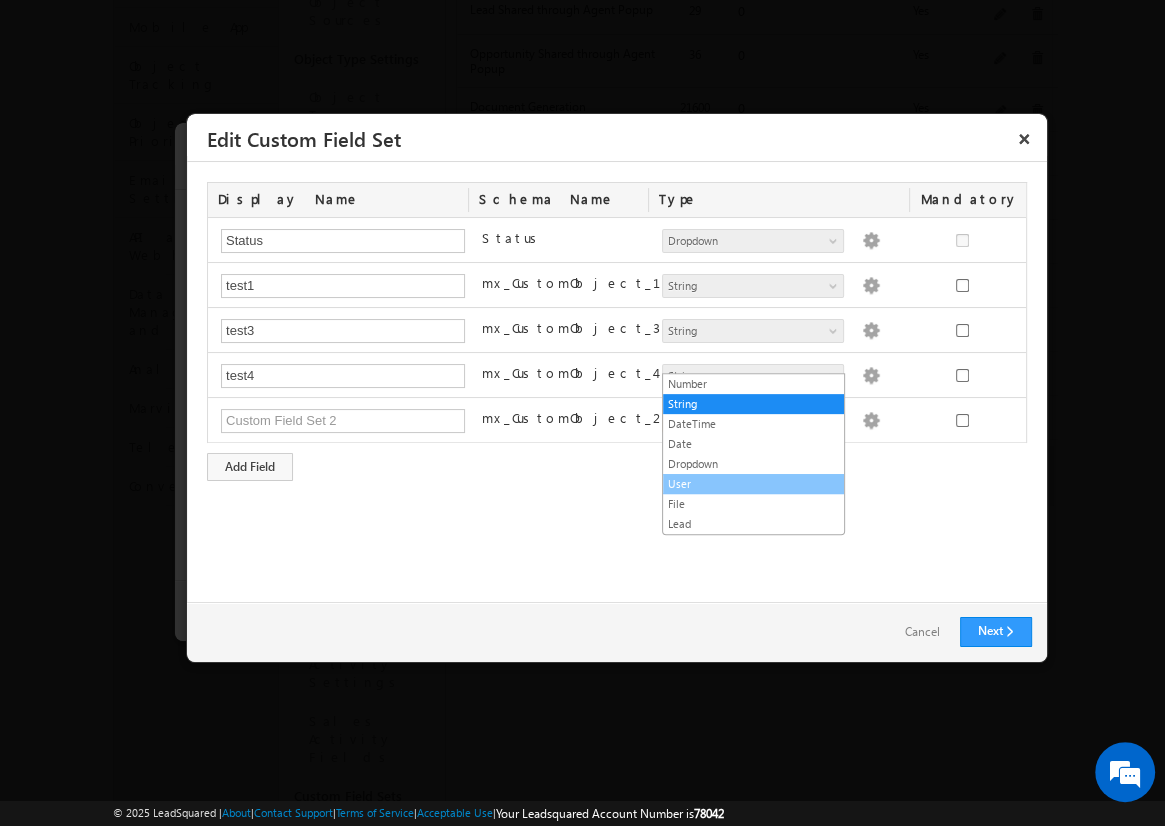 click on "User" at bounding box center [753, 484] 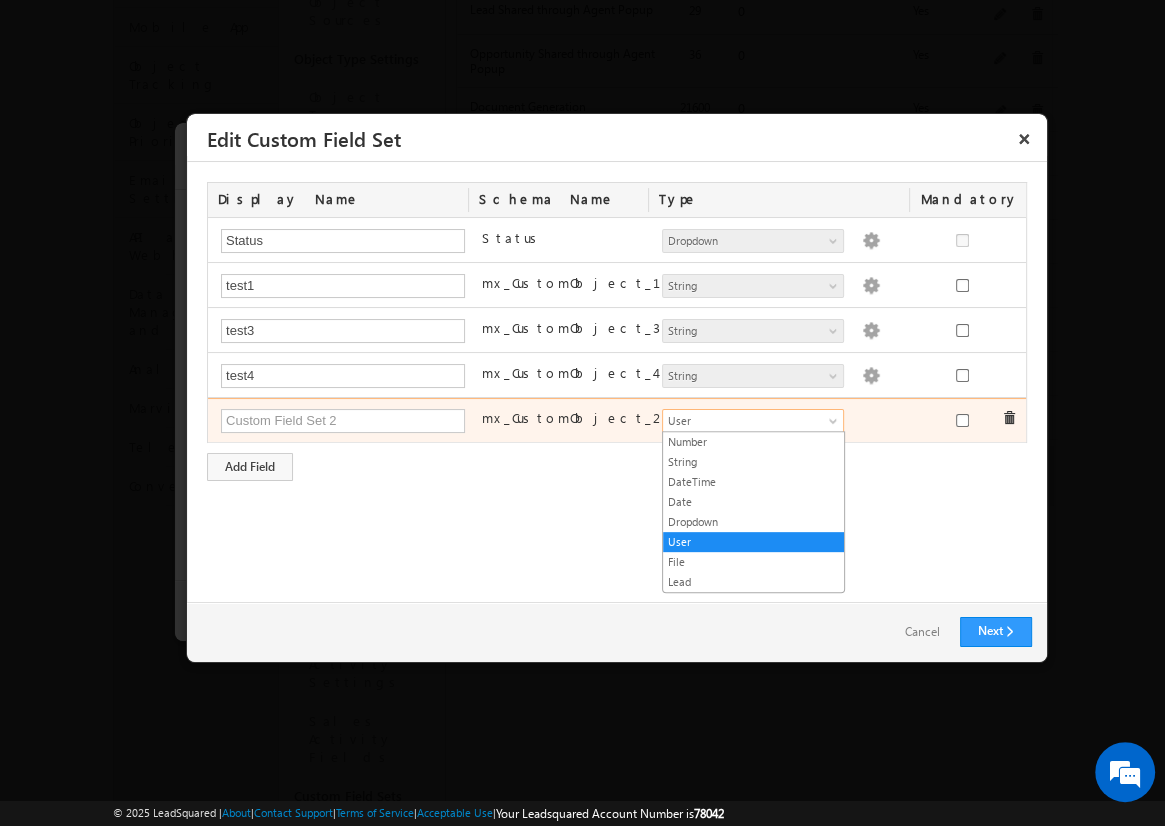 click on "User" at bounding box center [744, 421] 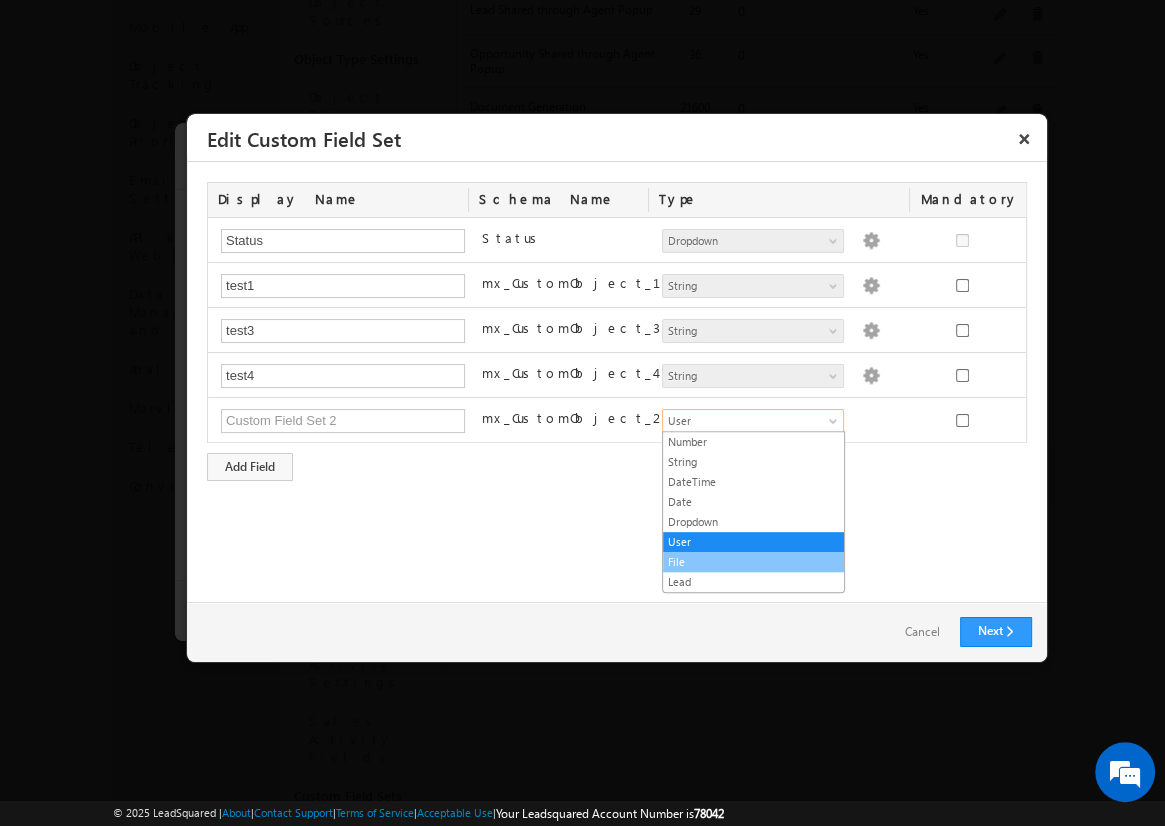 click on "File" at bounding box center (753, 562) 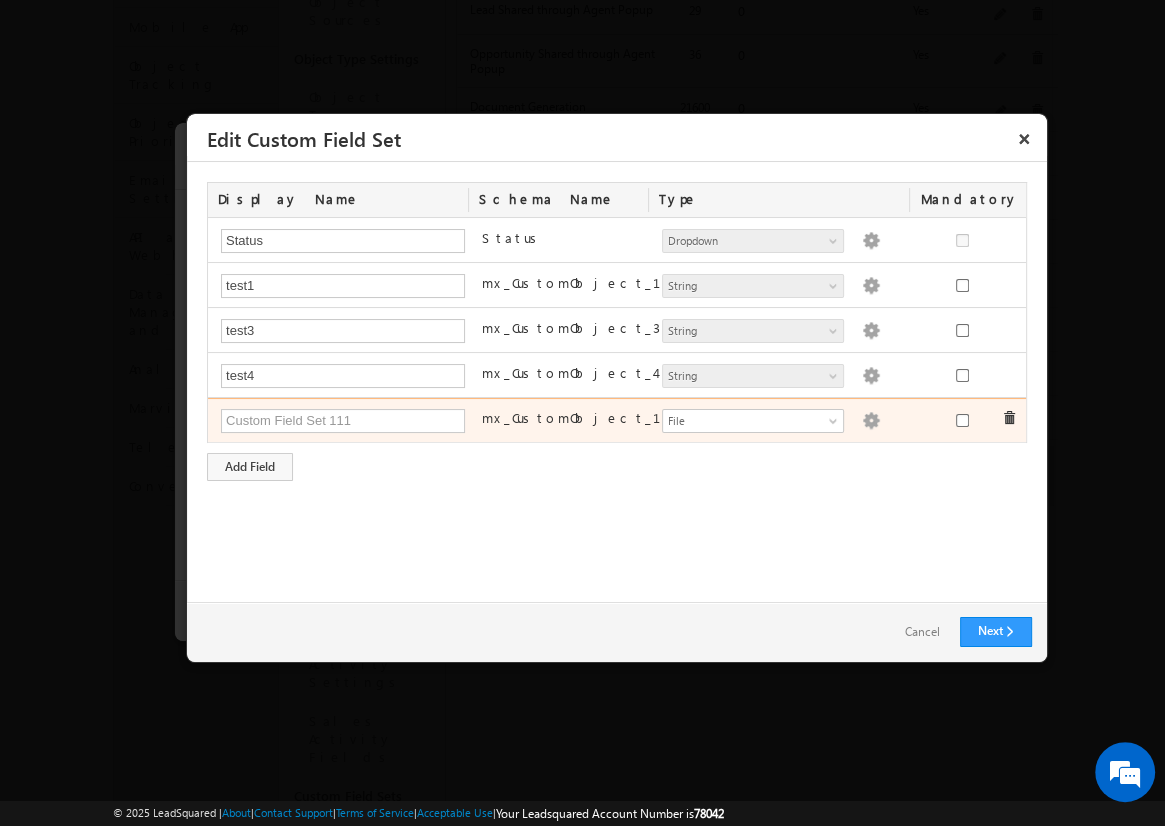 click at bounding box center (871, 421) 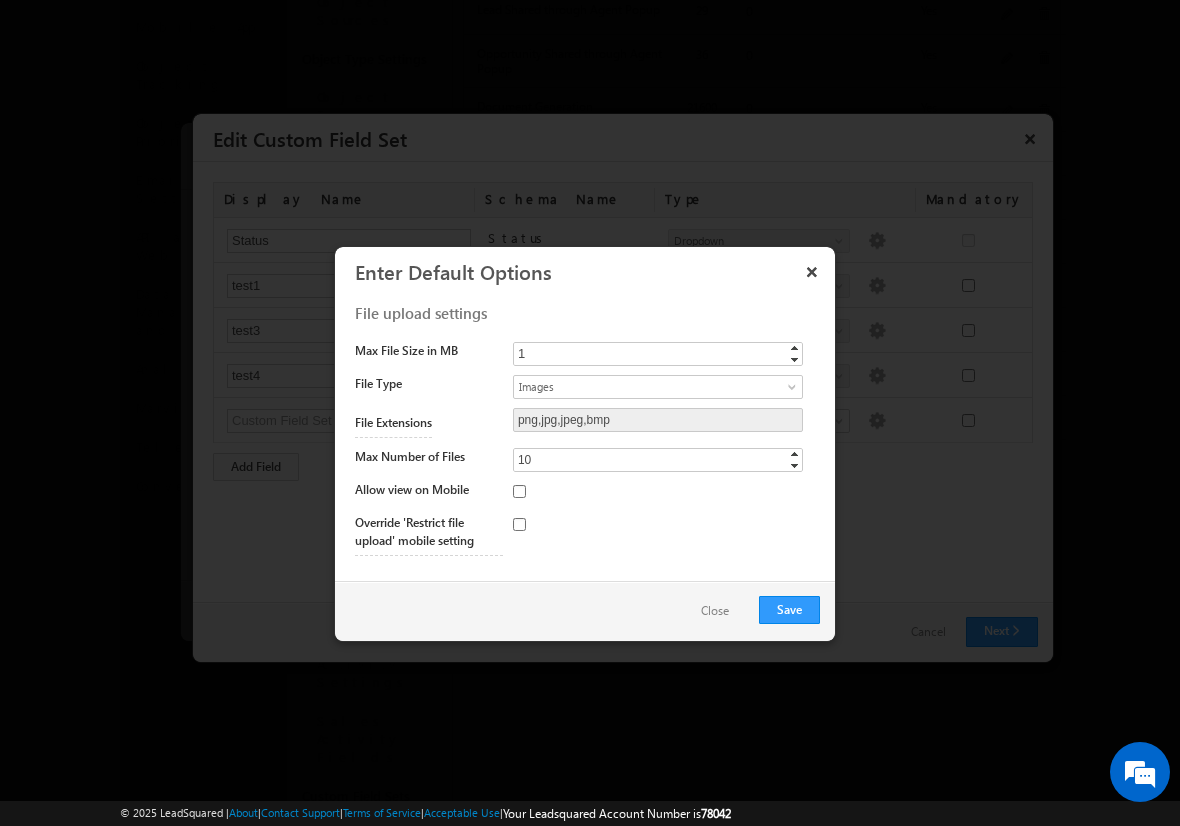 click on "Close" at bounding box center [715, 611] 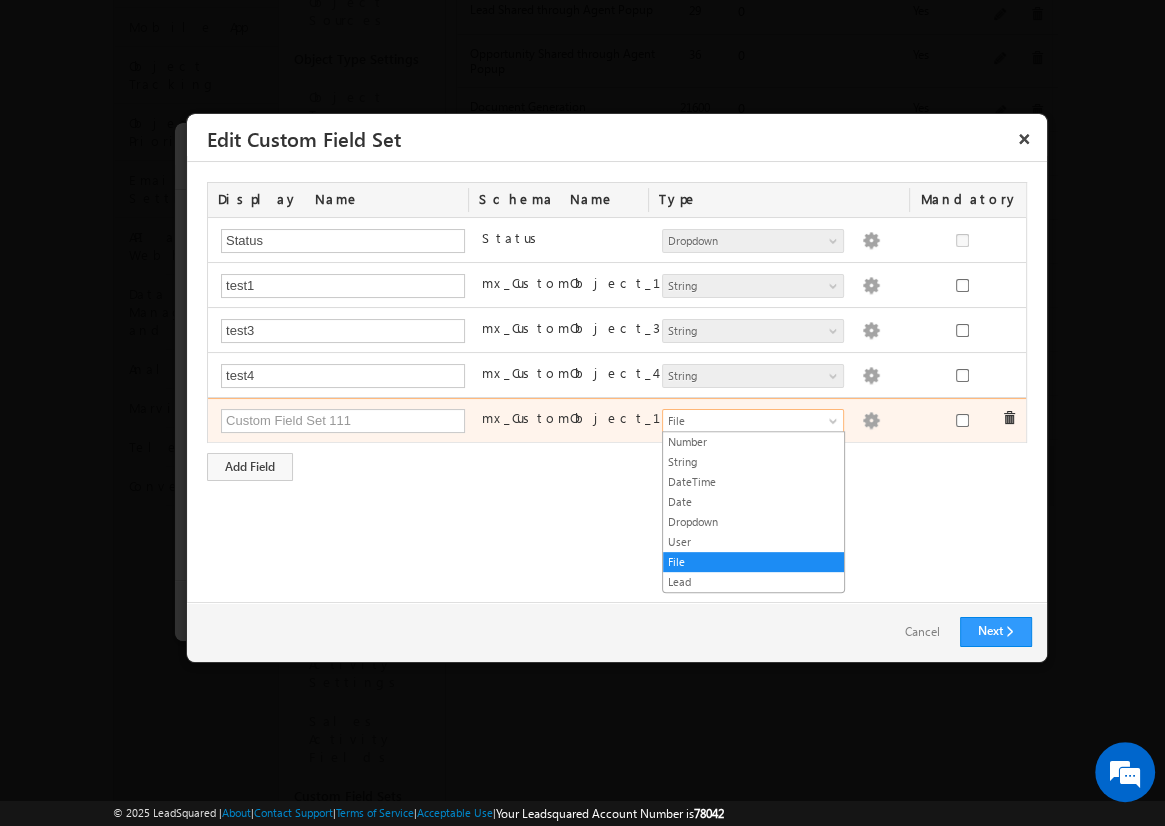 click on "File" at bounding box center (744, 421) 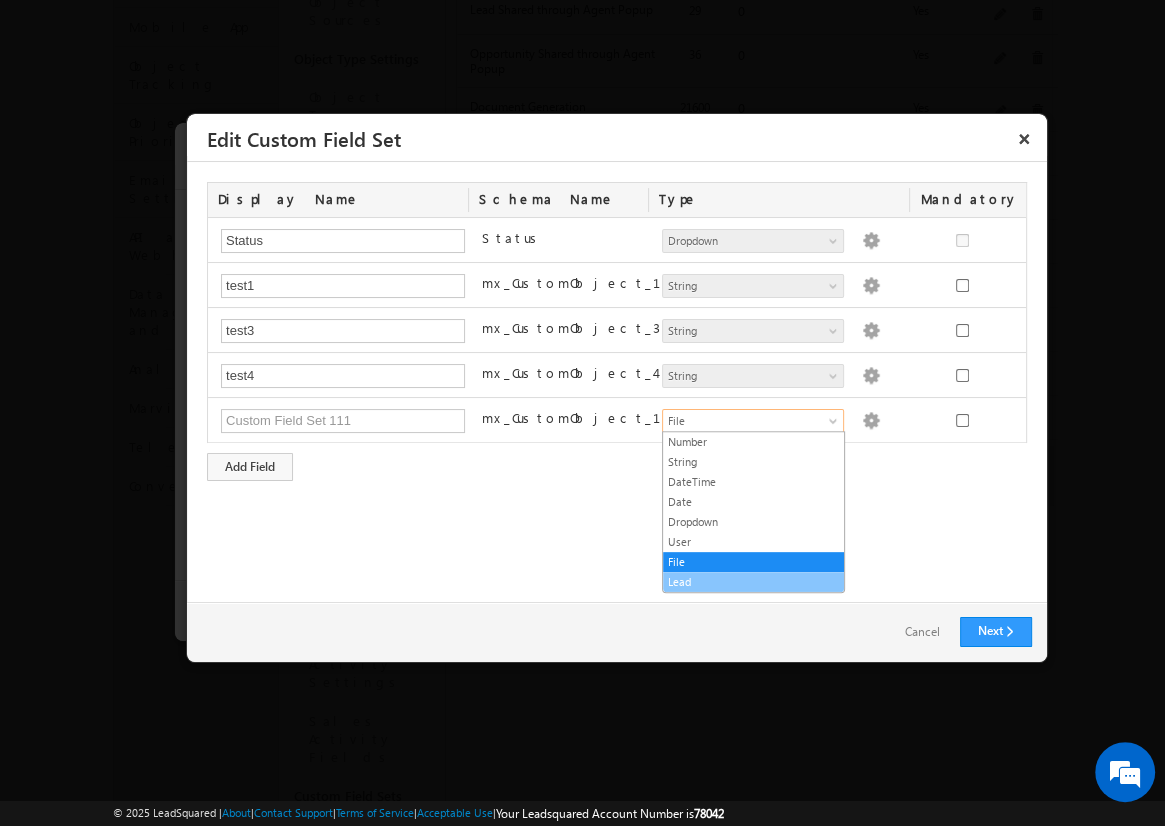 click on "Lead" at bounding box center (753, 582) 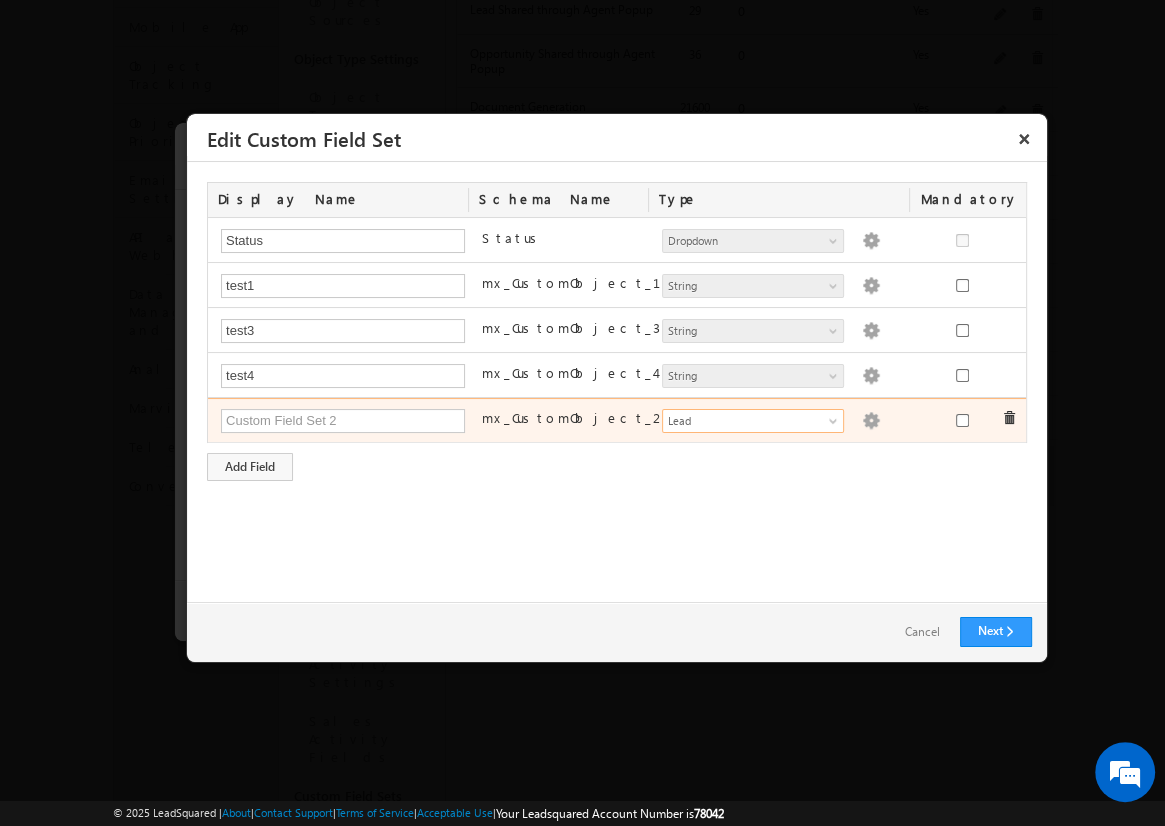 click at bounding box center (871, 421) 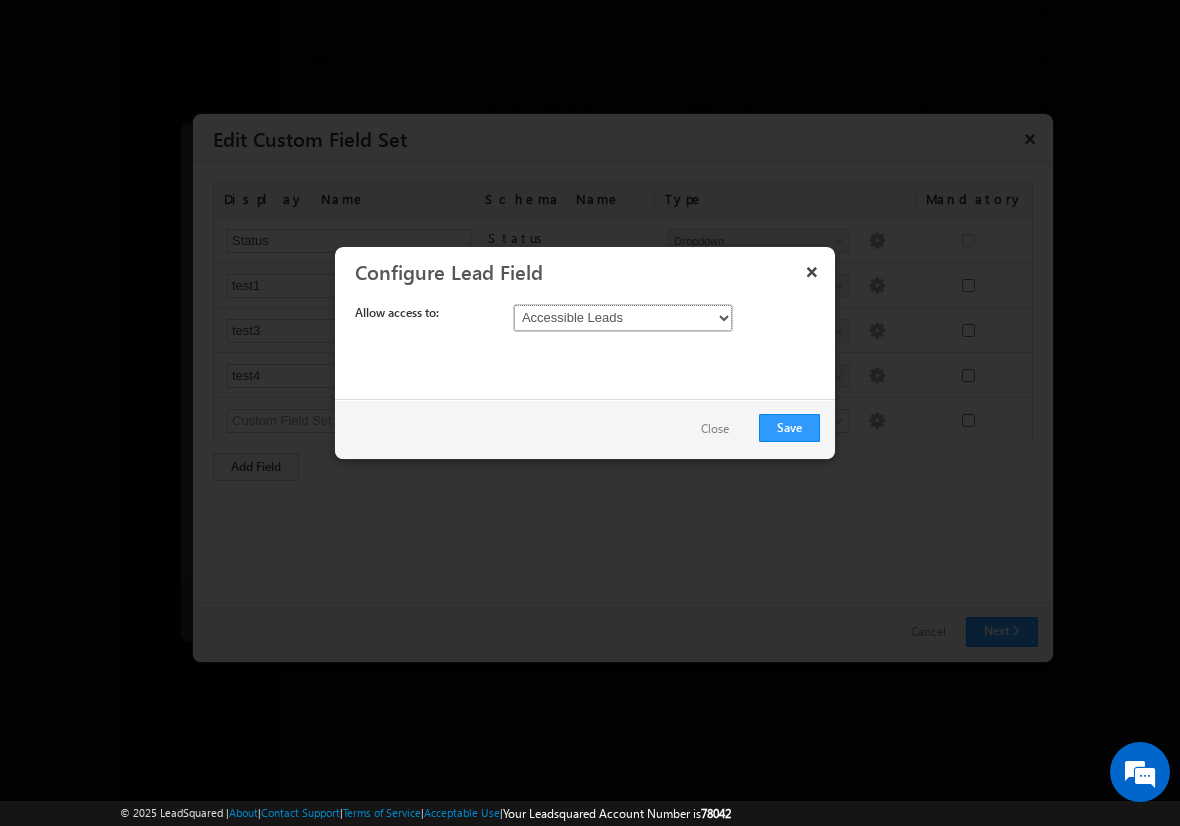 click on "Accessible Leads All Leads" at bounding box center [623, 318] 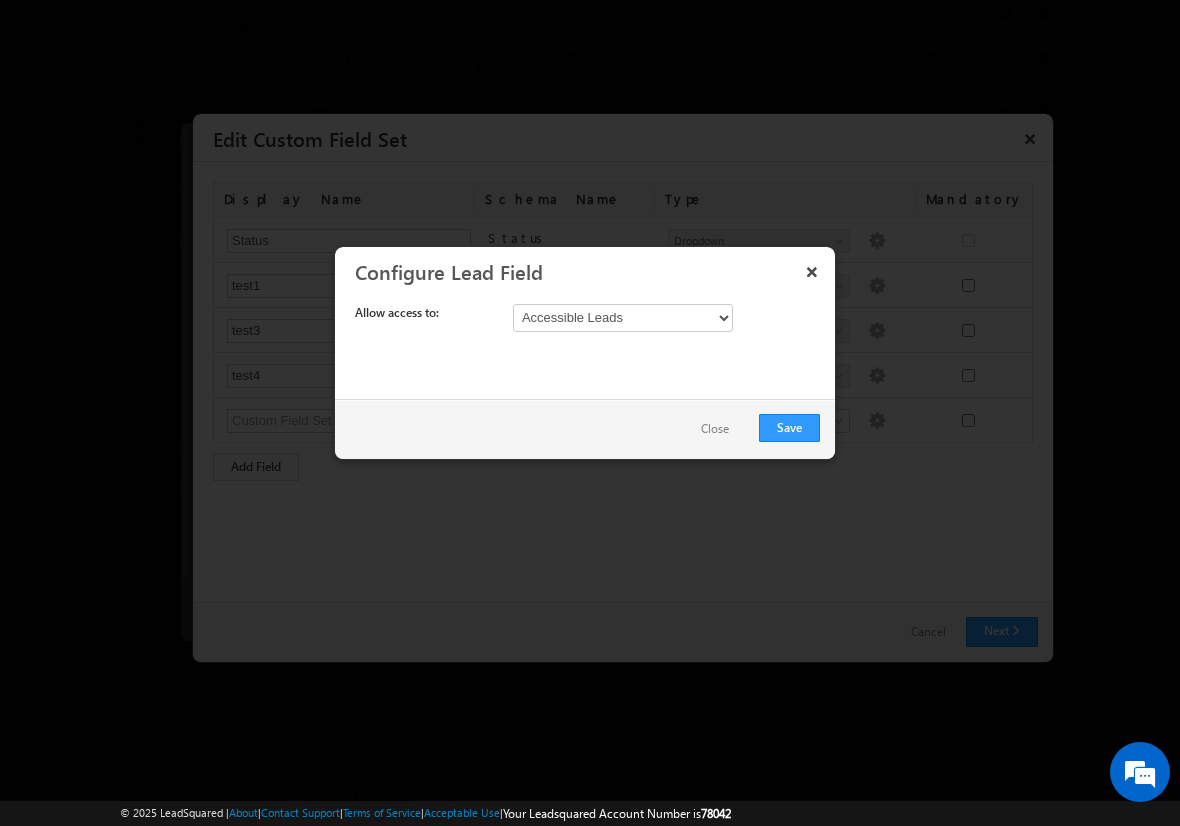 click on "Close" at bounding box center [715, 429] 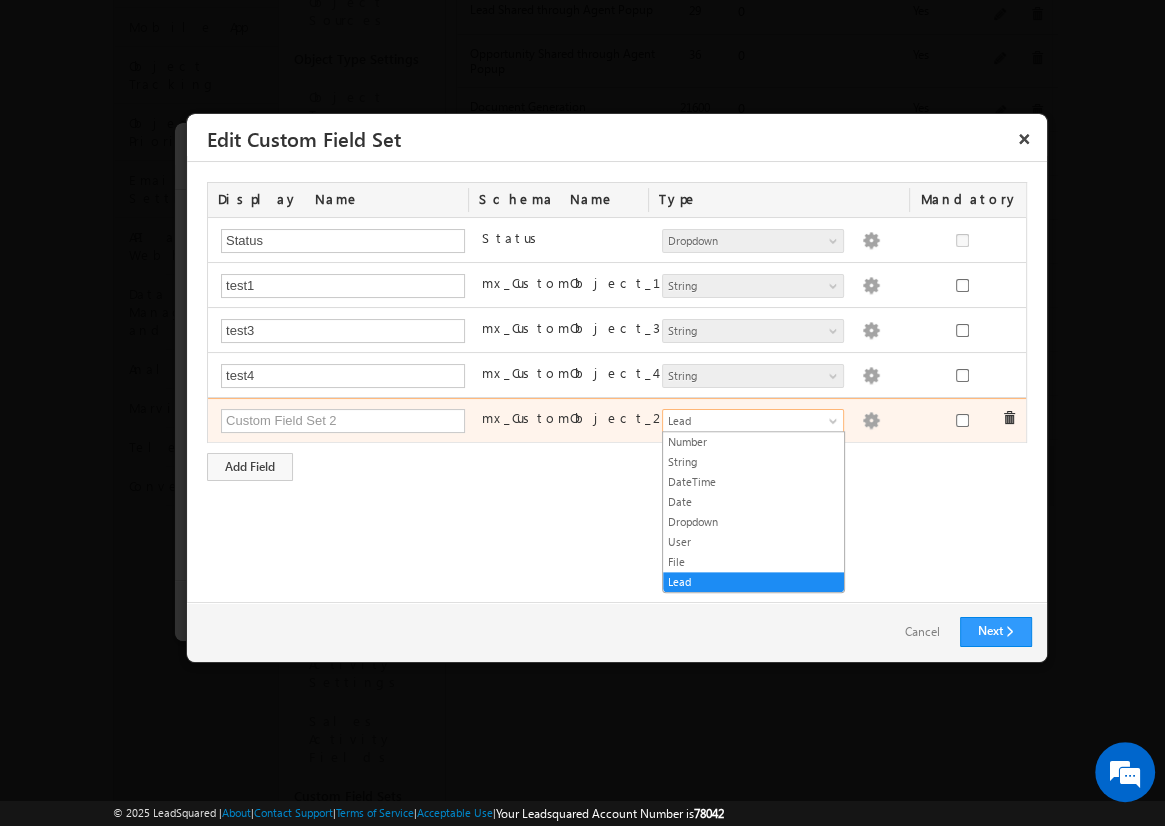 click on "Lead" at bounding box center [744, 421] 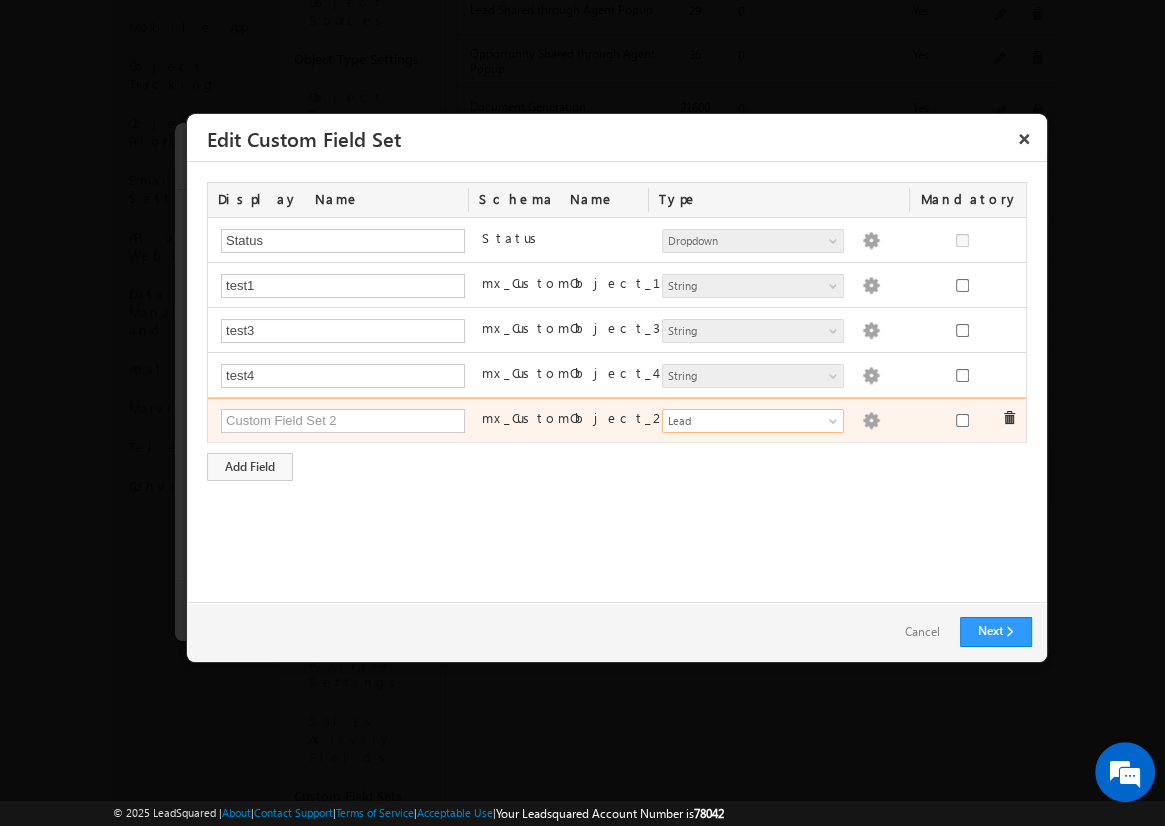 drag, startPoint x: 798, startPoint y: 416, endPoint x: 864, endPoint y: 410, distance: 66.27216 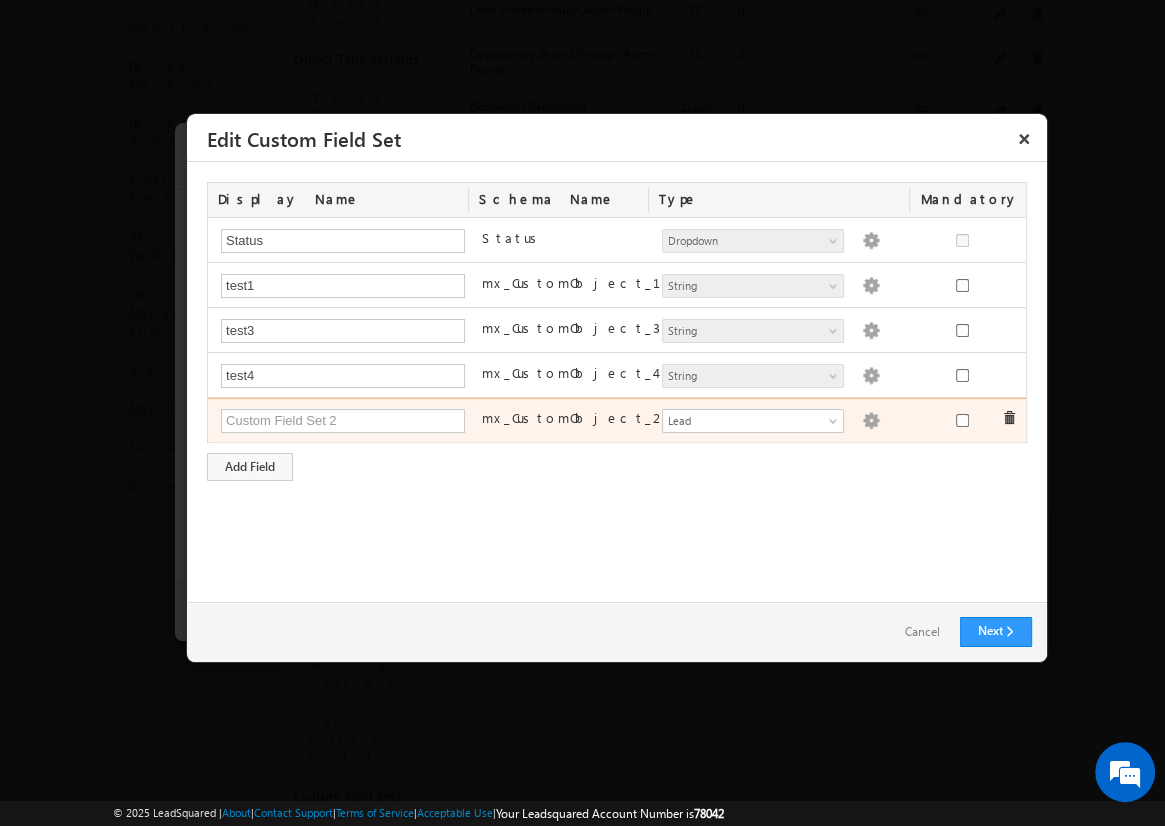 click at bounding box center (871, 421) 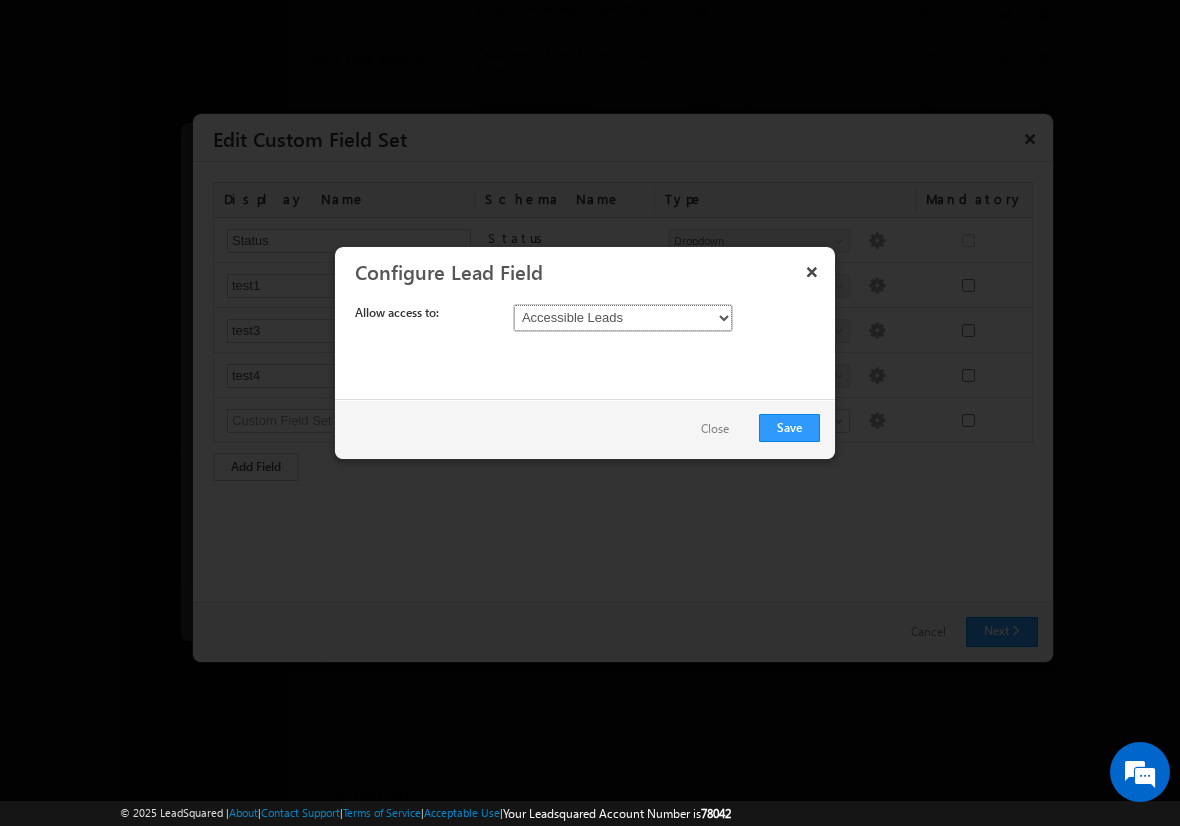 click on "Accessible Leads All Leads" at bounding box center [623, 318] 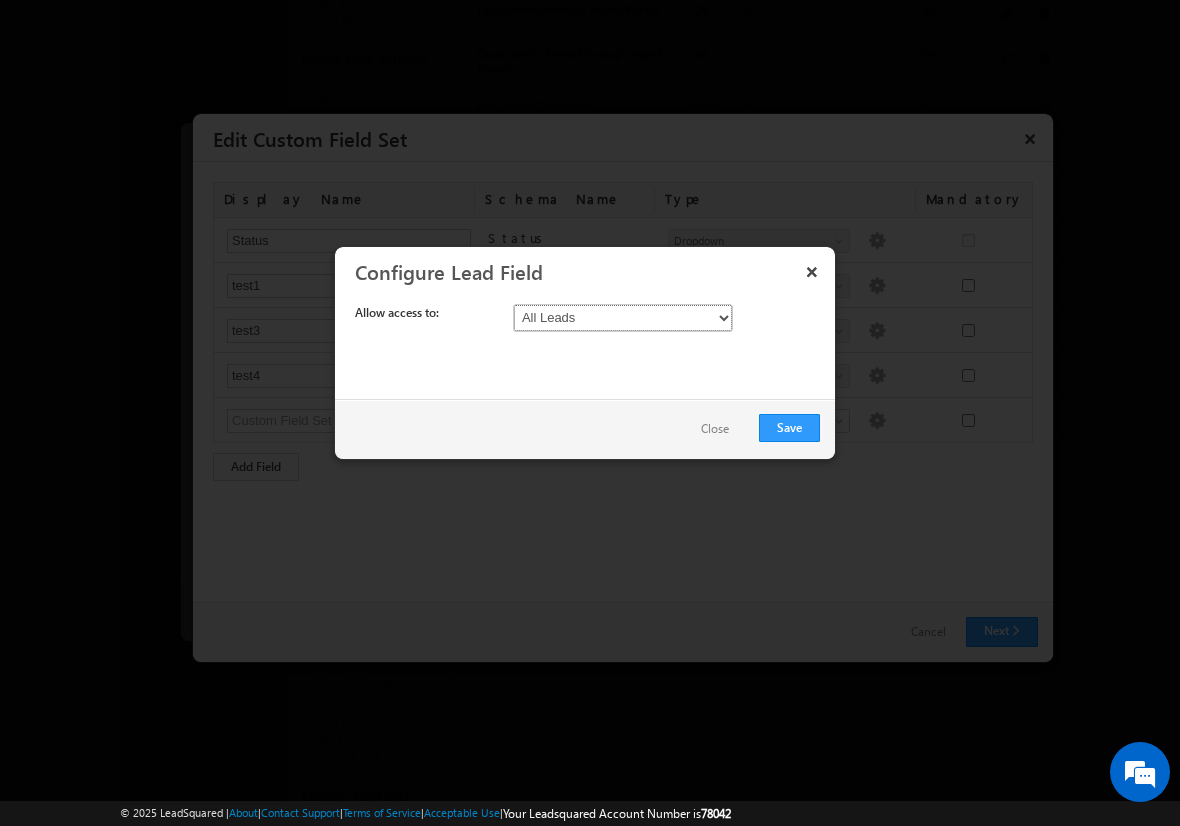 click on "Accessible Leads All Leads" at bounding box center (623, 318) 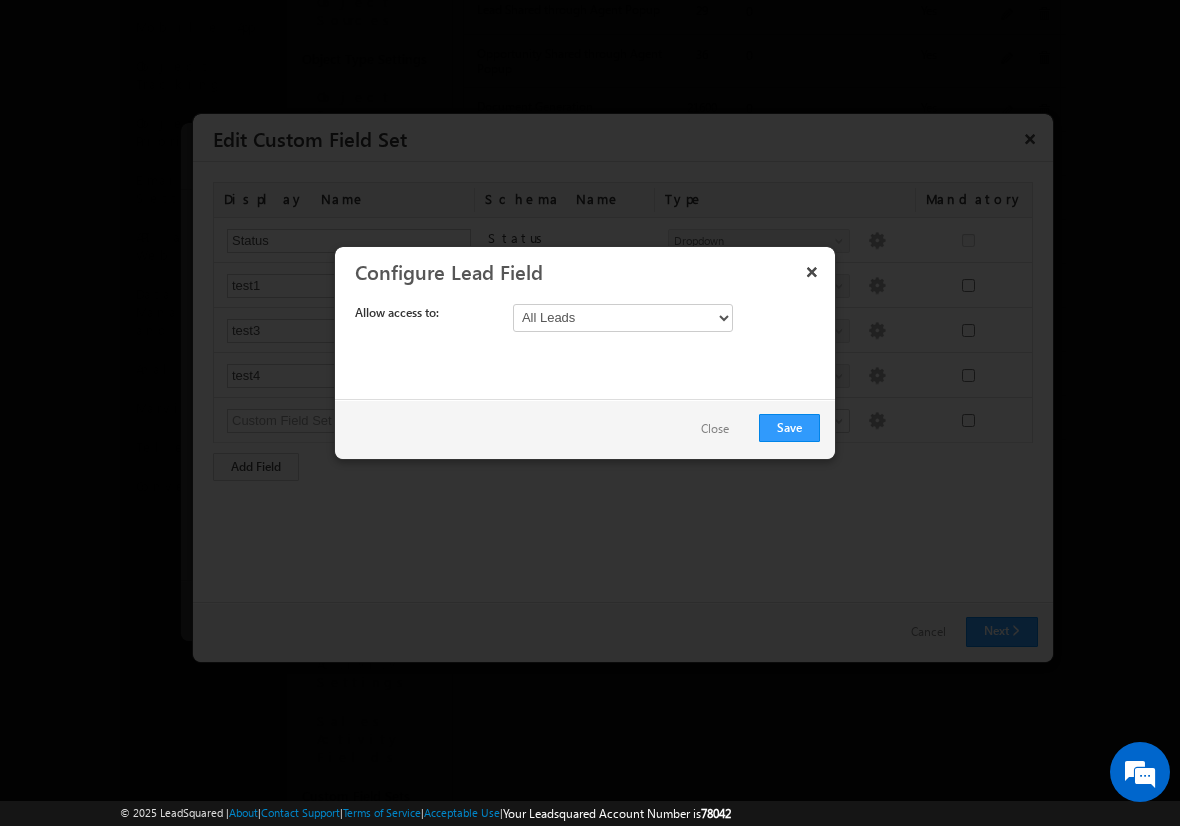 click on "Close" at bounding box center (715, 429) 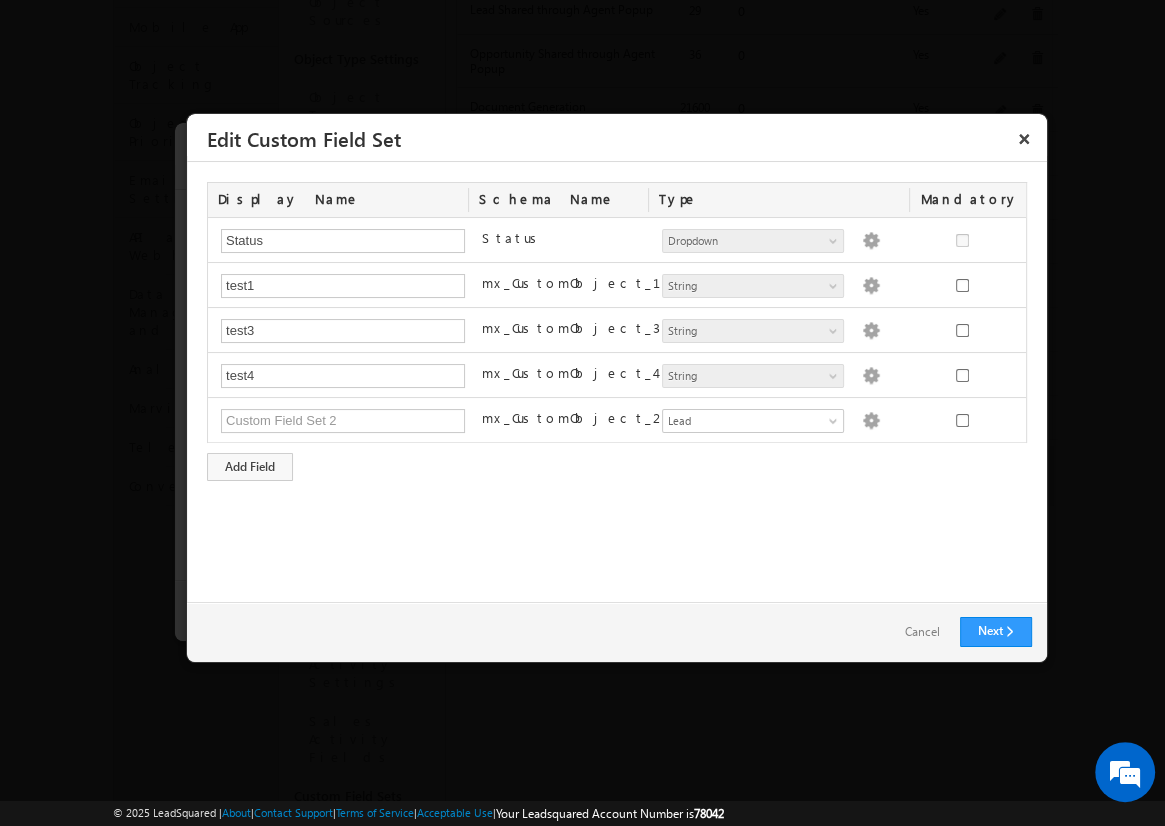 click on "Cancel" at bounding box center [922, 632] 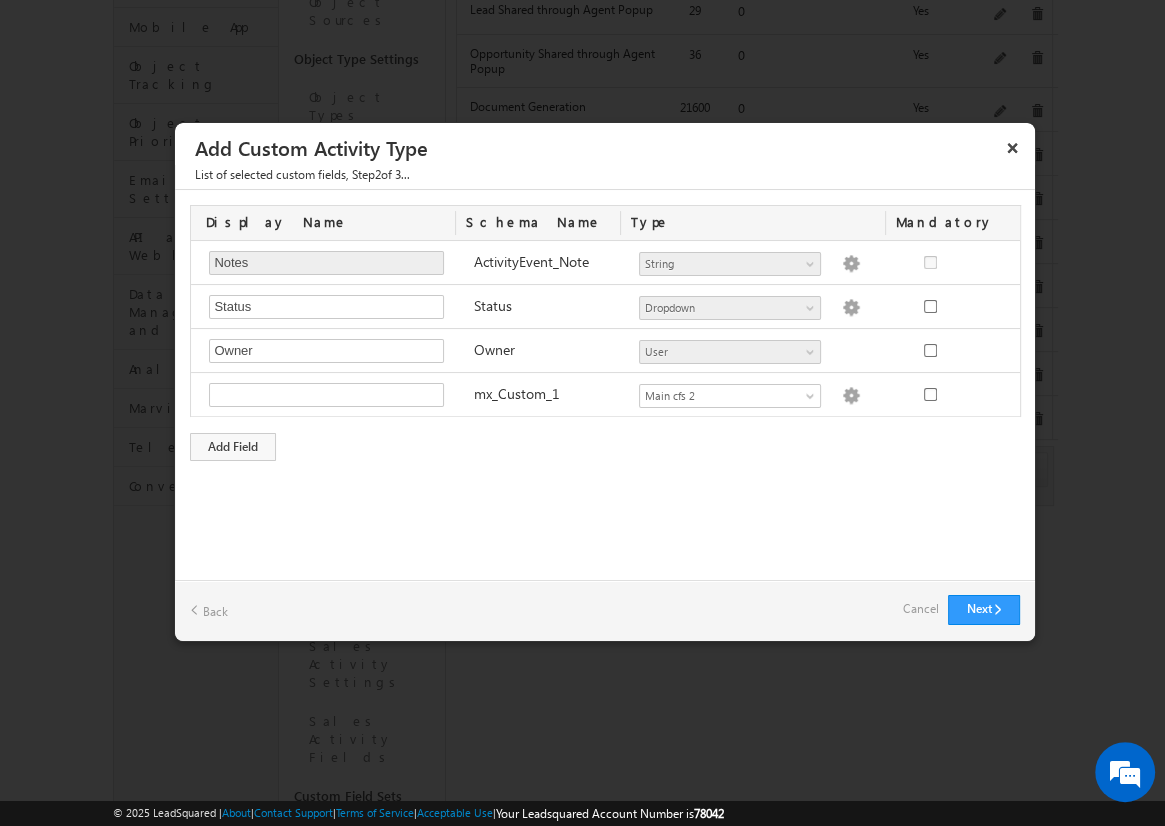 click on "Cancel" at bounding box center [920, 609] 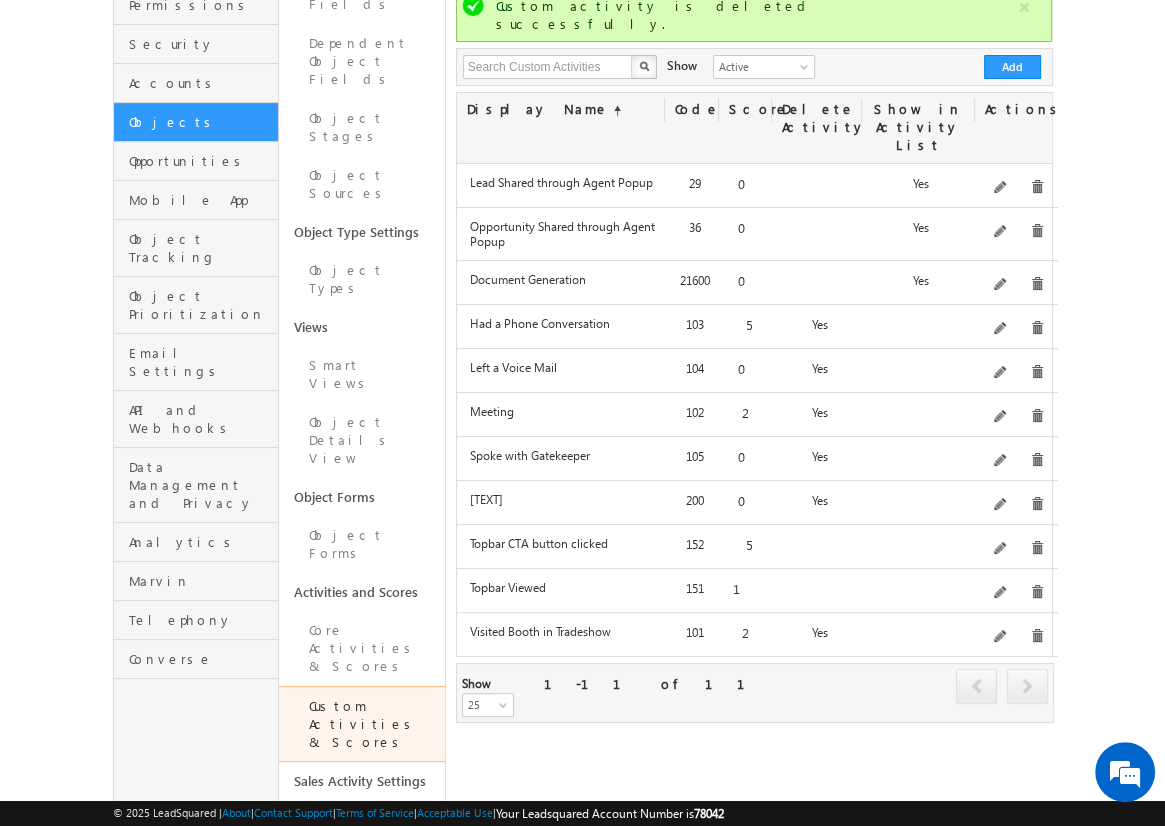 scroll, scrollTop: 208, scrollLeft: 0, axis: vertical 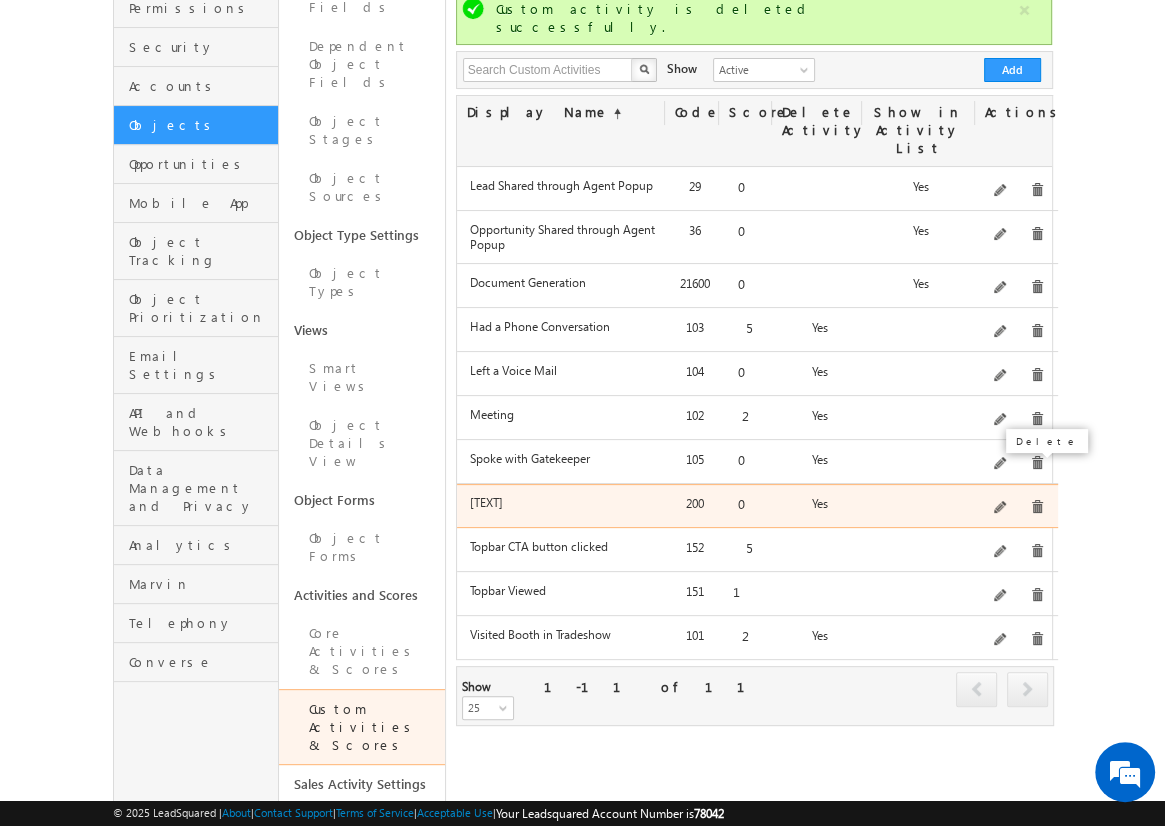 click at bounding box center (1037, 507) 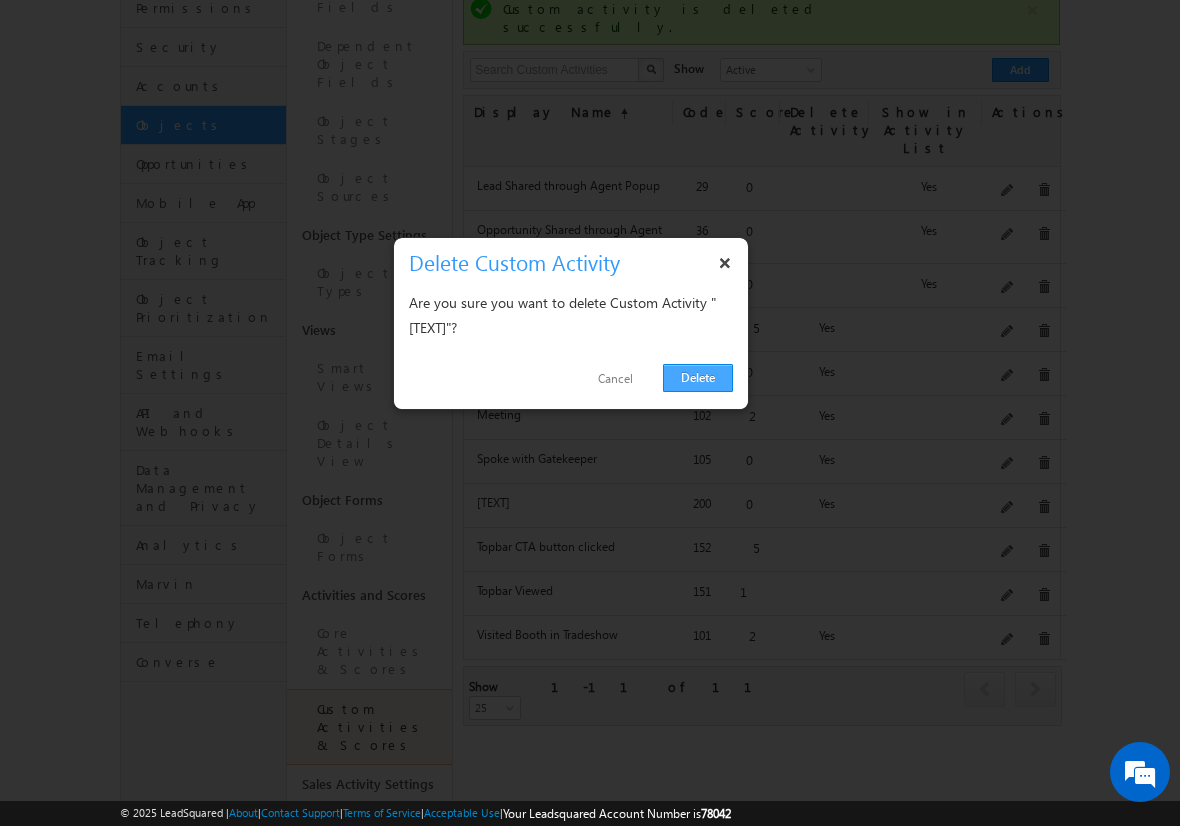 click on "Delete" at bounding box center [698, 378] 